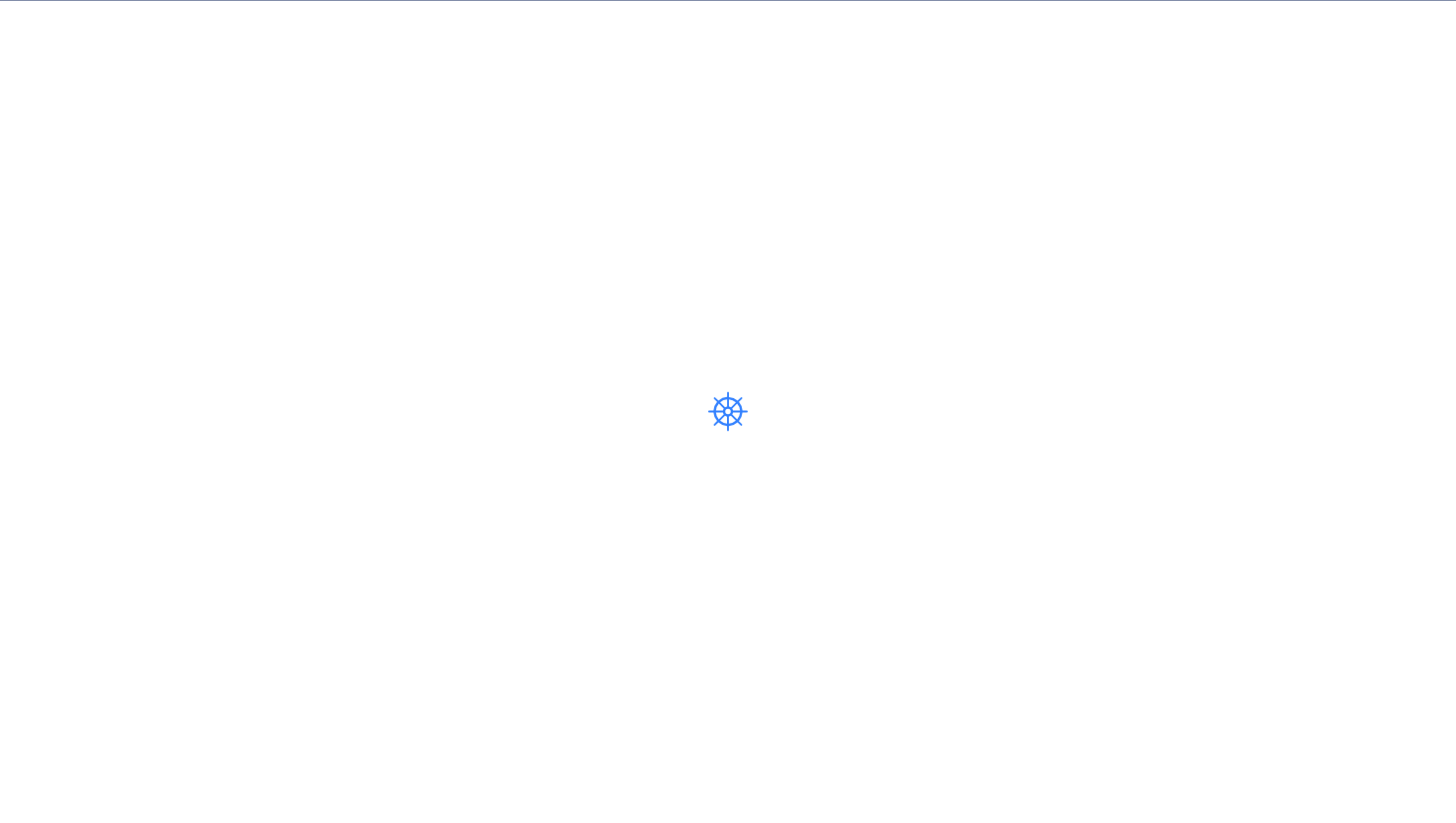 scroll, scrollTop: 0, scrollLeft: 0, axis: both 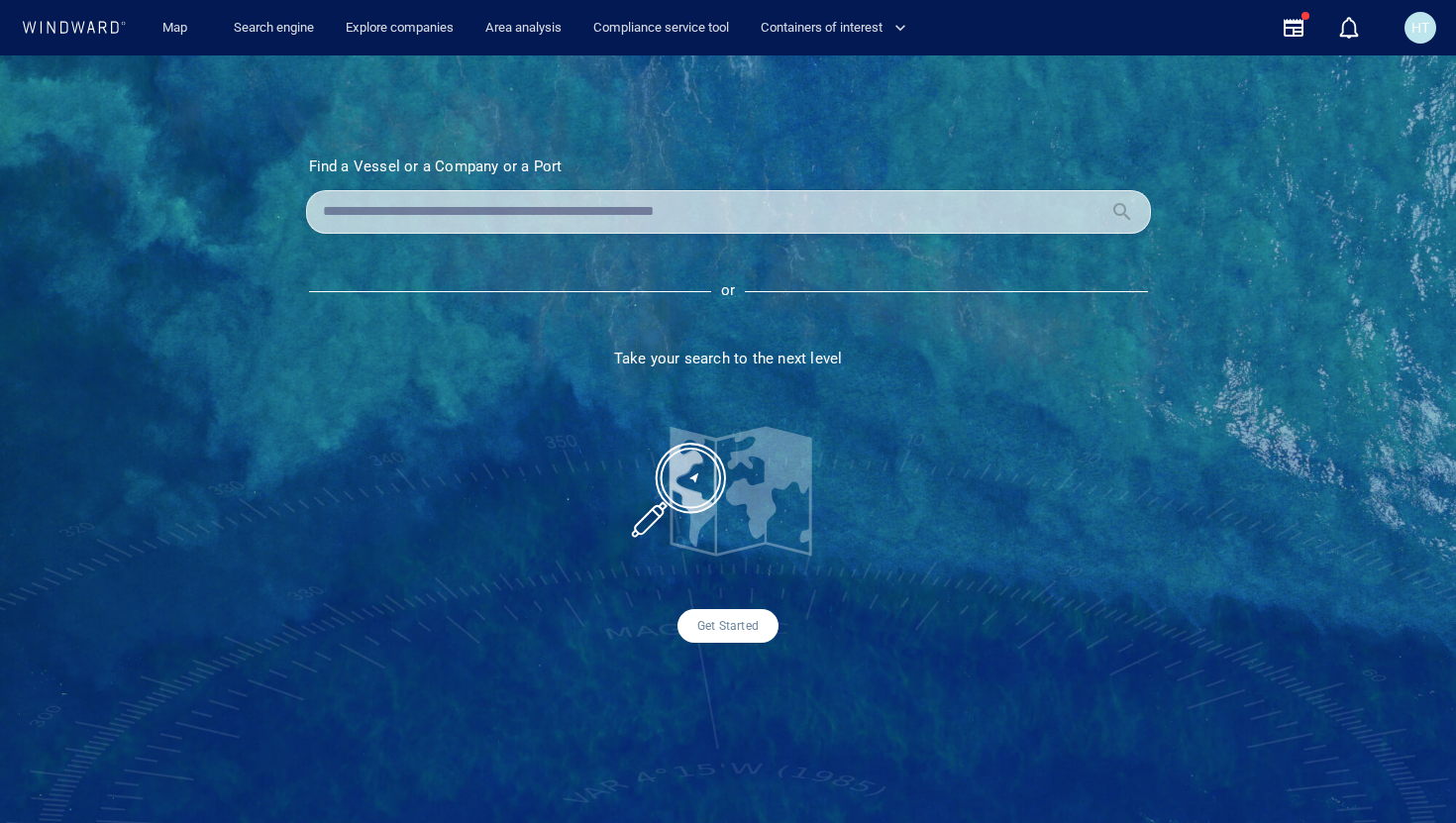 click at bounding box center (712, 212) 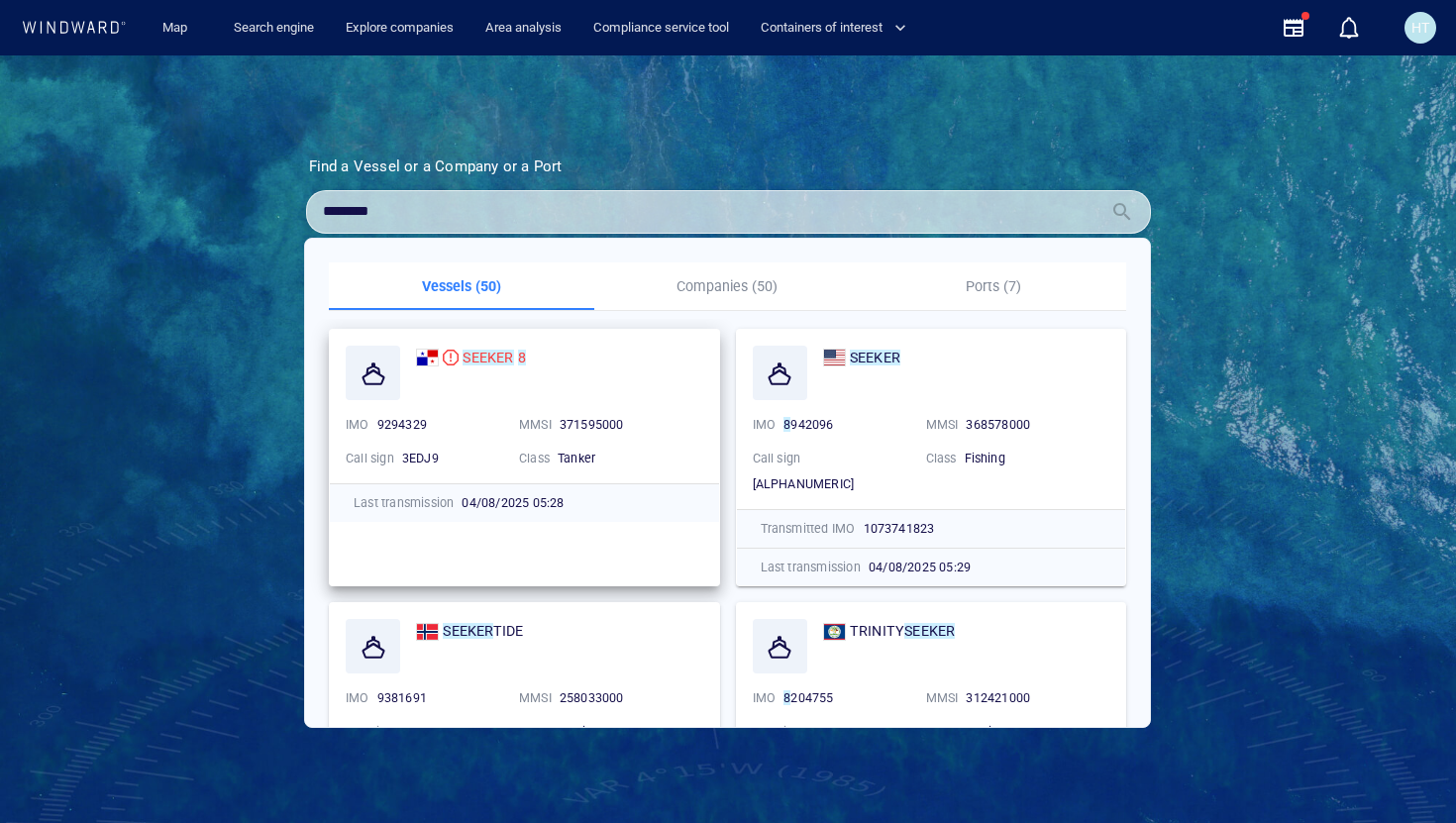 click on "9294329" at bounding box center [402, 424] 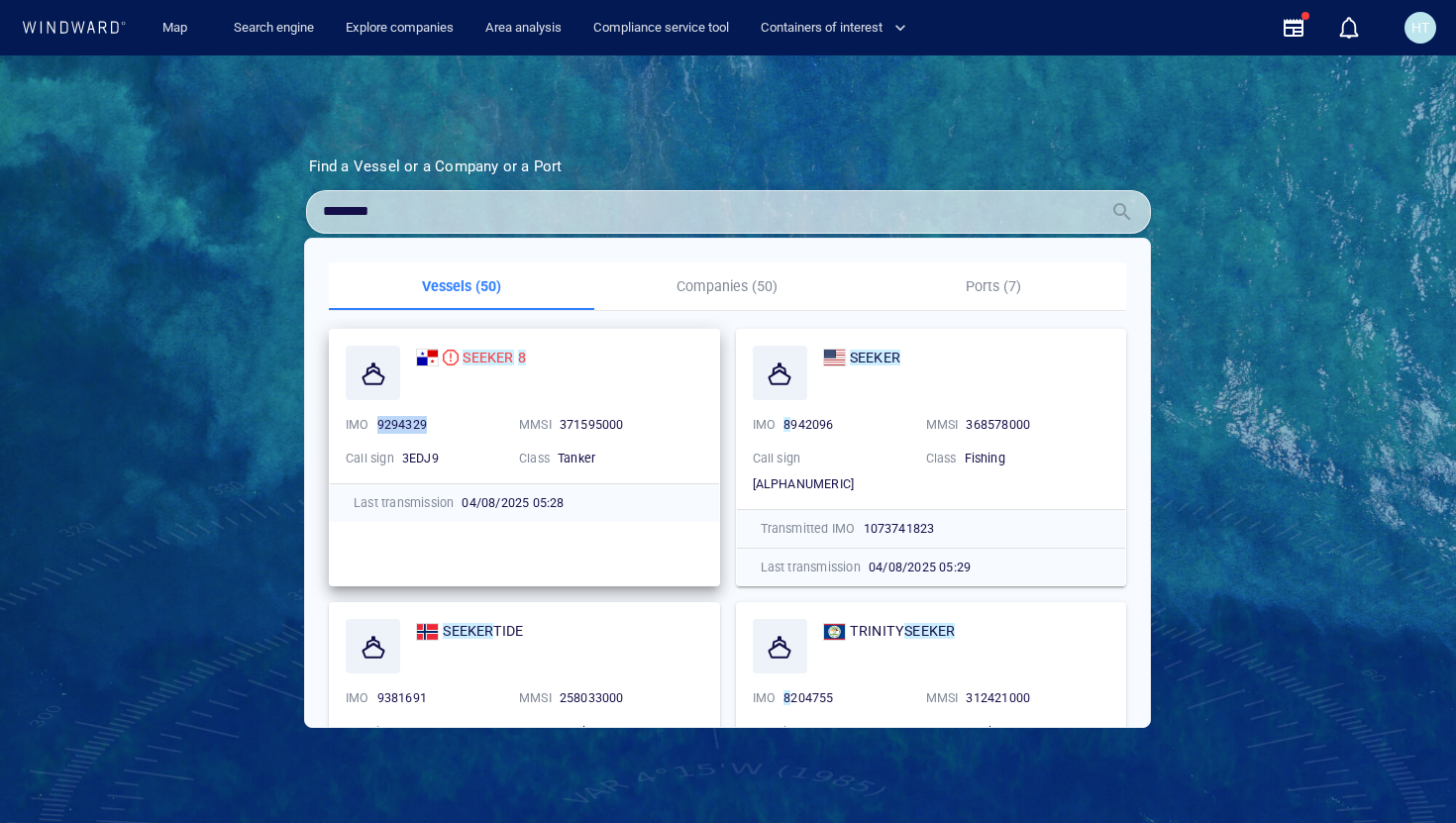 click on "9294329" at bounding box center (402, 424) 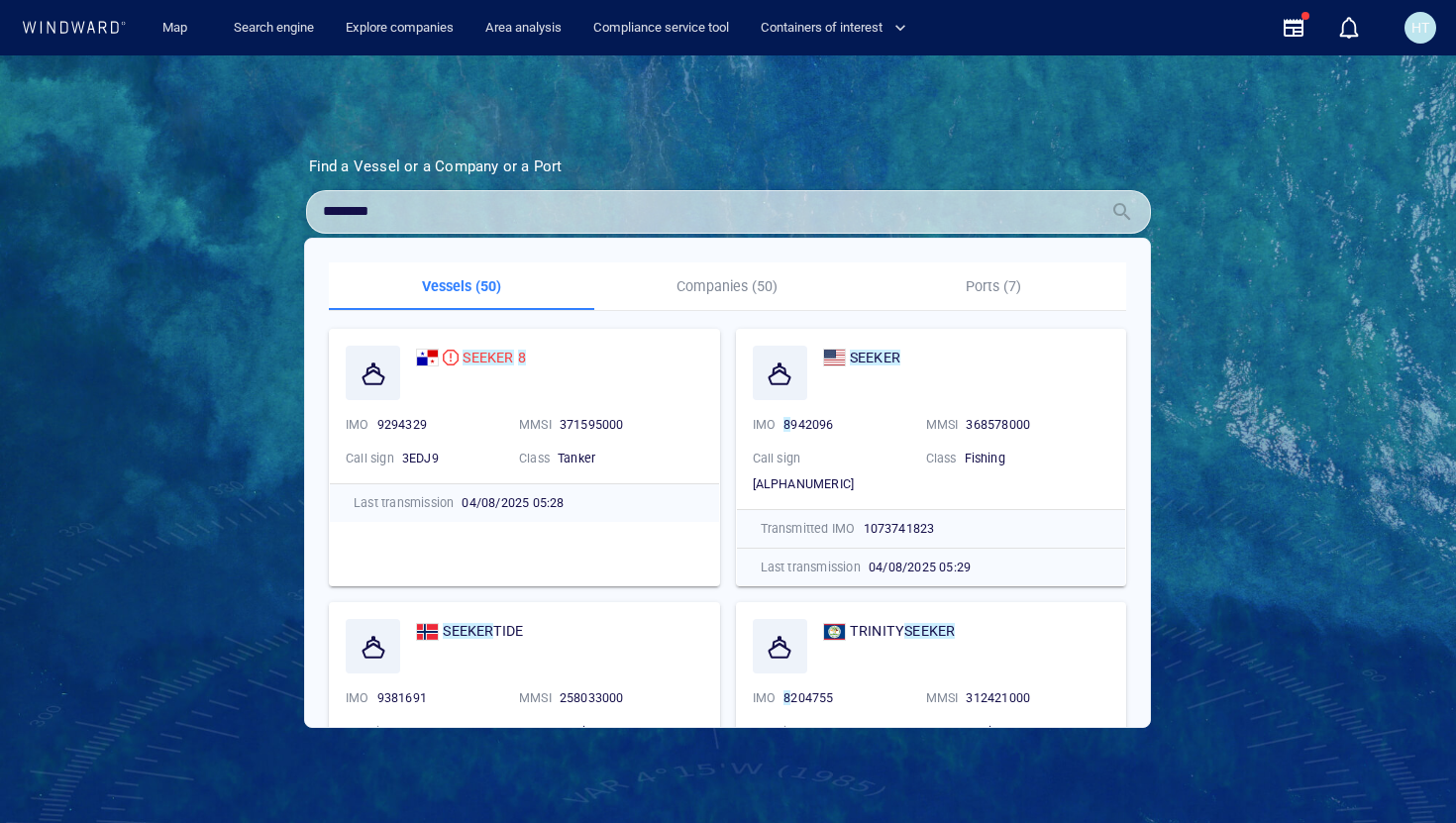 click on "********" at bounding box center (712, 212) 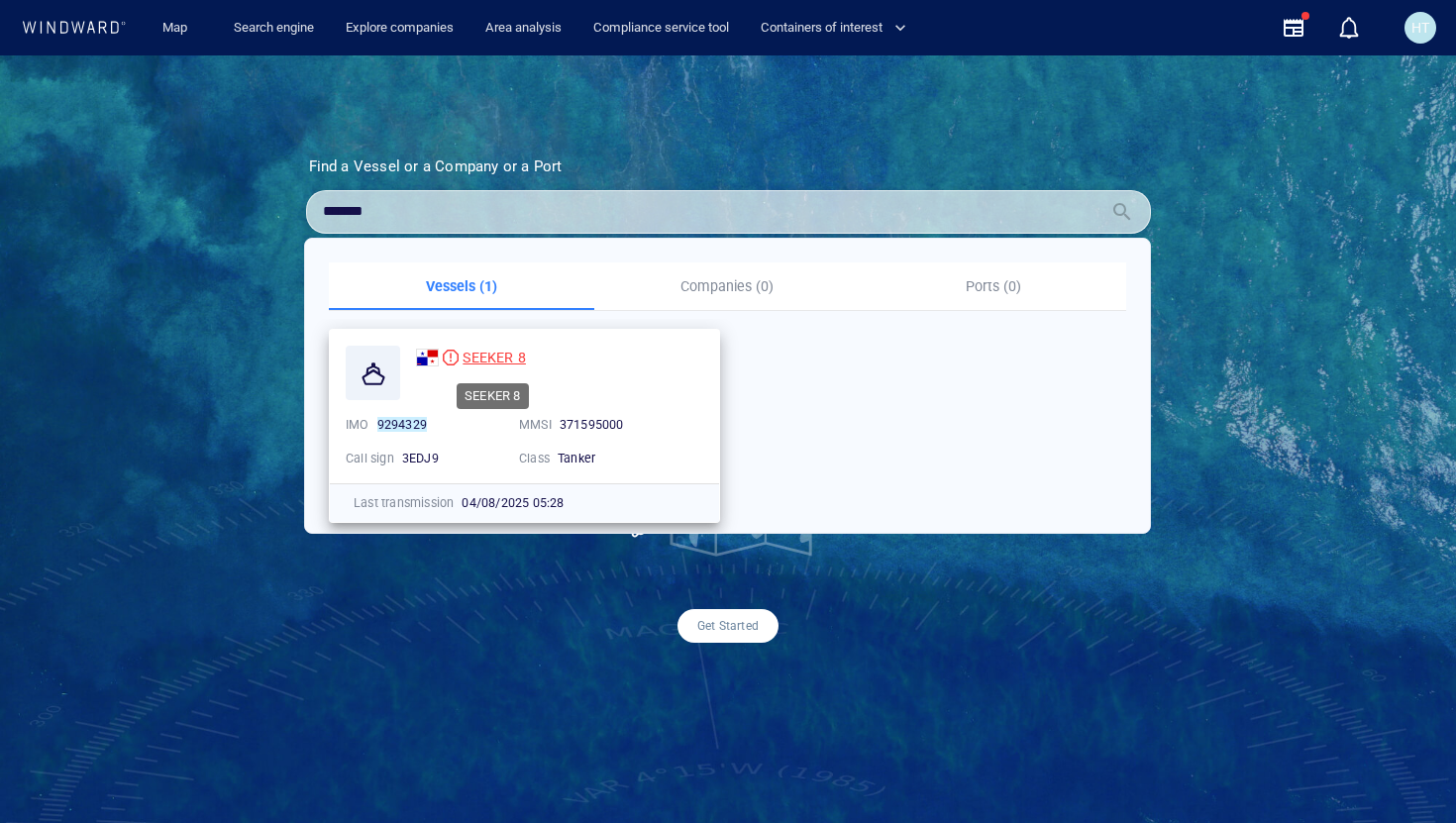 type on "*******" 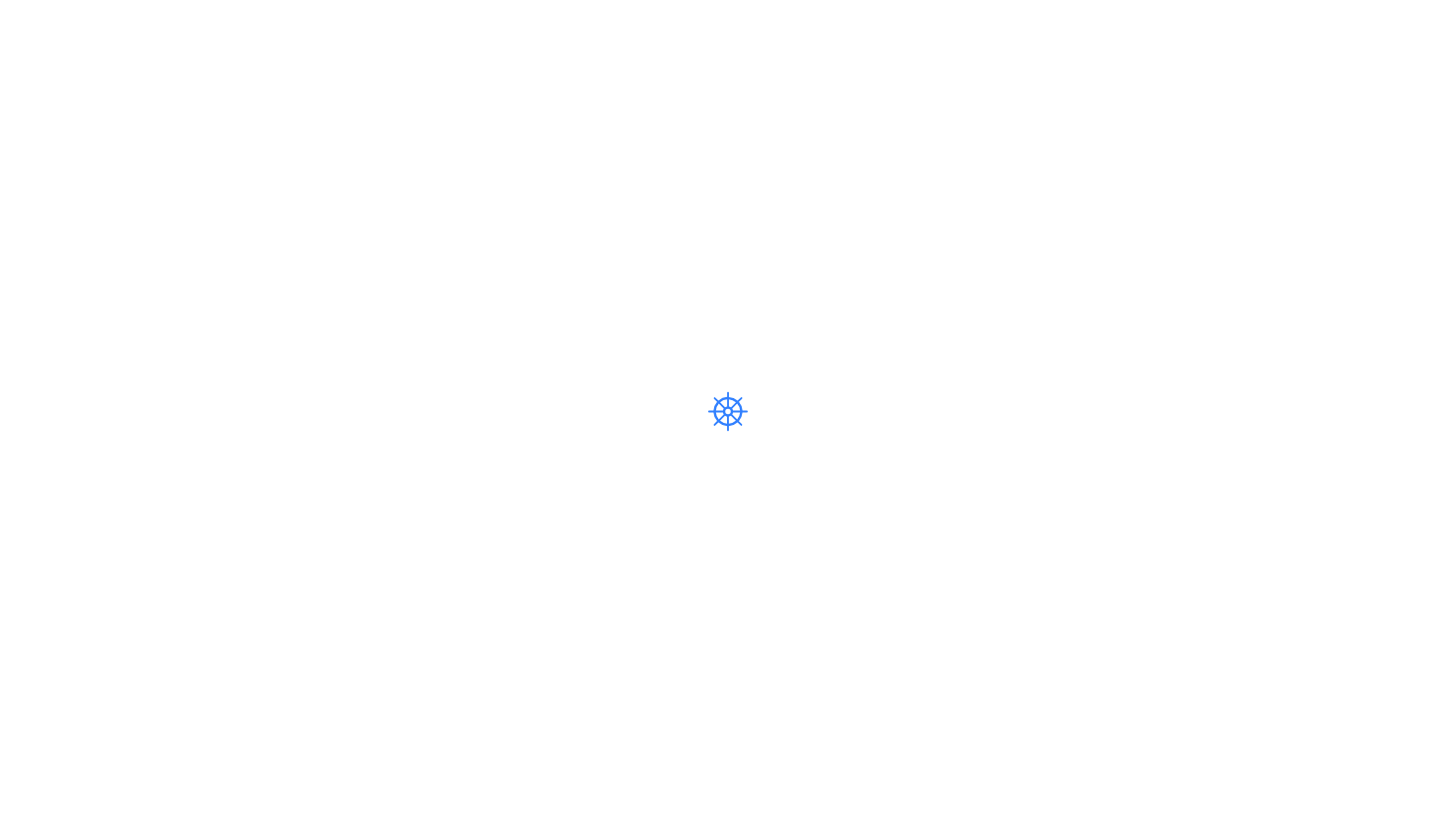 scroll, scrollTop: 0, scrollLeft: 0, axis: both 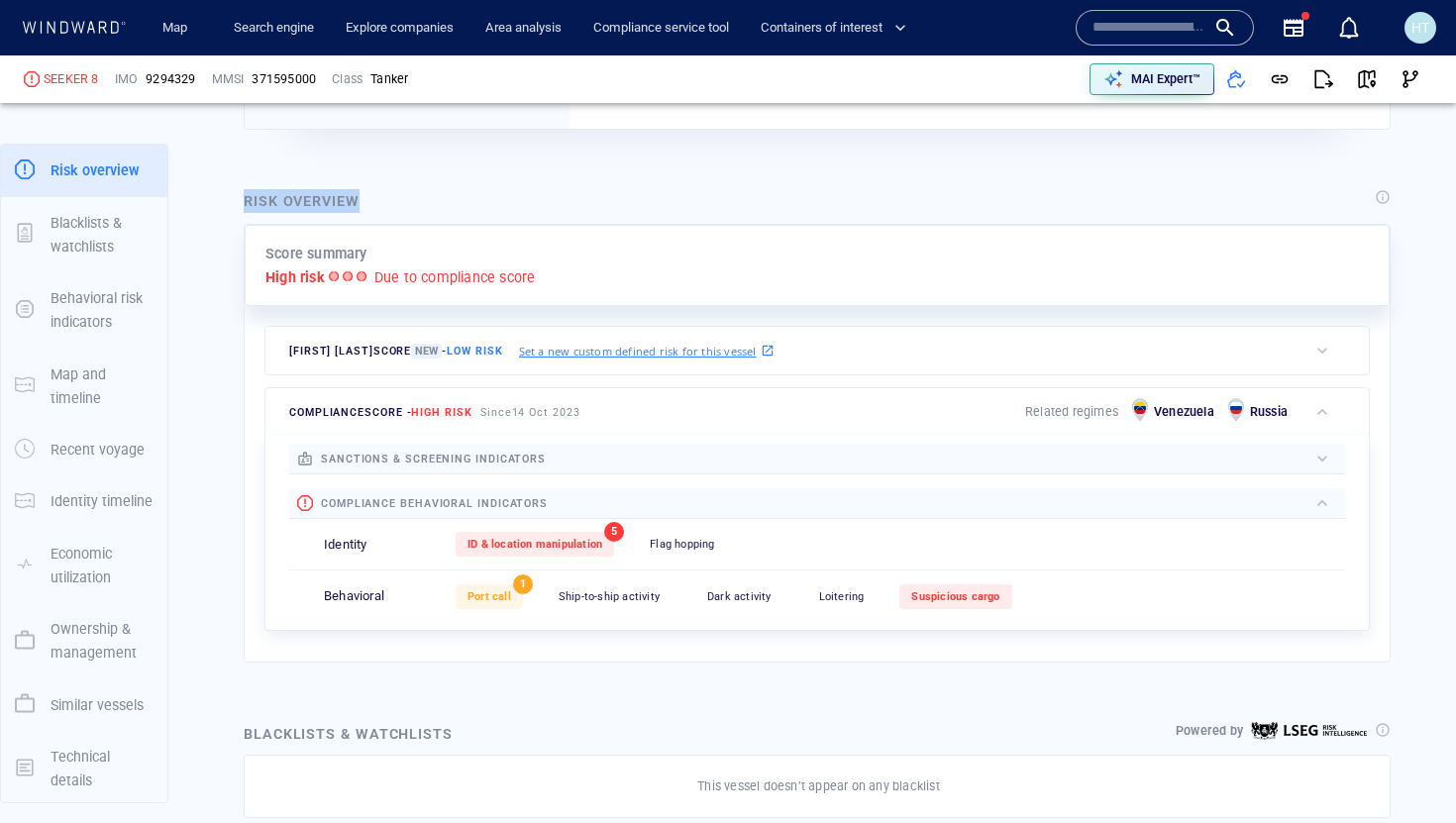 drag, startPoint x: 240, startPoint y: 197, endPoint x: 379, endPoint y: 199, distance: 139.01439 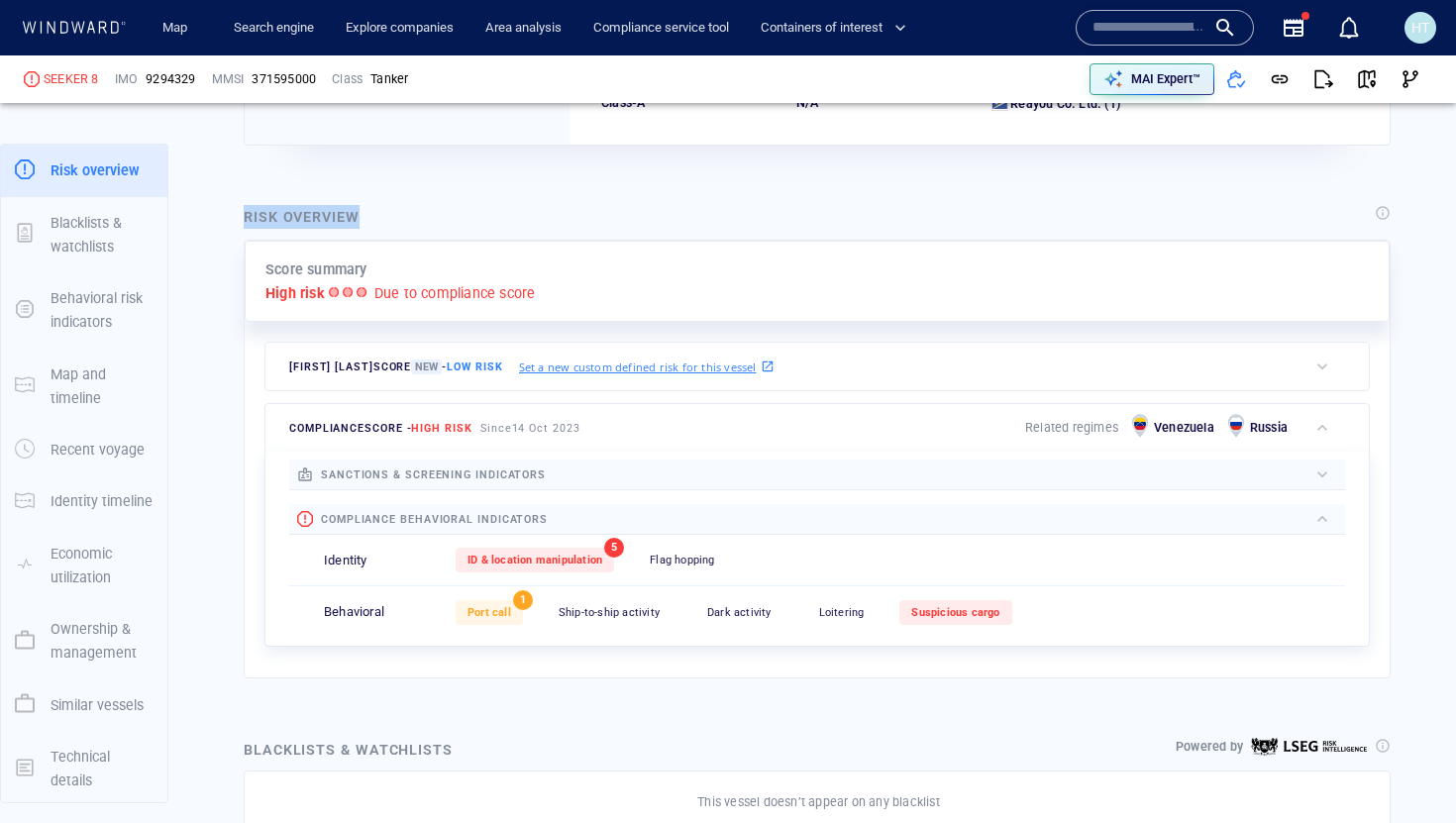 scroll, scrollTop: 383, scrollLeft: 0, axis: vertical 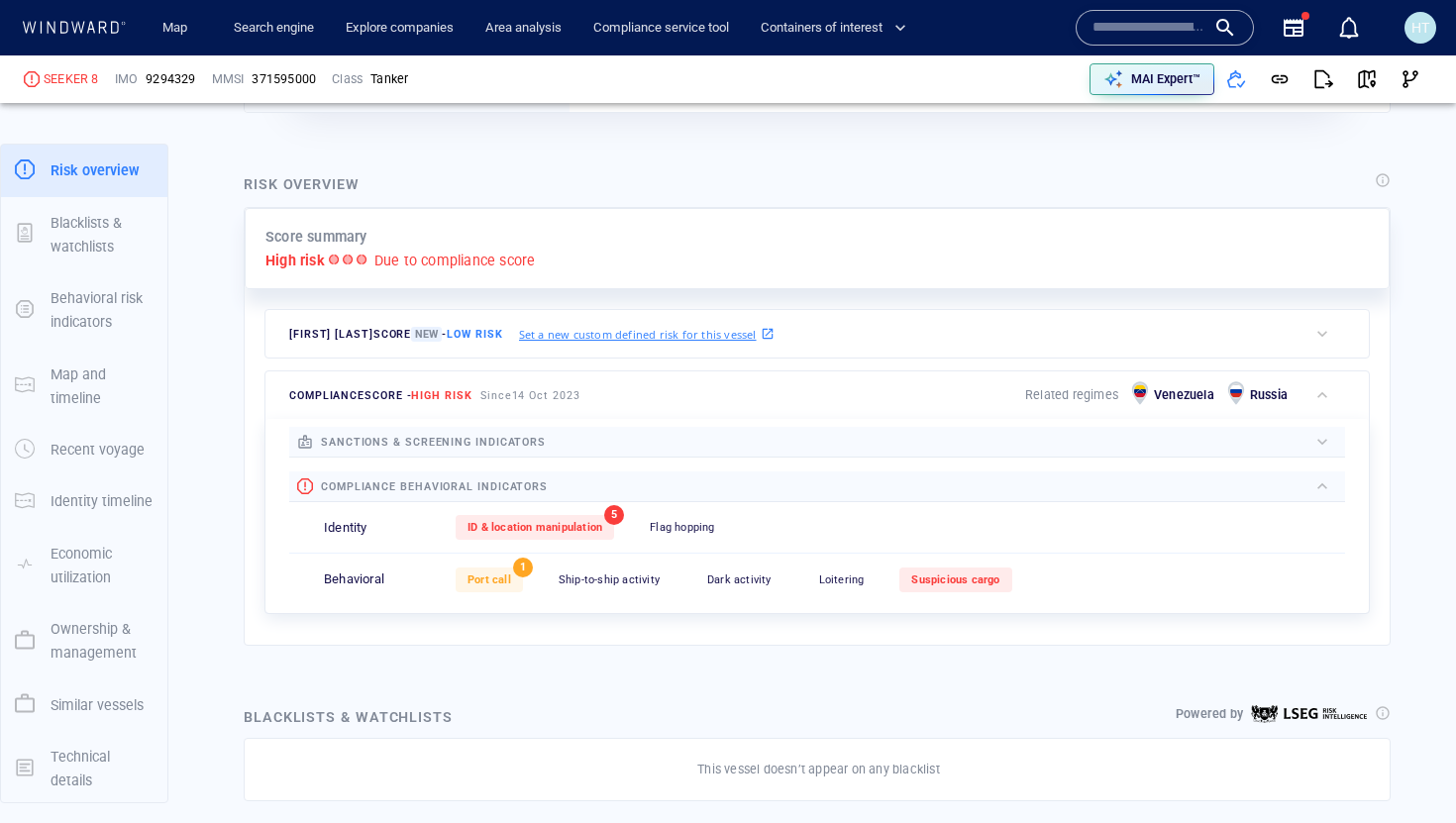 click on "Risk overview Score summary High risk Due to compliance score Henry risk  score  New  -  Low risk Set a new custom defined risk for this vessel Henry defined risk indicators This vessel doesn’t answer to the criteria of any saved query with a custom defined risk Set a new custom defined risk compliance  score  -  High risk Since  14 Oct 2023 Related regimes Venezuela Russia sanctions & screening indicators List & registry Sanctioned vessel 0 Sanctioned country flag 0 Former sanctioned flag 0 Sanctioned company 0 Company in sanctioned country 0 compliance behavioral indicators Identity ID & location manipulation 5 Flag hopping 0 Behavioral Port call 1 Ship-to-ship activity 0 Dark activity 0 Loitering 0 Suspicious cargo 0" at bounding box center [817, 409] 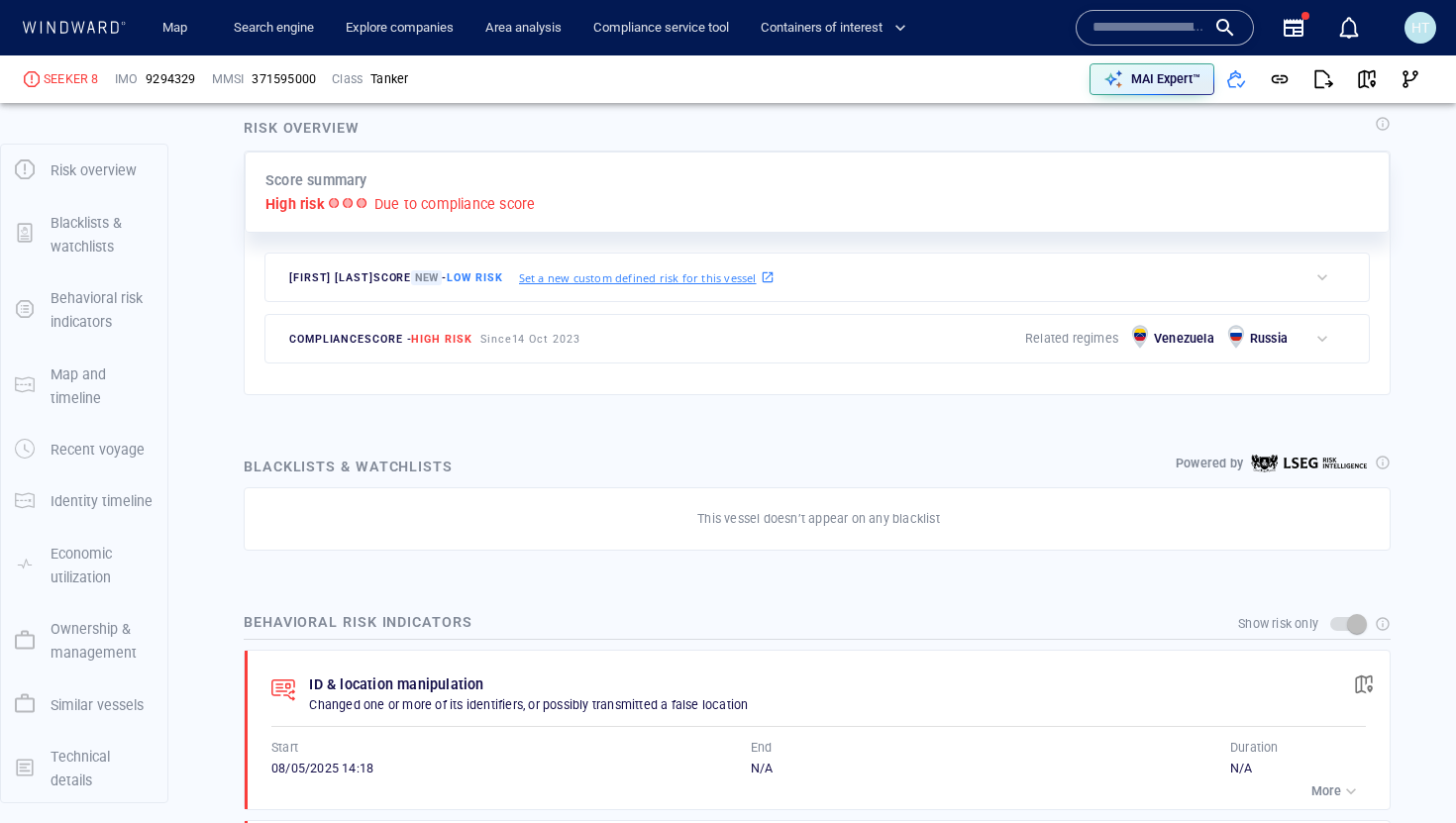 scroll, scrollTop: 448, scrollLeft: 0, axis: vertical 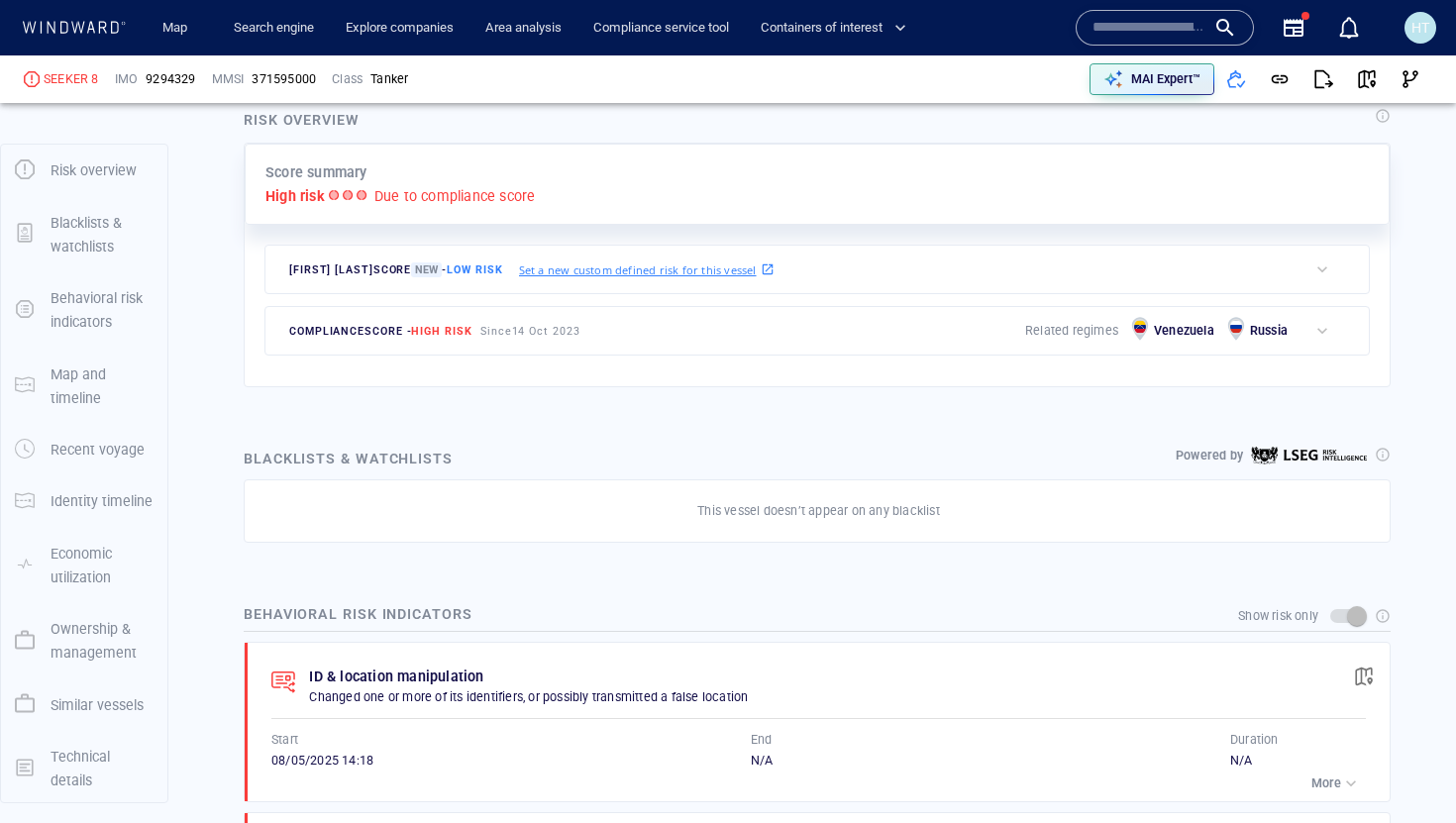 click on "compliance  score  -  High risk" at bounding box center [380, 331] 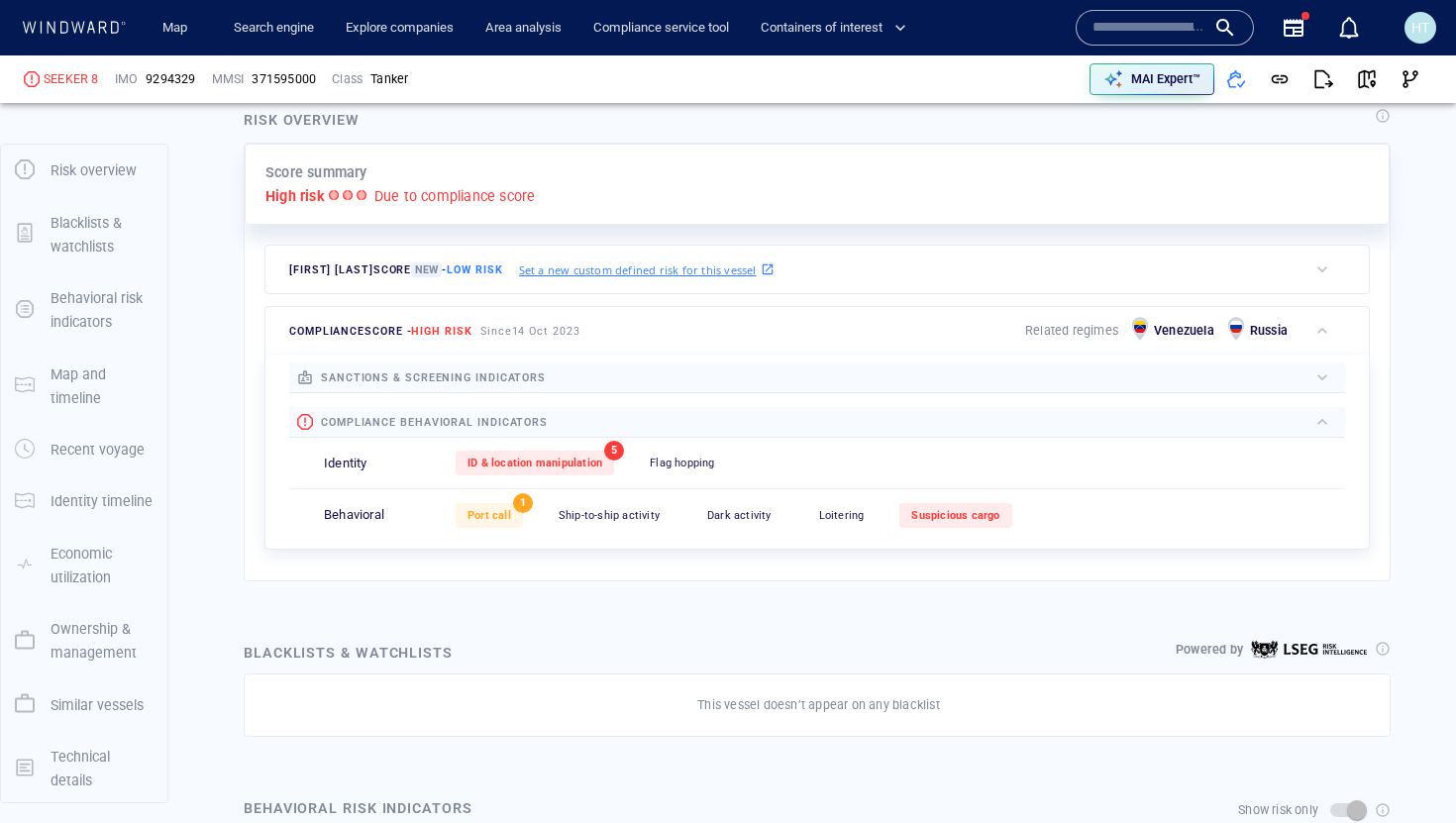 click on "compliance behavioral indicators" at bounding box center [434, 422] 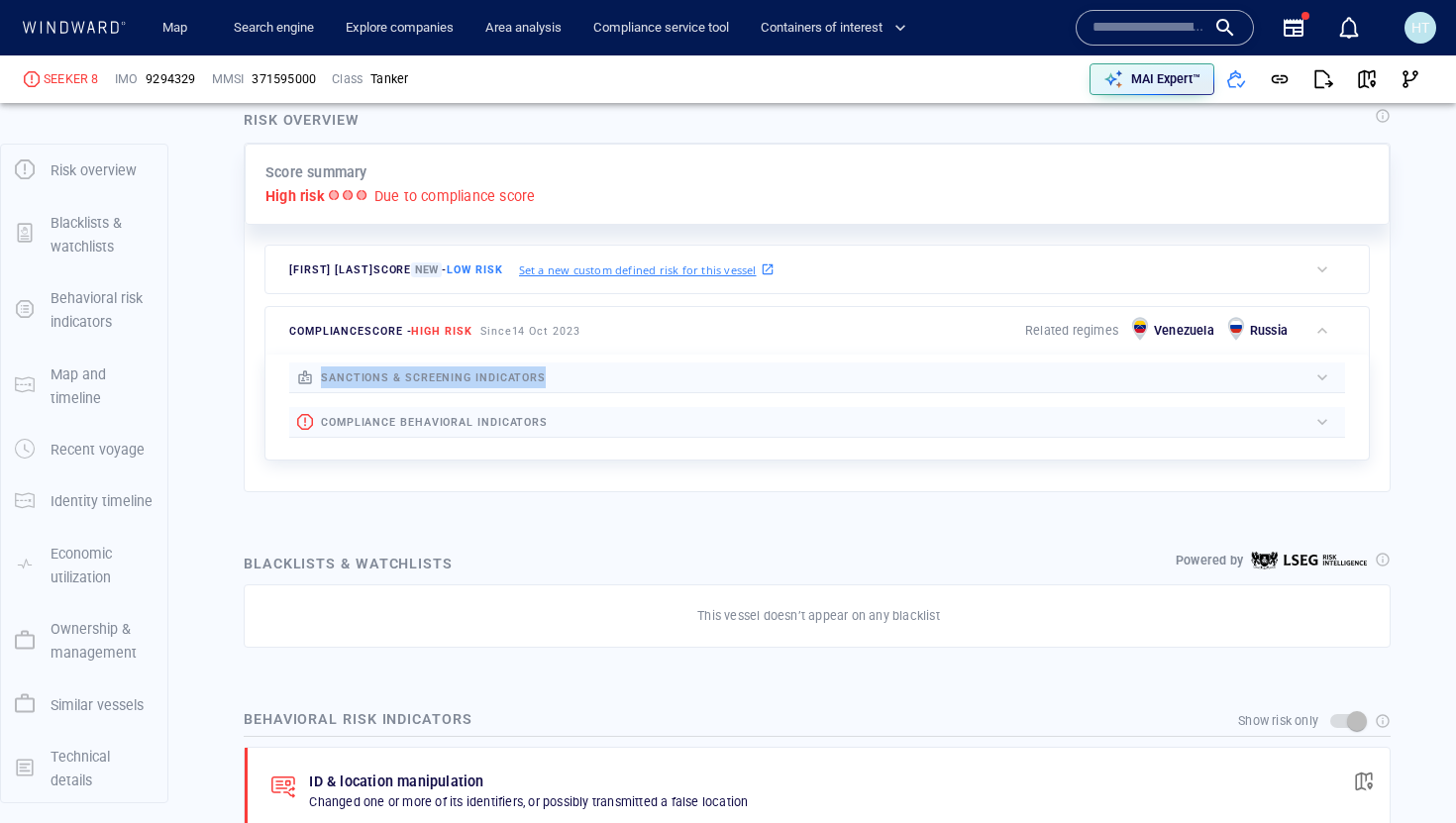 drag, startPoint x: 320, startPoint y: 378, endPoint x: 572, endPoint y: 379, distance: 252.00198 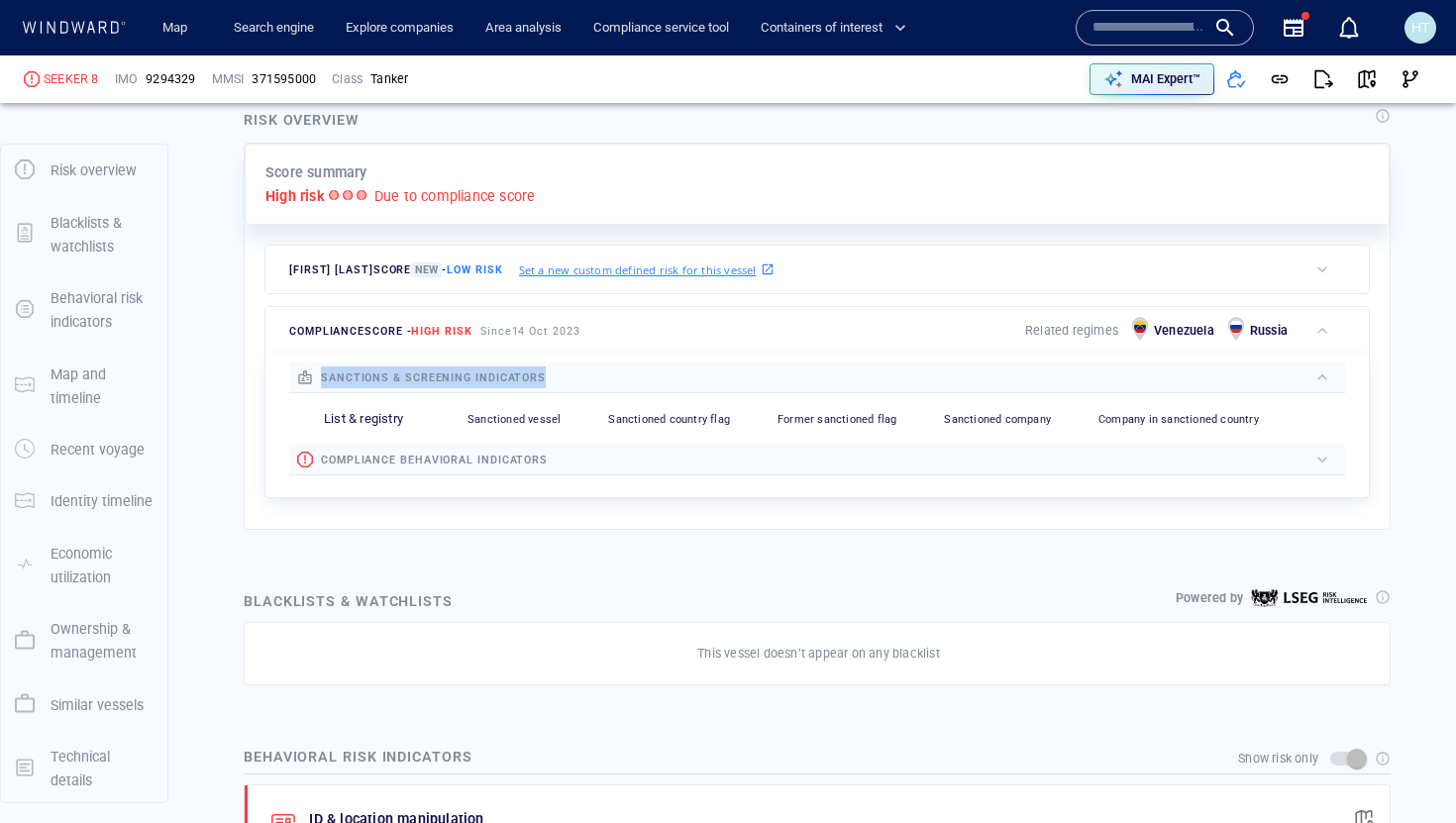 click on "sanctions & screening indicators" at bounding box center [433, 377] 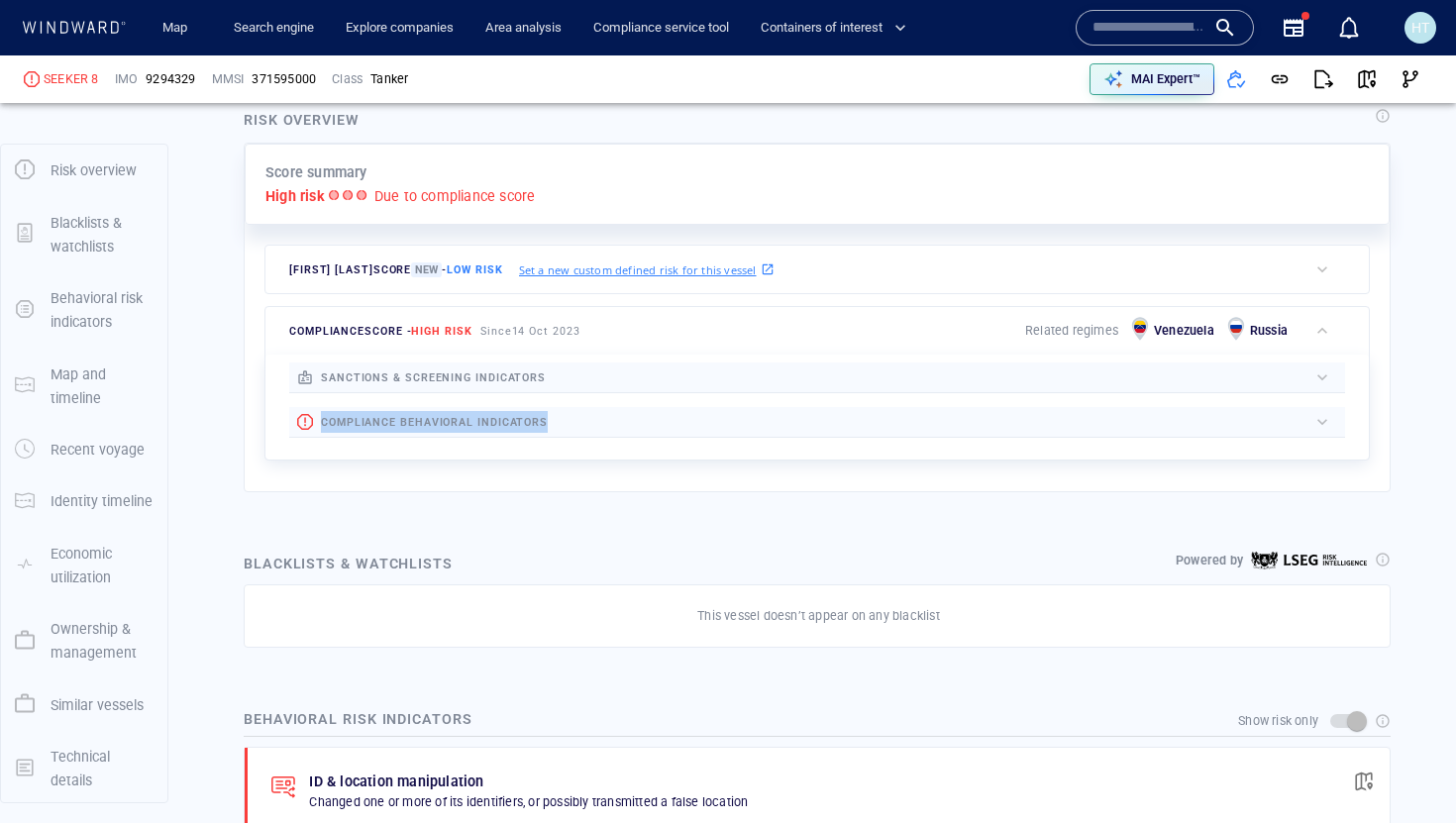 drag, startPoint x: 566, startPoint y: 422, endPoint x: 320, endPoint y: 432, distance: 246.20317 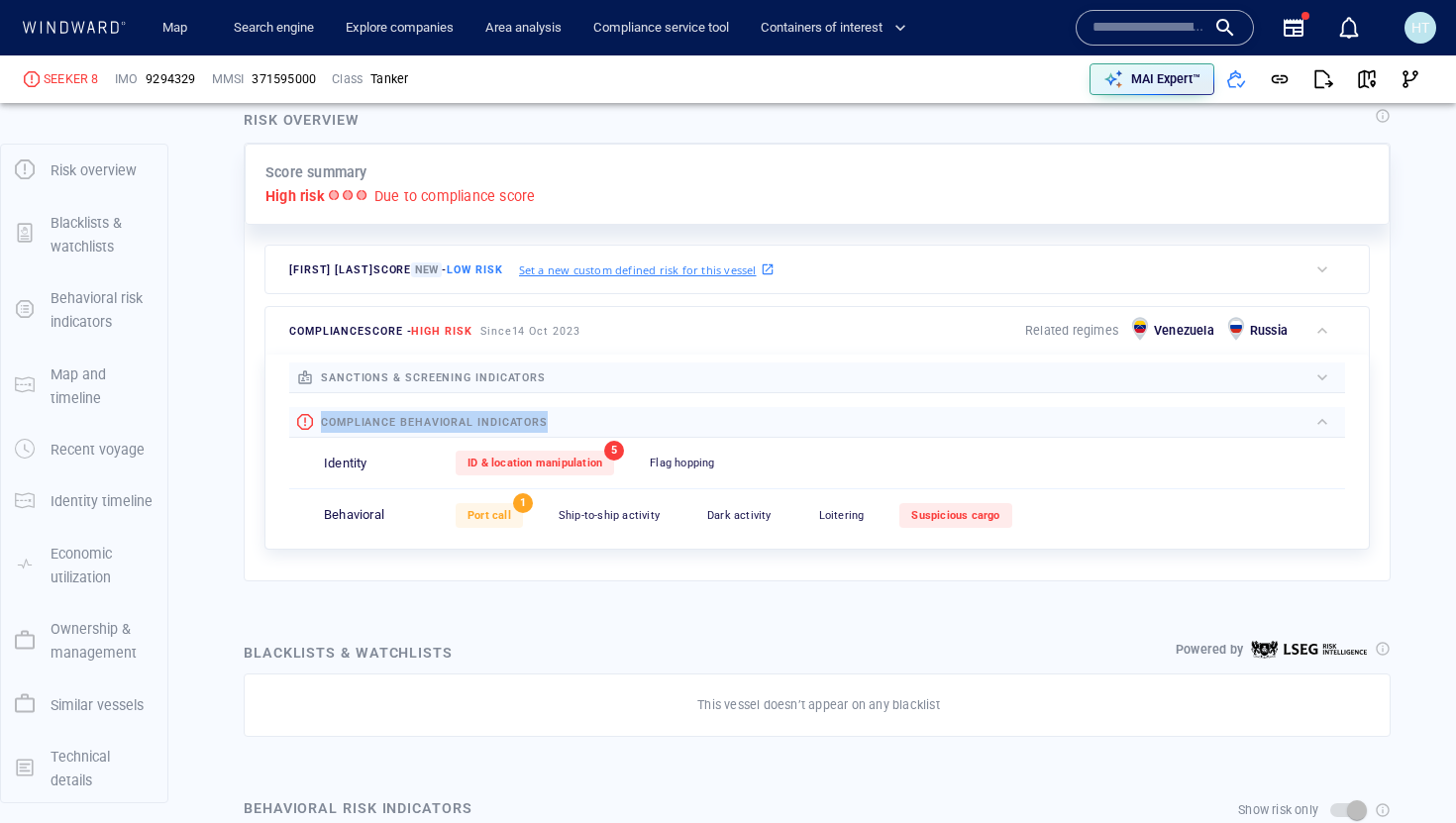 click on "compliance behavioral indicators" at bounding box center [434, 422] 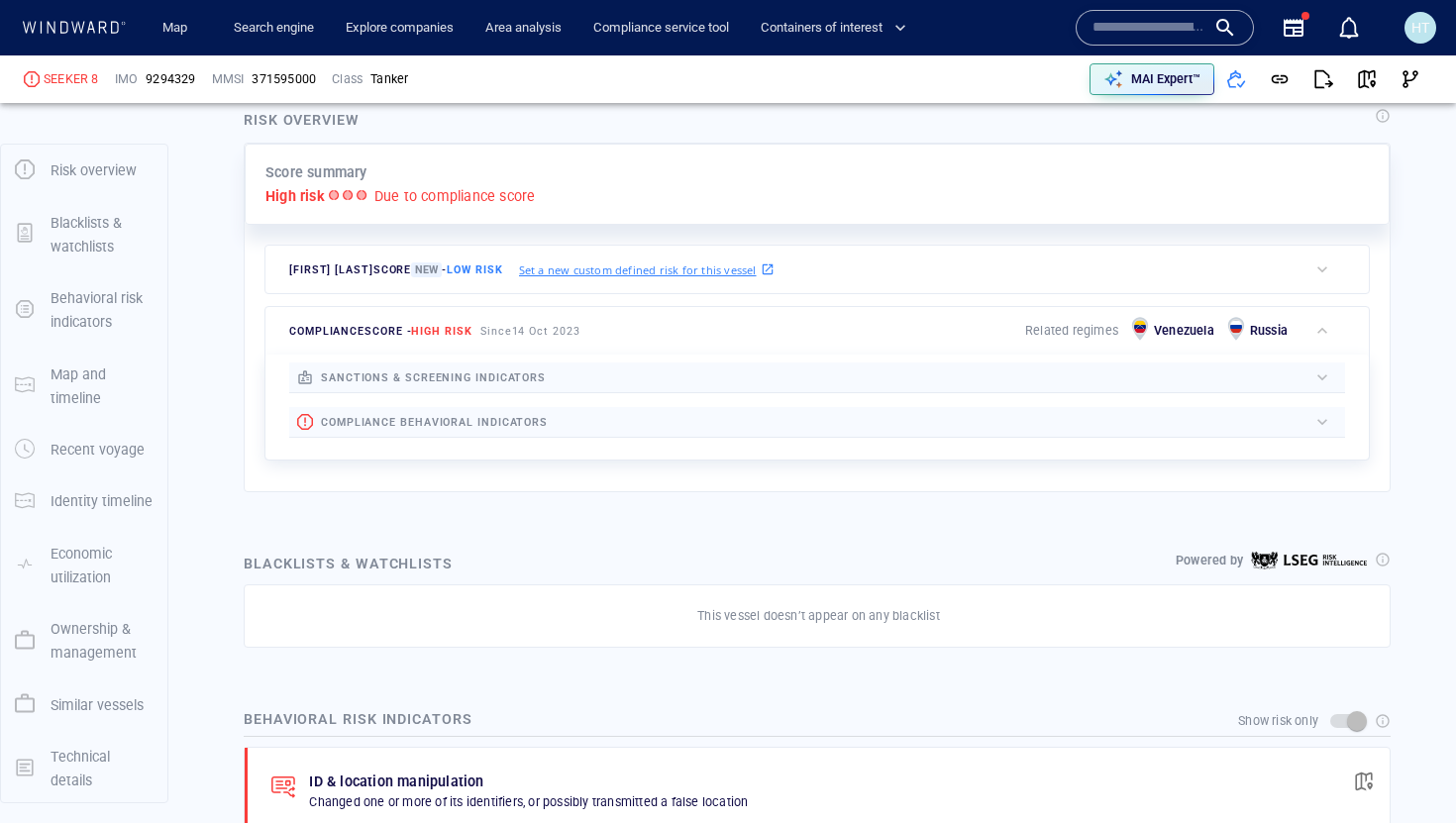 click at bounding box center [1149, 28] 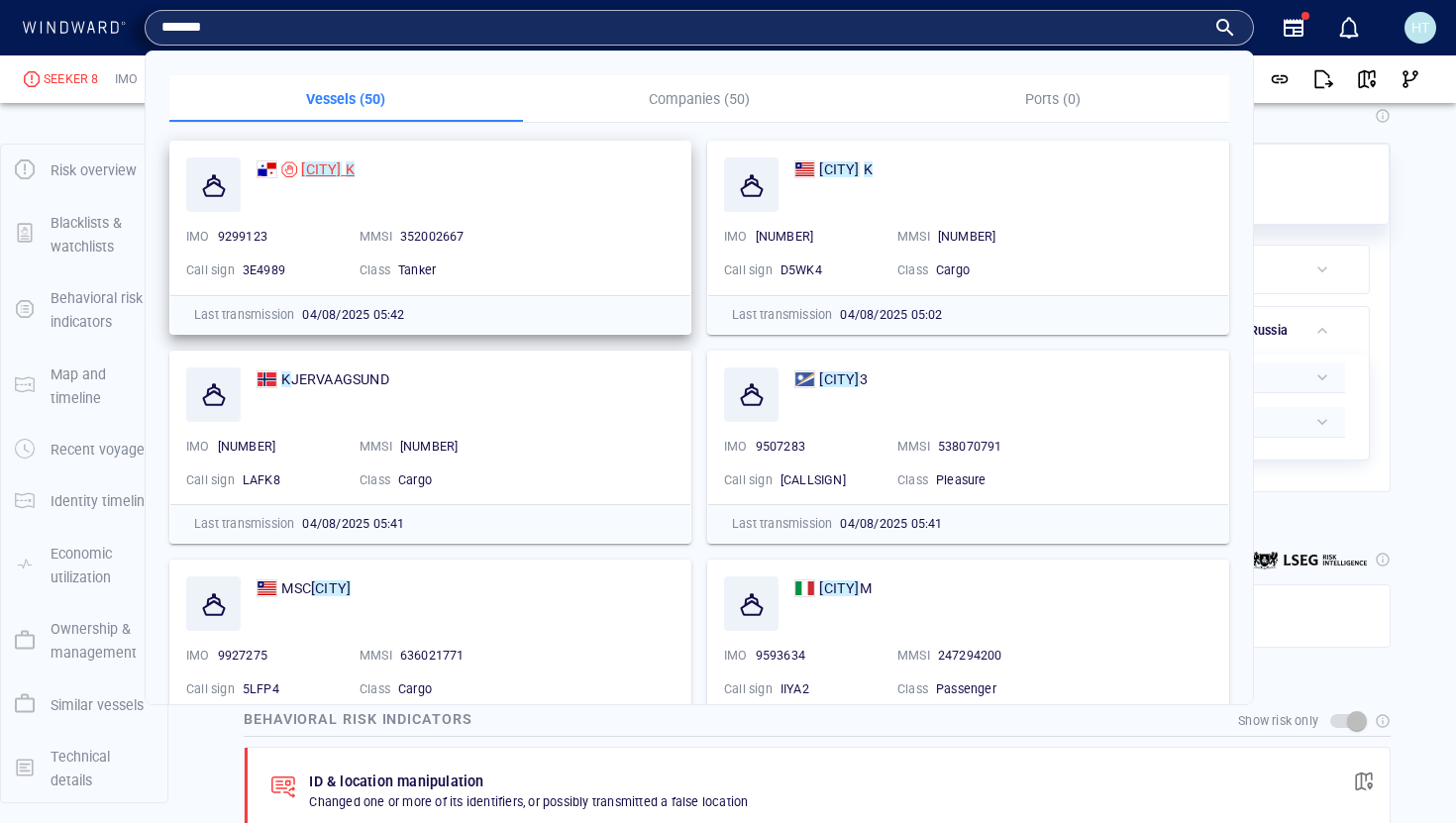 type on "*******" 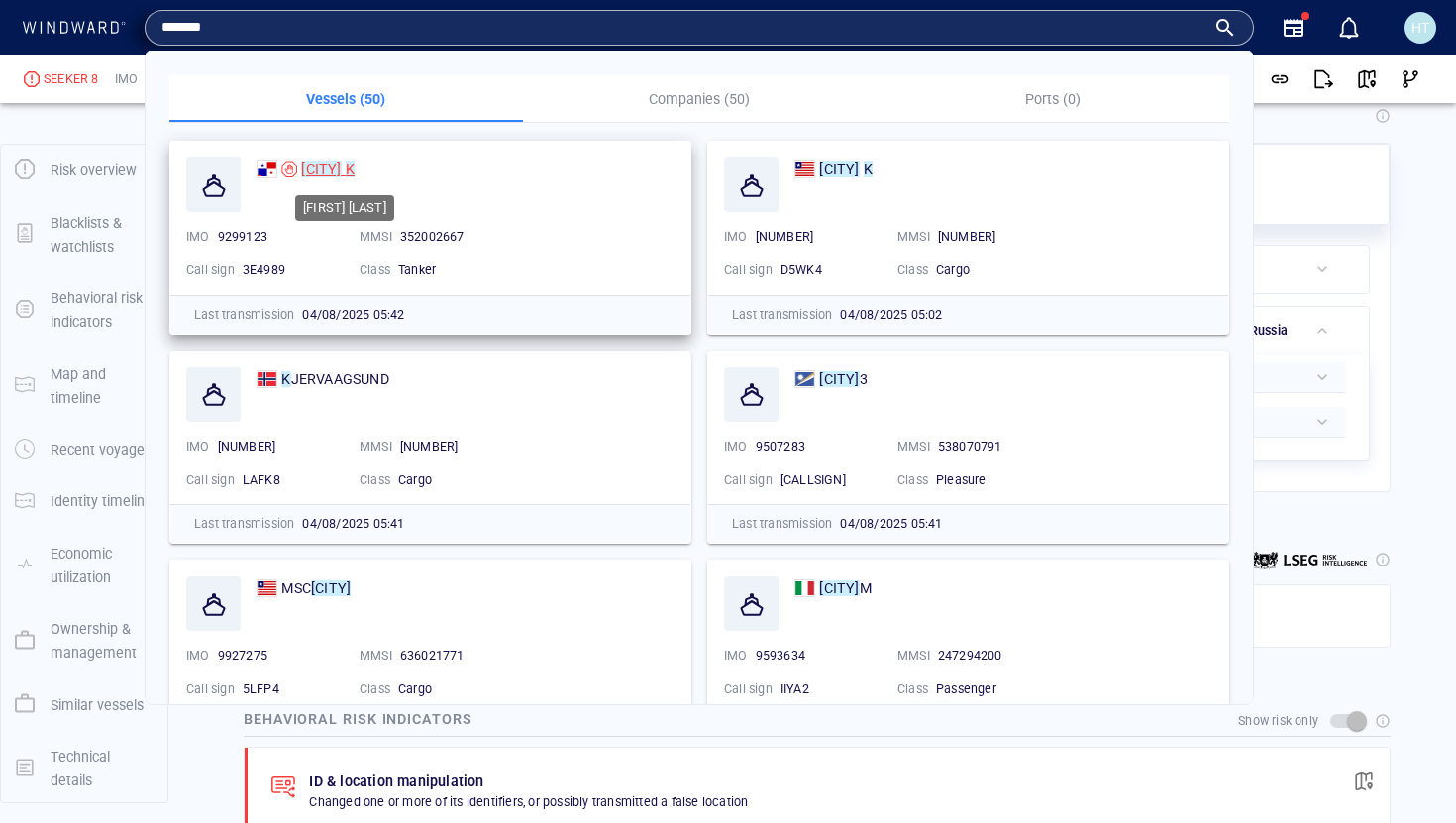 click on "SOFIA" at bounding box center [321, 169] 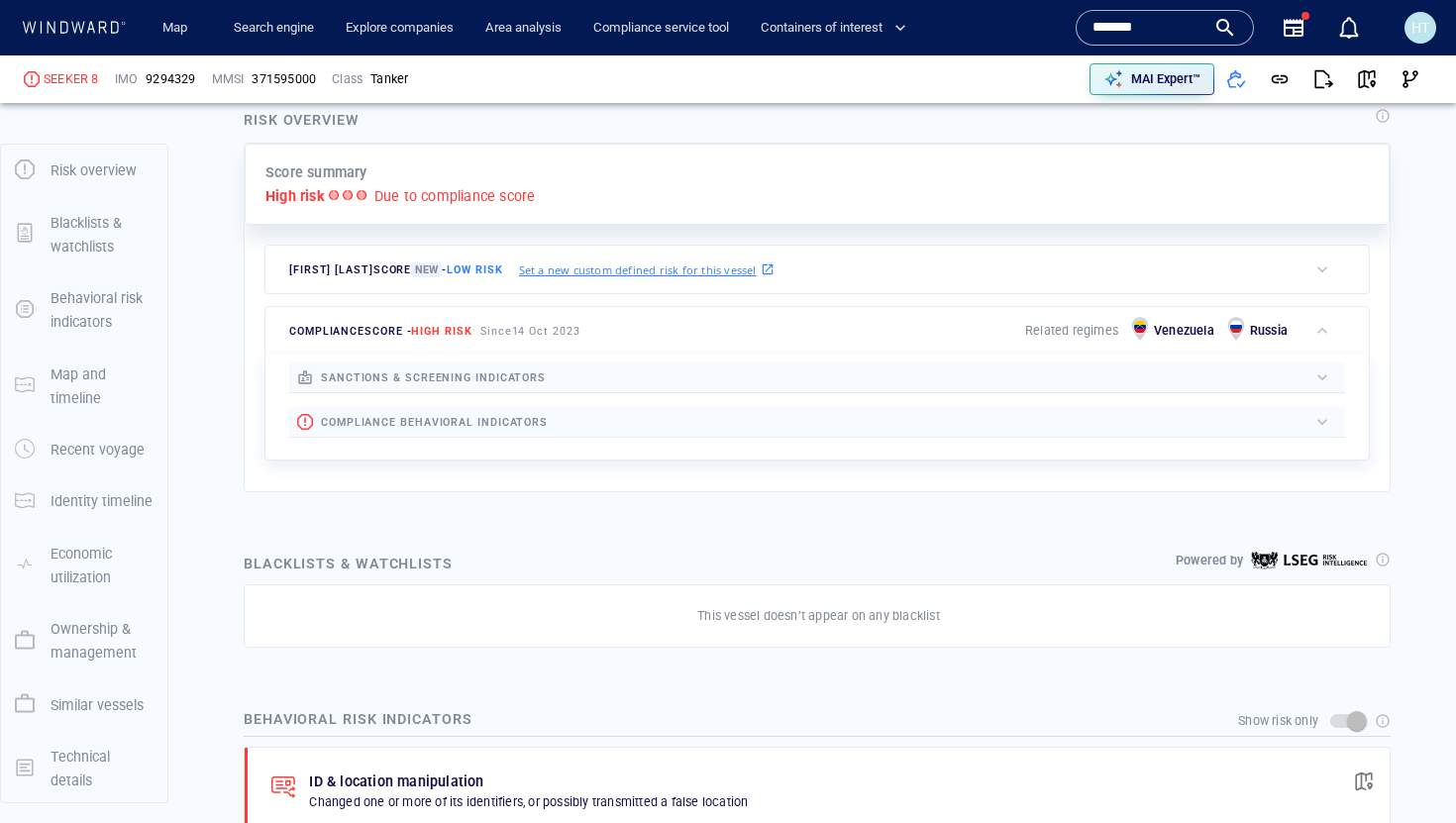 click on "compliance behavioral indicators" at bounding box center [434, 422] 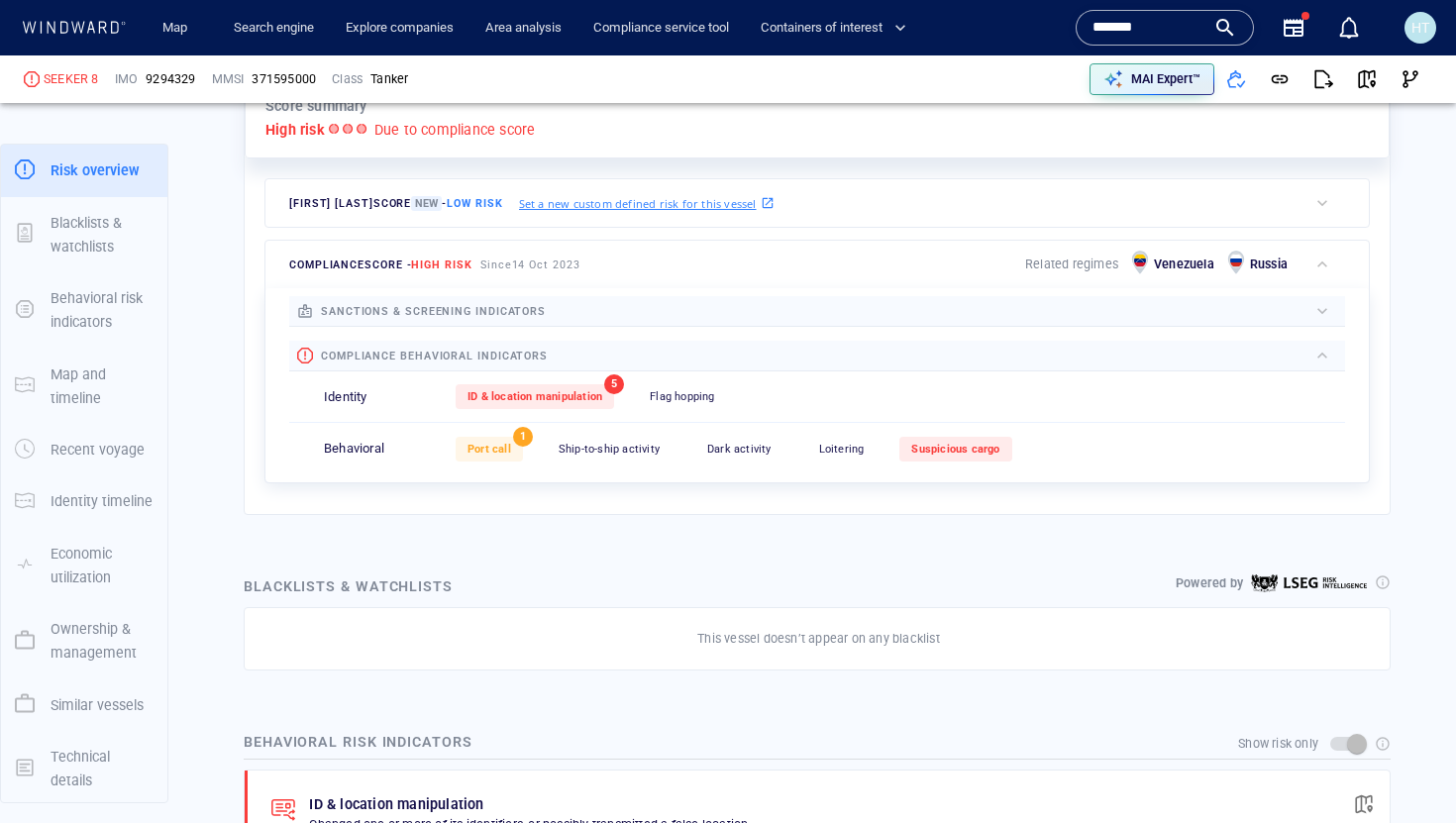 scroll, scrollTop: 519, scrollLeft: 0, axis: vertical 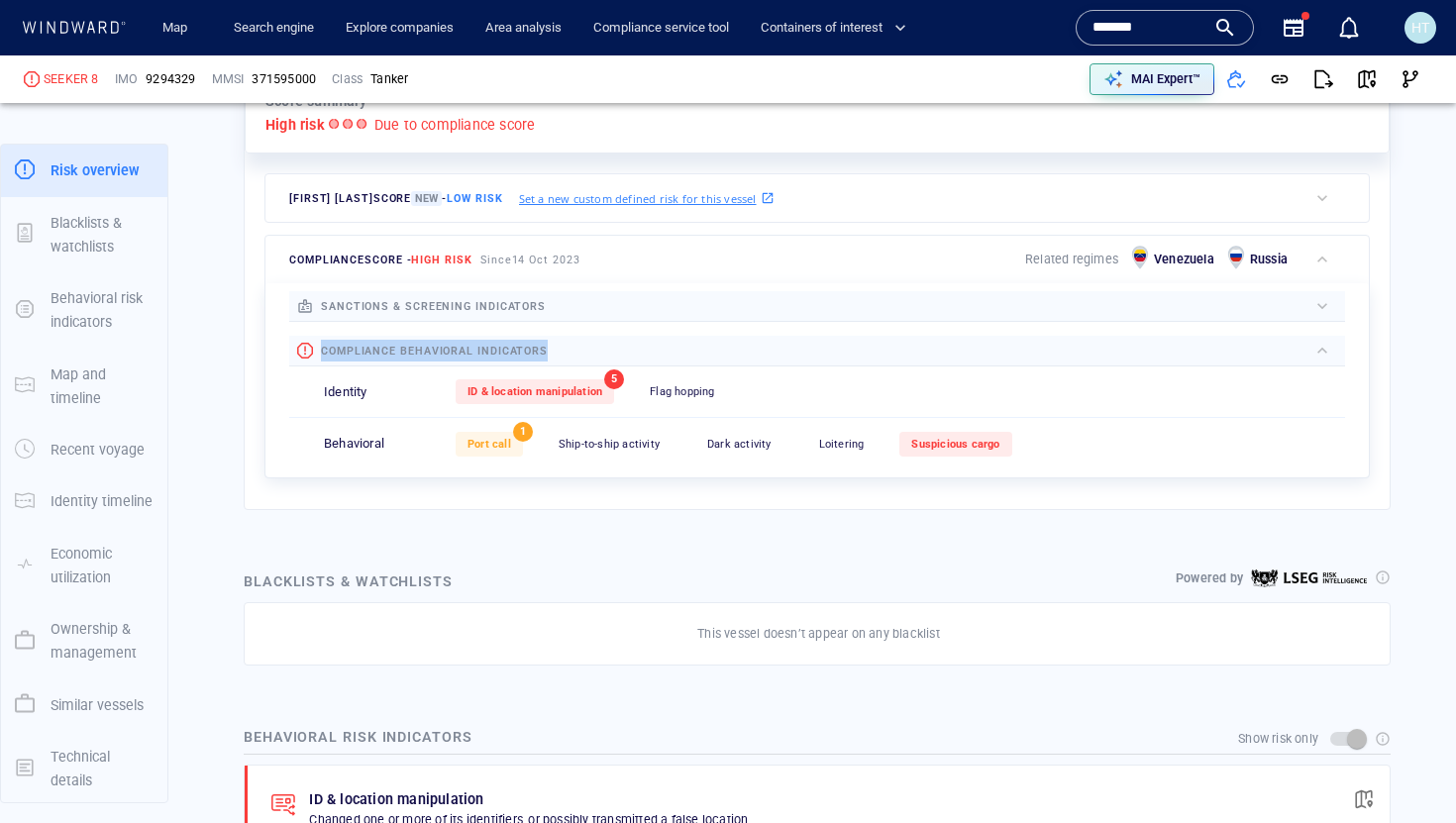 drag, startPoint x: 316, startPoint y: 351, endPoint x: 584, endPoint y: 342, distance: 268.1511 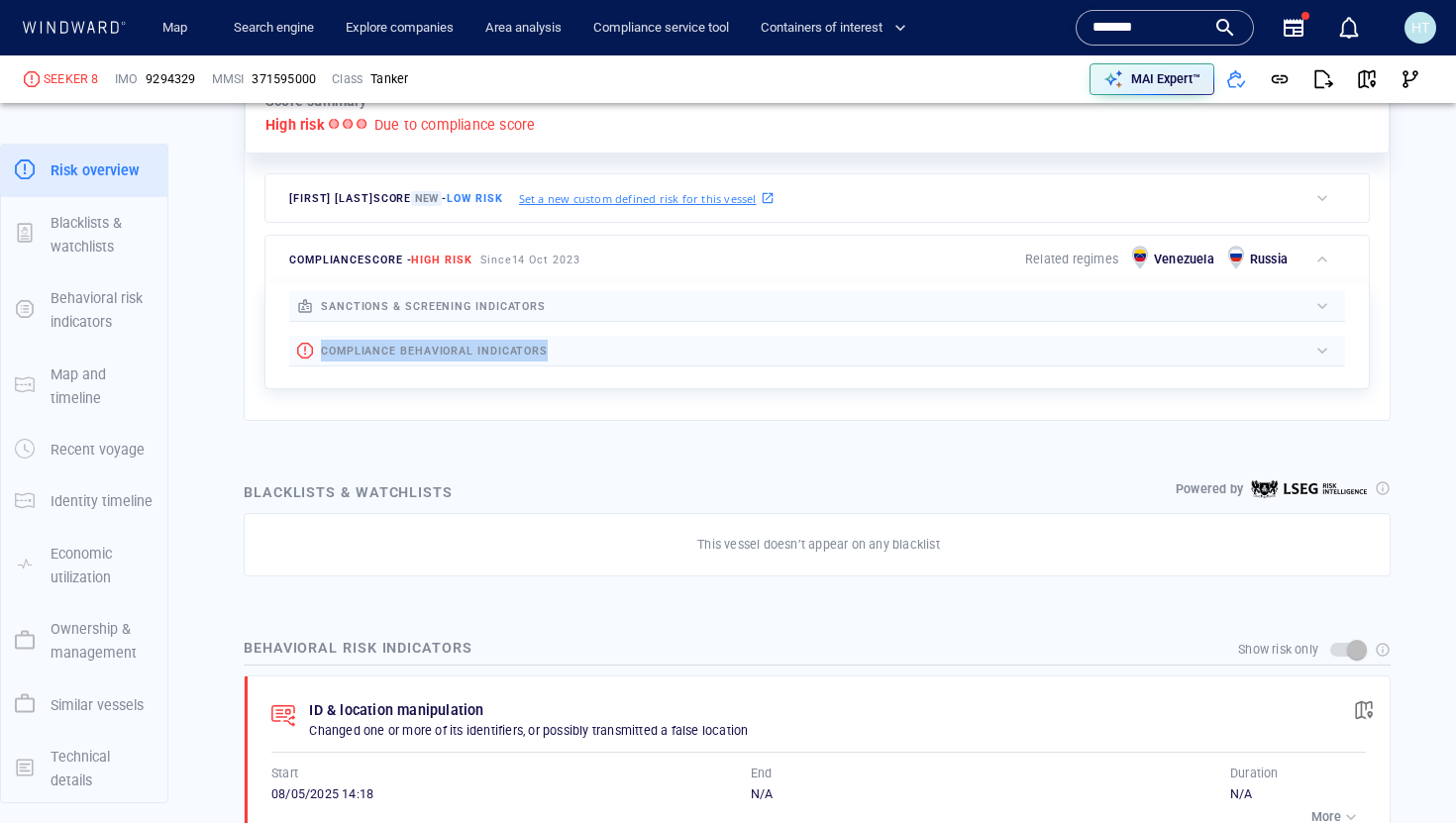 click at bounding box center (927, 351) 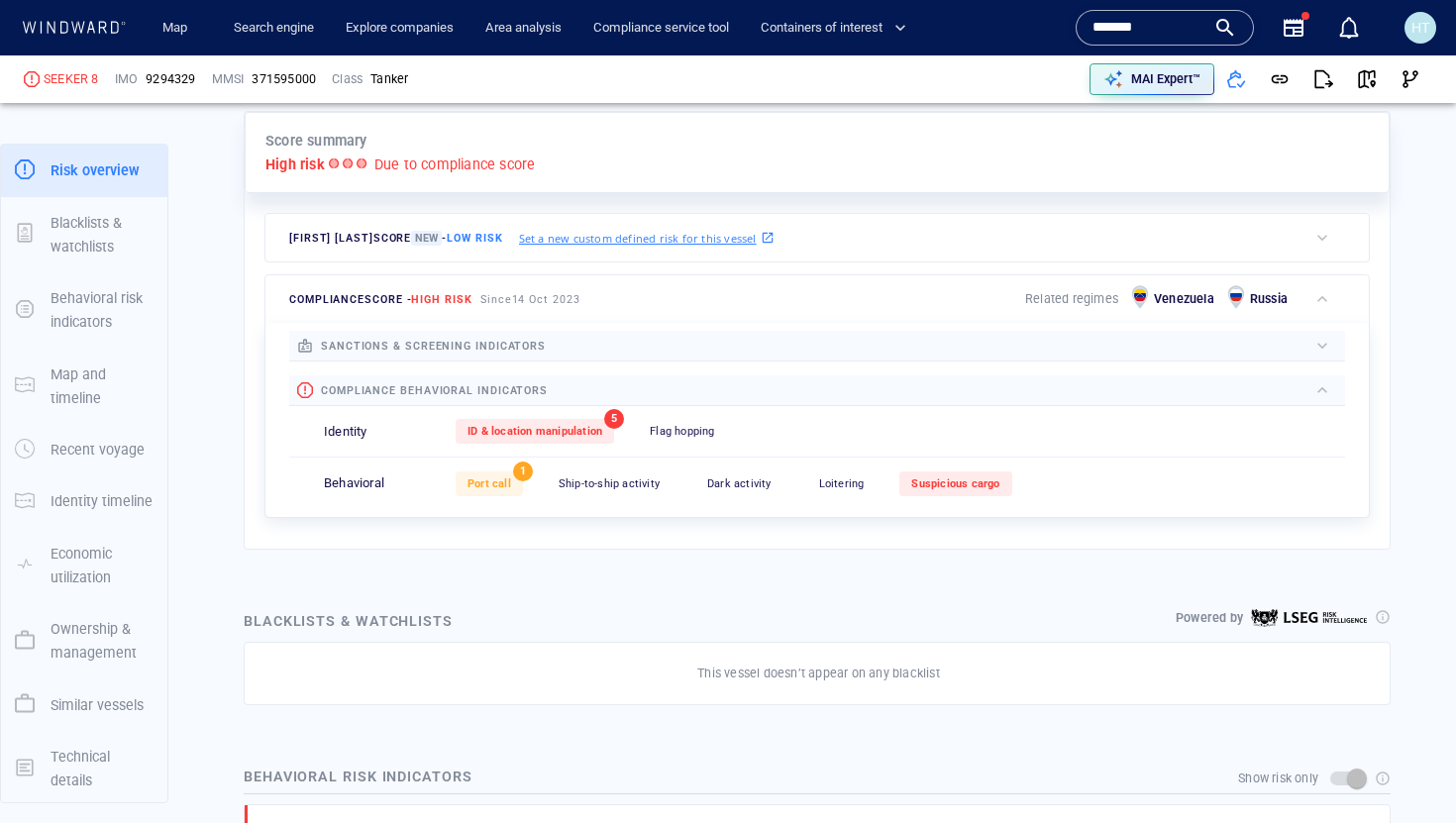 scroll, scrollTop: 475, scrollLeft: 0, axis: vertical 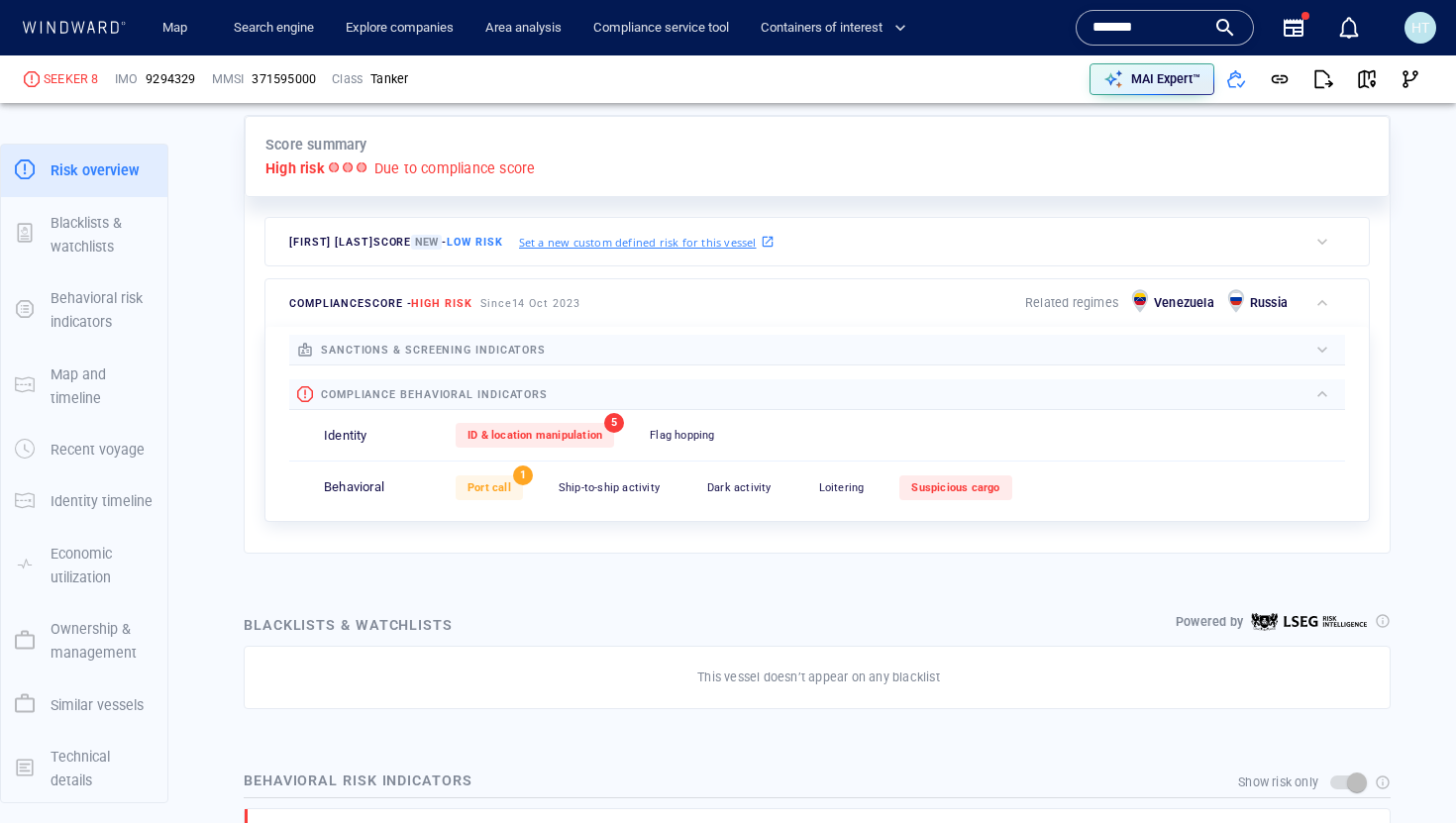 click on "Henry risk  score  New  -  Low risk Set a new custom defined risk for this vessel" at bounding box center (786, 242) 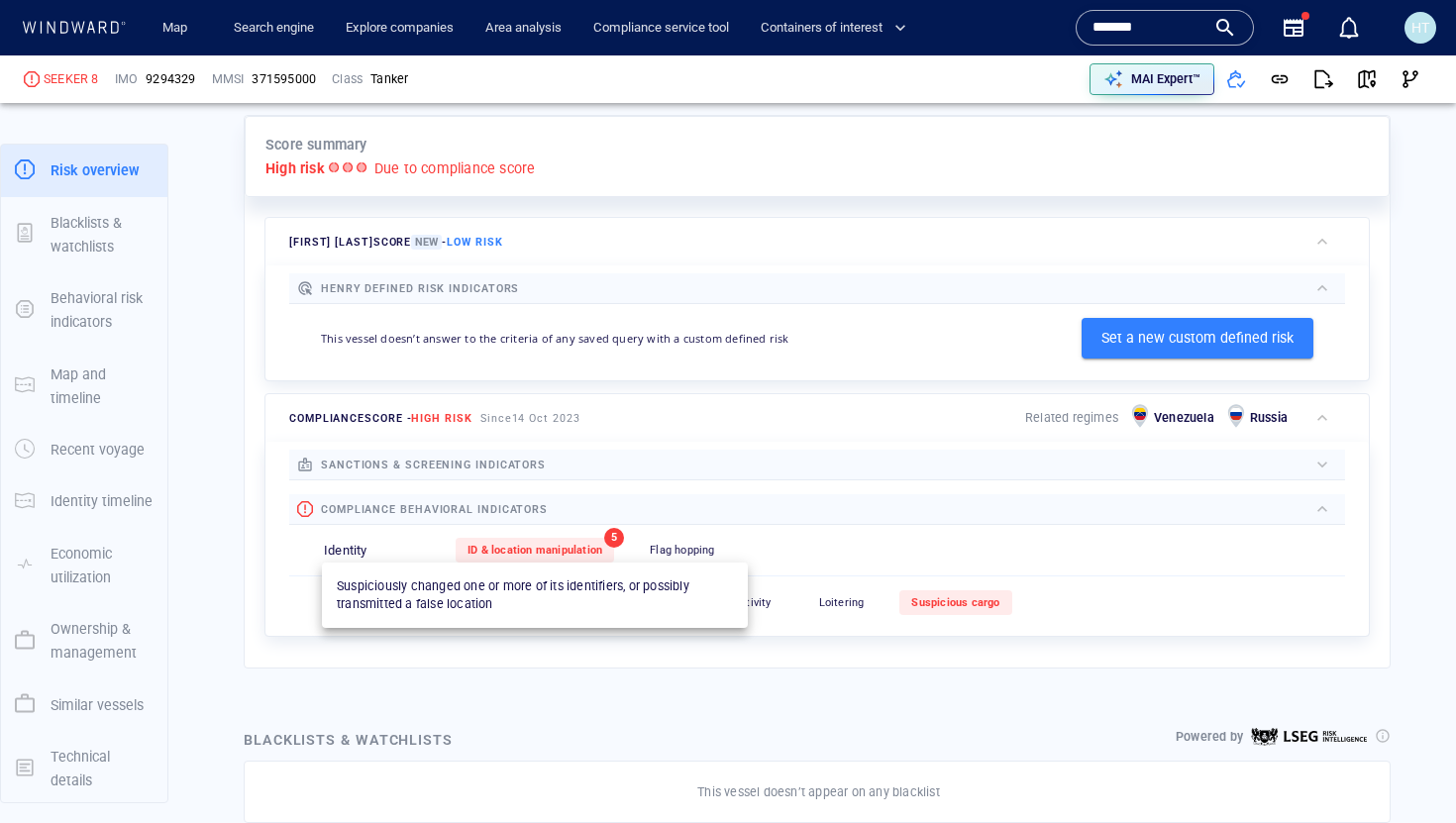 click on "ID & location manipulation" at bounding box center [535, 550] 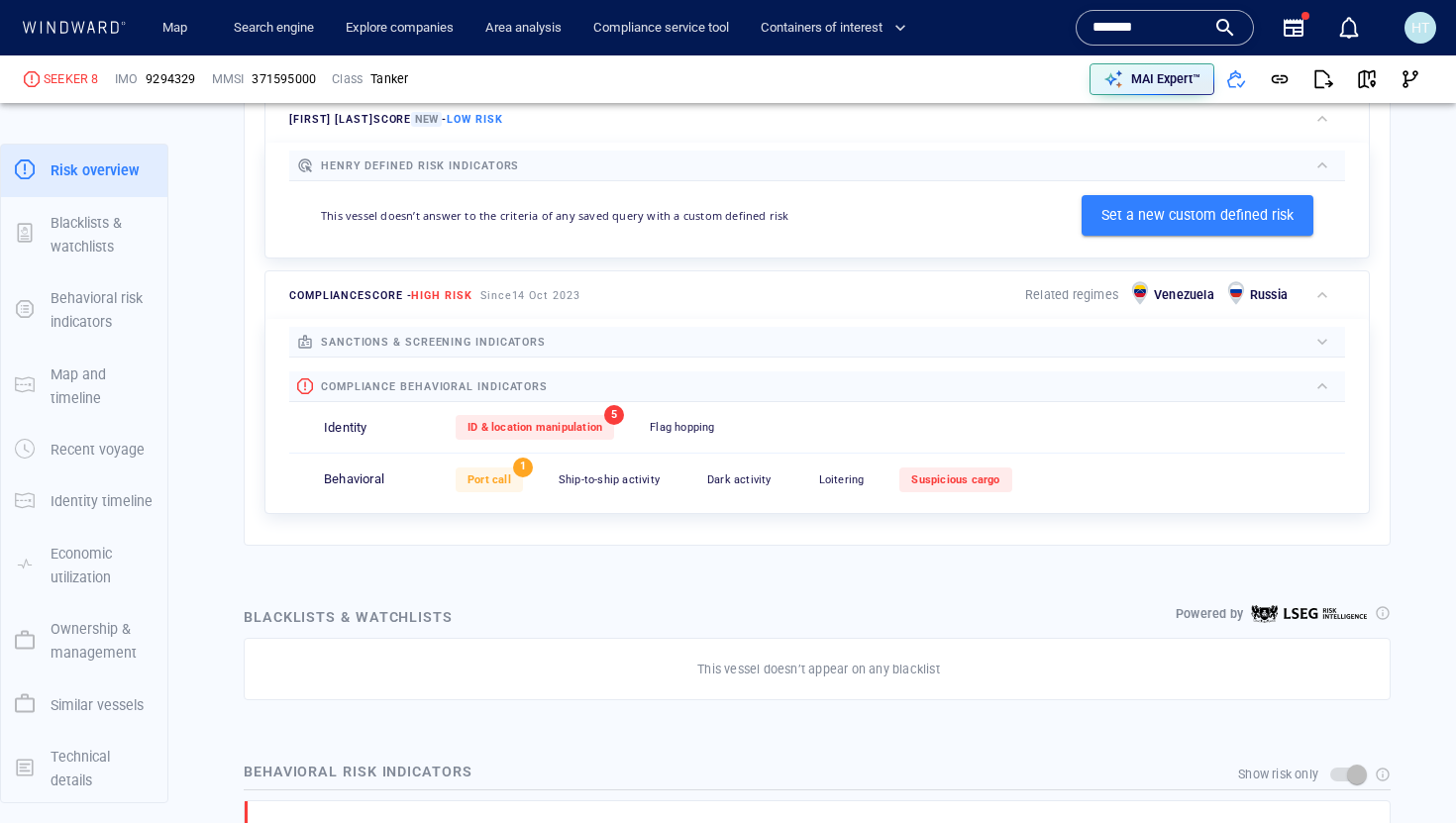 scroll, scrollTop: 905, scrollLeft: 0, axis: vertical 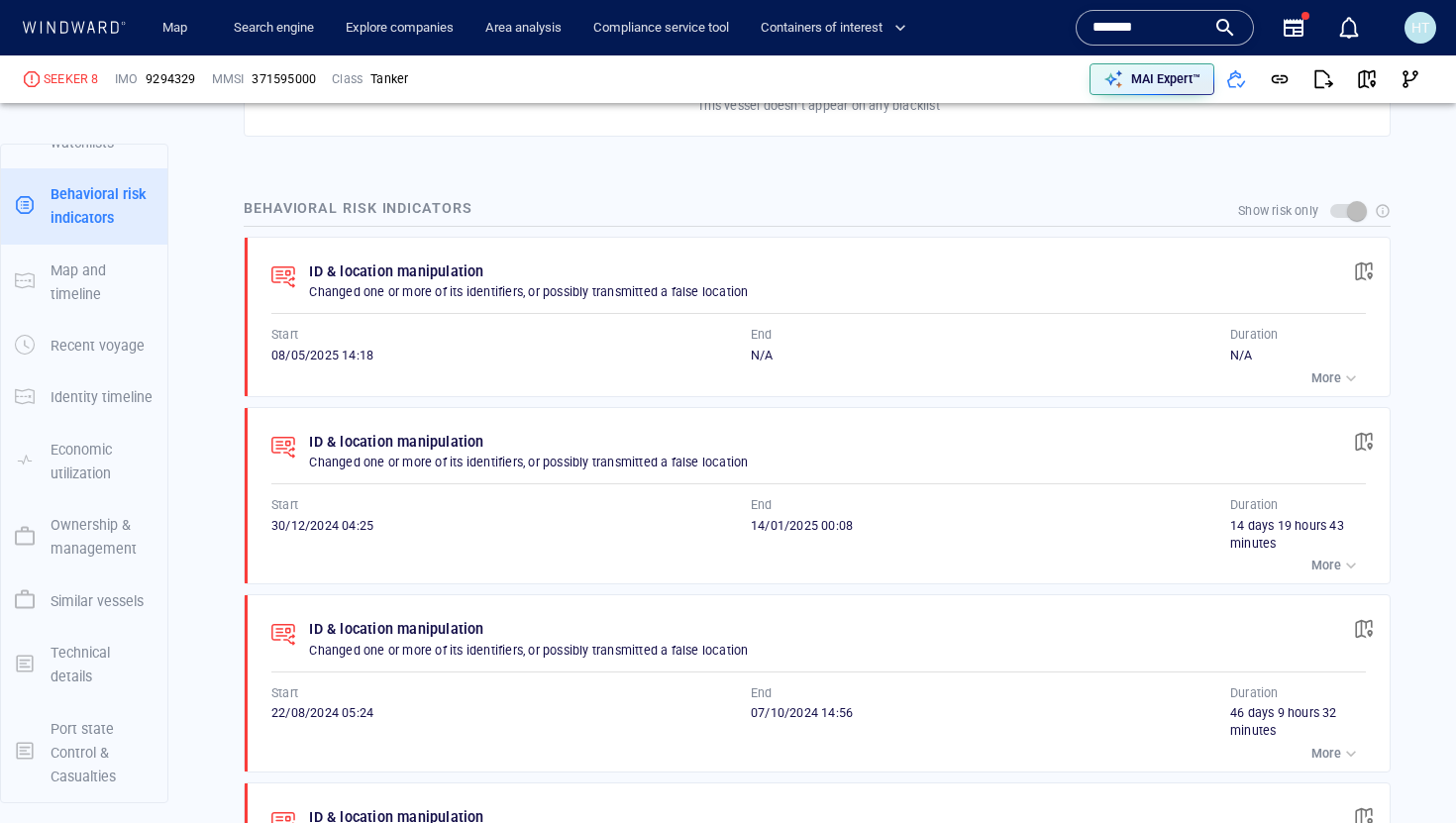 click on "More" at bounding box center [1326, 566] 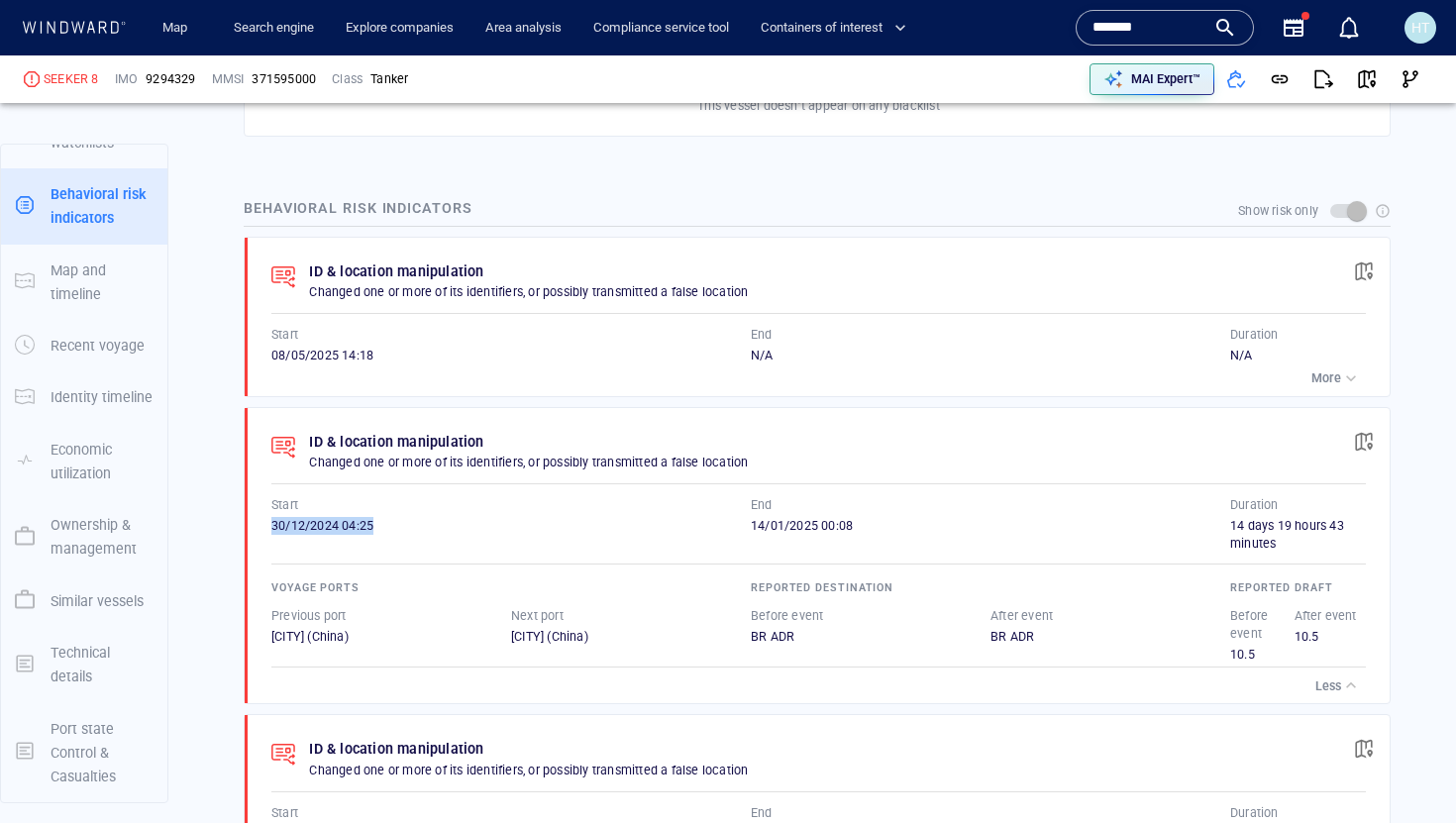 drag, startPoint x: 269, startPoint y: 523, endPoint x: 379, endPoint y: 521, distance: 110.01818 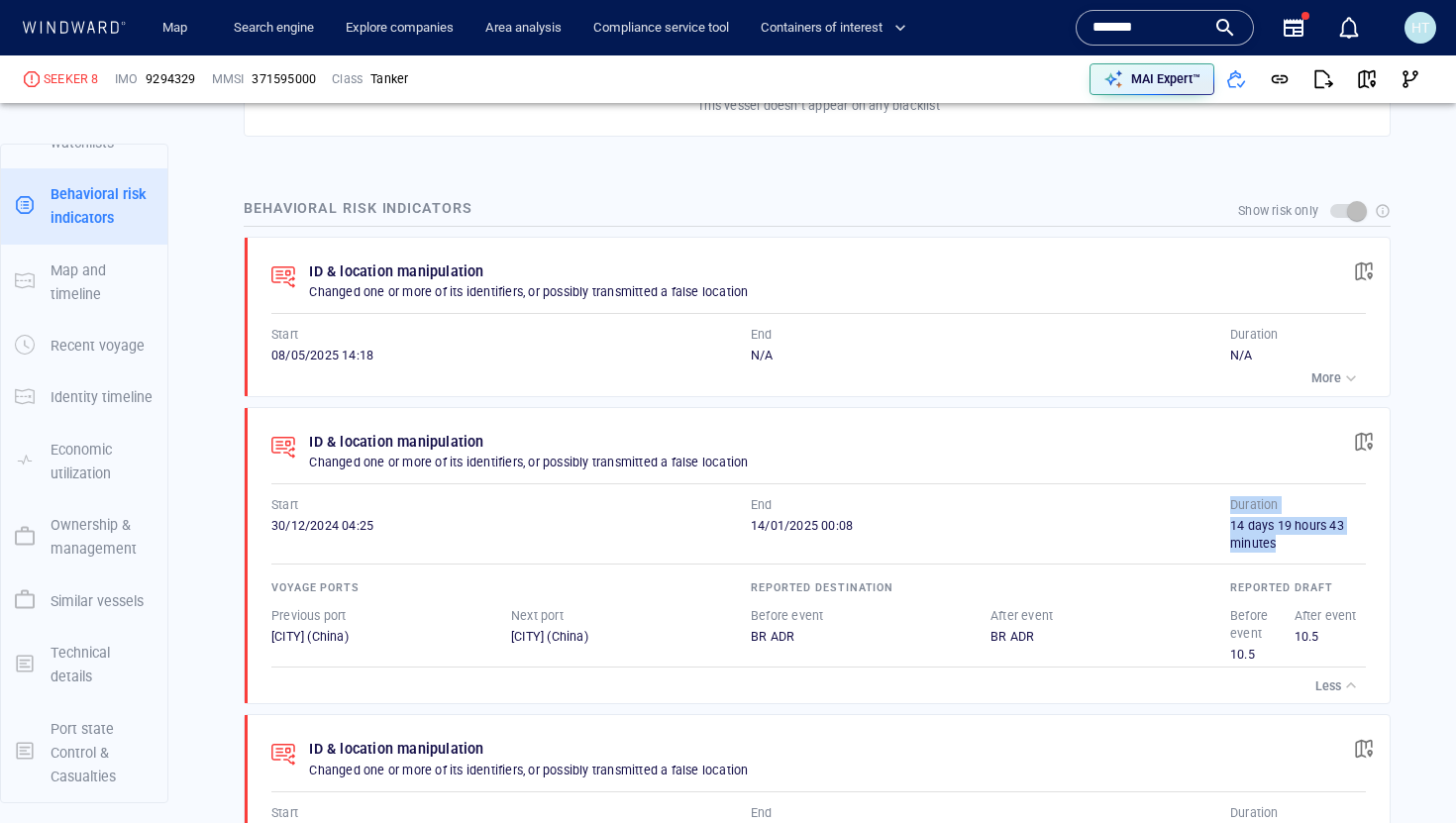 drag, startPoint x: 1223, startPoint y: 526, endPoint x: 1296, endPoint y: 543, distance: 74.953319 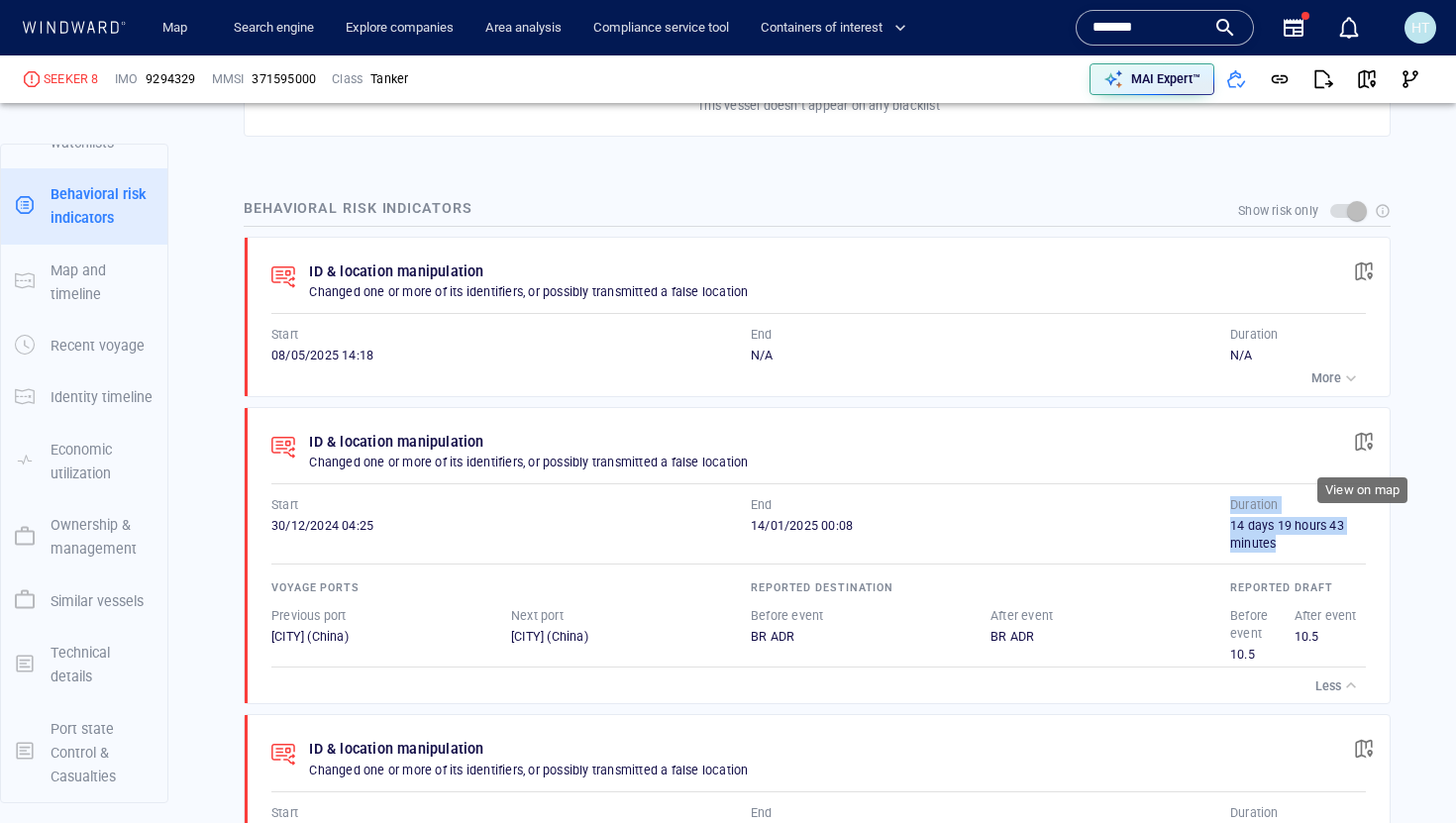 click at bounding box center (1364, 442) 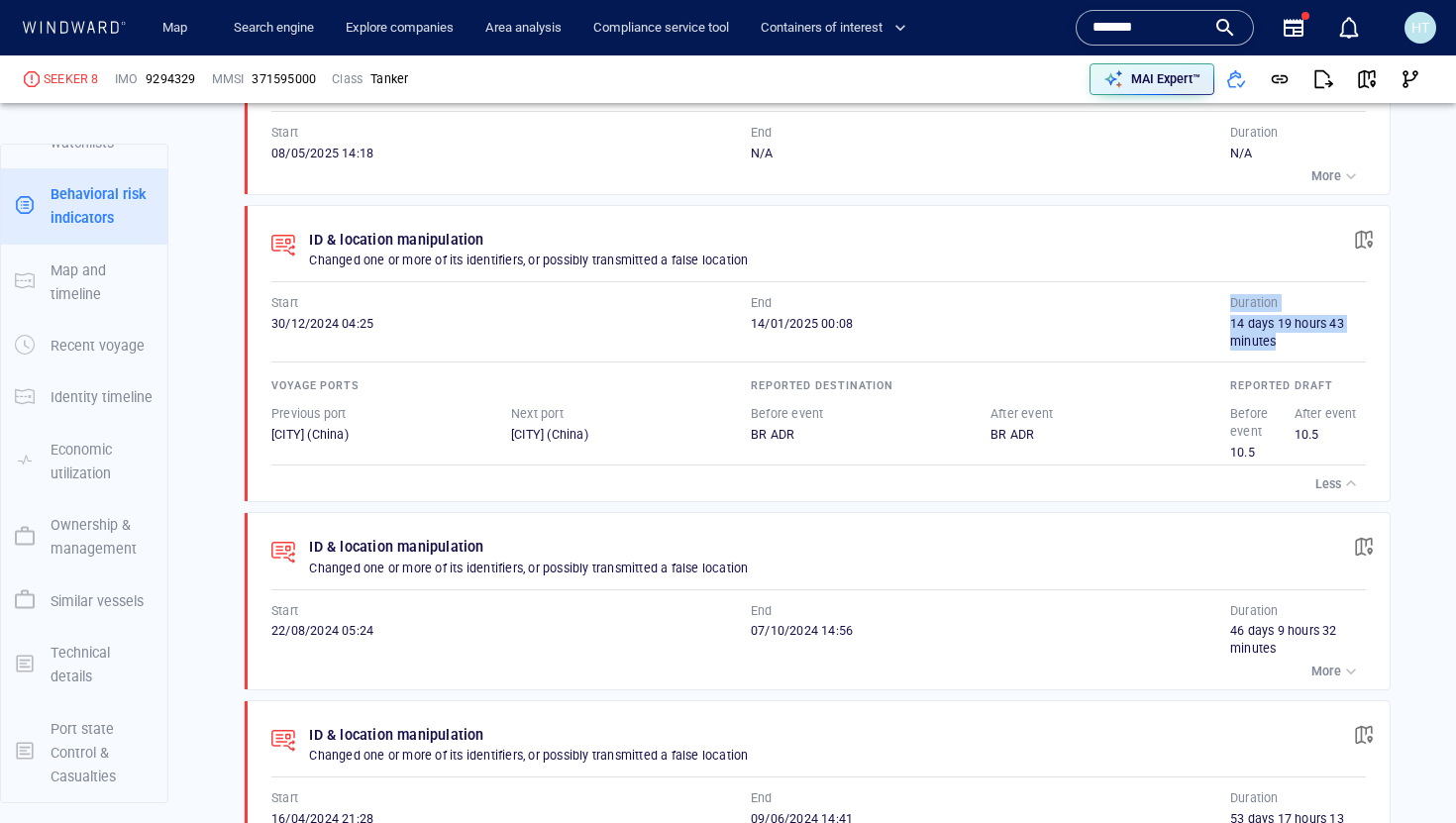 scroll, scrollTop: 1799, scrollLeft: 0, axis: vertical 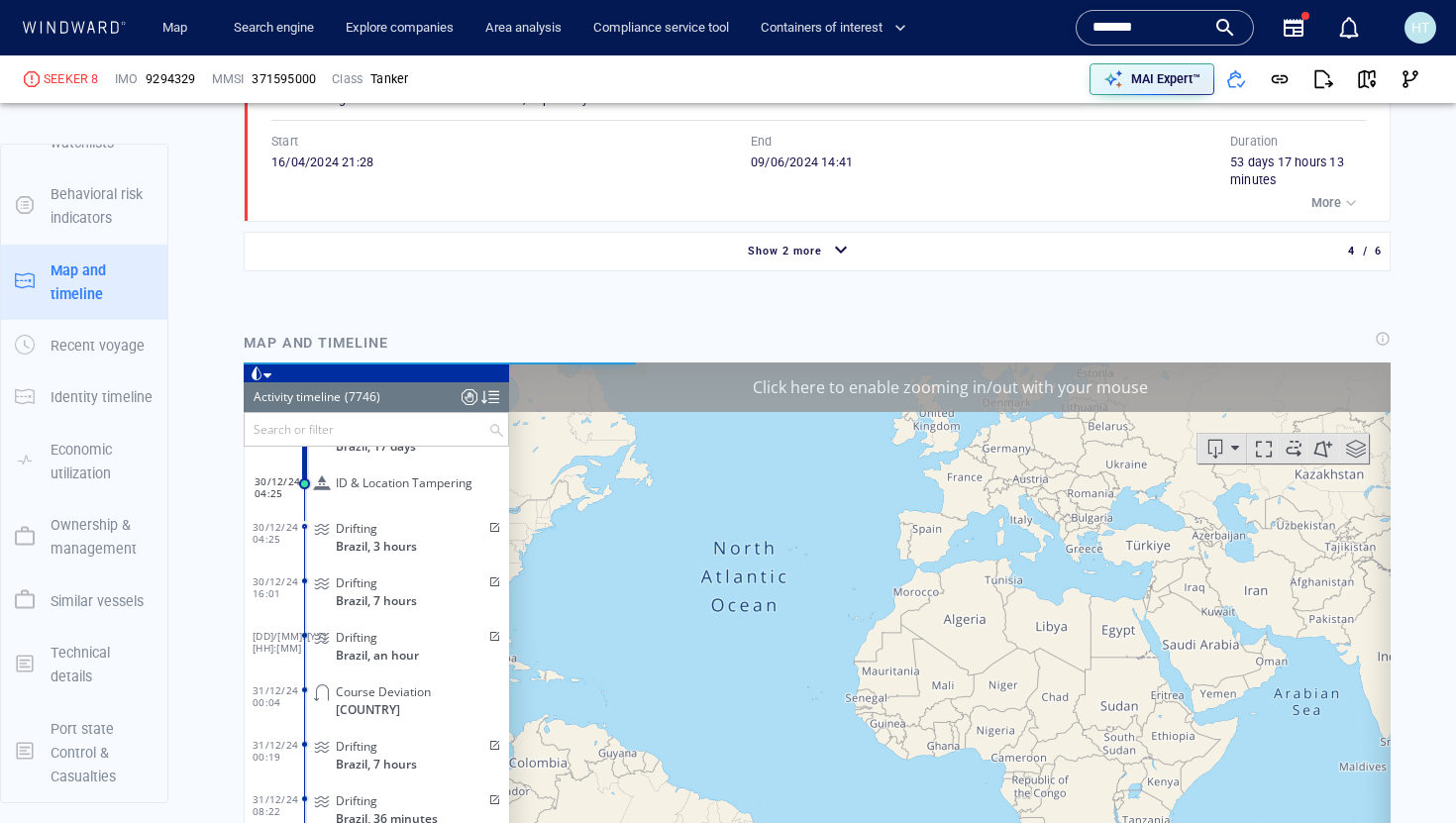 click on "Click here to enable zooming in/out with your mouse" at bounding box center [950, 387] 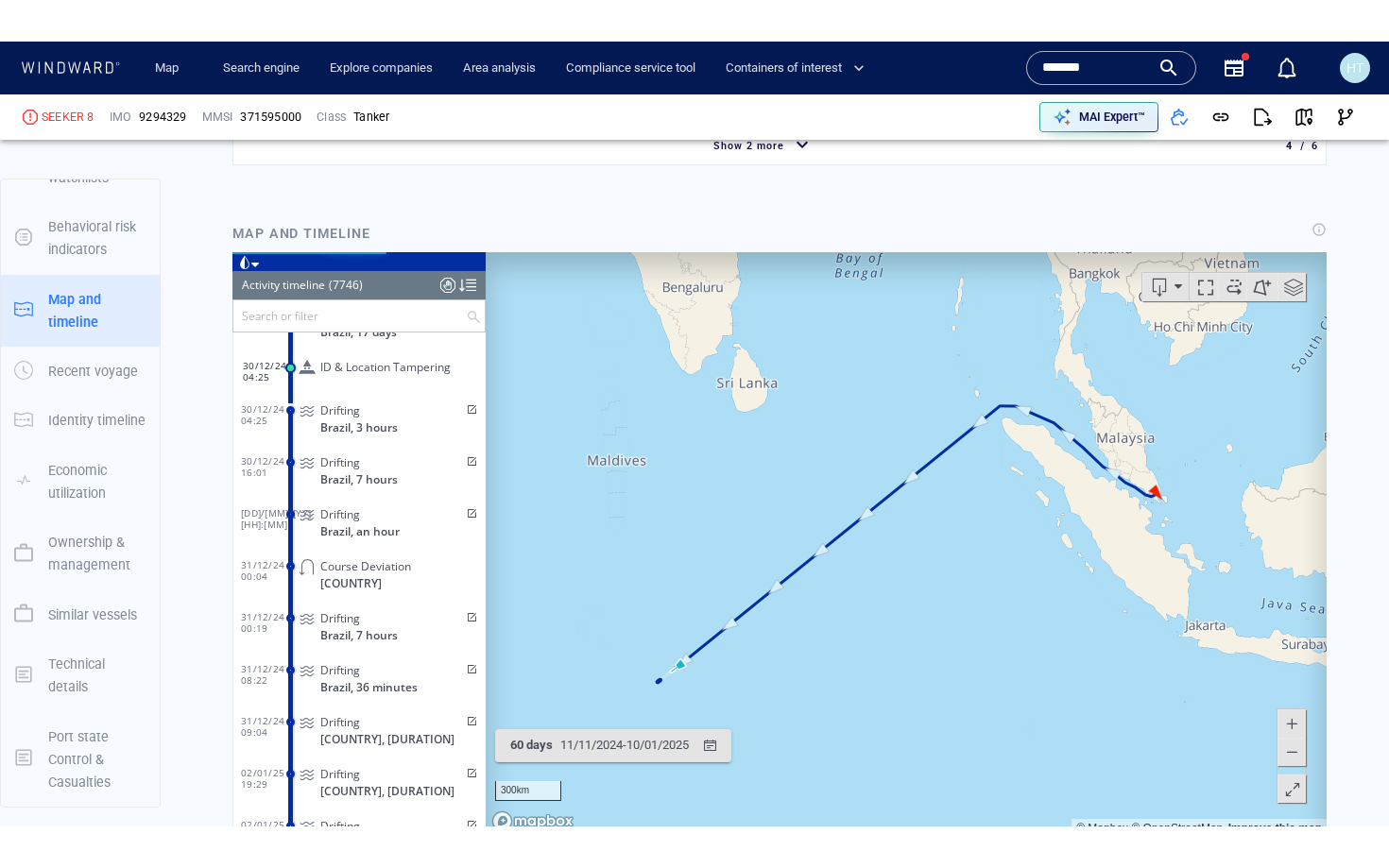 scroll, scrollTop: 2068, scrollLeft: 0, axis: vertical 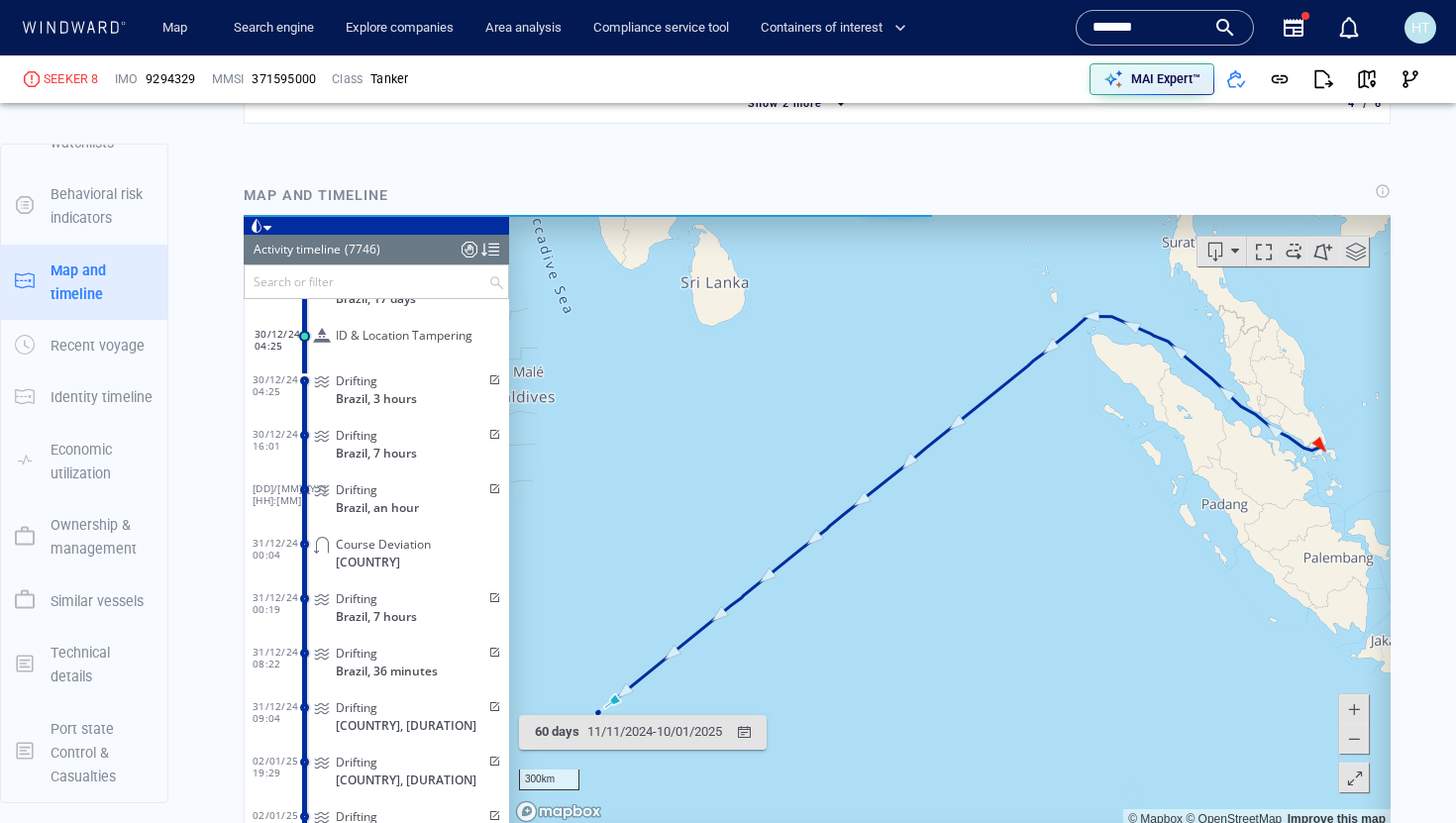 click at bounding box center (1355, 778) 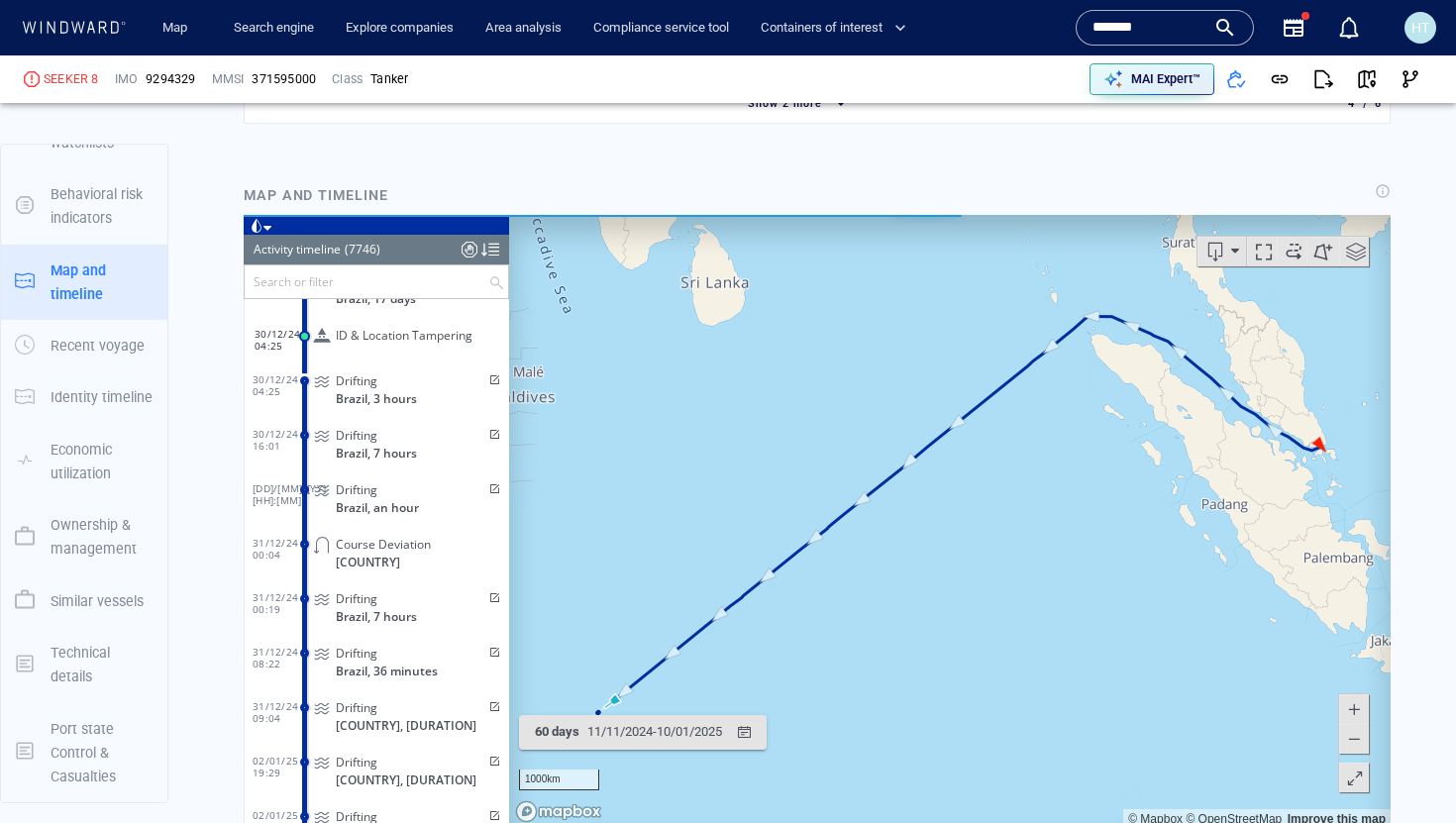 scroll, scrollTop: 69, scrollLeft: 0, axis: vertical 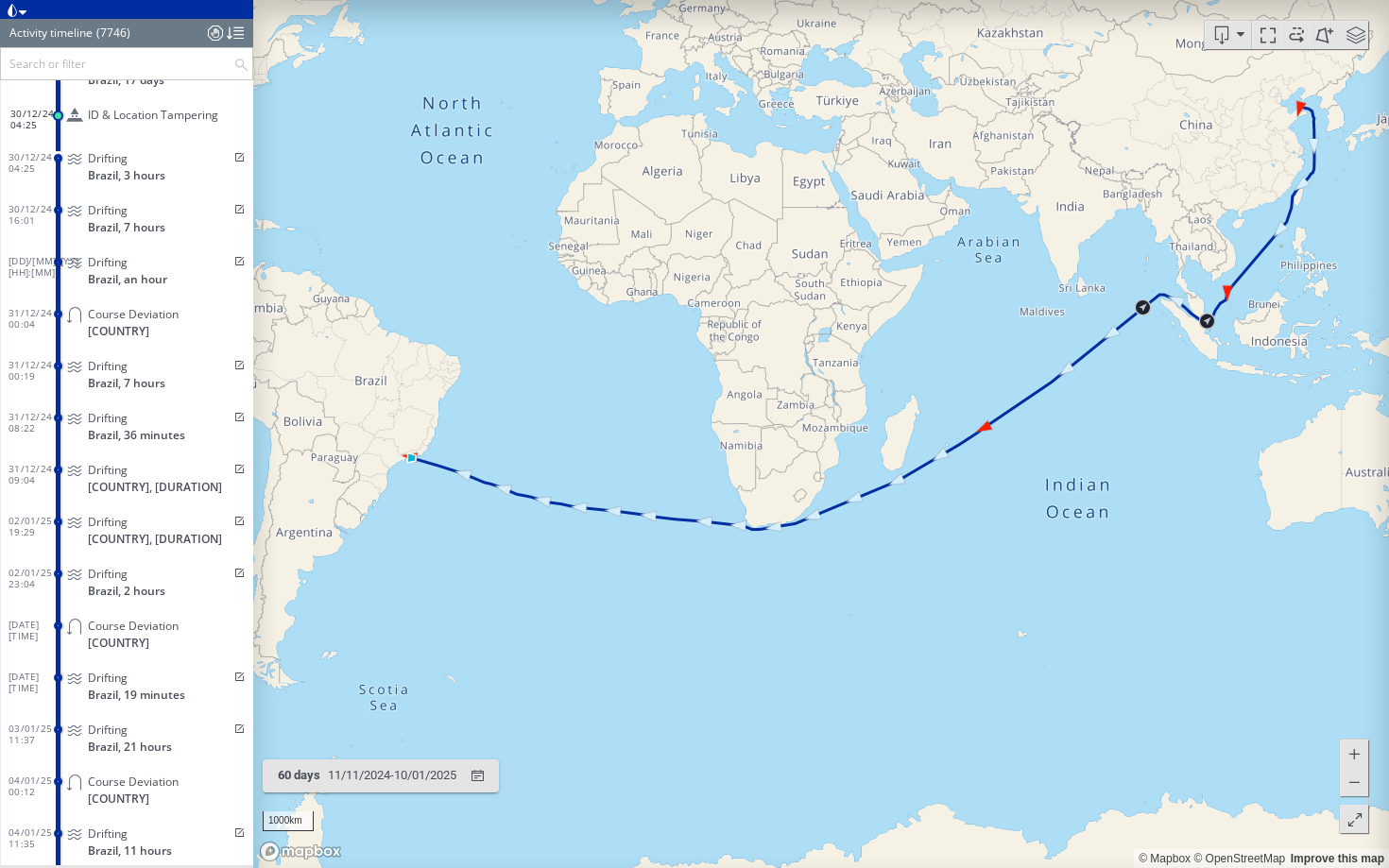 drag, startPoint x: 632, startPoint y: 338, endPoint x: 1088, endPoint y: 374, distance: 457.4188 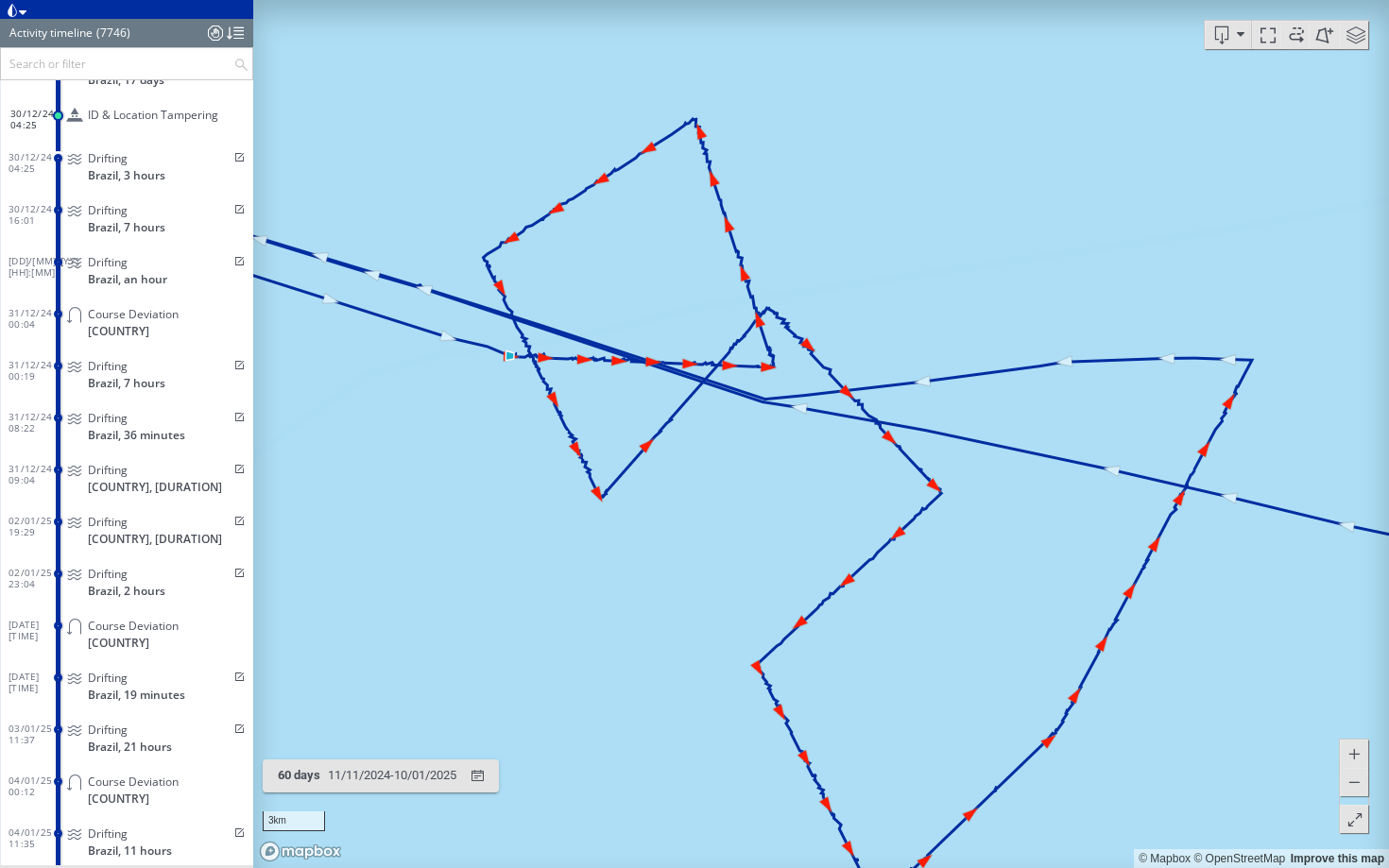 drag, startPoint x: 710, startPoint y: 179, endPoint x: 794, endPoint y: 540, distance: 370.64403 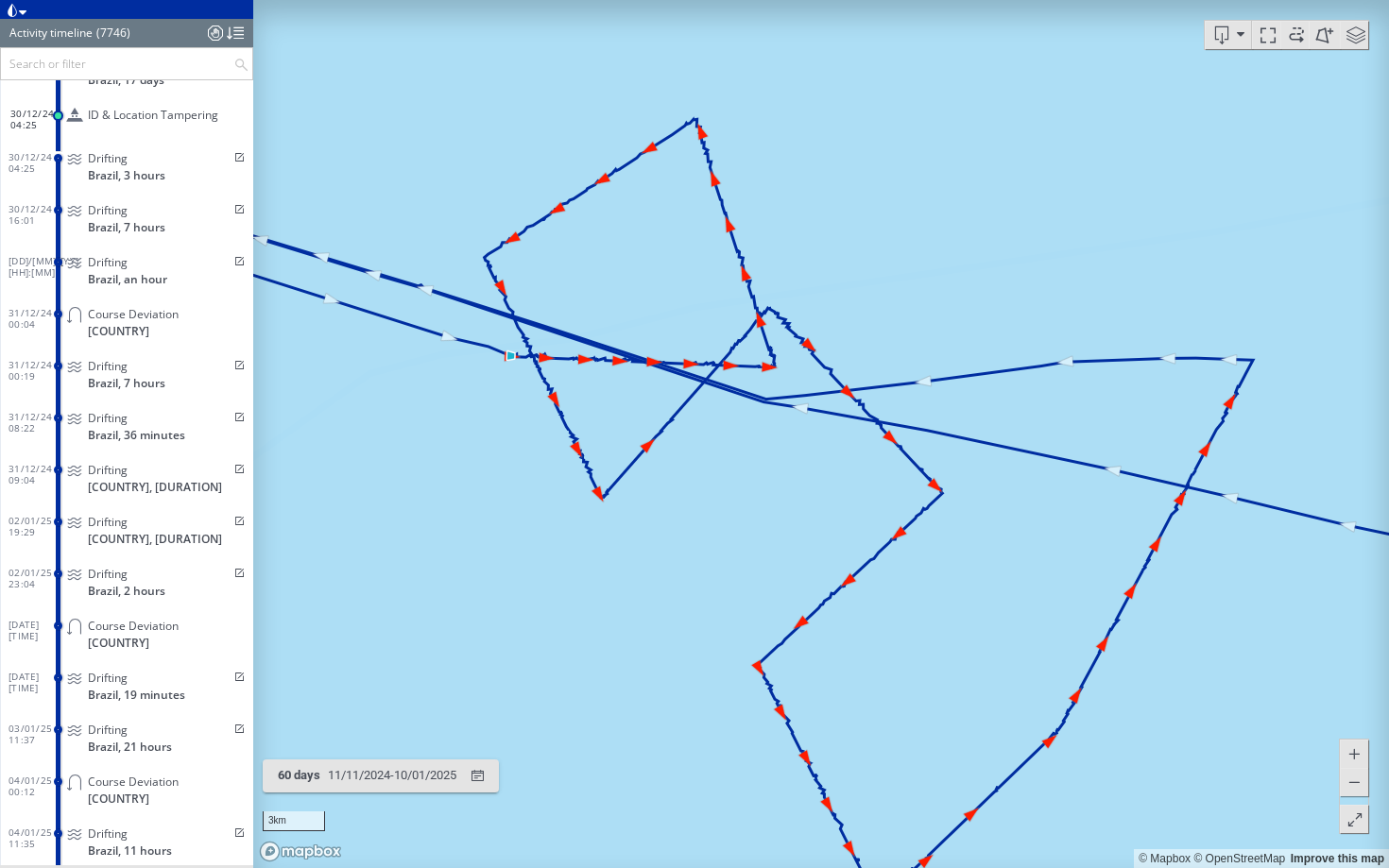 drag, startPoint x: 750, startPoint y: 520, endPoint x: 626, endPoint y: 397, distance: 174.65681 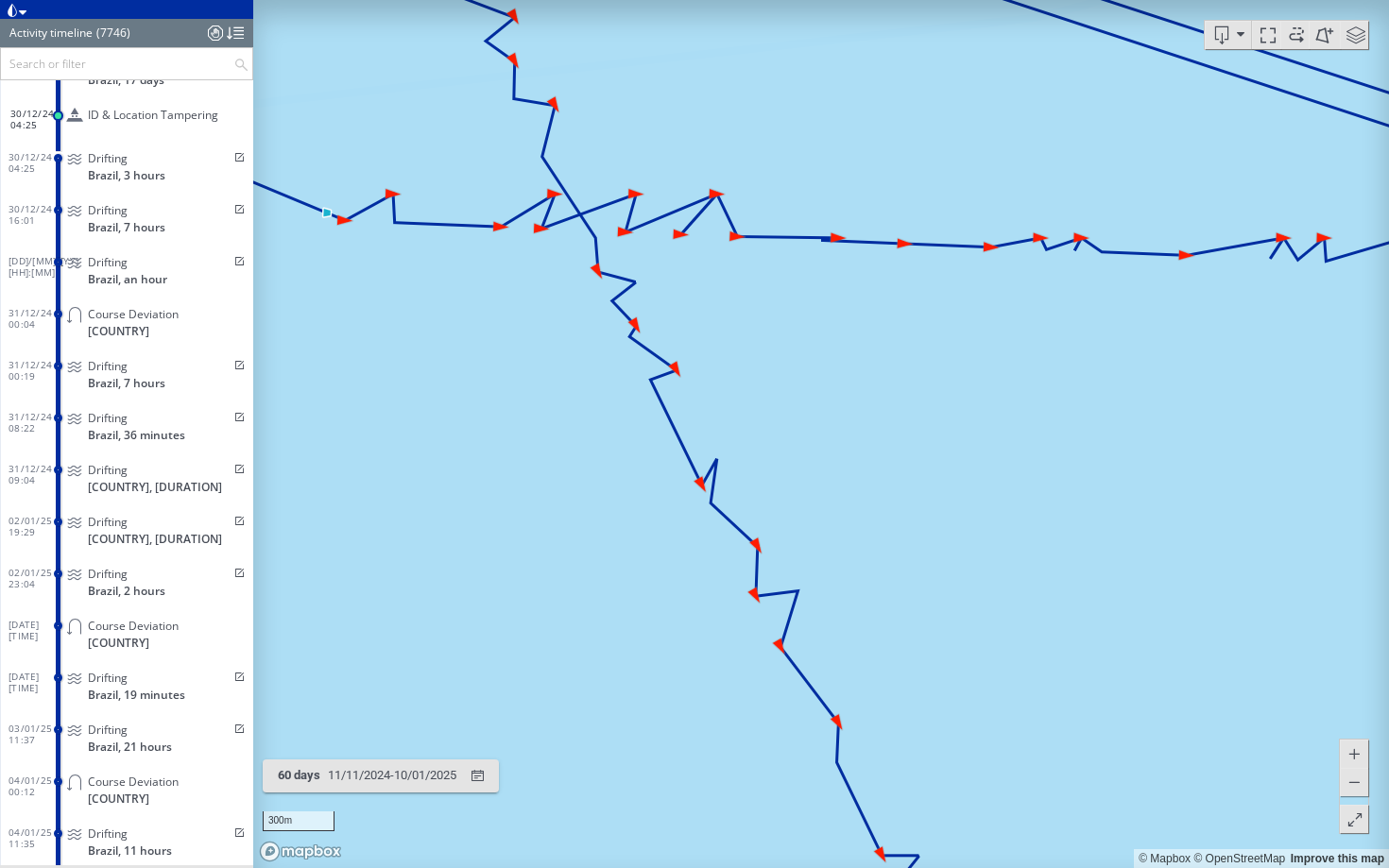 drag, startPoint x: 396, startPoint y: 271, endPoint x: 484, endPoint y: 511, distance: 255.6247 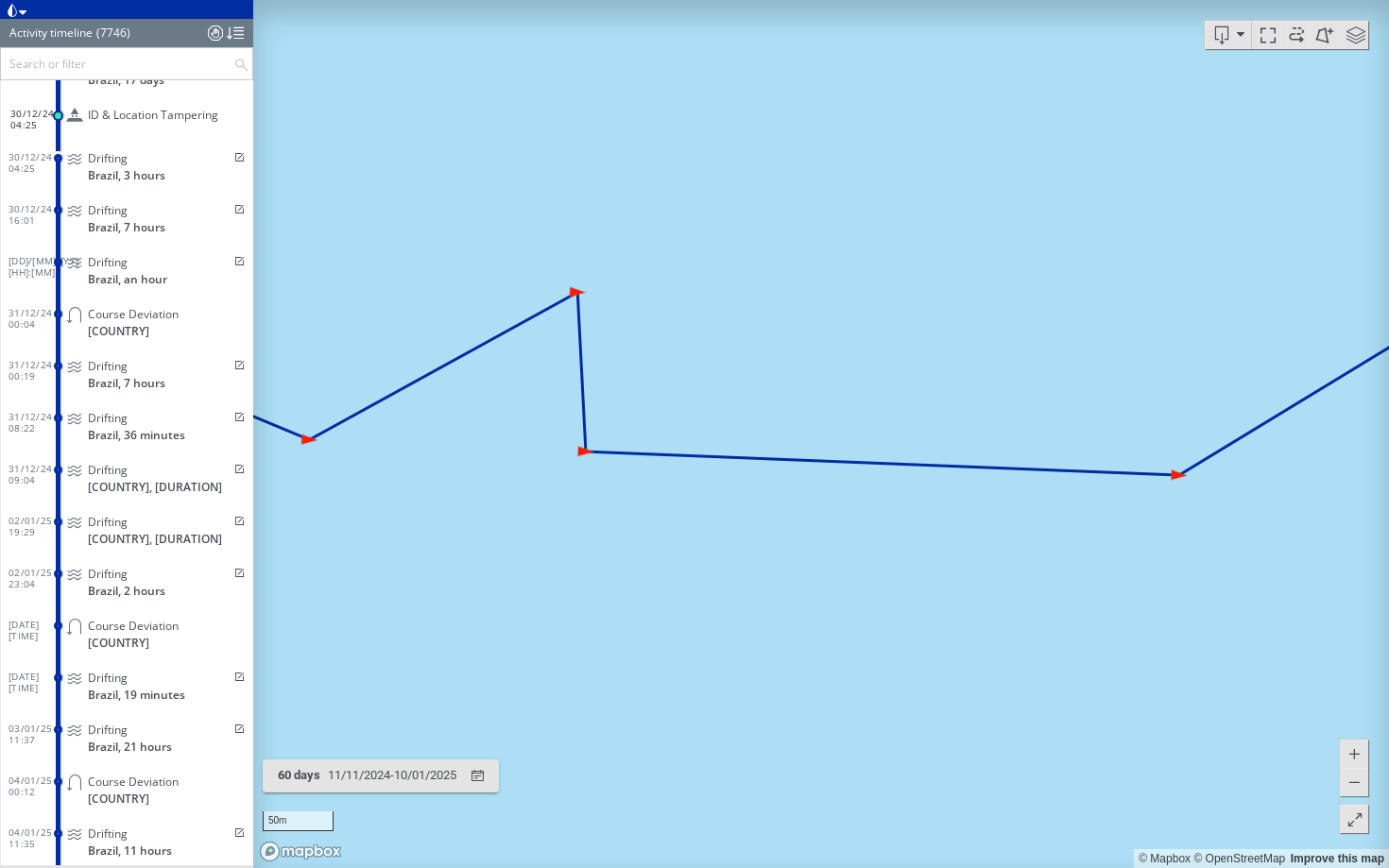 drag, startPoint x: 394, startPoint y: 475, endPoint x: 316, endPoint y: 455, distance: 80.52329 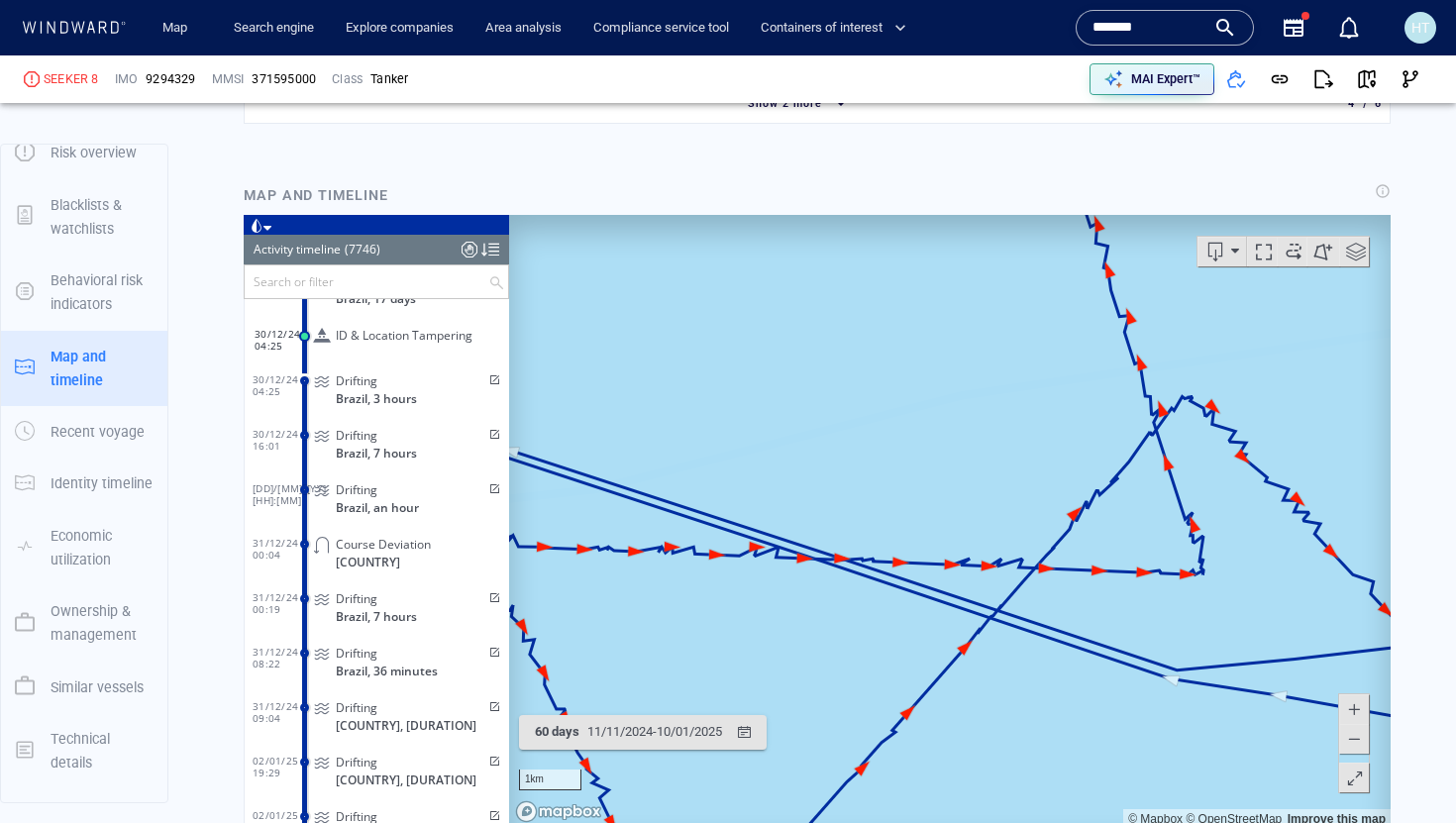 scroll, scrollTop: 2017, scrollLeft: 0, axis: vertical 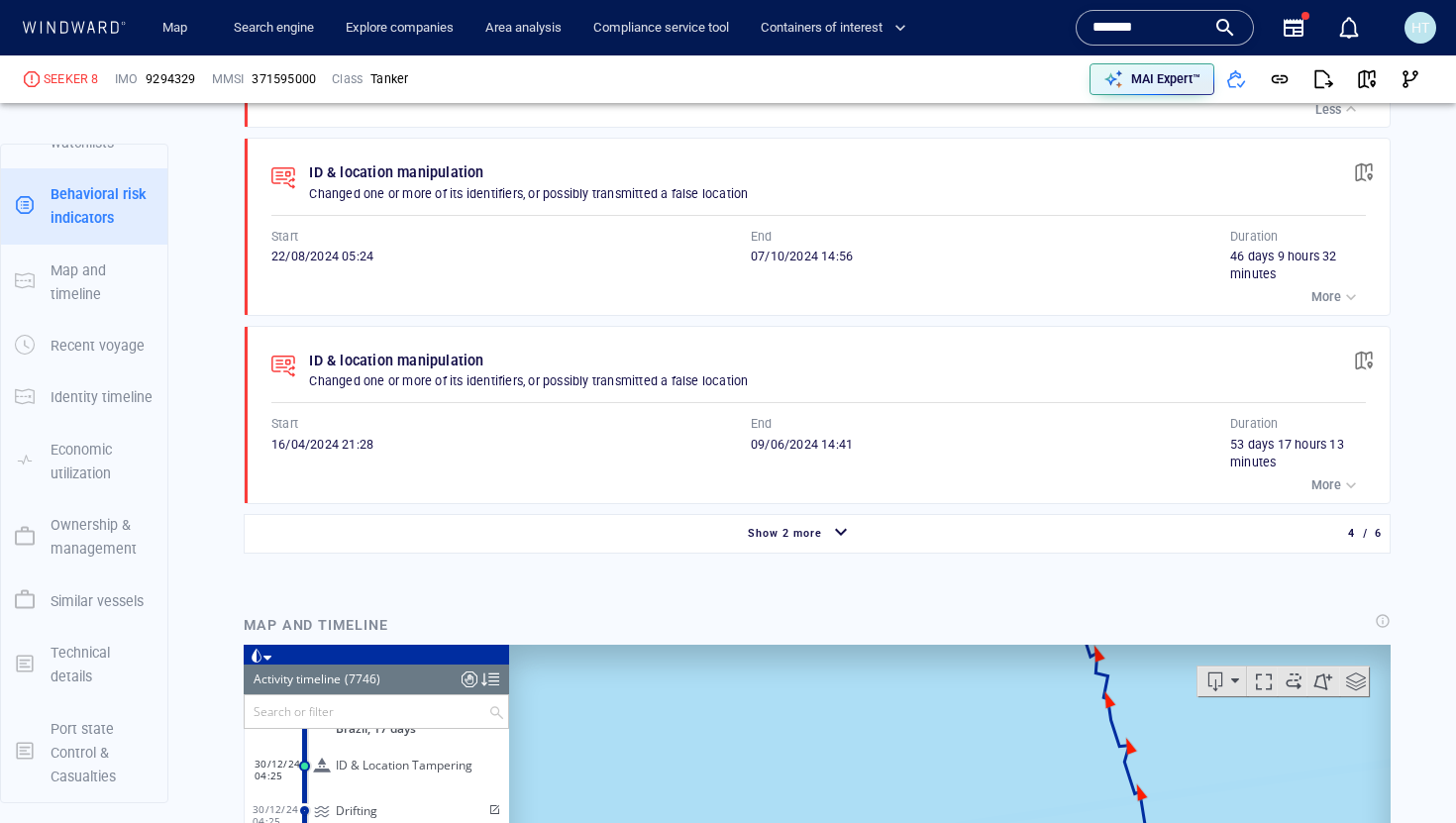 click at bounding box center (841, 533) 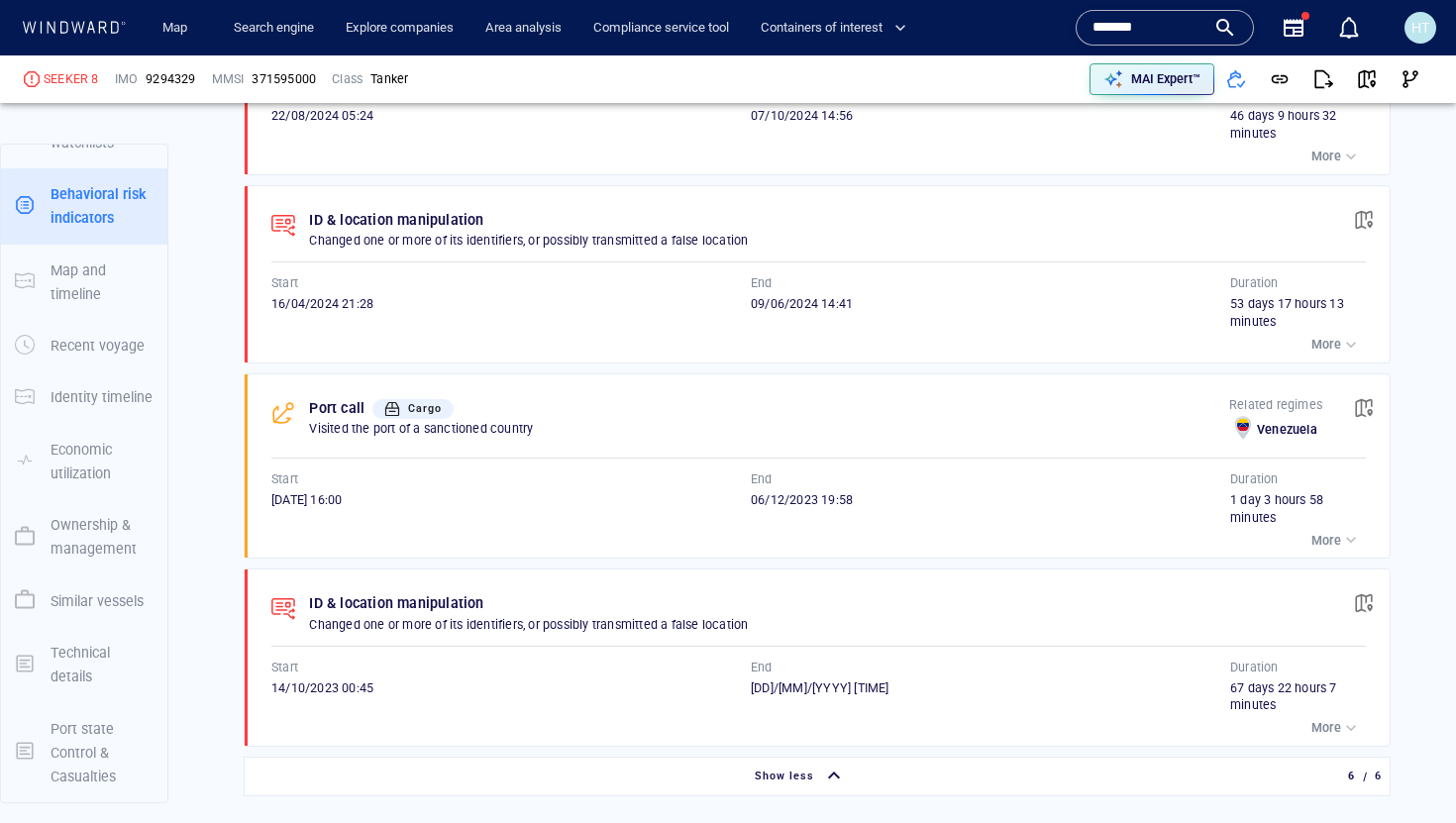 scroll, scrollTop: 1914, scrollLeft: 0, axis: vertical 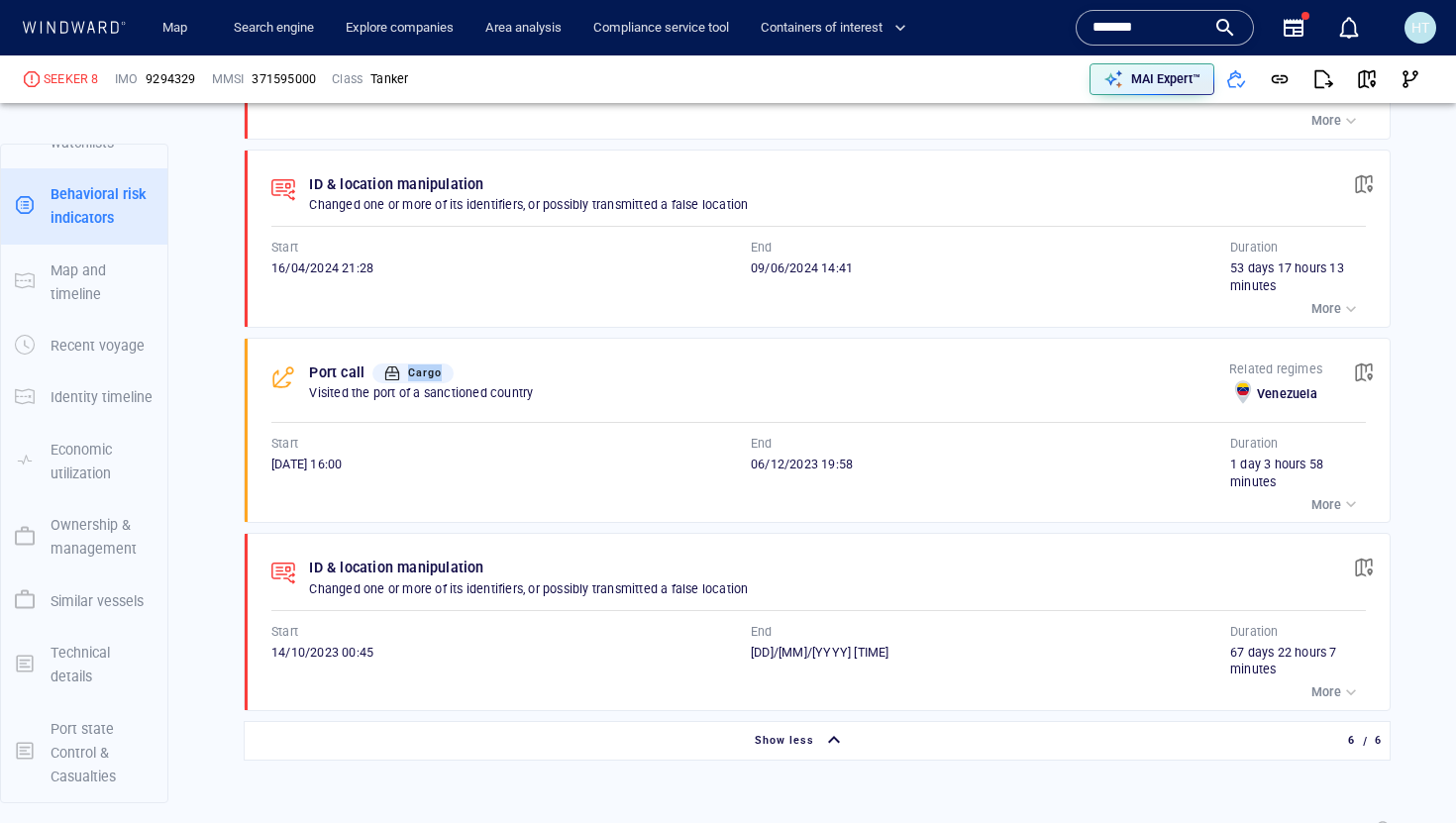 drag, startPoint x: 458, startPoint y: 371, endPoint x: 379, endPoint y: 374, distance: 79.05694 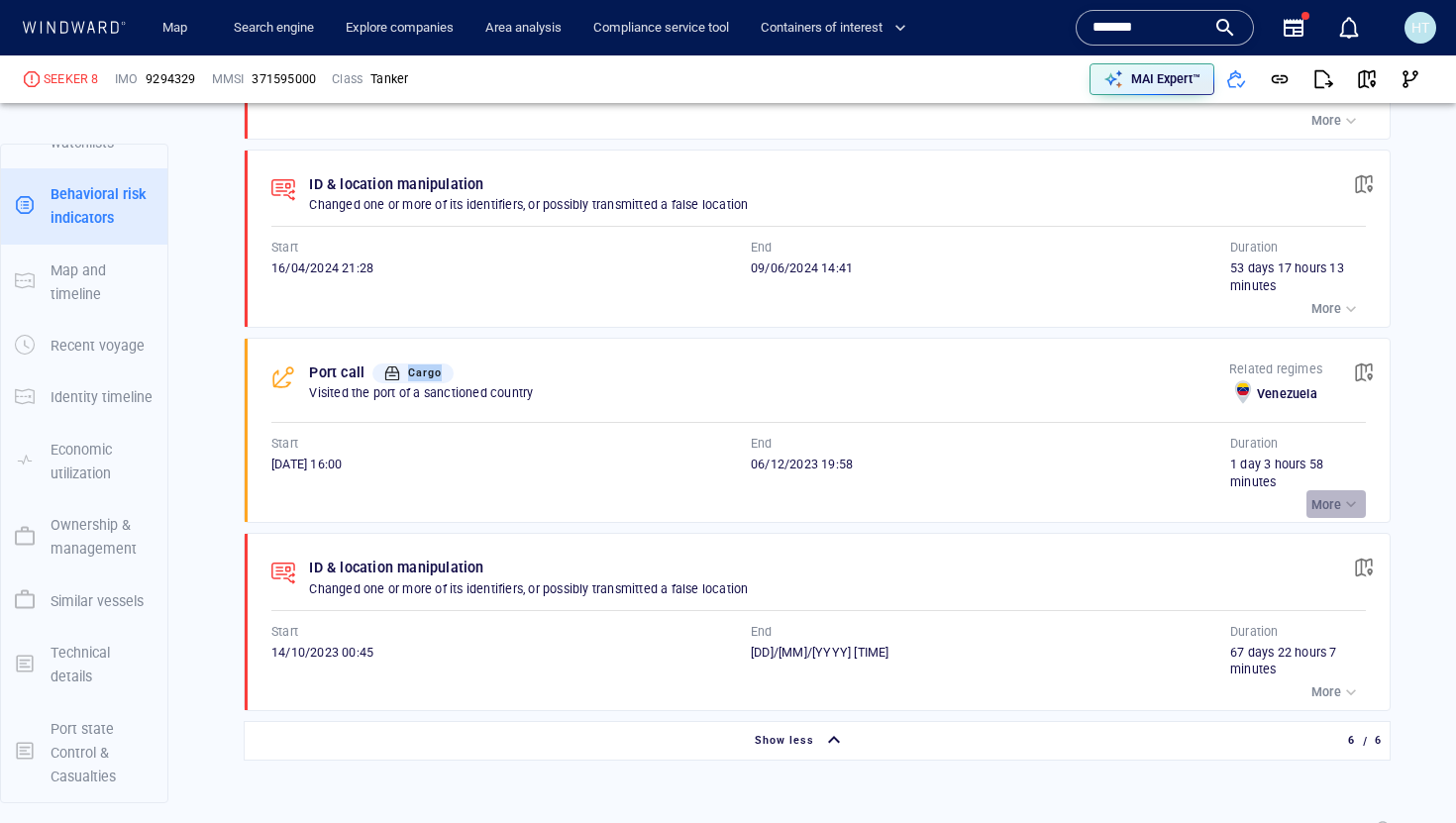 click at bounding box center (1351, 504) 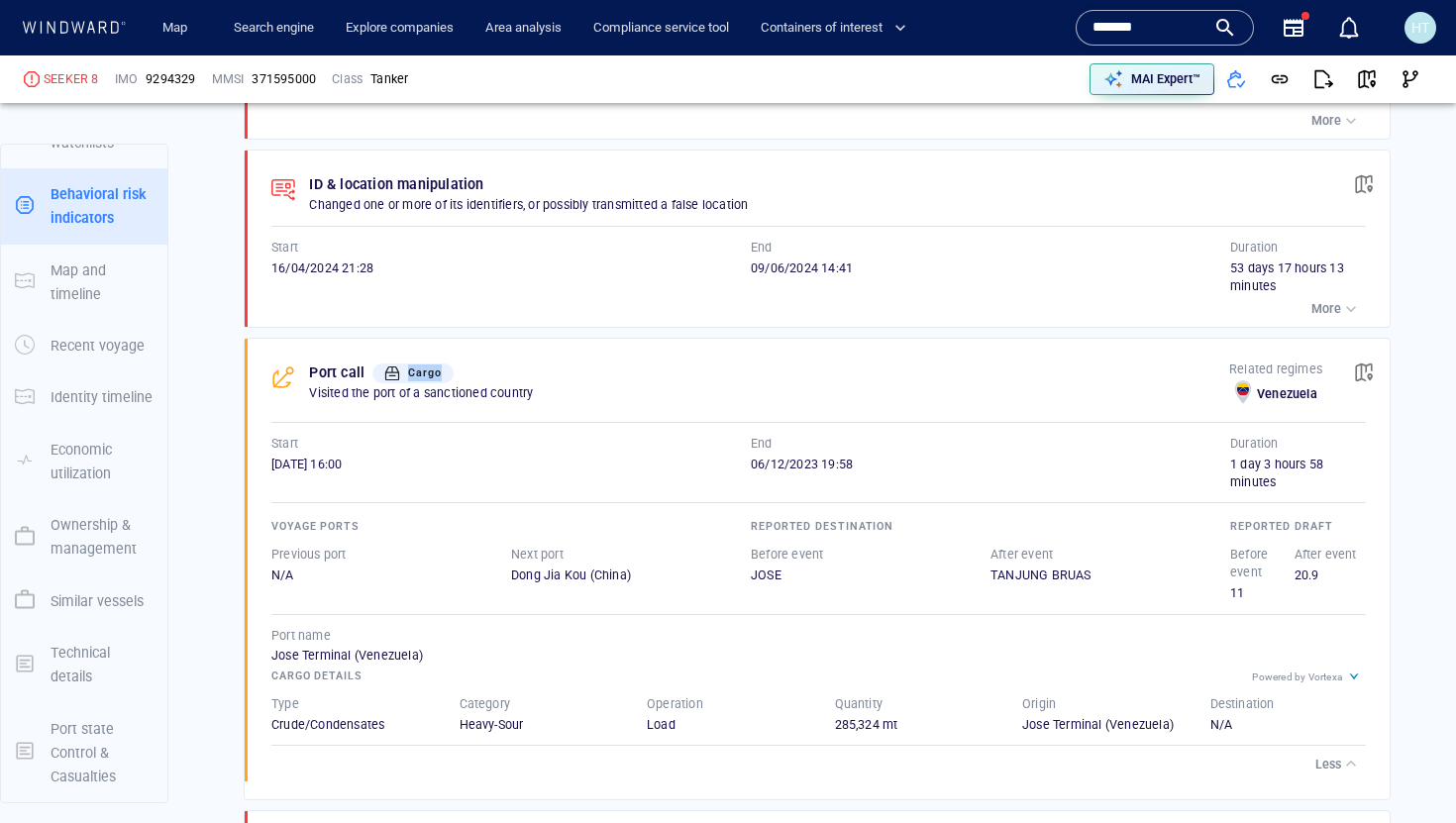scroll, scrollTop: 2019, scrollLeft: 0, axis: vertical 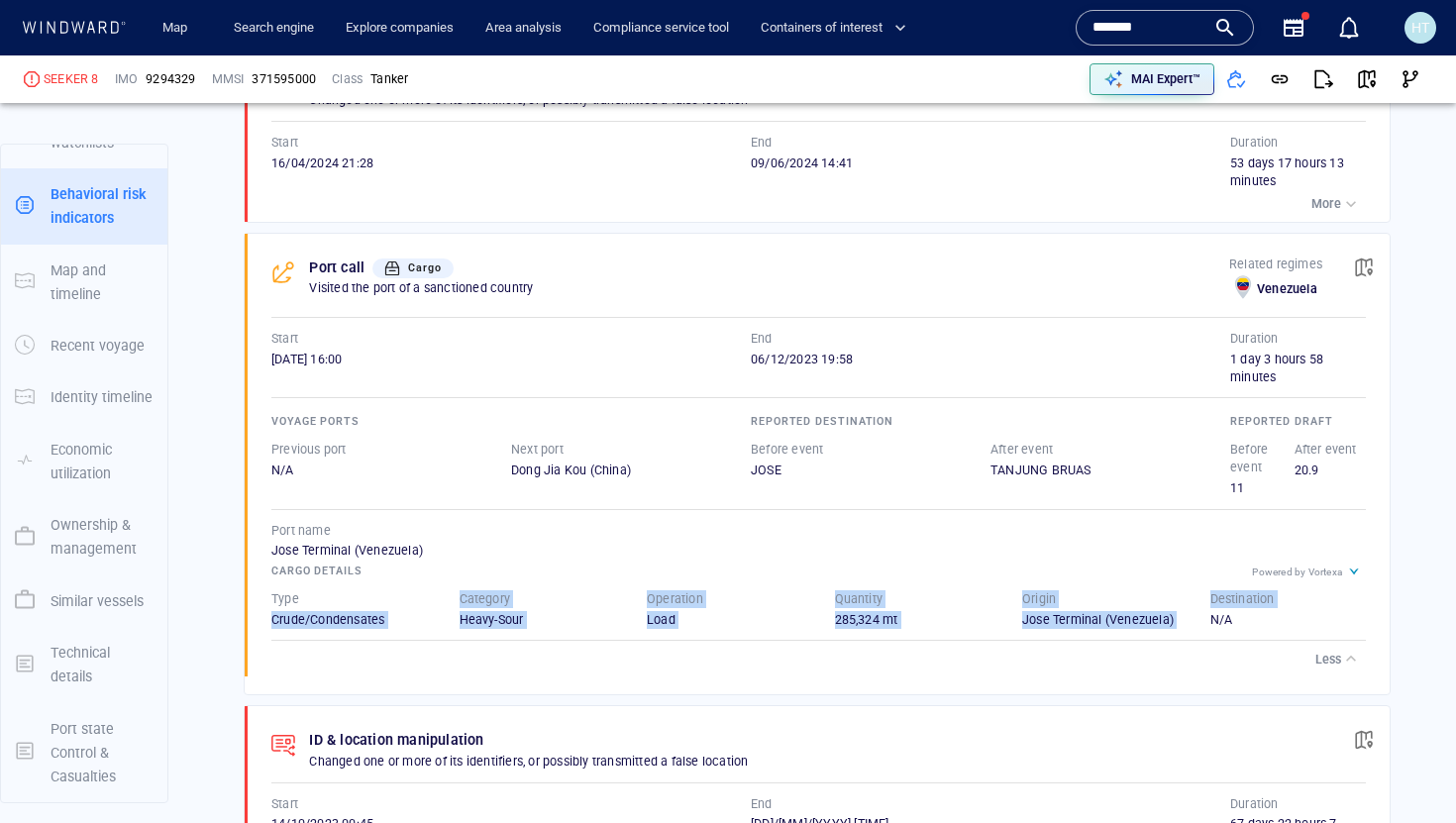 drag, startPoint x: 267, startPoint y: 621, endPoint x: 1208, endPoint y: 624, distance: 941.00478 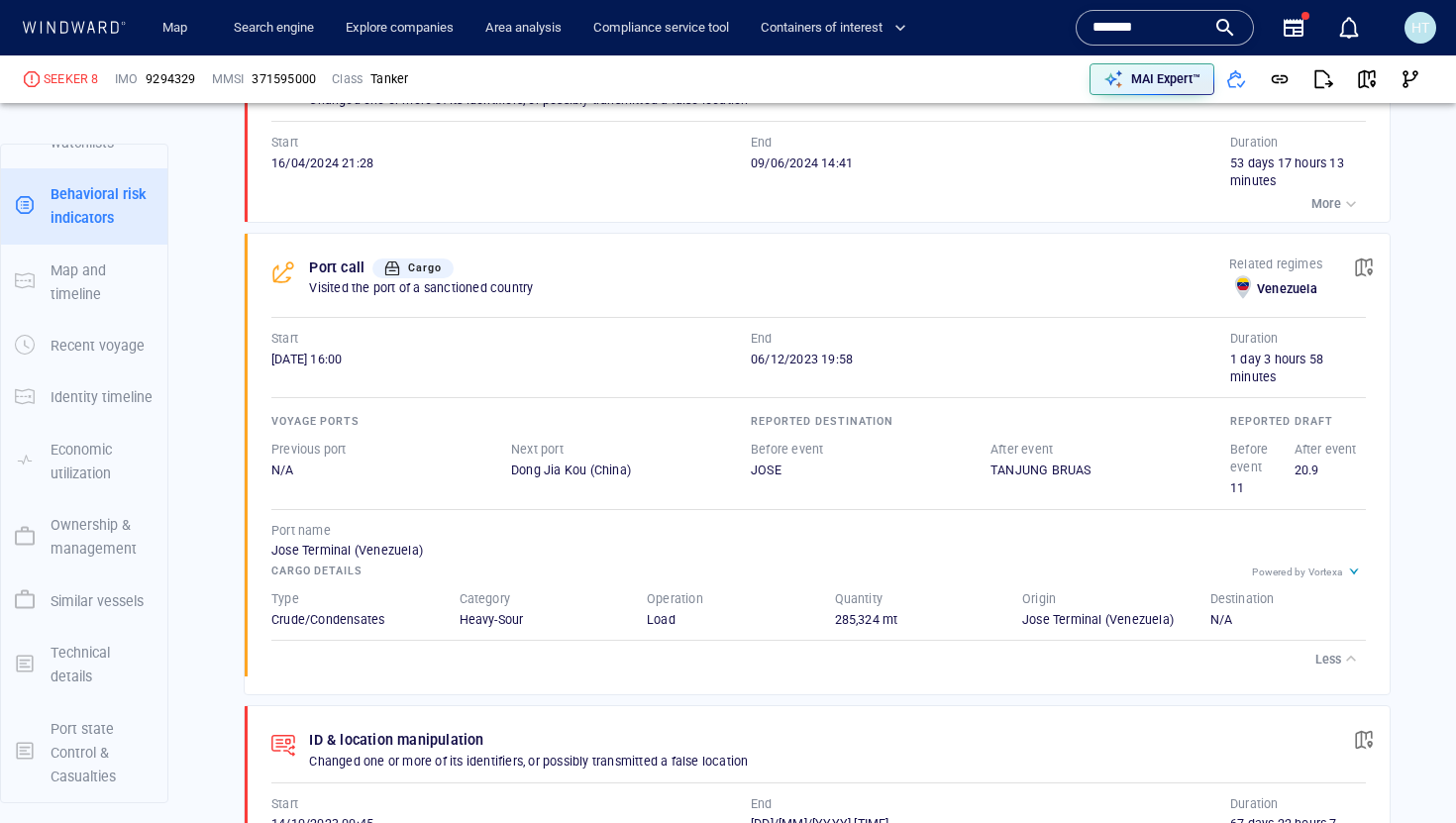 click on "Voyage ports Previous port N/A Next port Dong Jia Kou (China) Reported destination Before event JOSE After event TANJUNG BRUAS Reported draft Before event 11 After event 20.9 Port name Jose Terminal (Venezuela) Powered by Vortexa Cargo details Type Crude/Condensates Category Heavy-Sour Operation Load Quantity 285,324 mt Origin Jose Terminal (Venezuela) Destination N/A" at bounding box center (818, 515) 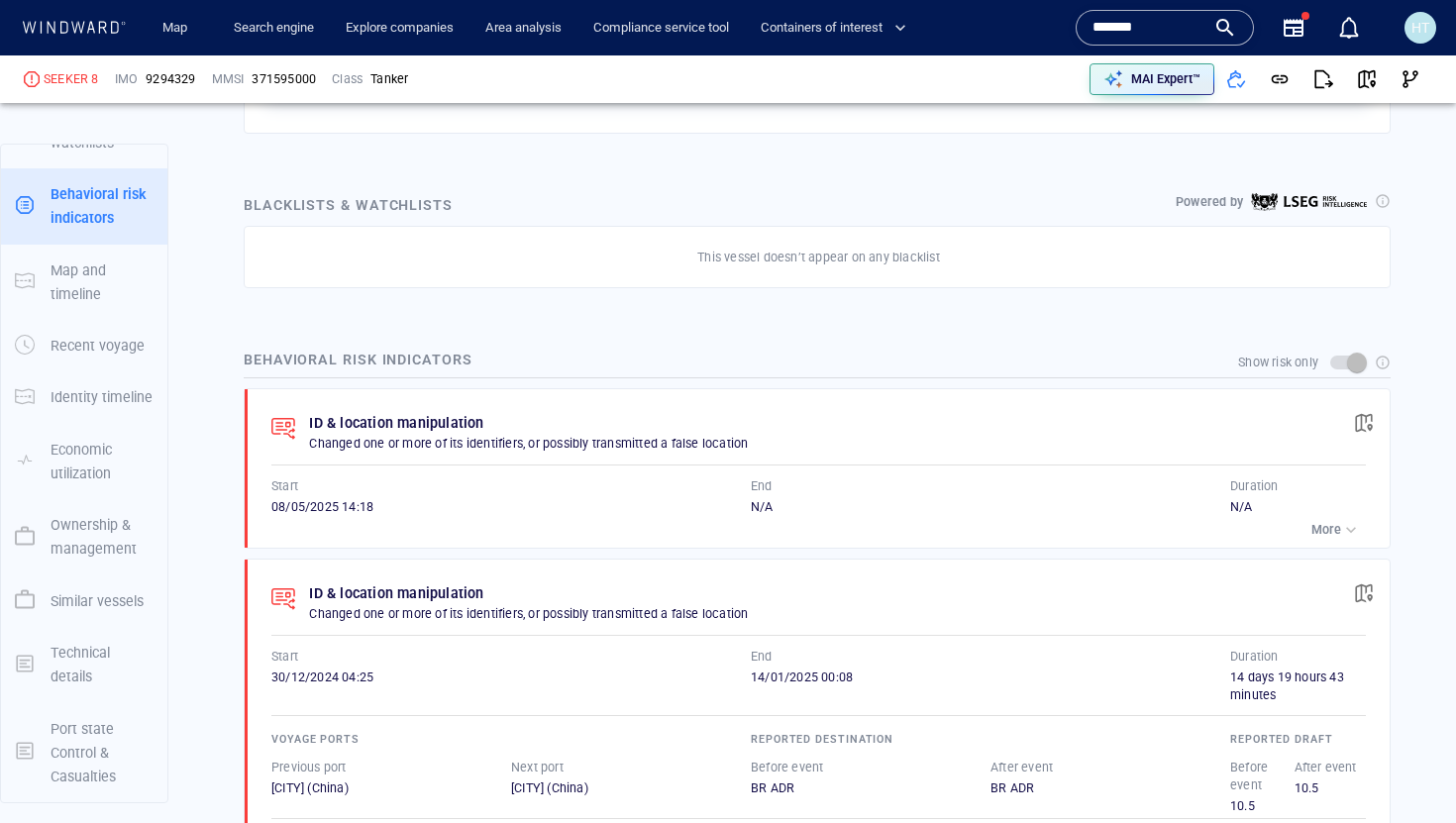 scroll, scrollTop: 863, scrollLeft: 0, axis: vertical 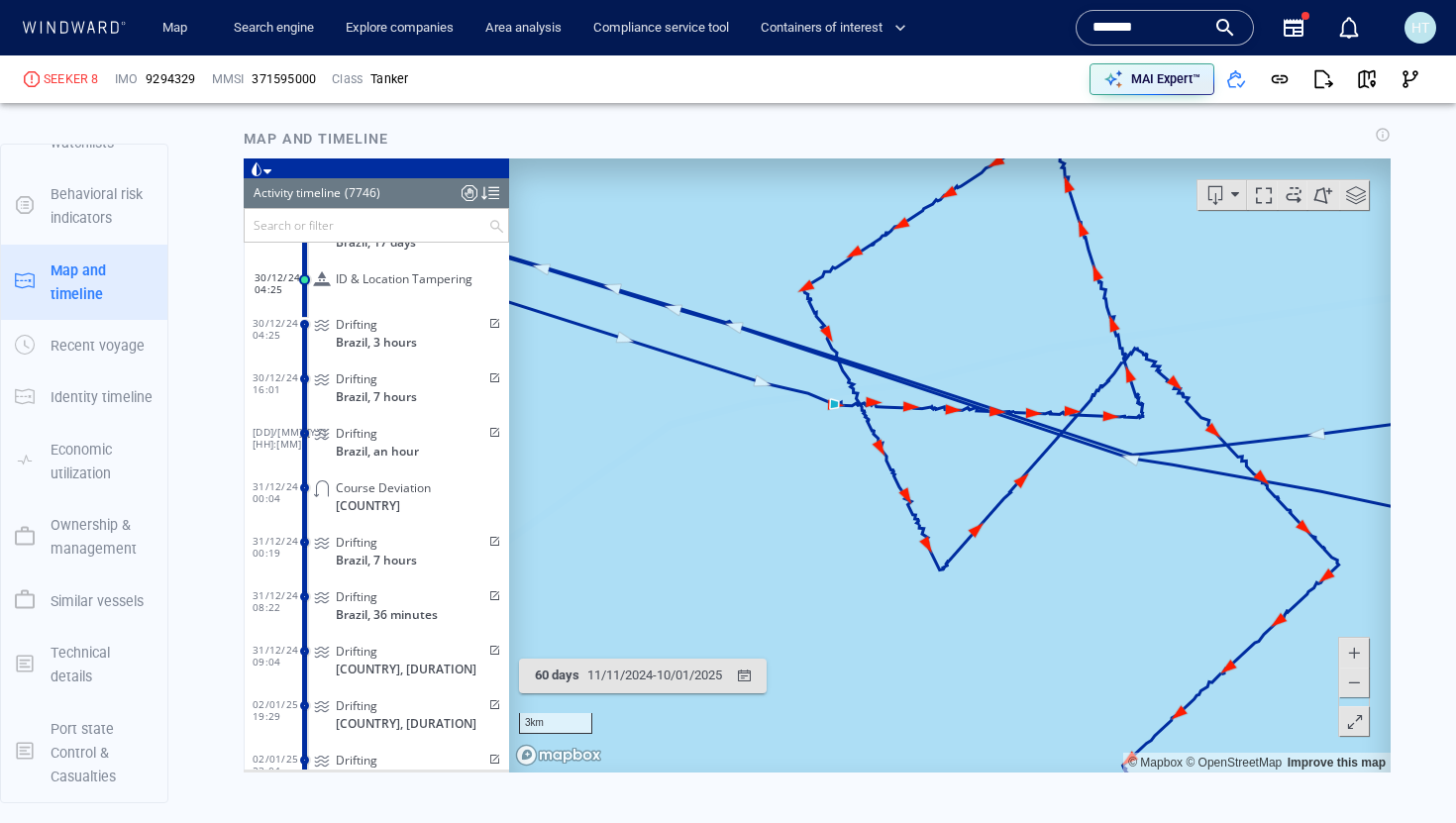 click at bounding box center [1355, 722] 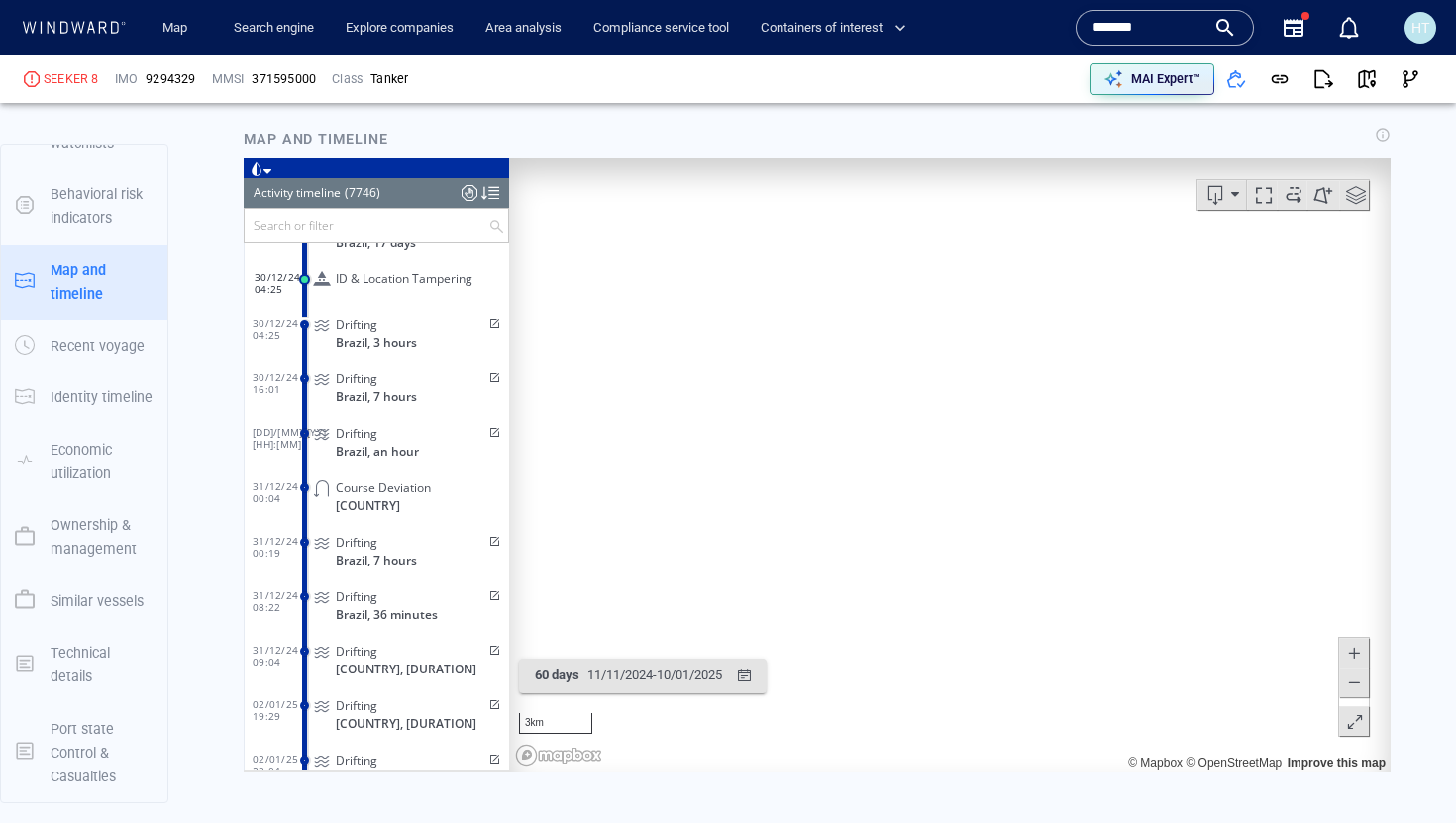 scroll, scrollTop: 69, scrollLeft: 0, axis: vertical 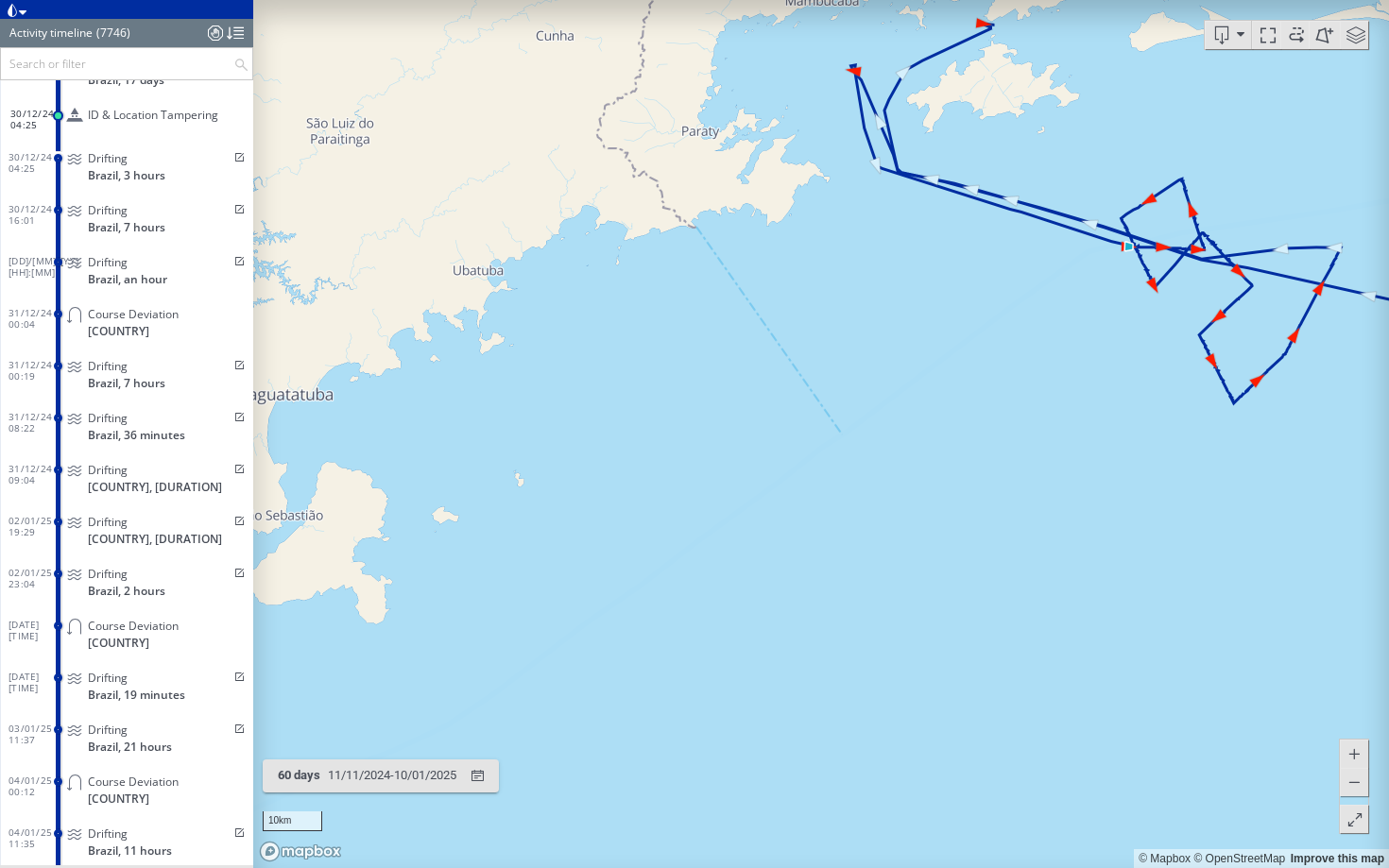 drag, startPoint x: 1127, startPoint y: 329, endPoint x: 900, endPoint y: 391, distance: 235.31468 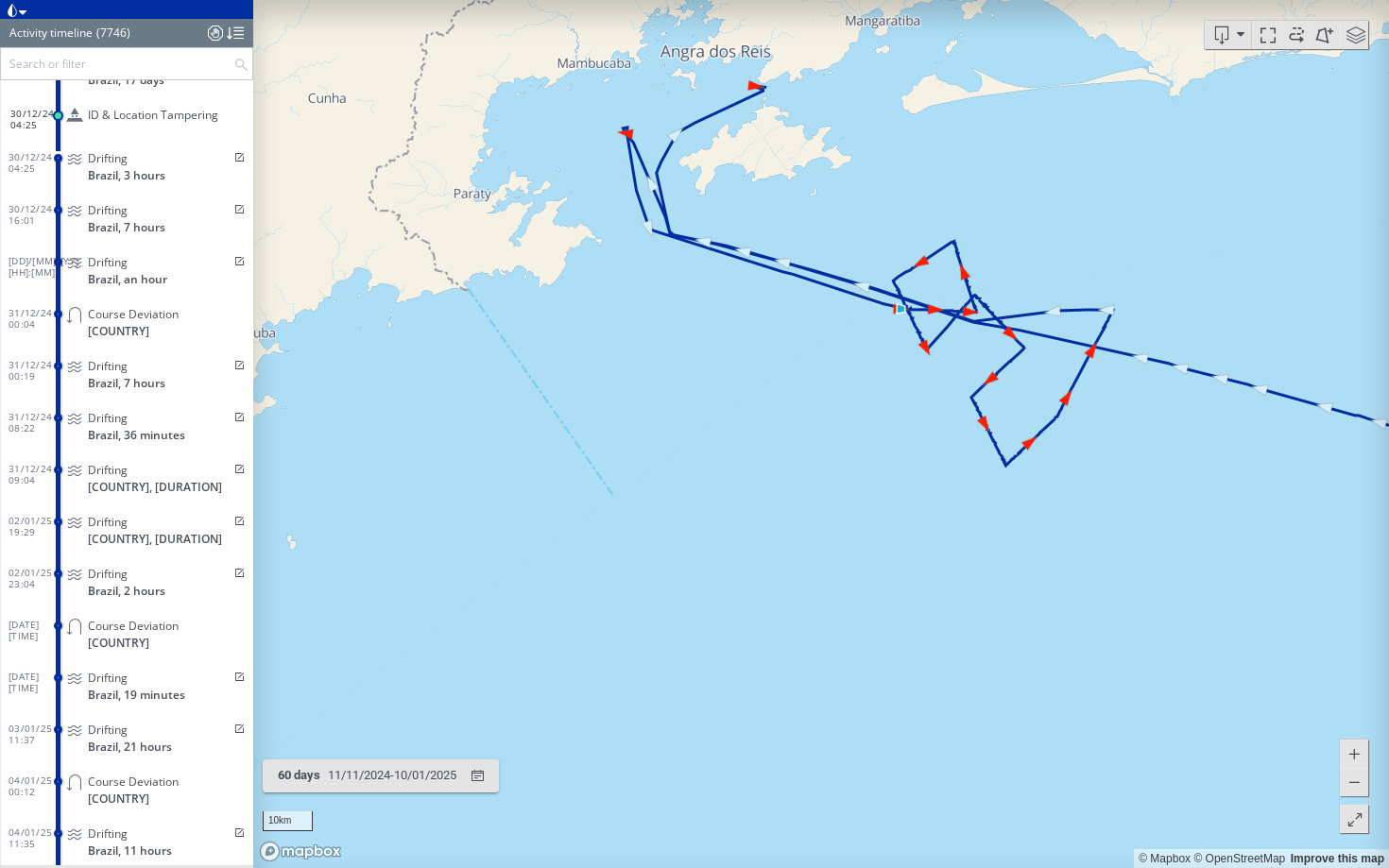 drag, startPoint x: 902, startPoint y: 479, endPoint x: 781, endPoint y: 544, distance: 137.35356 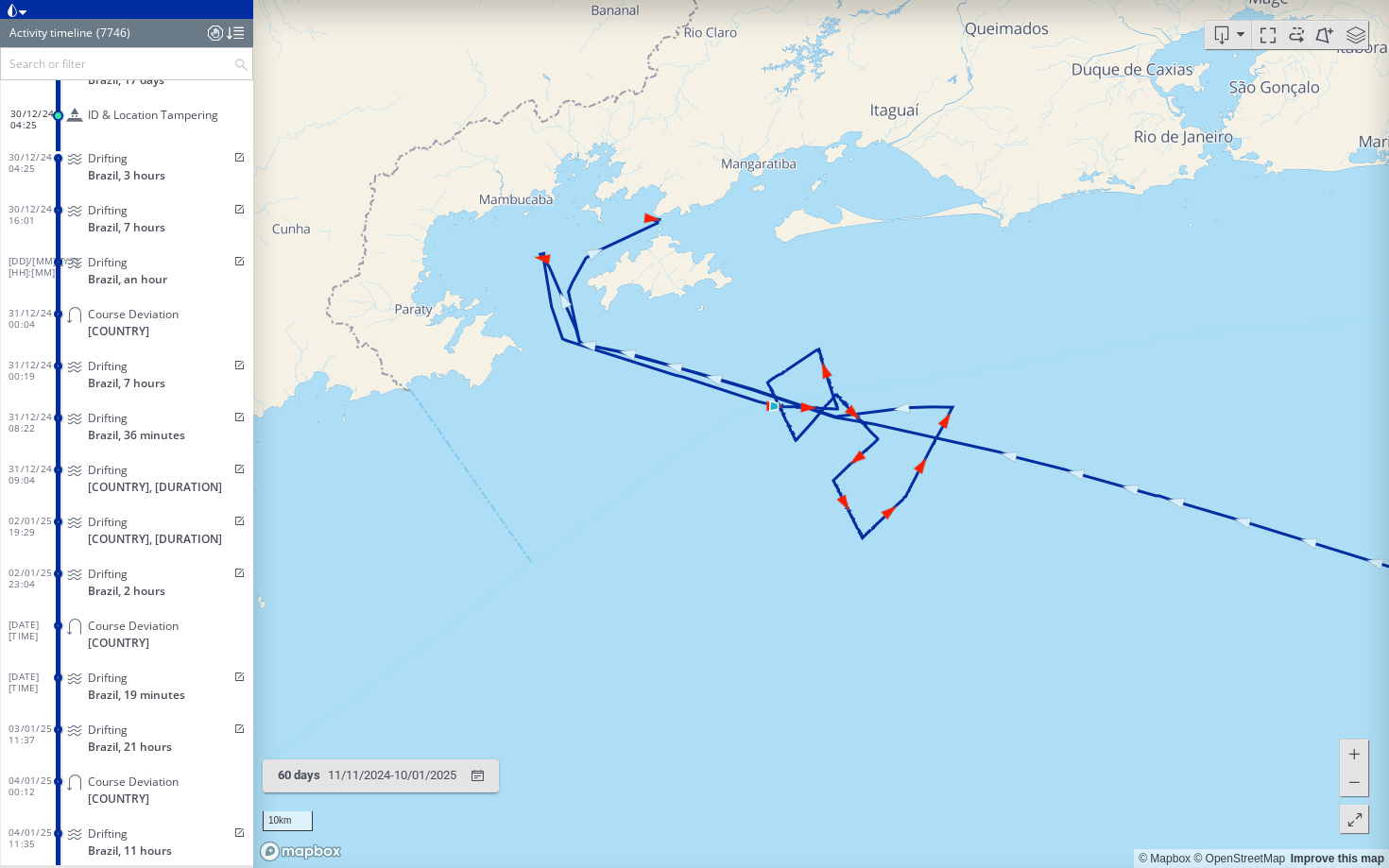 click at bounding box center [1356, 35] 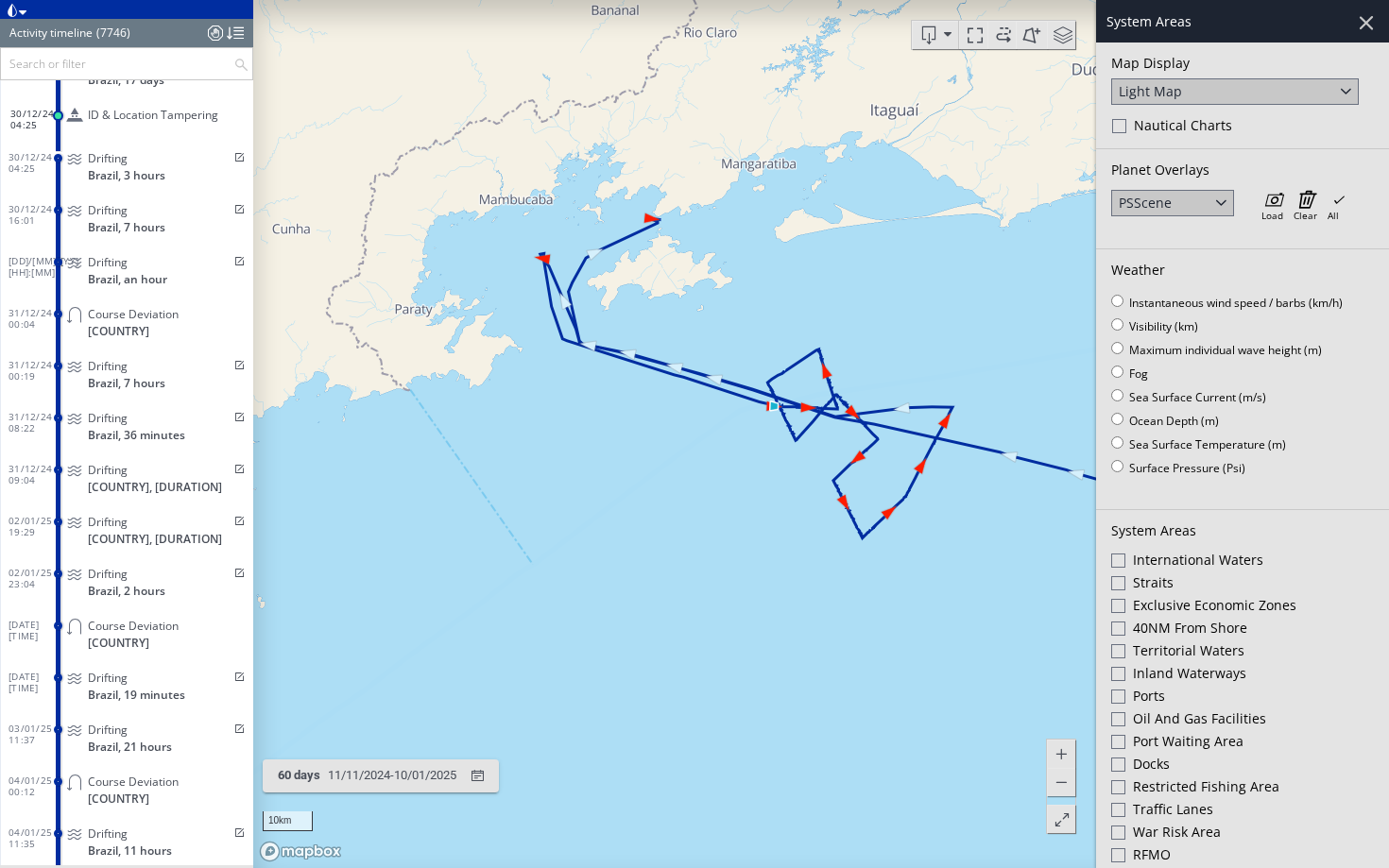 click 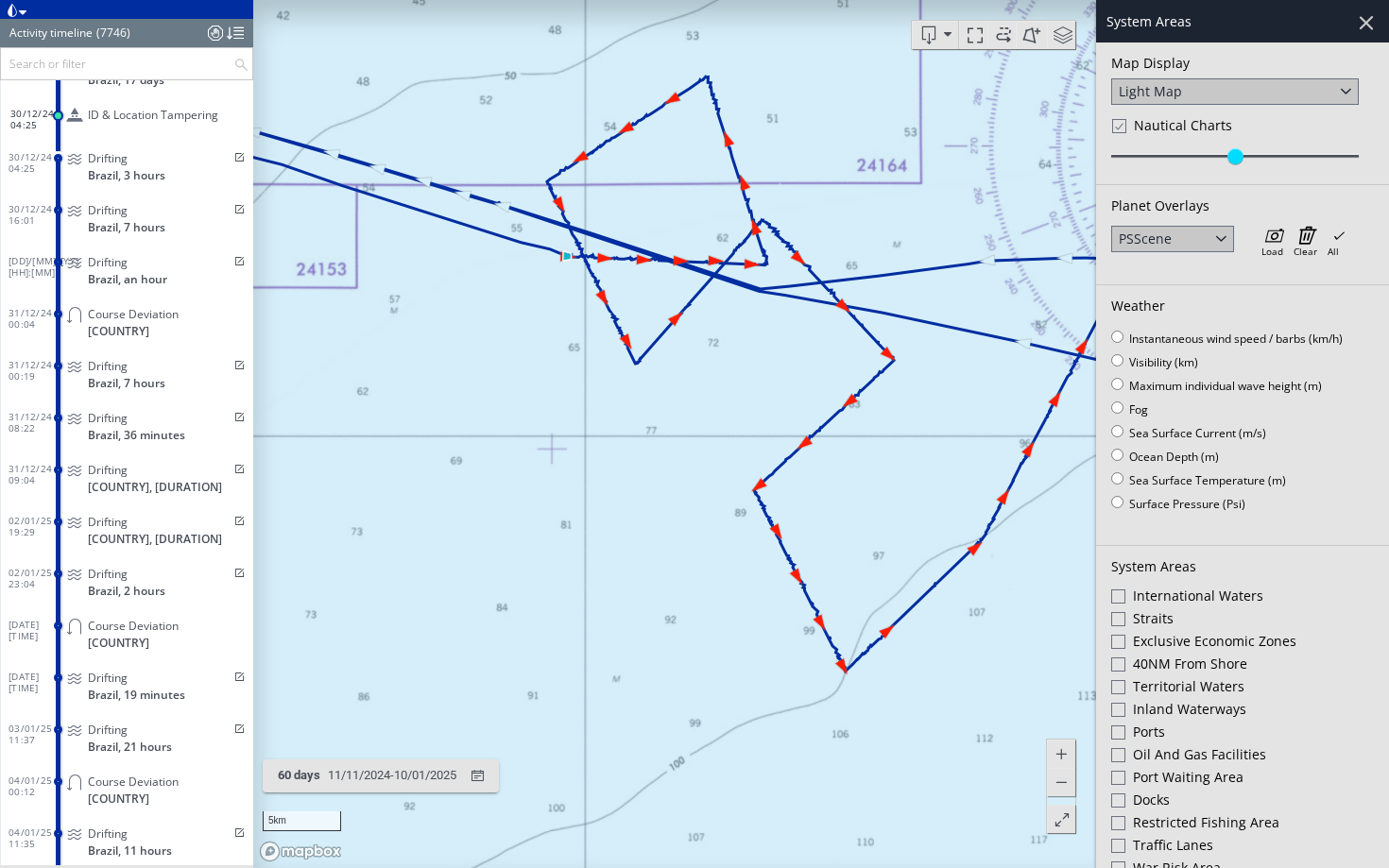 drag, startPoint x: 911, startPoint y: 547, endPoint x: 736, endPoint y: 578, distance: 177.7245 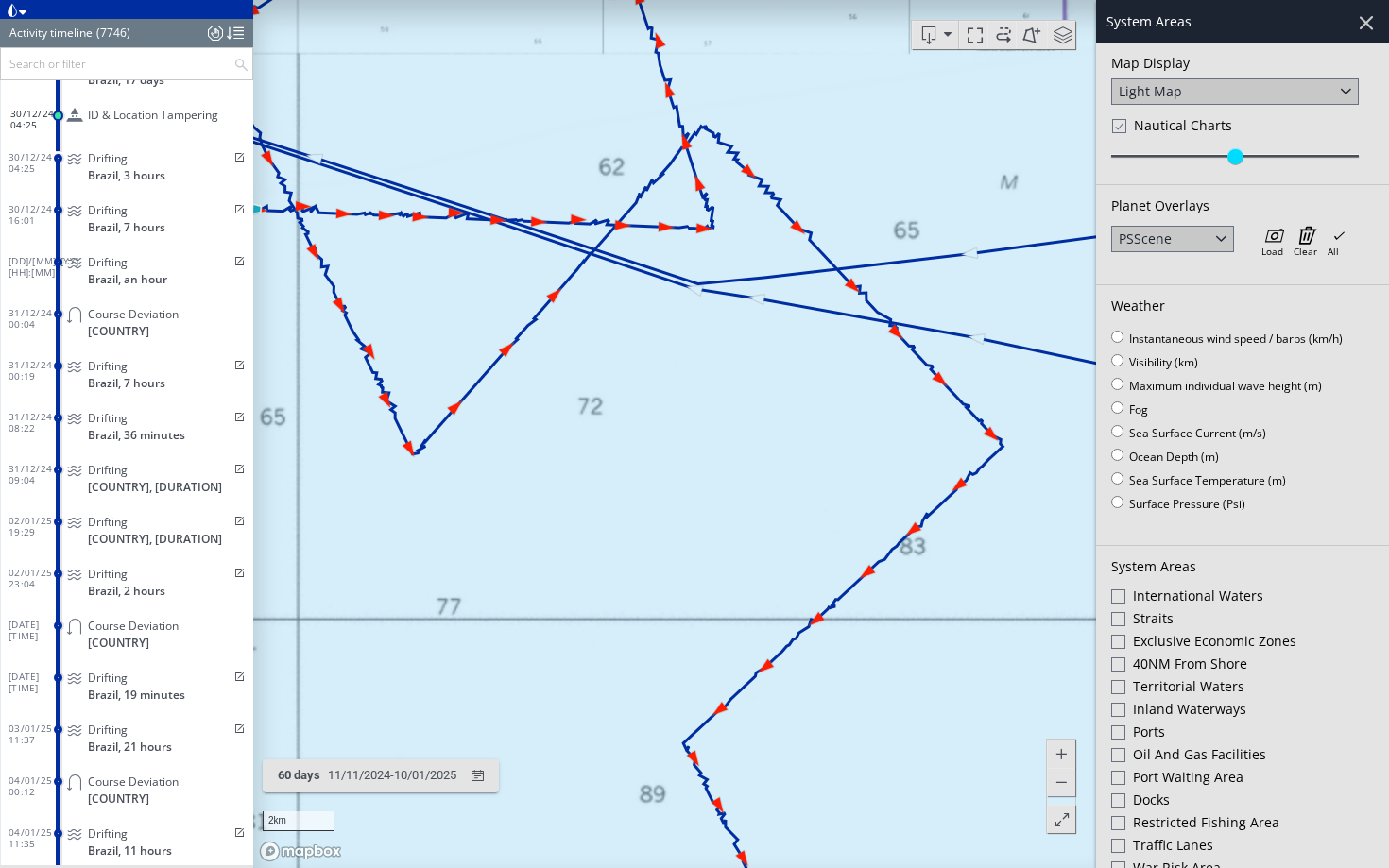 drag, startPoint x: 610, startPoint y: 342, endPoint x: 601, endPoint y: 621, distance: 279.14512 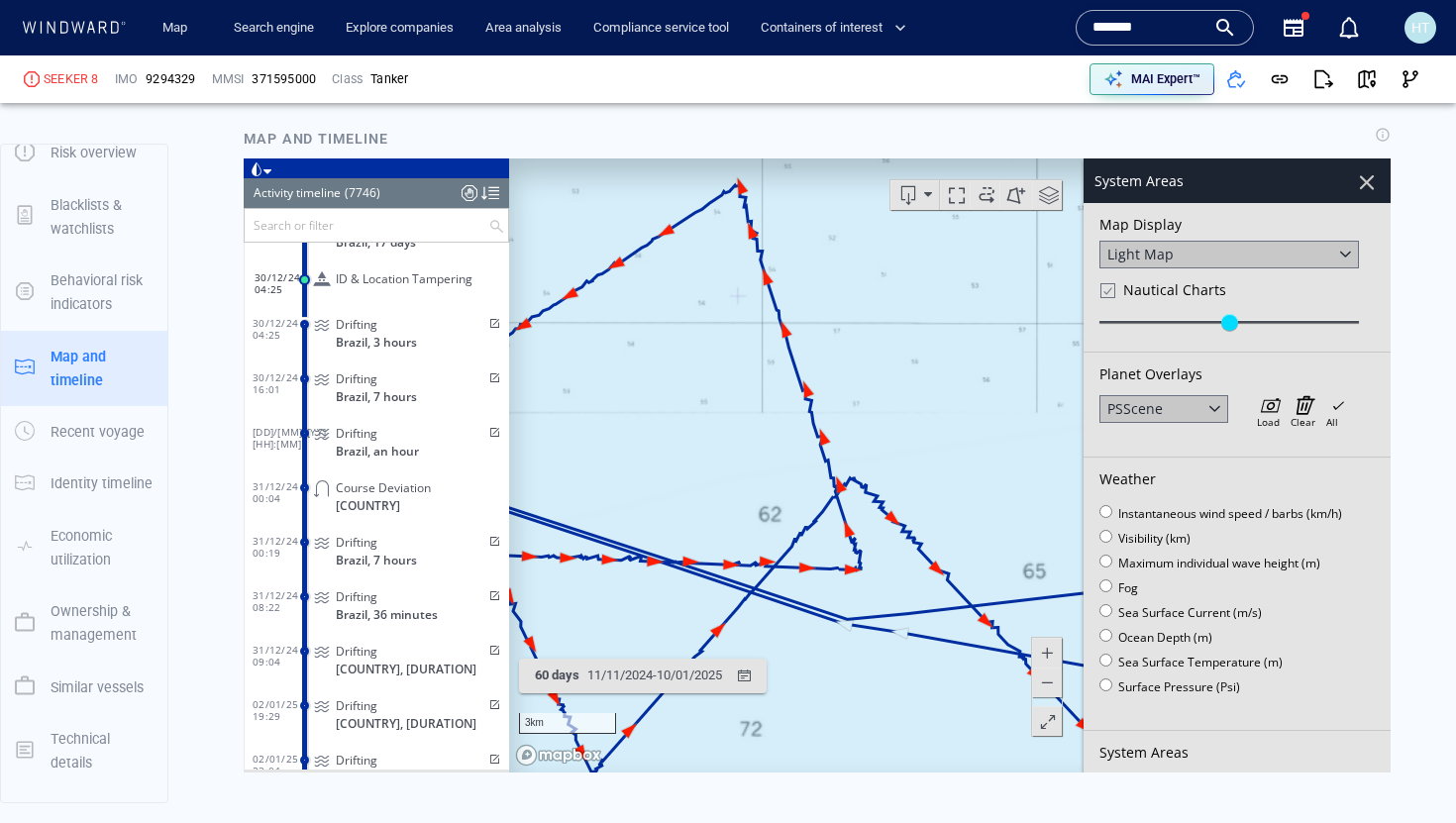 click at bounding box center [1367, 182] 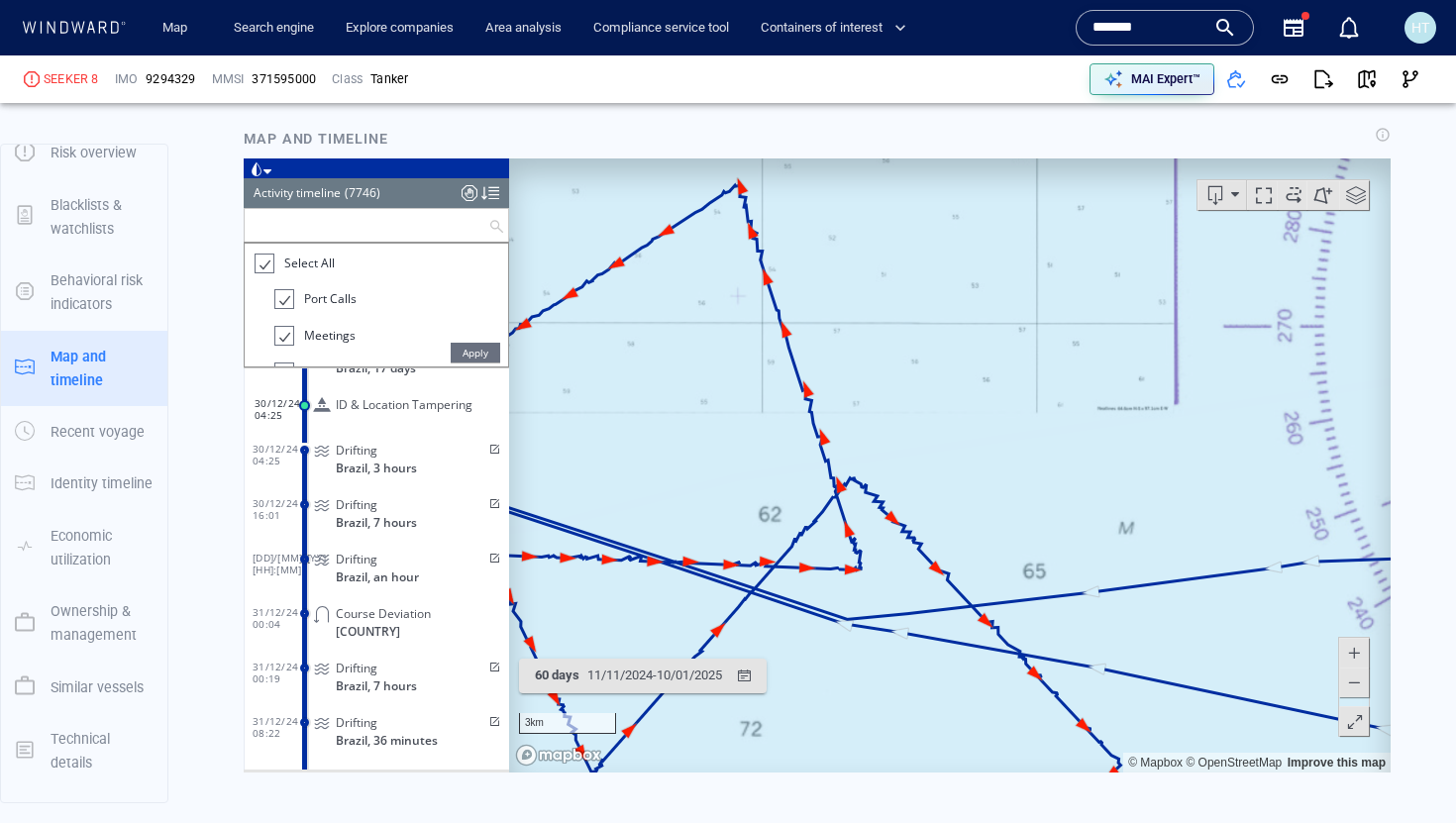 click at bounding box center (366, 225) 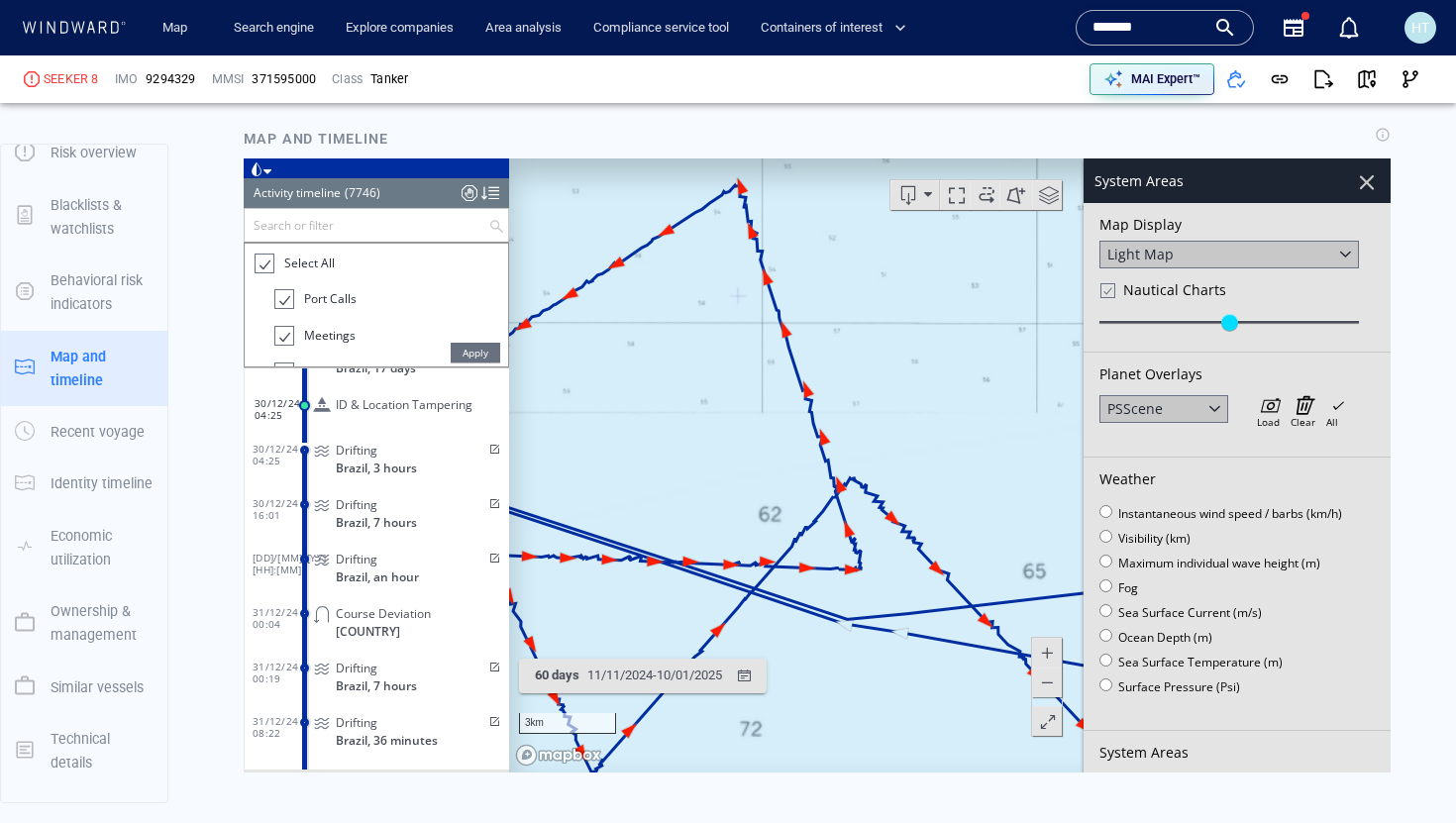 click on "Light Map" 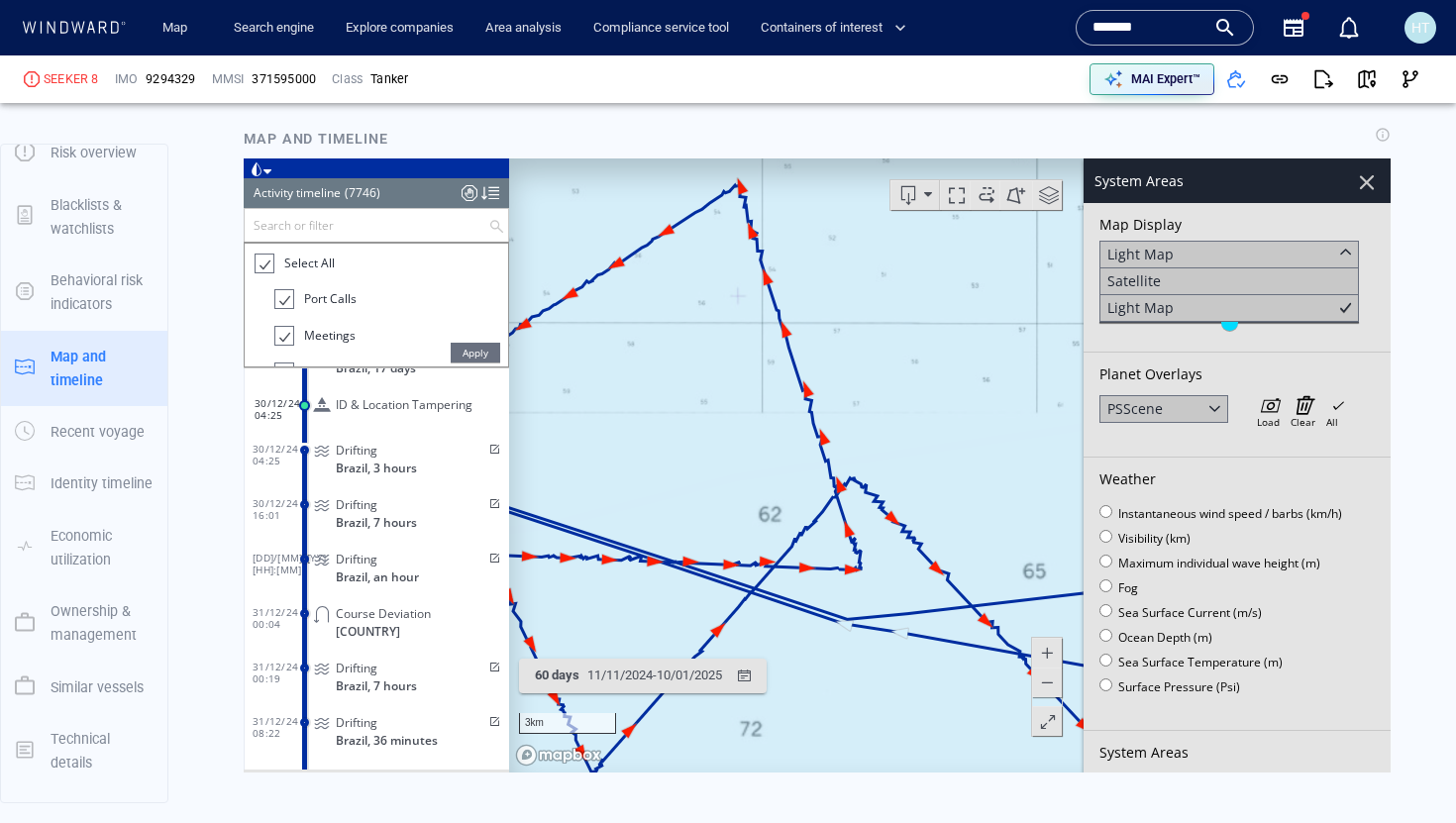 click on "Map Display" 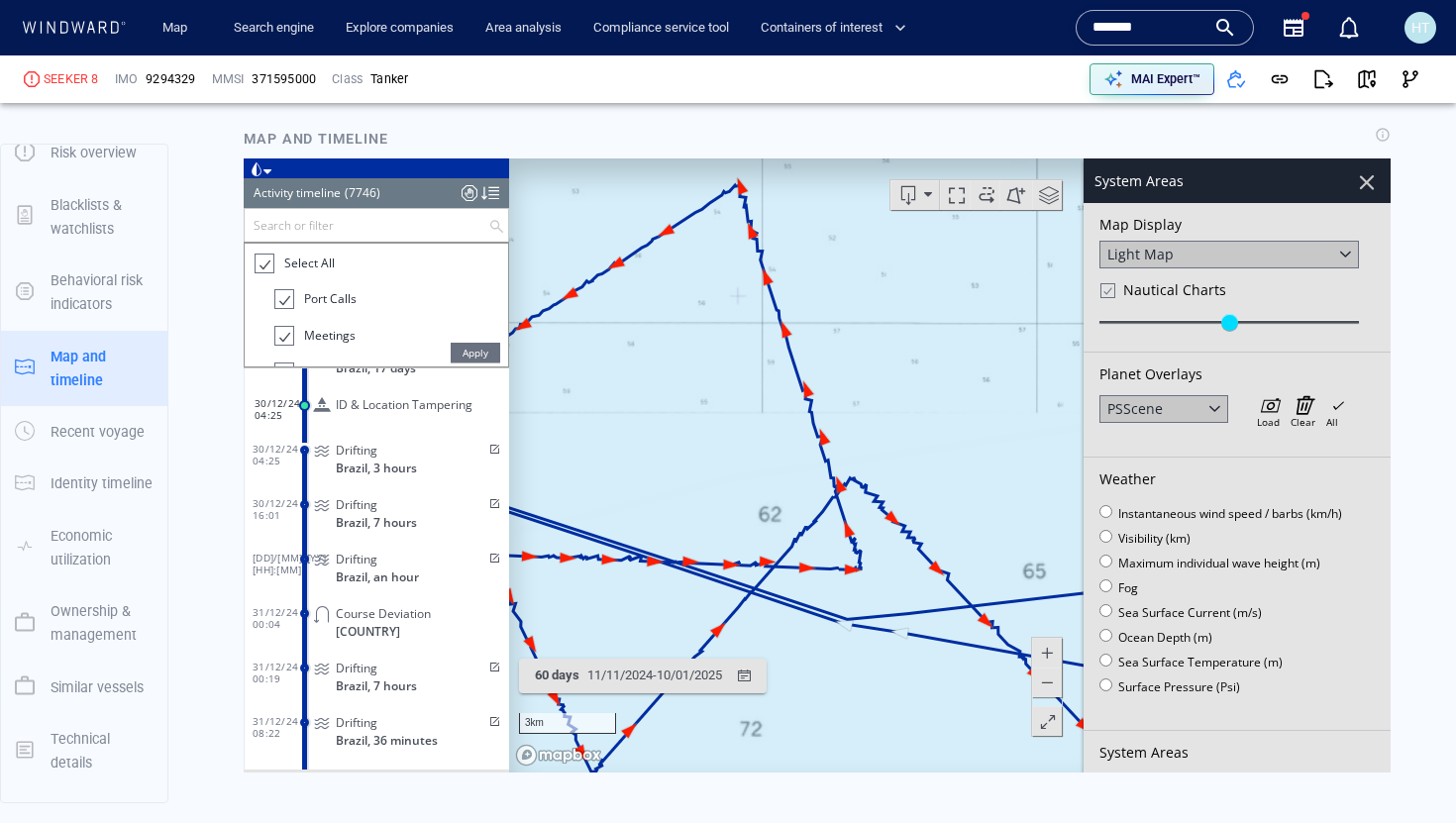 click 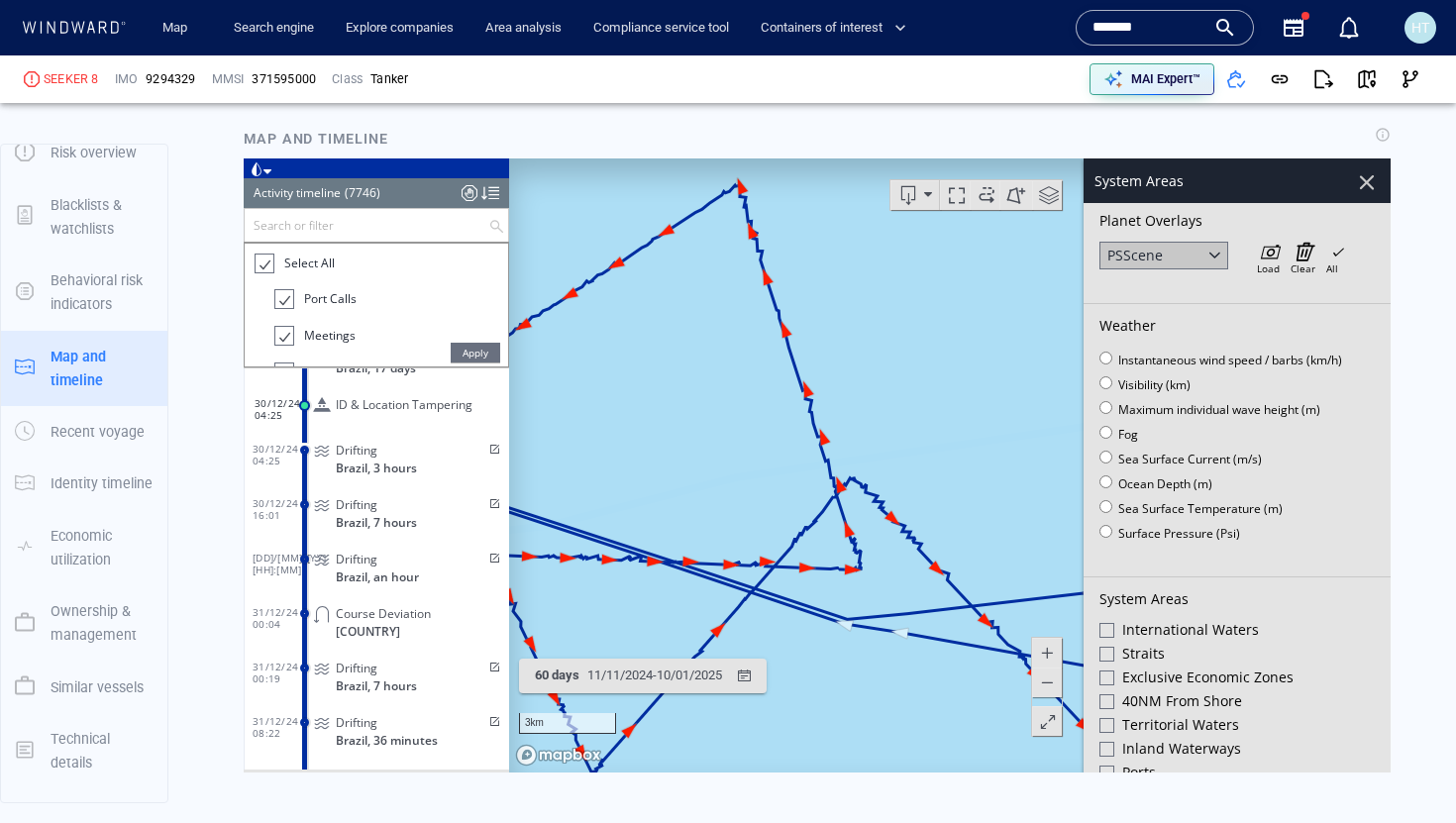 scroll, scrollTop: 0, scrollLeft: 0, axis: both 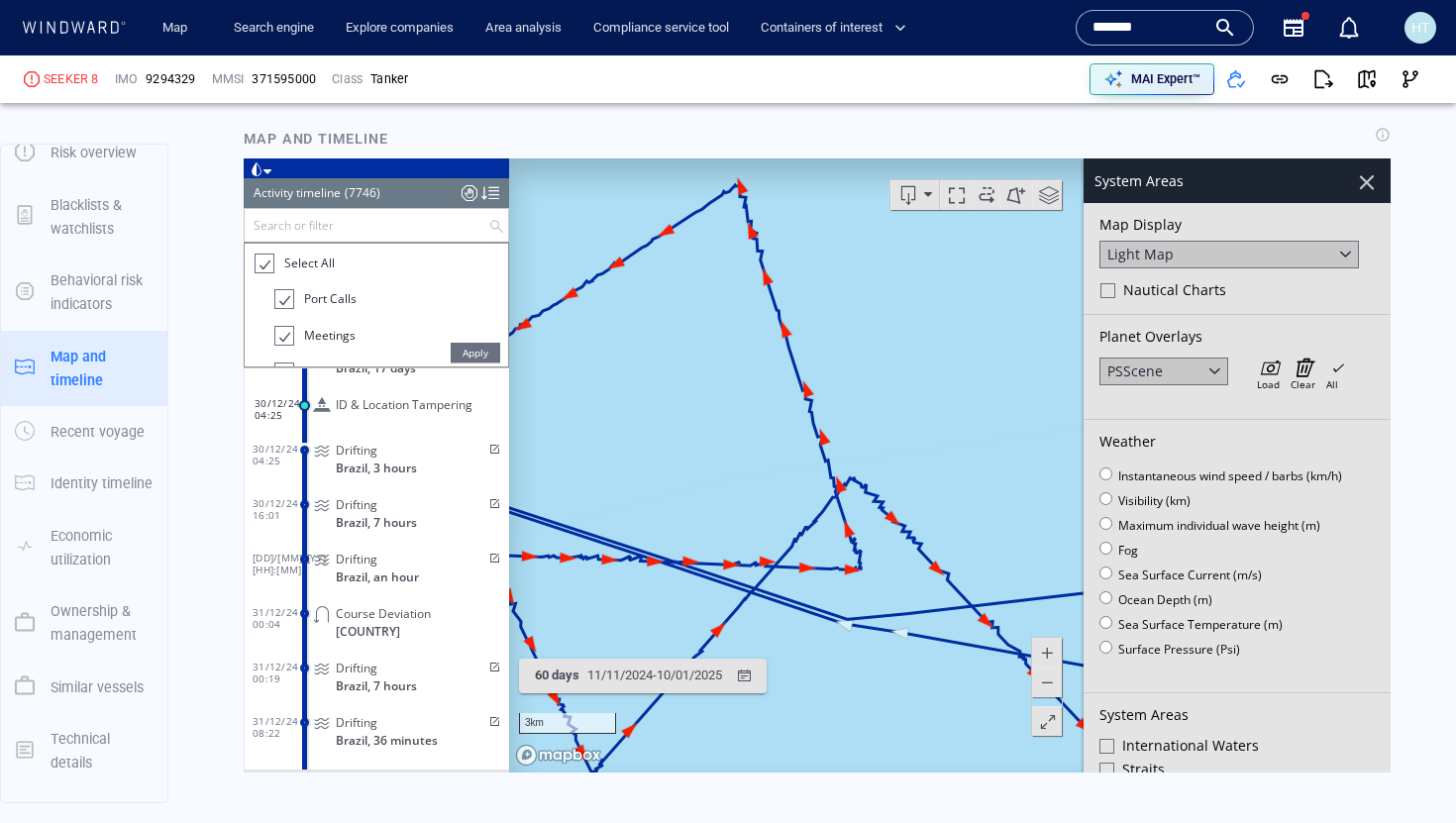 click at bounding box center [1367, 182] 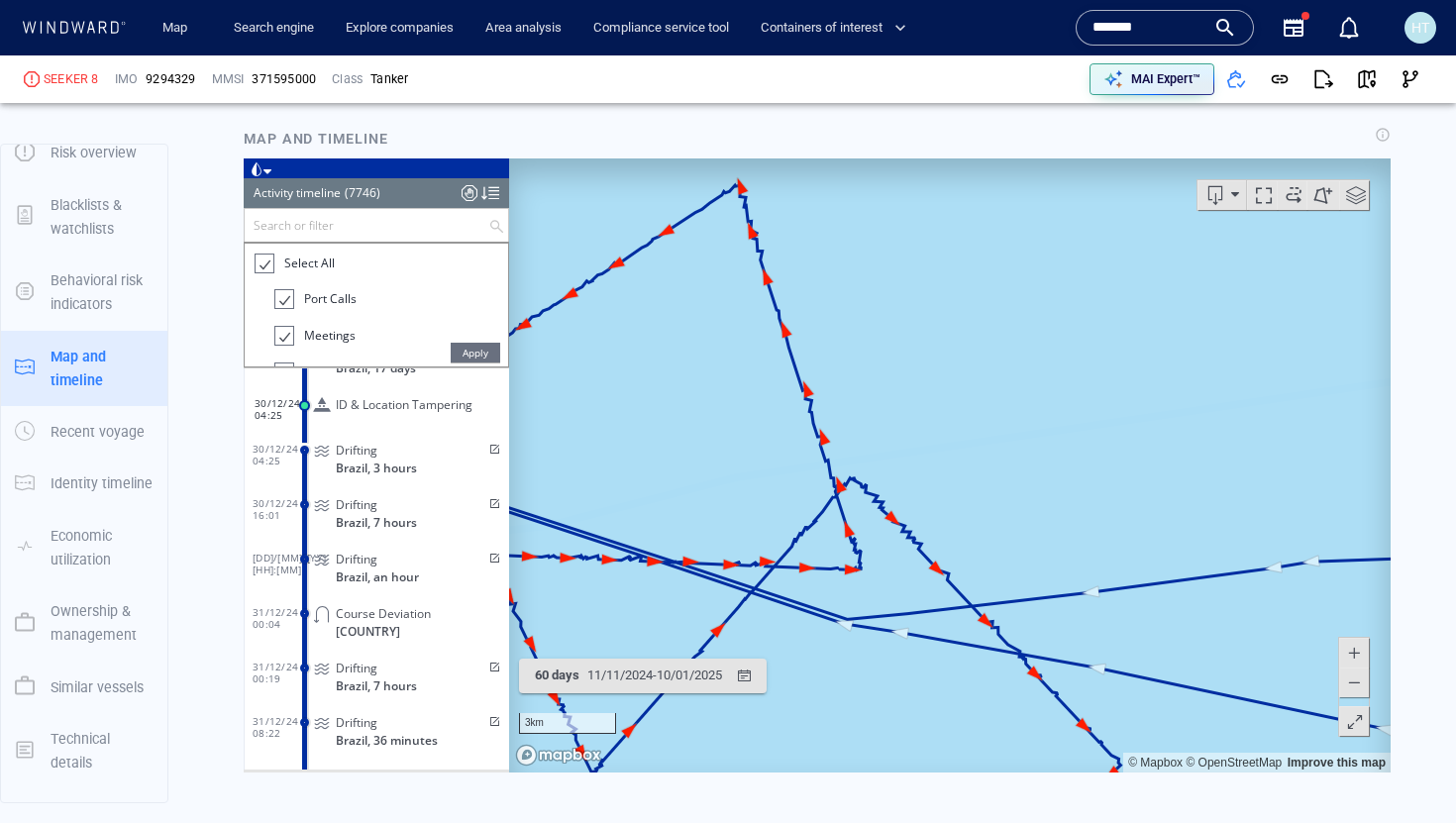 click on "Vessel details SEEKER 8 Formerly:  YUFUSAN +1 more IMO 9294329 MMSI 371595000 Flag     Panama Call sign 3EDJ9 Class     Tanker Subclass Crude Oil Tanker Length 333  m Year of build 2005 DWT 311,389 tons Max. draft 20 . 943  m P&I Club The American Club Classification society China Classification Society   (1) AIS transceiver Class-A Beneficial owner N/A Registered owner Reayou Co. Ltd.   (1) Risk overview Score summary High risk Due to compliance score Henry risk  score  New  -  Low risk Henry defined risk indicators This vessel doesn’t answer to the criteria of any saved query with a custom defined risk Set a new custom defined risk compliance  score  -  High risk Since  14 Oct 2023 Related regimes Venezuela Russia sanctions & screening indicators List & registry Sanctioned vessel 0 Sanctioned country flag 0 Former sanctioned flag 0 Sanctioned company 0 Company in sanctioned country 0 compliance behavioral indicators Identity ID & location manipulation 5 Flag hopping 0 Behavioral Port call 1 0 0 0 0" at bounding box center (817, 816) 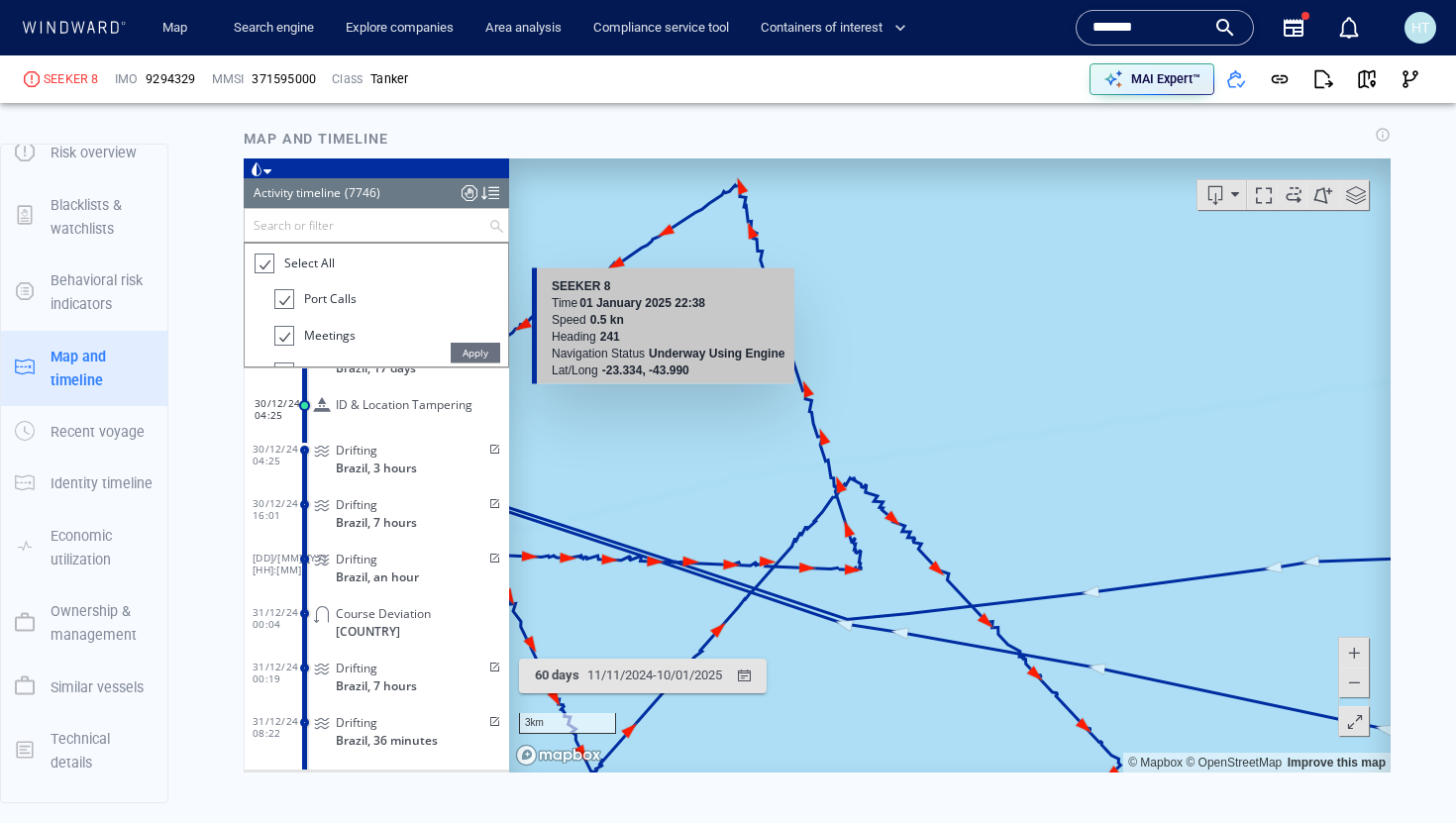 click on "Vessel details SEEKER 8 Formerly:  YUFUSAN +1 more IMO 9294329 MMSI 371595000 Flag     Panama Call sign 3EDJ9 Class     Tanker Subclass Crude Oil Tanker Length 333  m Year of build 2005 DWT 311,389 tons Max. draft 20 . 943  m P&I Club The American Club Classification society China Classification Society   (1) AIS transceiver Class-A Beneficial owner N/A Registered owner Reayou Co. Ltd.   (1) Risk overview Score summary High risk Due to compliance score Henry risk  score  New  -  Low risk Henry defined risk indicators This vessel doesn’t answer to the criteria of any saved query with a custom defined risk Set a new custom defined risk compliance  score  -  High risk Since  14 Oct 2023 Related regimes Venezuela Russia sanctions & screening indicators List & registry Sanctioned vessel 0 Sanctioned country flag 0 Former sanctioned flag 0 Sanctioned company 0 Company in sanctioned country 0 compliance behavioral indicators Identity ID & location manipulation 5 Flag hopping 0 Behavioral Port call 1 0 0 0 0" at bounding box center [817, 816] 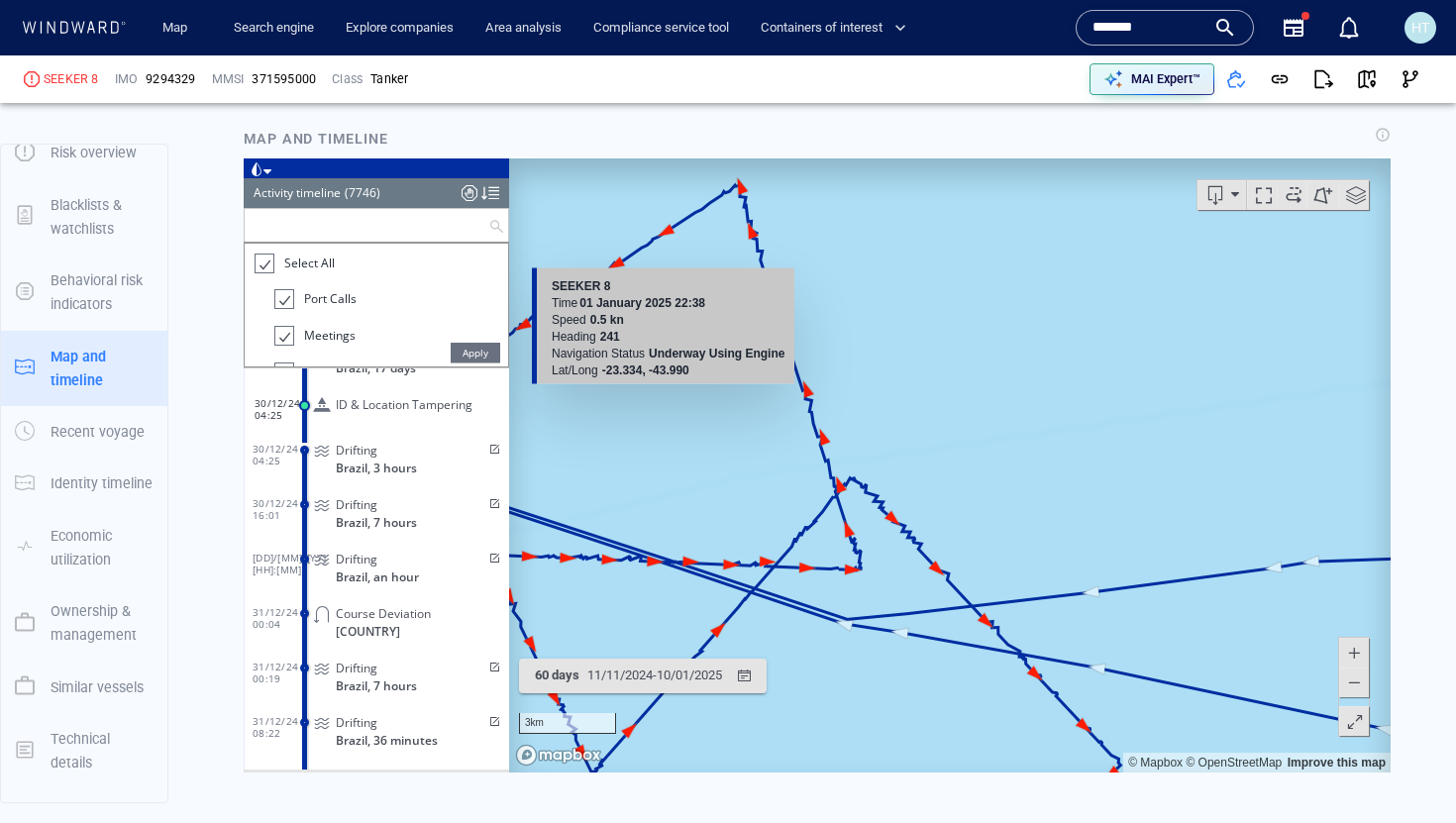 click at bounding box center (366, 225) 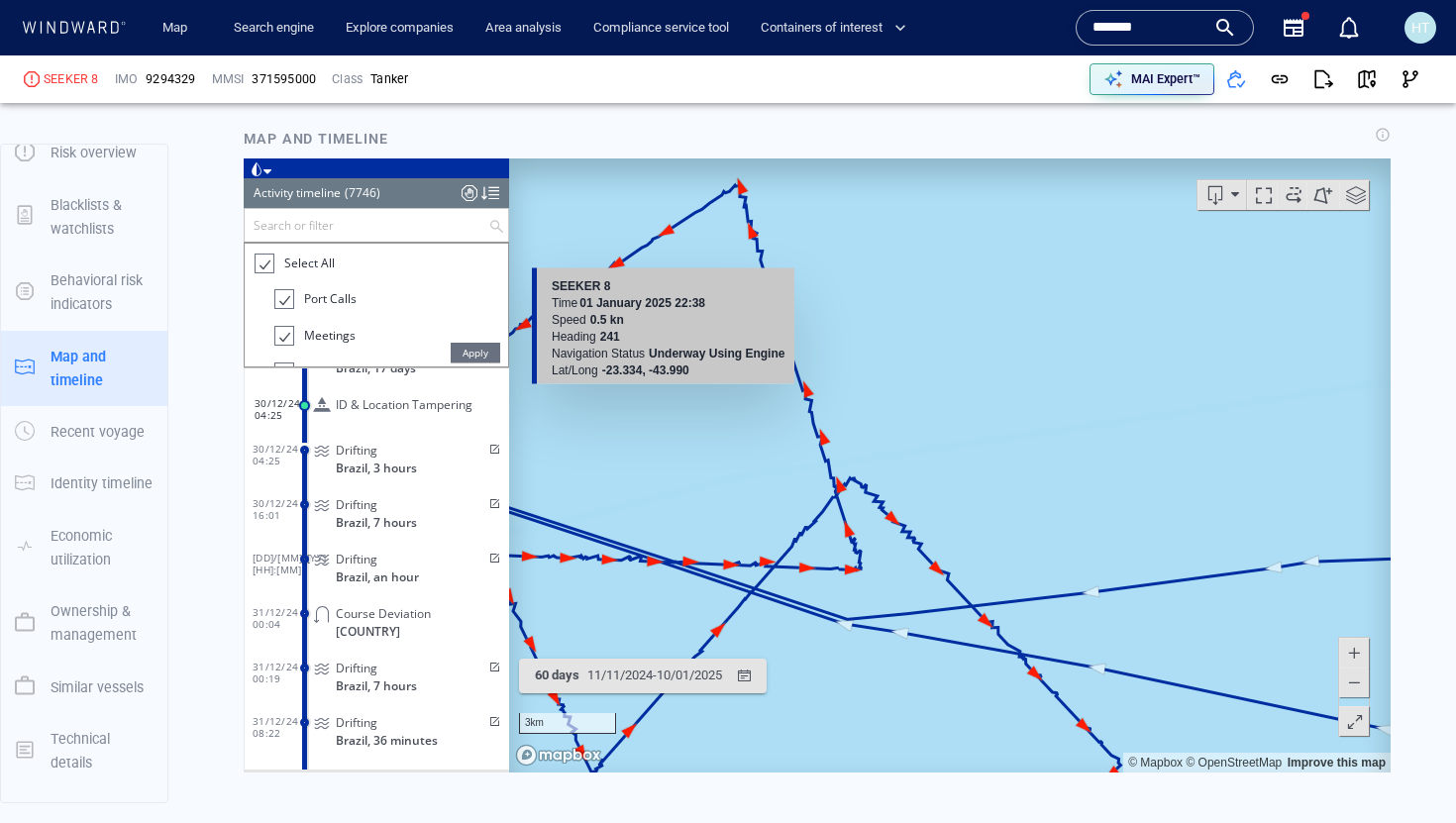 click on "Apply" at bounding box center [475, 353] 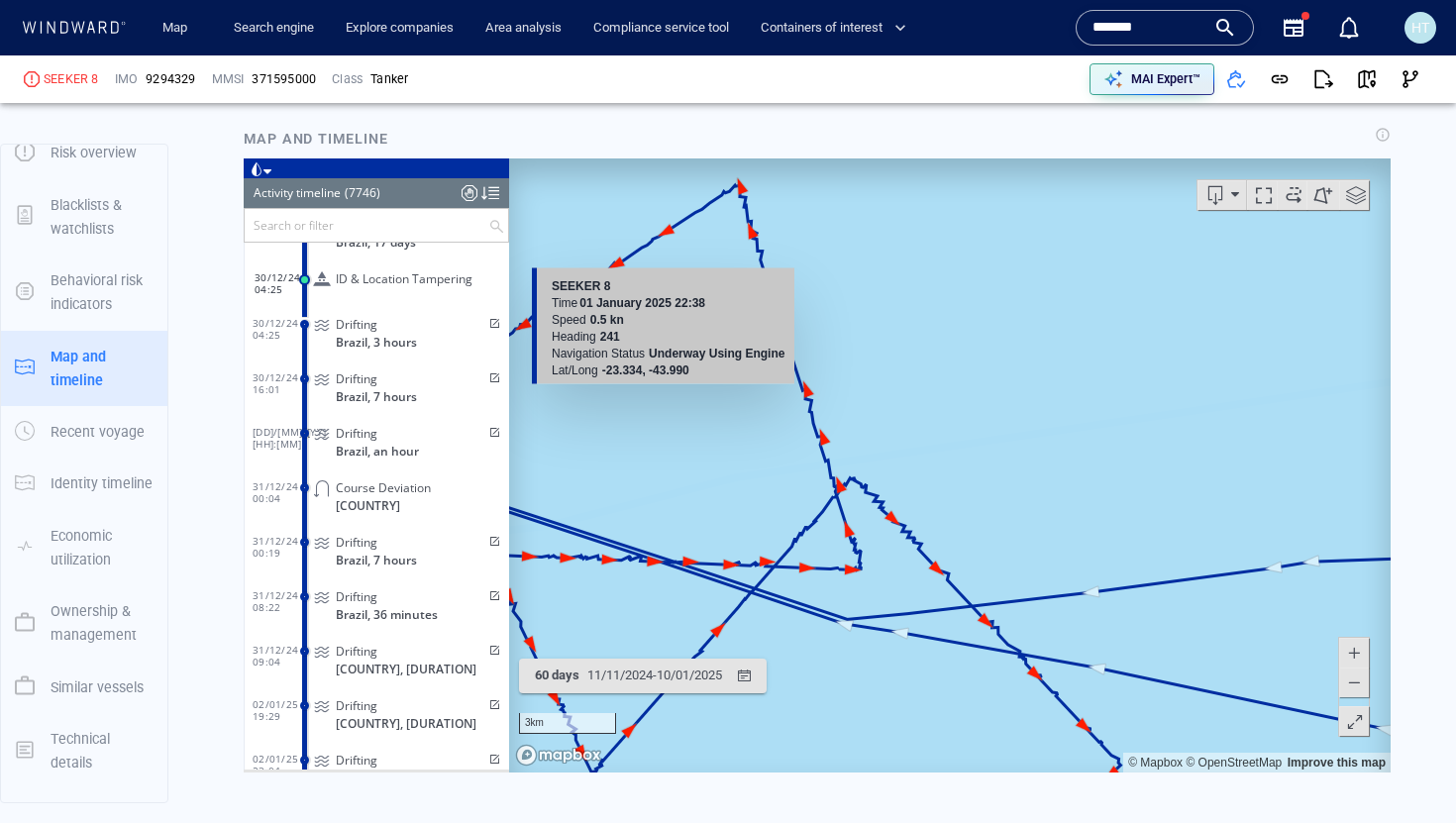 click at bounding box center (366, 225) 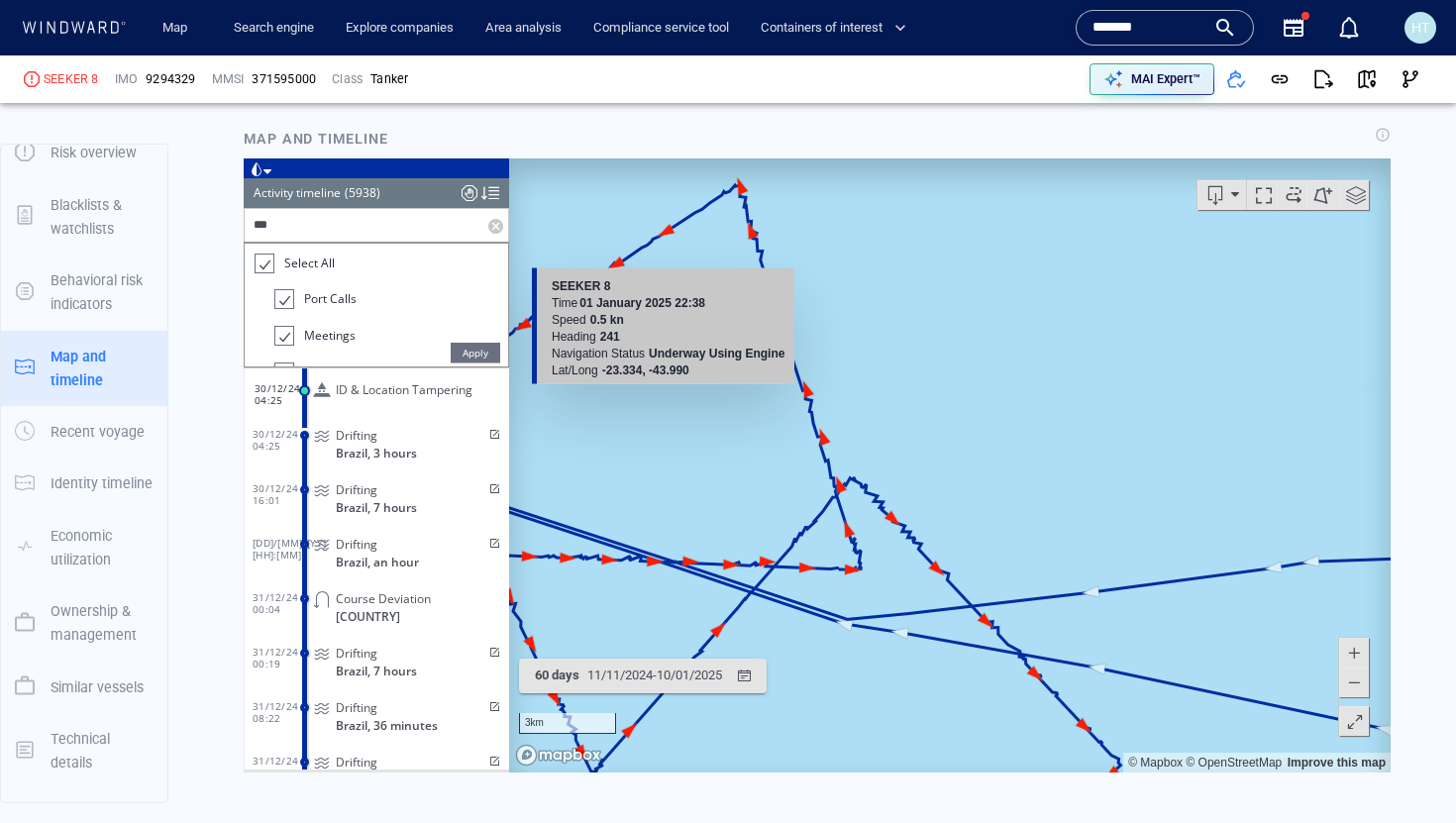 scroll, scrollTop: 0, scrollLeft: 0, axis: both 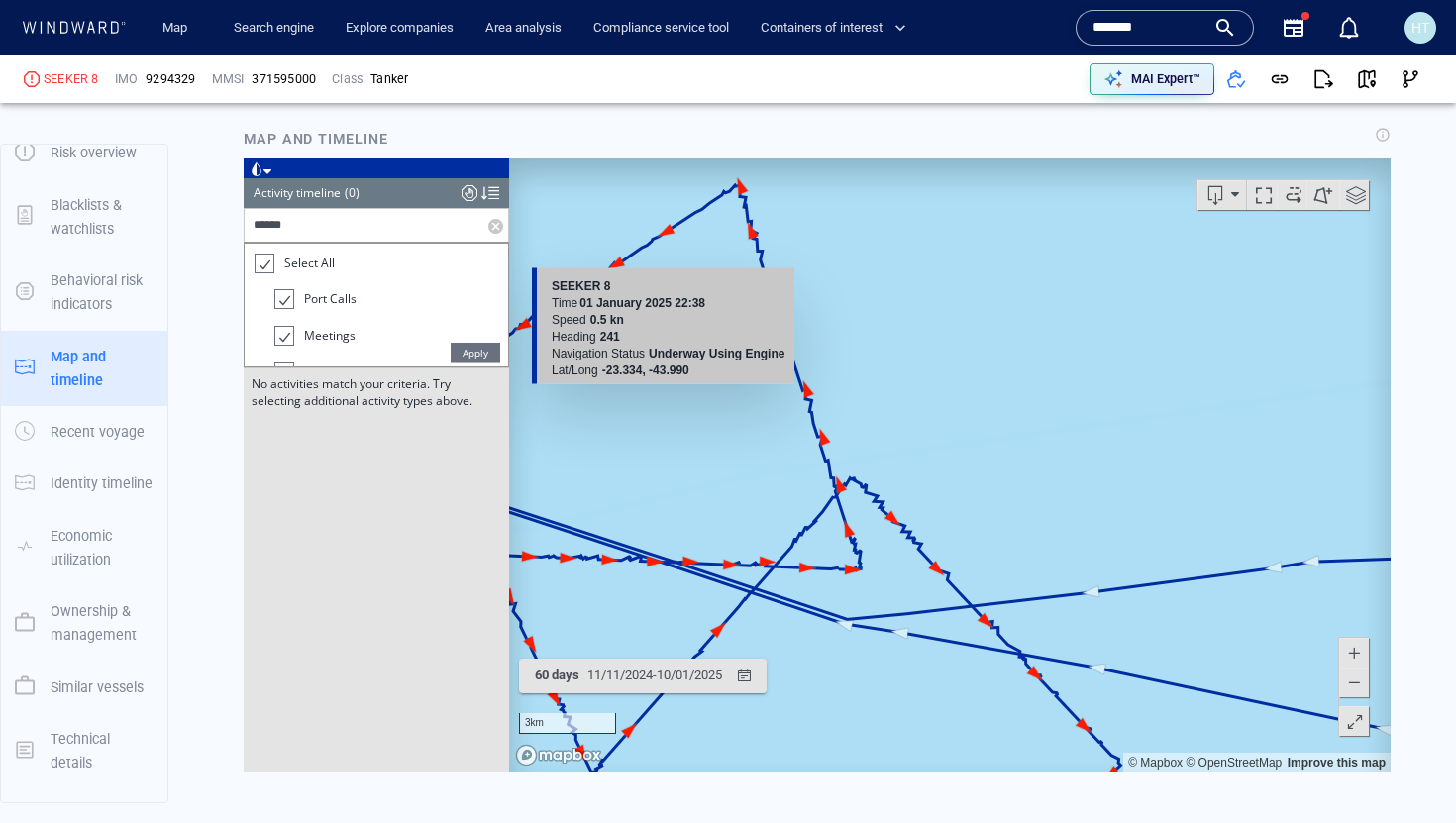 type on "******" 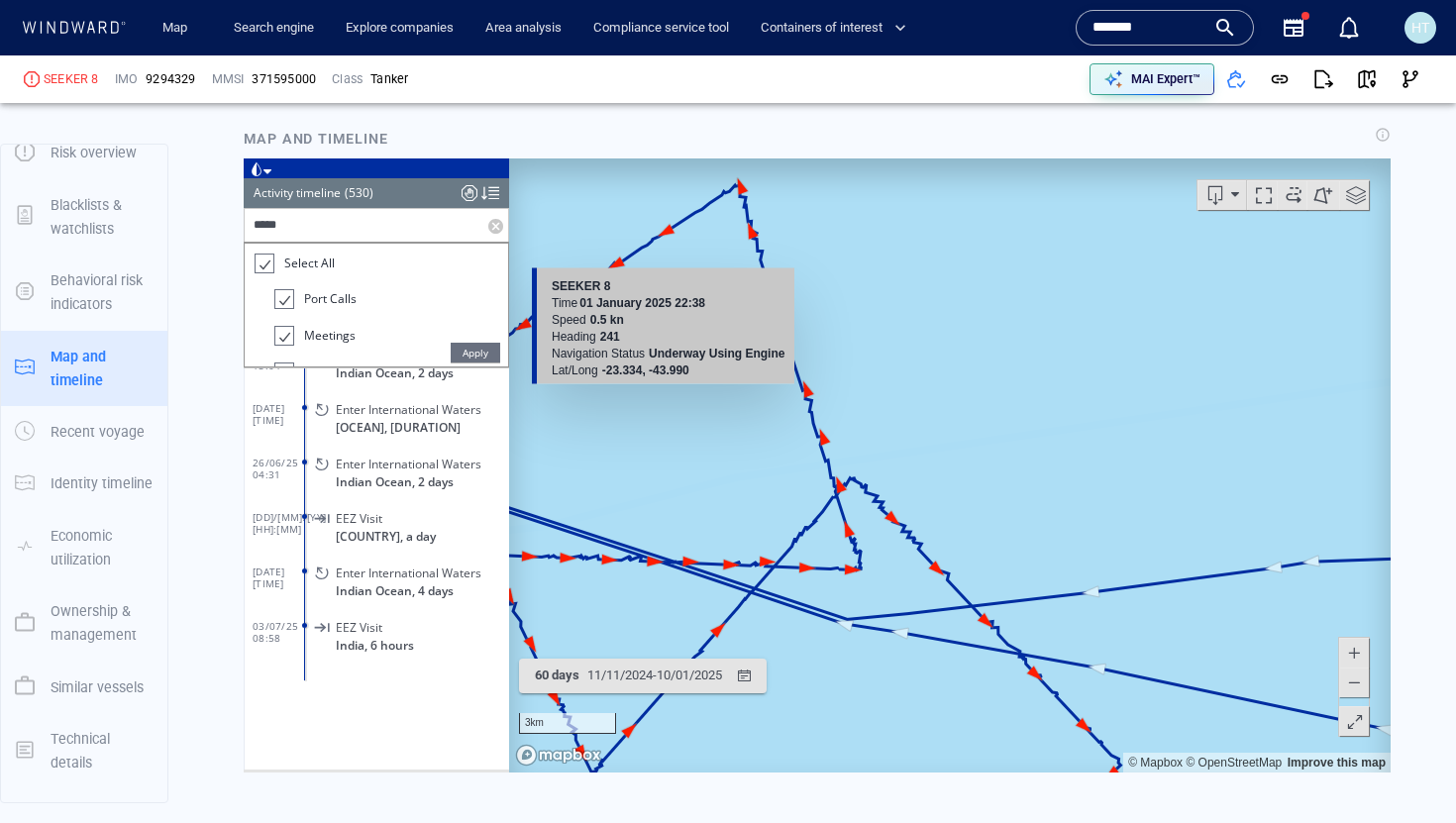 scroll, scrollTop: 28161, scrollLeft: 0, axis: vertical 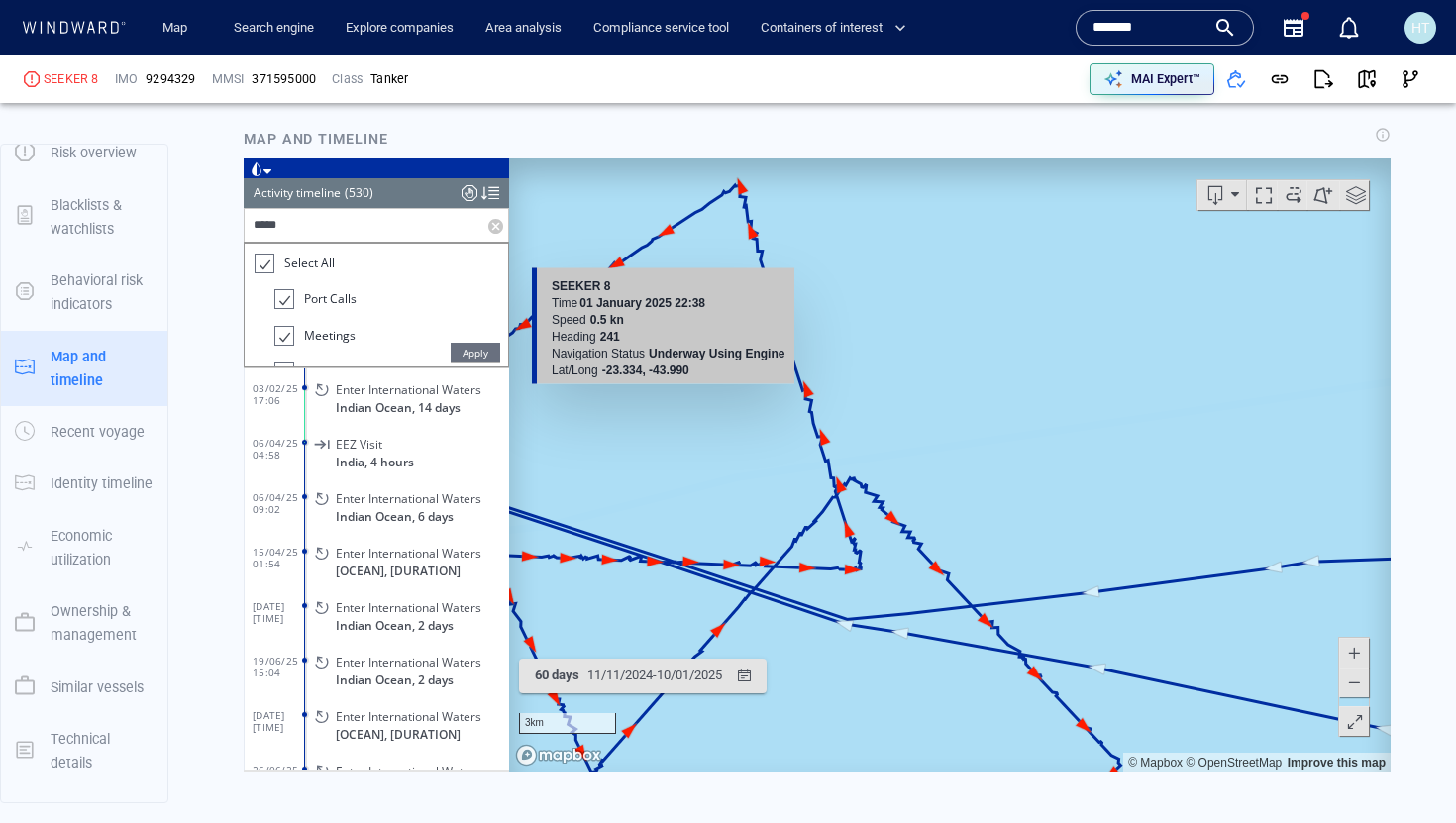 type on "*****" 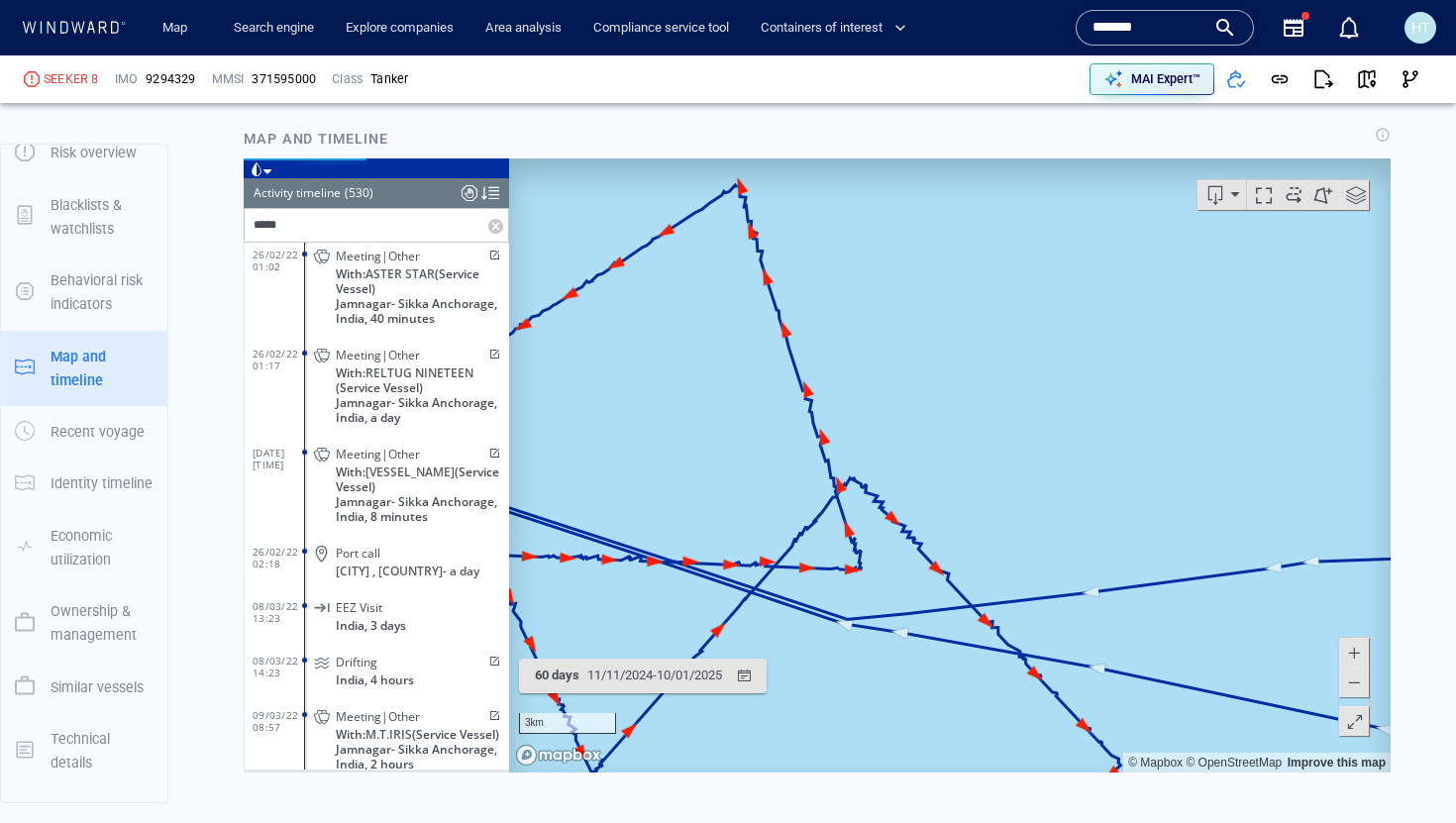 scroll, scrollTop: 16908, scrollLeft: 0, axis: vertical 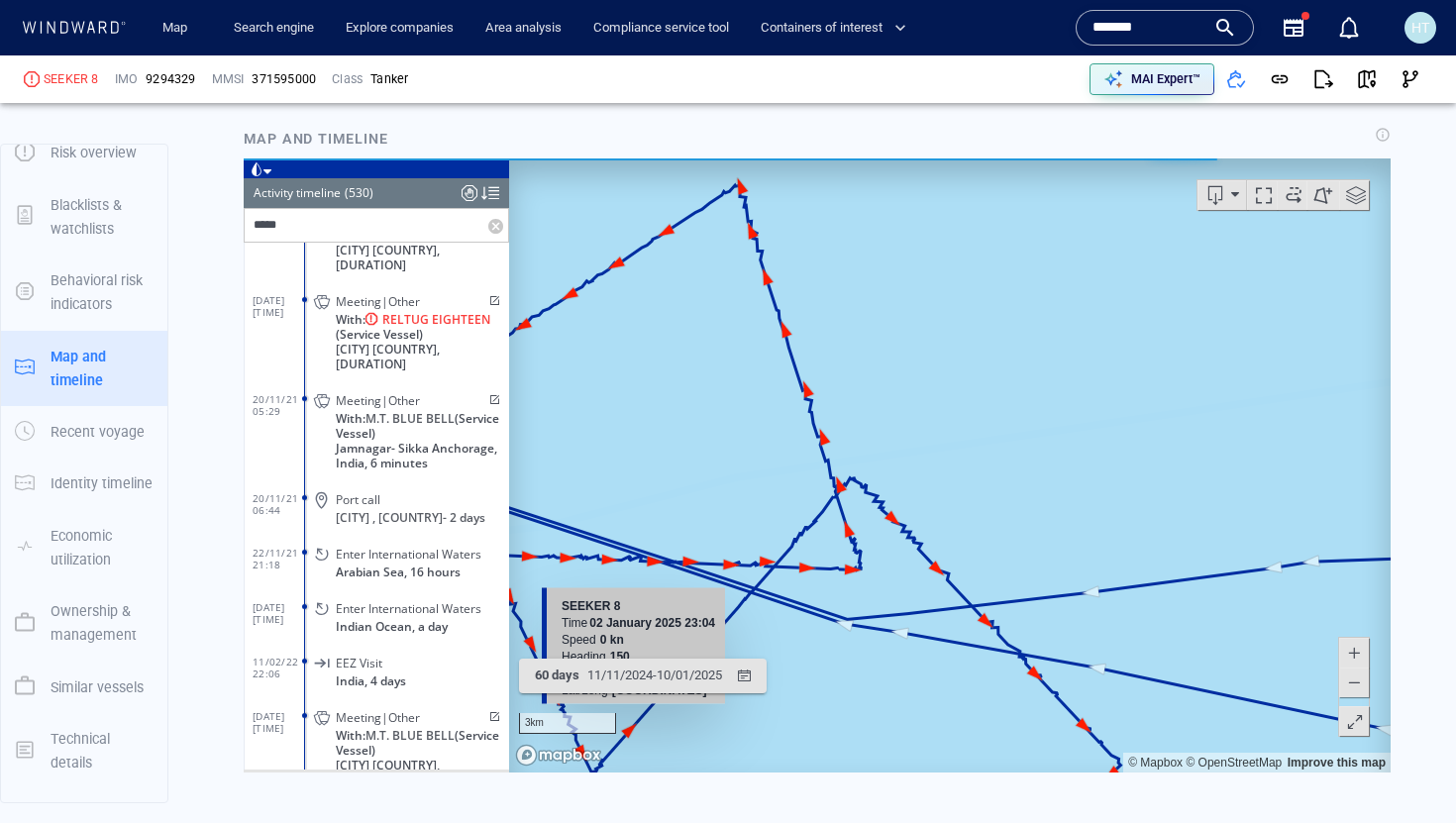 click at bounding box center [498, 225] 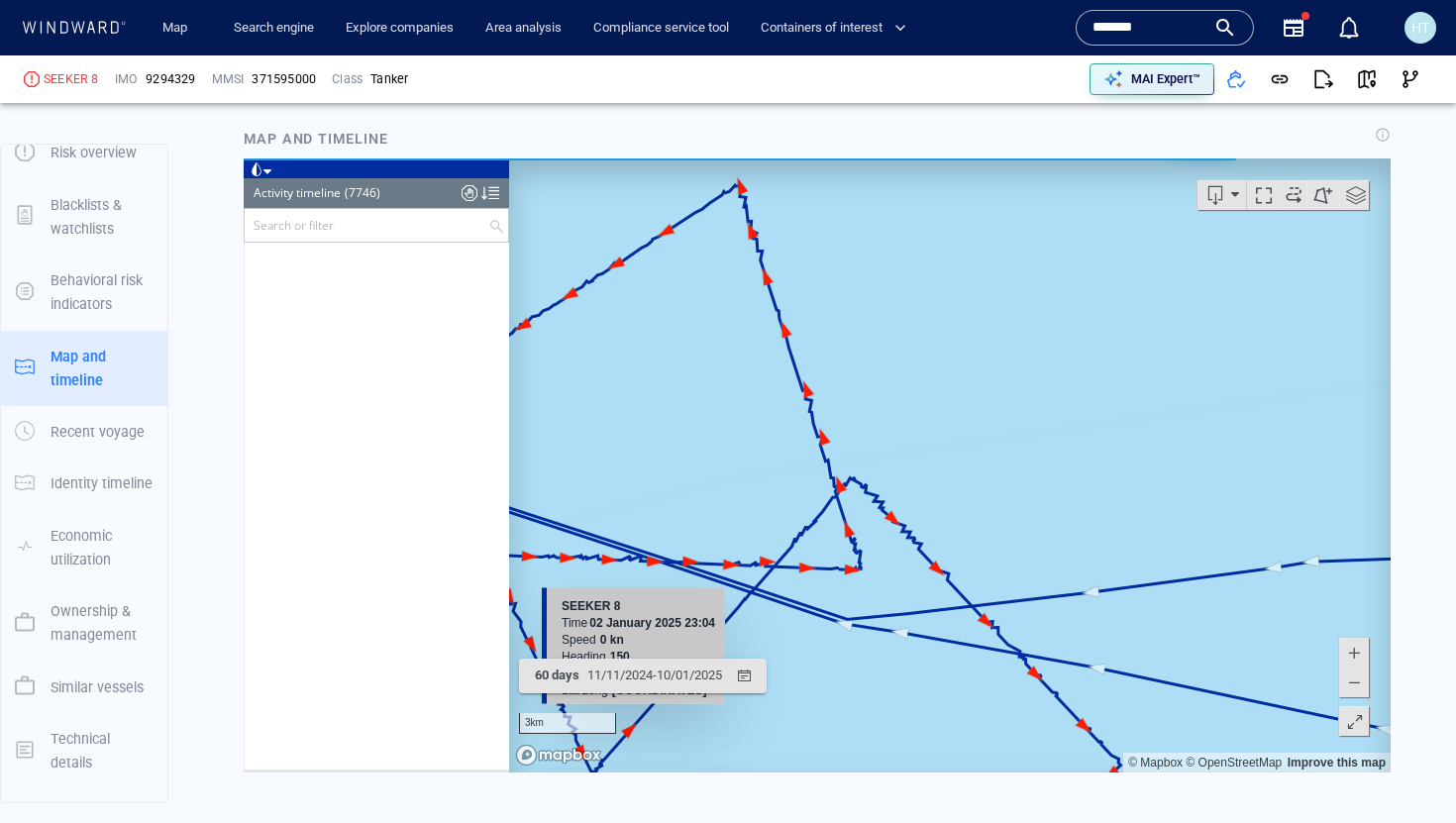 scroll, scrollTop: 28342, scrollLeft: 0, axis: vertical 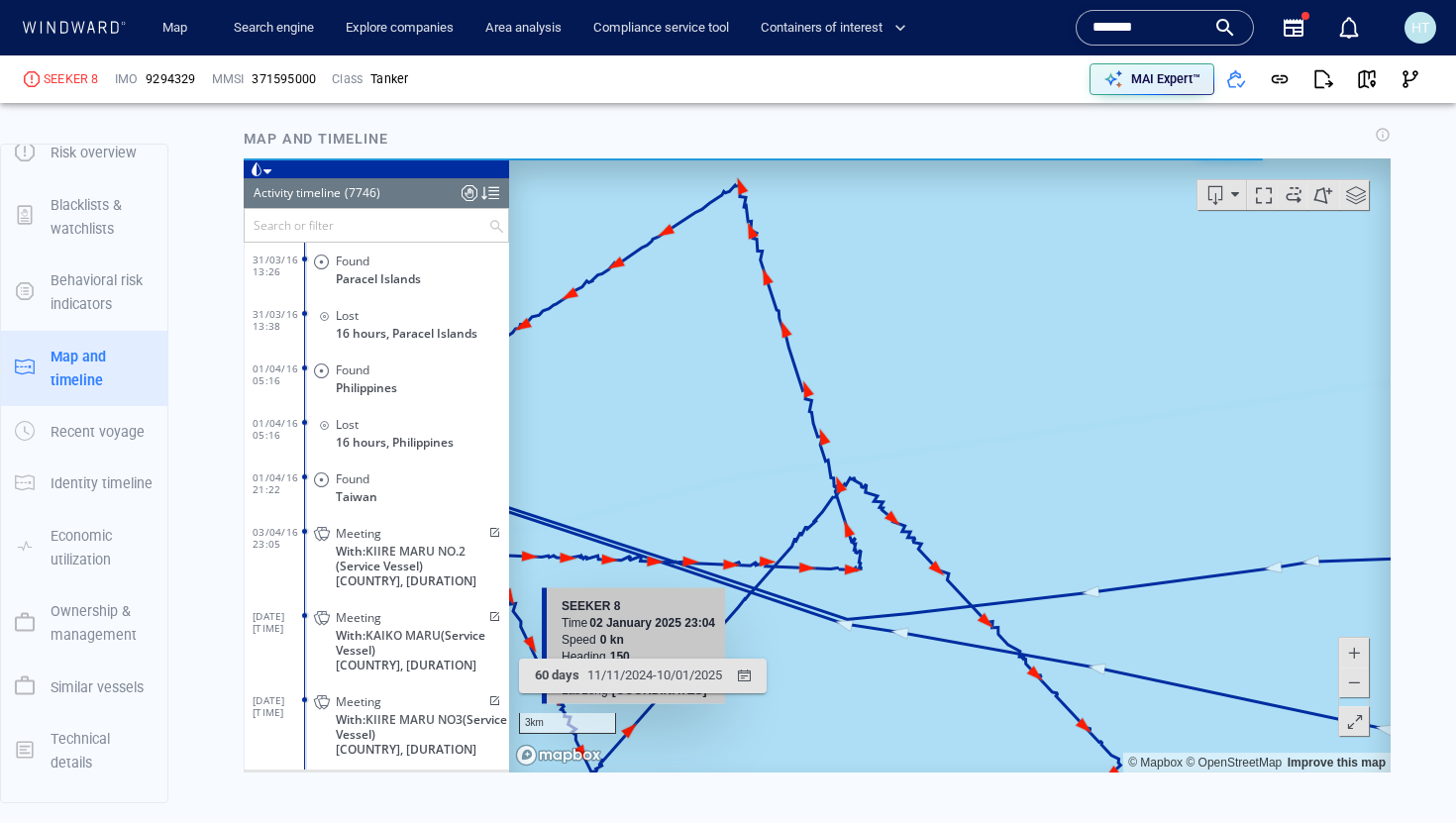 click at bounding box center [366, 225] 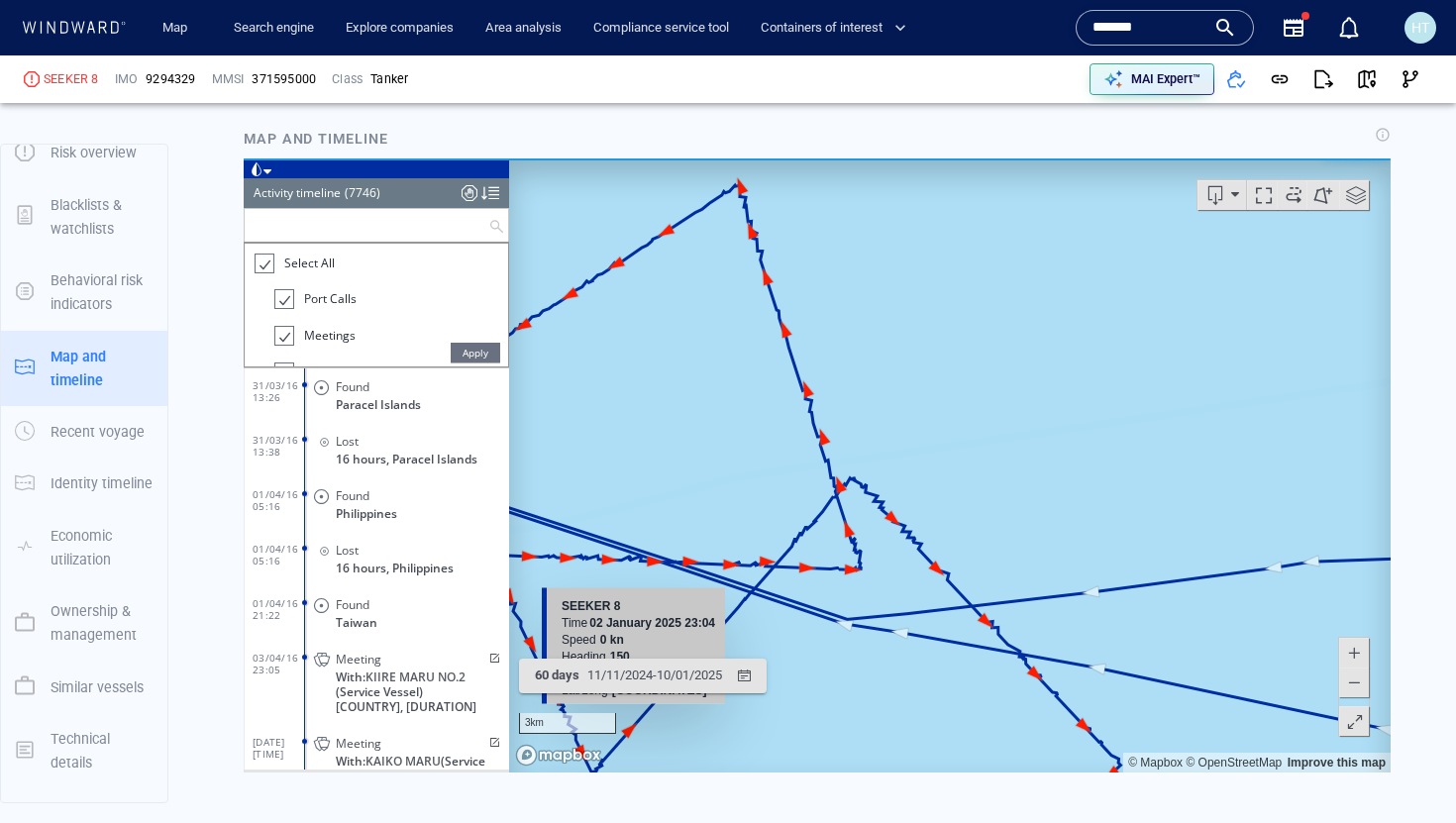 click at bounding box center (263, 263) 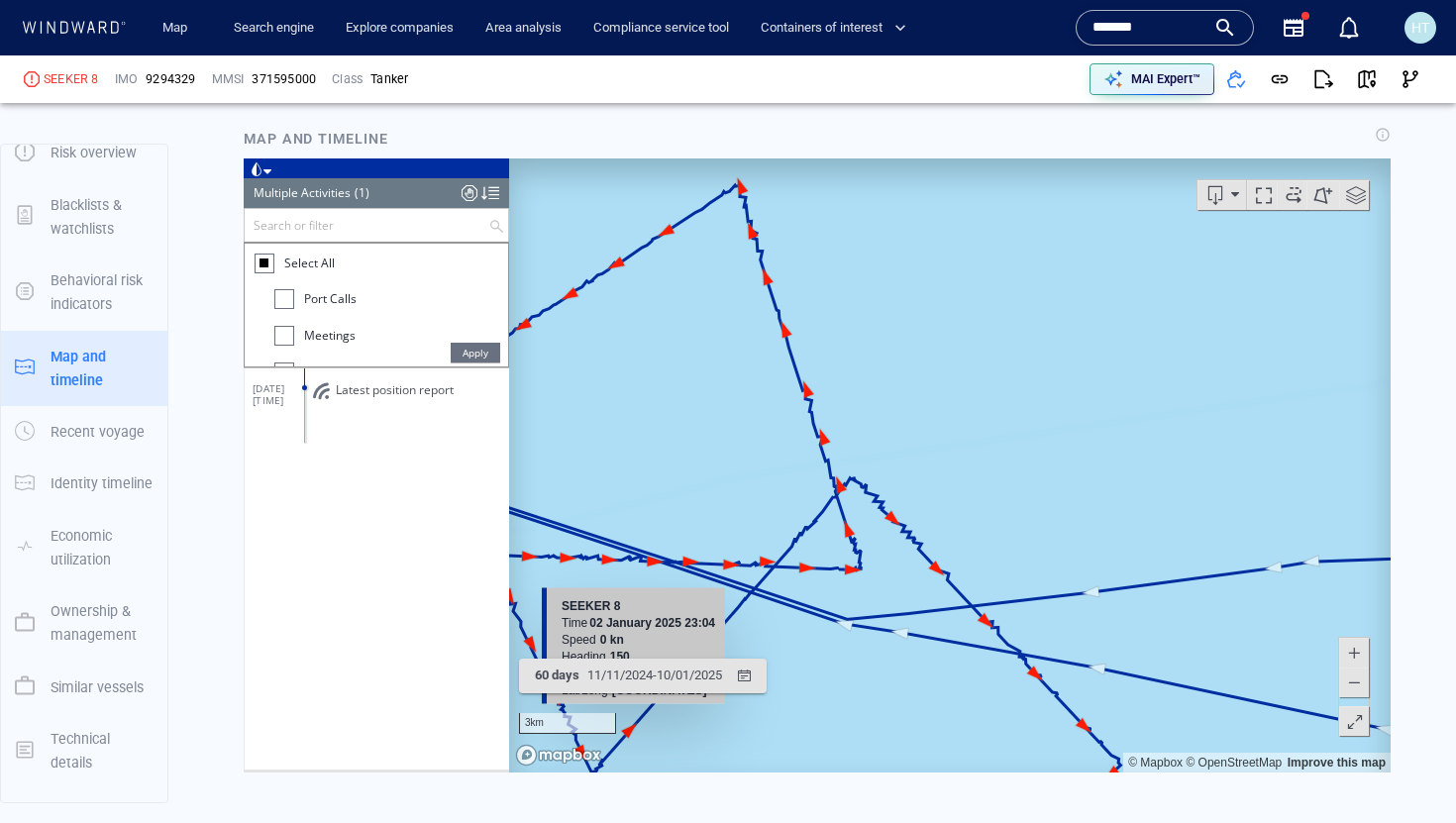 scroll, scrollTop: 0, scrollLeft: 0, axis: both 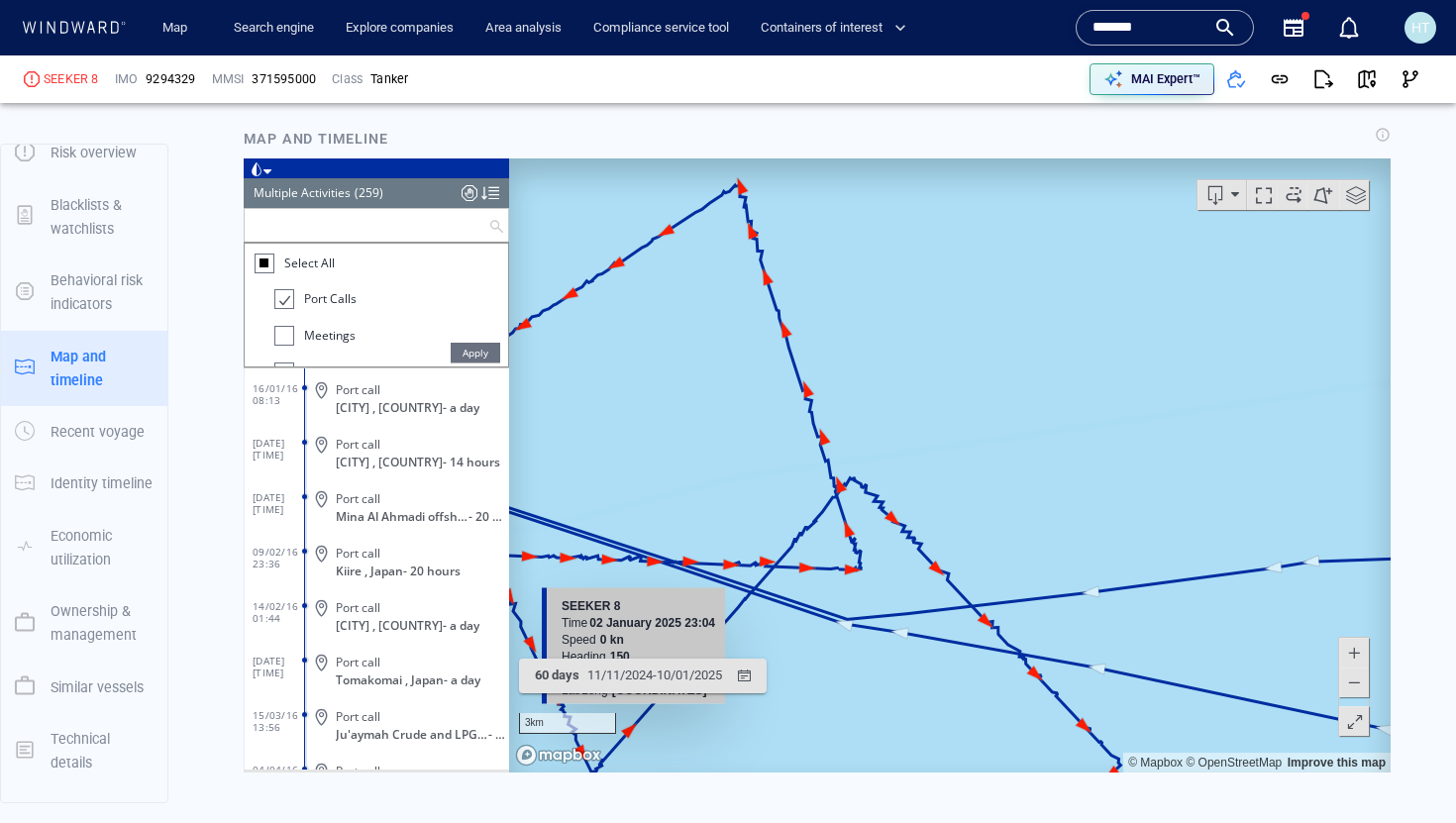 click at bounding box center (366, 225) 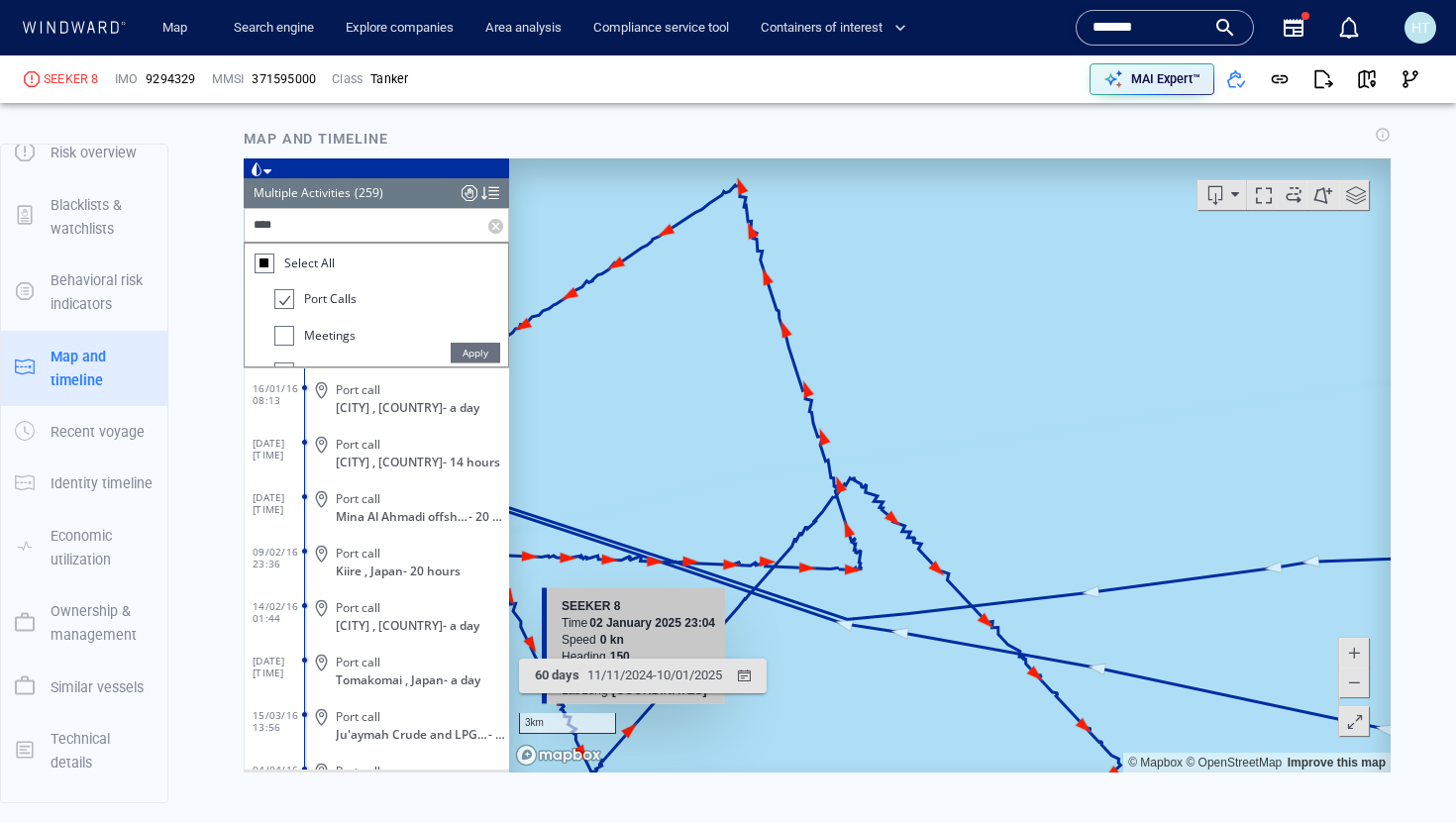scroll, scrollTop: 0, scrollLeft: 0, axis: both 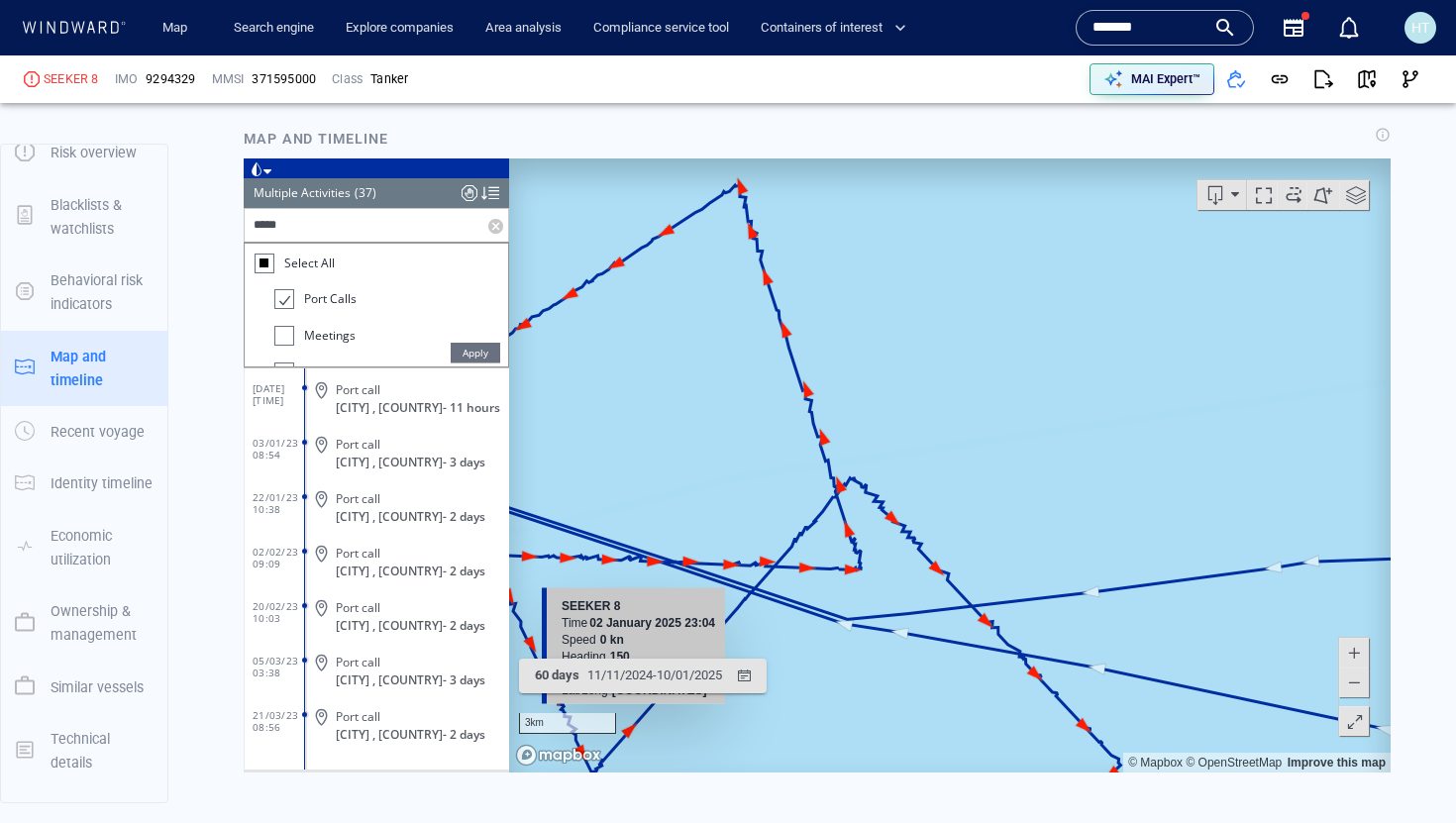 type on "*****" 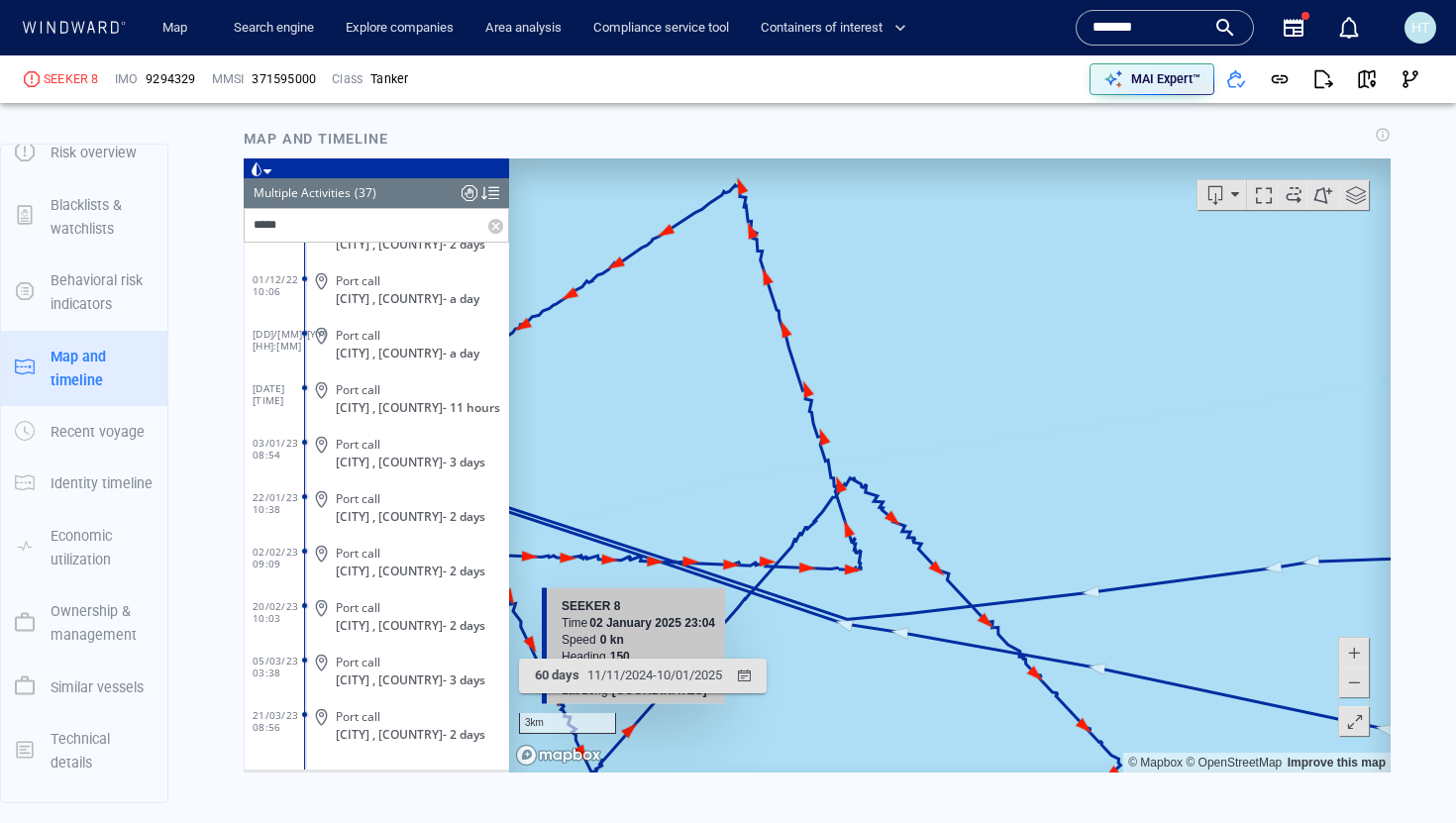 scroll, scrollTop: 1508, scrollLeft: 0, axis: vertical 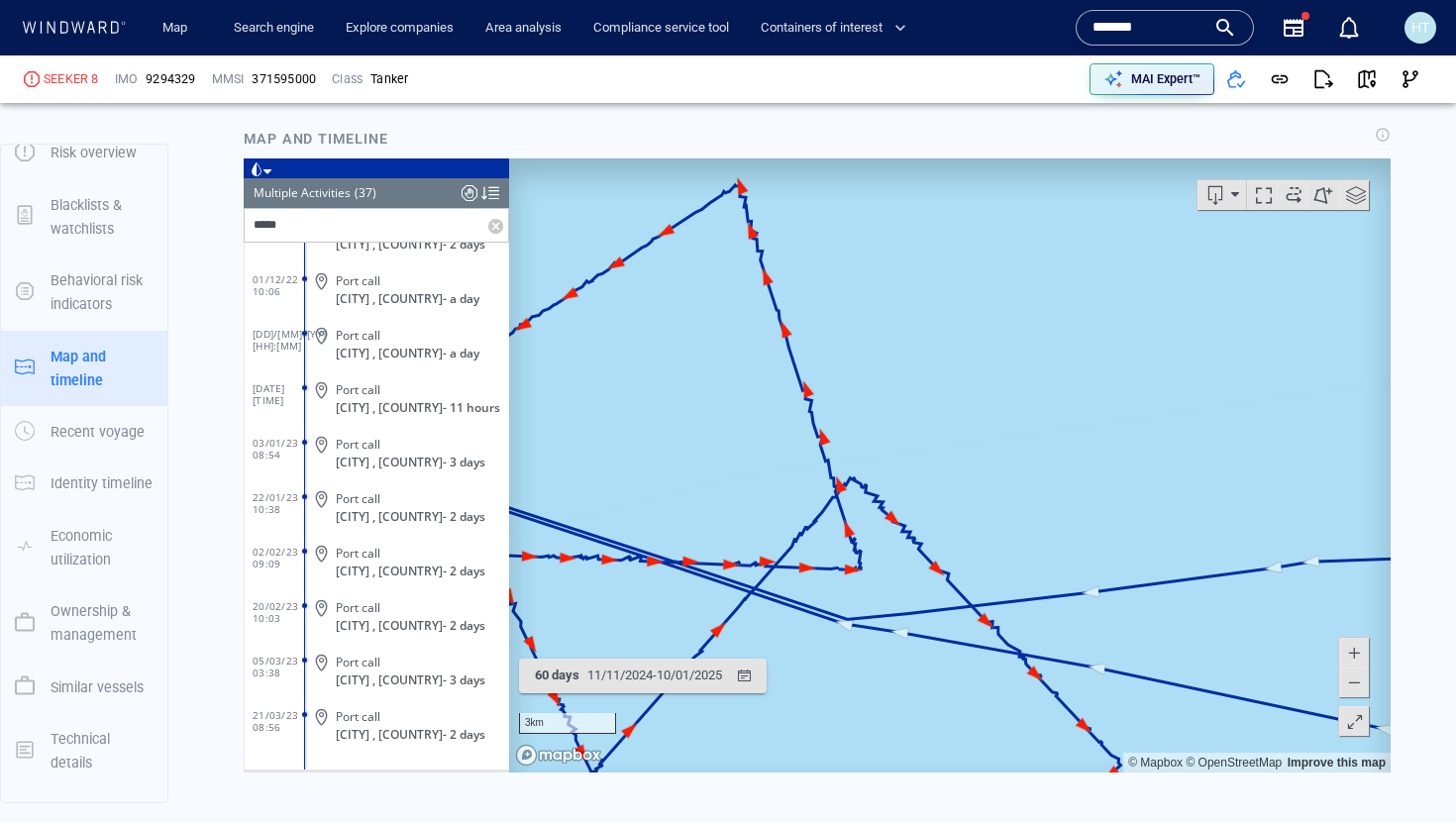 click at bounding box center (498, 225) 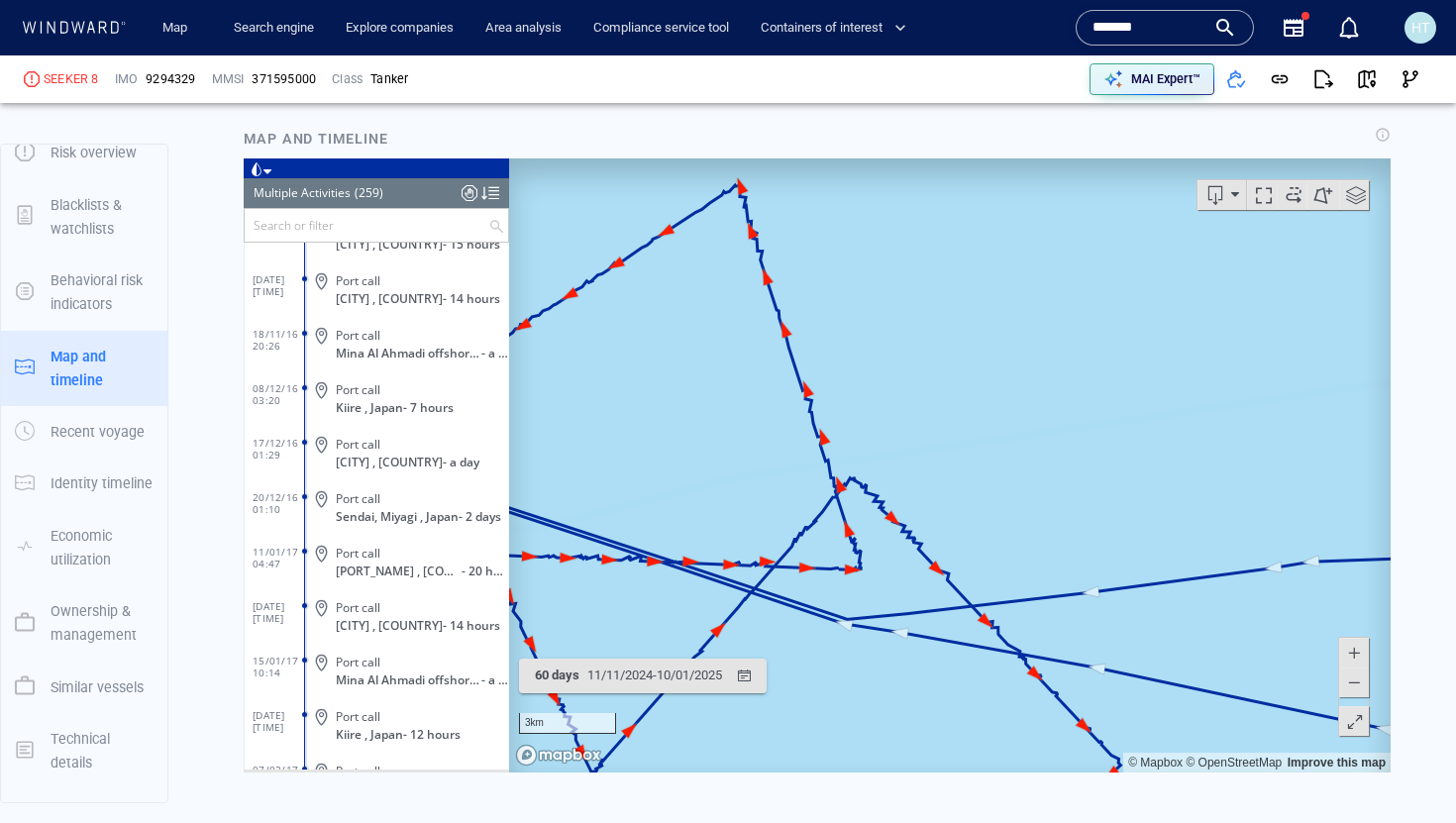 click on "Map and timeline" at bounding box center (817, 450) 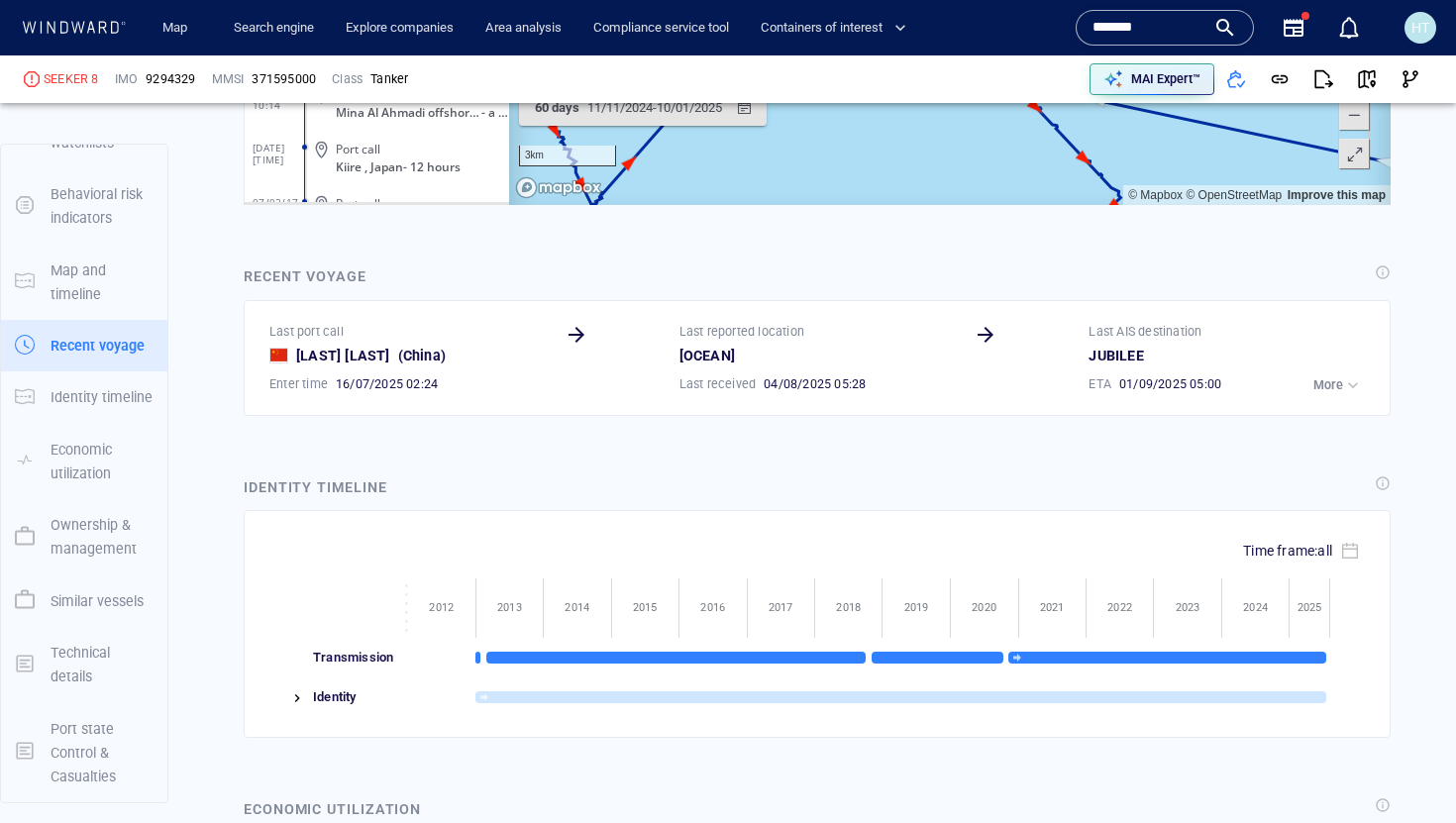 scroll, scrollTop: 3559, scrollLeft: 0, axis: vertical 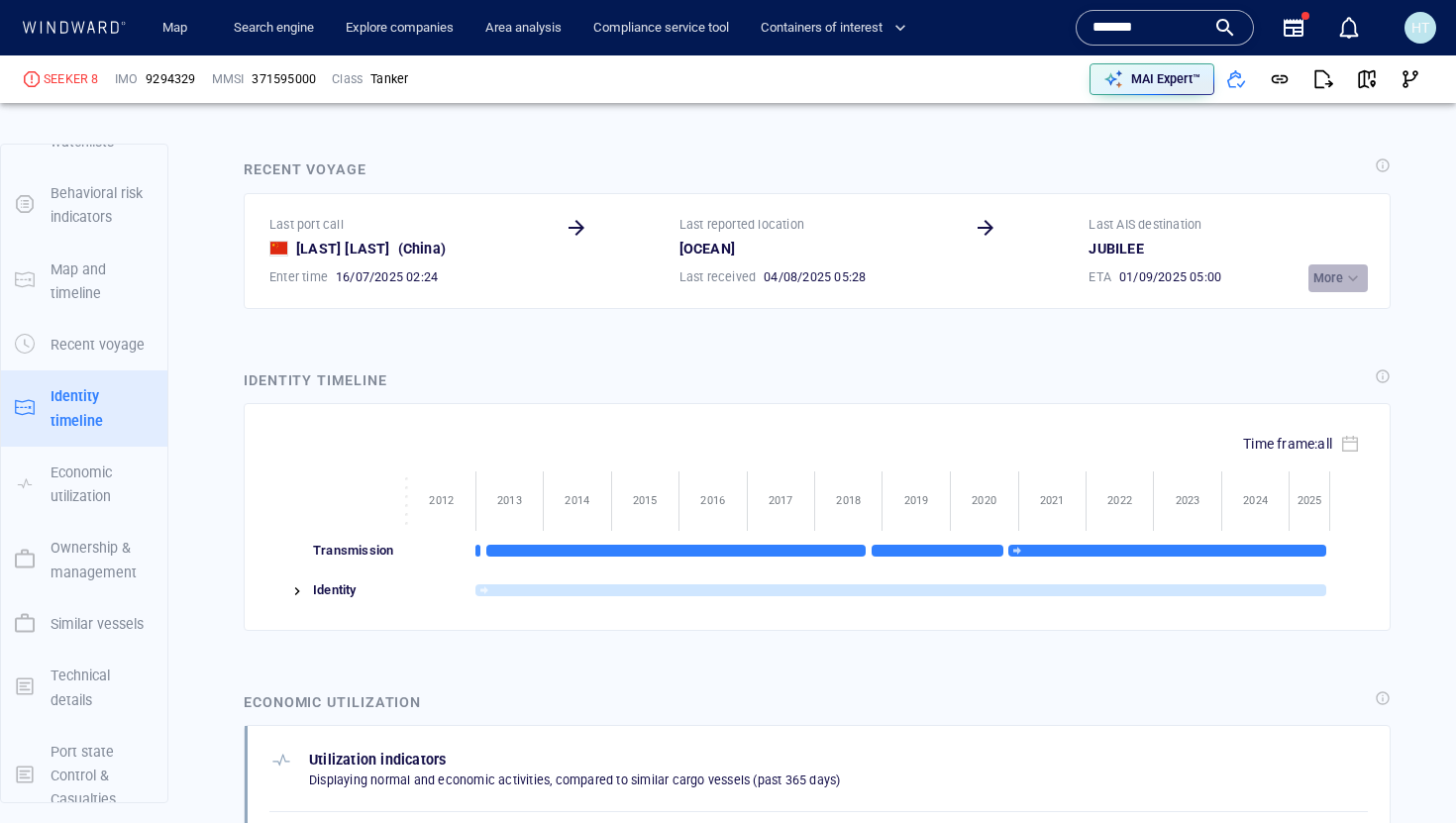 click on "More" at bounding box center (1328, 278) 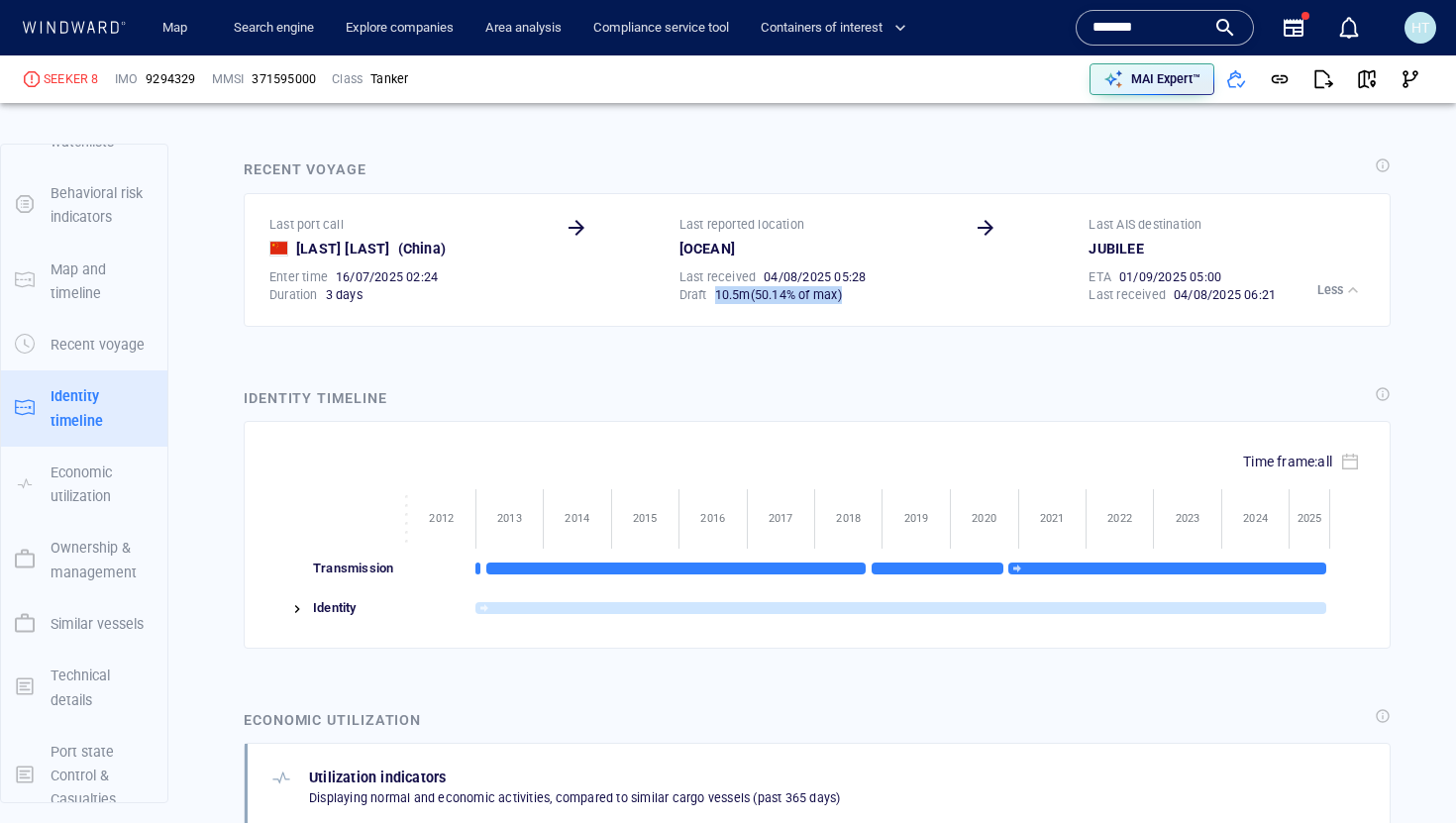 drag, startPoint x: 717, startPoint y: 311, endPoint x: 865, endPoint y: 313, distance: 148.01351 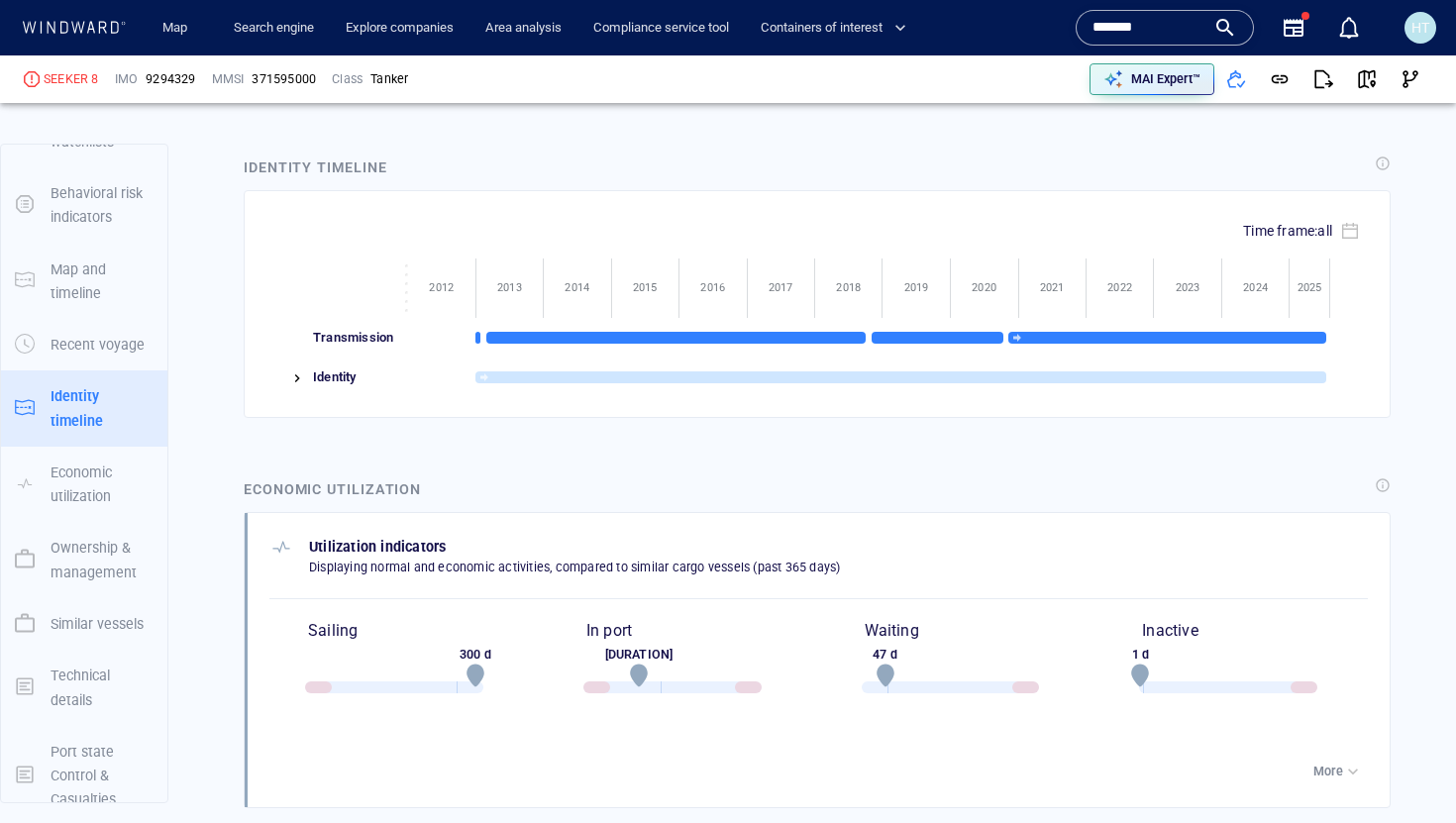 scroll, scrollTop: 3806, scrollLeft: 0, axis: vertical 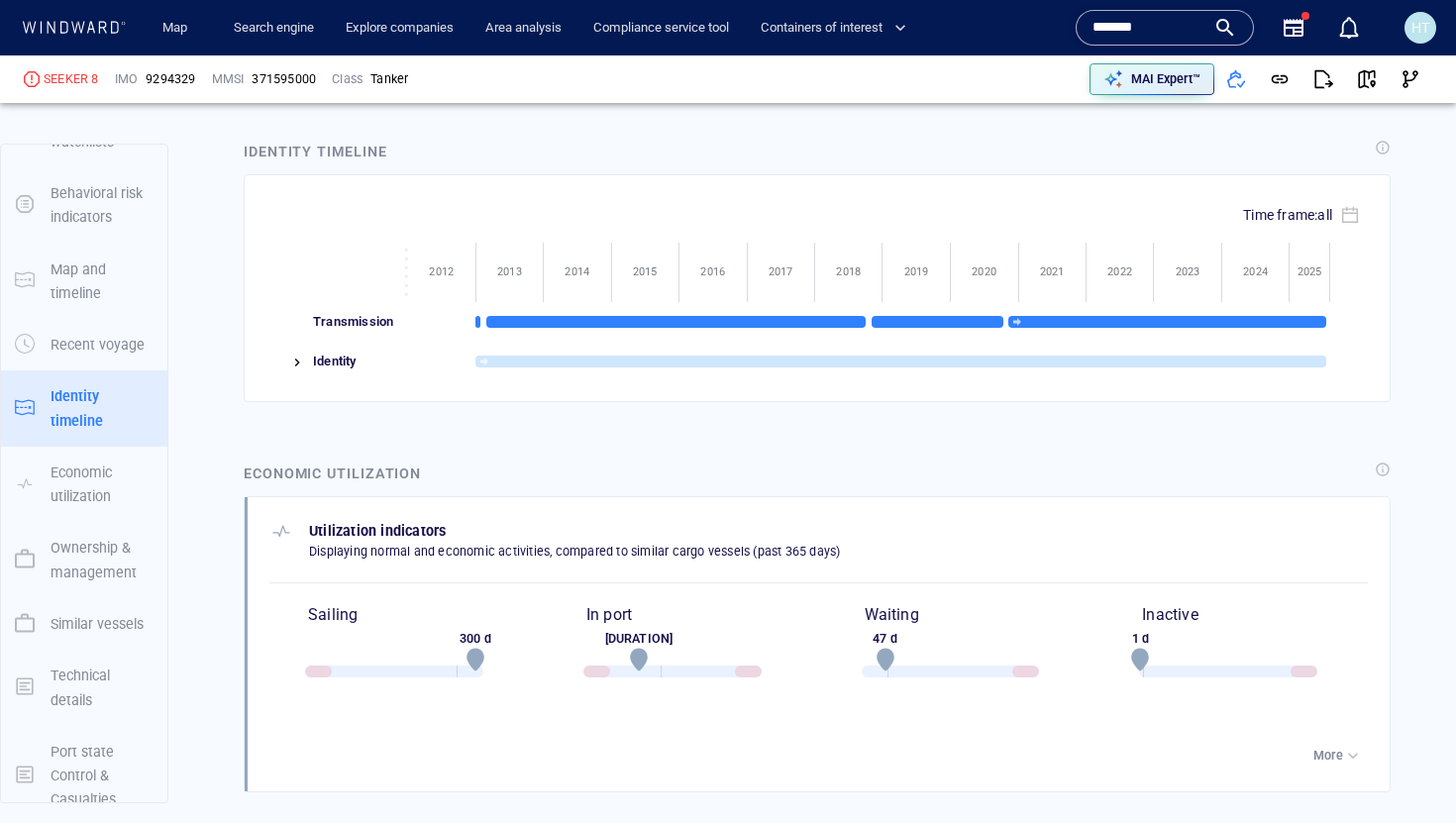click at bounding box center (297, 362) 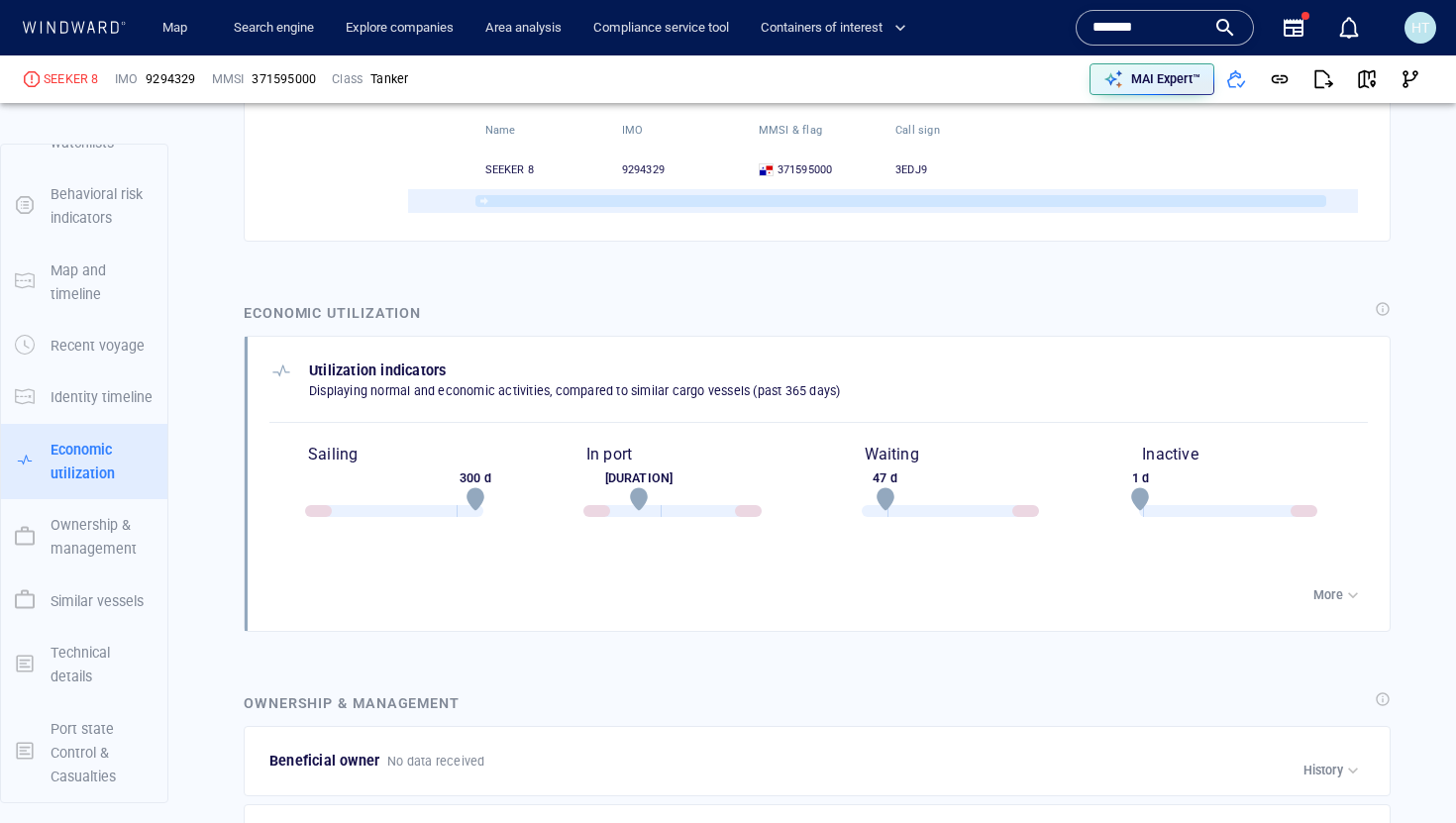 scroll, scrollTop: 4176, scrollLeft: 0, axis: vertical 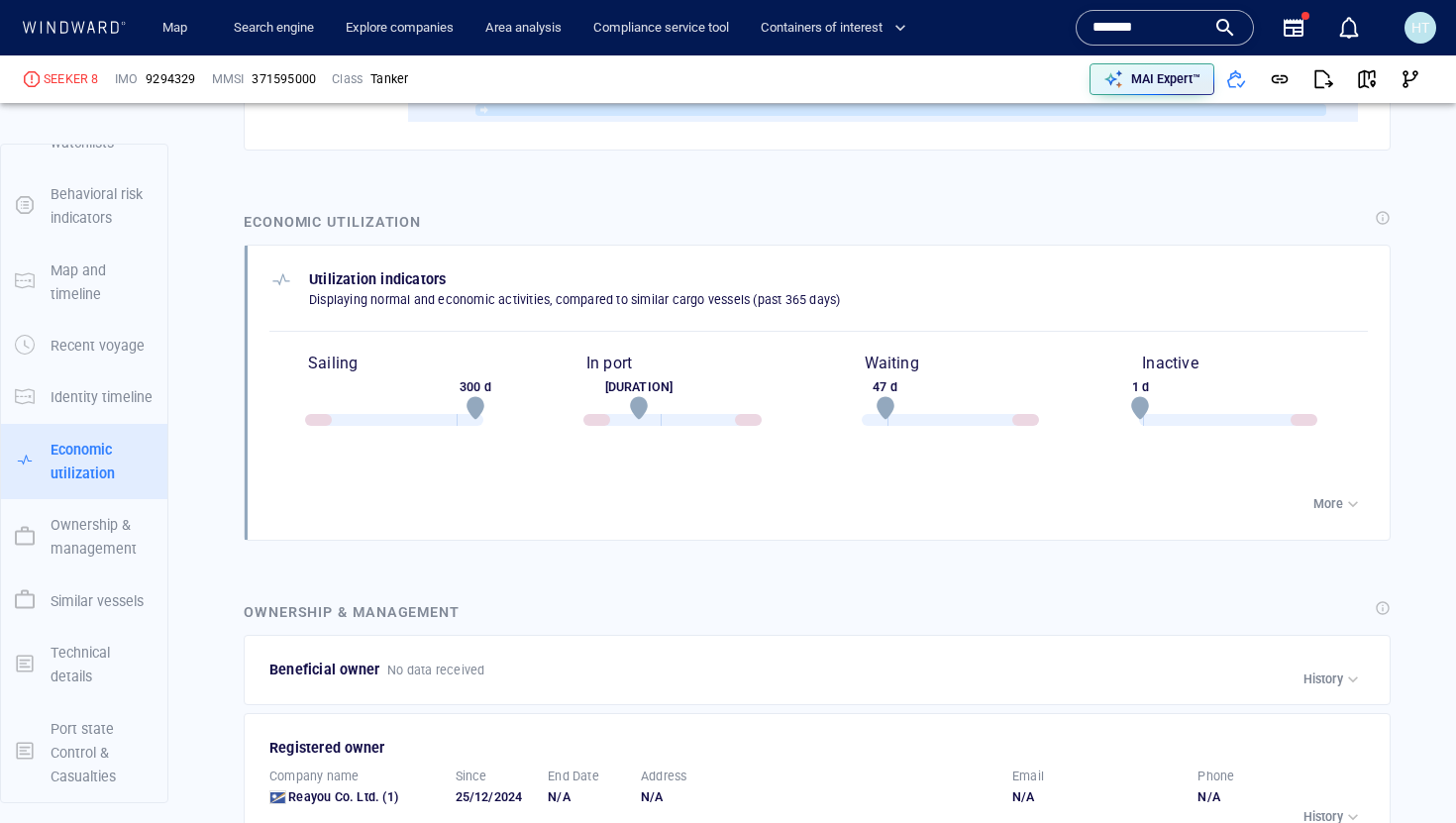 click at bounding box center (1353, 504) 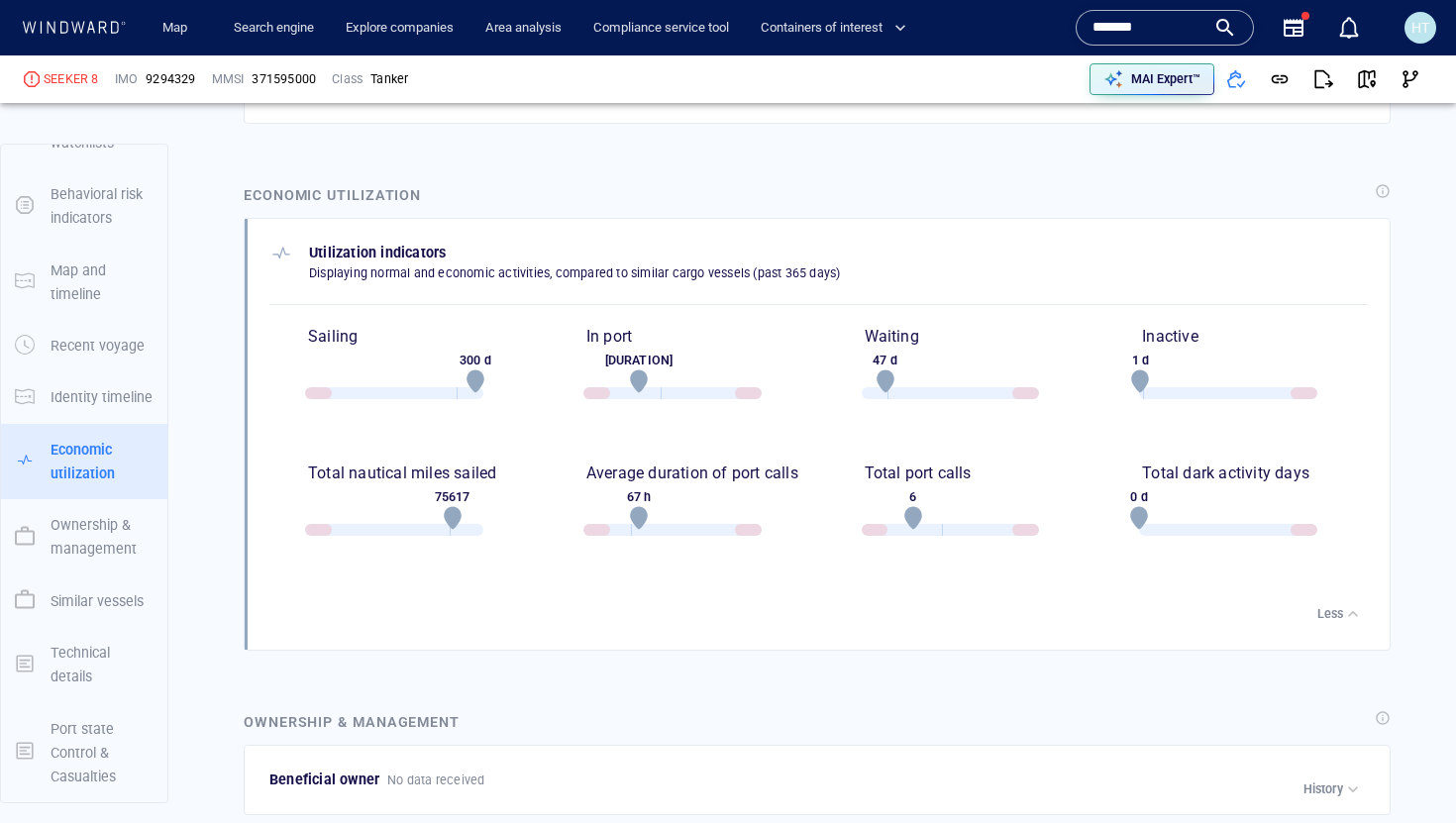 scroll, scrollTop: 4209, scrollLeft: 0, axis: vertical 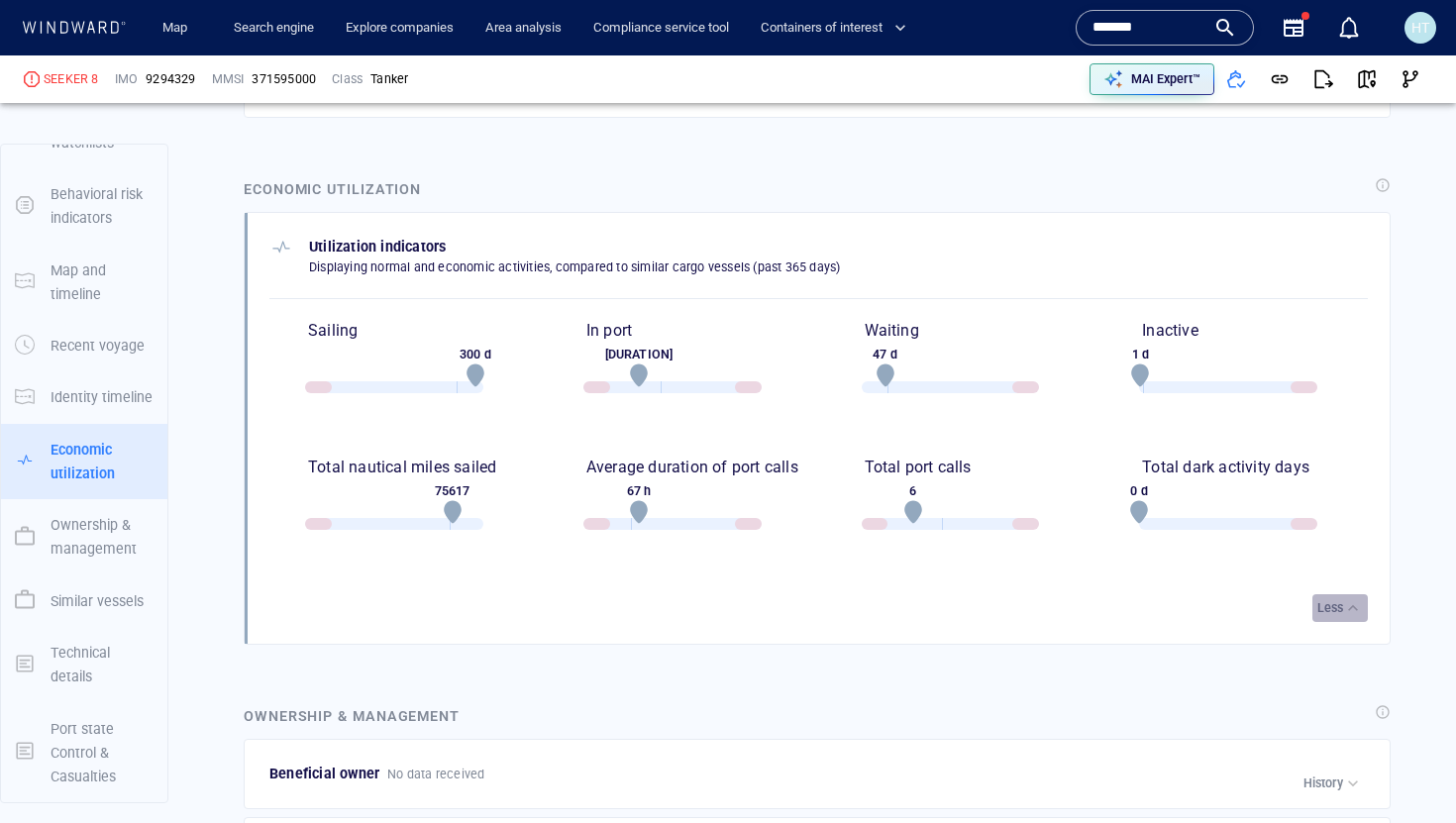 click at bounding box center (1353, 608) 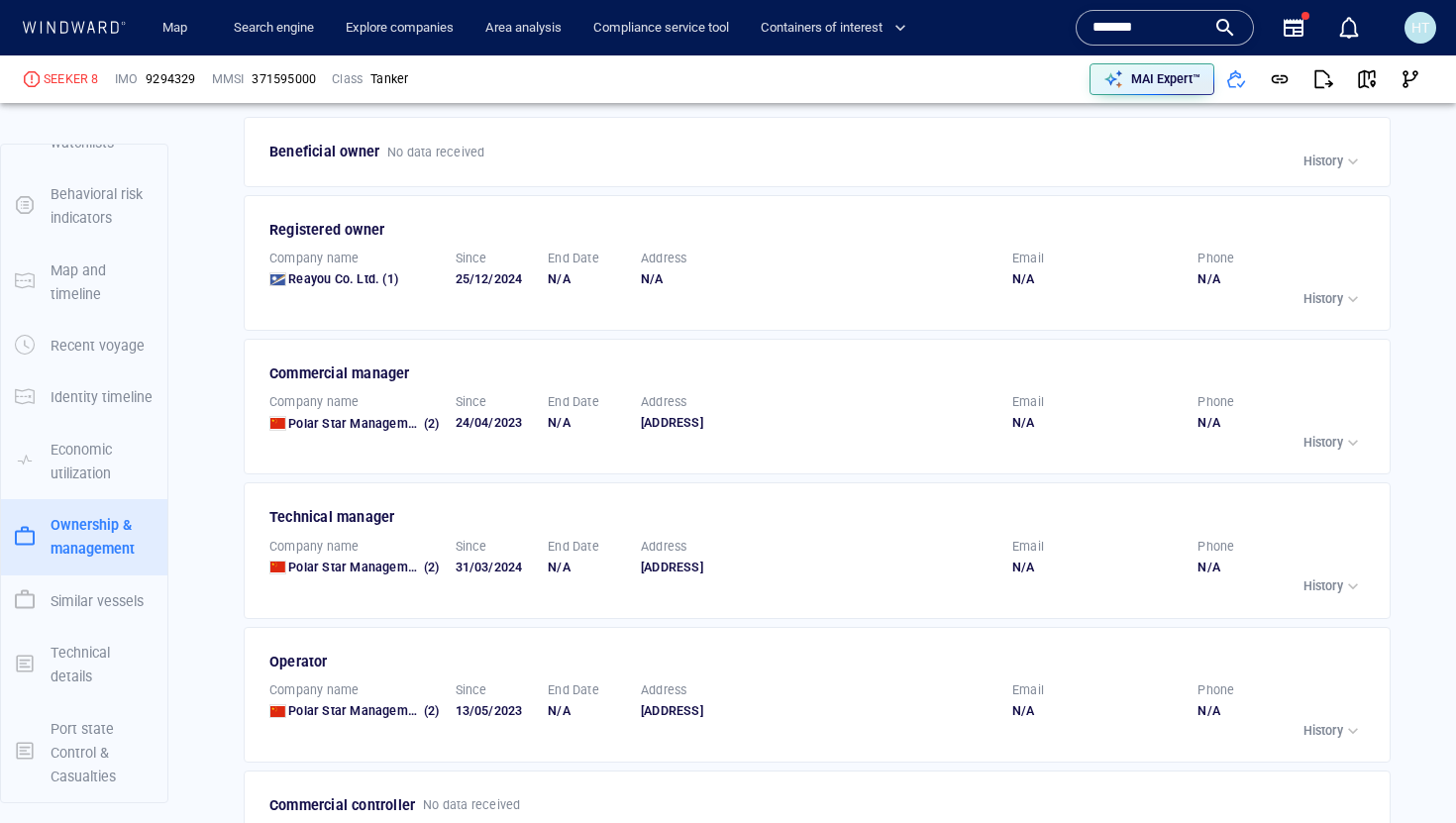 scroll, scrollTop: 4693, scrollLeft: 0, axis: vertical 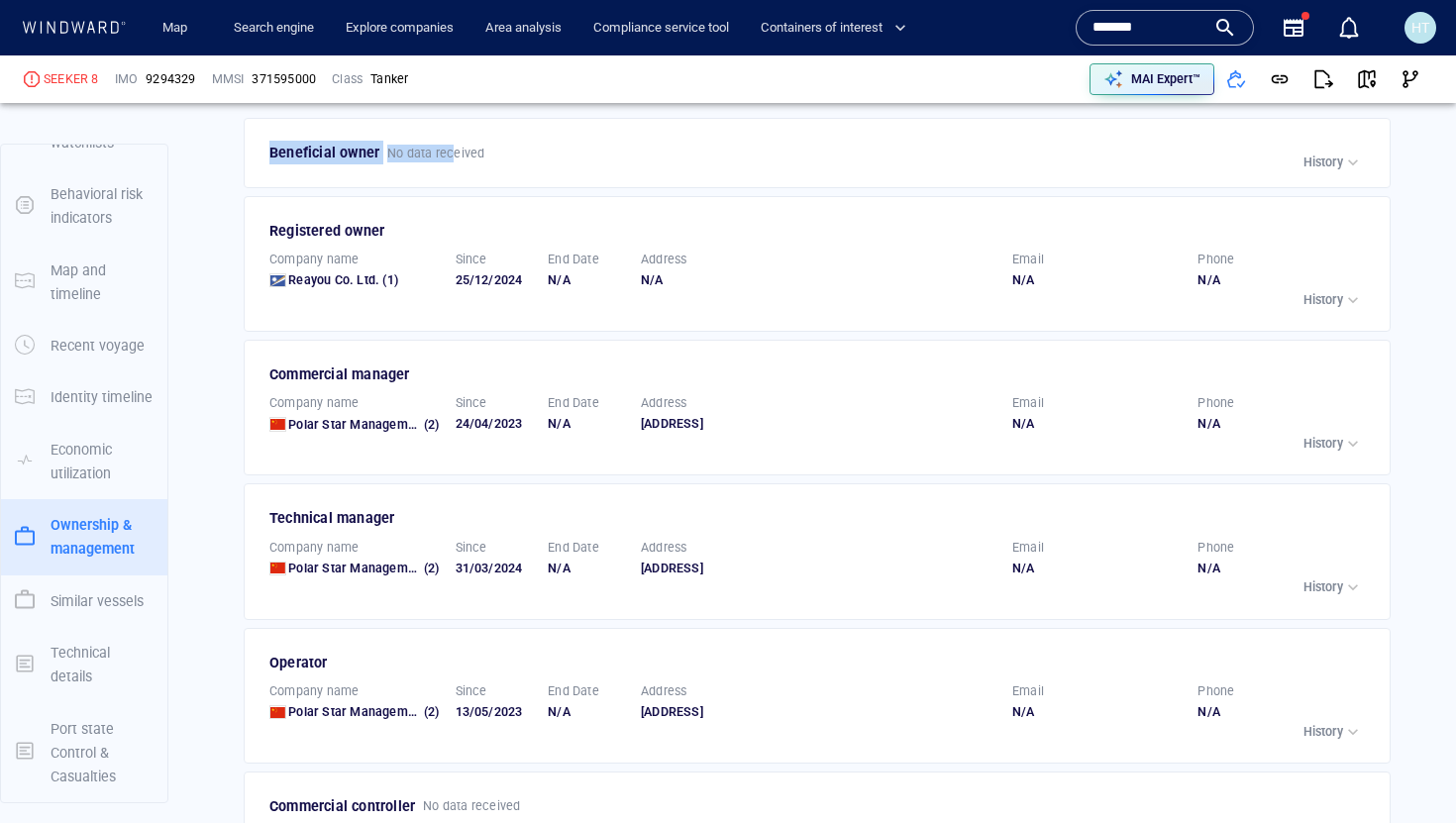 drag, startPoint x: 264, startPoint y: 171, endPoint x: 453, endPoint y: 172, distance: 189.00265 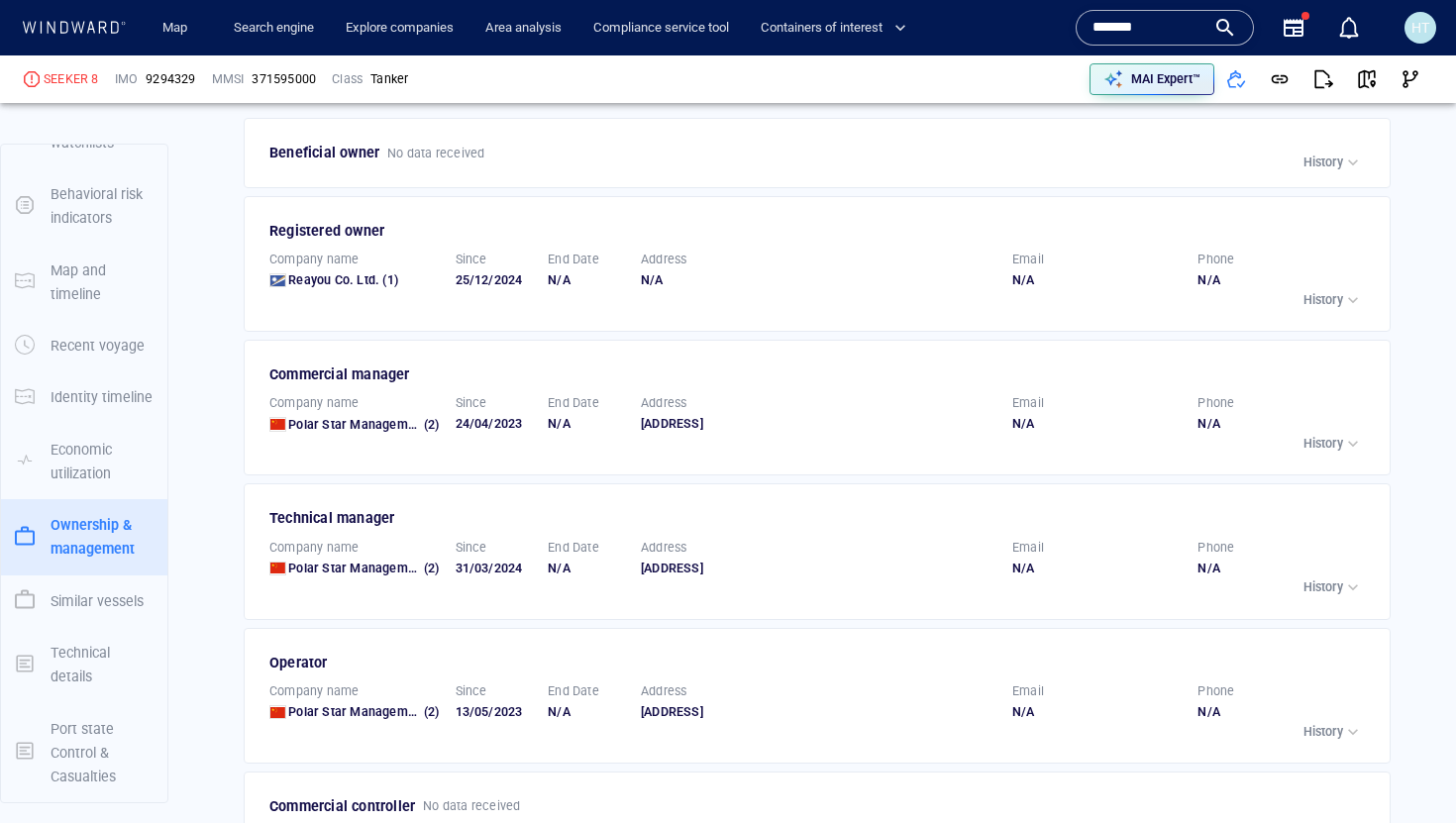 drag, startPoint x: 260, startPoint y: 253, endPoint x: 444, endPoint y: 259, distance: 184.0978 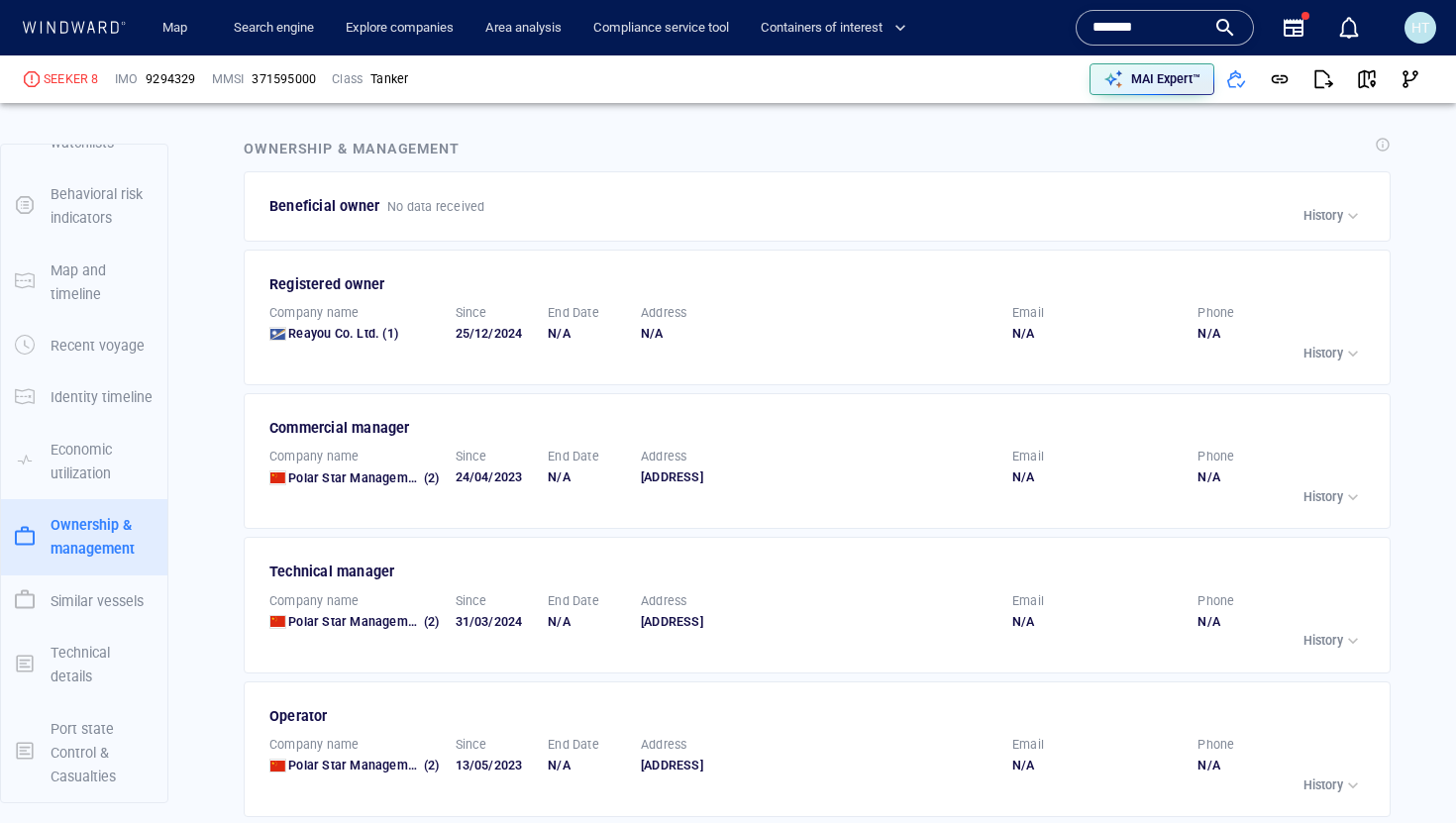 scroll, scrollTop: 4632, scrollLeft: 0, axis: vertical 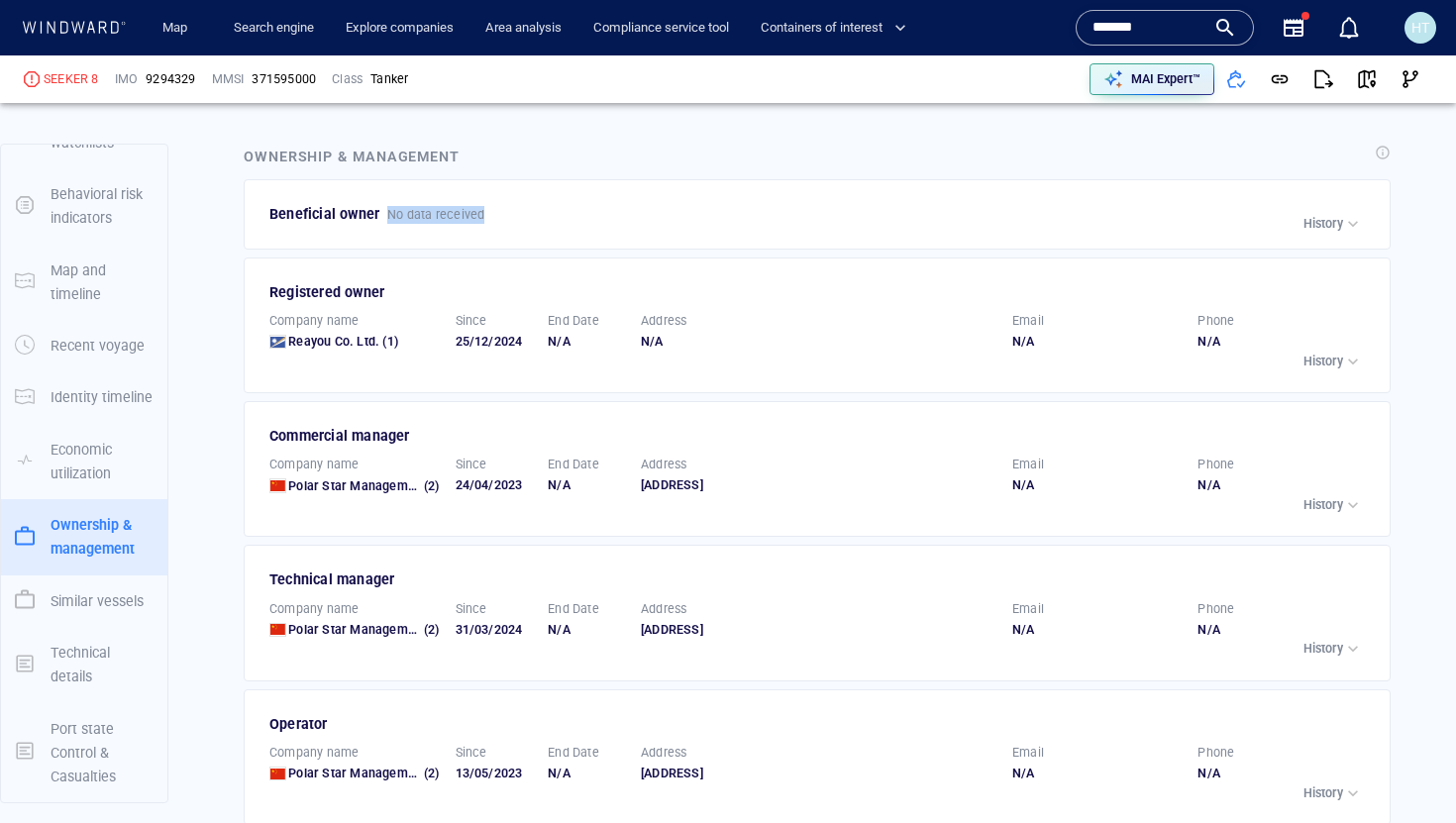 drag, startPoint x: 384, startPoint y: 232, endPoint x: 501, endPoint y: 250, distance: 118.37652 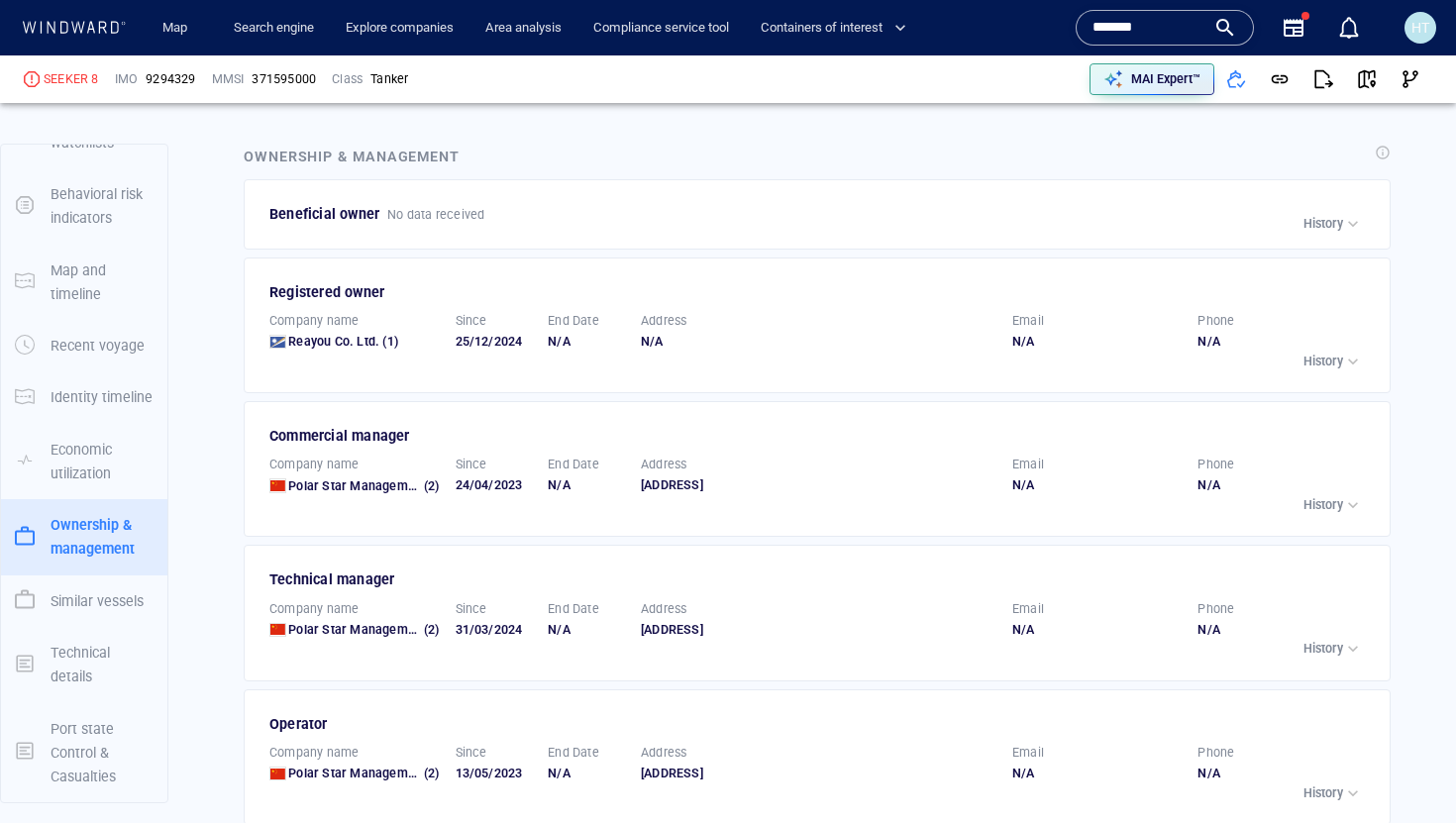 click on "Registered owner" at bounding box center (818, 292) 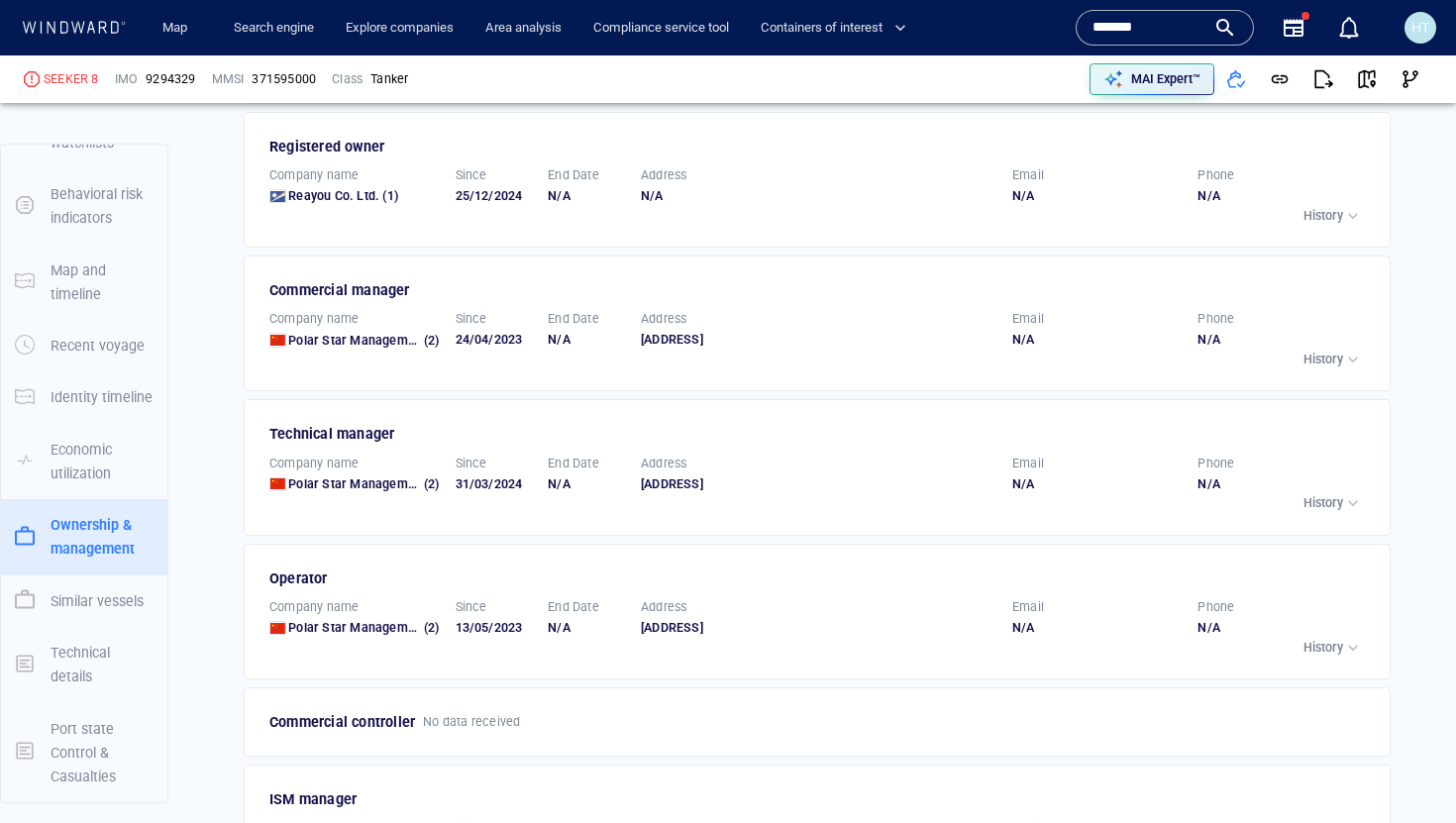 scroll, scrollTop: 4755, scrollLeft: 0, axis: vertical 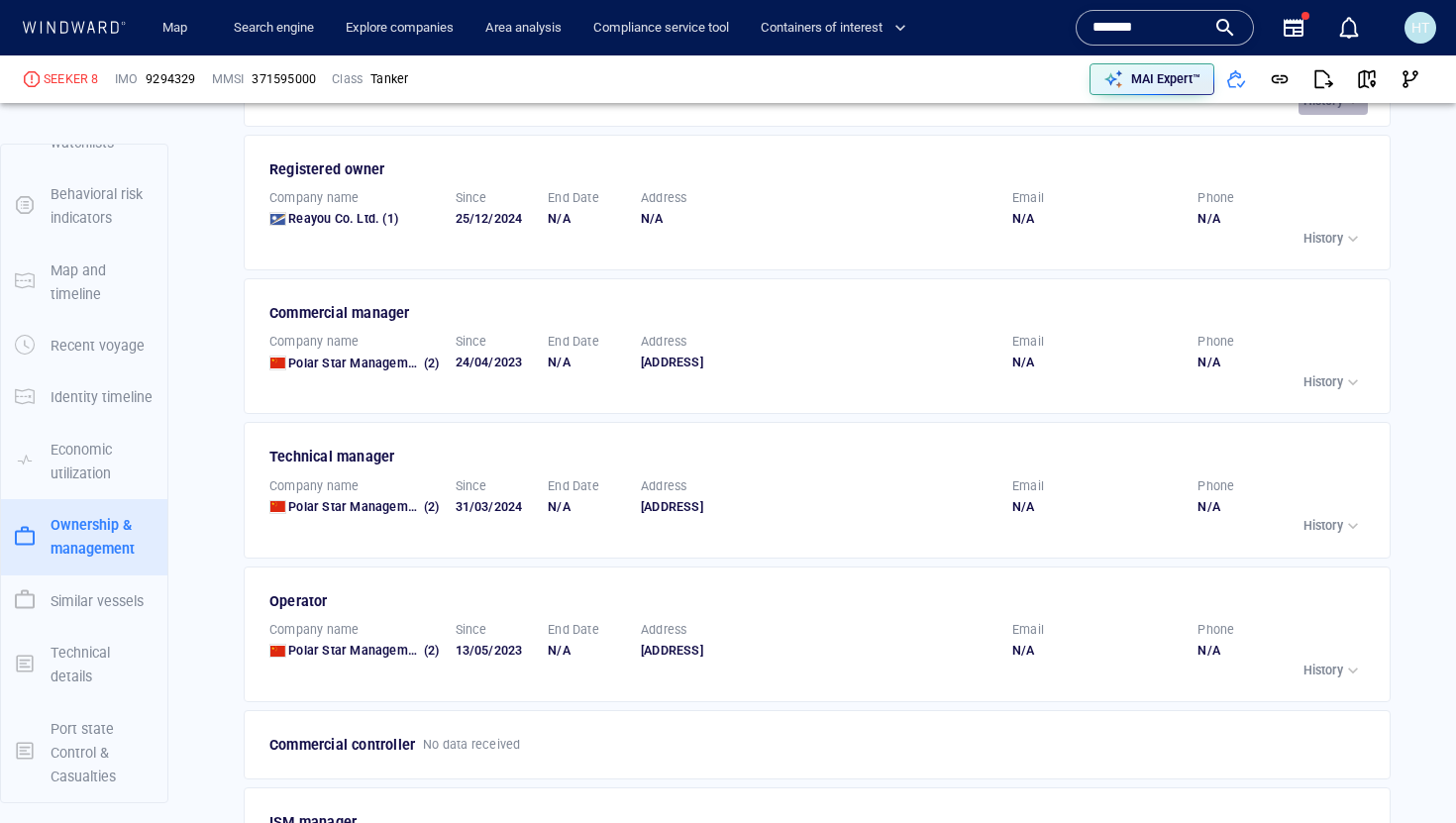 click on "History" at bounding box center (1333, 101) 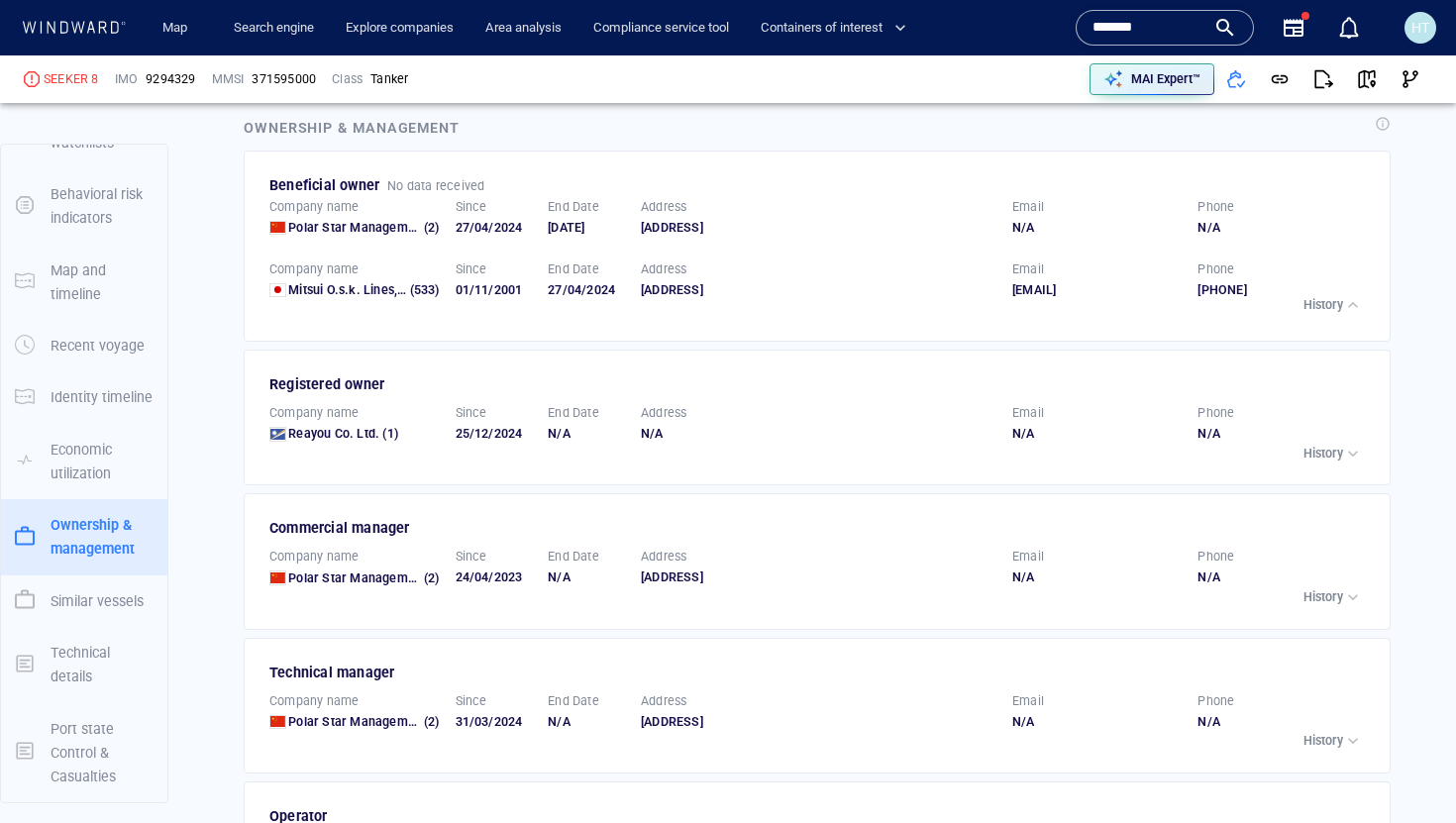 scroll, scrollTop: 4656, scrollLeft: 0, axis: vertical 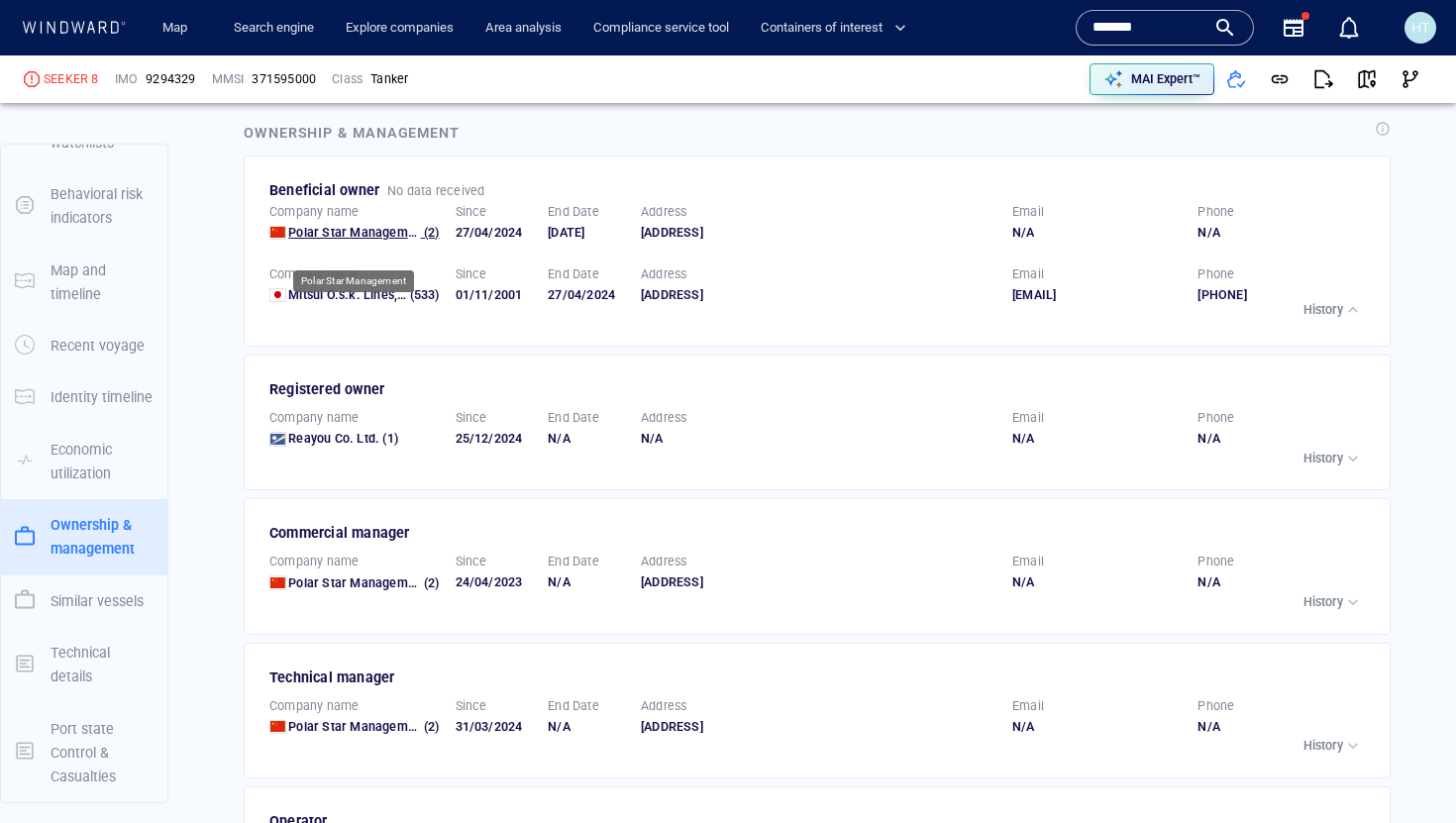 click on "Polar Star Management" at bounding box center (357, 232) 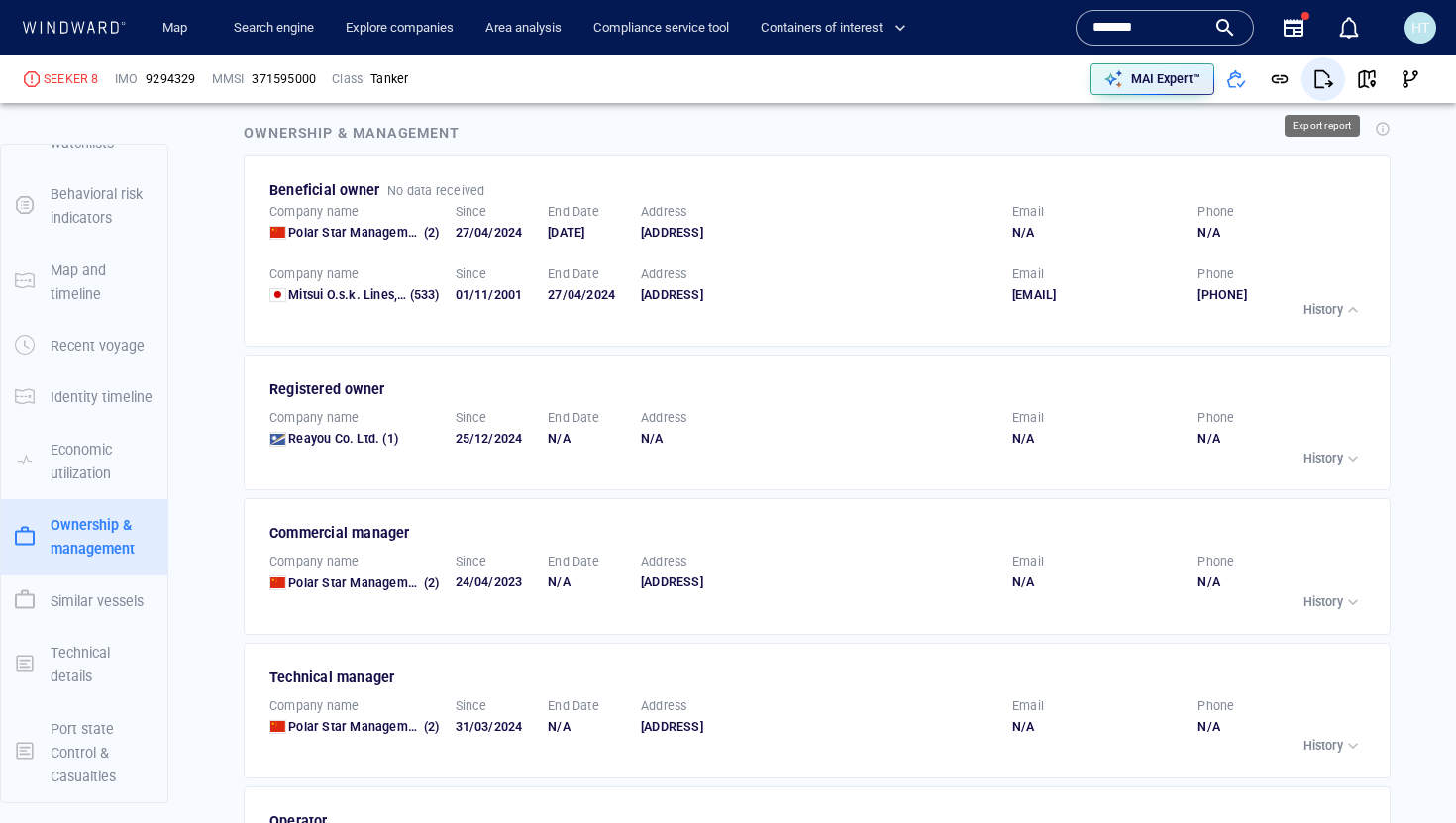 click at bounding box center (1323, 79) 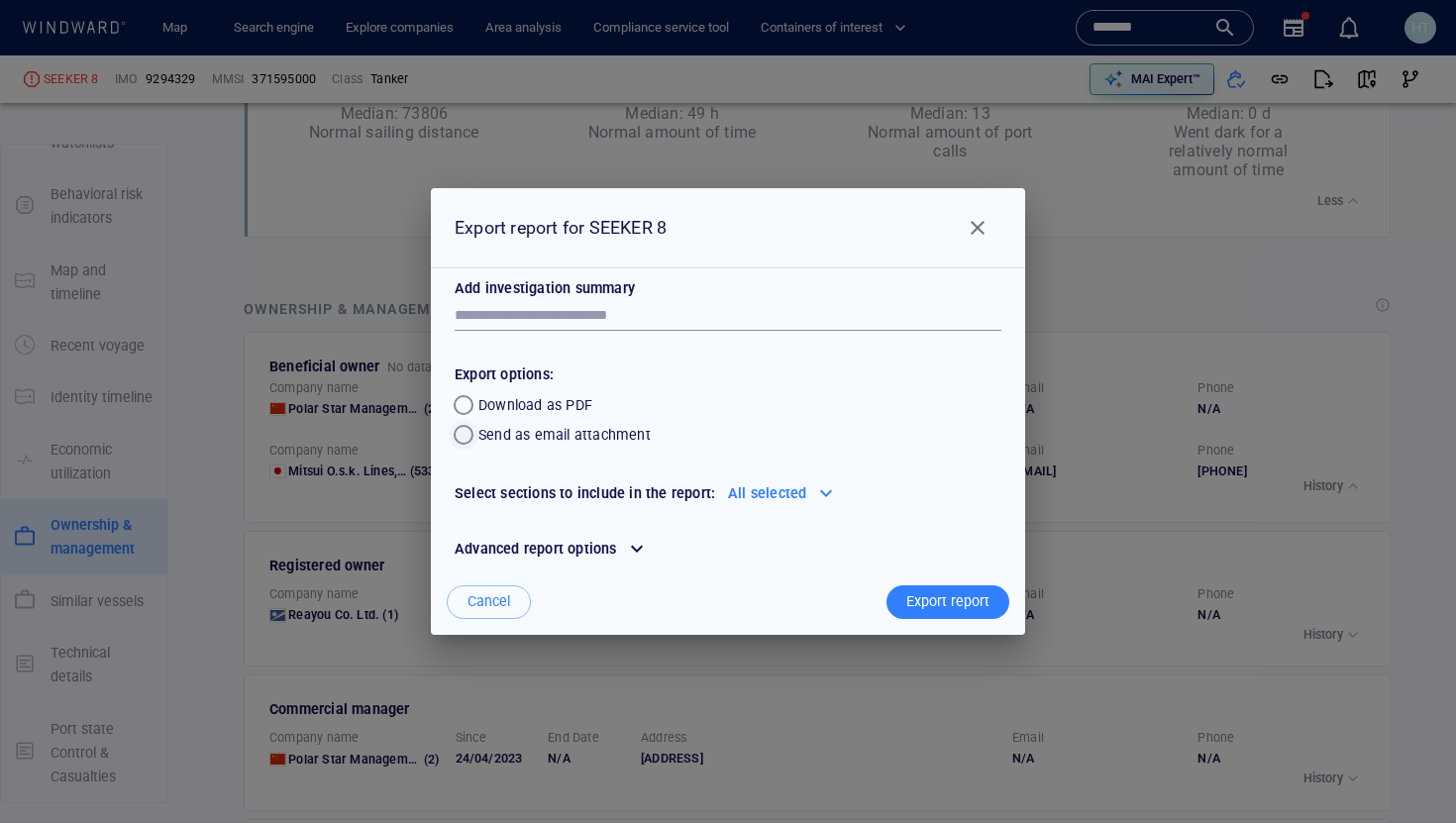 click at bounding box center (464, 435) 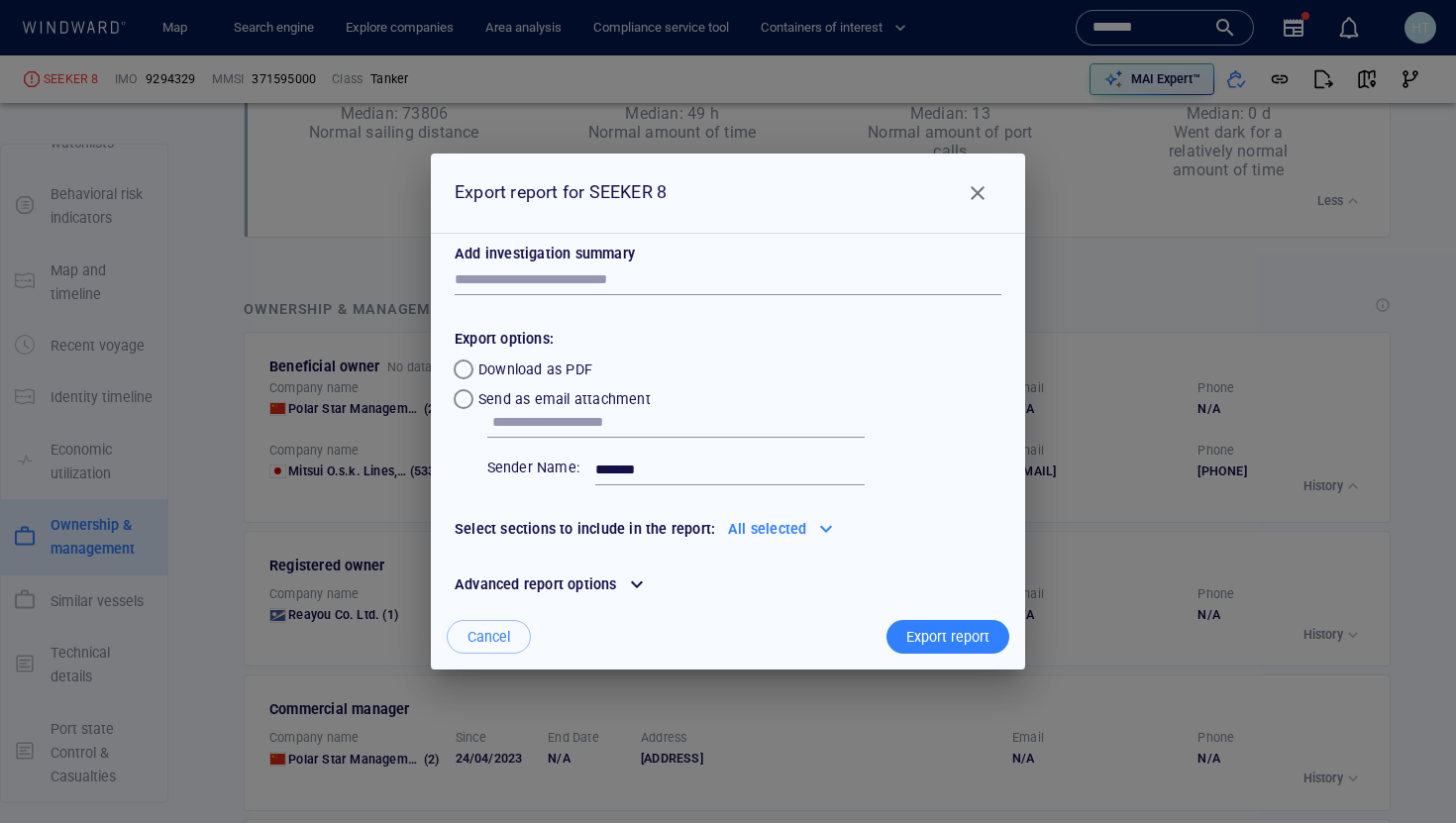 click at bounding box center [678, 423] 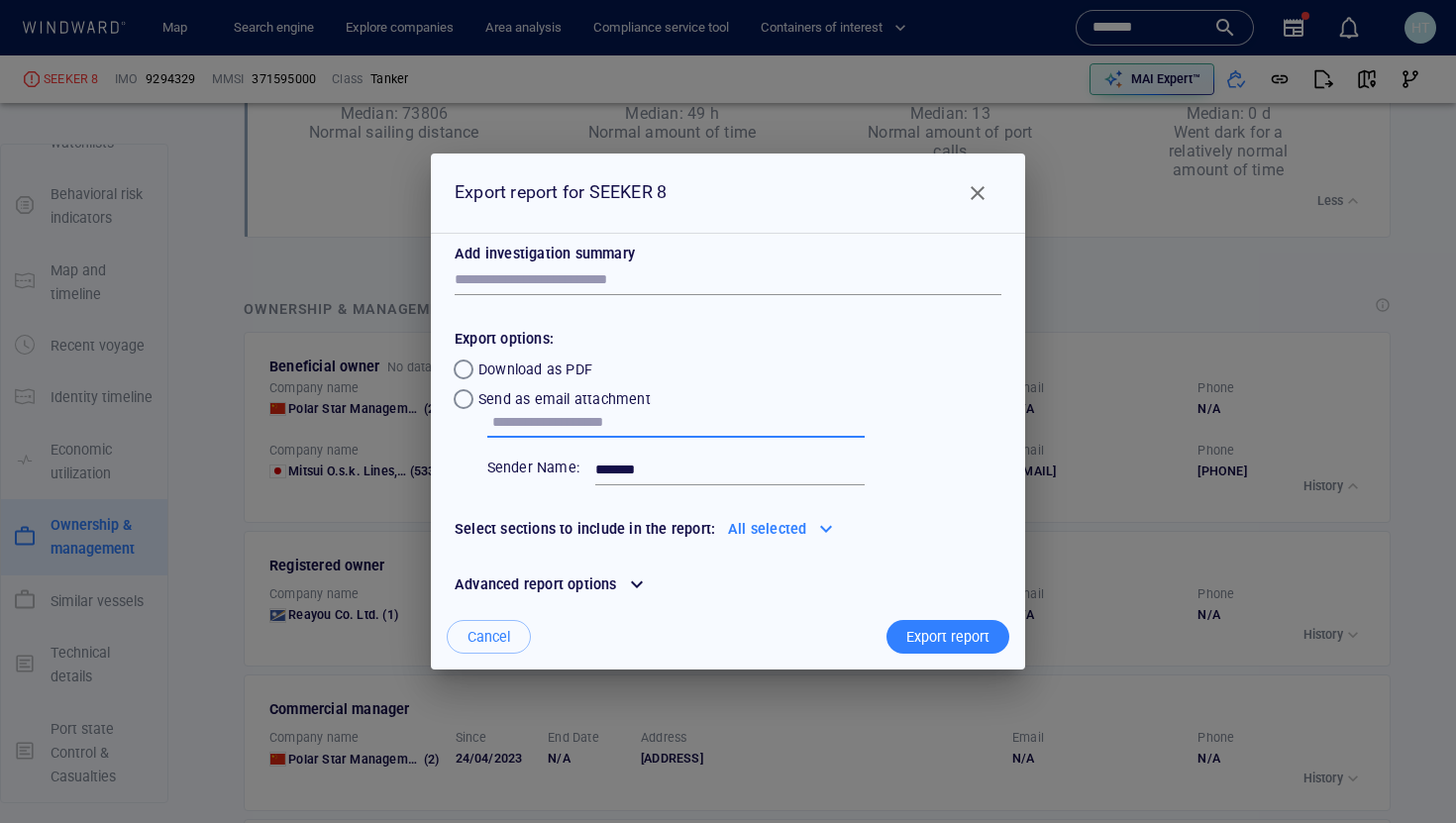 click at bounding box center [978, 193] 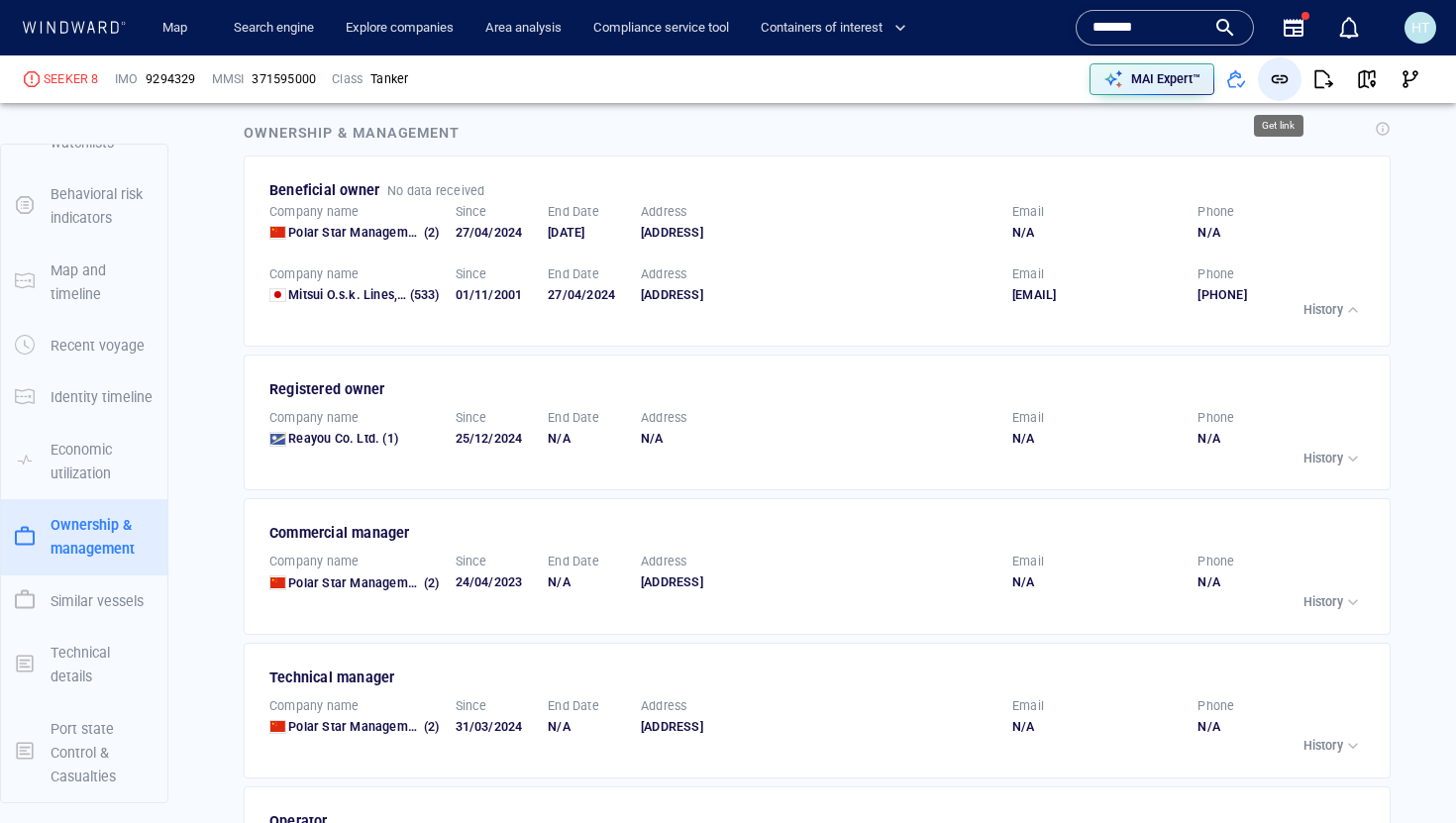 click at bounding box center [1280, 79] 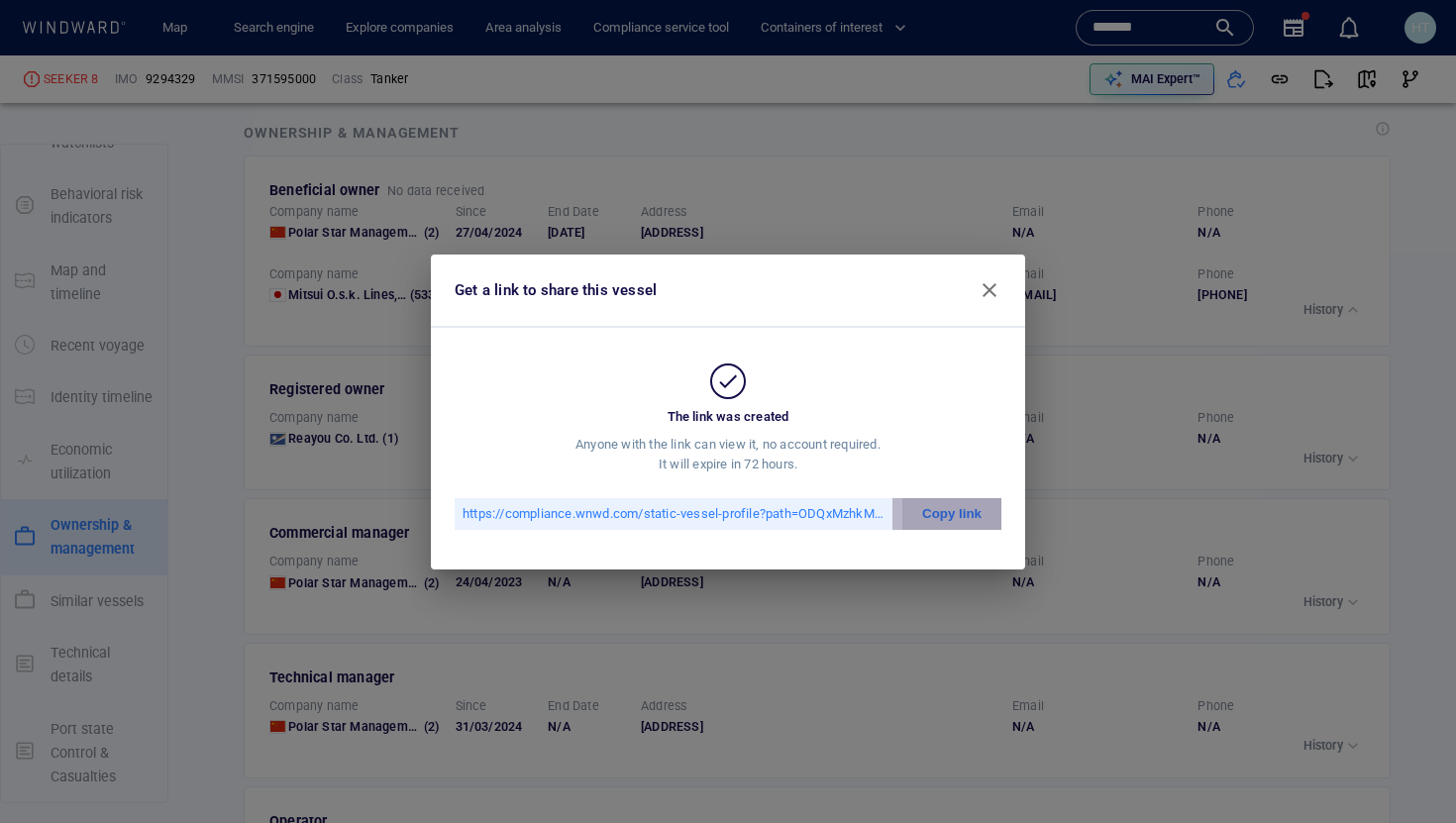 click on "Copy link" at bounding box center [952, 514] 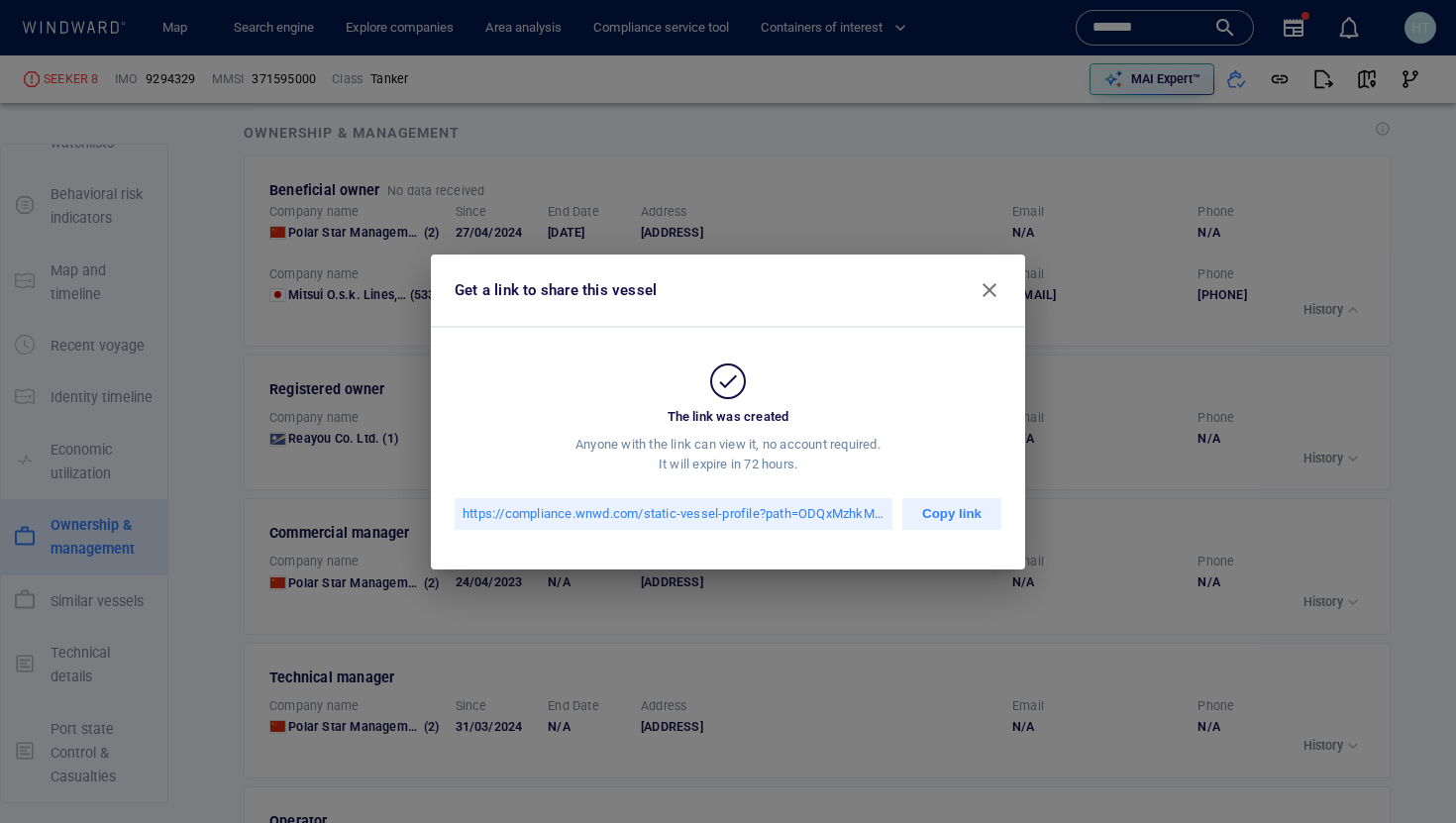 click at bounding box center [989, 290] 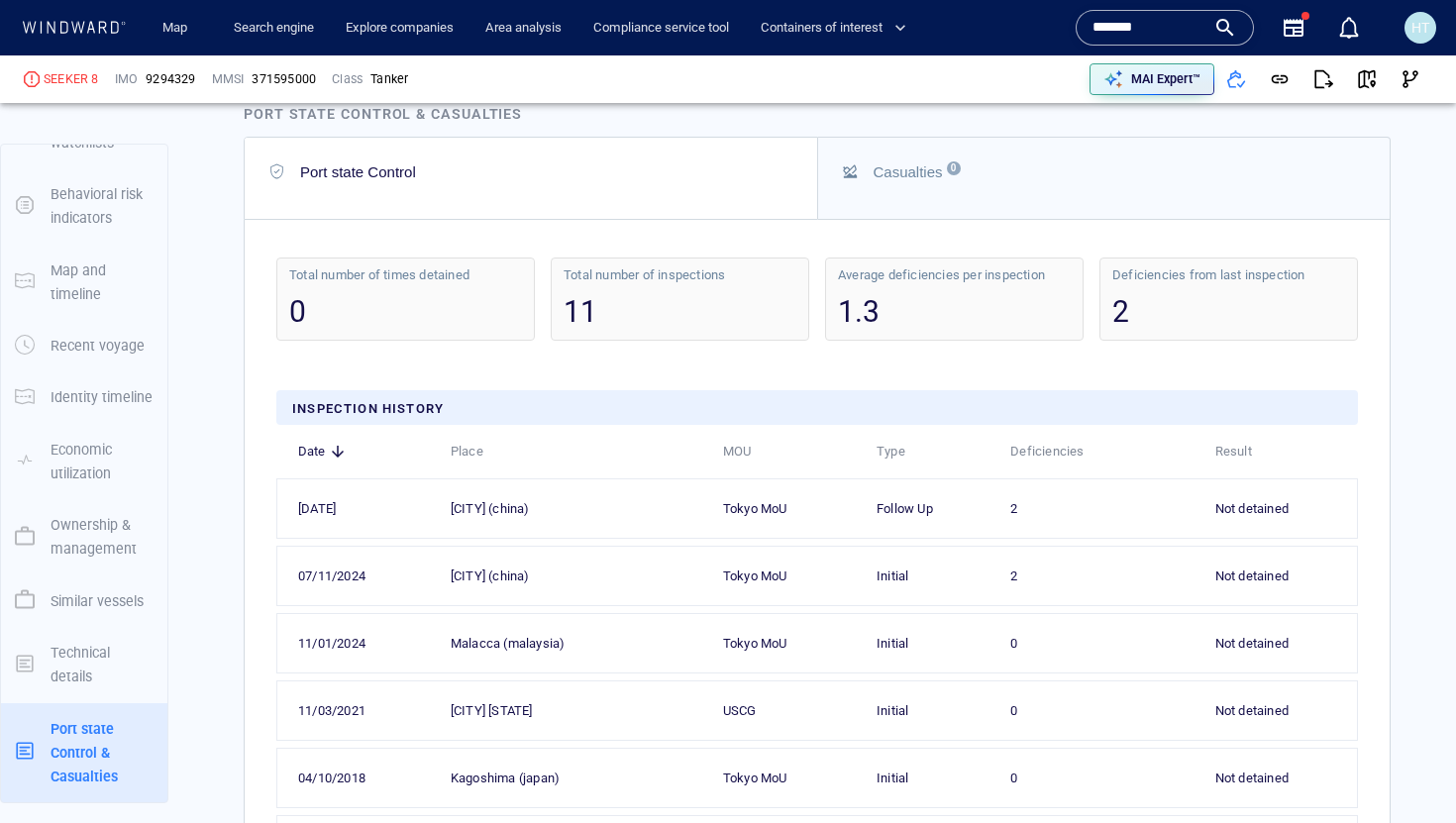 scroll, scrollTop: 6257, scrollLeft: 0, axis: vertical 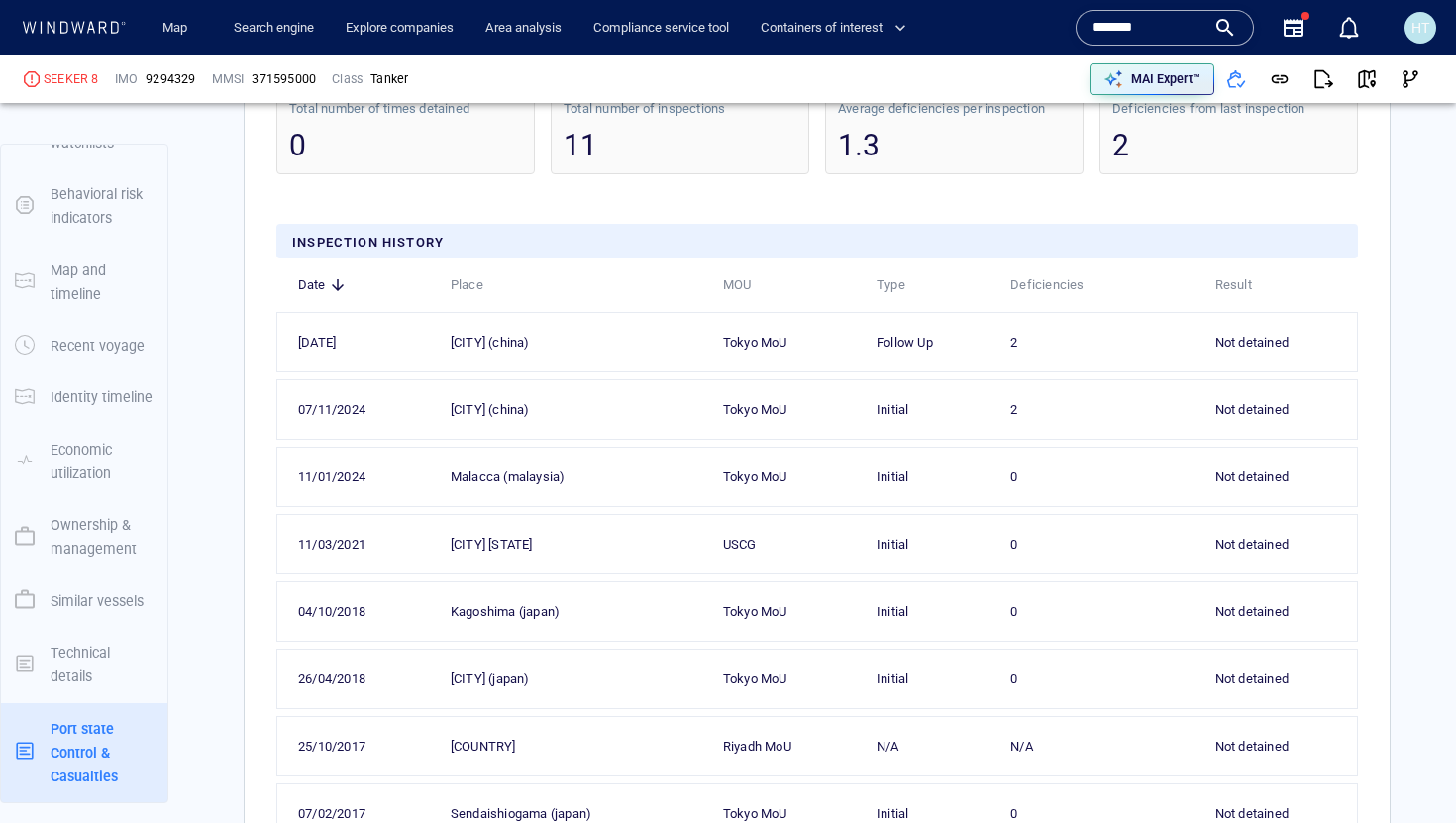 click on "14/11/2024" at bounding box center [362, 343] 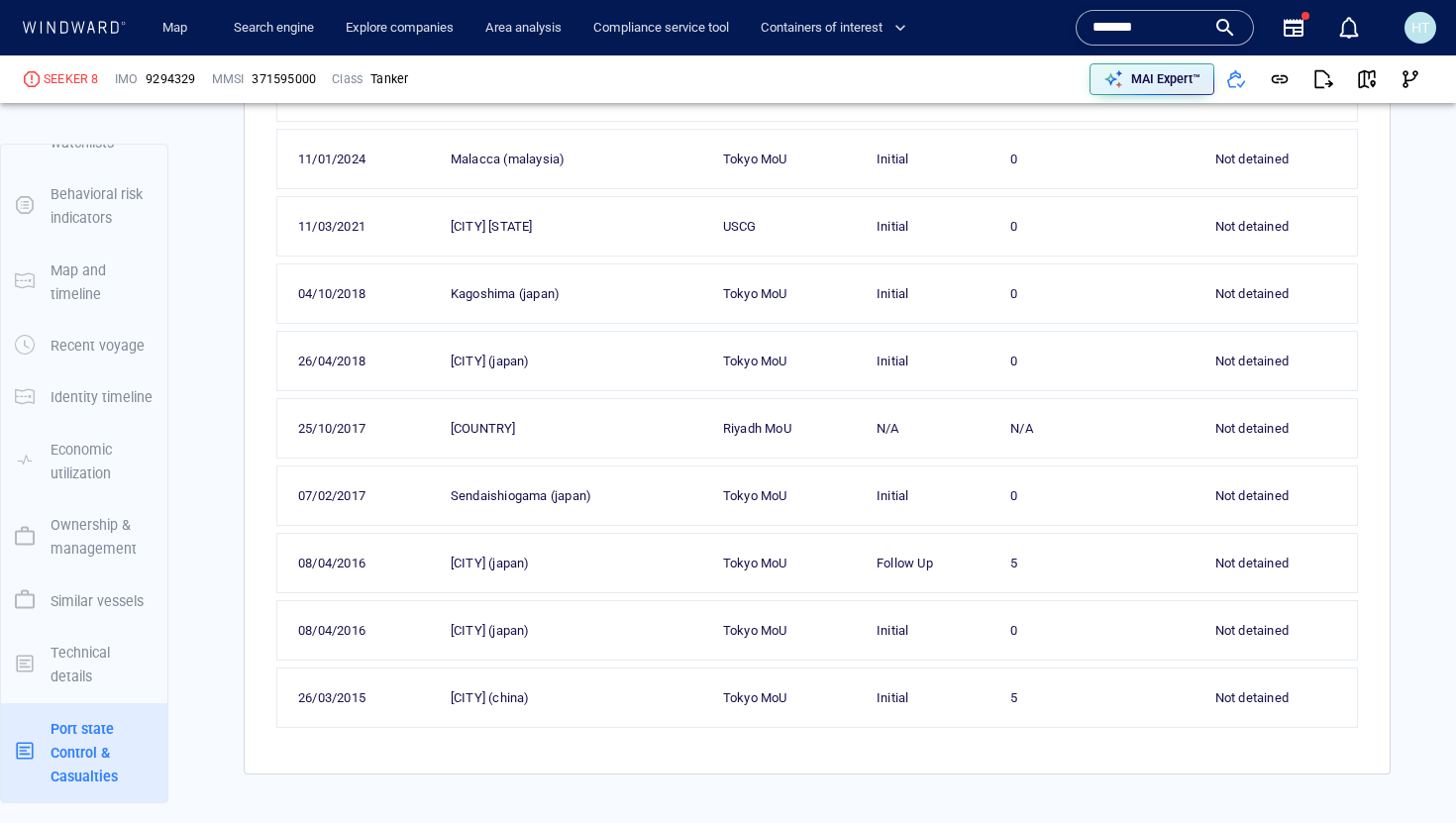 scroll, scrollTop: 6740, scrollLeft: 0, axis: vertical 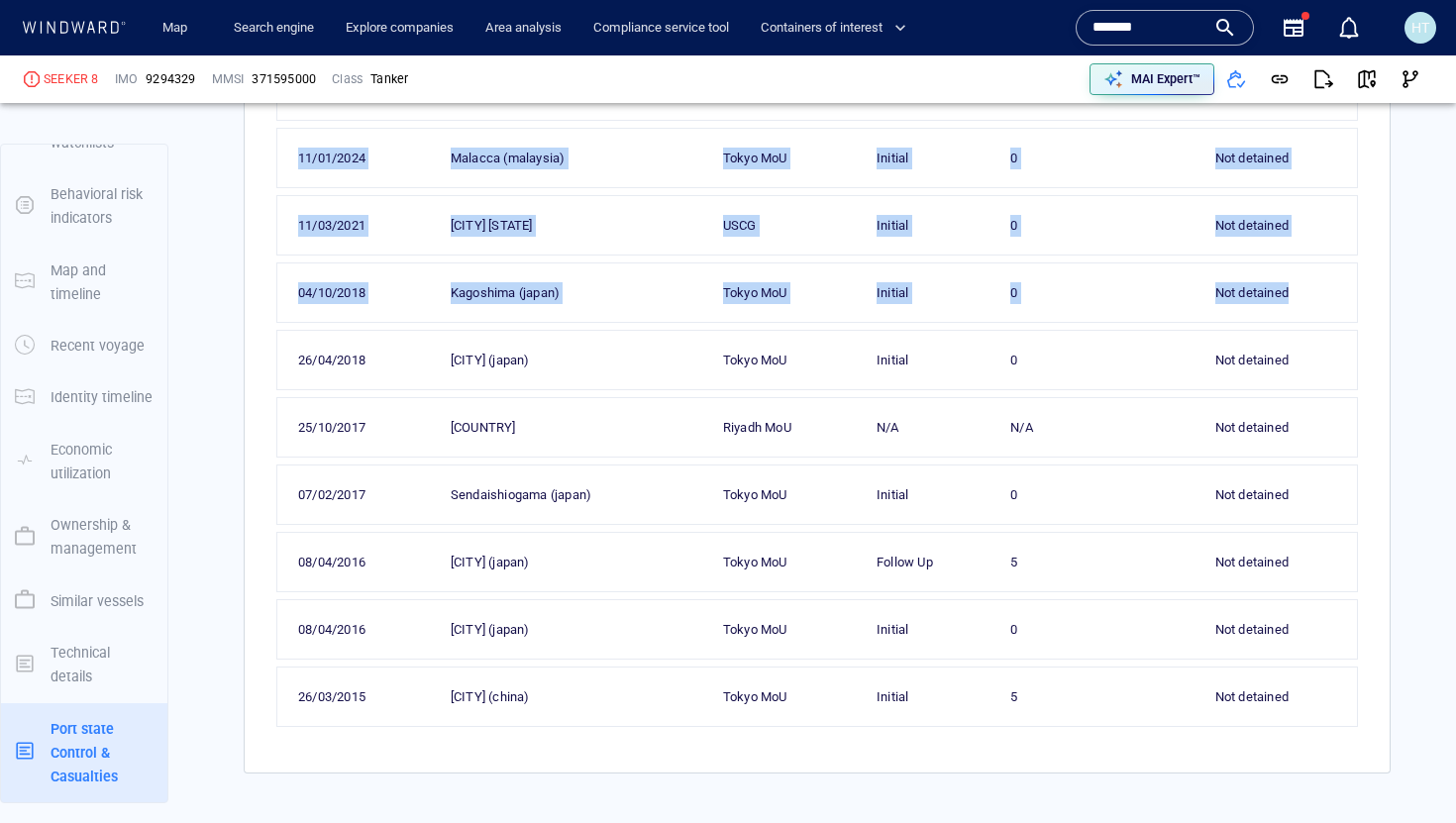 drag, startPoint x: 1224, startPoint y: 248, endPoint x: 1279, endPoint y: 455, distance: 214.1822 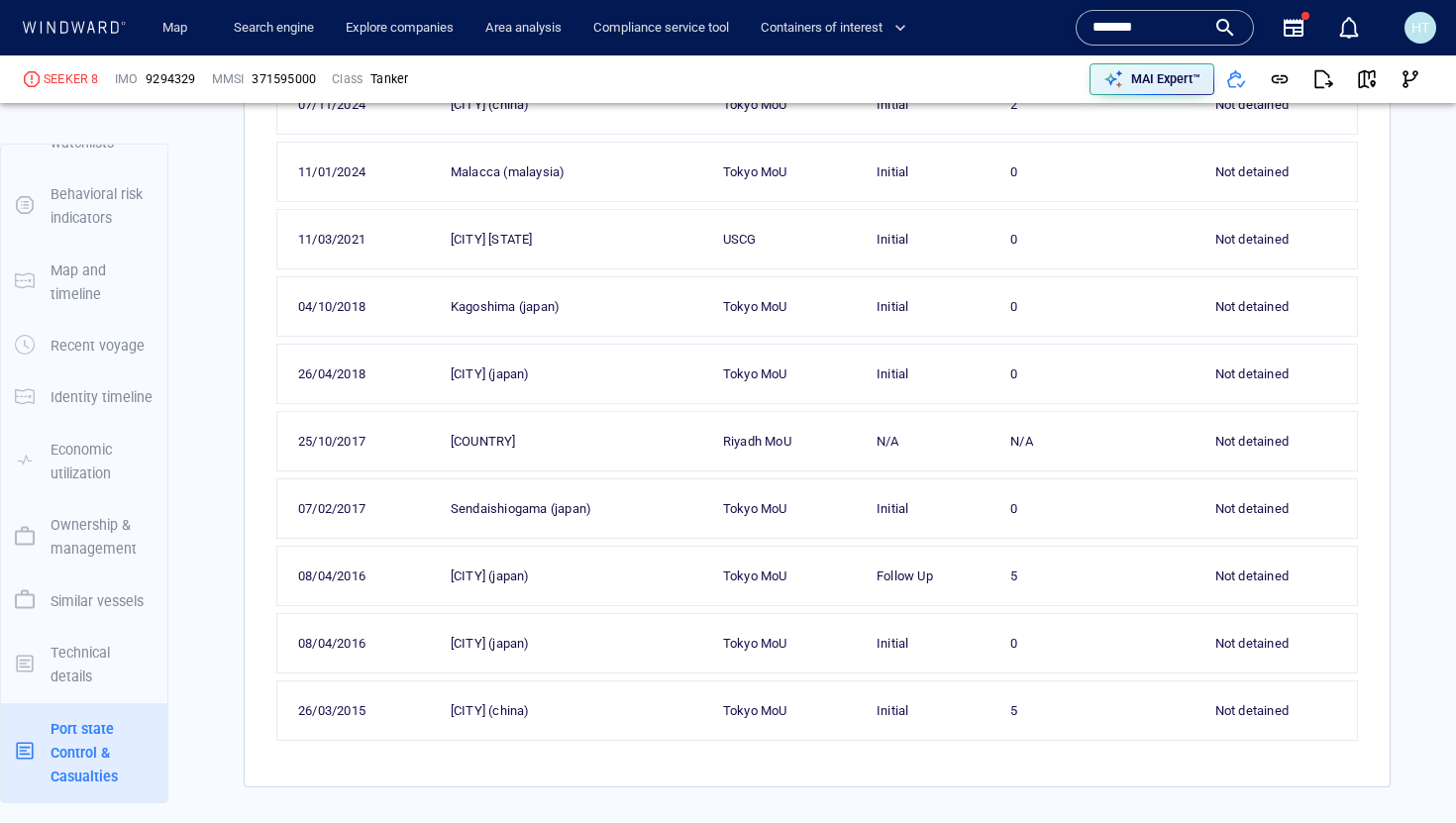 click on "Total number of times detained 0 Total number of inspections 11 Average deficiencies per inspection 1.3 Deficiencies from last inspection 2 Inspection History Date Place MOU Type Deficiencies Result 14/11/2024 Dongjiakou (china) Tokyo MoU Follow Up 2 Not detained 07/11/2024 Dongjiakou (china) Tokyo MoU Initial 2 Not detained 11/01/2024 Malacca (malaysia) Tokyo MoU Initial 0 Not detained 11/03/2021 Galveston texas USCG Initial 0 Not detained 04/10/2018 Kagoshima (japan) Tokyo MoU Initial 0 Not detained 26/04/2018 Osaka (japan) Tokyo MoU Initial 0 Not detained 25/10/2017 Qatar Riyadh MoU N/A N/A Not detained 07/02/2017 Sendaishiogama (japan) Tokyo MoU Initial 0 Not detained 08/04/2016 Mizushima (japan) Tokyo MoU Follow Up 5 Not detained 08/04/2016 Mizushima (japan) Tokyo MoU Initial 0 Not detained 26/03/2015 Tianjin (china) Tokyo MoU Initial 5 Not detained No accidents found" at bounding box center [817, 267] 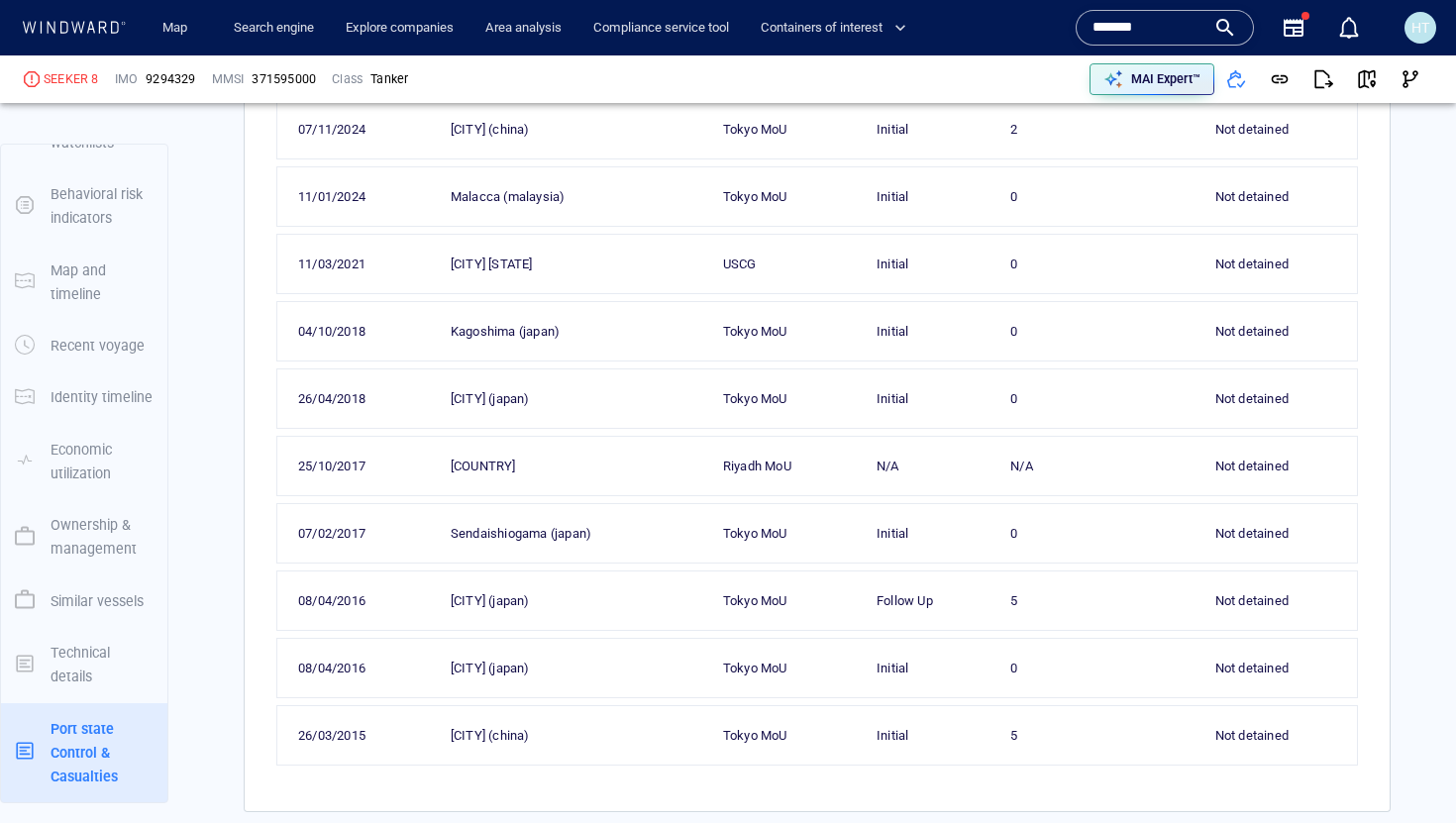 scroll, scrollTop: 6705, scrollLeft: 0, axis: vertical 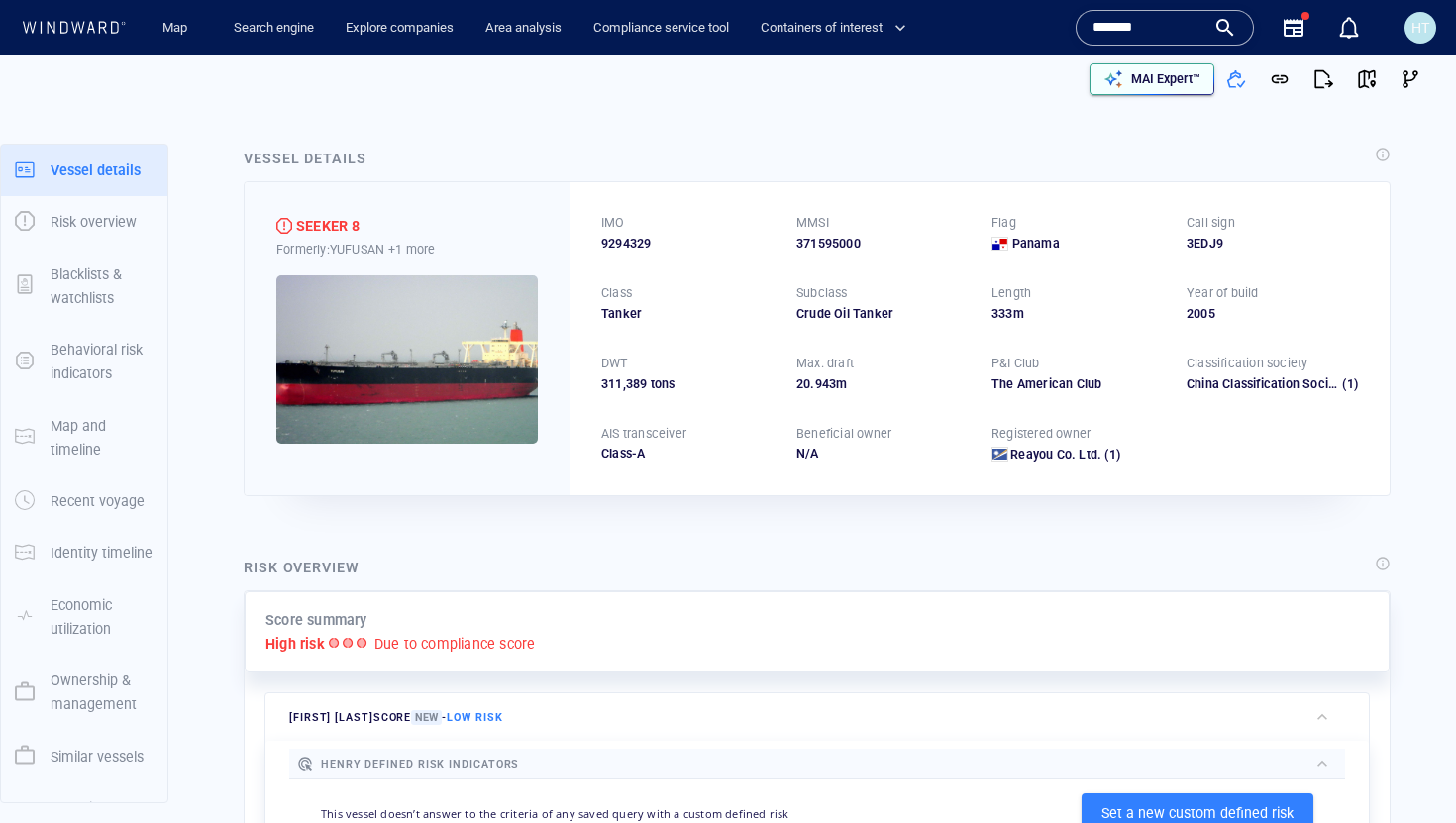 click on "MAI Expert™" at bounding box center [1166, 79] 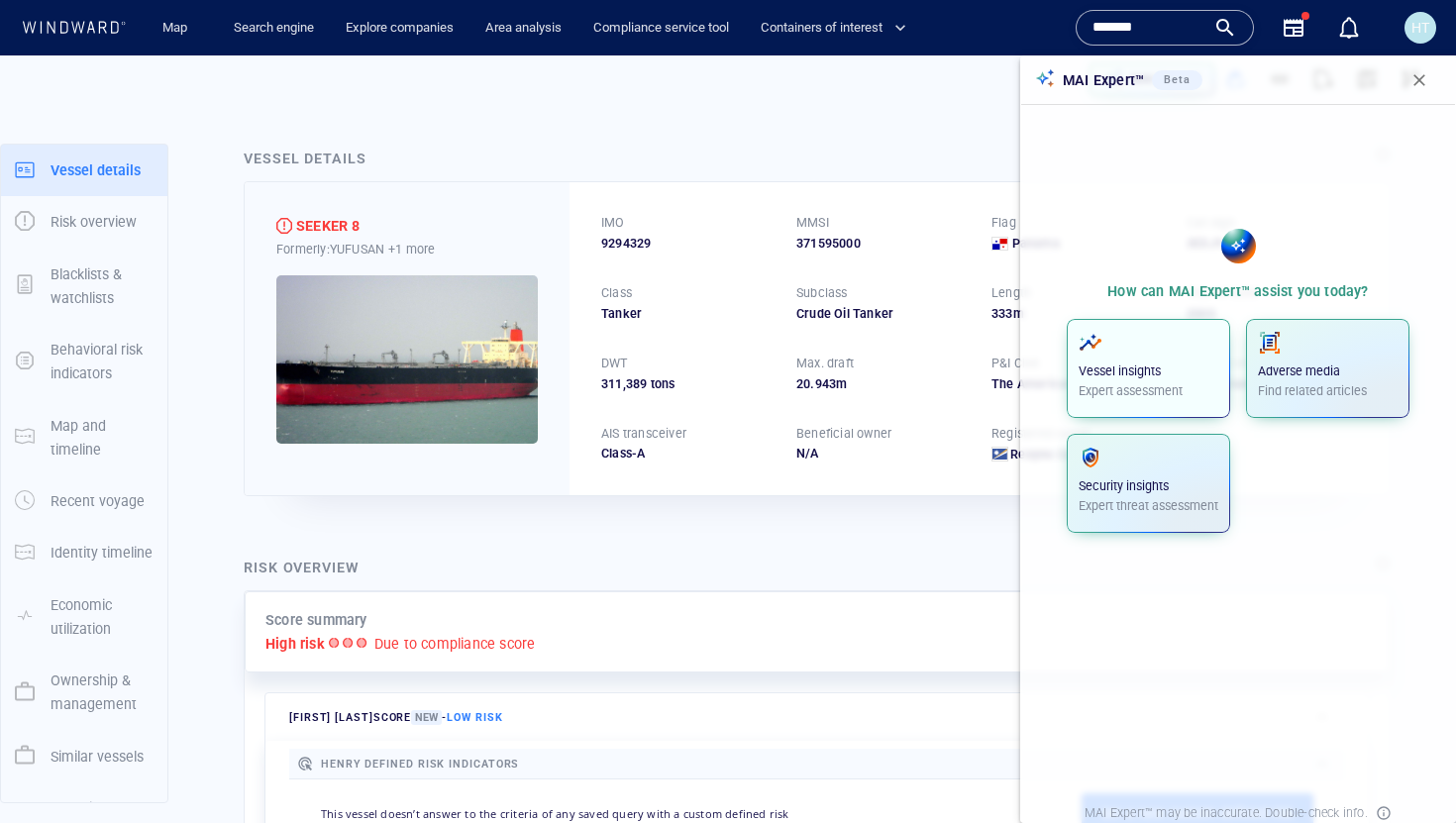 click on "Vessel insights" at bounding box center (1148, 371) 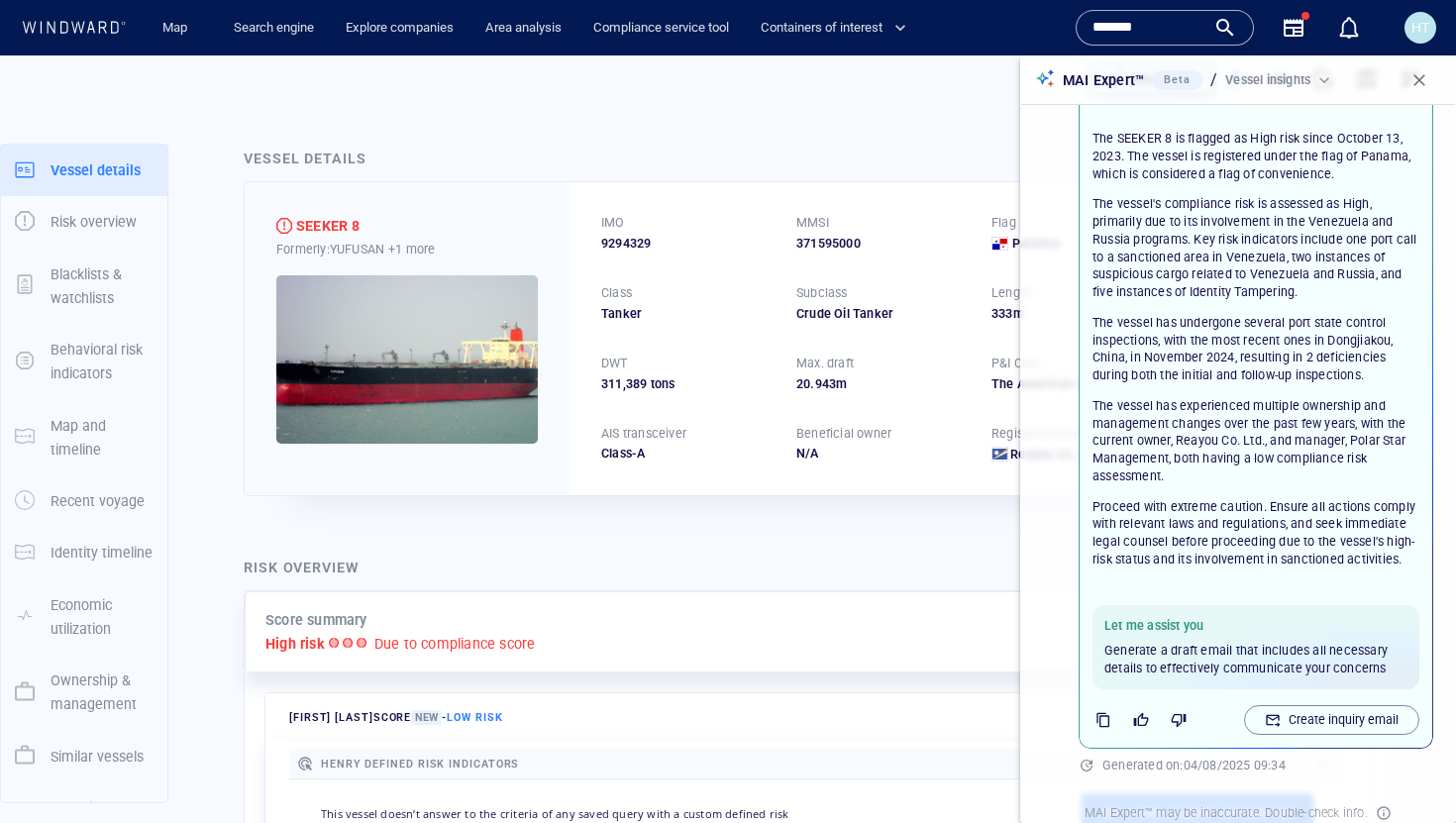 scroll, scrollTop: 0, scrollLeft: 0, axis: both 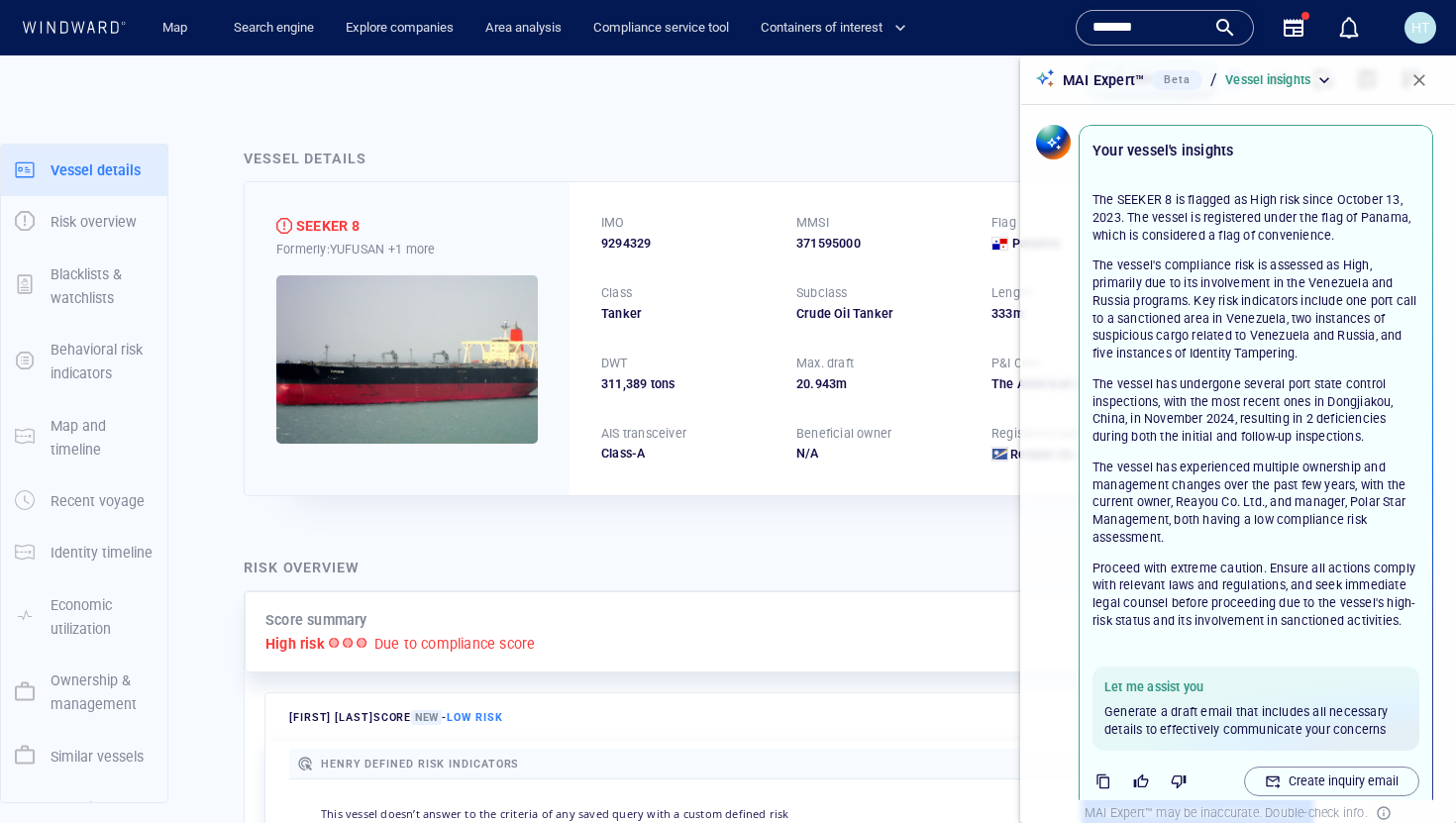 drag, startPoint x: 1088, startPoint y: 190, endPoint x: 1159, endPoint y: 190, distance: 71 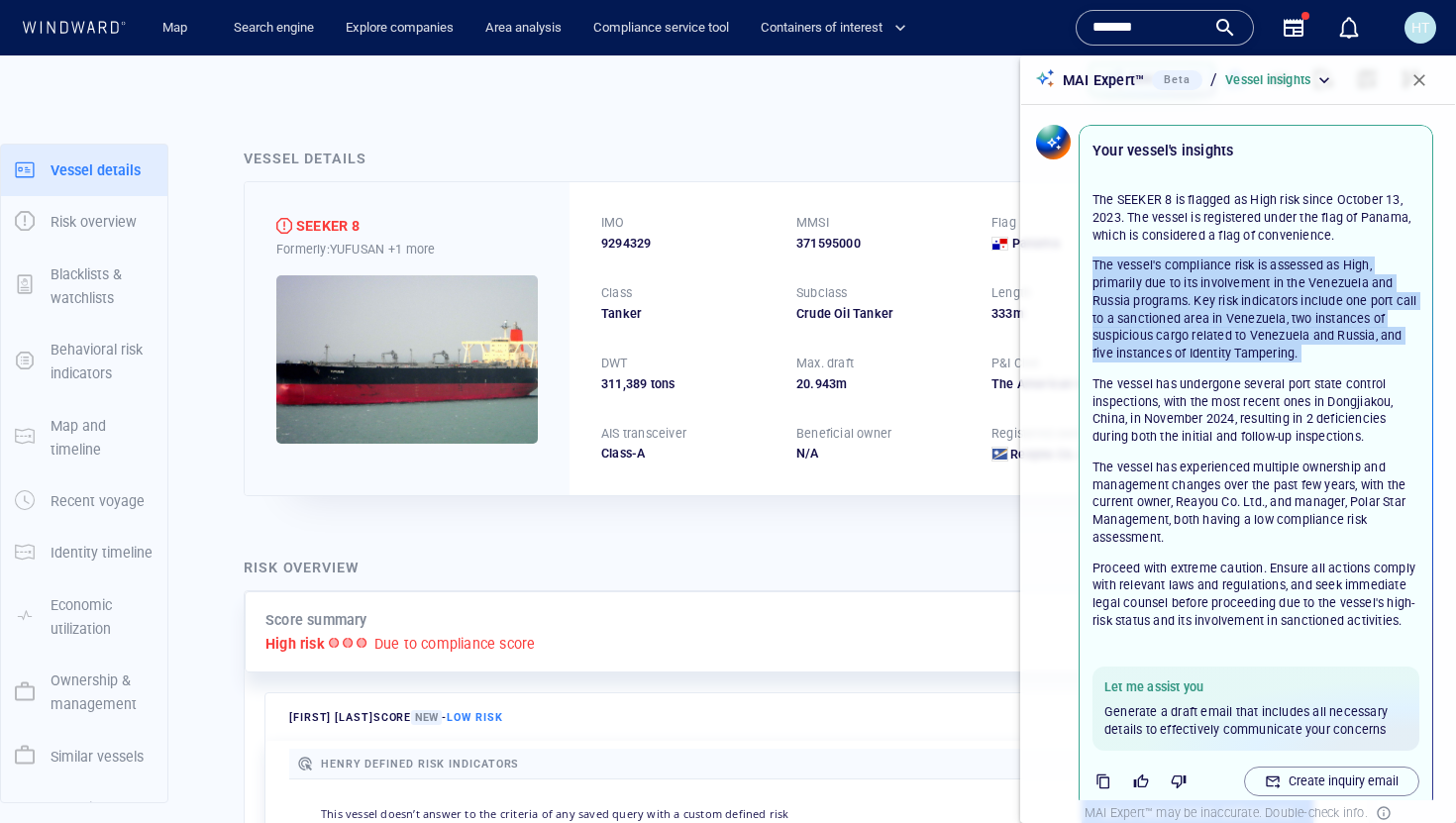 drag, startPoint x: 1092, startPoint y: 265, endPoint x: 1293, endPoint y: 367, distance: 225.39965 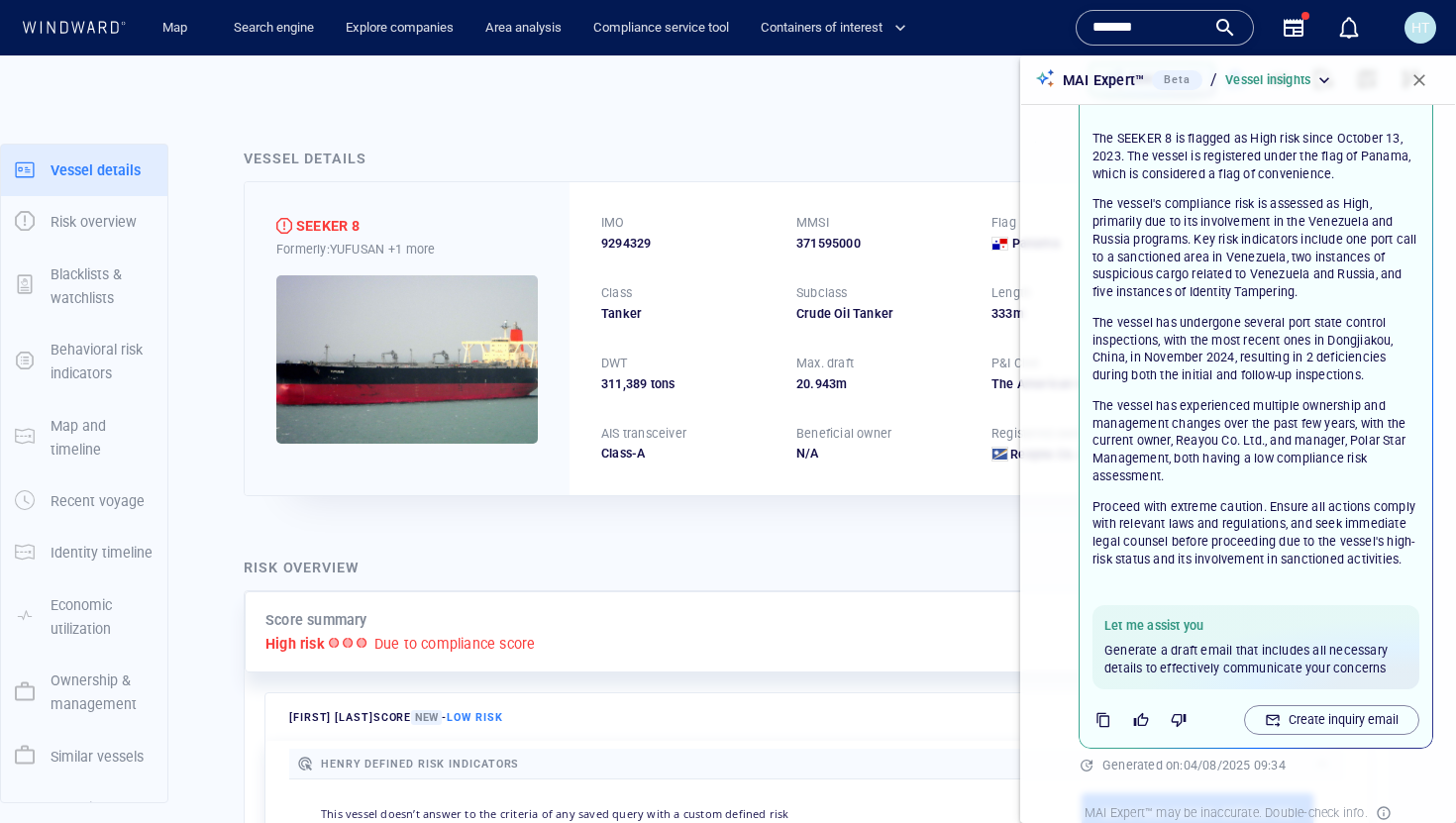 click on "The vessel has undergone several port state control inspections, with the most recent ones in Dongjiakou, China, in November 2024, resulting in 2 deficiencies during both the initial and follow-up inspections." at bounding box center (1256, 350) 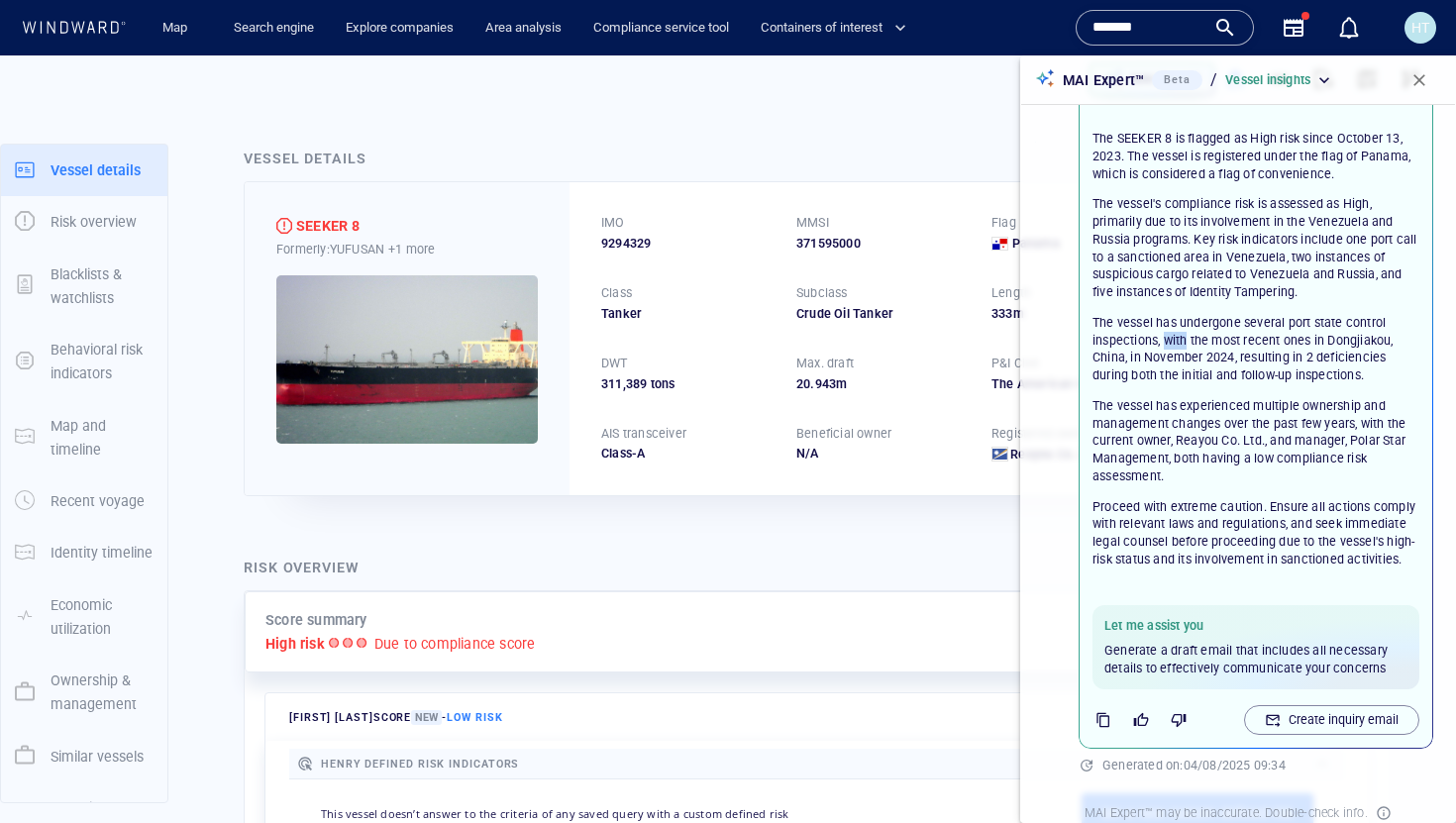 click on "The vessel has undergone several port state control inspections, with the most recent ones in Dongjiakou, China, in November 2024, resulting in 2 deficiencies during both the initial and follow-up inspections." at bounding box center (1256, 350) 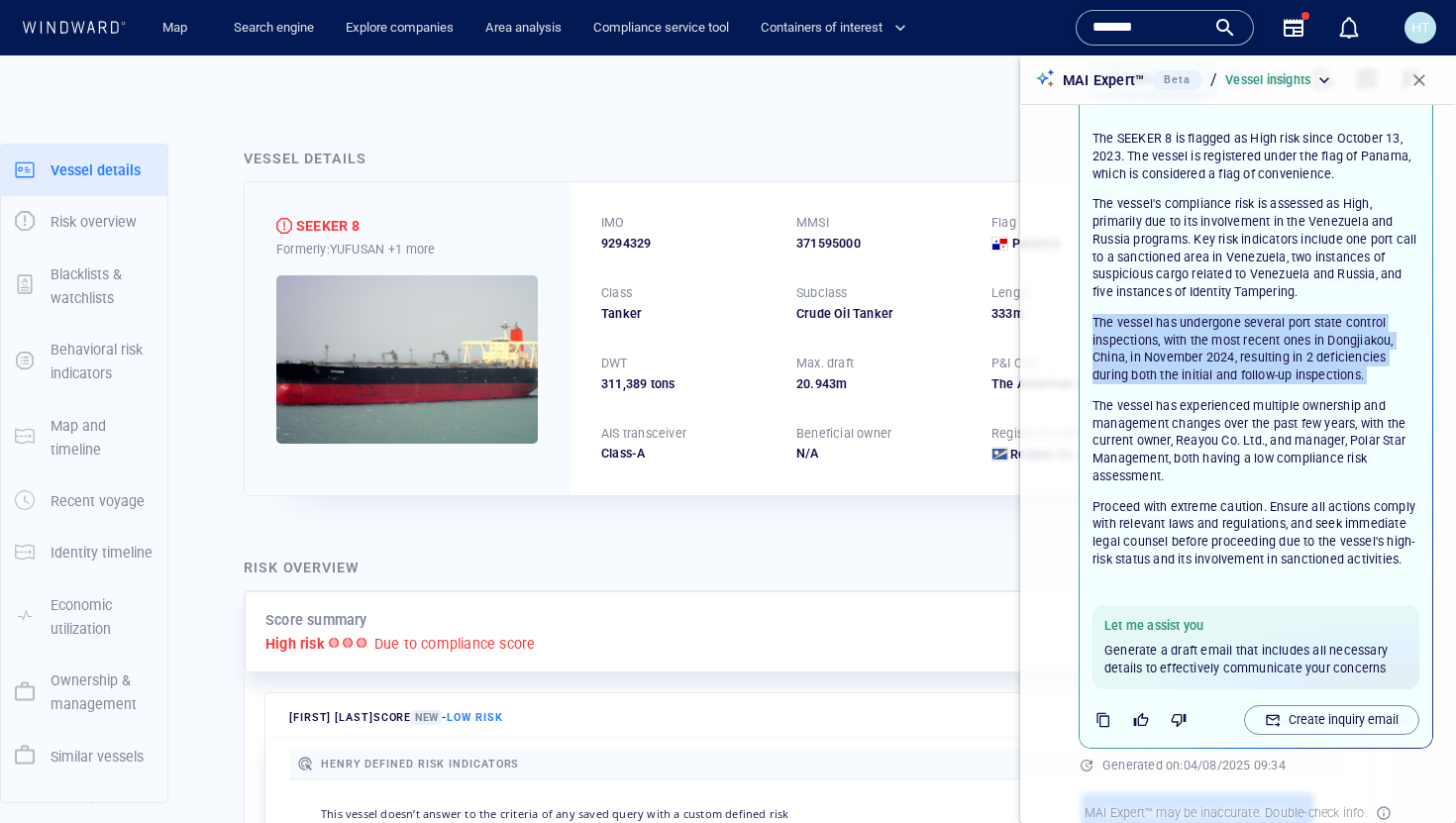 click on "The vessel has undergone several port state control inspections, with the most recent ones in Dongjiakou, China, in November 2024, resulting in 2 deficiencies during both the initial and follow-up inspections." at bounding box center [1256, 350] 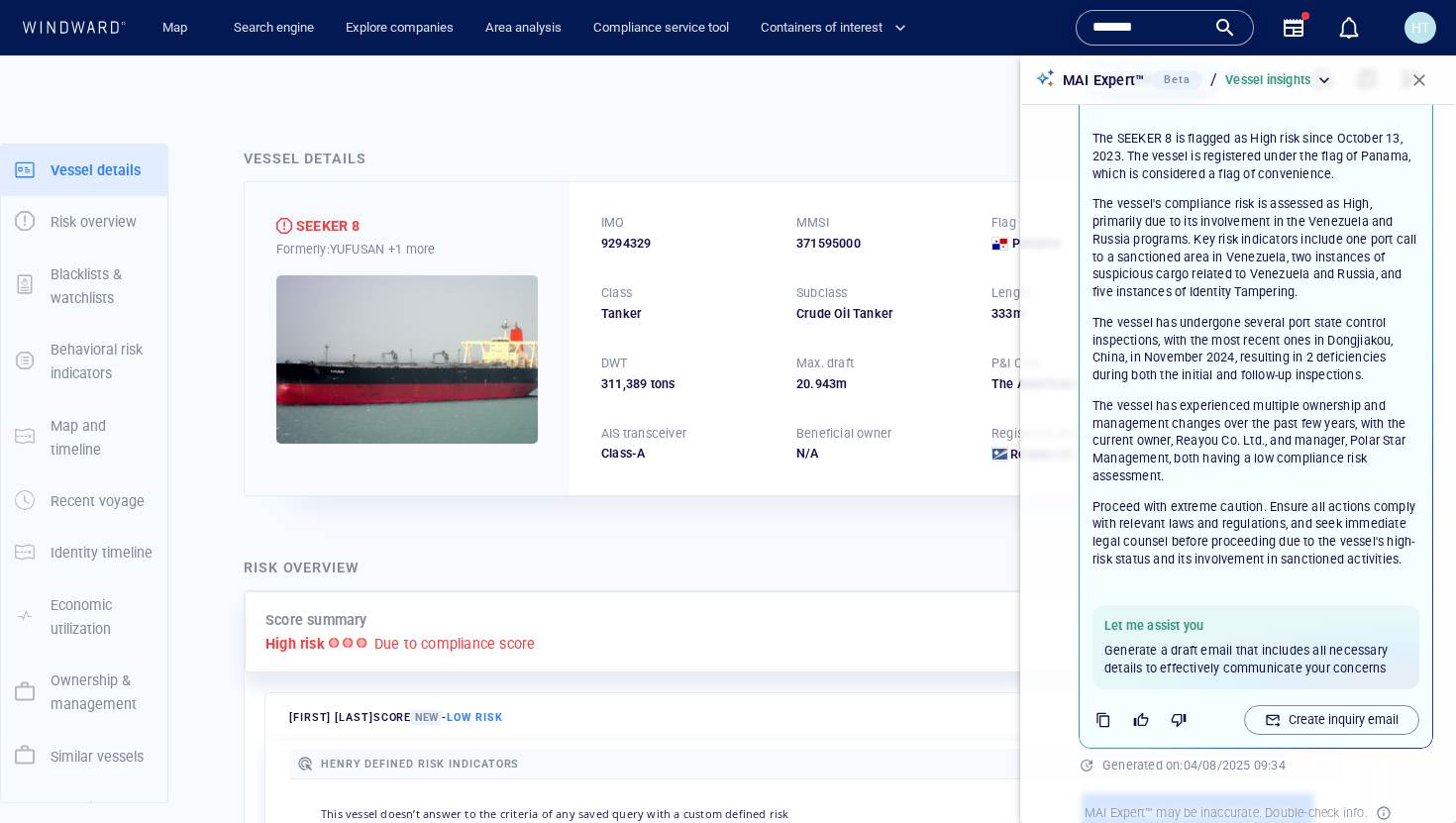 click on "The vessel has experienced multiple ownership and management changes over the past few years, with the current owner, Reayou Co. Ltd., and manager, Polar Star Management, both having a low compliance risk assessment." at bounding box center [1256, 441] 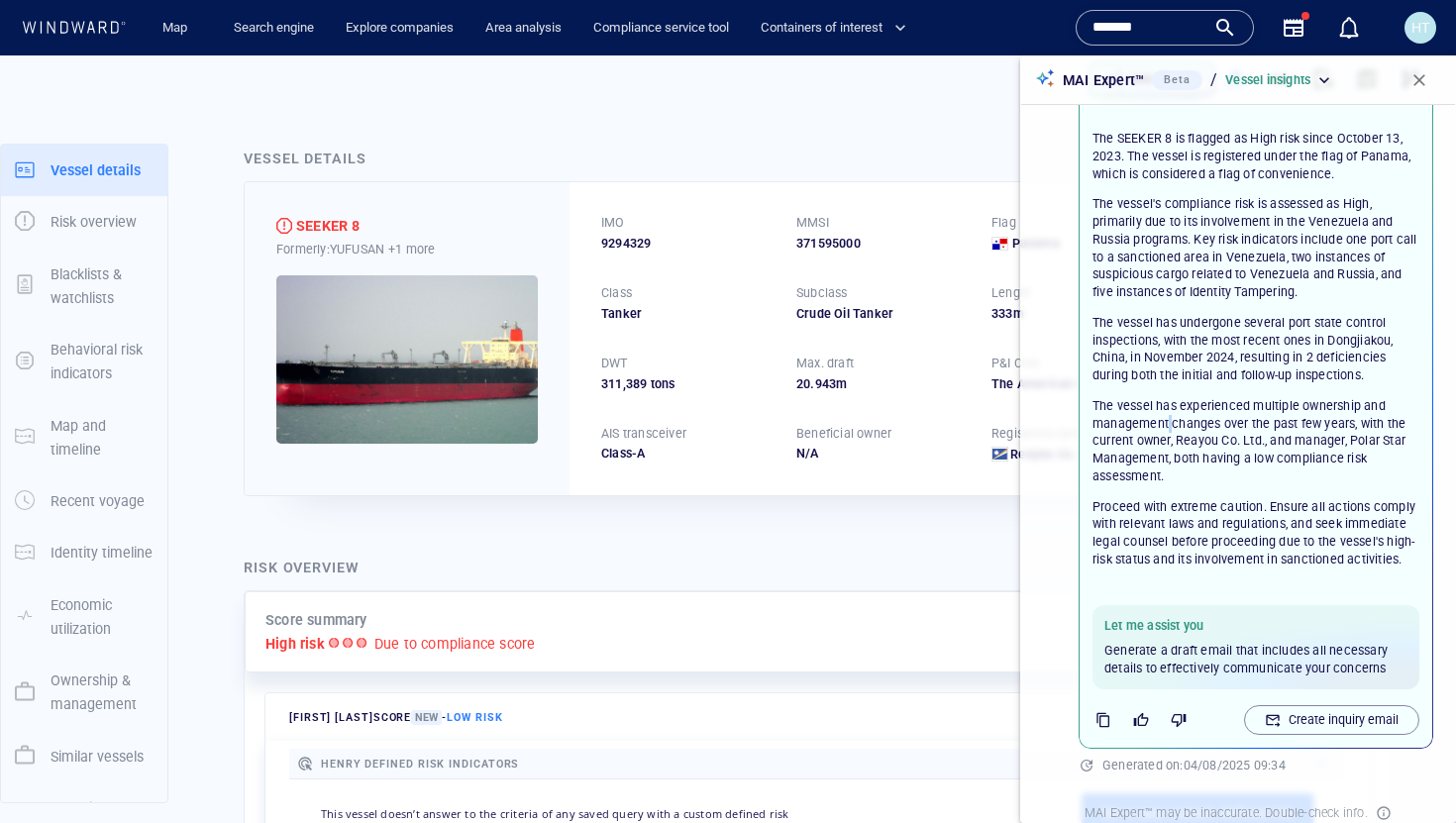 click on "The vessel has experienced multiple ownership and management changes over the past few years, with the current owner, Reayou Co. Ltd., and manager, Polar Star Management, both having a low compliance risk assessment." at bounding box center (1256, 441) 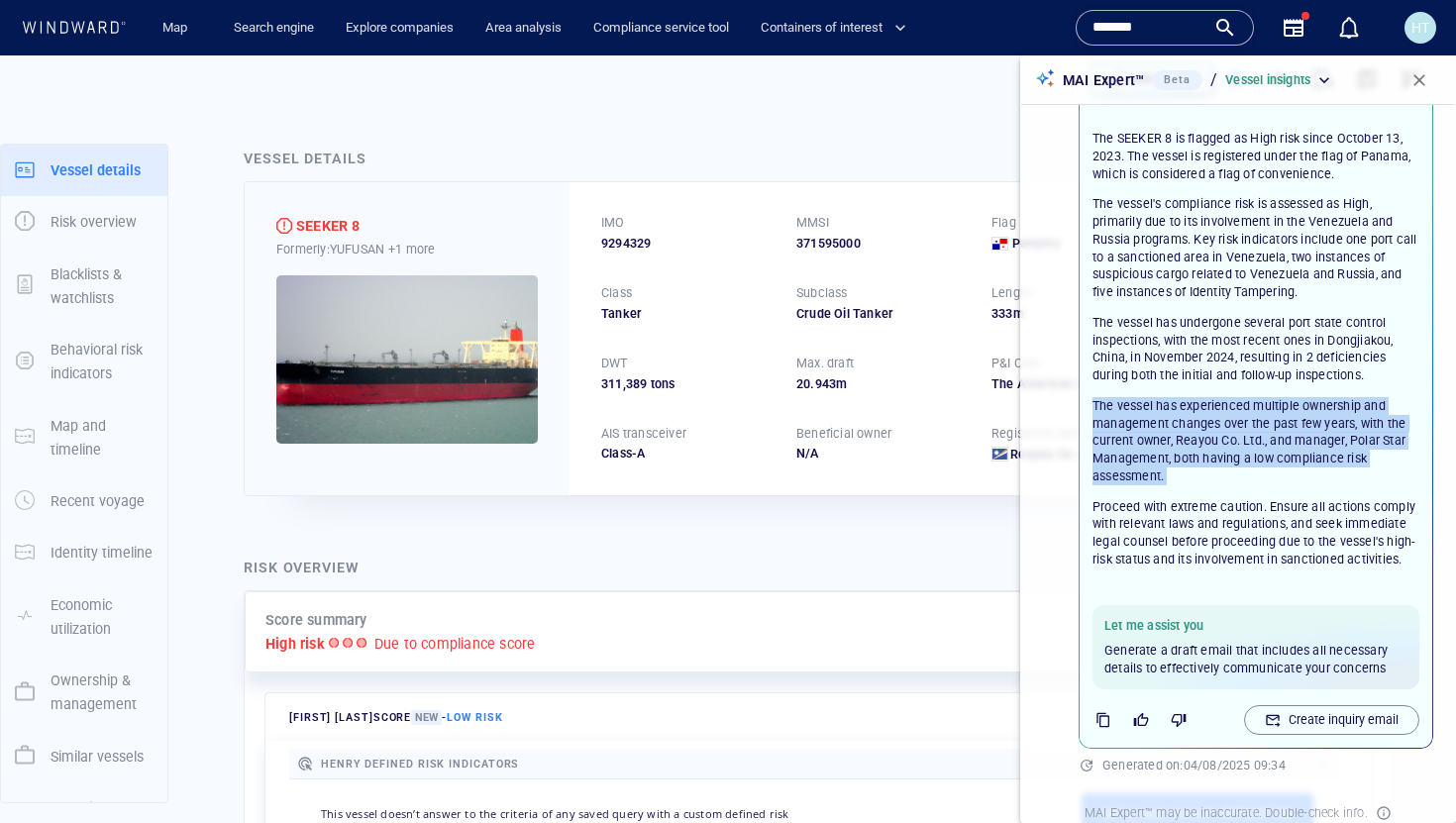 click on "The vessel has experienced multiple ownership and management changes over the past few years, with the current owner, Reayou Co. Ltd., and manager, Polar Star Management, both having a low compliance risk assessment." at bounding box center (1256, 441) 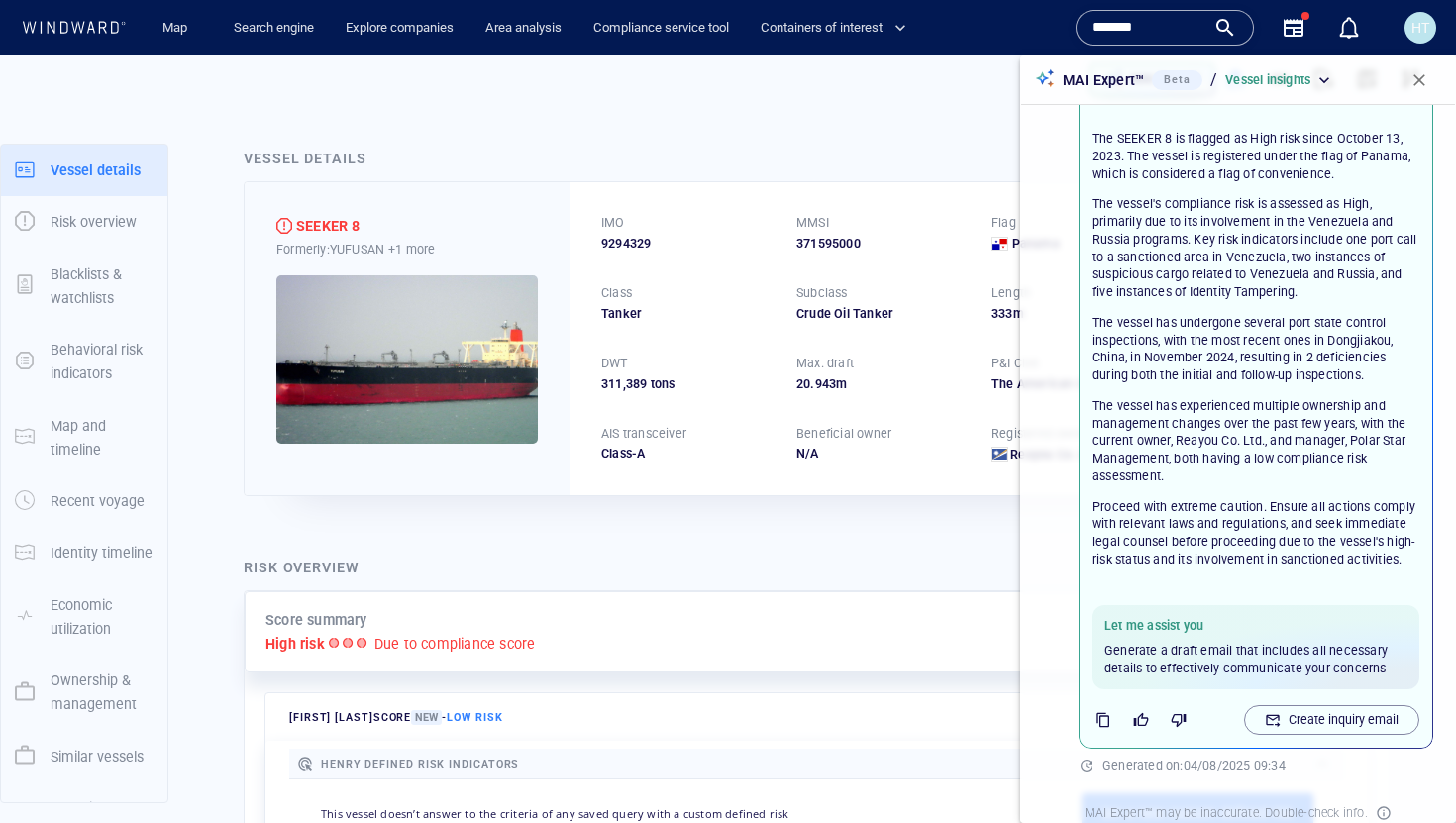 click on "Proceed with extreme caution. Ensure all actions comply with relevant laws and regulations, and seek immediate legal counsel before proceeding due to the vessel's high-risk status and its involvement in sanctioned activities." at bounding box center (1256, 534) 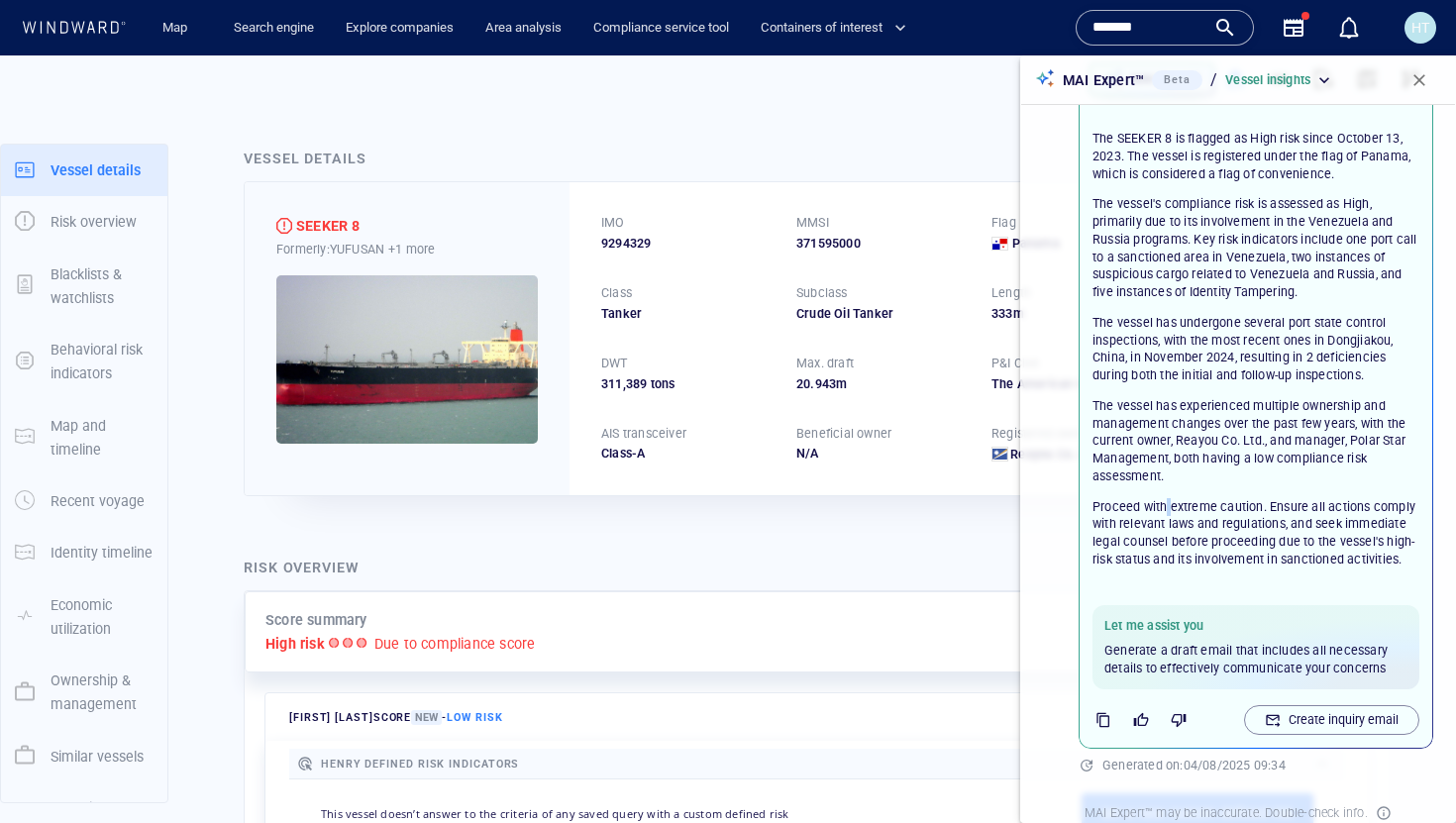 click on "Proceed with extreme caution. Ensure all actions comply with relevant laws and regulations, and seek immediate legal counsel before proceeding due to the vessel's high-risk status and its involvement in sanctioned activities." at bounding box center [1256, 534] 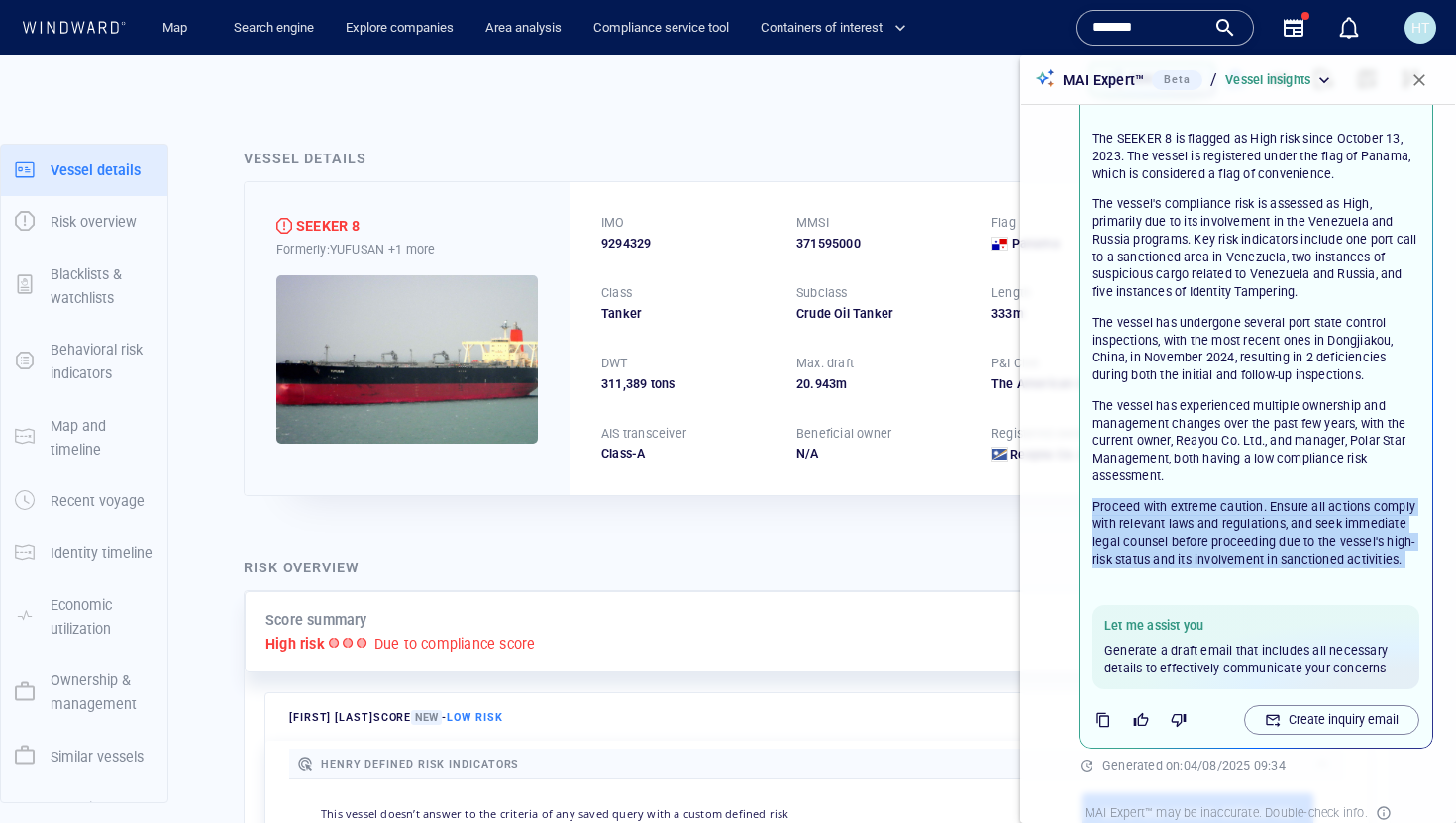 click on "Proceed with extreme caution. Ensure all actions comply with relevant laws and regulations, and seek immediate legal counsel before proceeding due to the vessel's high-risk status and its involvement in sanctioned activities." at bounding box center [1256, 534] 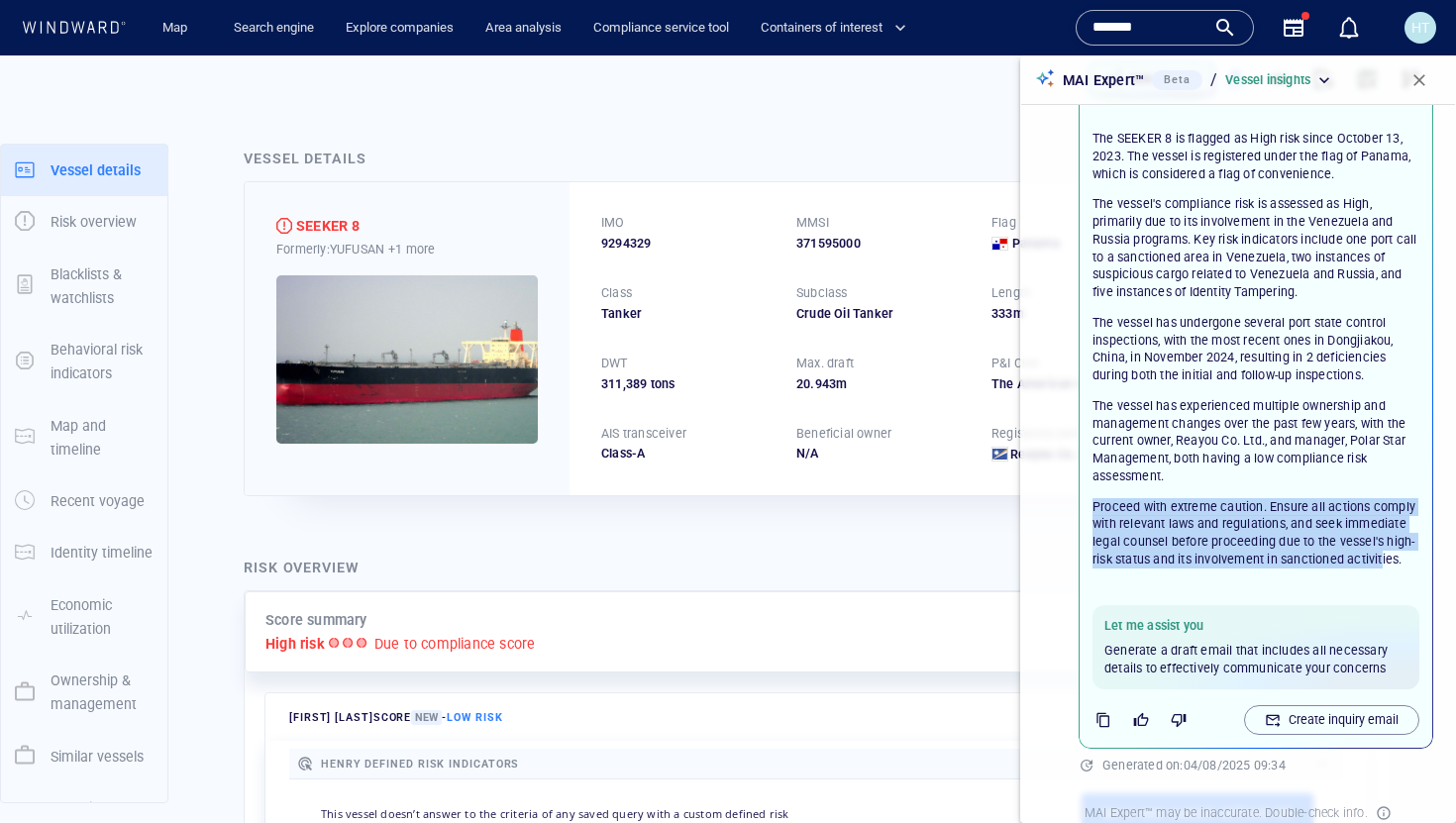 drag, startPoint x: 1090, startPoint y: 499, endPoint x: 1382, endPoint y: 559, distance: 298.10065 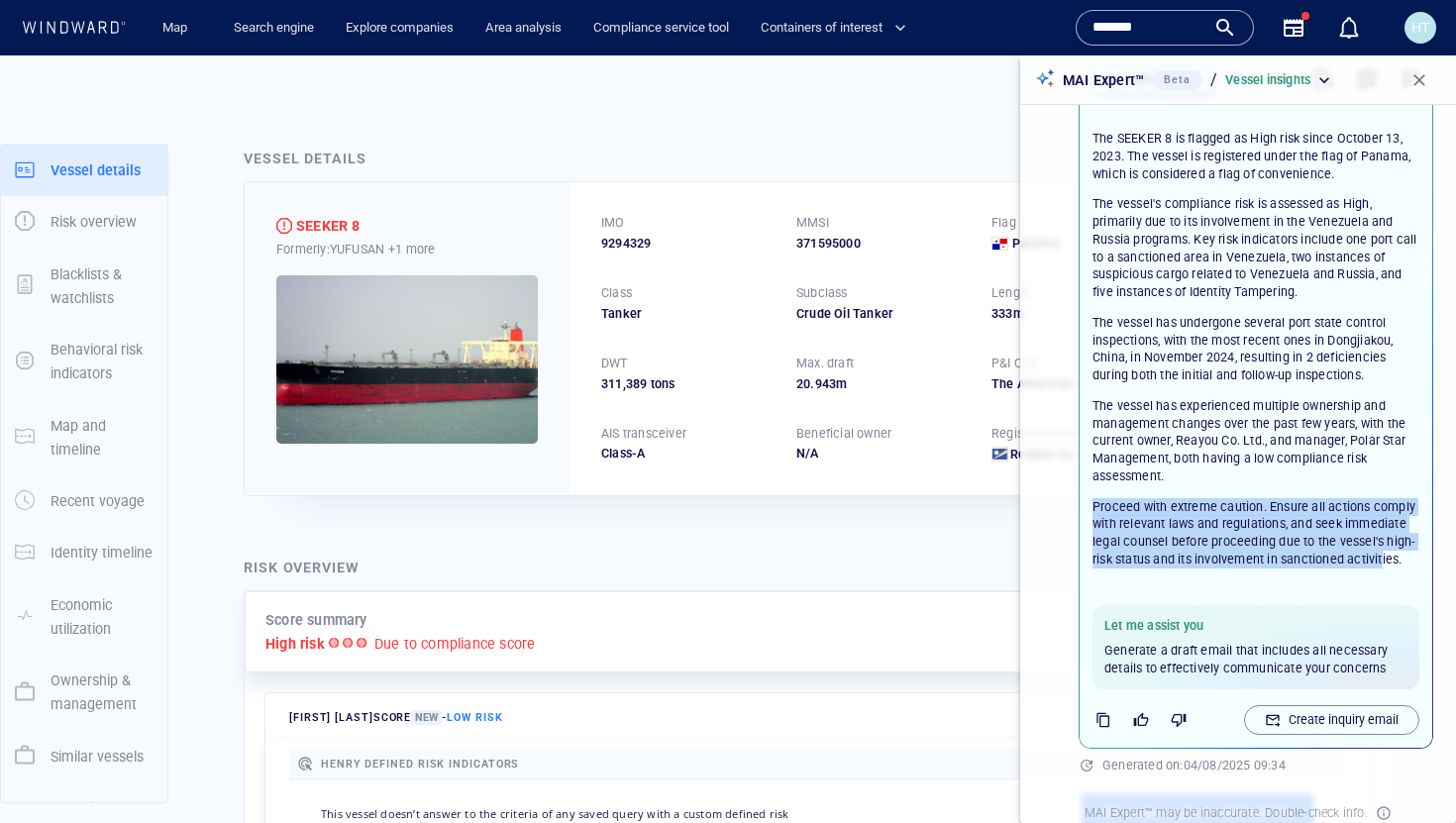 click on "Proceed with extreme caution. Ensure all actions comply with relevant laws and regulations, and seek immediate legal counsel before proceeding due to the vessel's high-risk status and its involvement in sanctioned activities." at bounding box center [1256, 534] 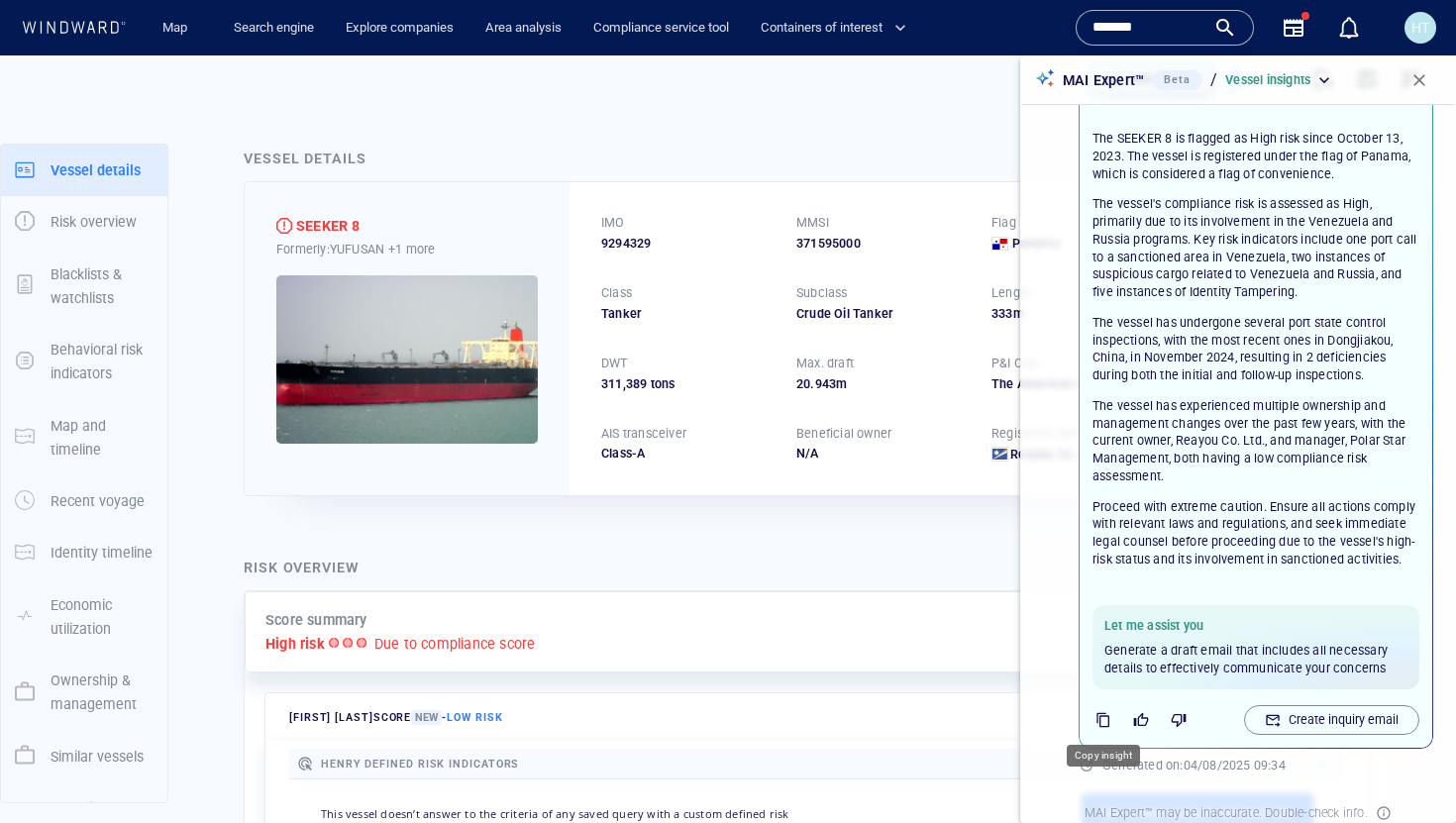 click 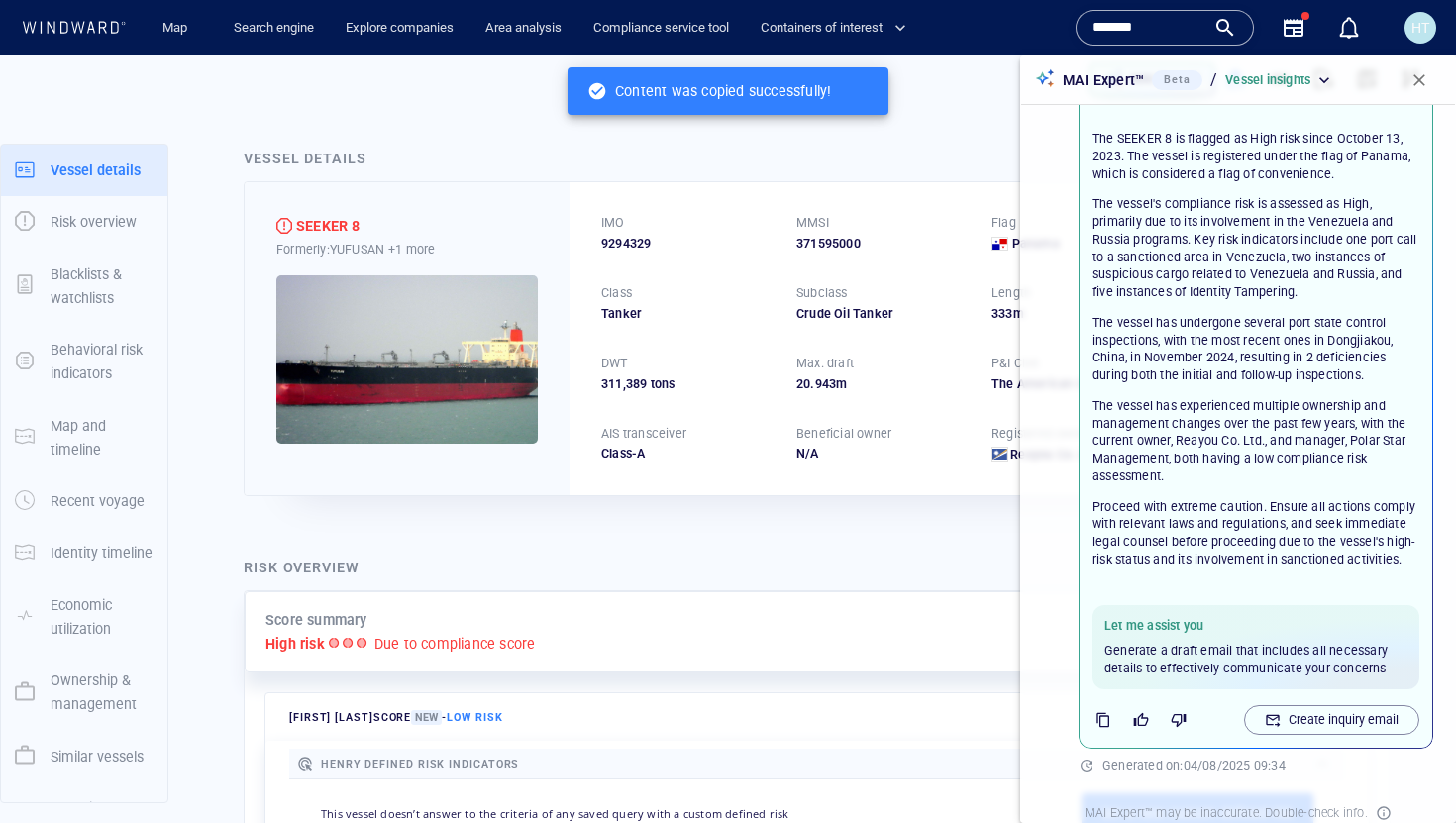 click on "The vessel has experienced multiple ownership and management changes over the past few years, with the current owner, Reayou Co. Ltd., and manager, Polar Star Management, both having a low compliance risk assessment." at bounding box center [1256, 441] 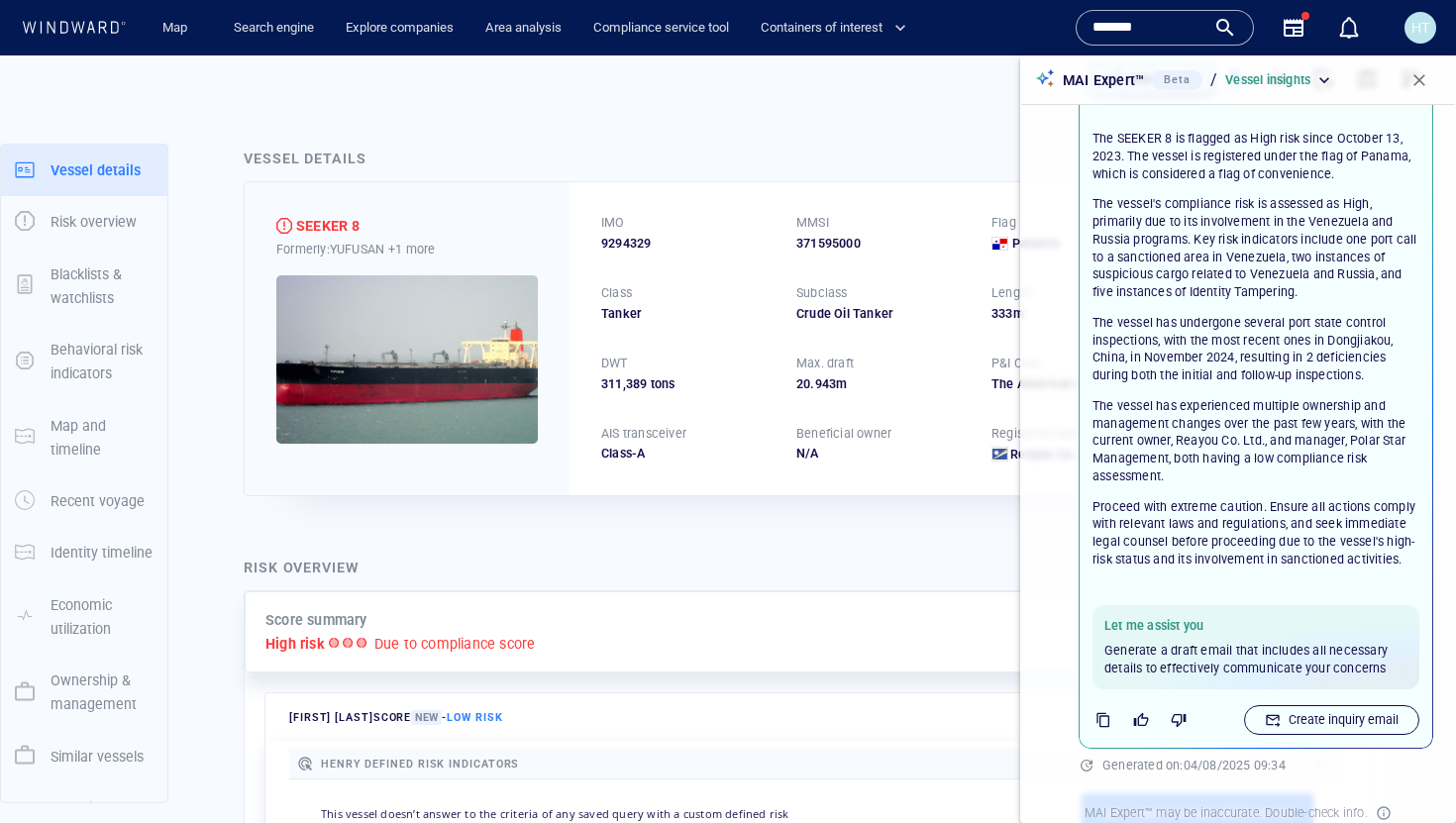 click on "Create inquiry email" at bounding box center (1343, 720) 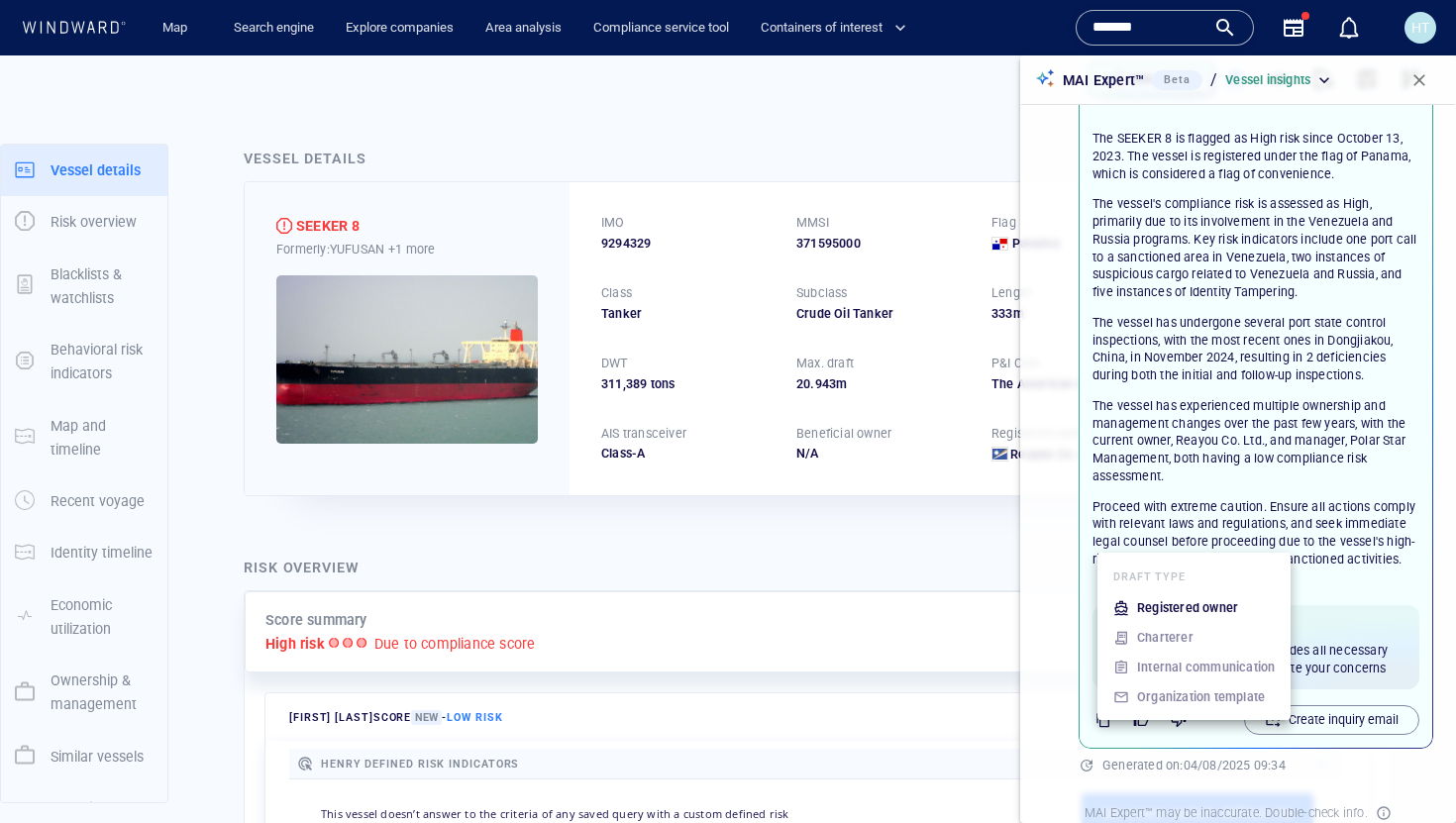 click on "Registered owner" at bounding box center [1188, 608] 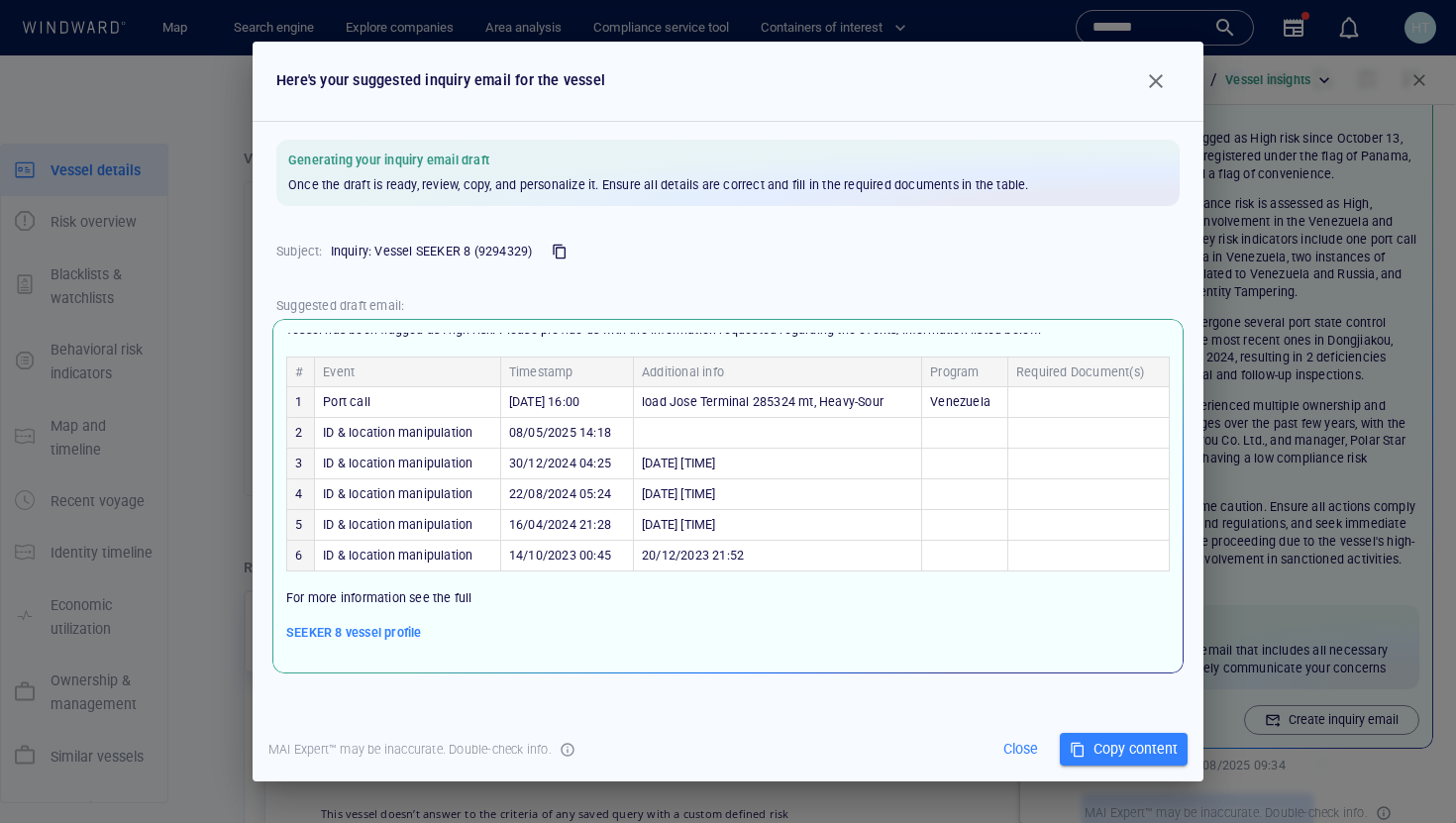 scroll, scrollTop: 54, scrollLeft: 0, axis: vertical 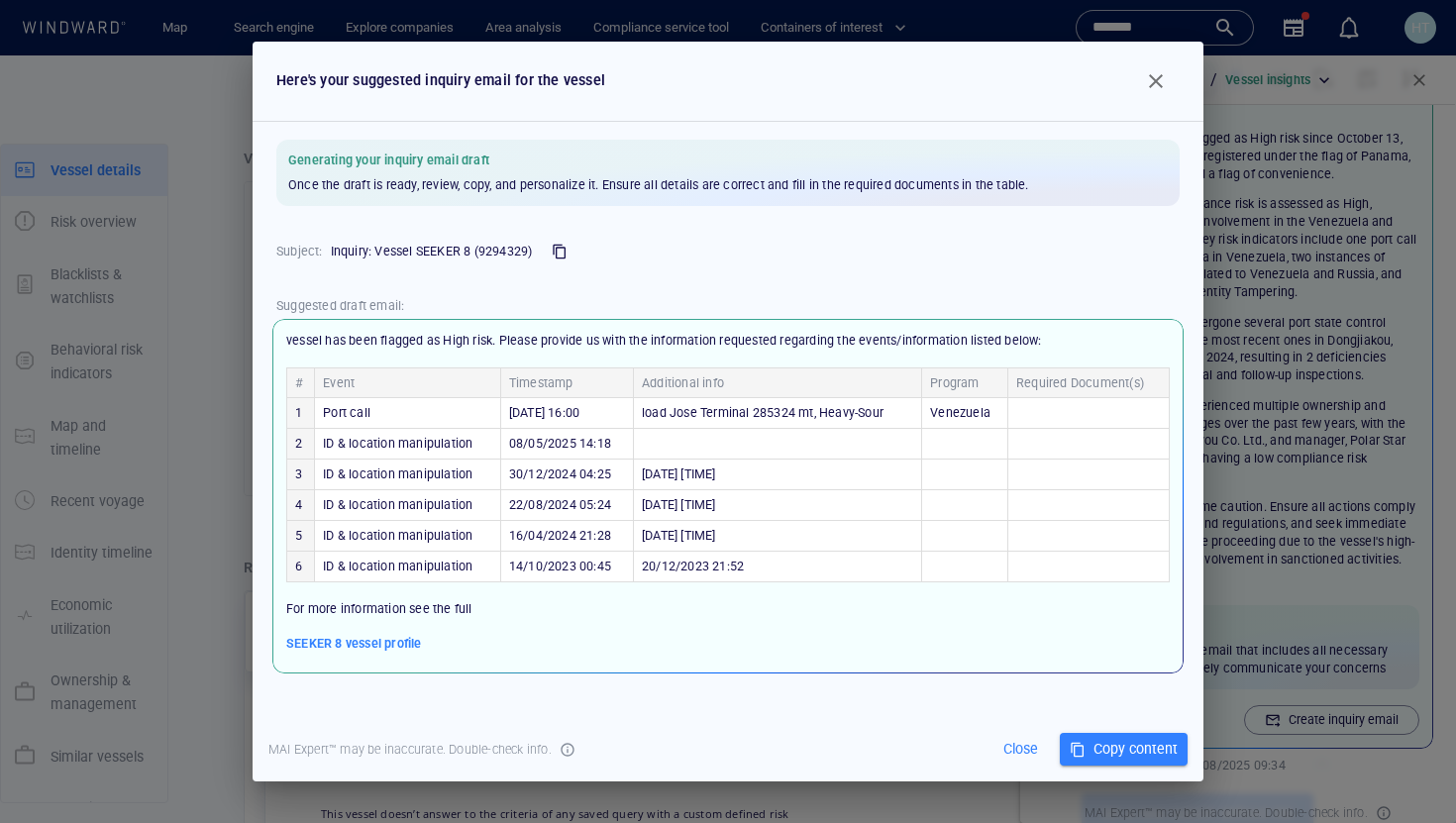 click on "Copy content" at bounding box center (1135, 749) 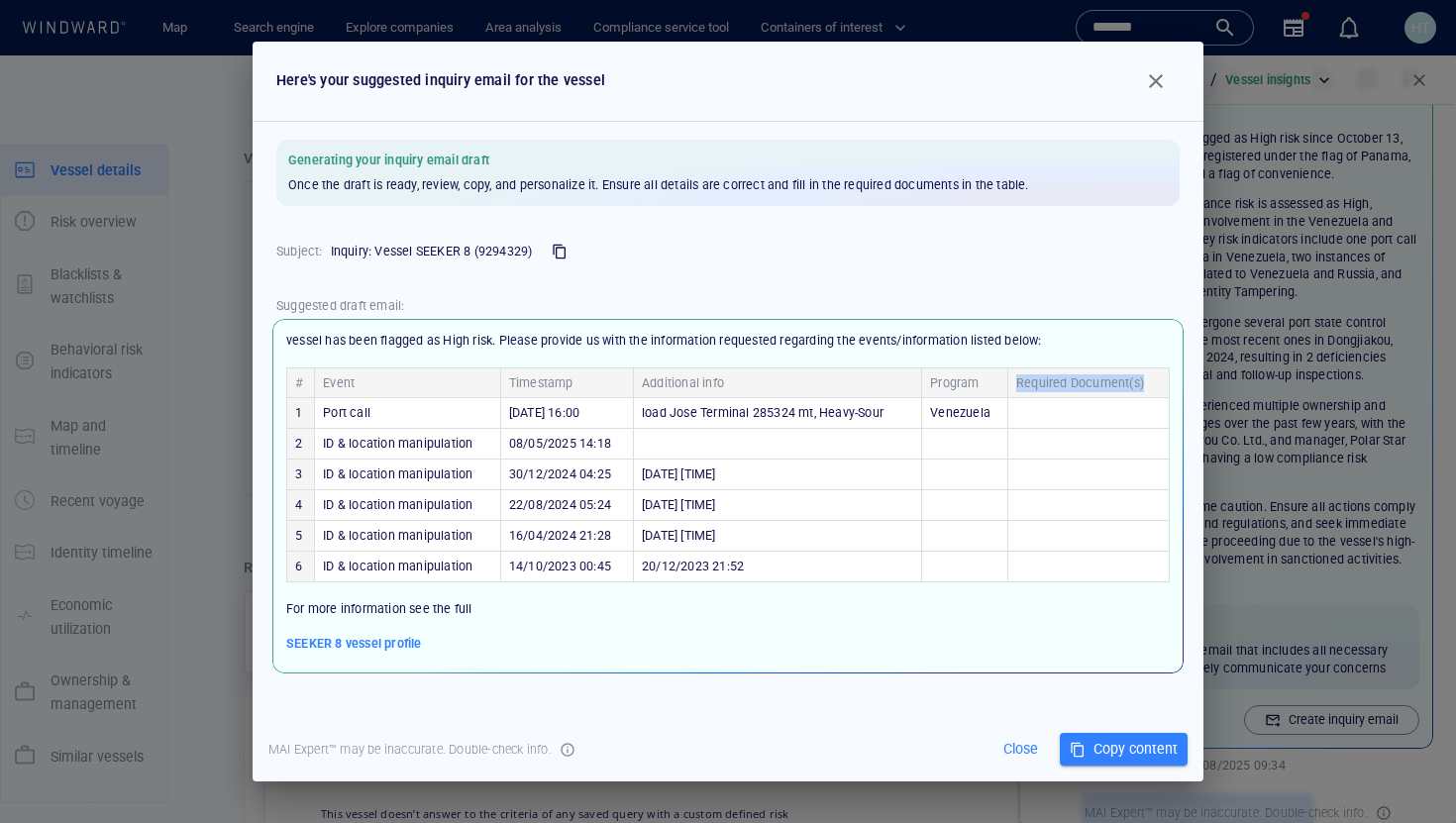 drag, startPoint x: 1016, startPoint y: 419, endPoint x: 1155, endPoint y: 422, distance: 139.03237 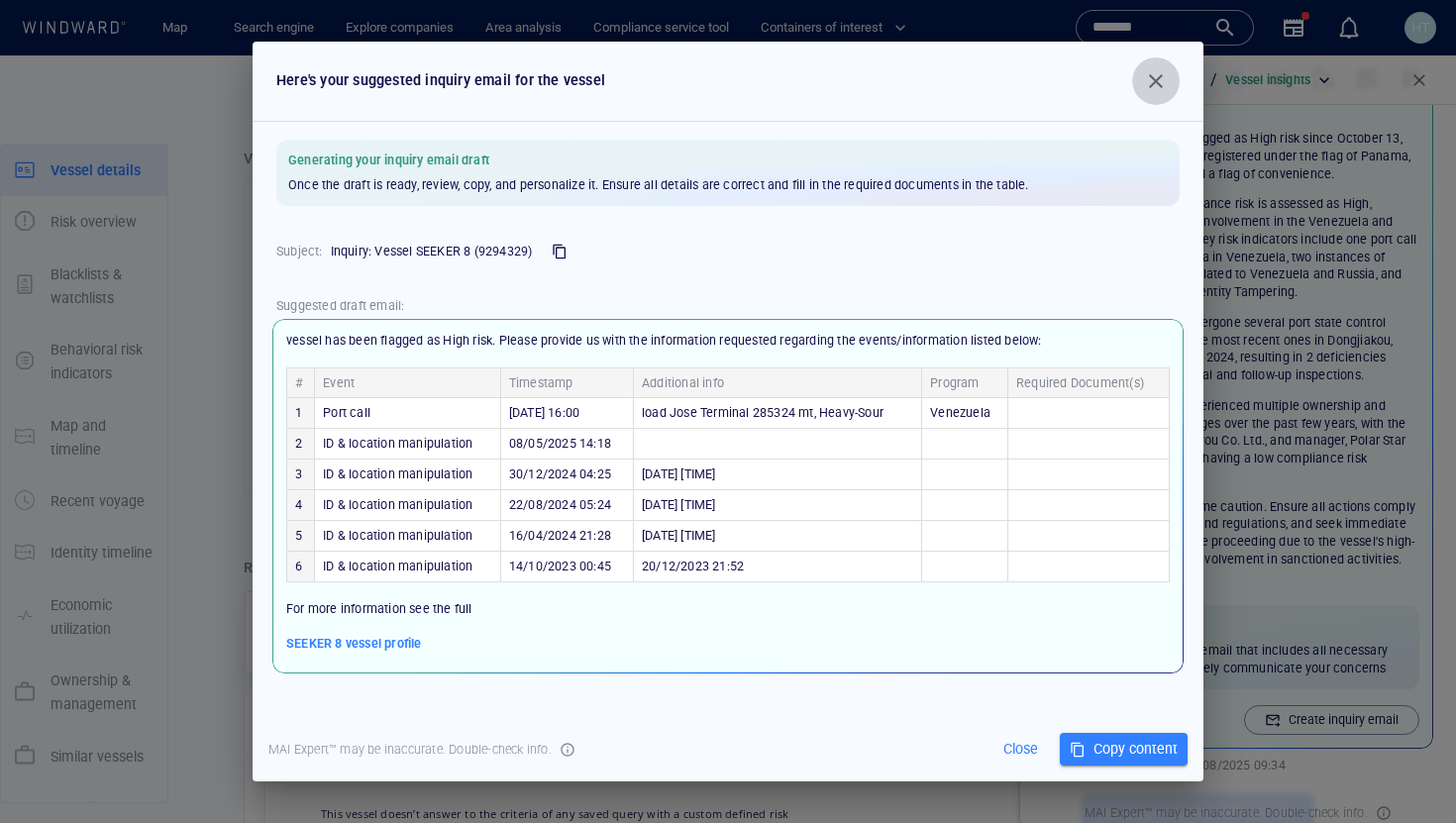 click at bounding box center [1156, 81] 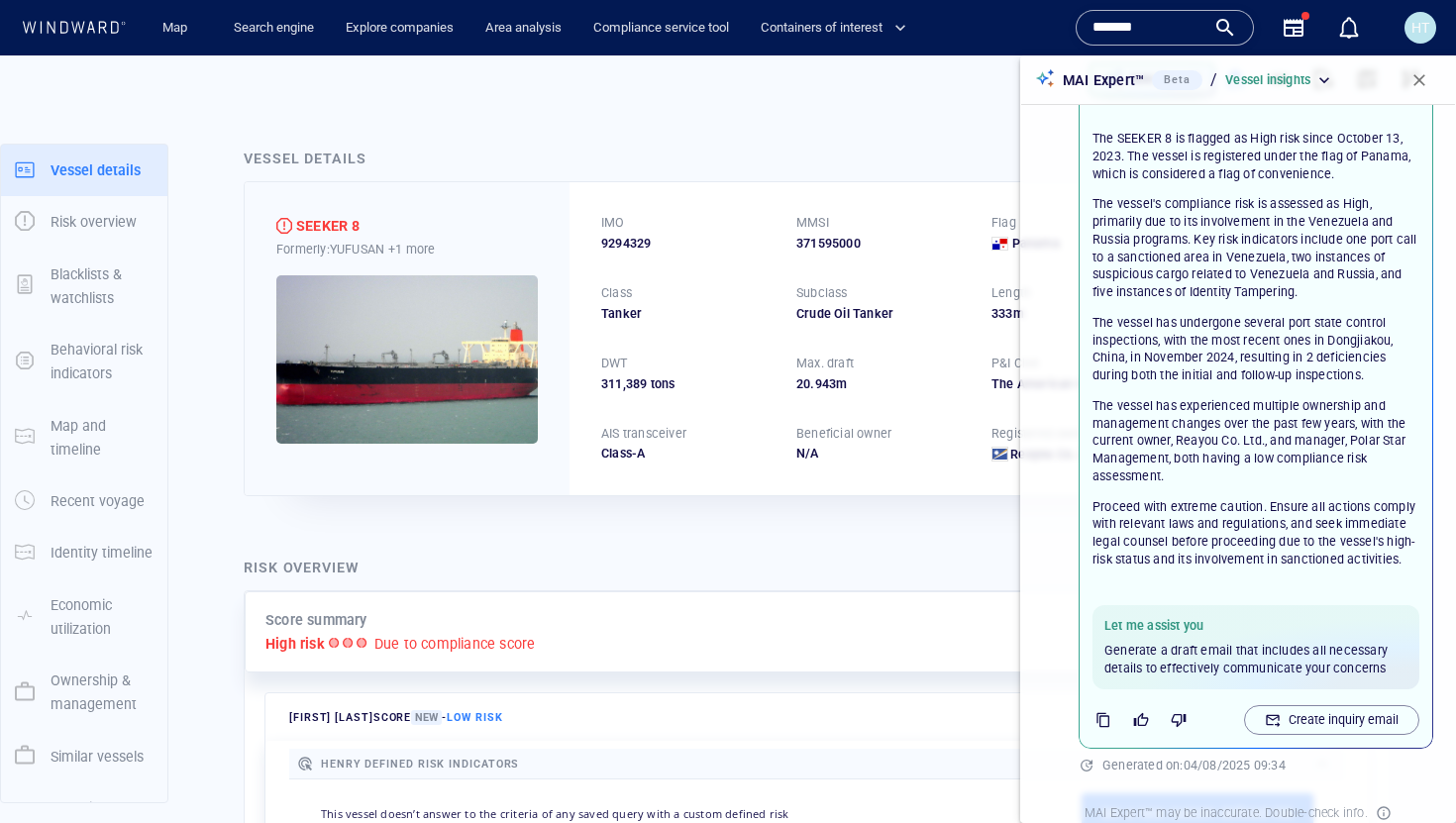 click at bounding box center [1419, 80] 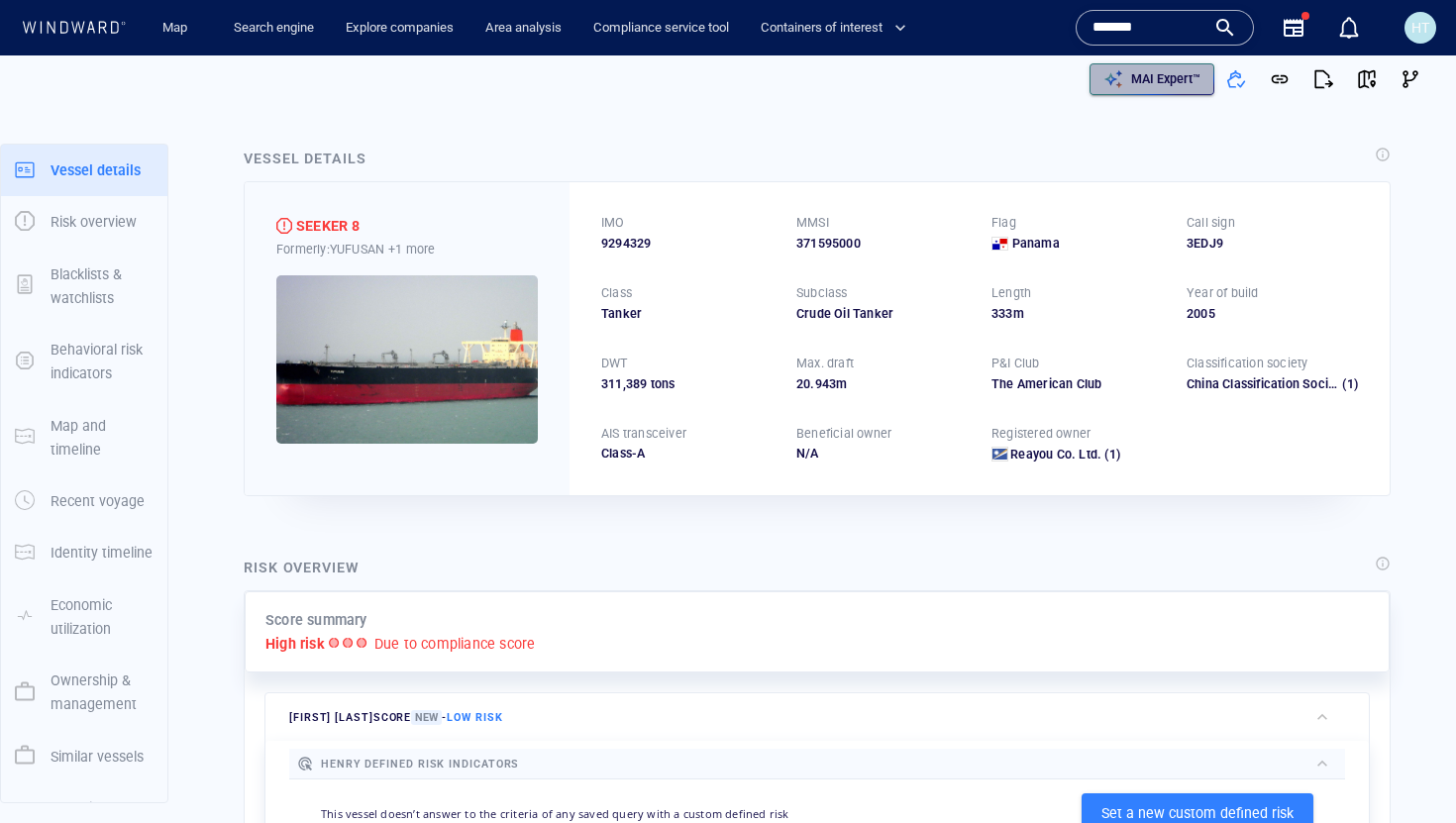 click on "MAI Expert™" at bounding box center [1166, 79] 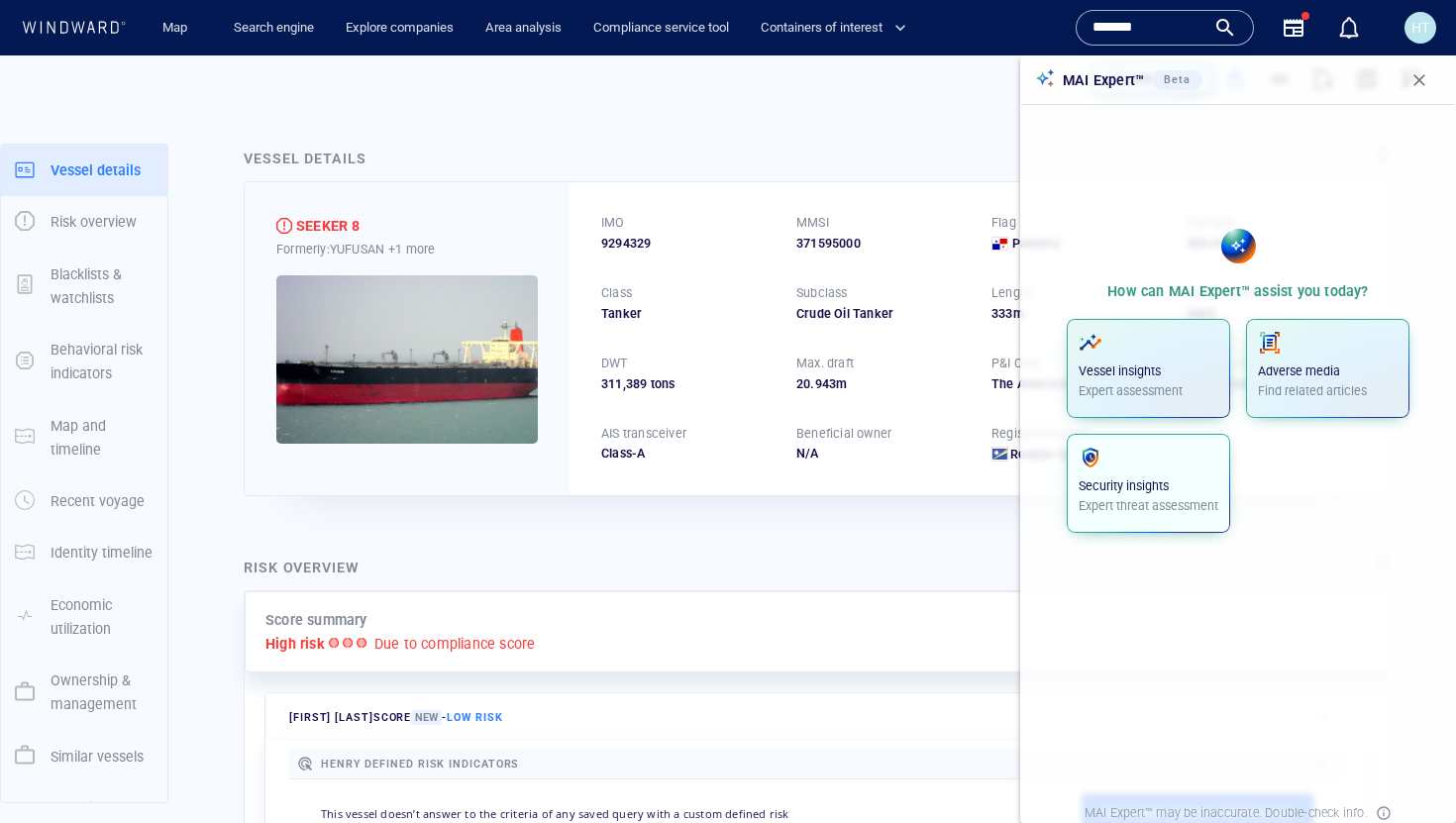 click on "Security insights" at bounding box center (1148, 486) 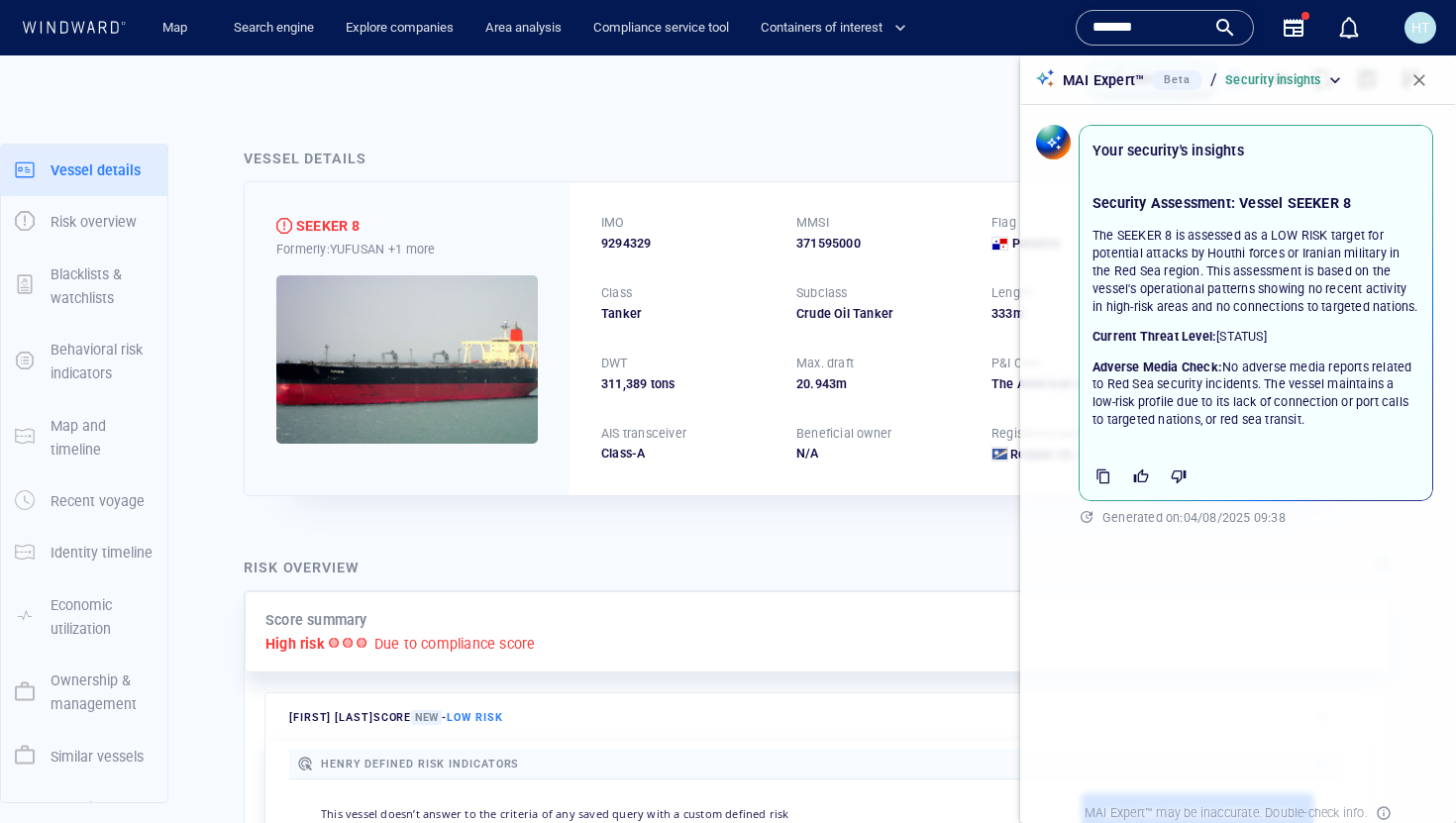 click on "The SEEKER 8 is assessed as a LOW RISK target for potential attacks by Houthi forces or Iranian military in the Red Sea region. This assessment is based on the vessel's operational patterns showing no recent activity in high-risk areas and no connections to targeted nations." at bounding box center [1256, 270] 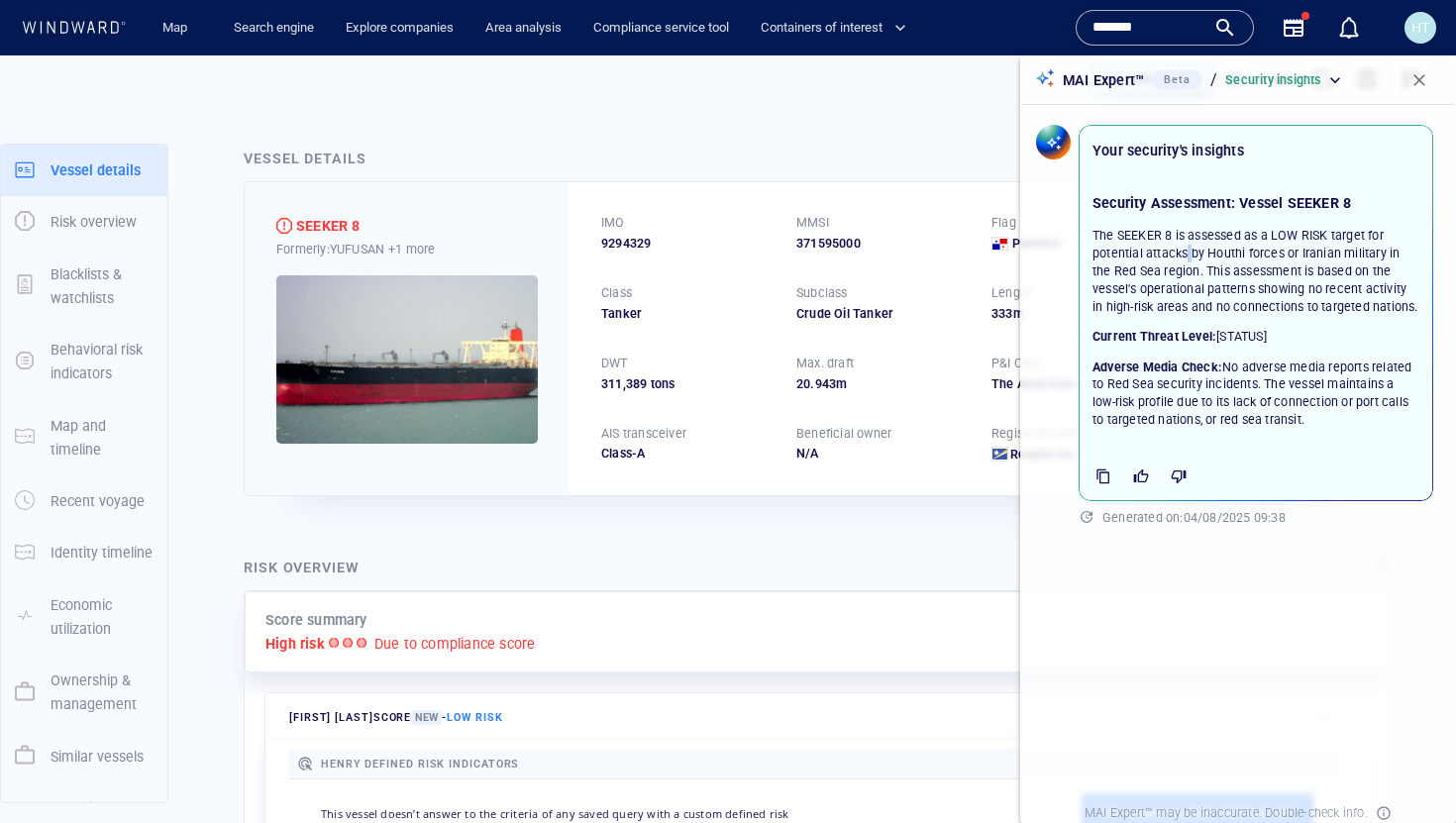 click on "The SEEKER 8 is assessed as a LOW RISK target for potential attacks by Houthi forces or Iranian military in the Red Sea region. This assessment is based on the vessel's operational patterns showing no recent activity in high-risk areas and no connections to targeted nations." at bounding box center [1256, 270] 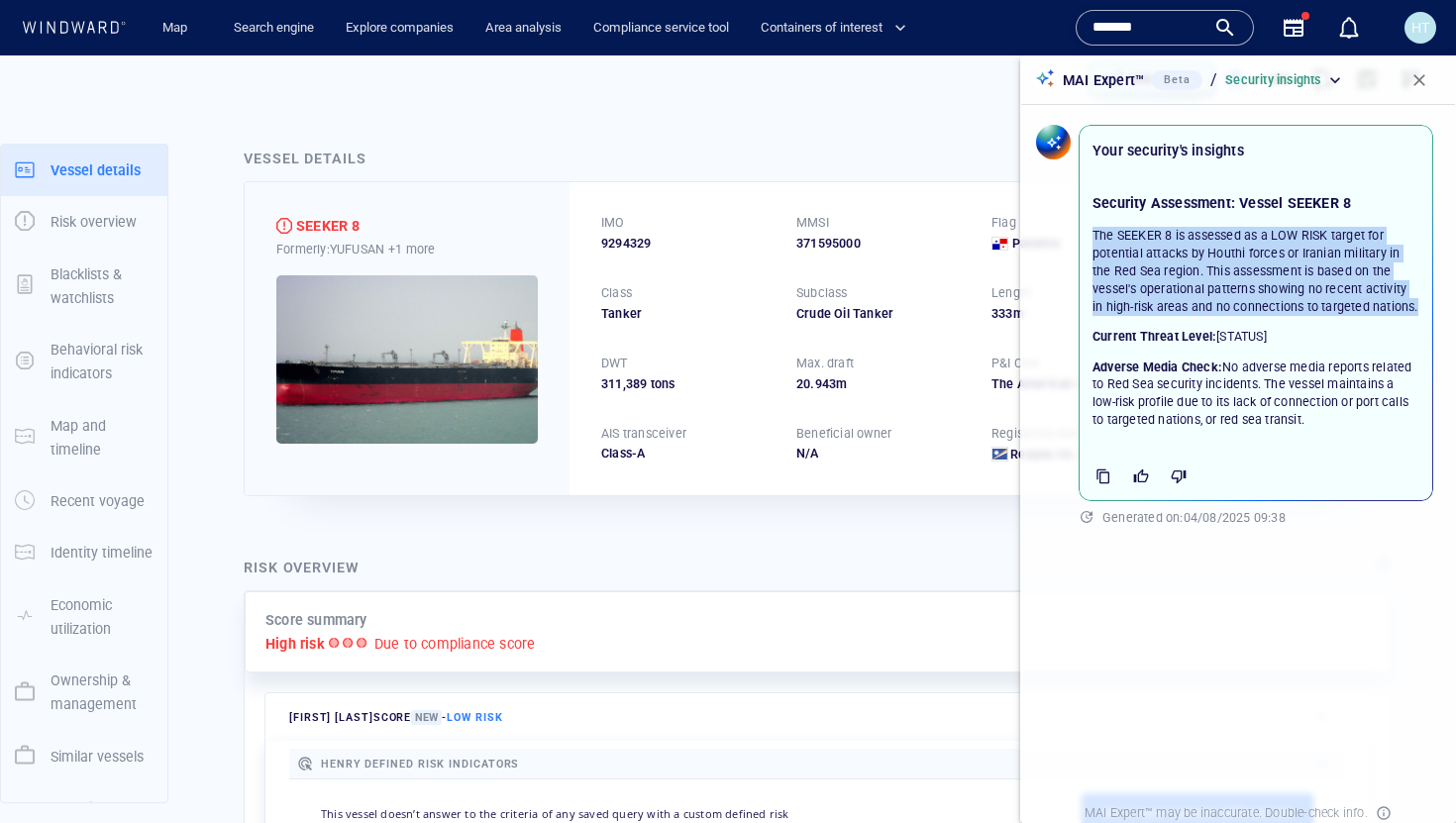 click on "The SEEKER 8 is assessed as a LOW RISK target for potential attacks by Houthi forces or Iranian military in the Red Sea region. This assessment is based on the vessel's operational patterns showing no recent activity in high-risk areas and no connections to targeted nations." at bounding box center [1256, 270] 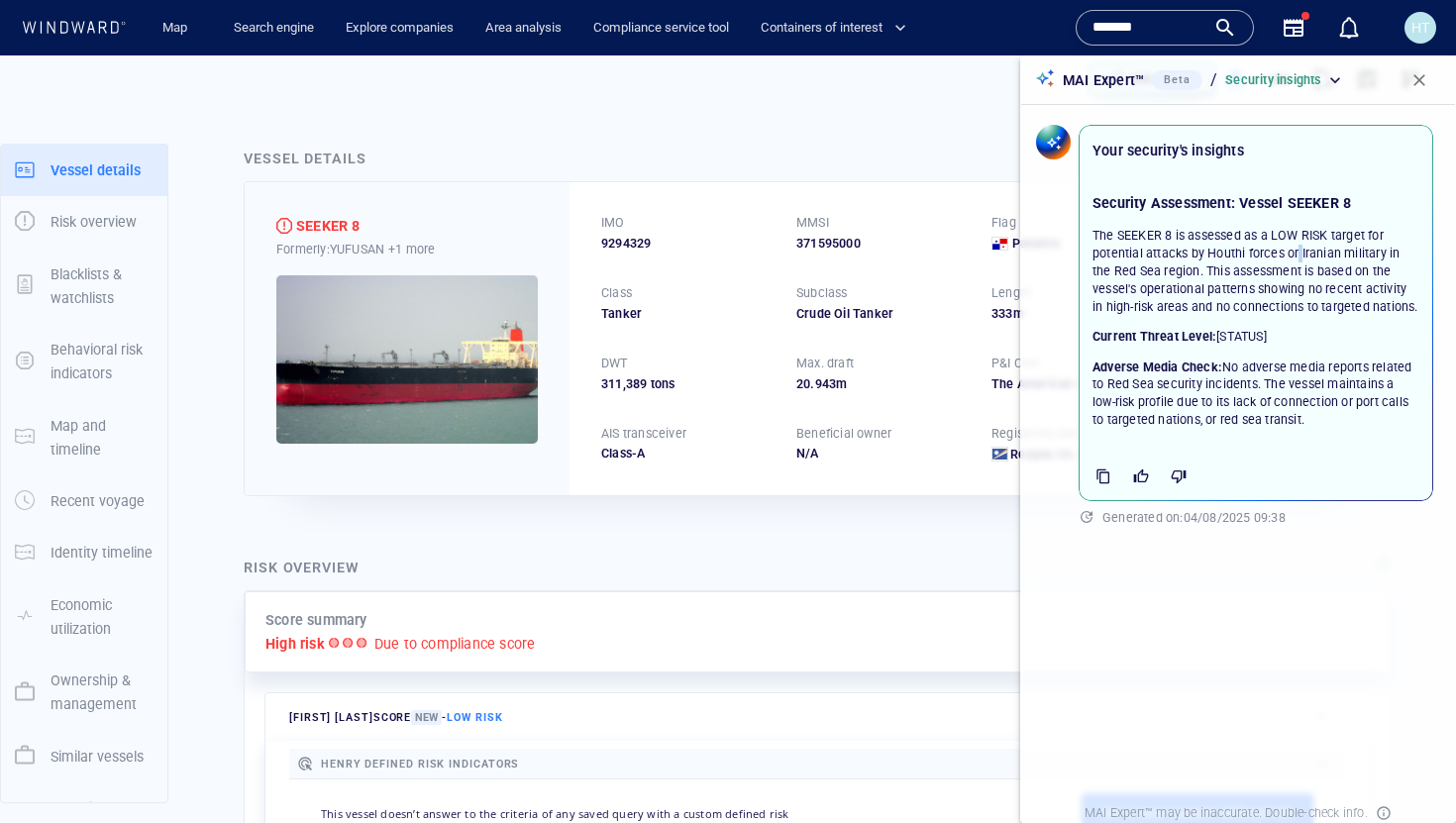 click on "The SEEKER 8 is assessed as a LOW RISK target for potential attacks by Houthi forces or Iranian military in the Red Sea region. This assessment is based on the vessel's operational patterns showing no recent activity in high-risk areas and no connections to targeted nations." at bounding box center [1256, 270] 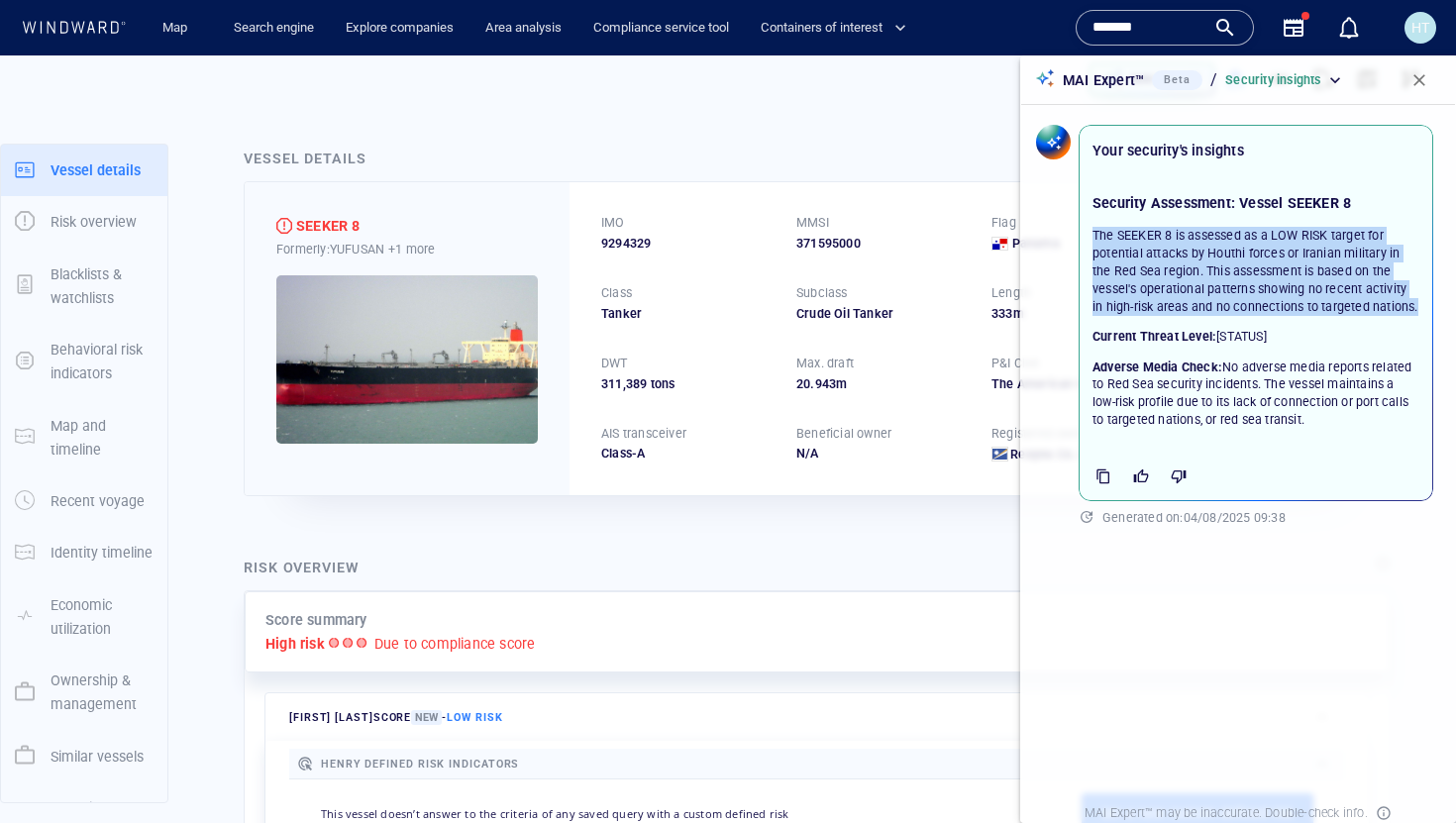 click on "The SEEKER 8 is assessed as a LOW RISK target for potential attacks by Houthi forces or Iranian military in the Red Sea region. This assessment is based on the vessel's operational patterns showing no recent activity in high-risk areas and no connections to targeted nations." at bounding box center (1256, 270) 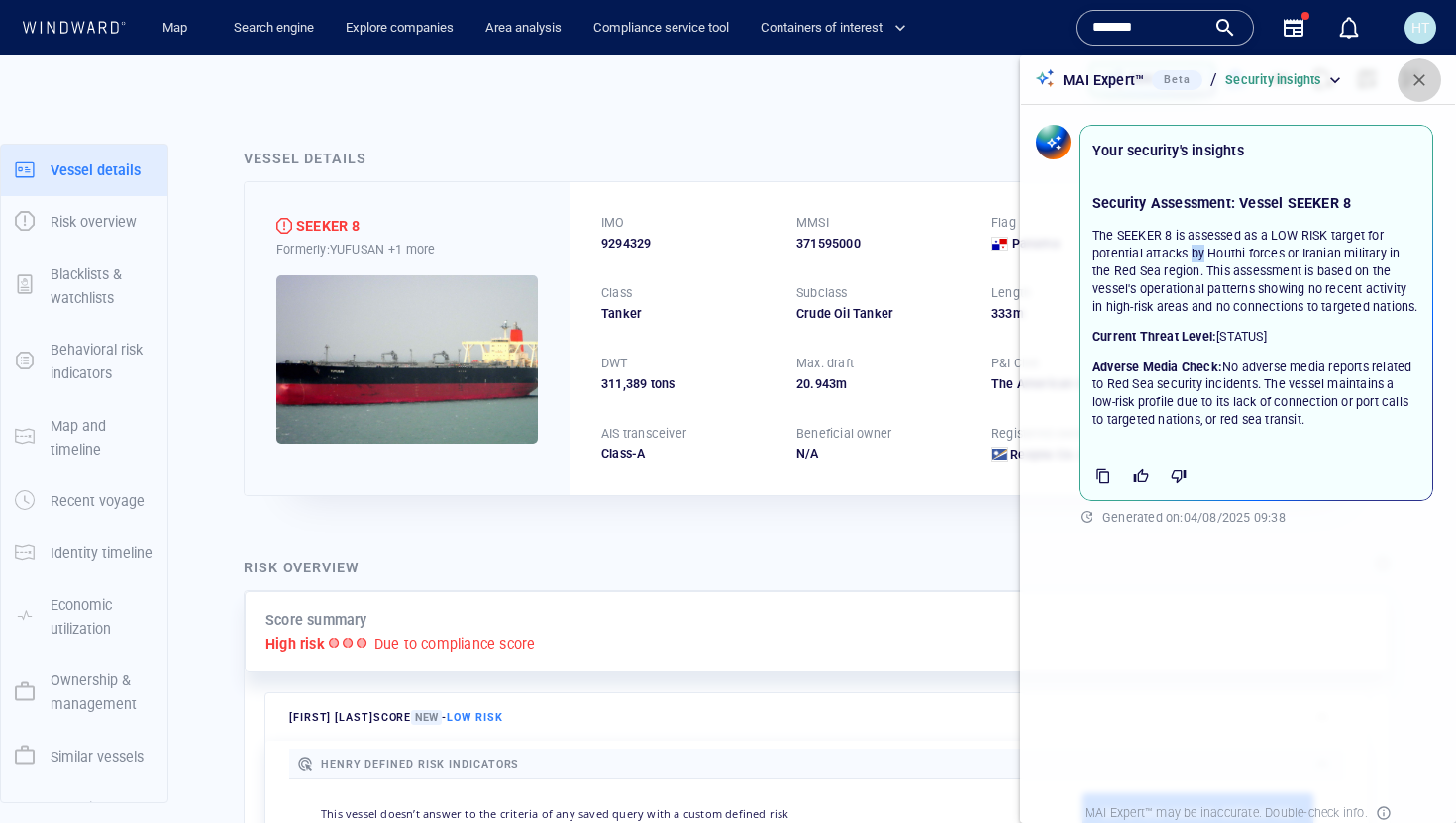 click at bounding box center (1419, 80) 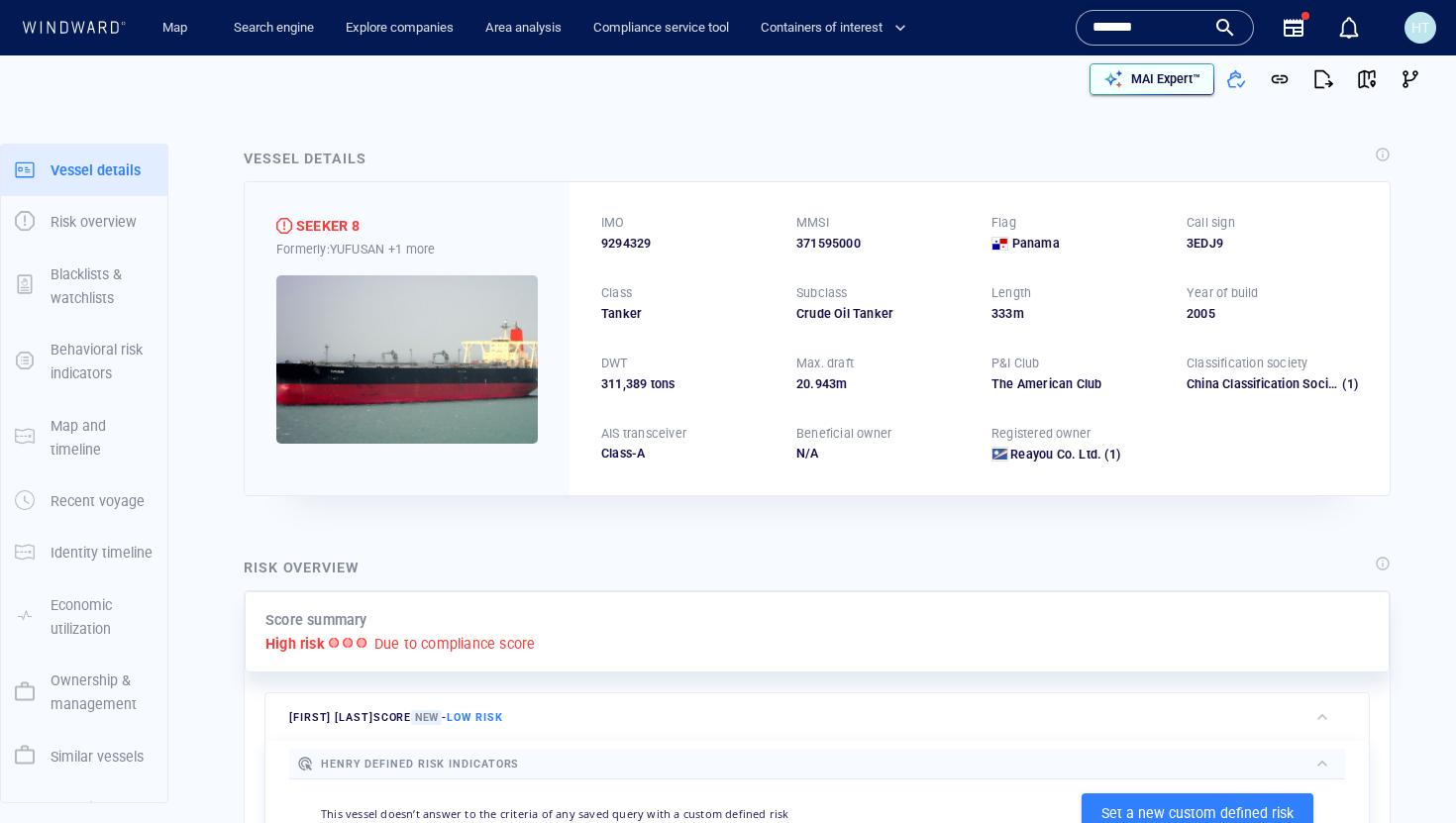 click on "MAI Expert™" at bounding box center (1166, 79) 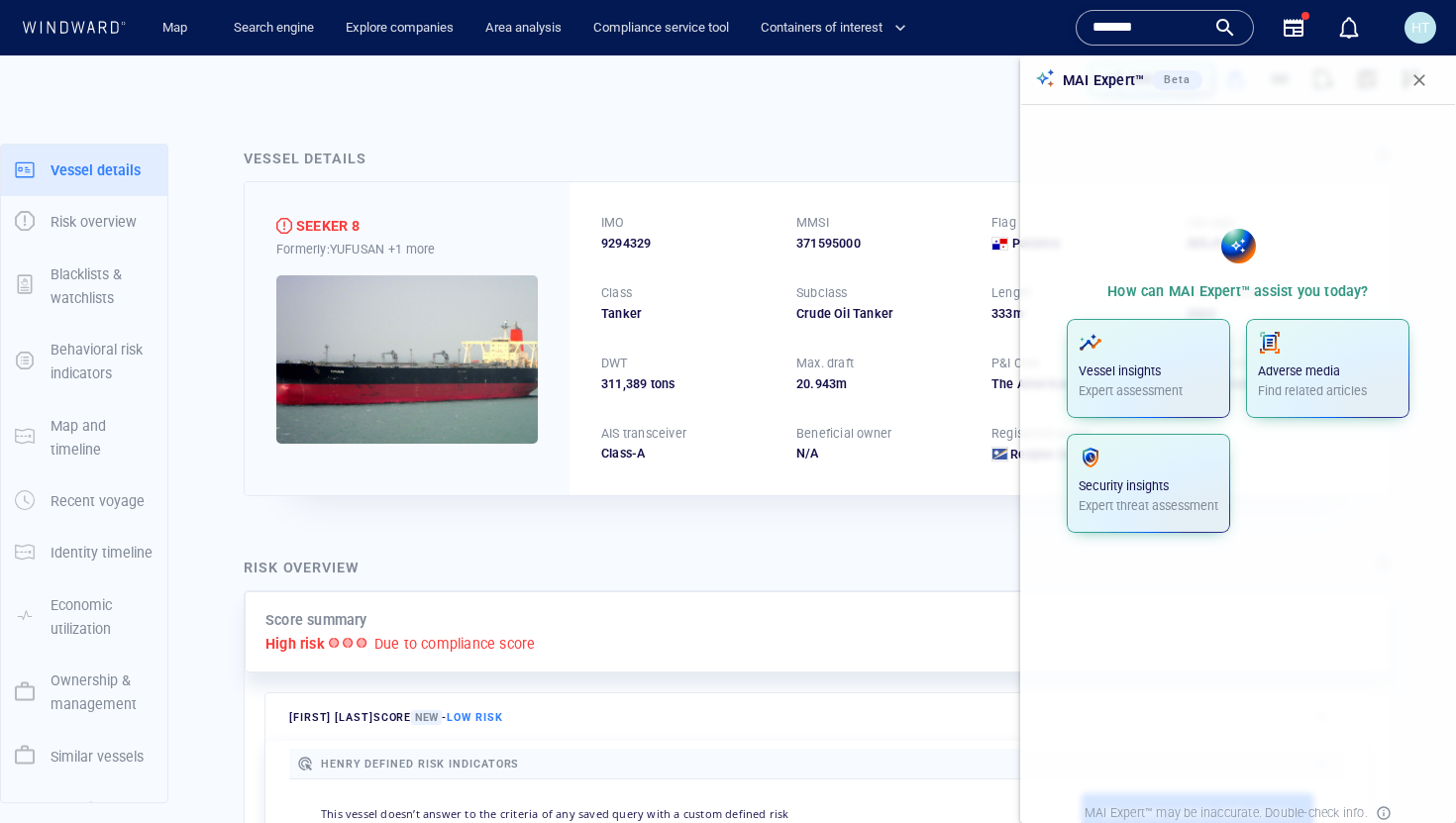 click at bounding box center (1419, 80) 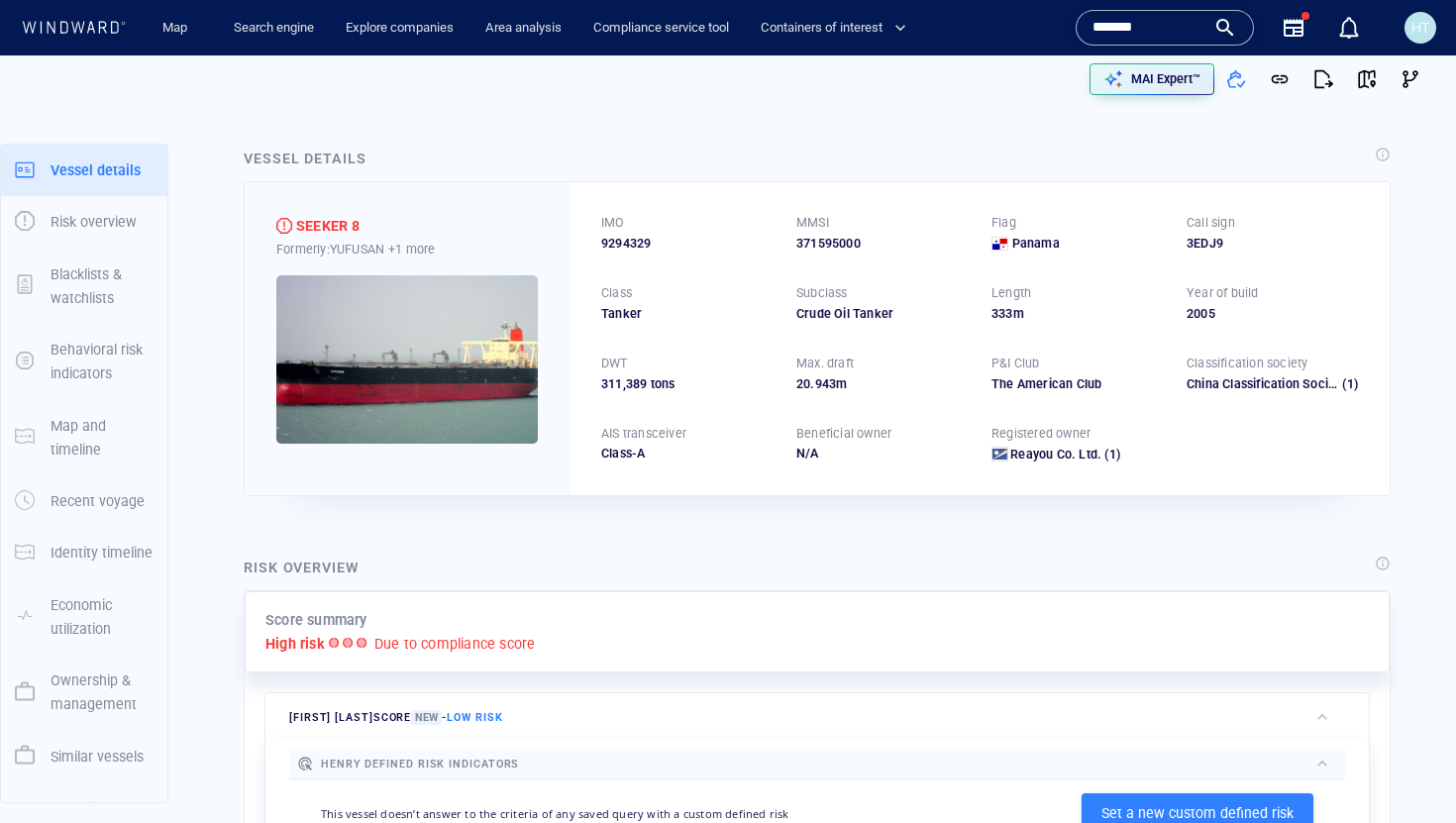 click on "SEEKER 8 Formerly:  YUFUSAN +1 more IMO 9294329 MMSI 371595000 Flag     Panama Call sign 3EDJ9 Class     Tanker Subclass Crude Oil Tanker Length 333  m Year of build 2005 DWT 311,389 tons Max. draft 20 . 943  m P&I Club The American Club Classification society China Classification Society   (1) AIS transceiver Class-A Beneficial owner N/A Registered owner Reayou Co. Ltd.   (1)" at bounding box center (817, 338) 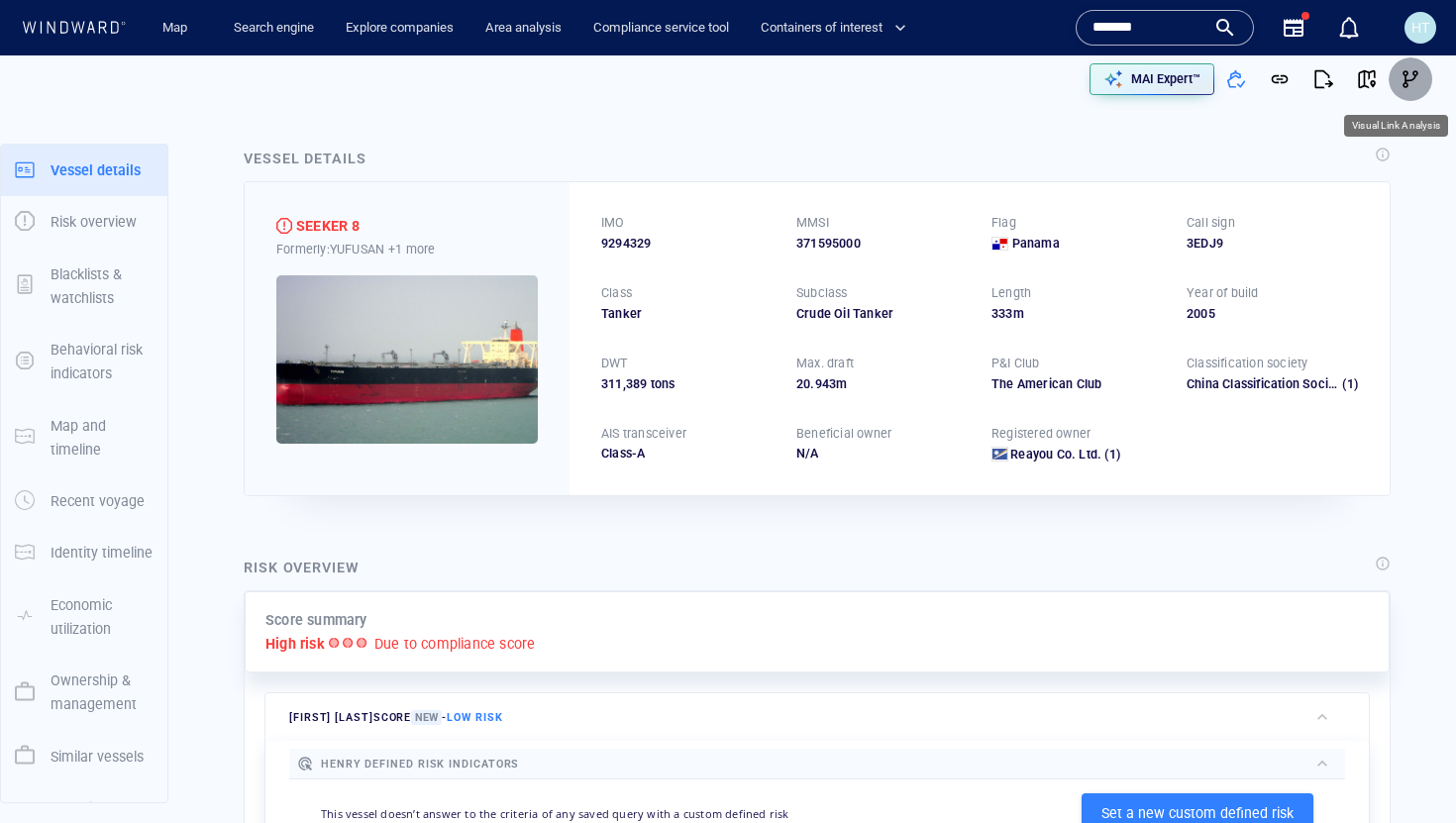 click at bounding box center (1410, 79) 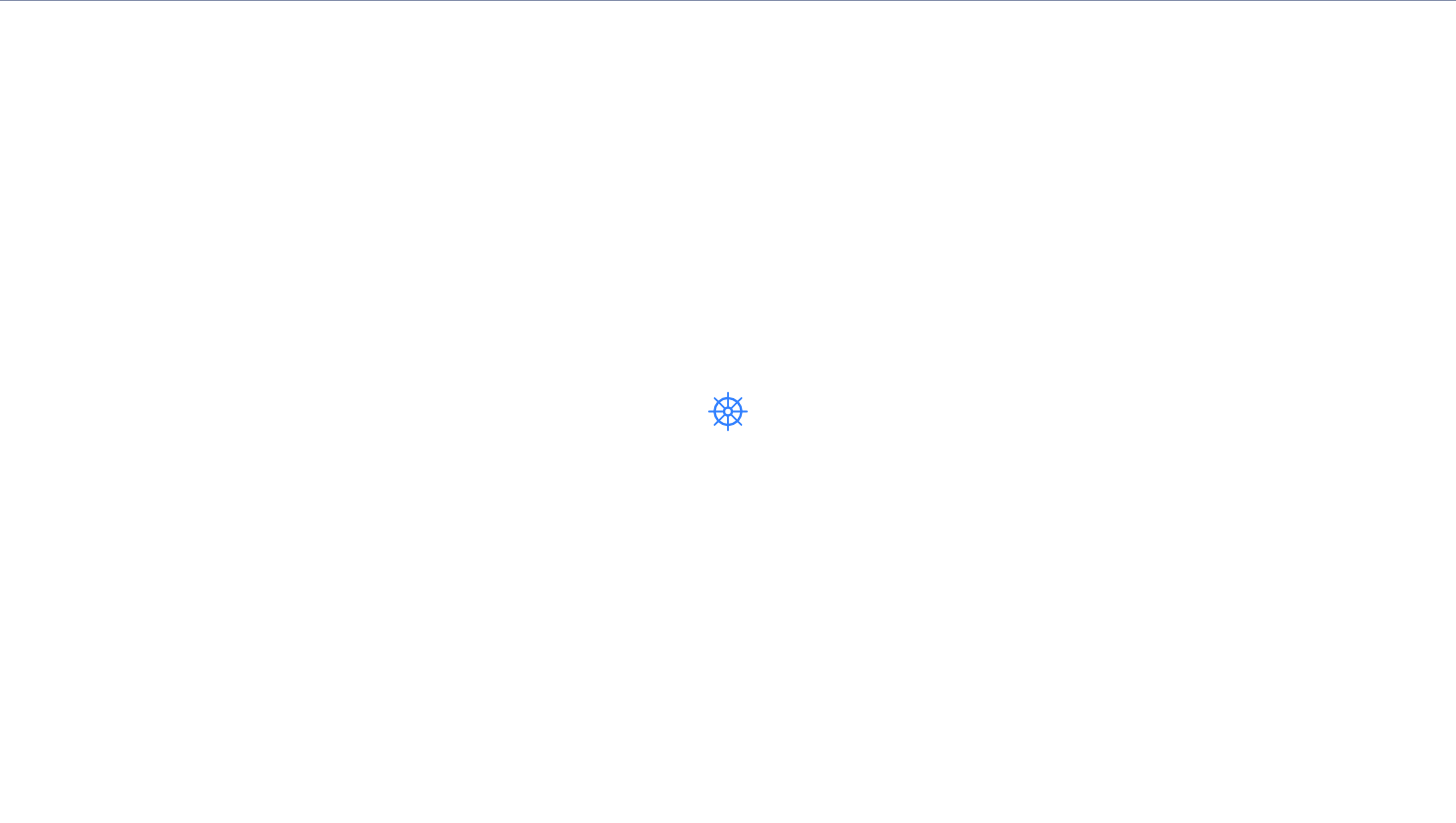 scroll, scrollTop: 0, scrollLeft: 0, axis: both 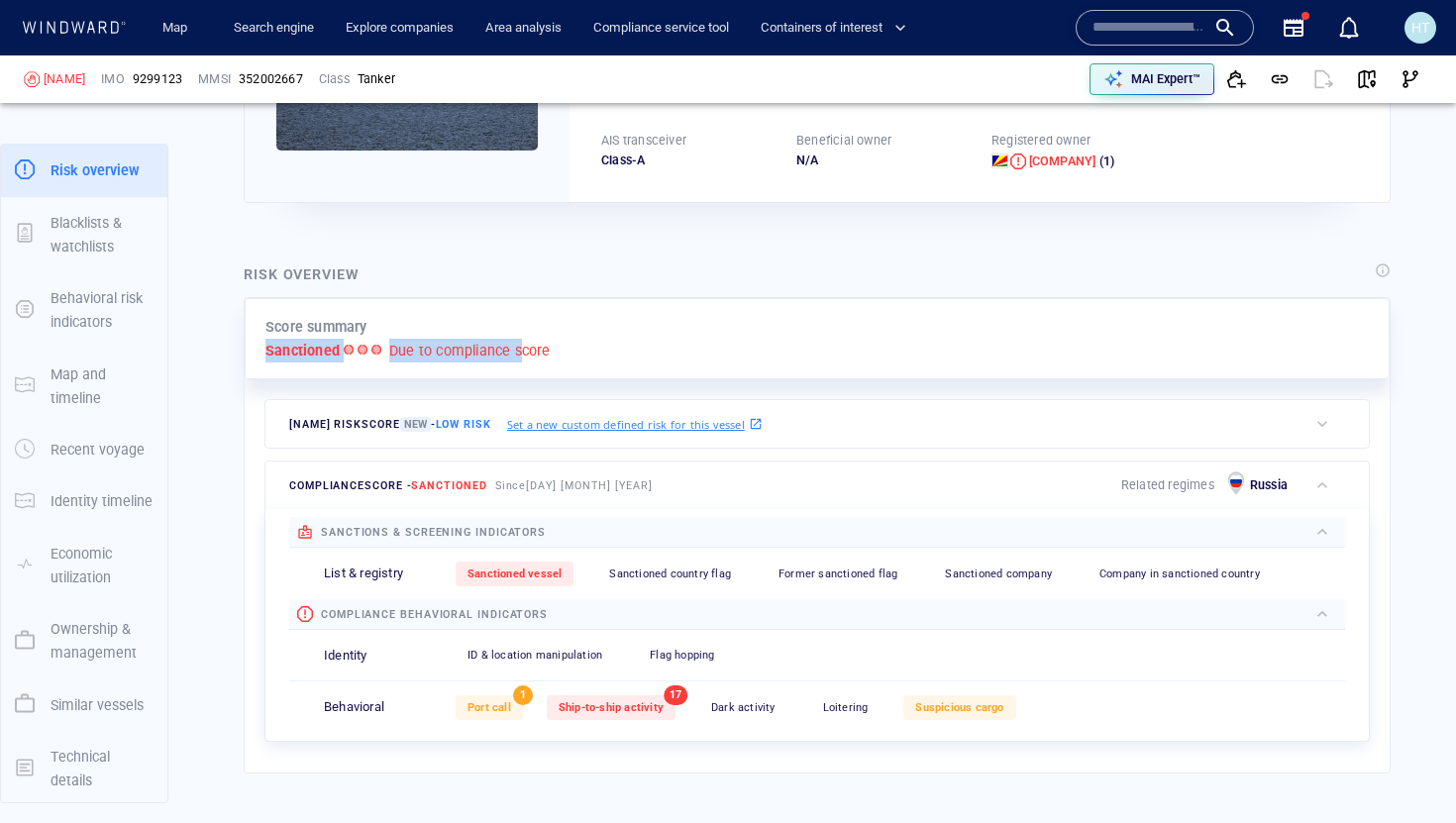 drag, startPoint x: 259, startPoint y: 354, endPoint x: 523, endPoint y: 350, distance: 264.0303 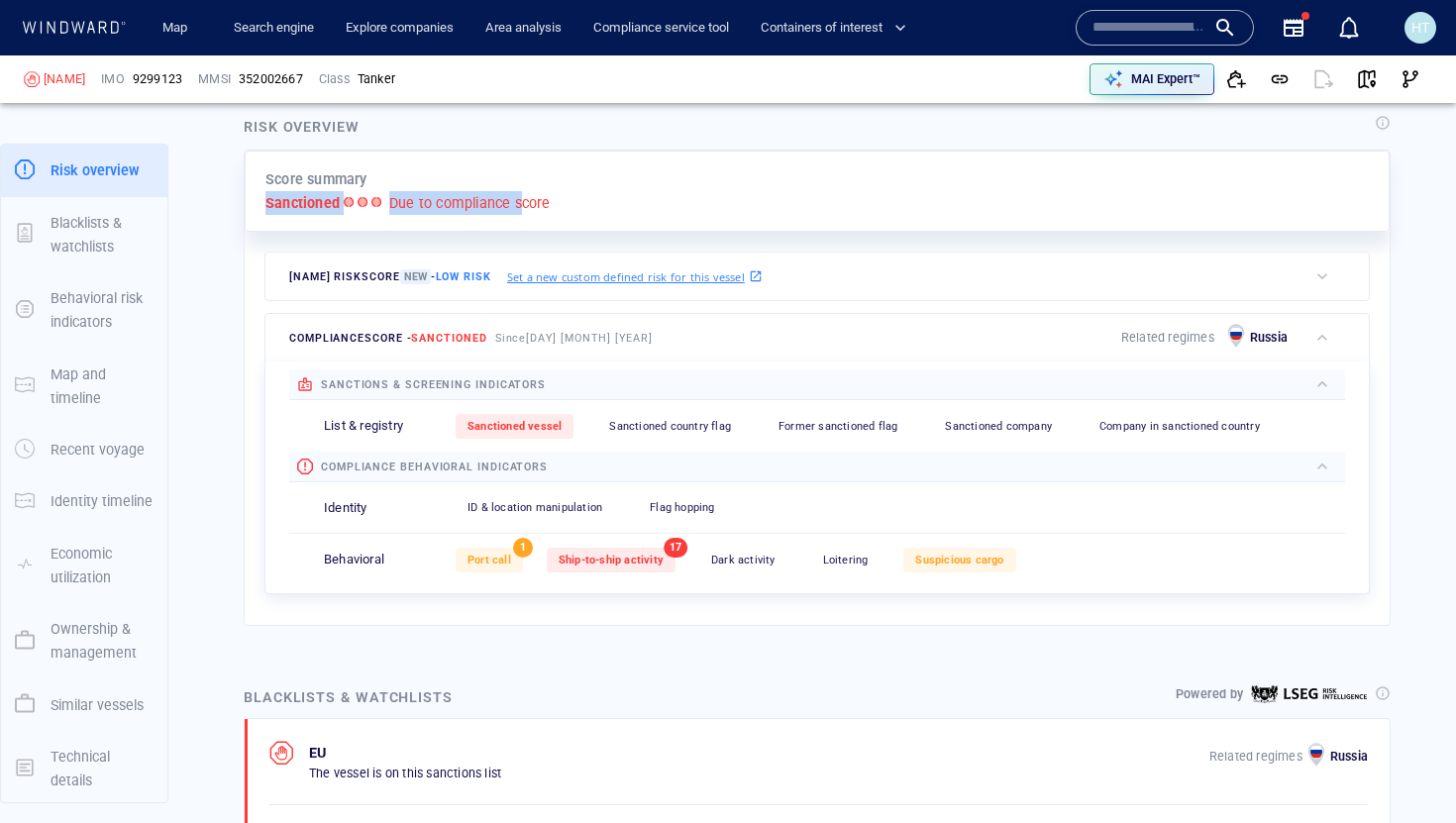 scroll, scrollTop: 463, scrollLeft: 0, axis: vertical 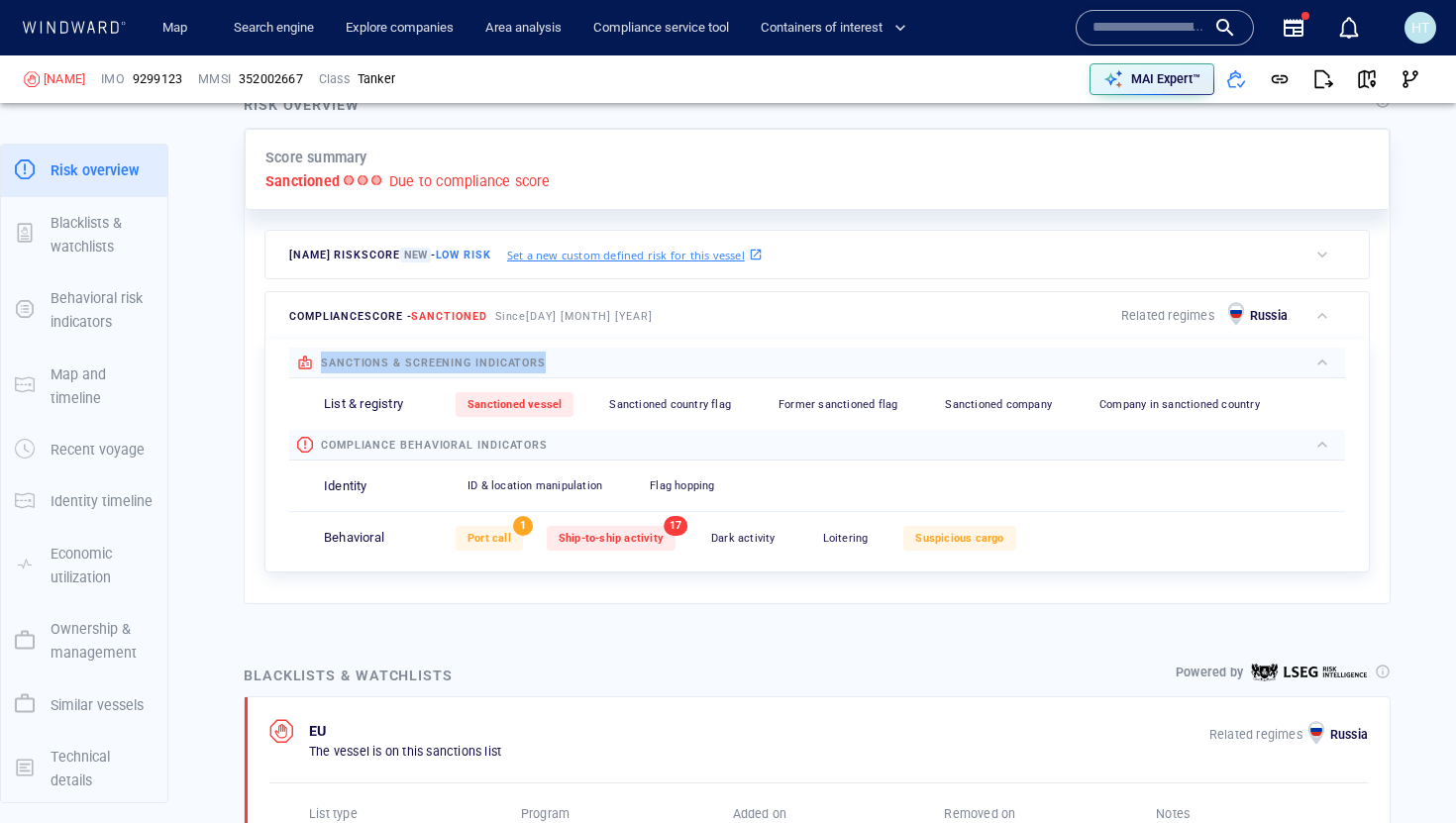 drag, startPoint x: 318, startPoint y: 360, endPoint x: 572, endPoint y: 359, distance: 254.00197 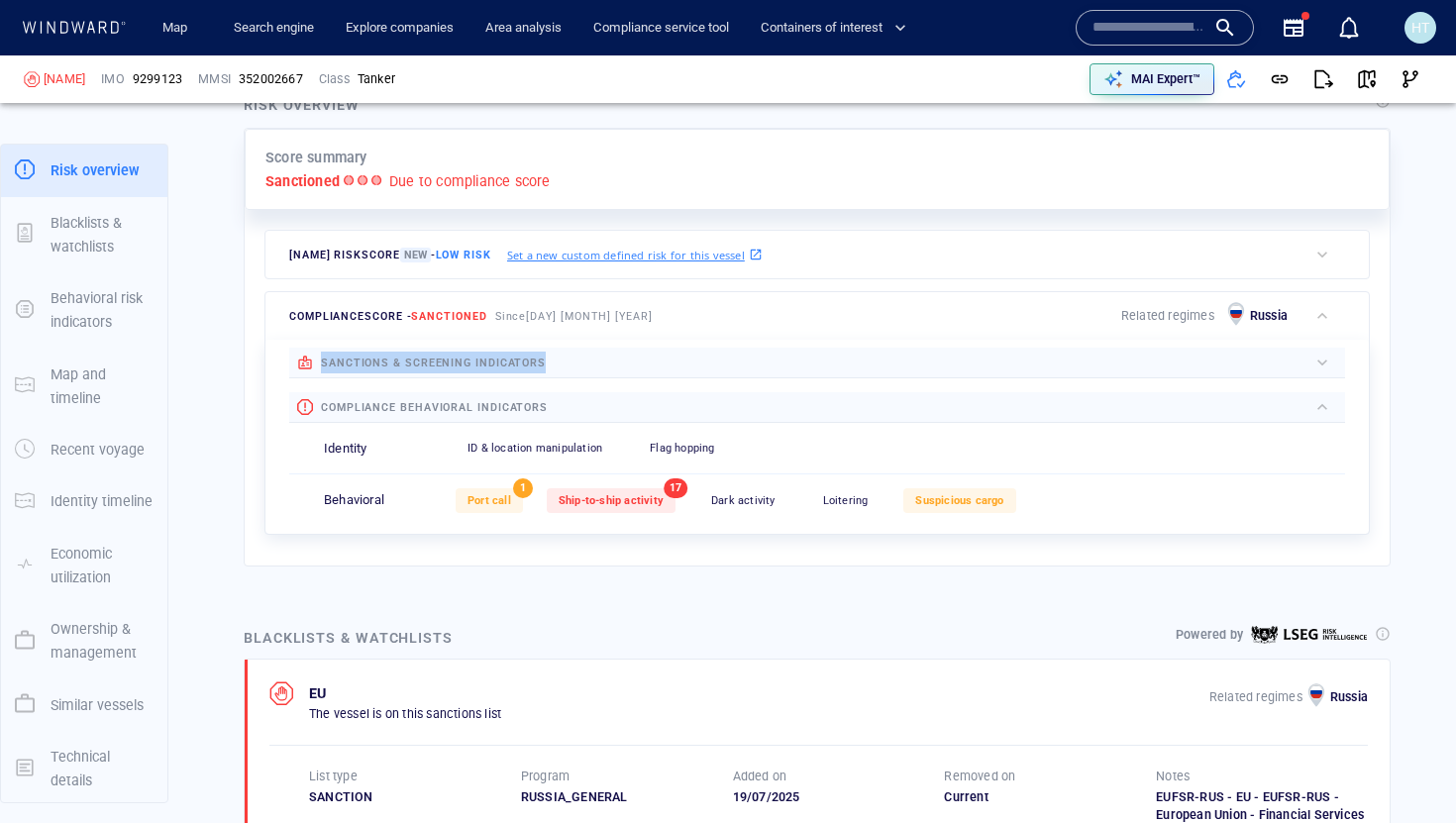 click on "sanctions & screening indicators" at bounding box center (433, 362) 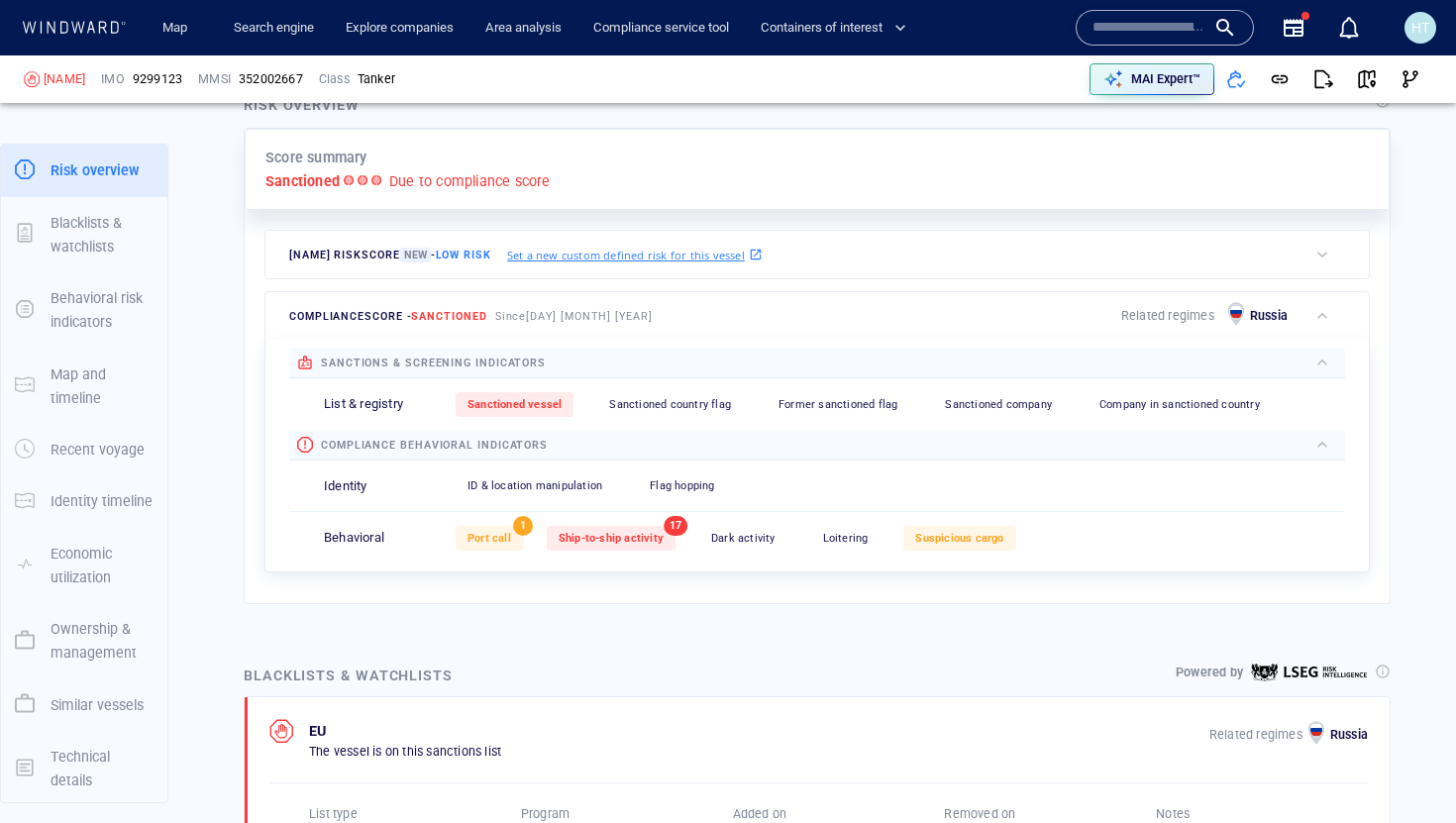 click at bounding box center [926, 362] 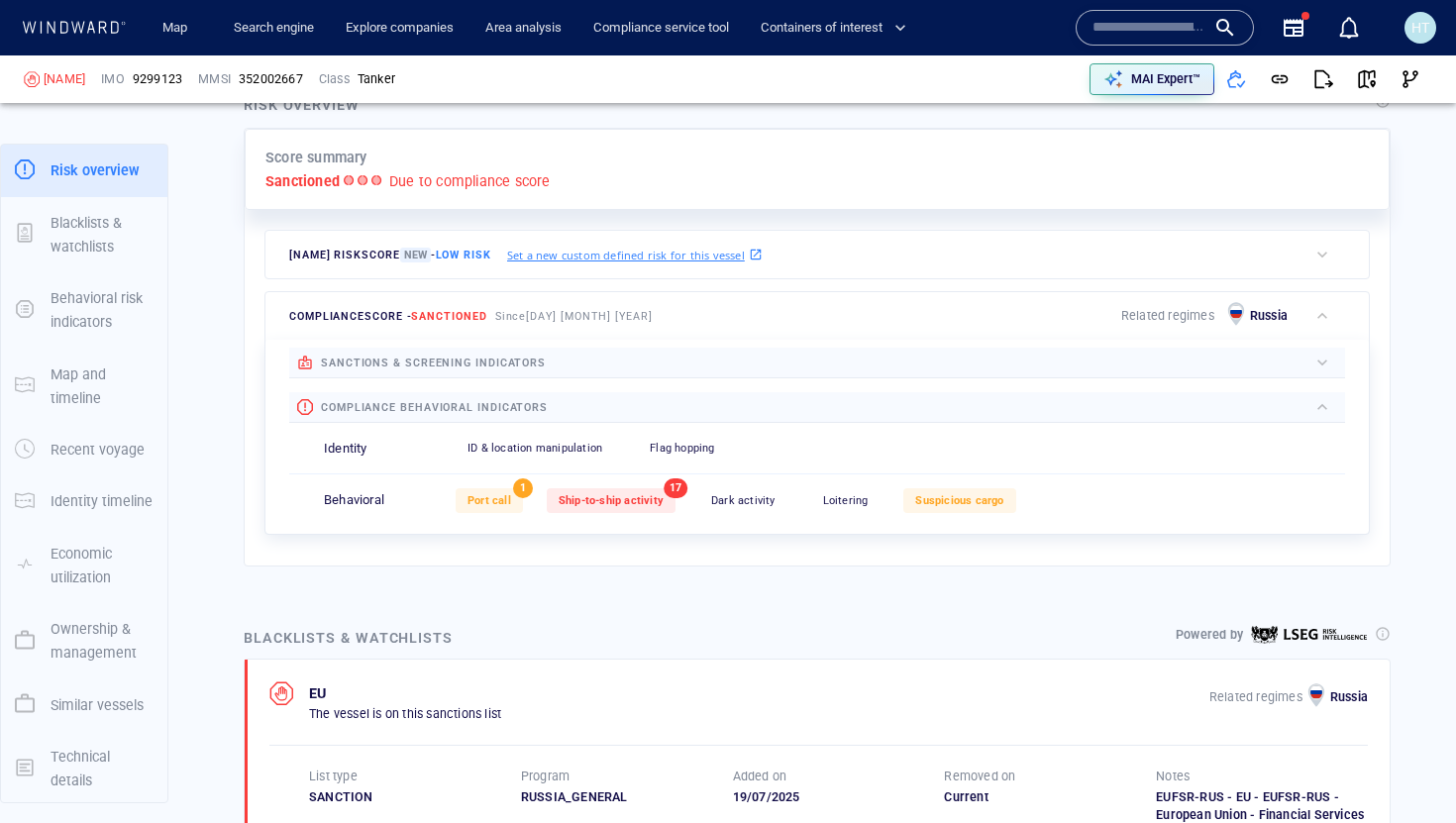 click at bounding box center (926, 362) 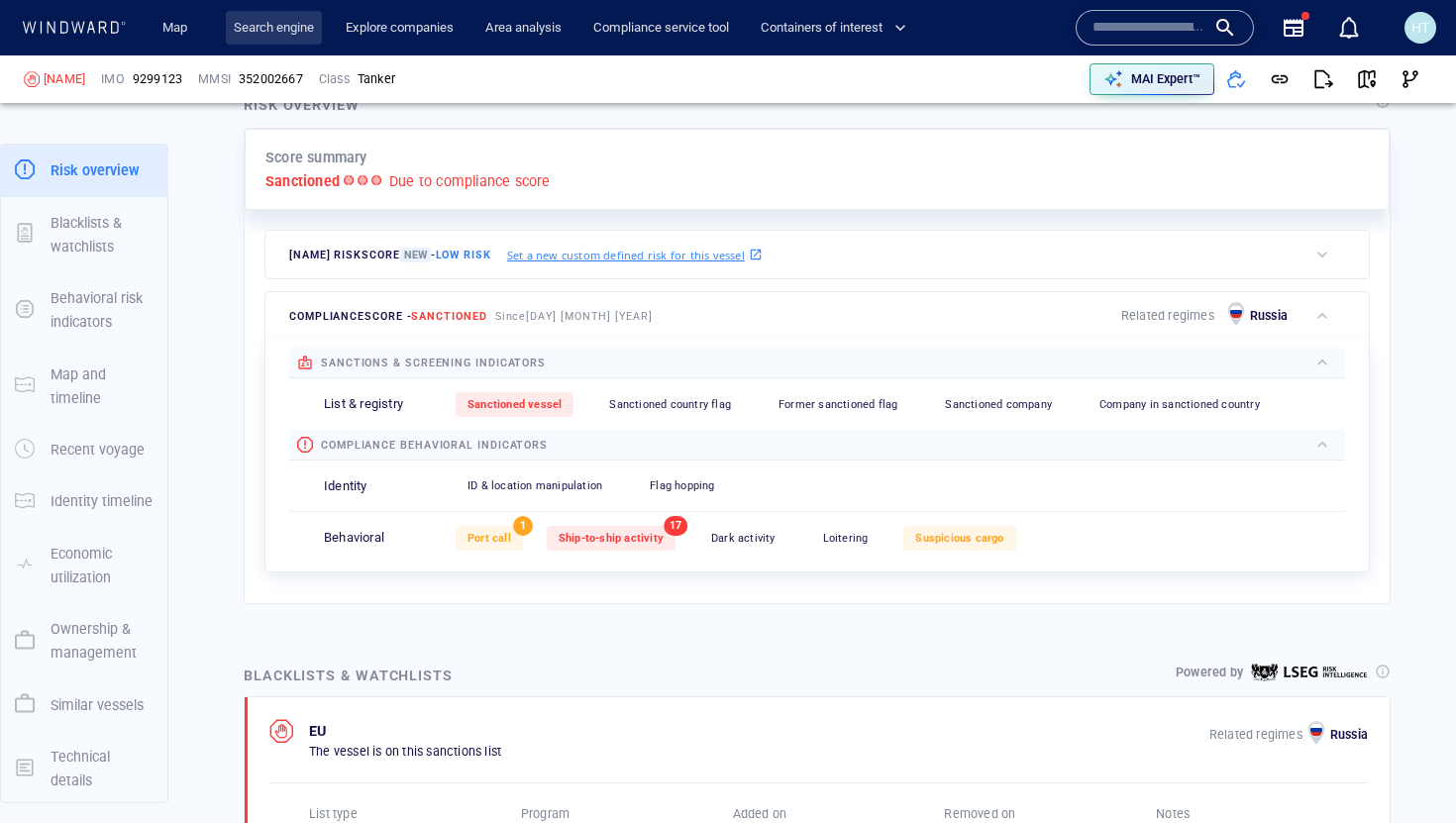 click on "Search engine" at bounding box center [273, 28] 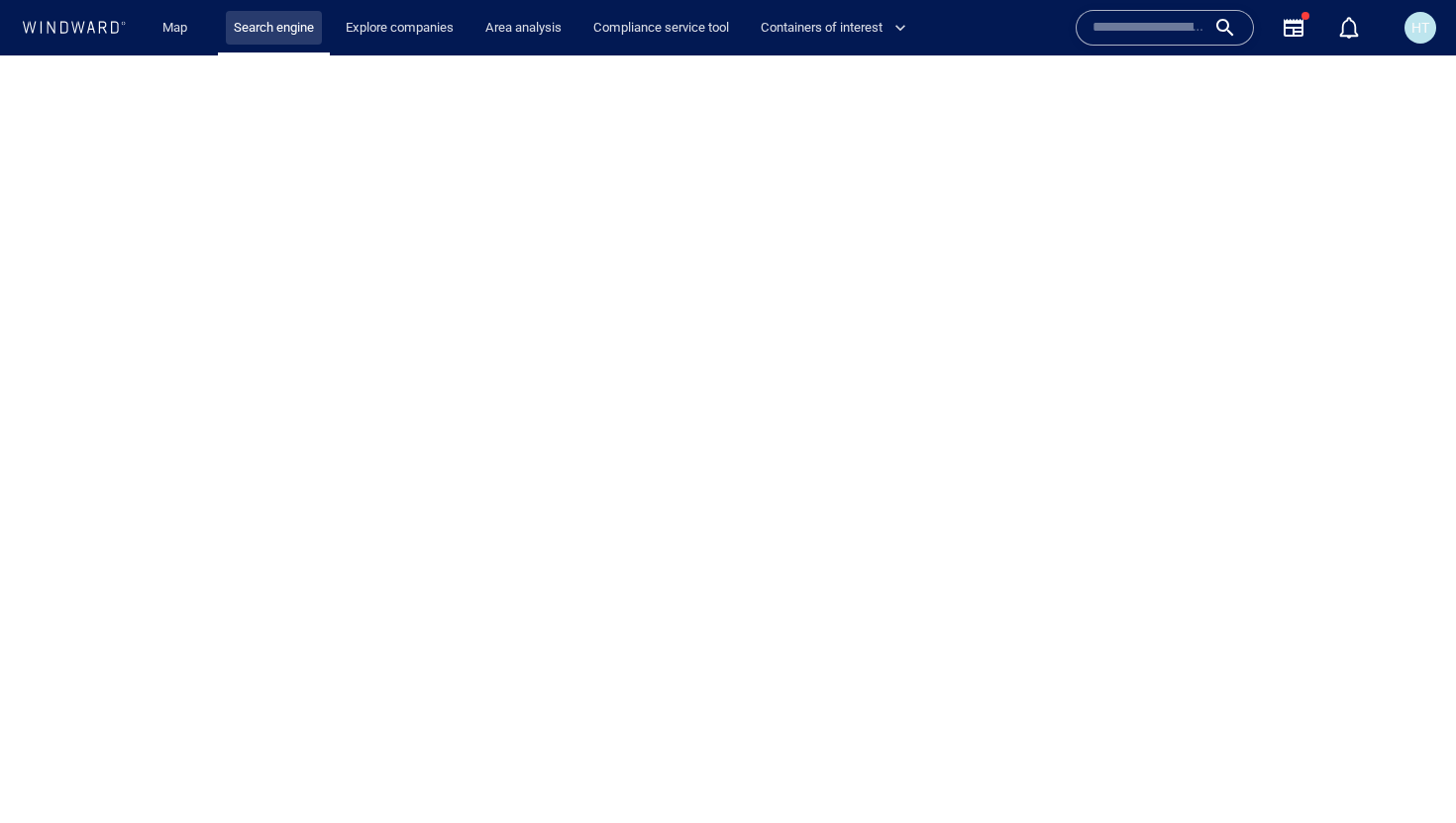 scroll, scrollTop: 0, scrollLeft: 0, axis: both 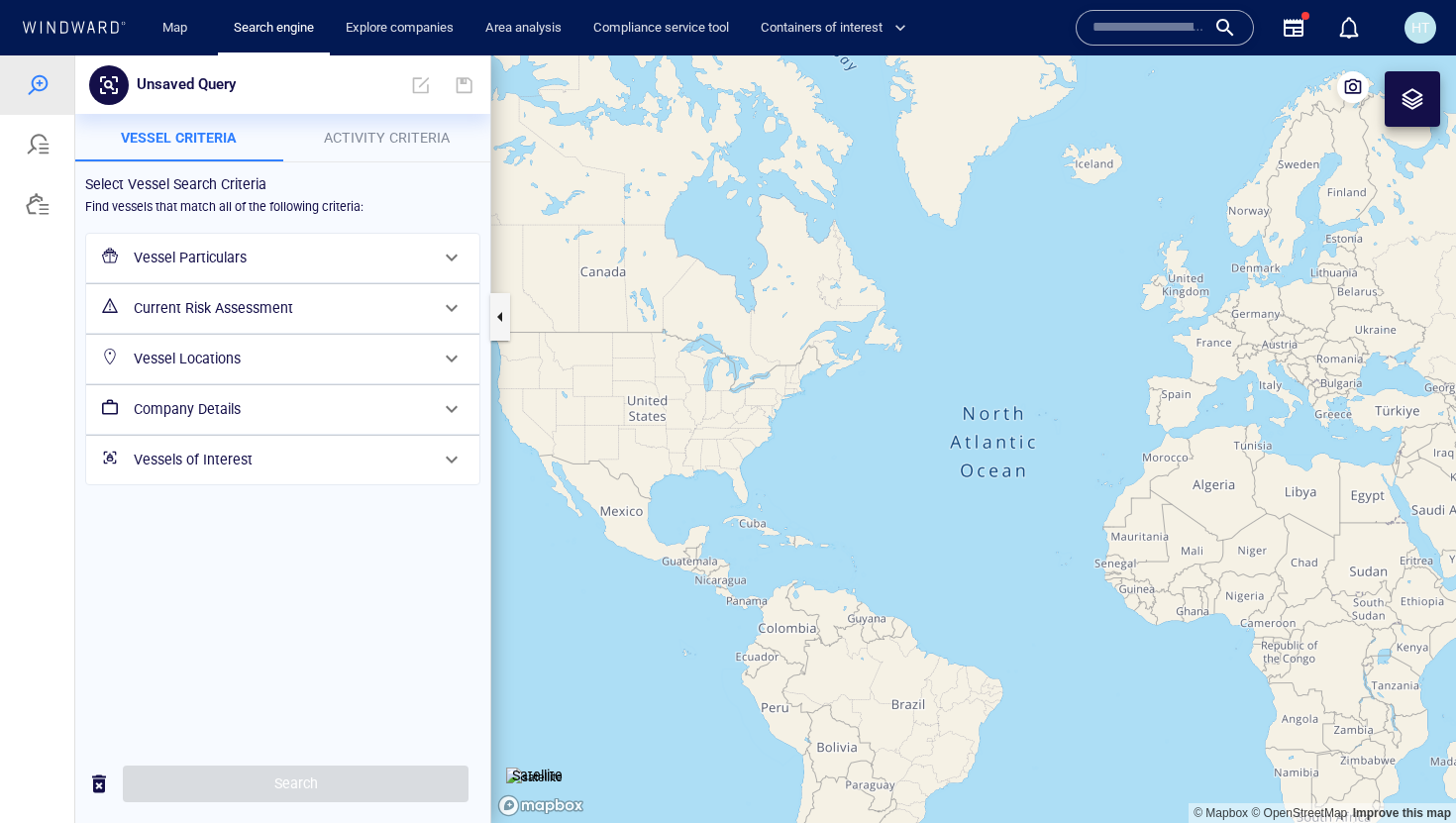 click on "Vessel Particulars" at bounding box center [280, 257] 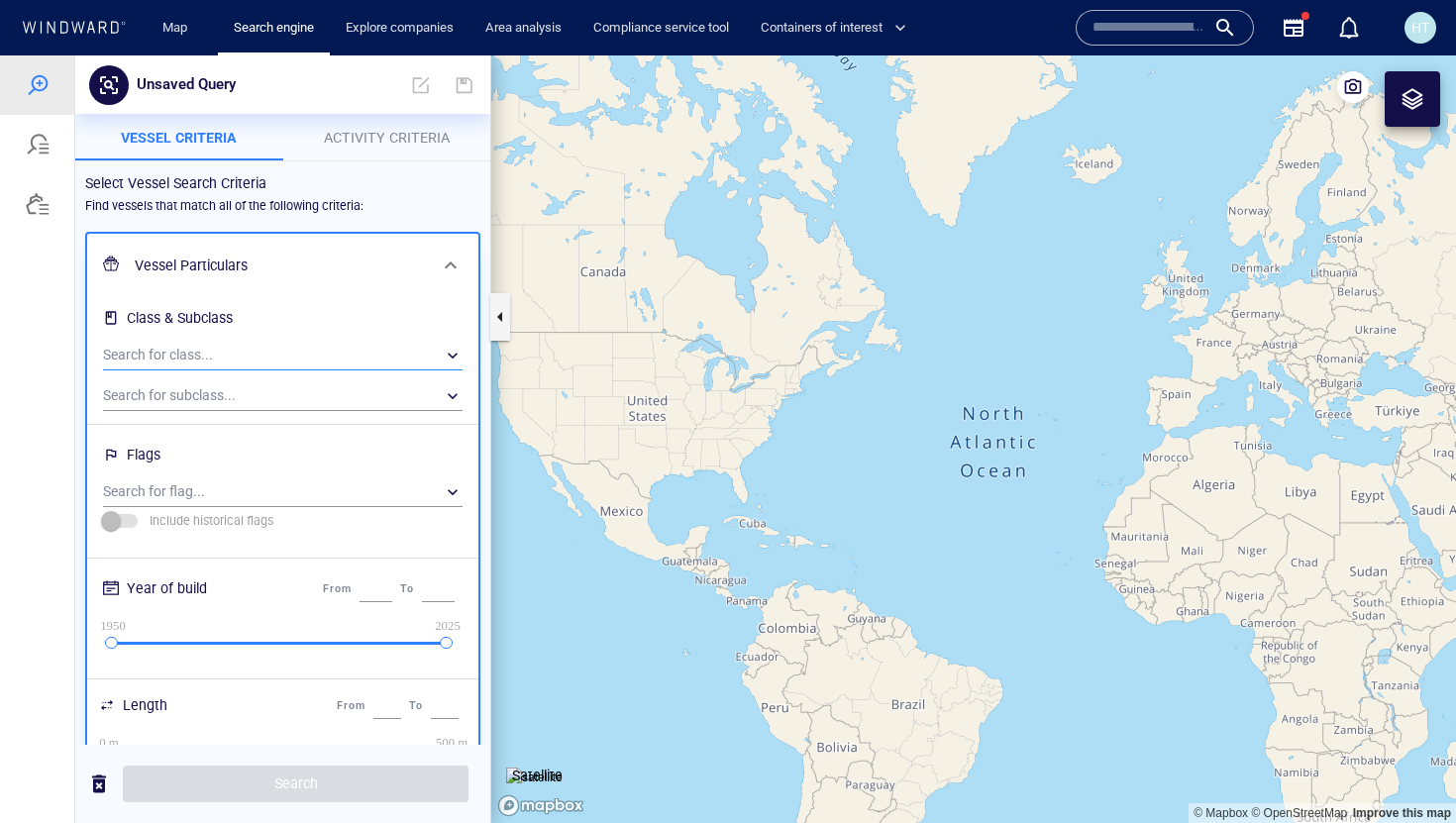 click on "​" at bounding box center [282, 356] 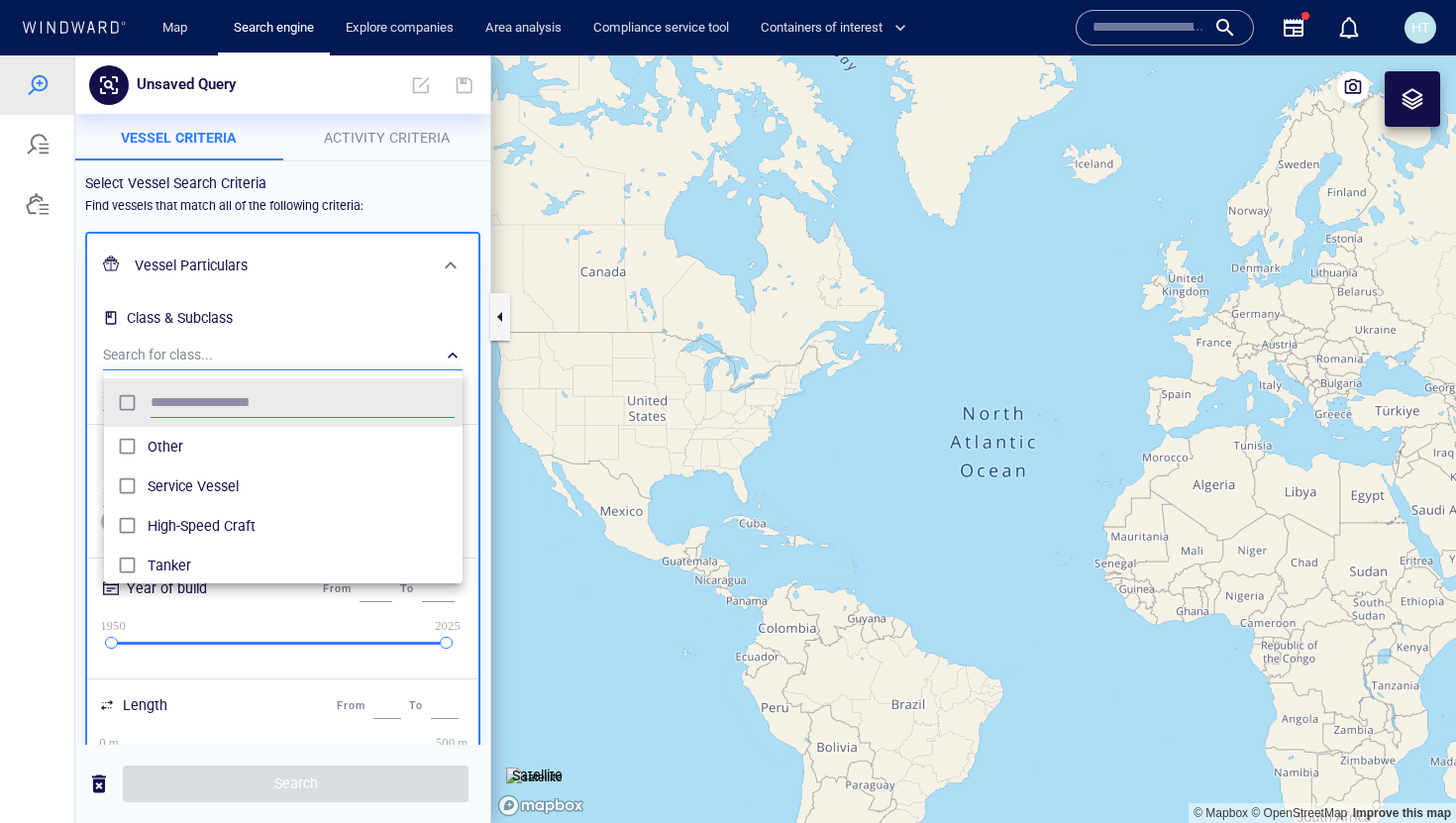 scroll, scrollTop: 0, scrollLeft: 1, axis: horizontal 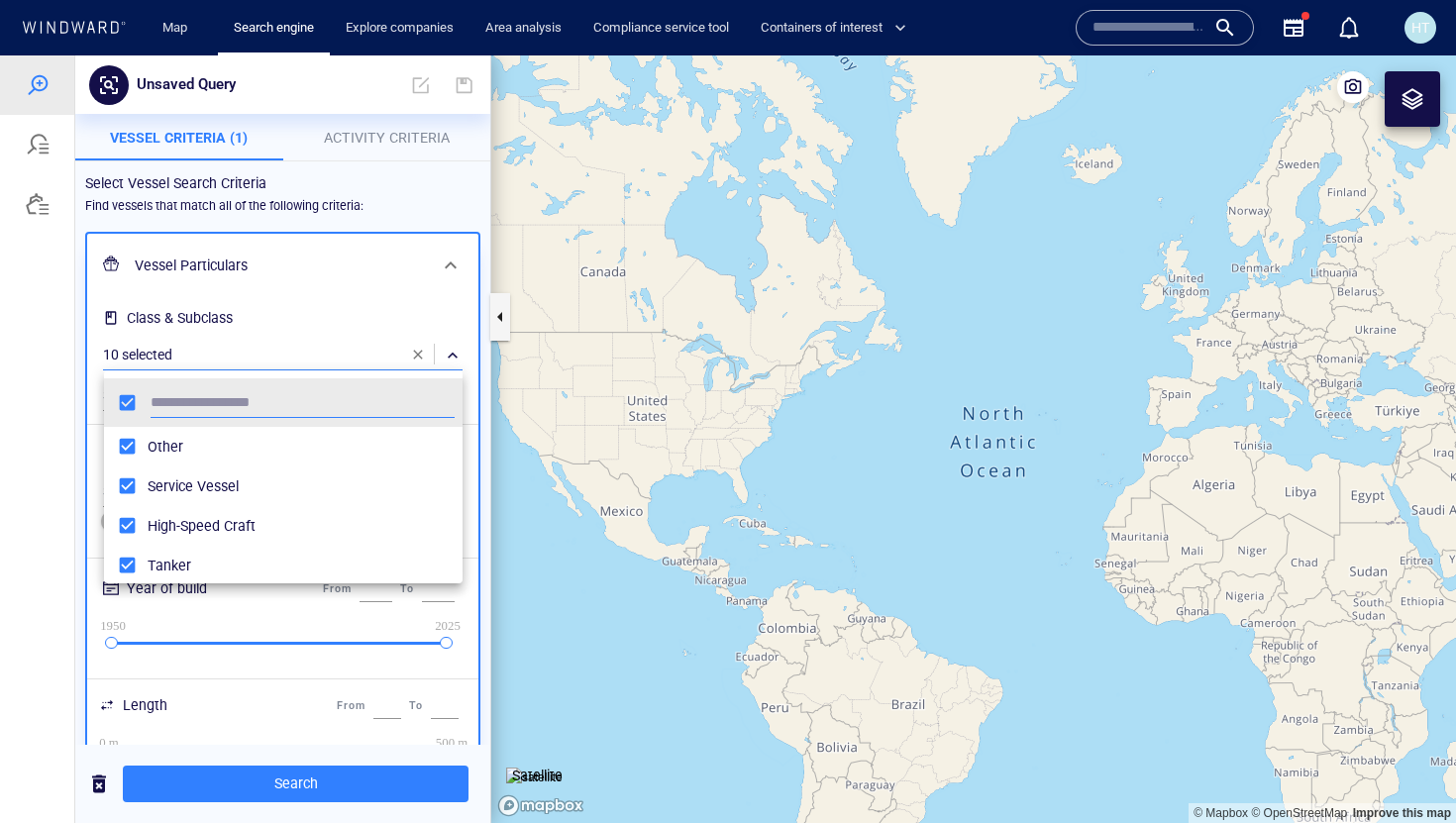 click at bounding box center [728, 439] 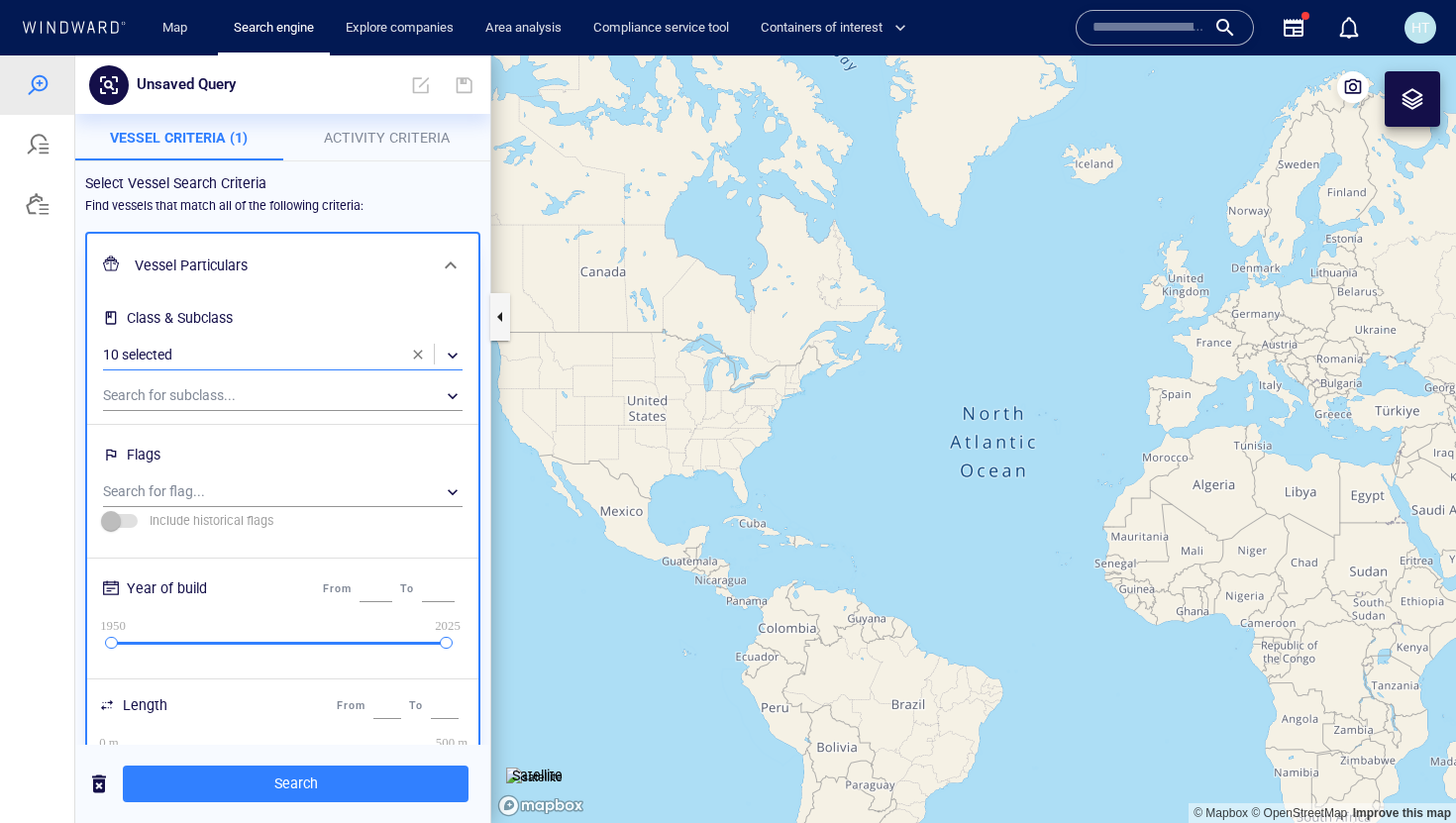 click on "​" at bounding box center (282, 356) 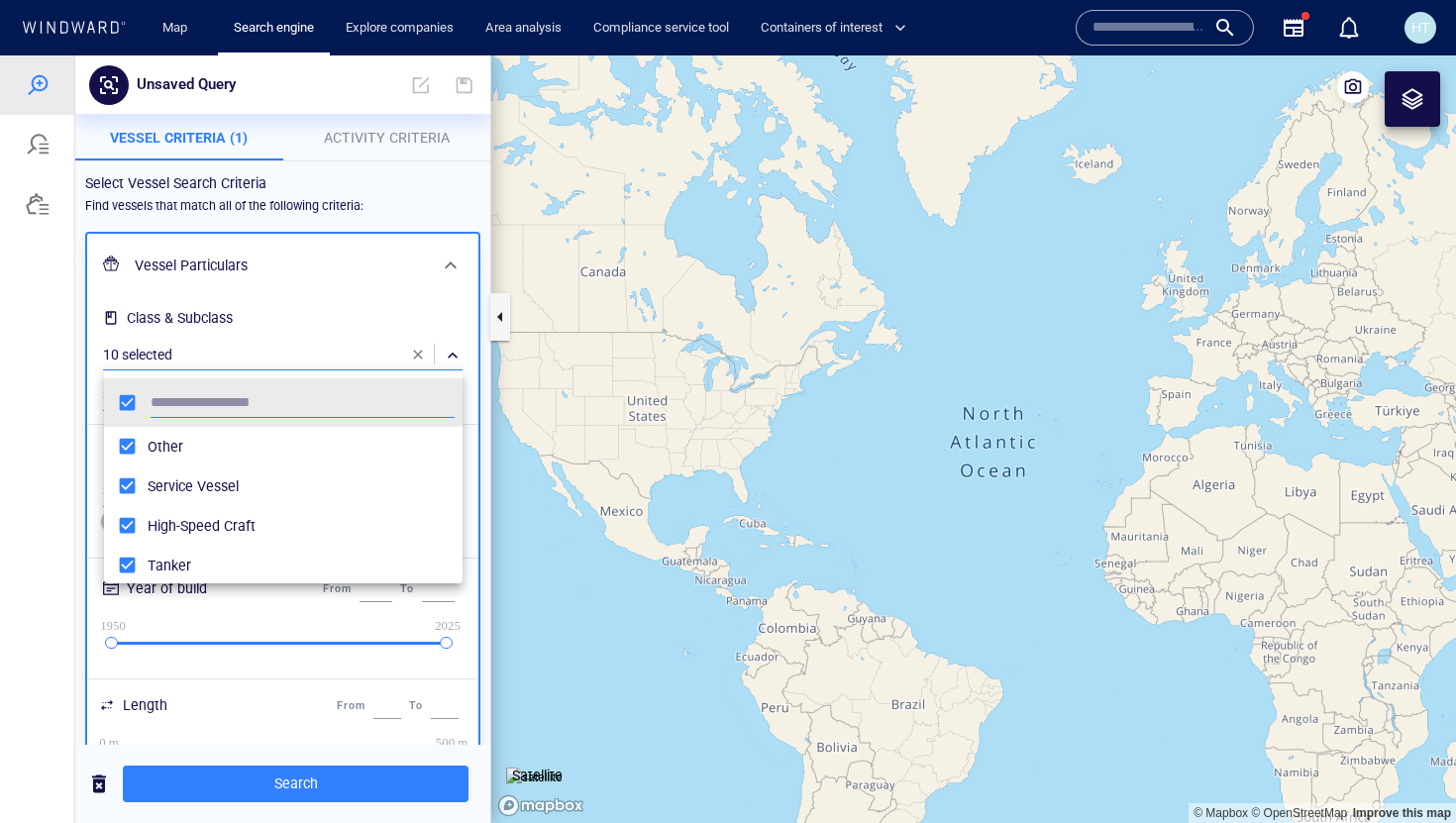 scroll, scrollTop: 0, scrollLeft: 1, axis: horizontal 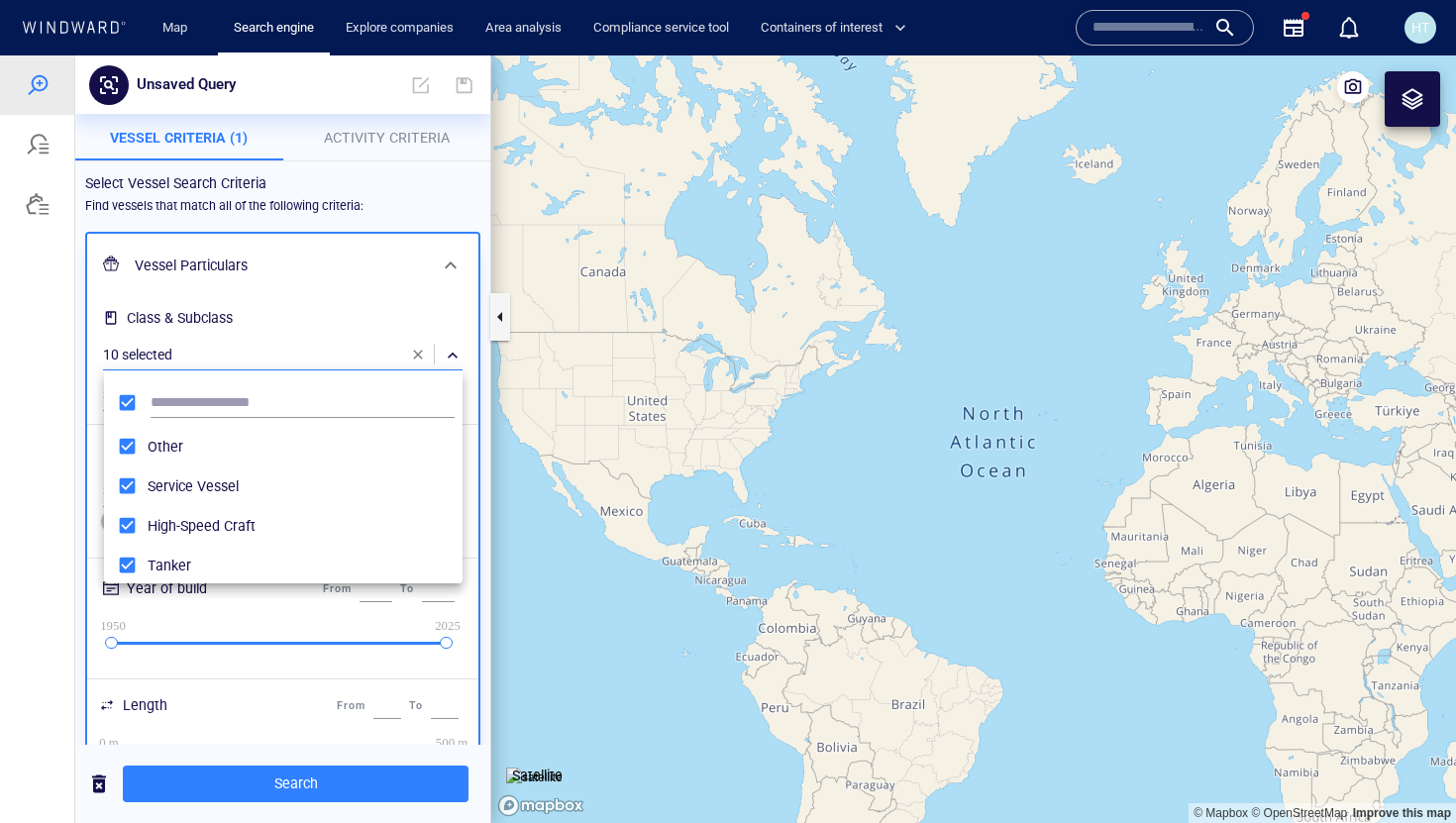 click at bounding box center [728, 439] 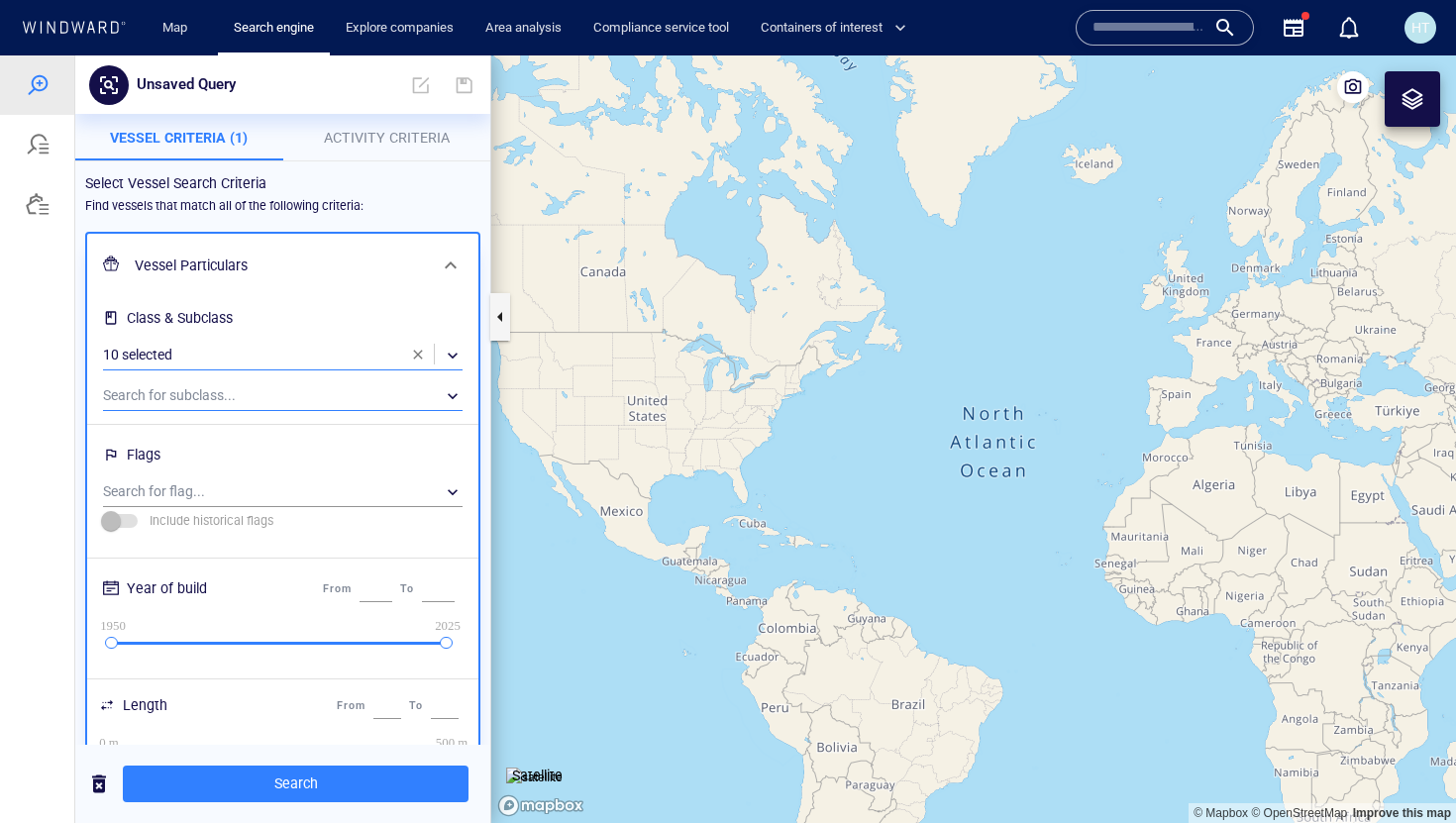 click on "​" at bounding box center [282, 396] 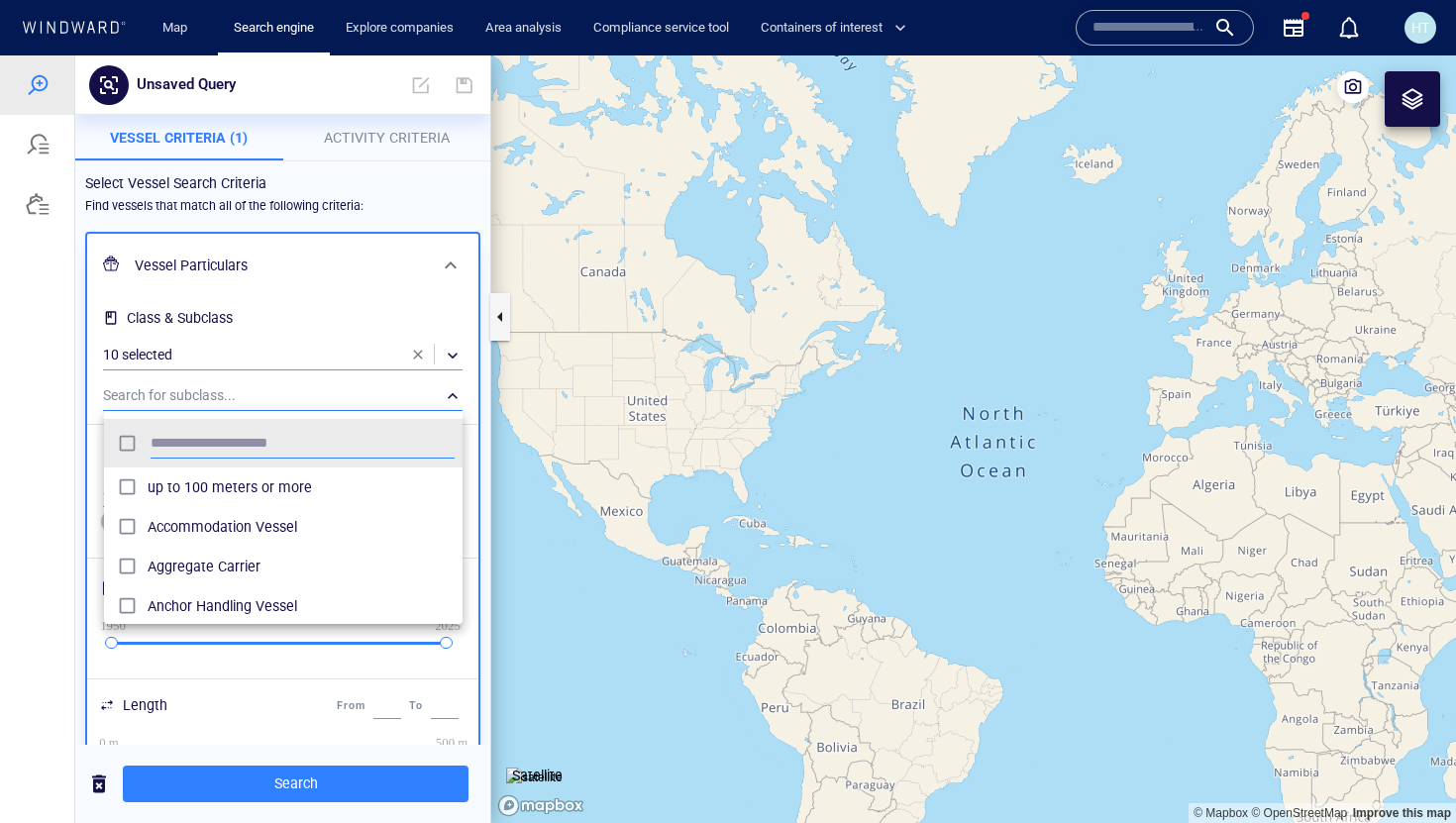 scroll, scrollTop: 0, scrollLeft: 1, axis: horizontal 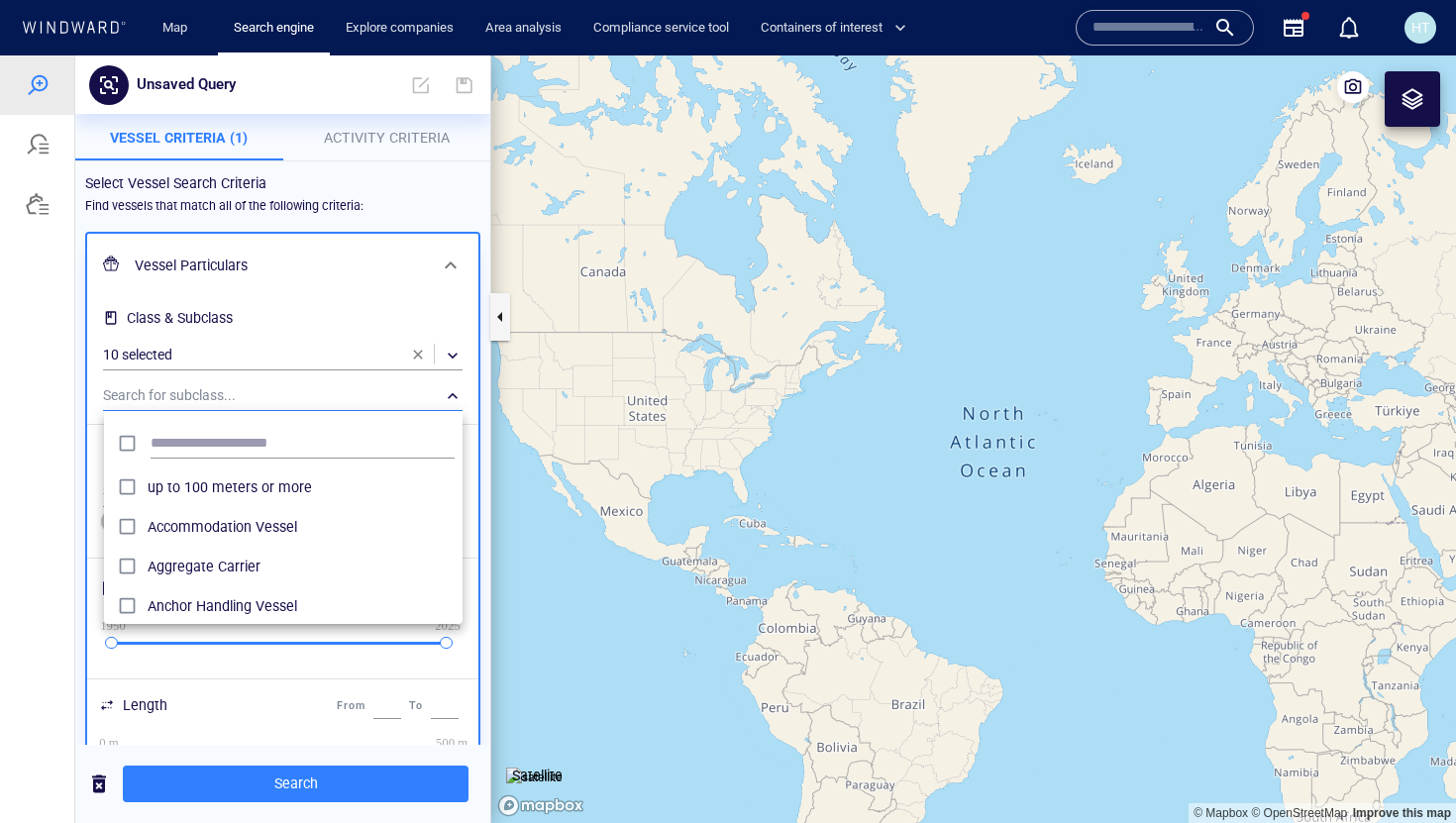 click at bounding box center [728, 439] 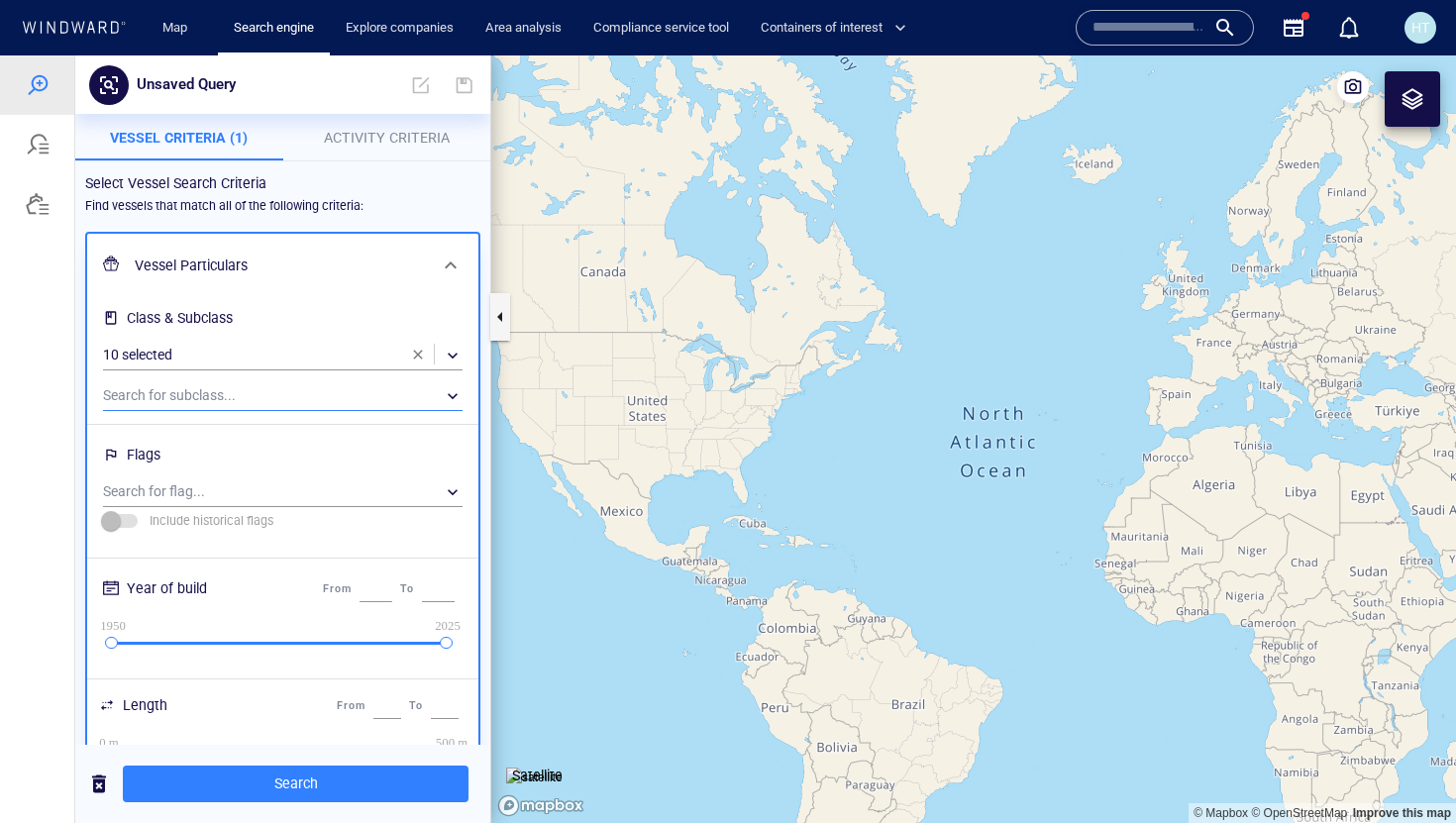 click on "Activity Criteria" at bounding box center (386, 138) 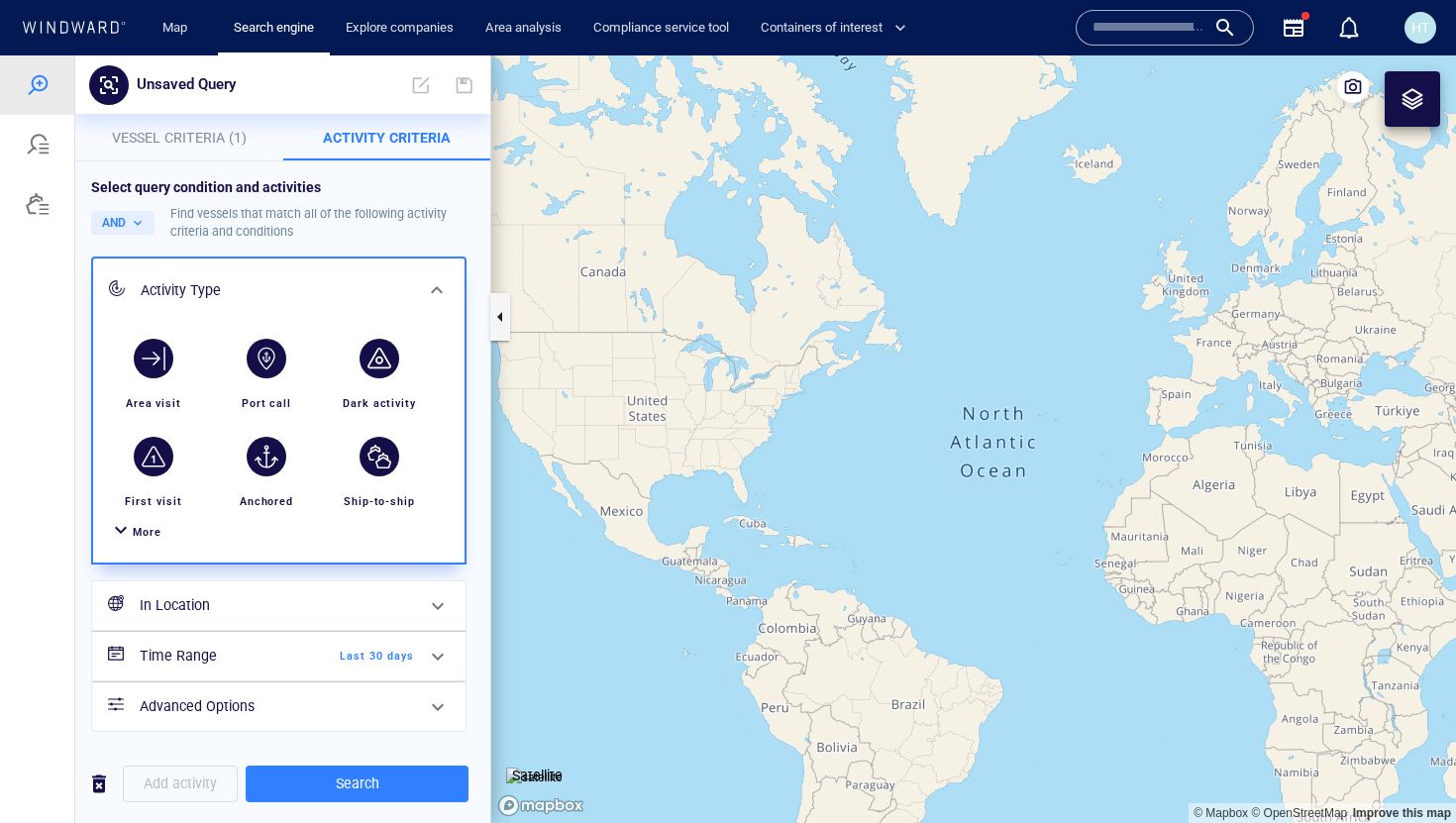 click at bounding box center (121, 532) 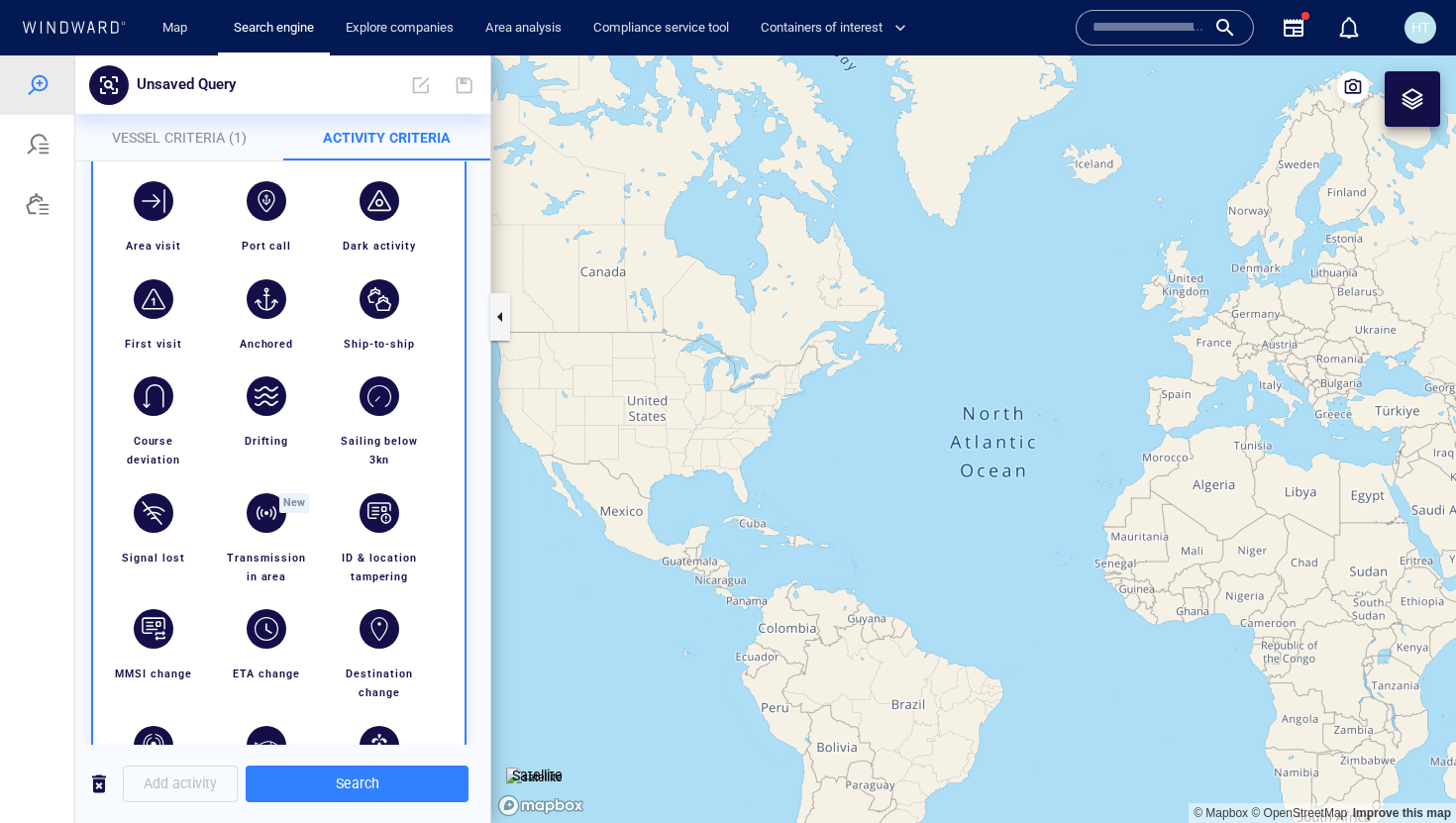 scroll, scrollTop: 164, scrollLeft: 0, axis: vertical 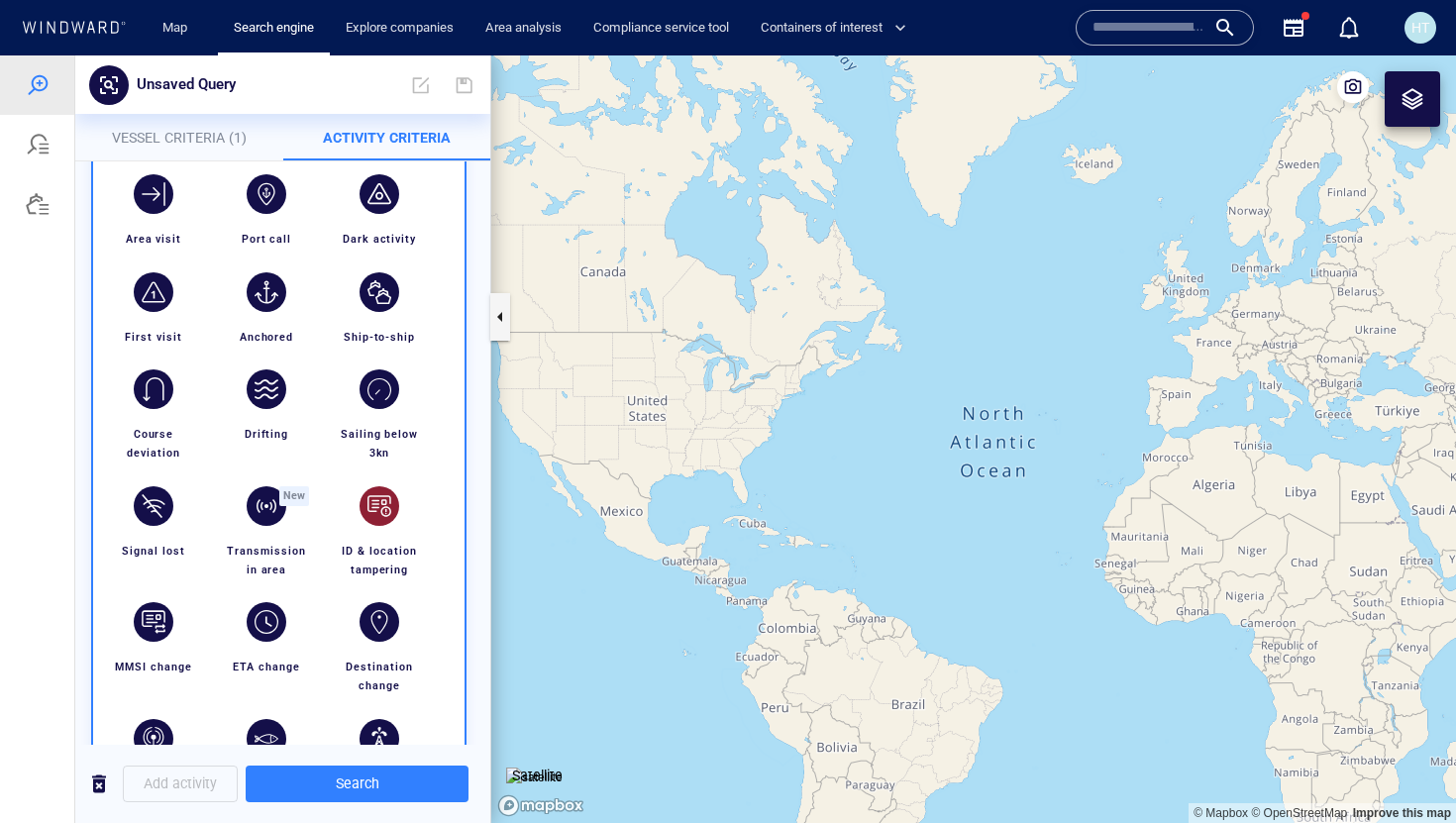 click at bounding box center [379, 506] 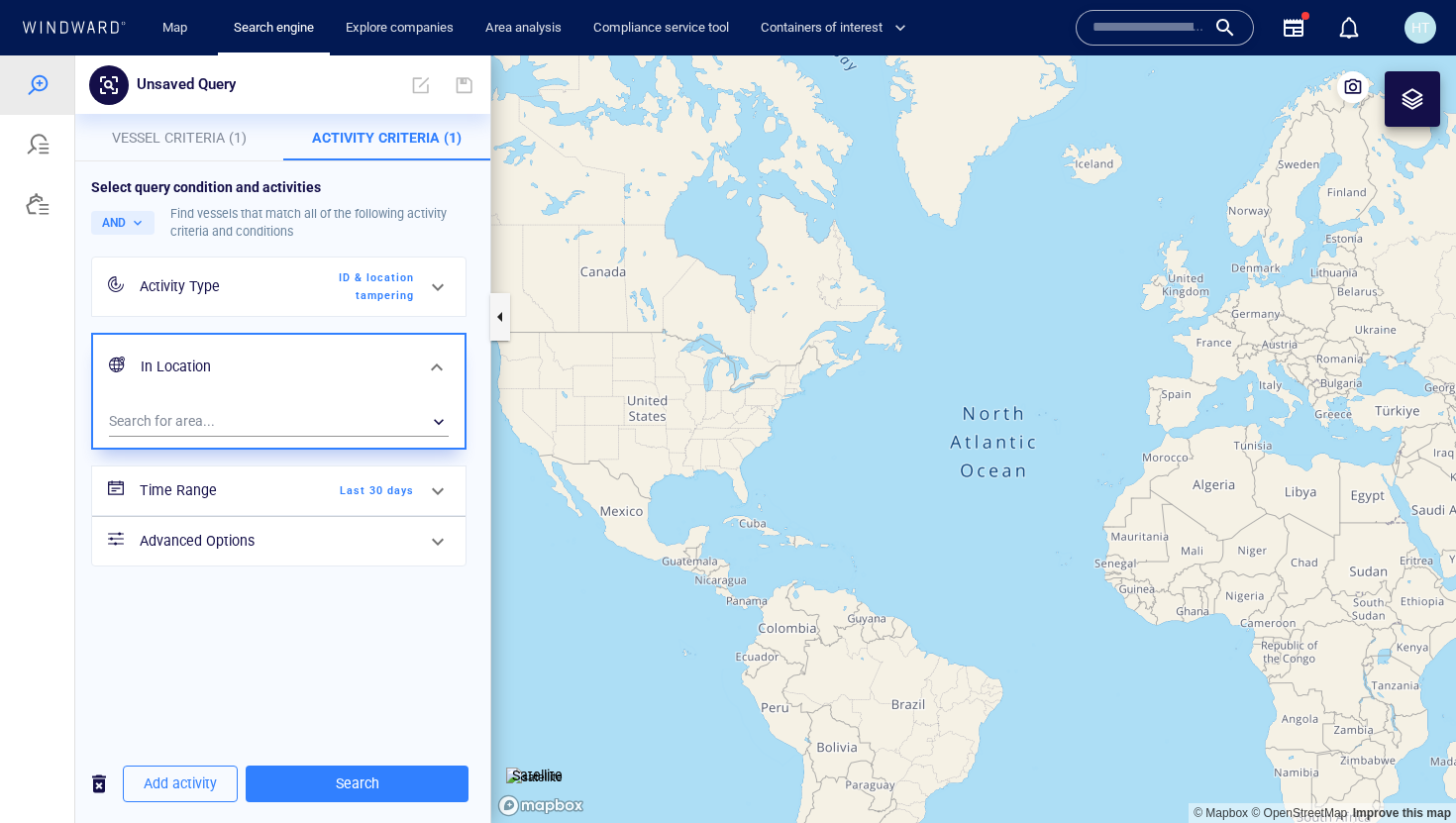 scroll, scrollTop: 0, scrollLeft: 0, axis: both 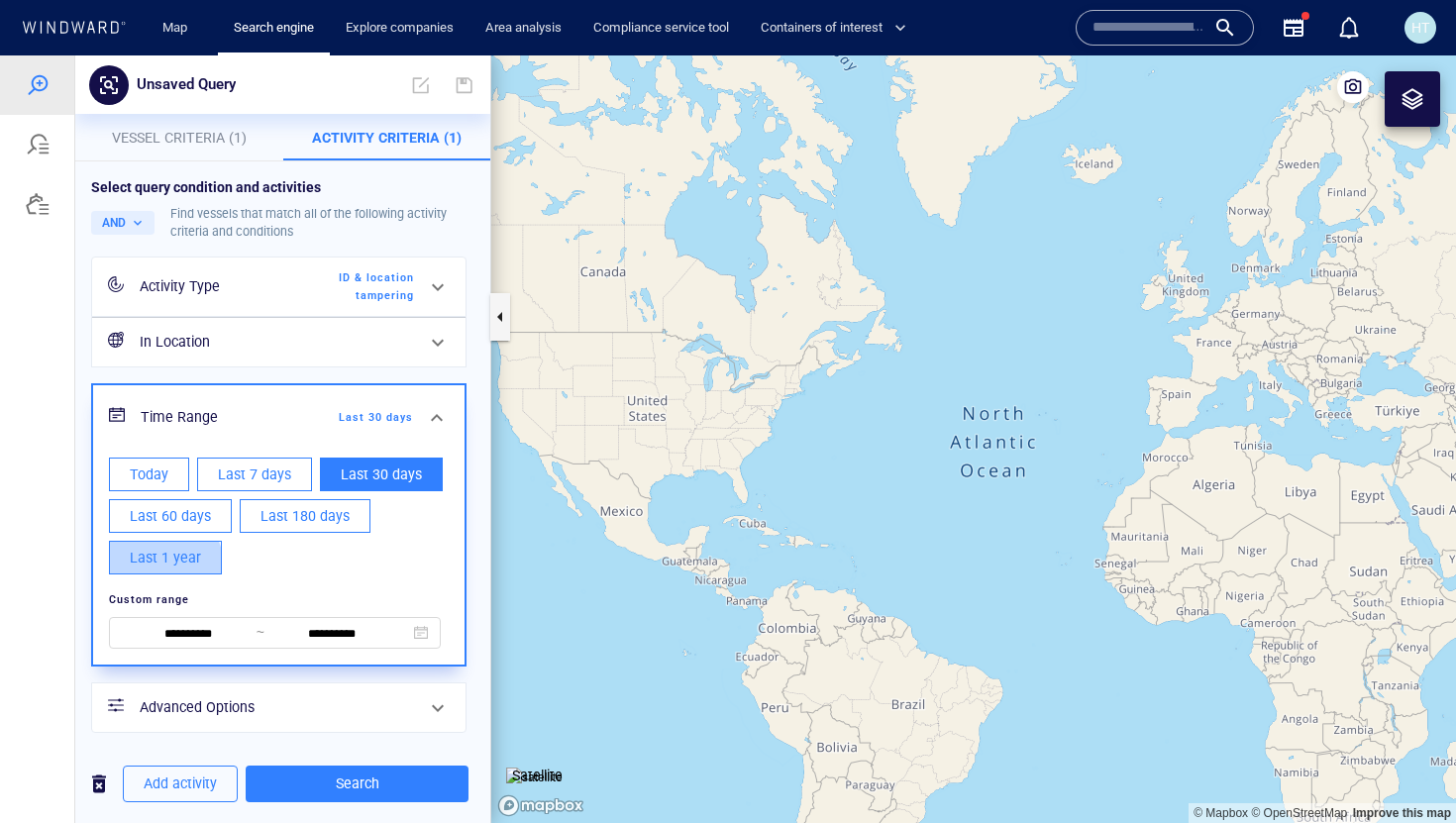 click on "Last 1 year" at bounding box center (165, 558) 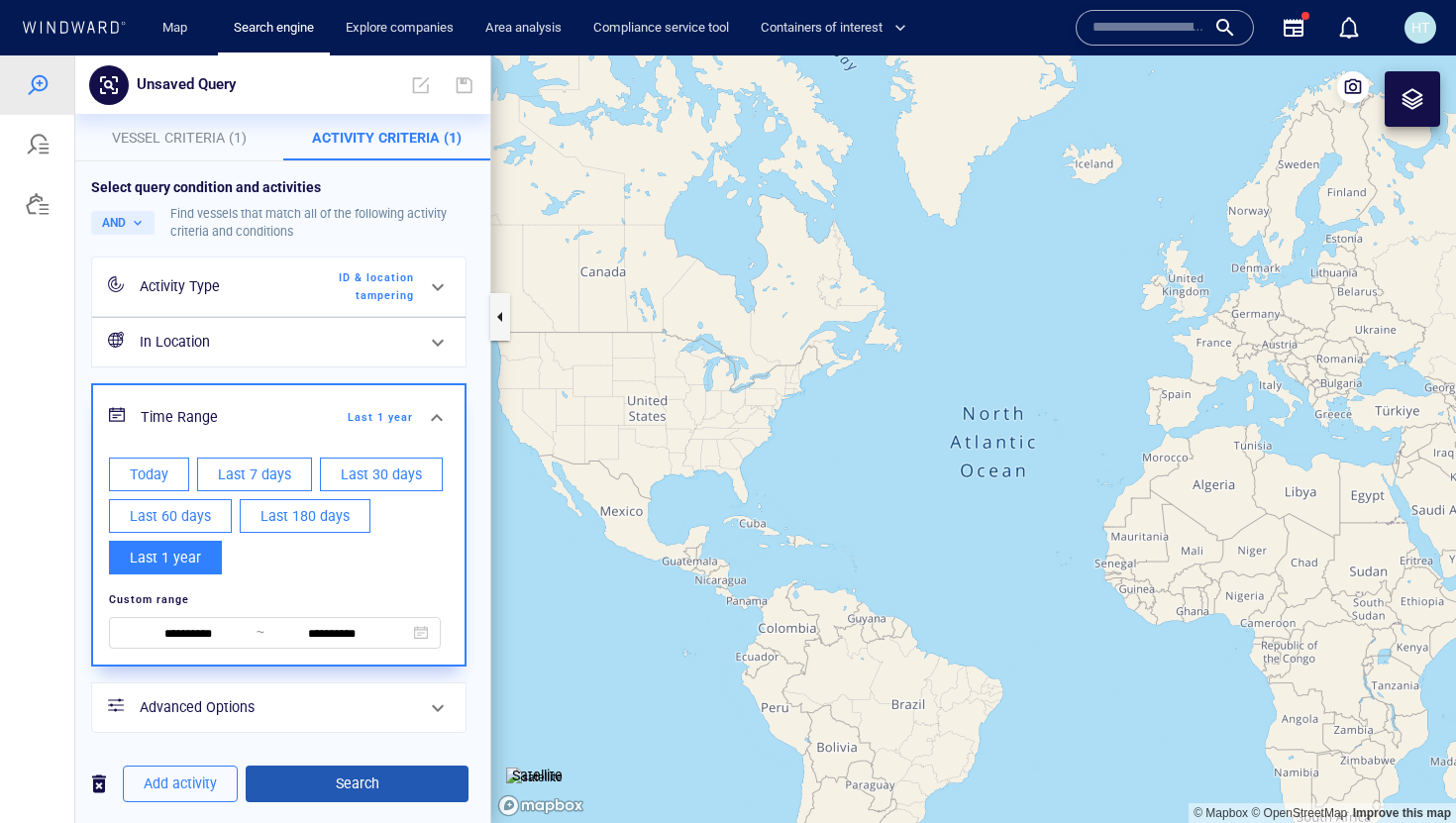 click on "Search" at bounding box center (357, 783) 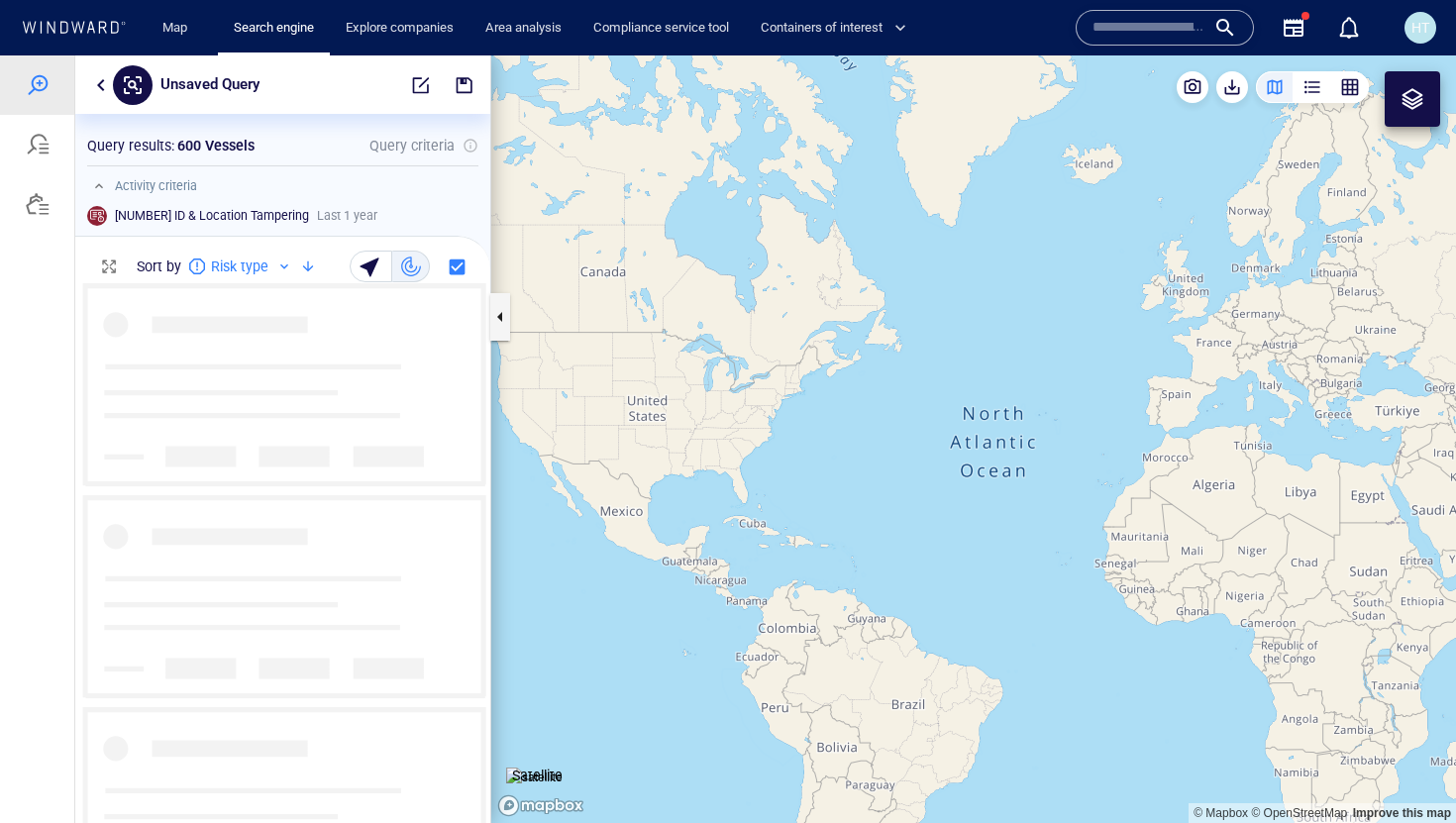 scroll, scrollTop: 1, scrollLeft: 1, axis: both 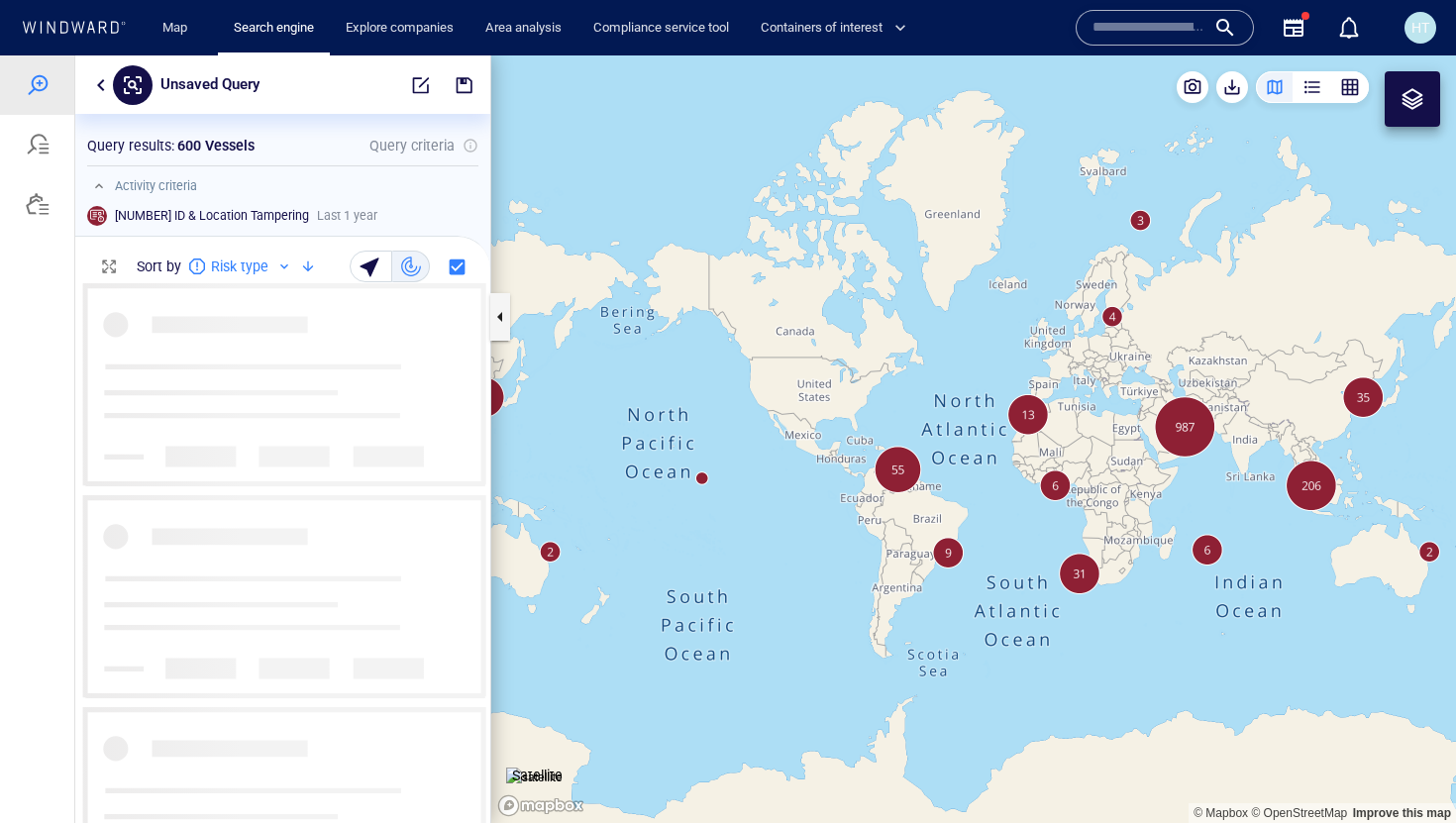 drag, startPoint x: 1026, startPoint y: 572, endPoint x: 823, endPoint y: 582, distance: 203.24616 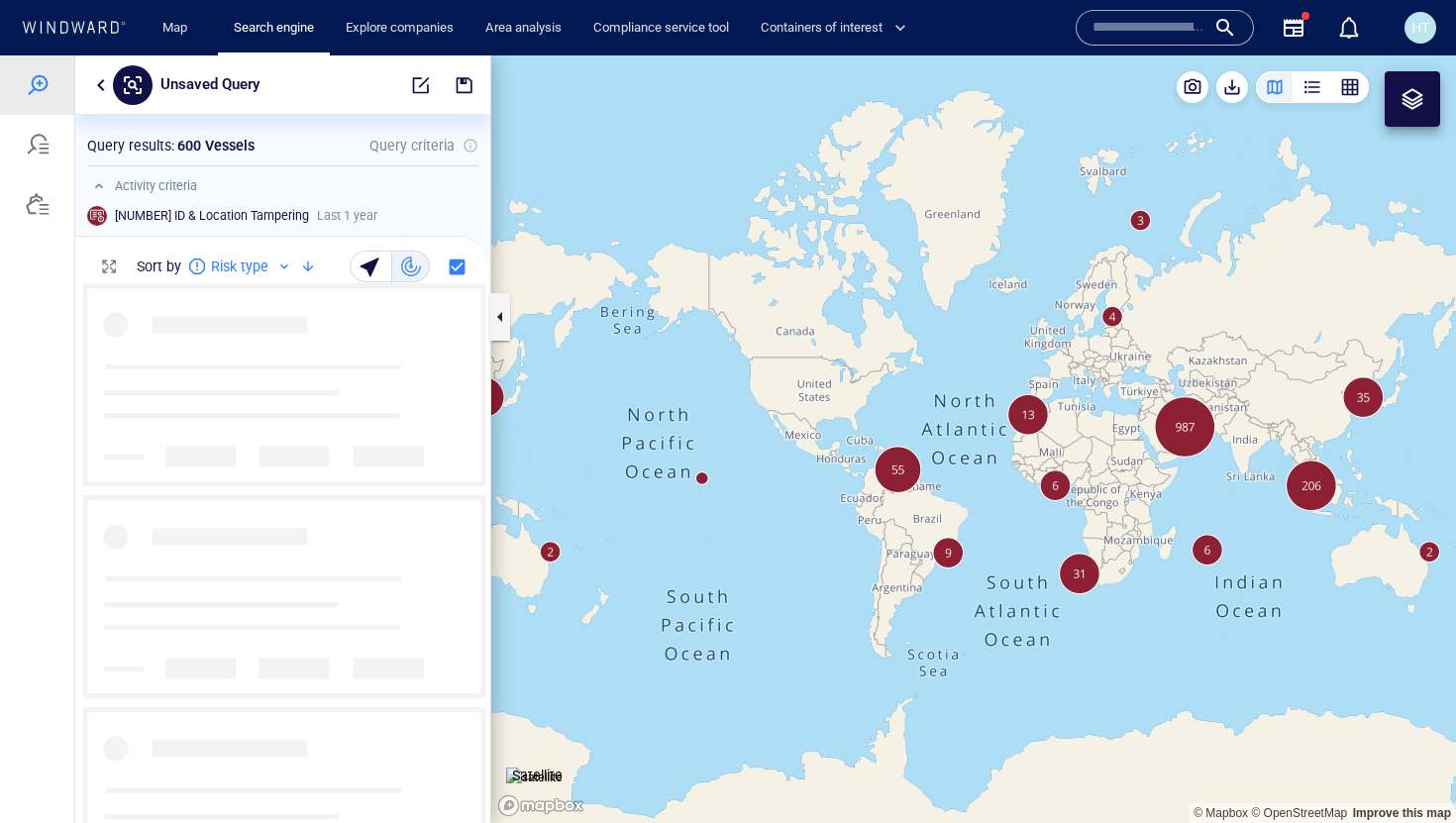 click at bounding box center (974, 439) 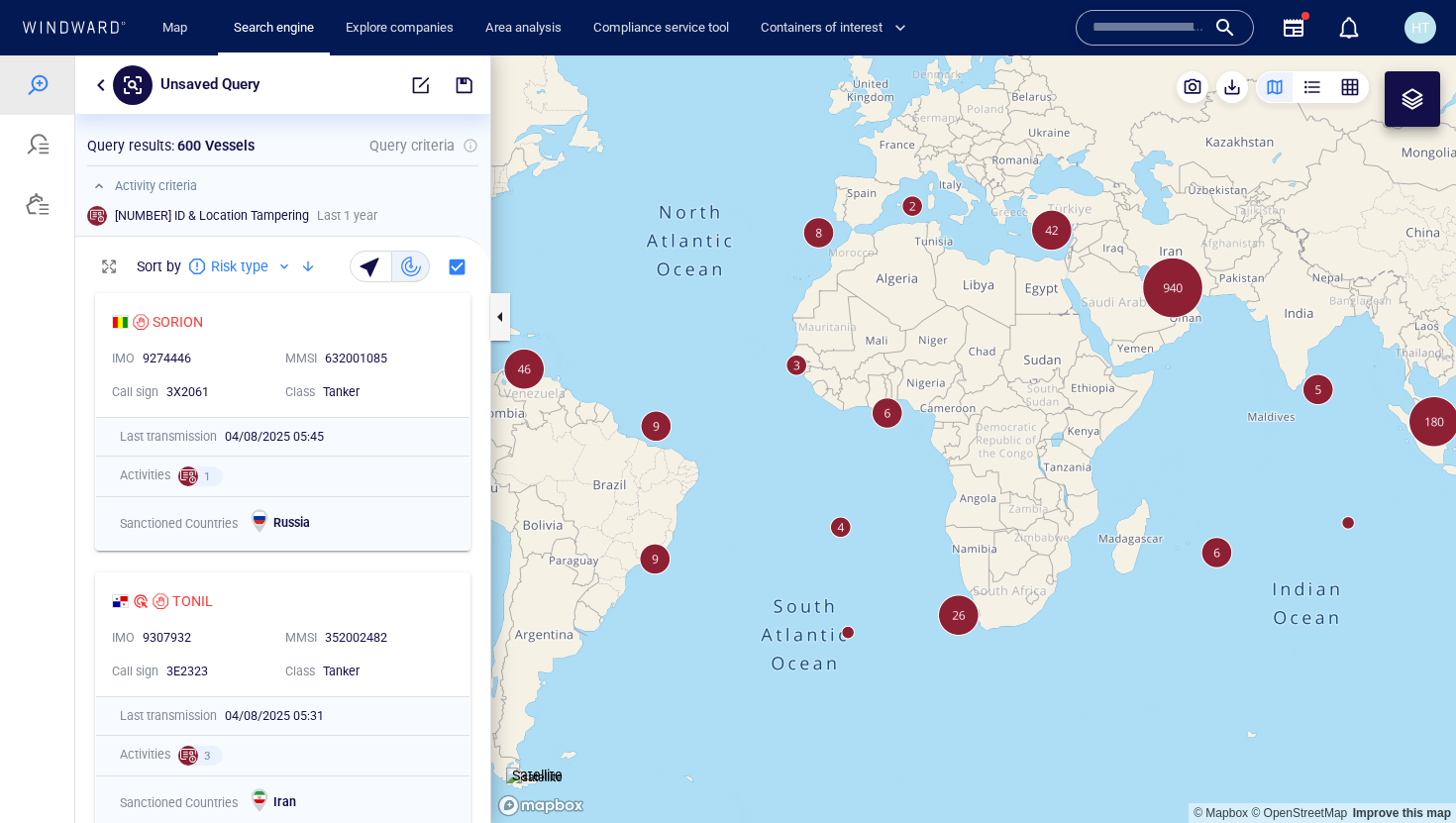 drag, startPoint x: 840, startPoint y: 509, endPoint x: 910, endPoint y: 509, distance: 70 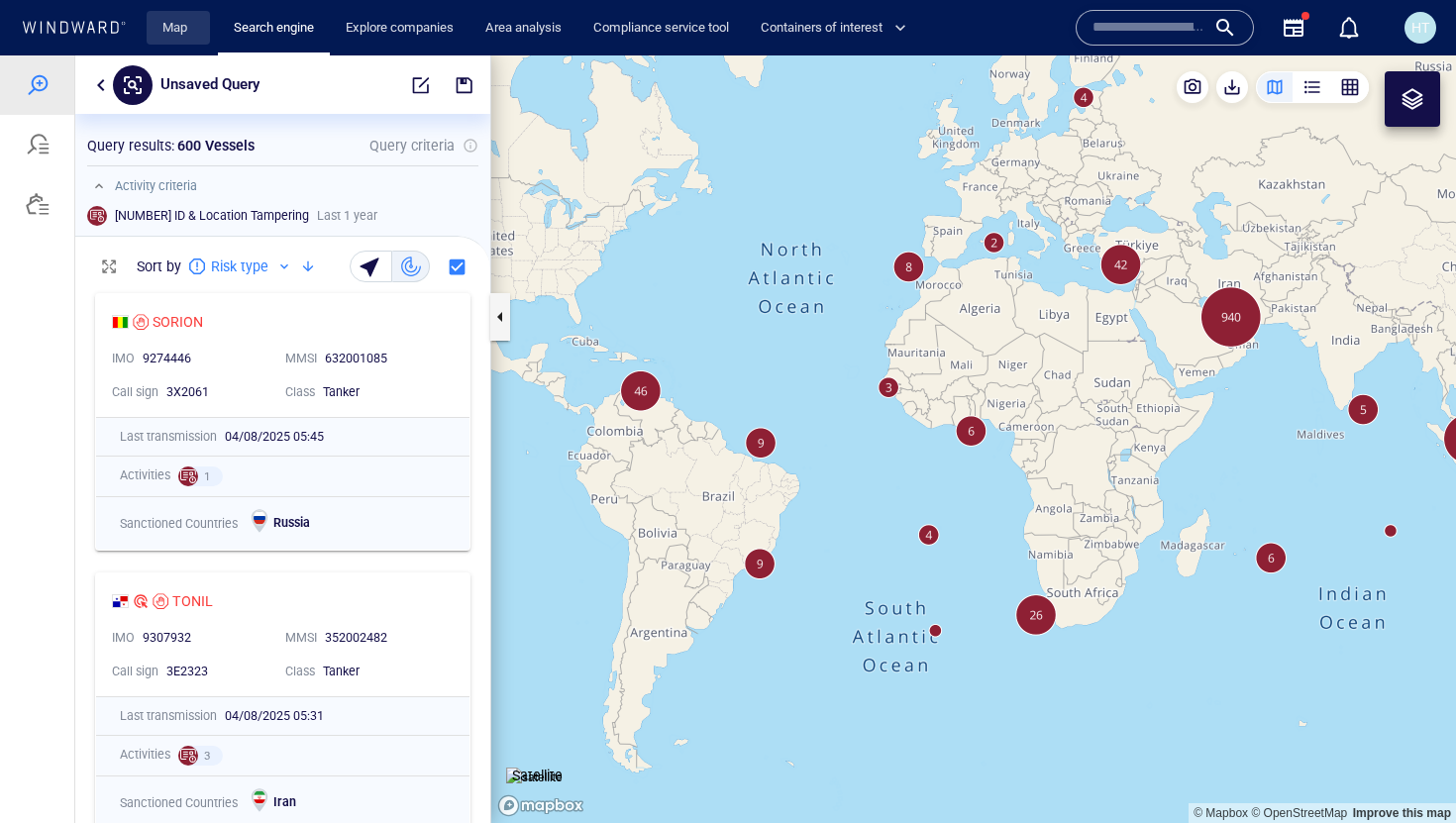 click on "Map" at bounding box center (178, 28) 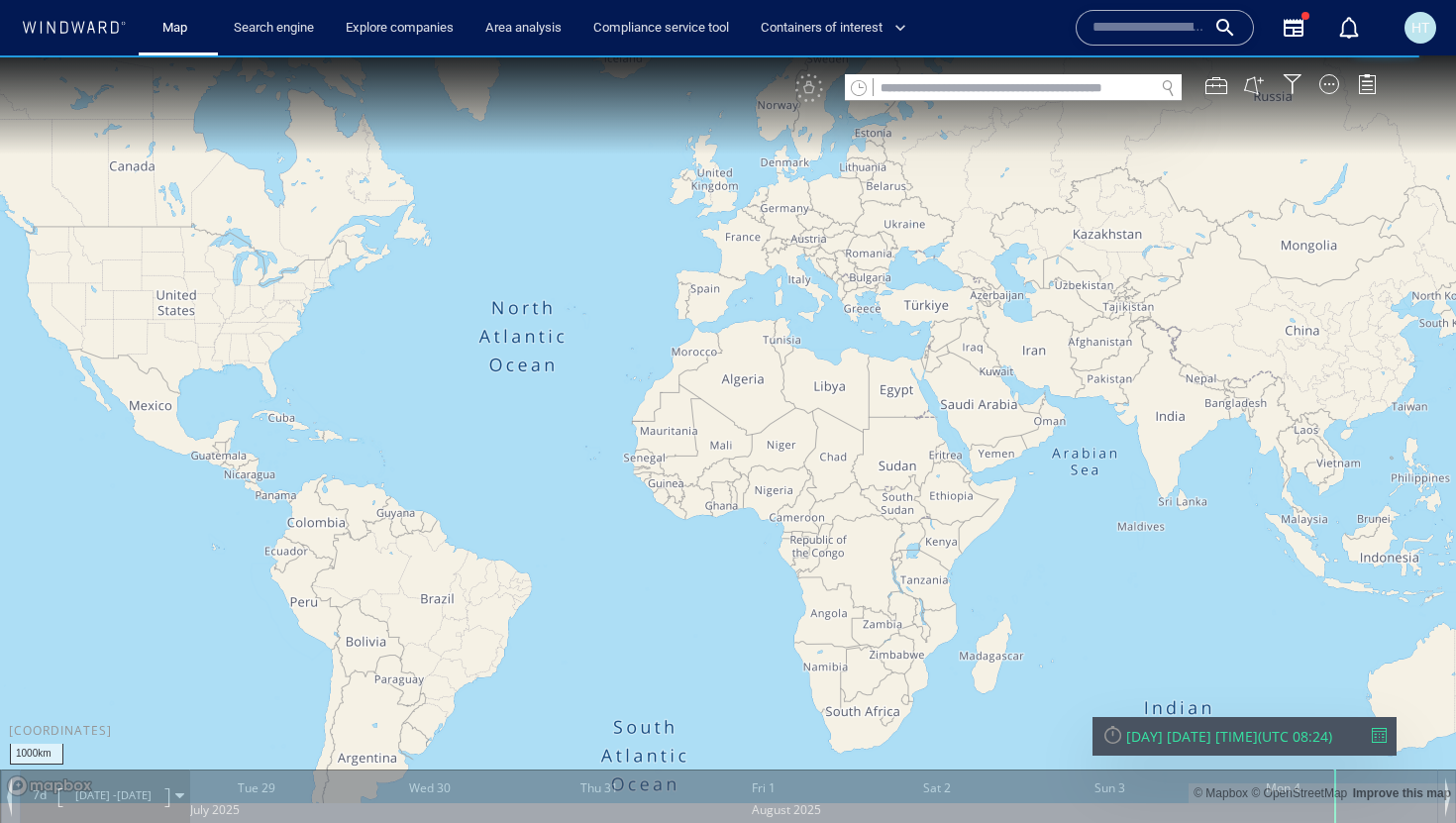 click 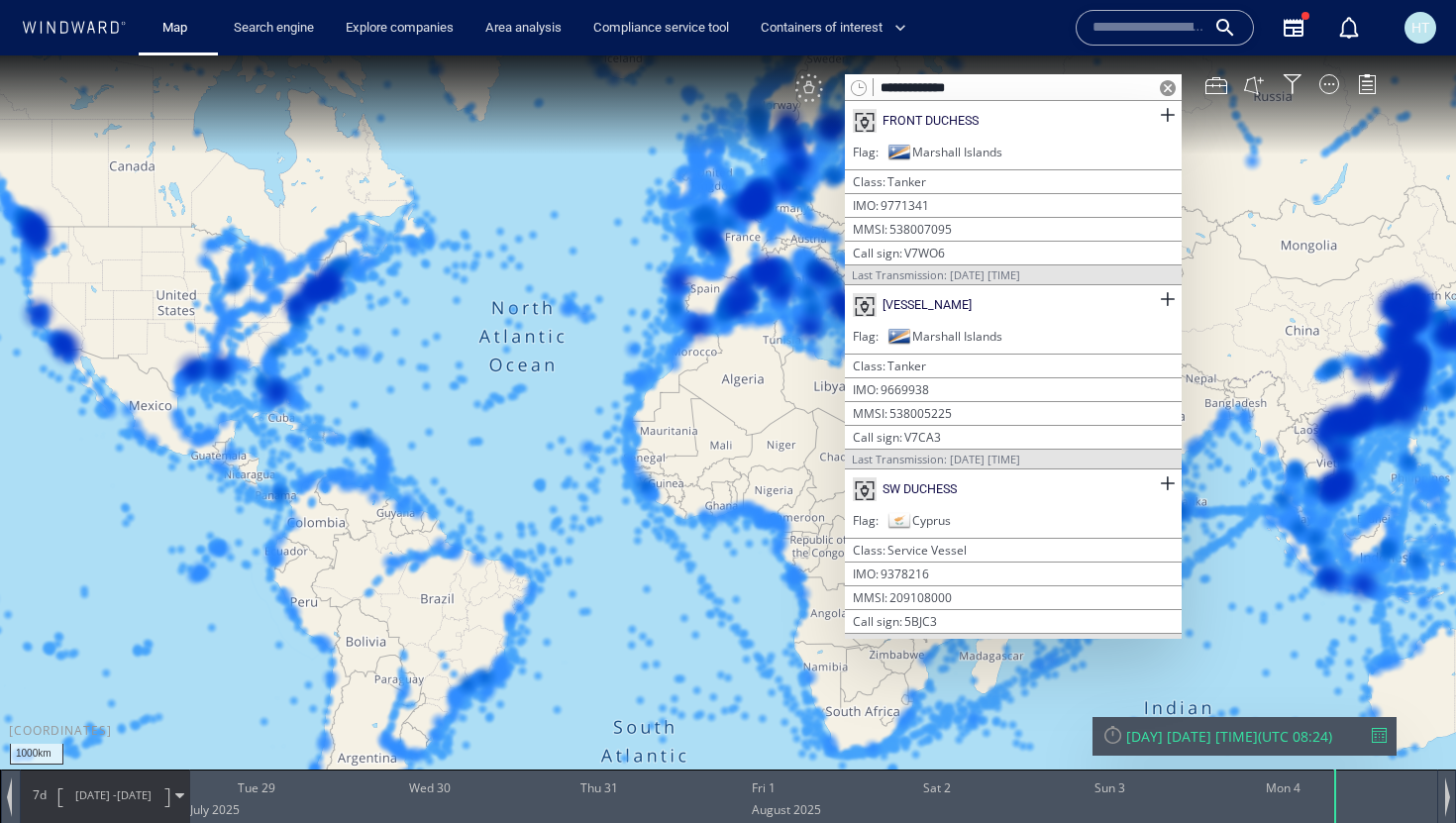 type on "**********" 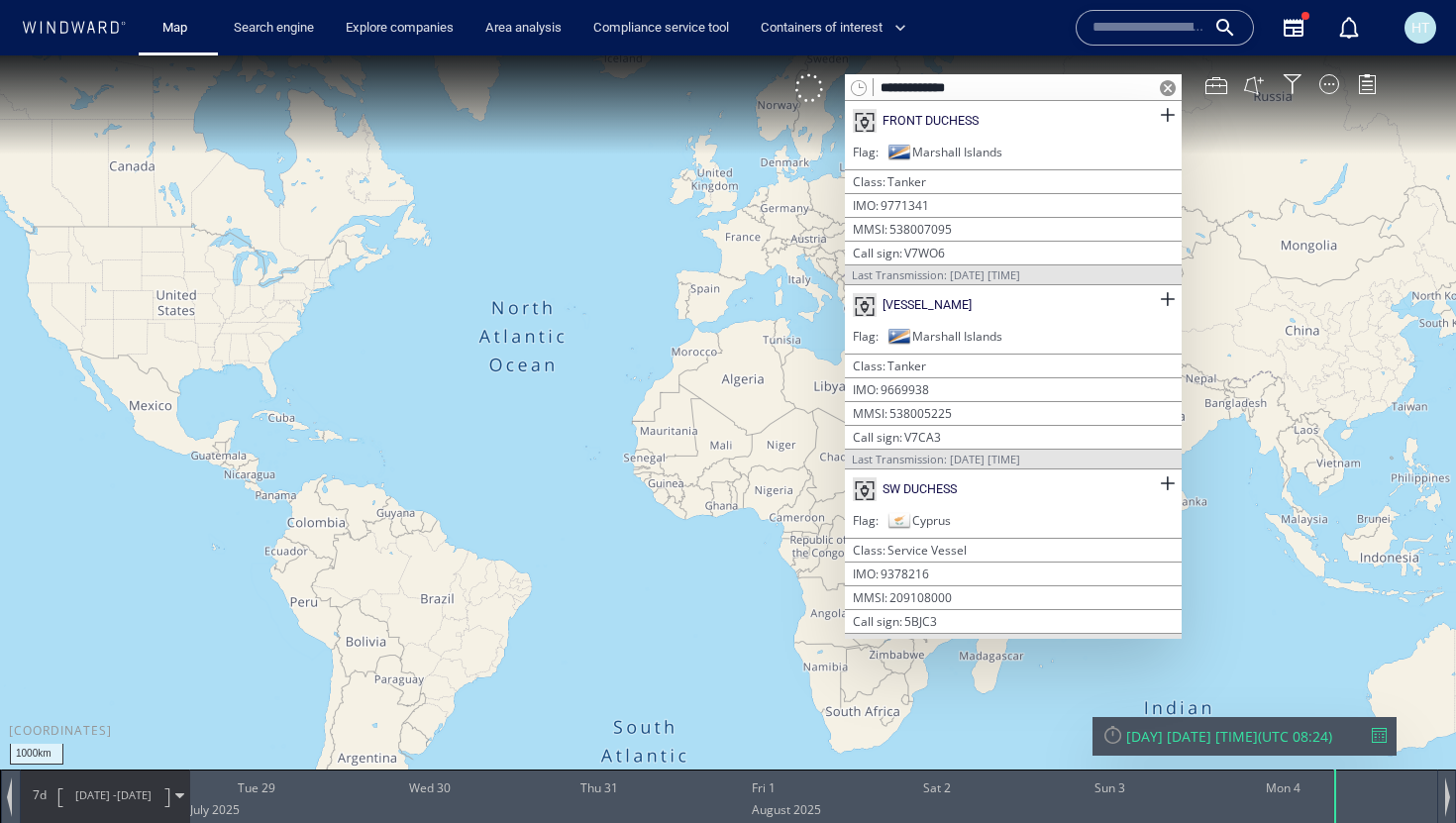 click on "FRONT DUCHESS" at bounding box center (1013, 121) 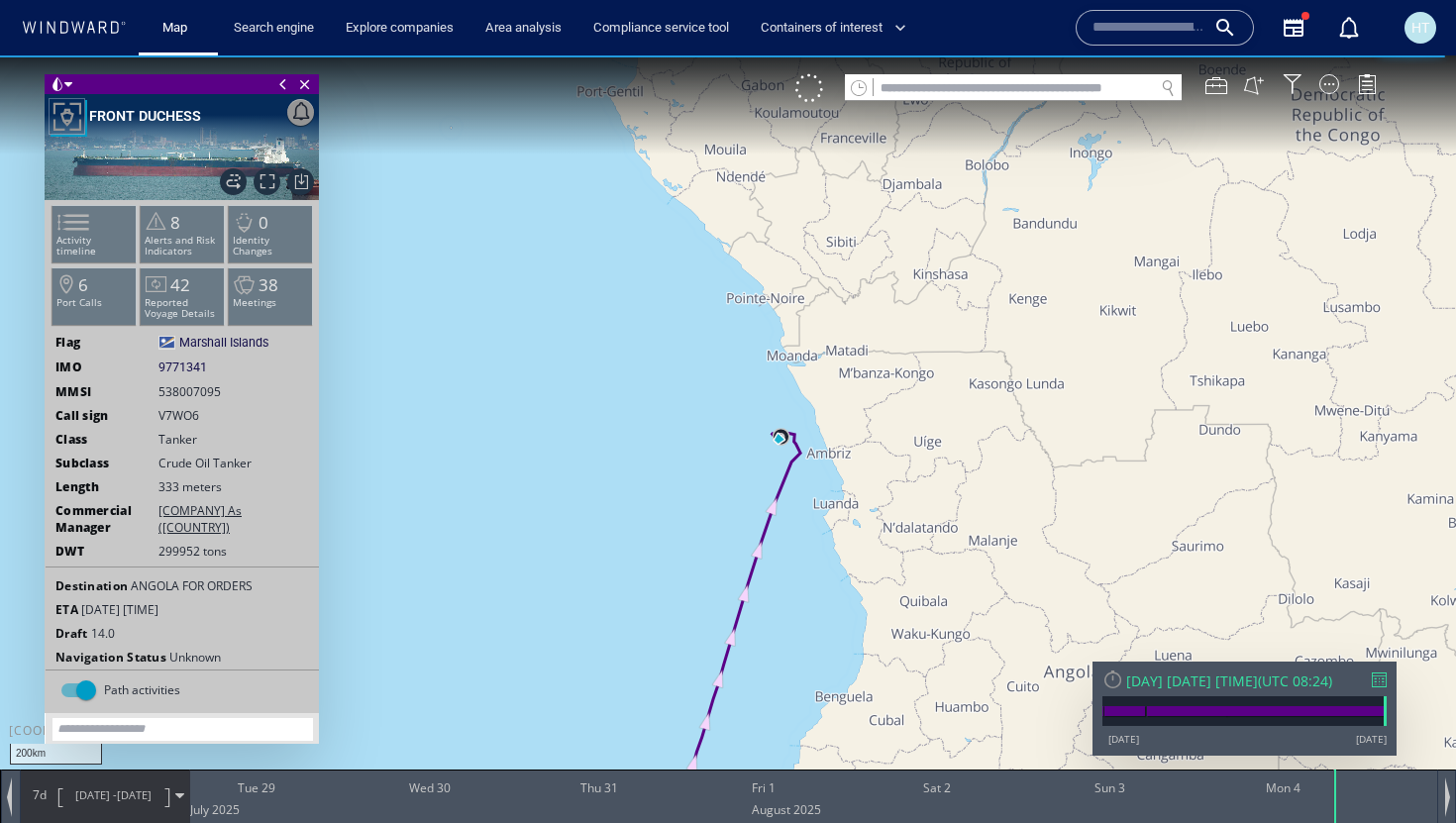 click on "Mon 04/08/2025 09:24" at bounding box center [1192, 680] 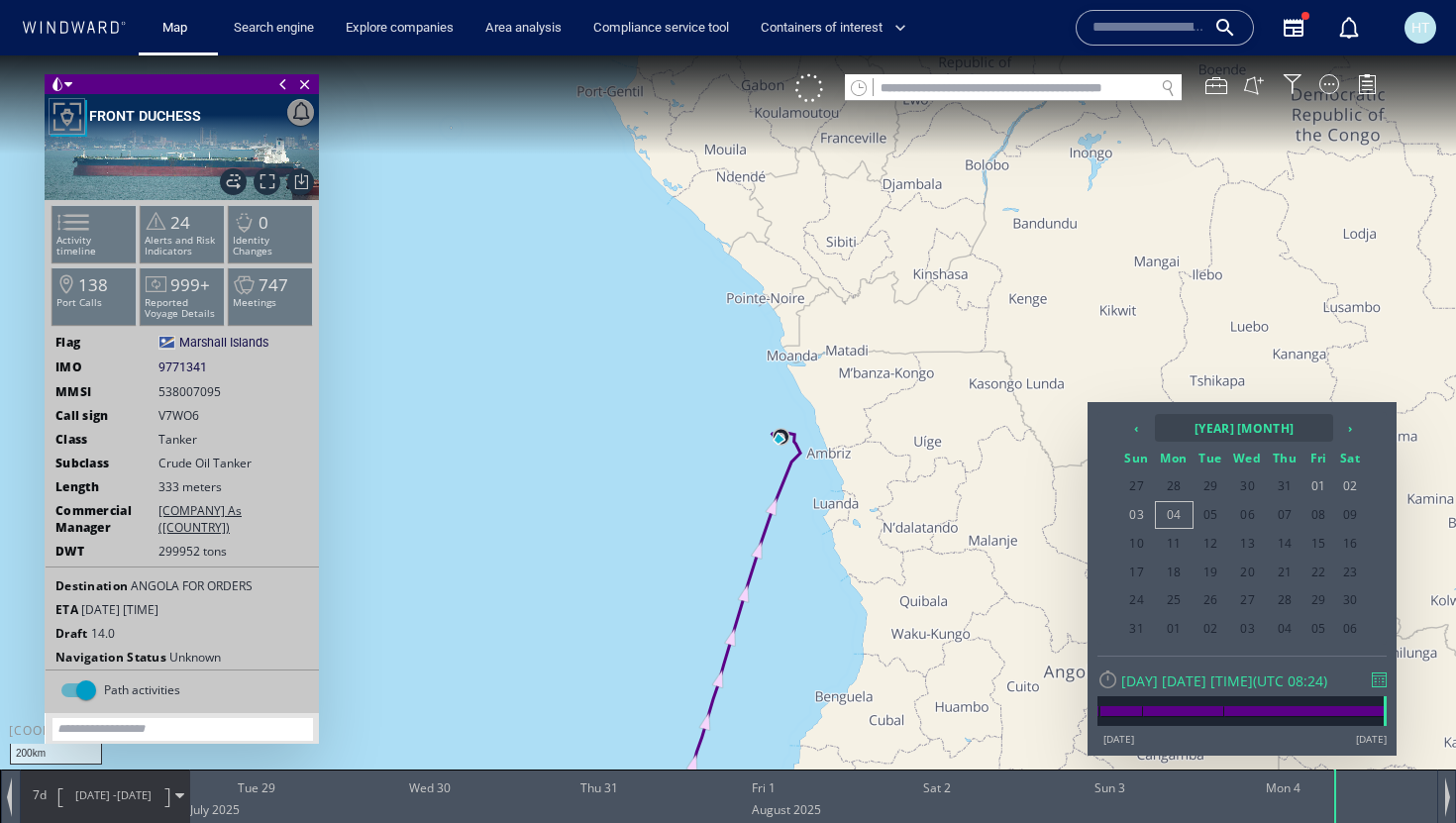 click on "2025 August" at bounding box center (1244, 428) 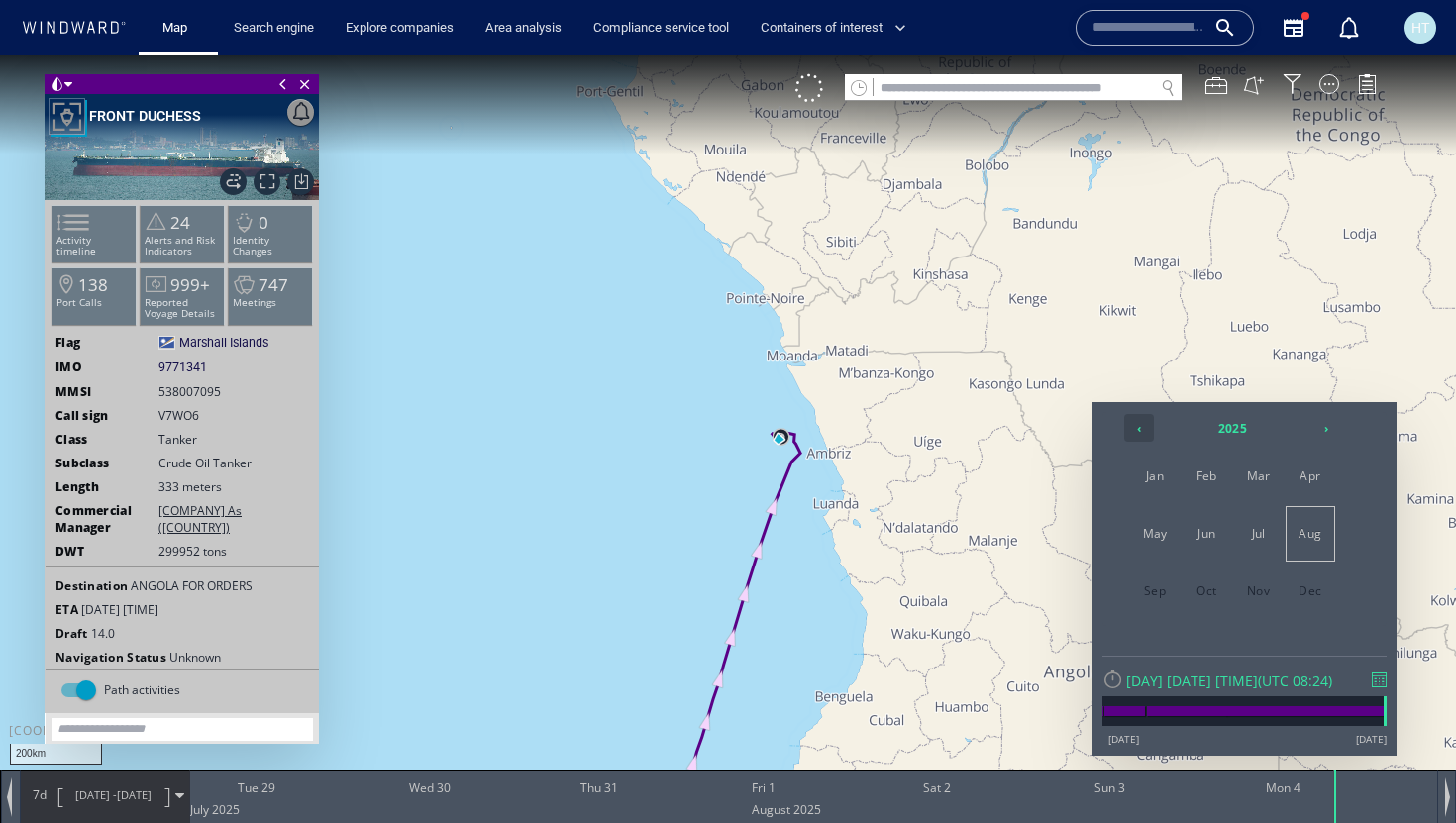 click on "‹" at bounding box center [1139, 428] 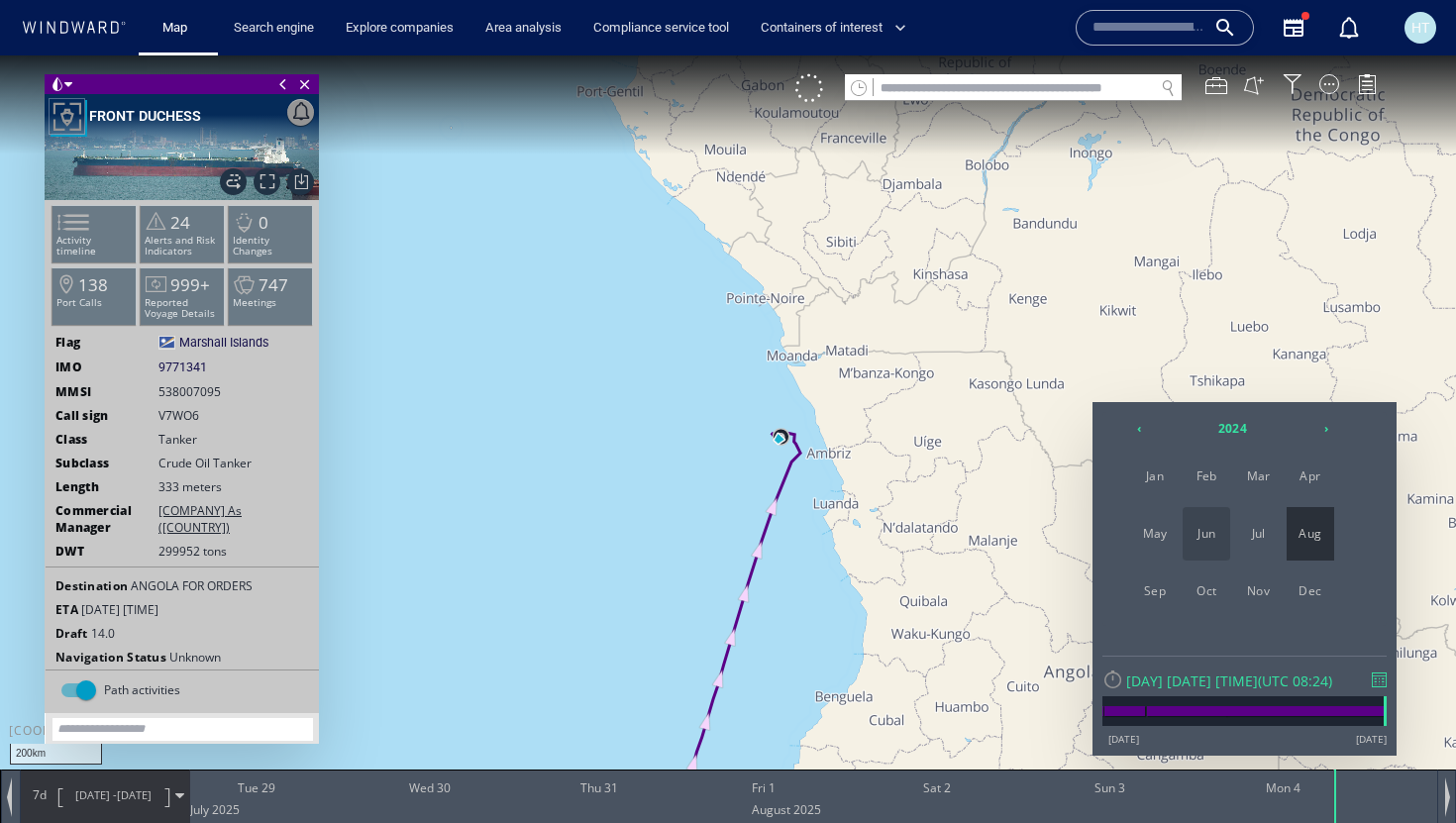 click on "Jun" at bounding box center (1206, 534) 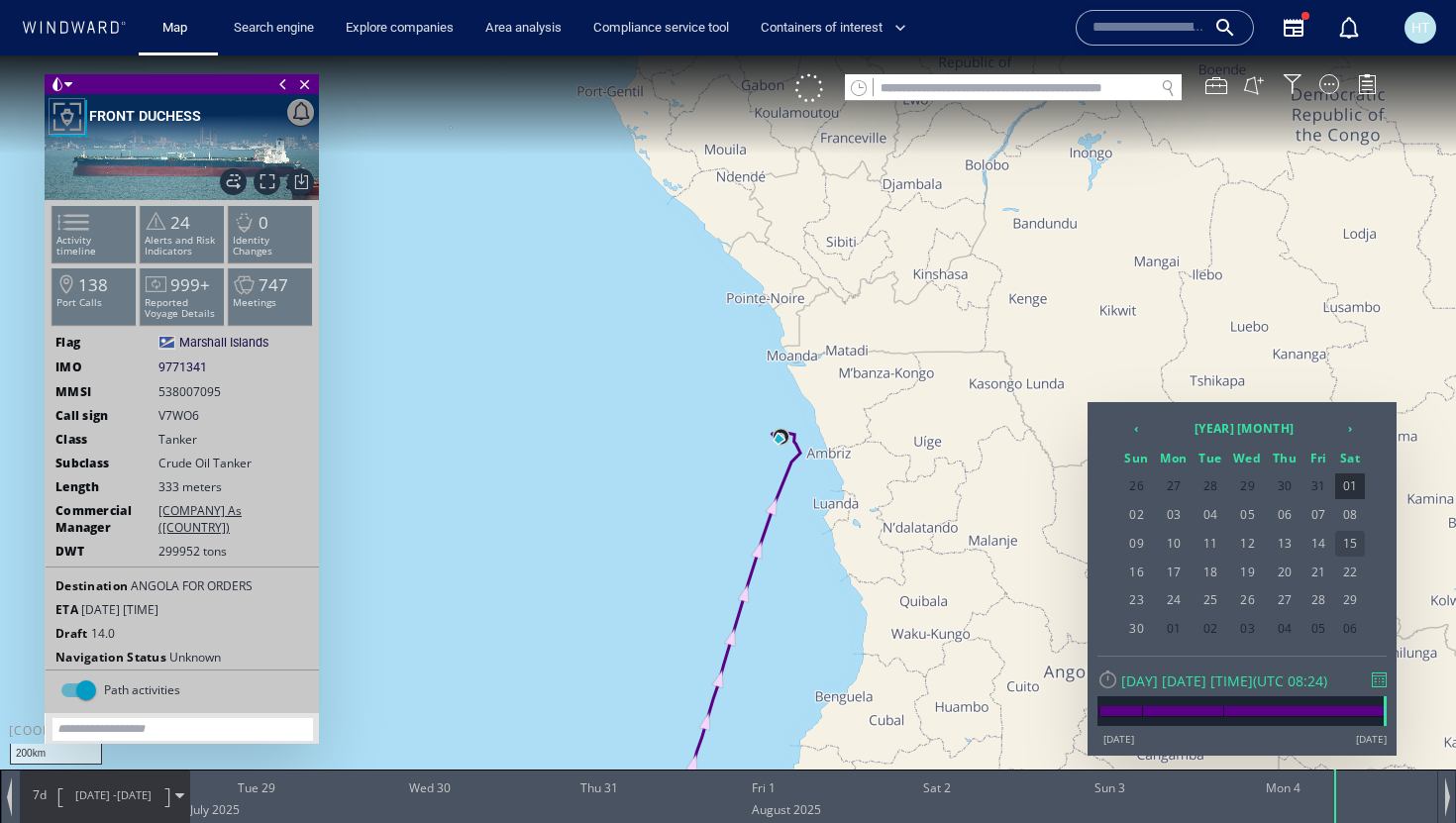 click on "15" at bounding box center (1350, 544) 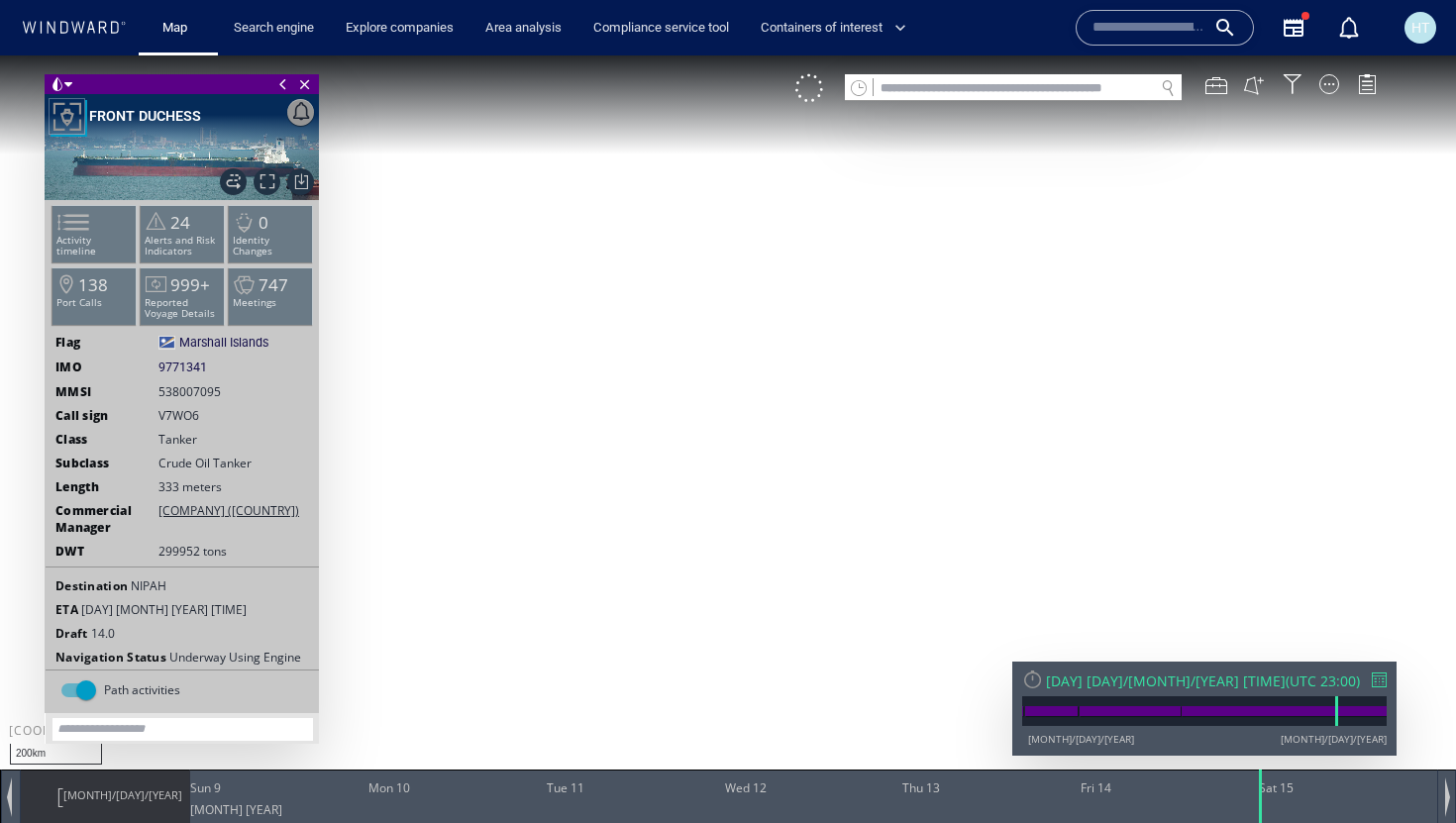 scroll, scrollTop: 0, scrollLeft: 0, axis: both 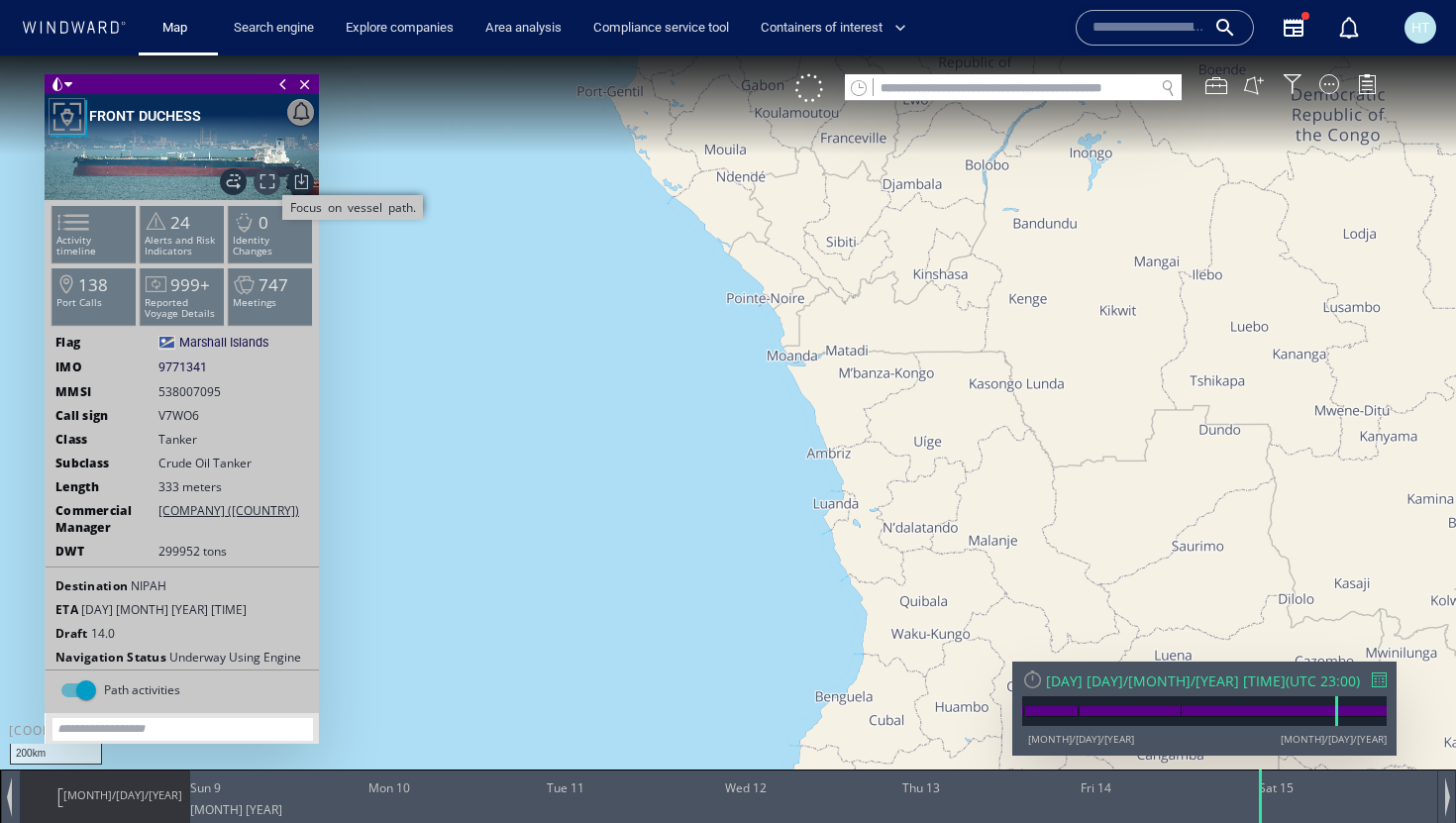click on "Focus on vessel path." at bounding box center (266, 181) 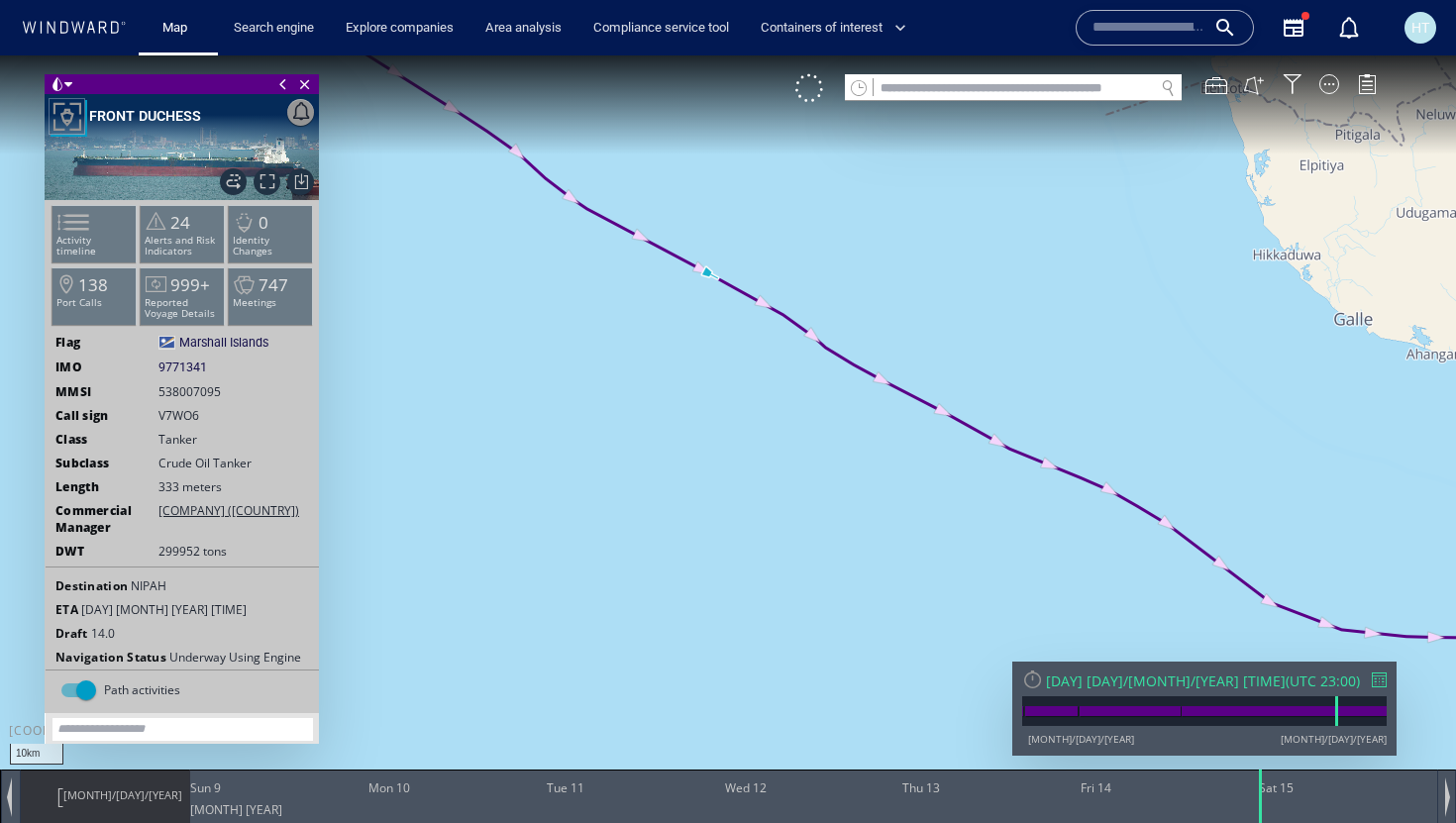 drag, startPoint x: 679, startPoint y: 432, endPoint x: 678, endPoint y: 592, distance: 160.00312 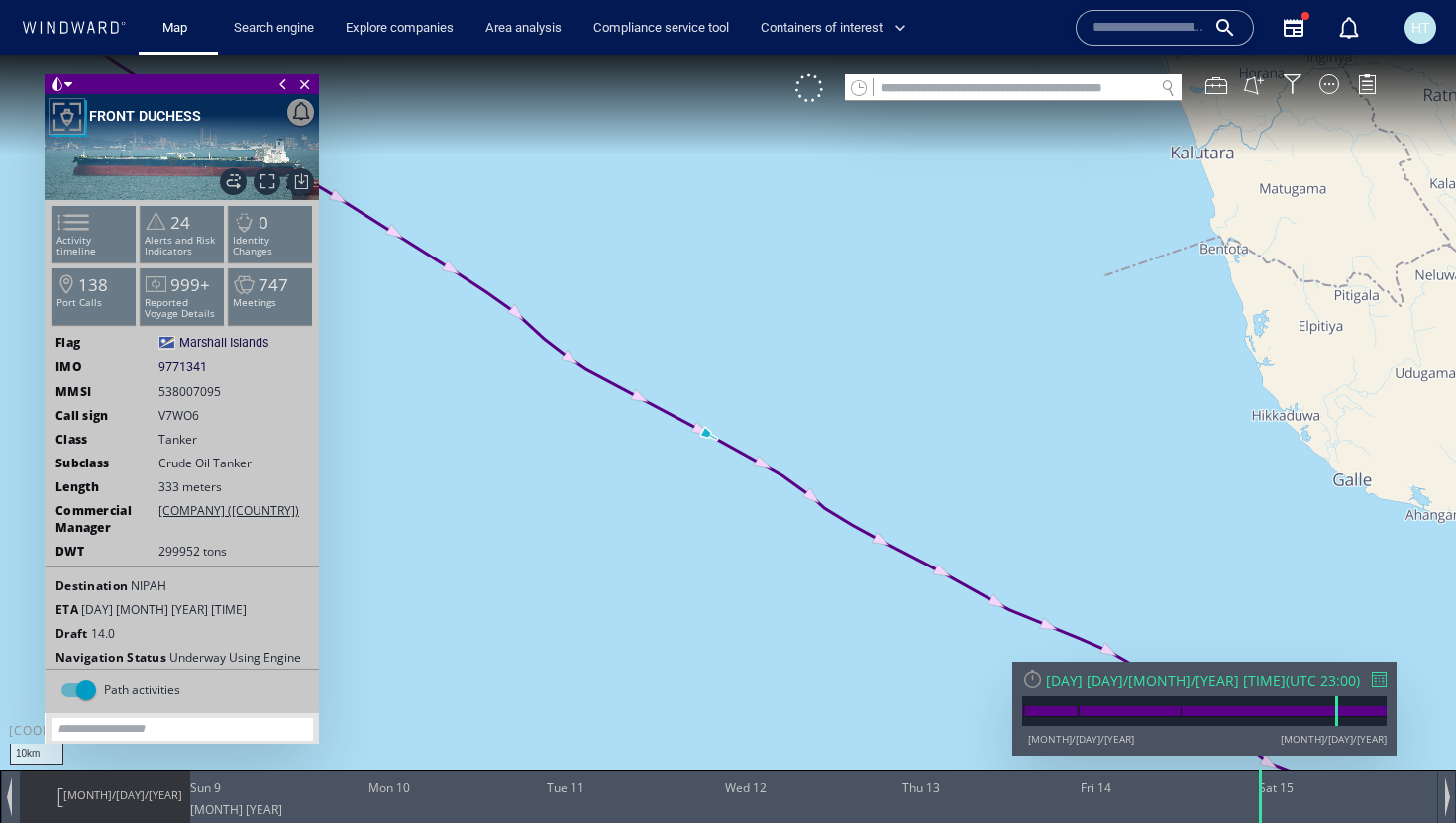 click 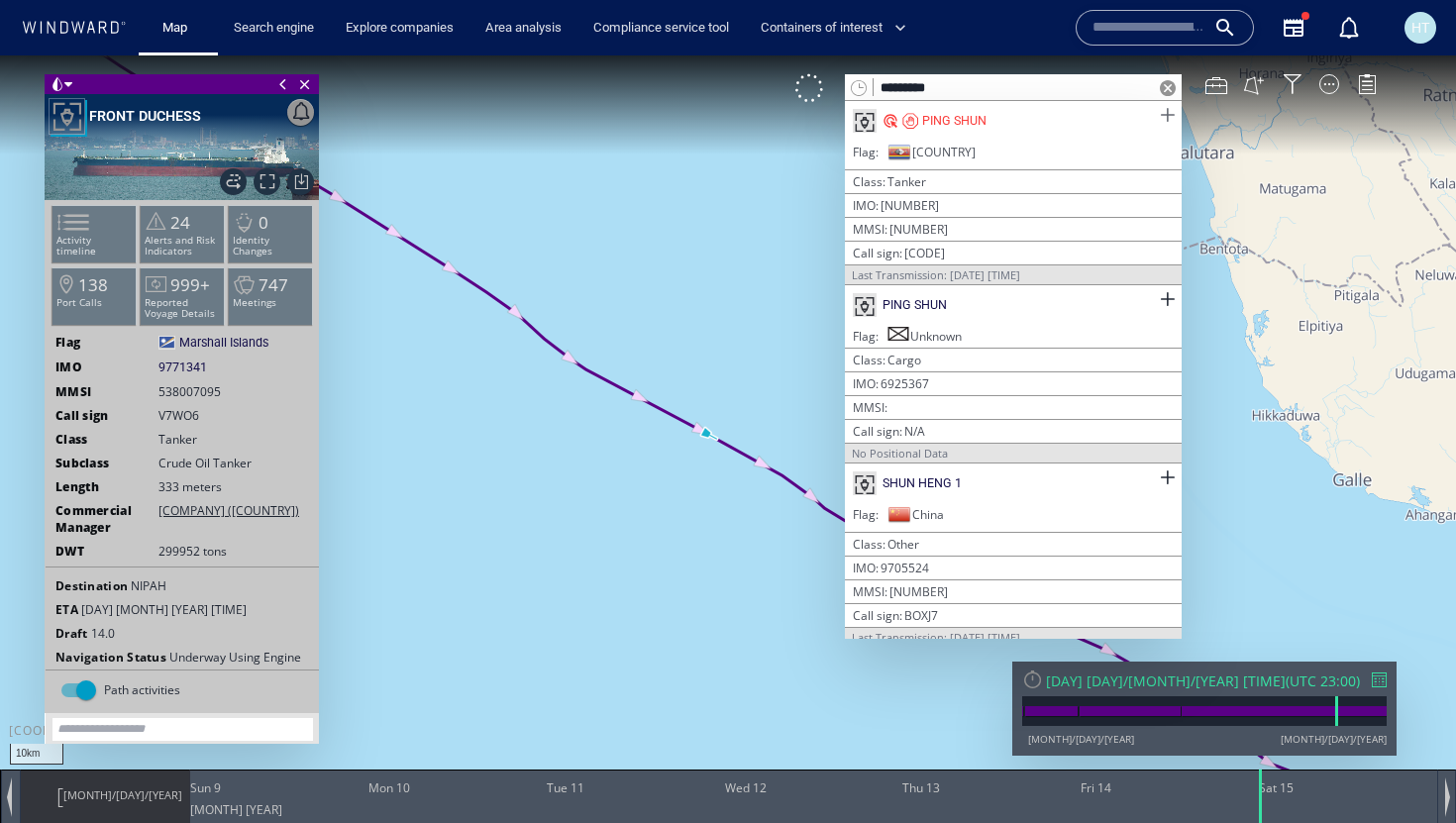 type on "*********" 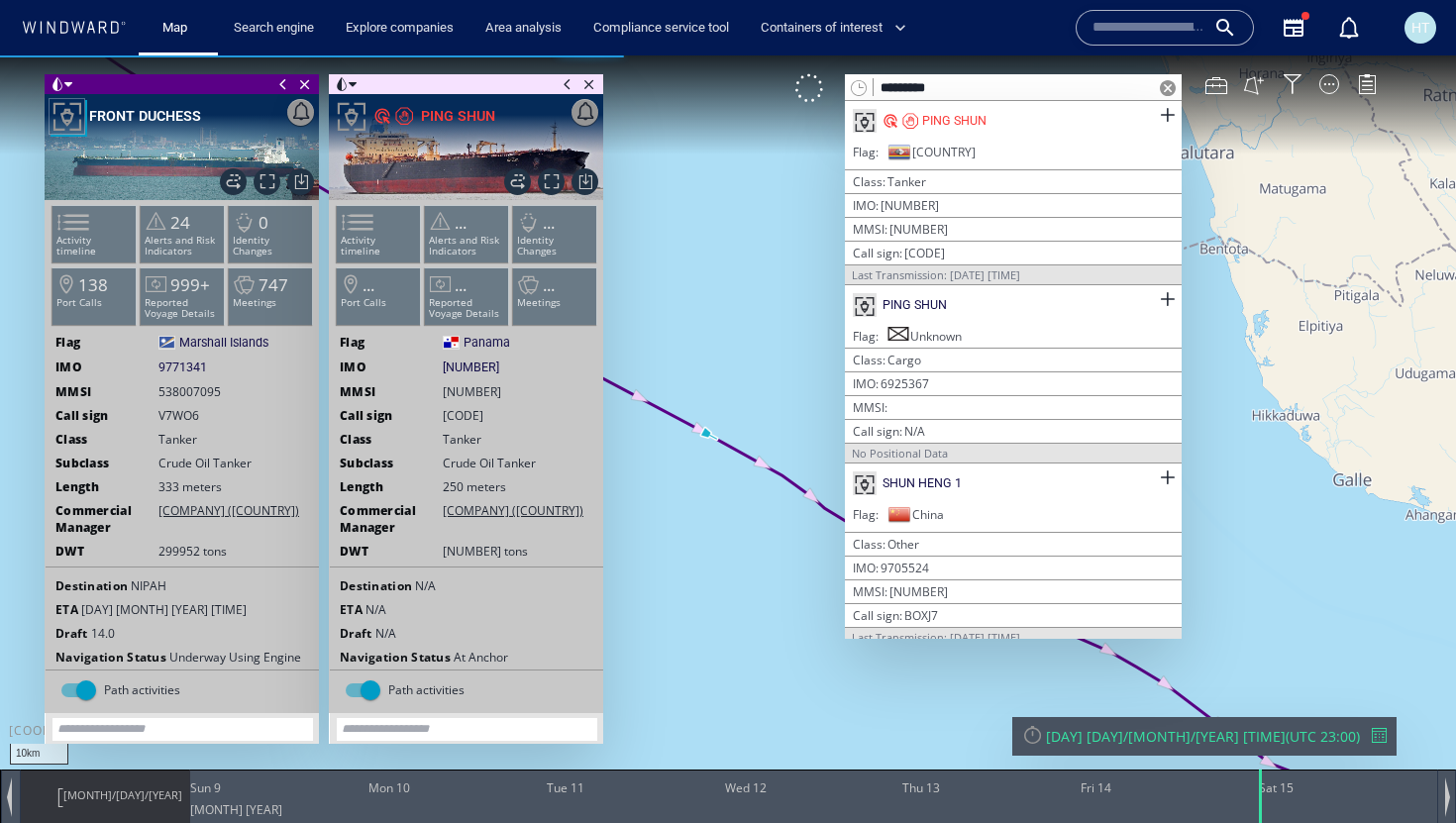 click at bounding box center [1168, 88] 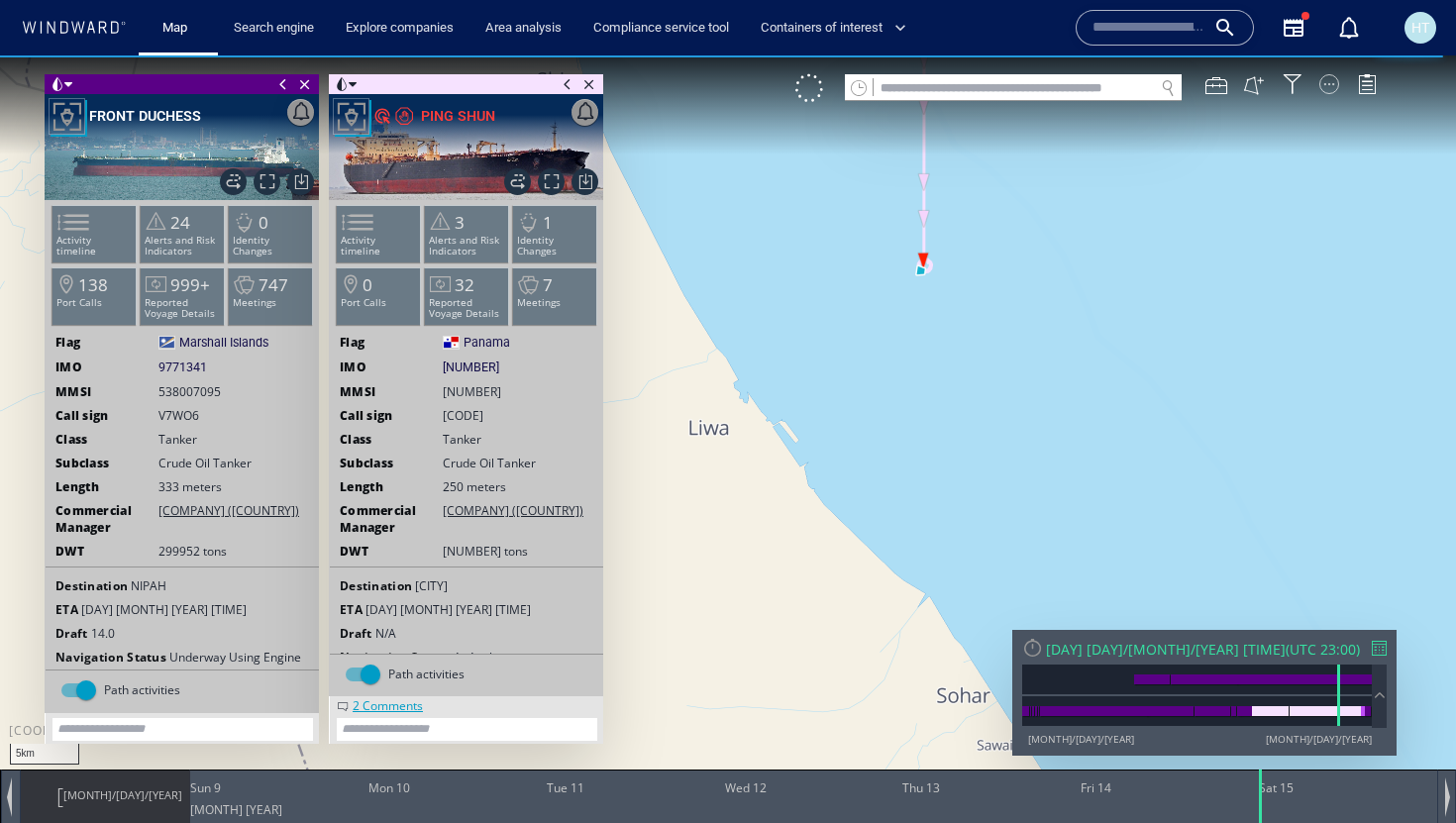 click at bounding box center (1329, 84) 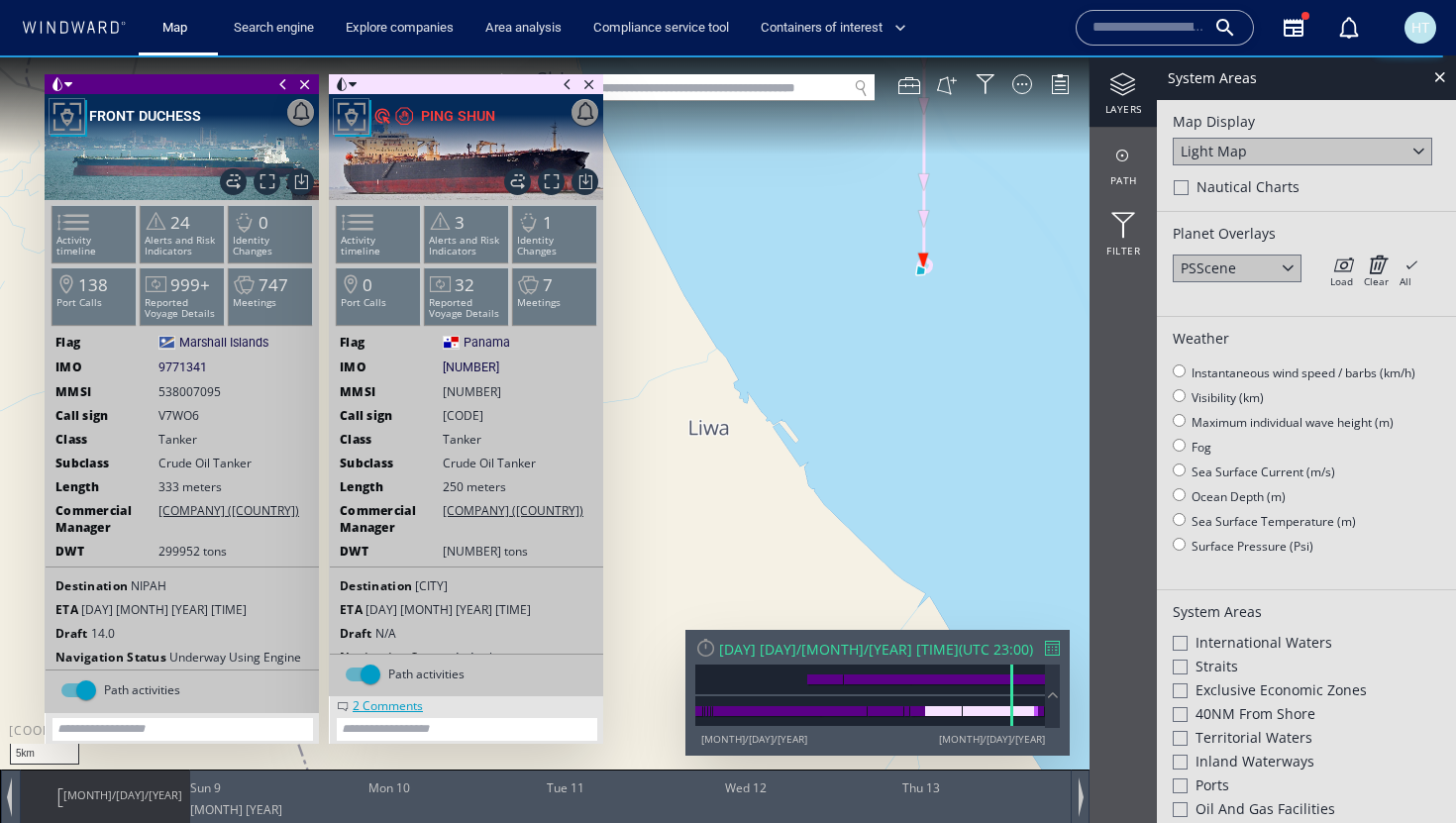click 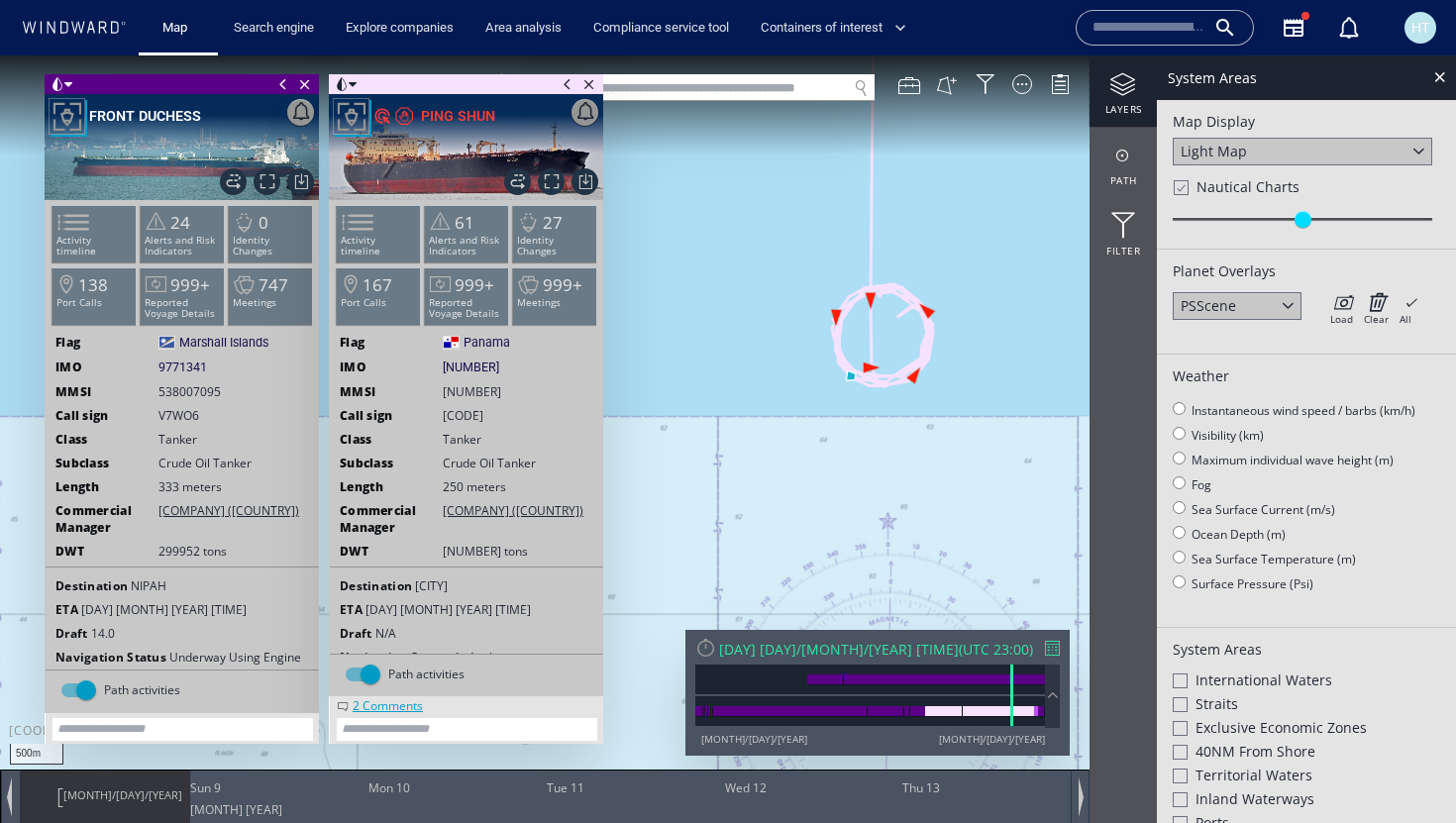 drag, startPoint x: 838, startPoint y: 221, endPoint x: 886, endPoint y: 439, distance: 223.22186 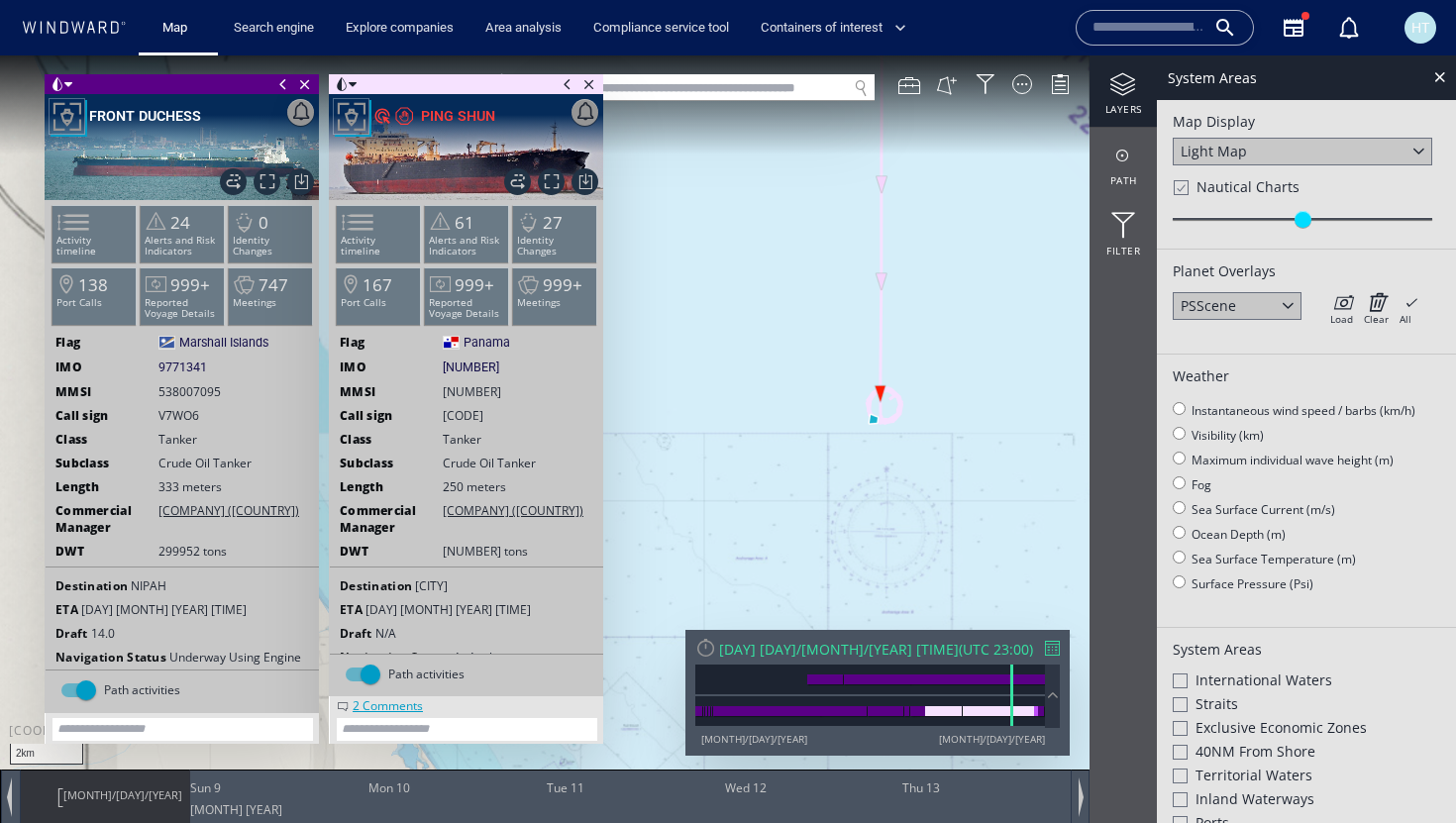 drag, startPoint x: 921, startPoint y: 490, endPoint x: 952, endPoint y: 475, distance: 34.43835 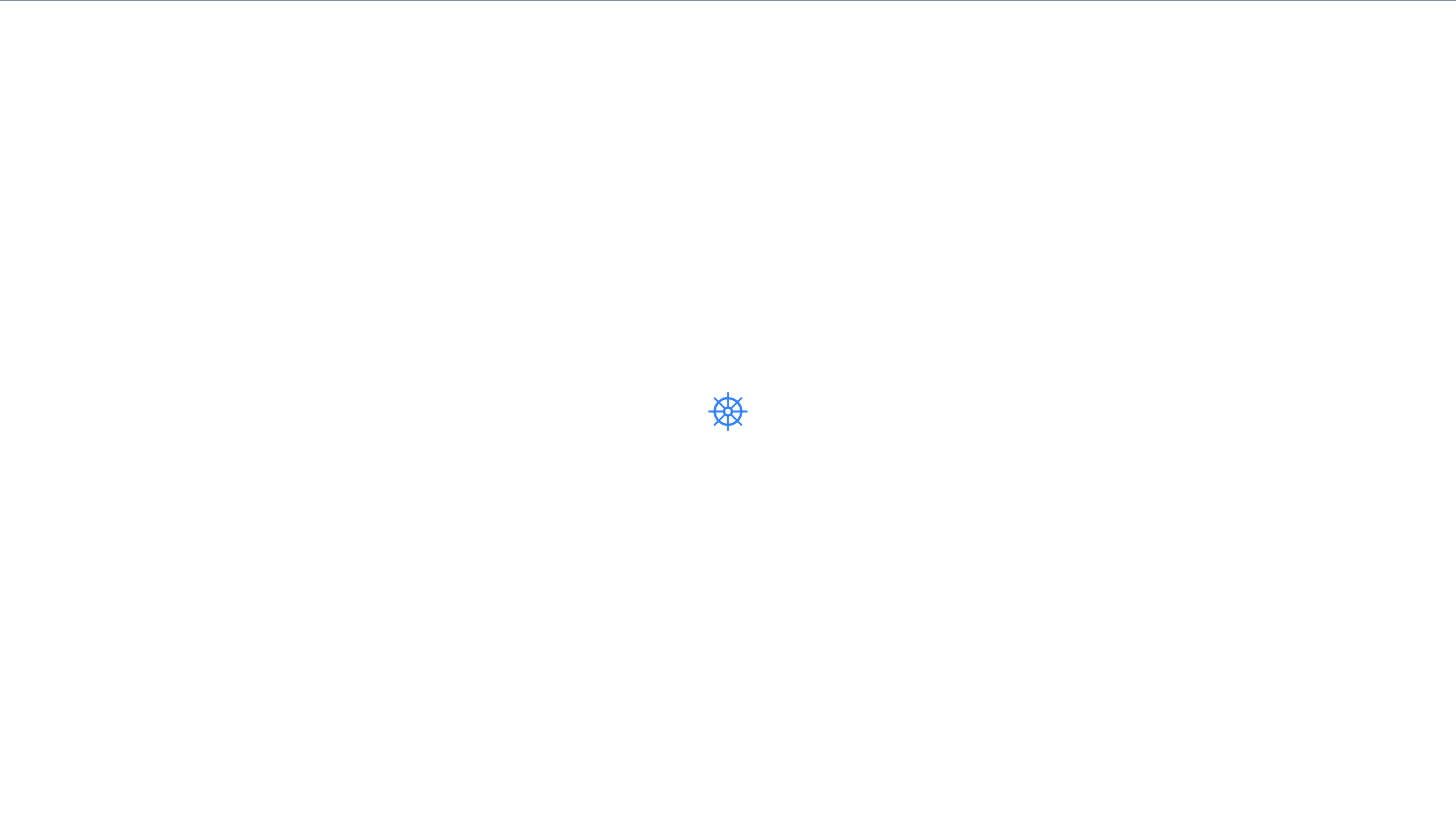 scroll, scrollTop: 0, scrollLeft: 0, axis: both 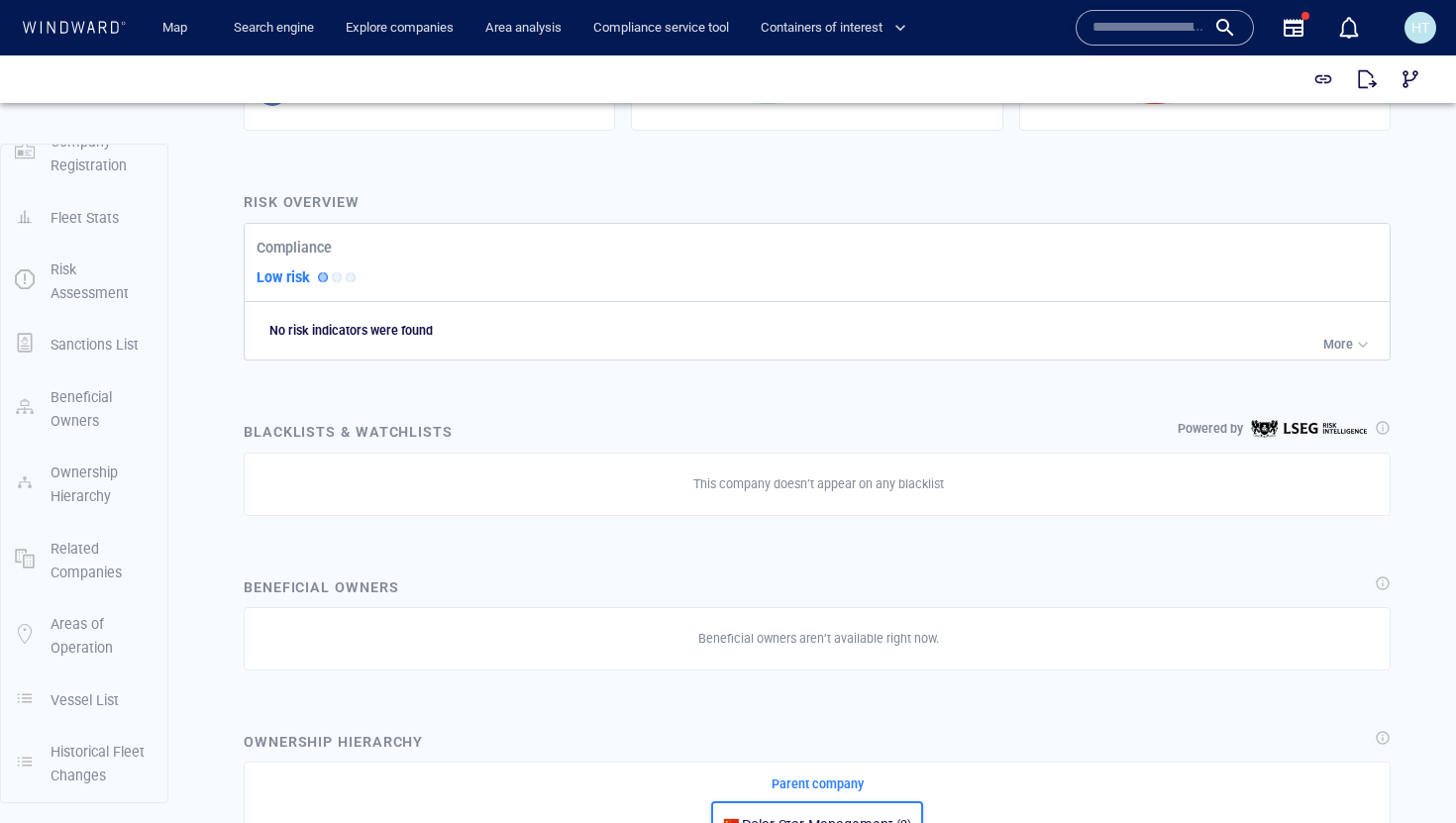 click on "More" at bounding box center (1338, 345) 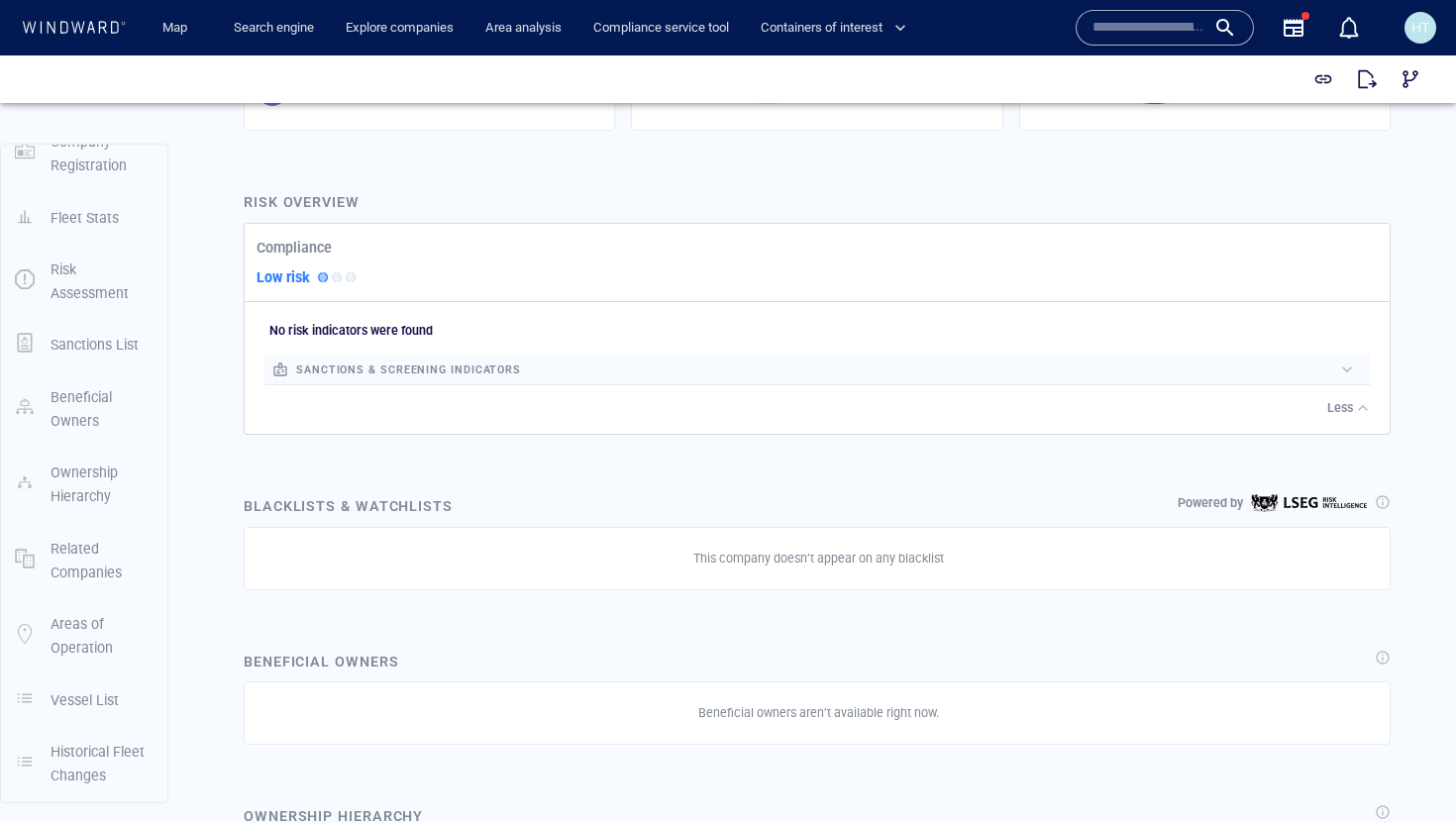 click on "sanctions & screening indicators" at bounding box center (817, 369) 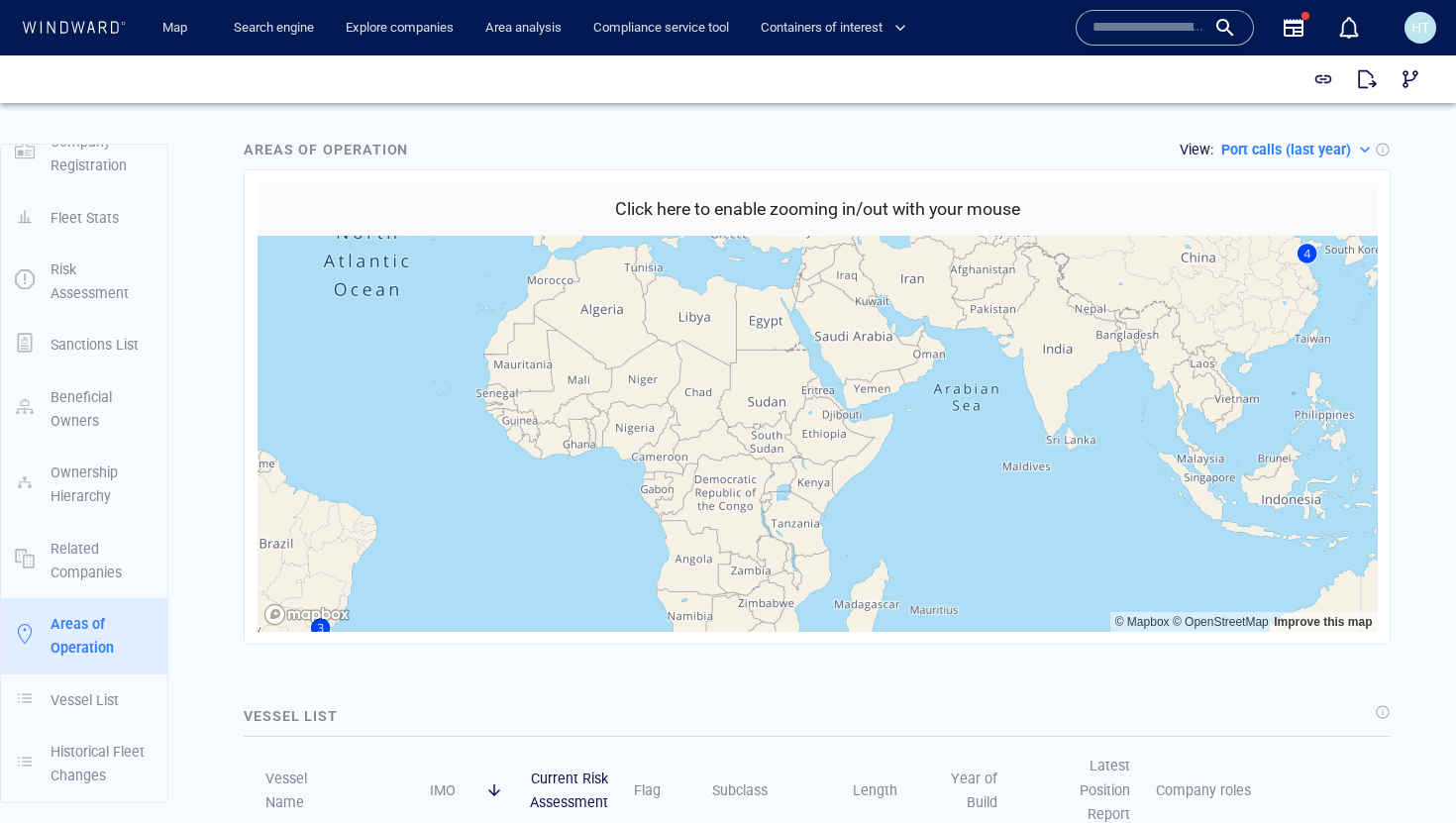 scroll, scrollTop: 1801, scrollLeft: 0, axis: vertical 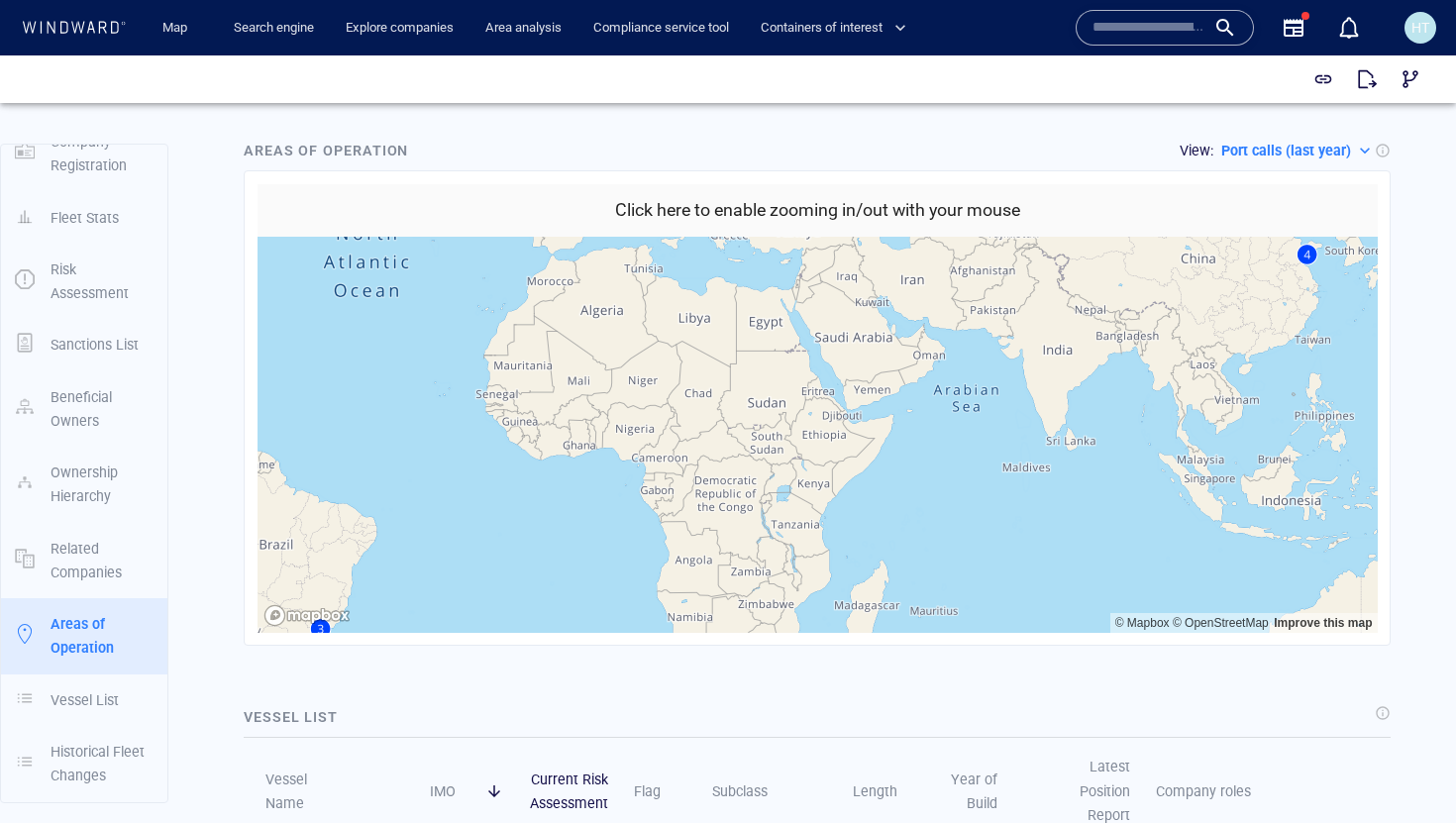 click on "Port calls (last year)" at bounding box center [1286, 151] 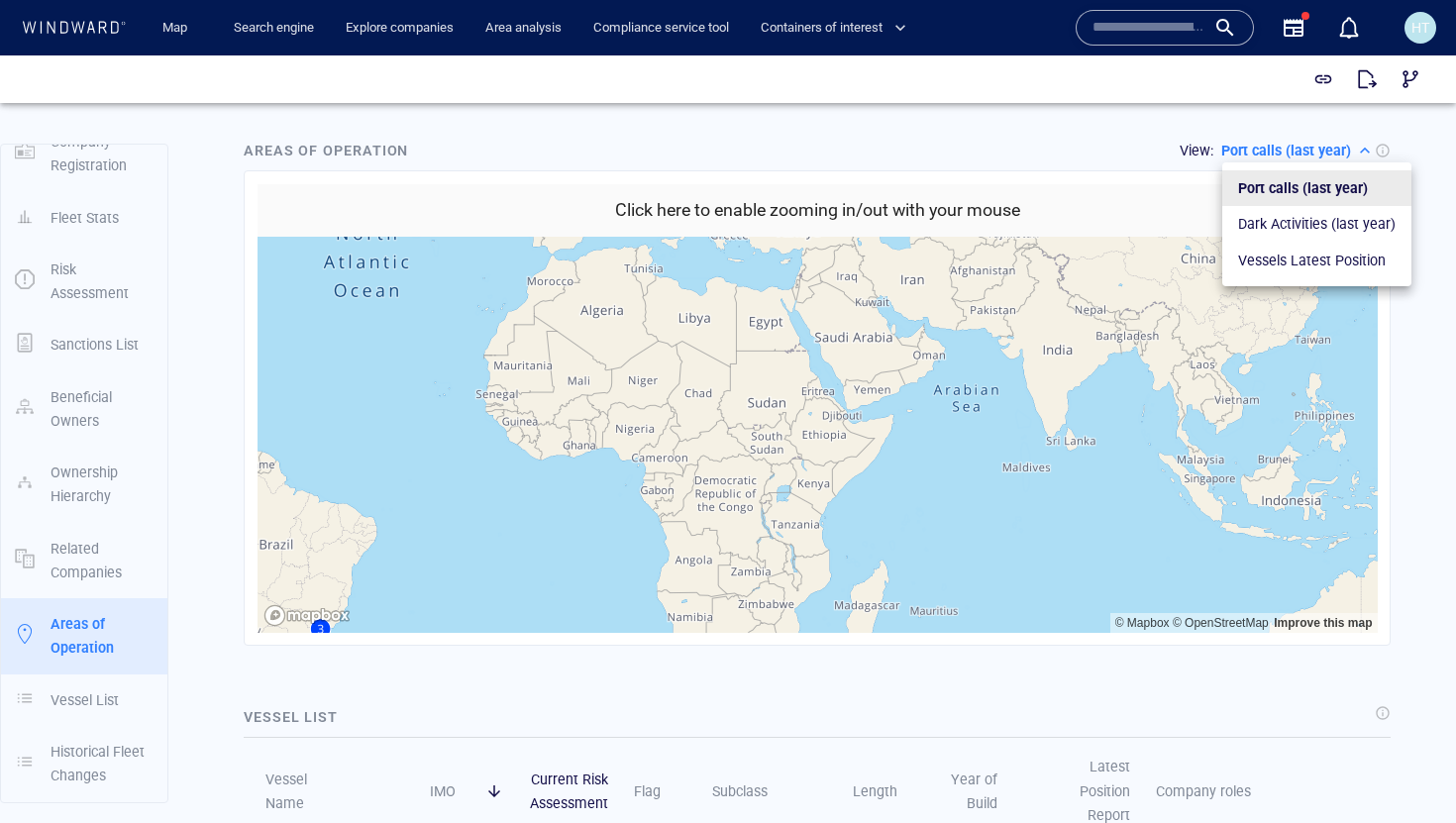 click on "Vessels Latest Position" at bounding box center (1311, 260) 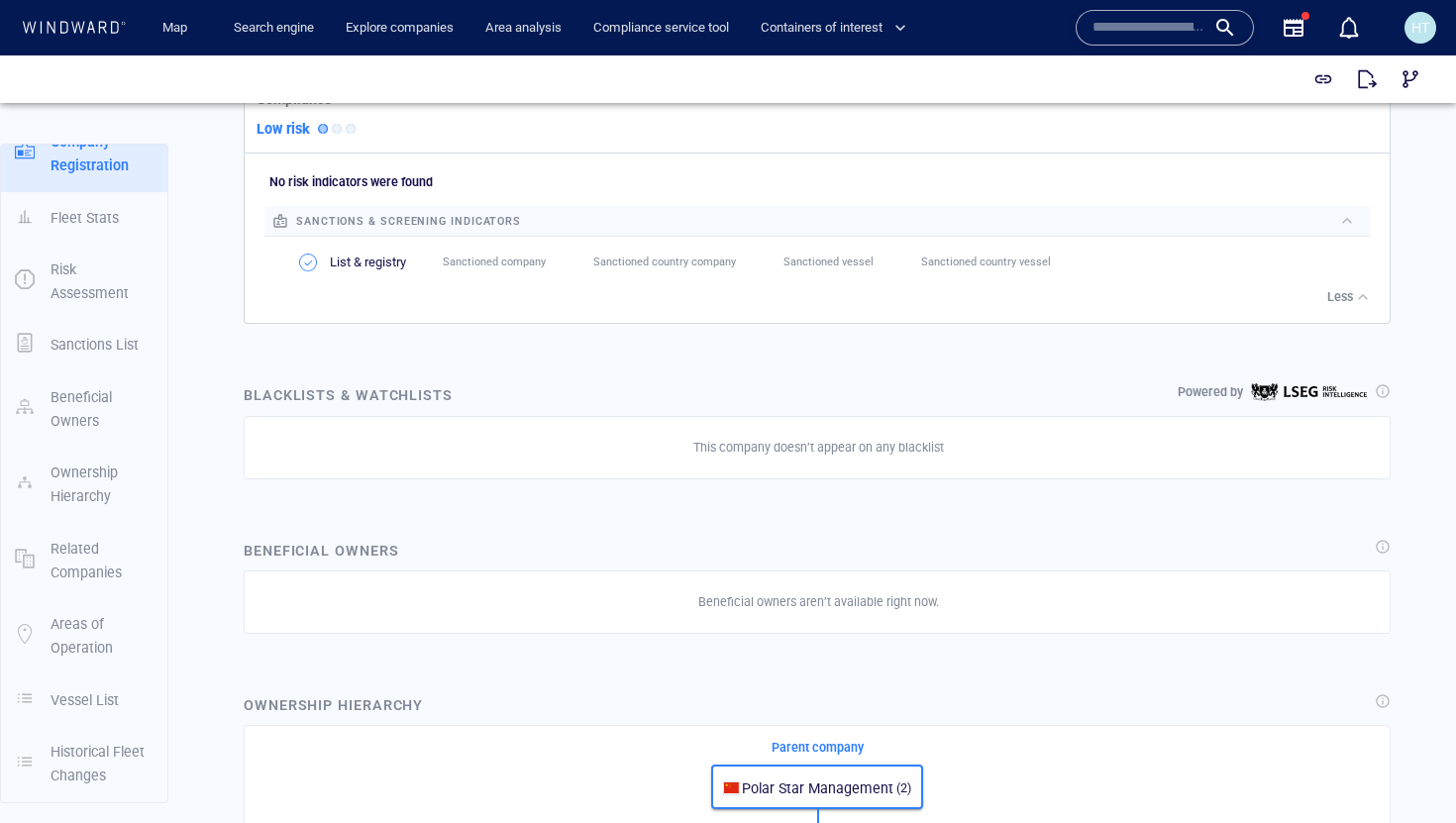 scroll, scrollTop: 59, scrollLeft: 0, axis: vertical 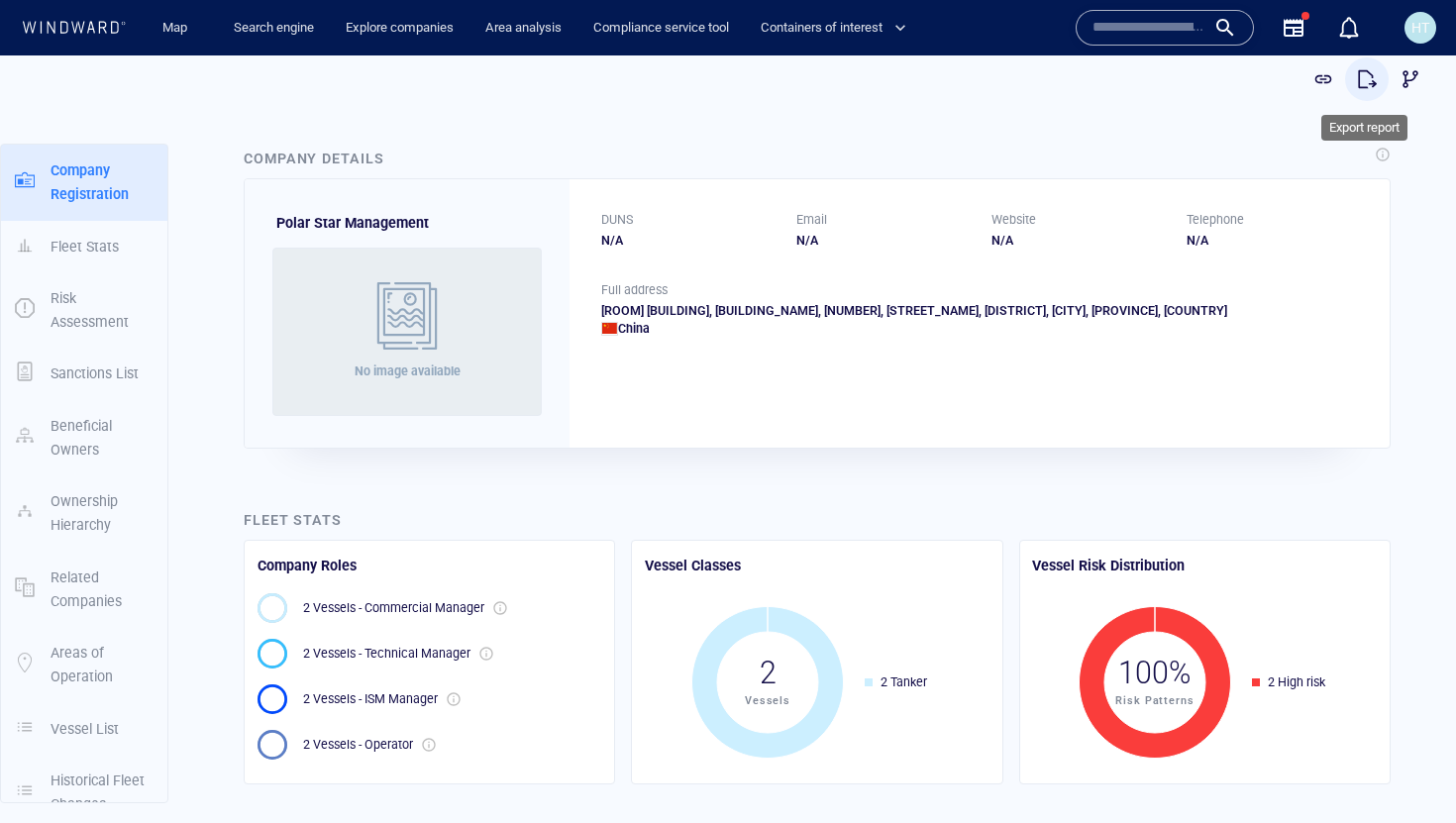 click at bounding box center [1367, 79] 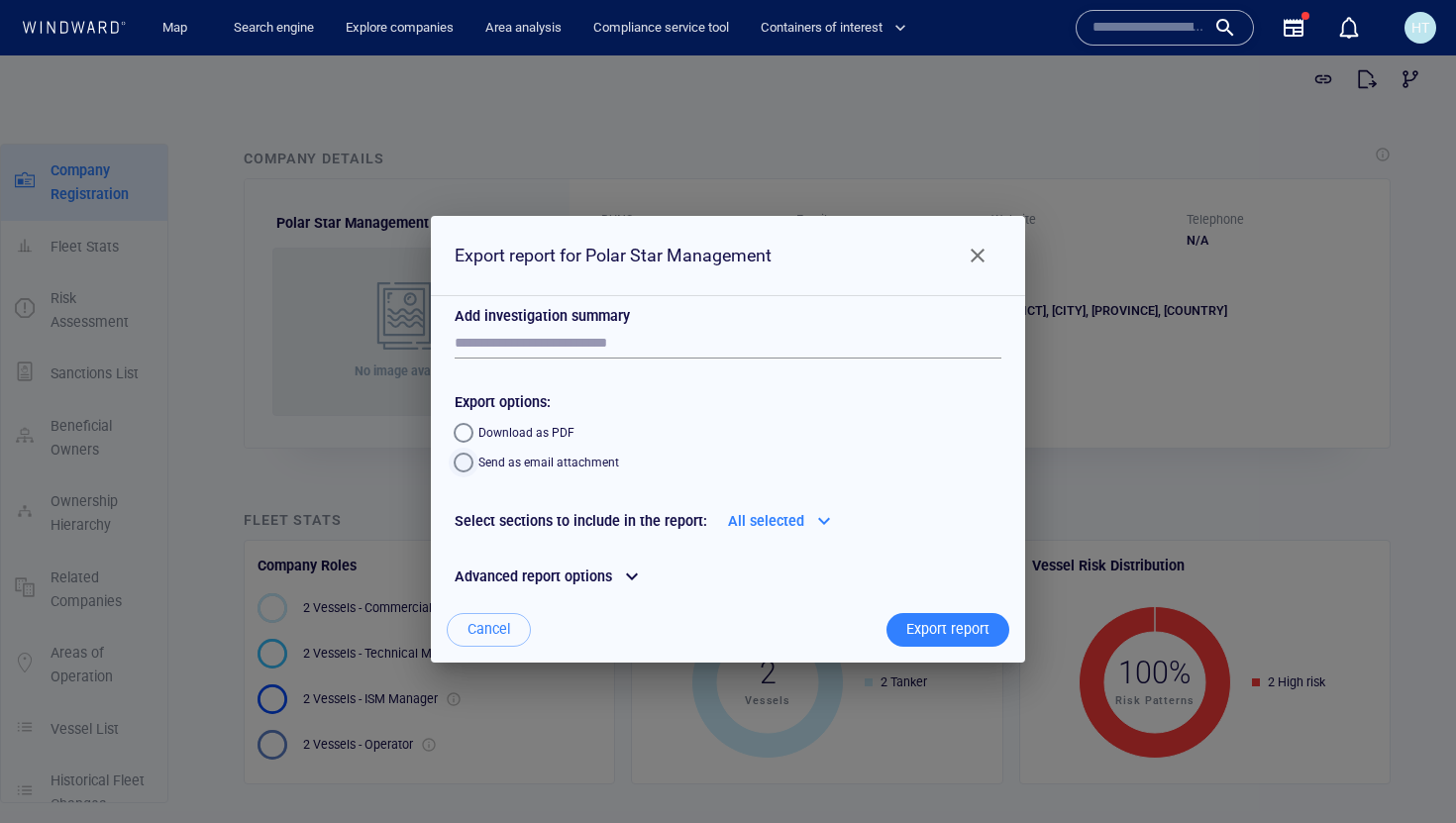 click at bounding box center [464, 463] 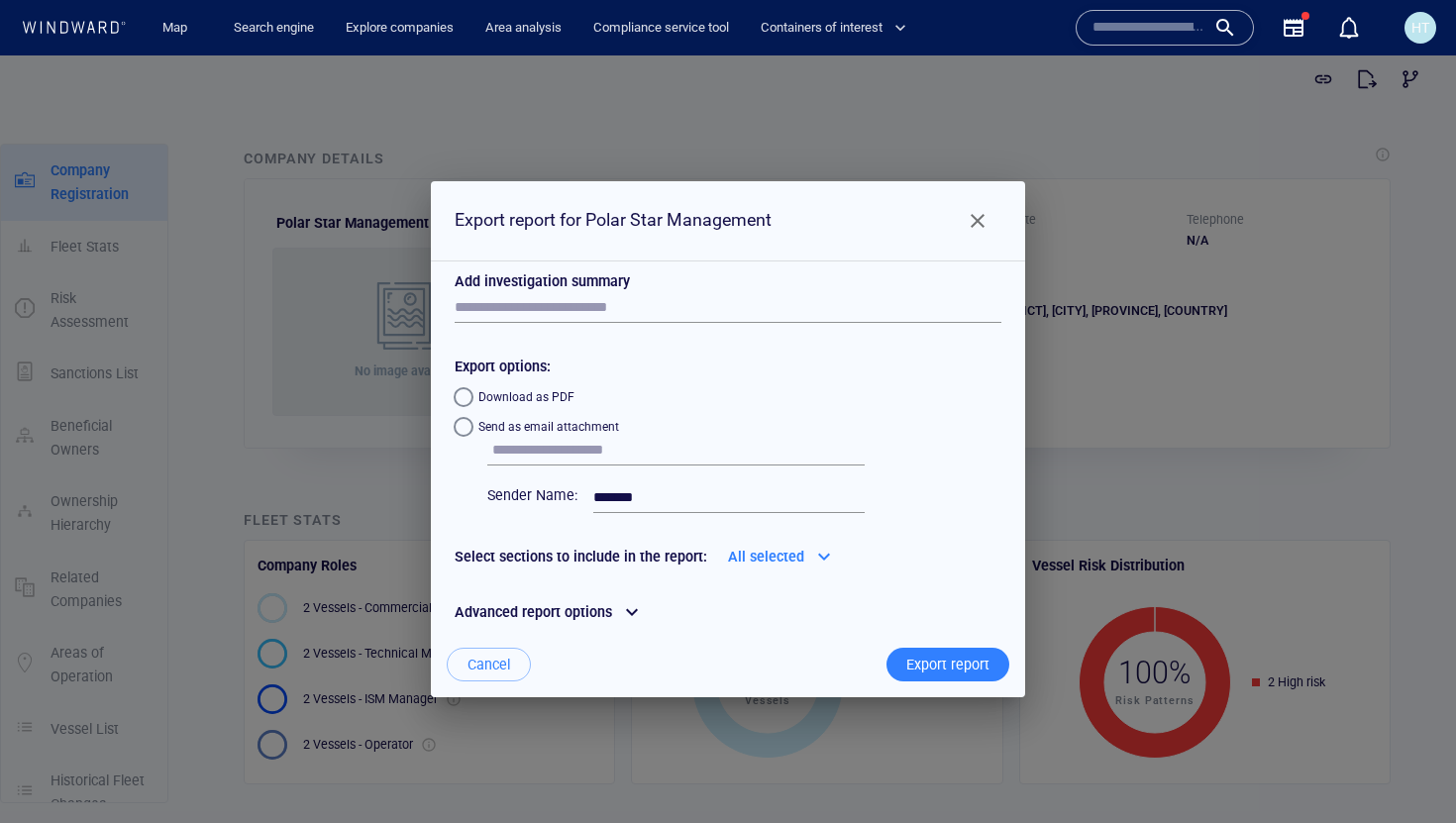 click at bounding box center [678, 451] 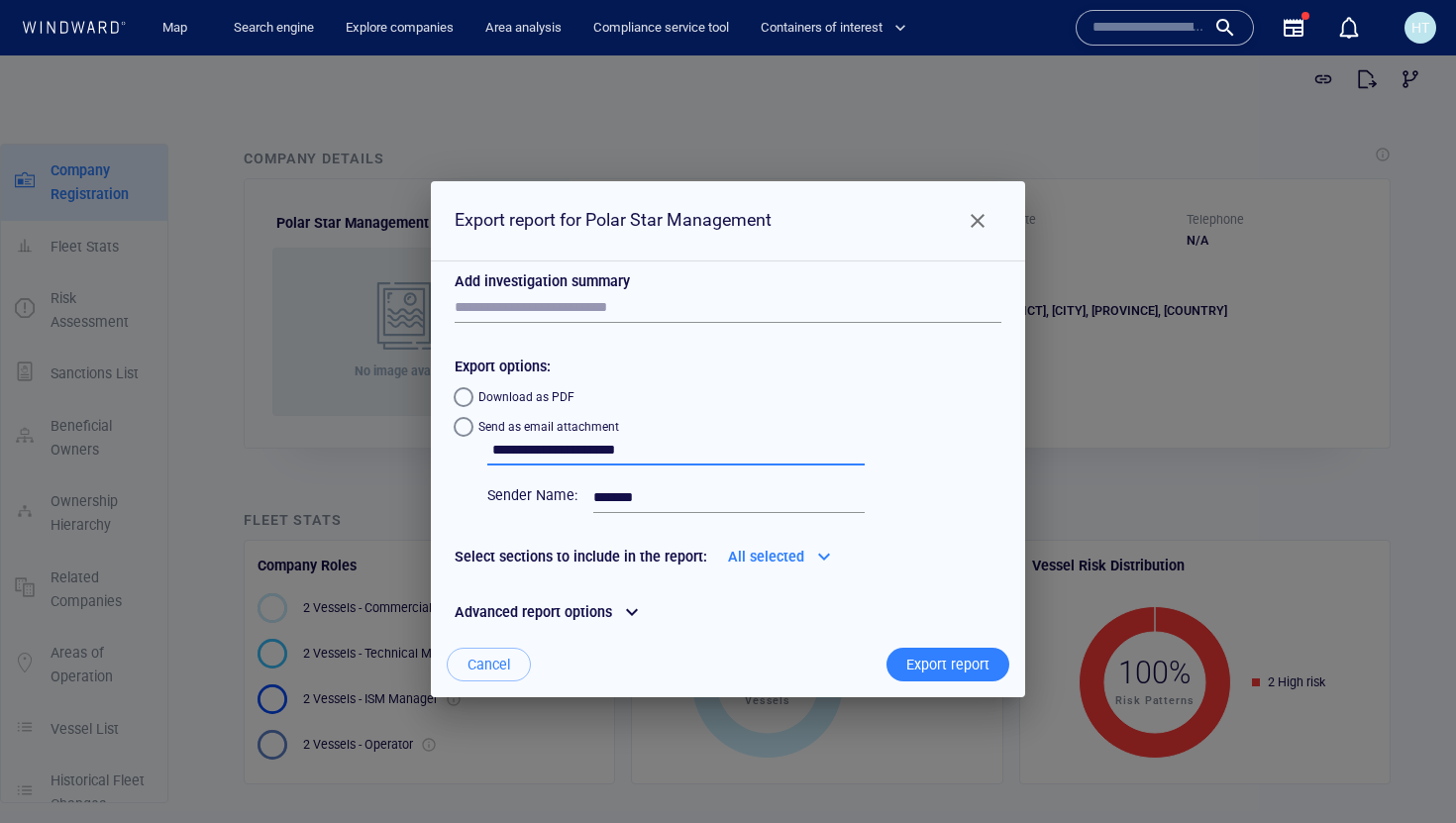 type on "**********" 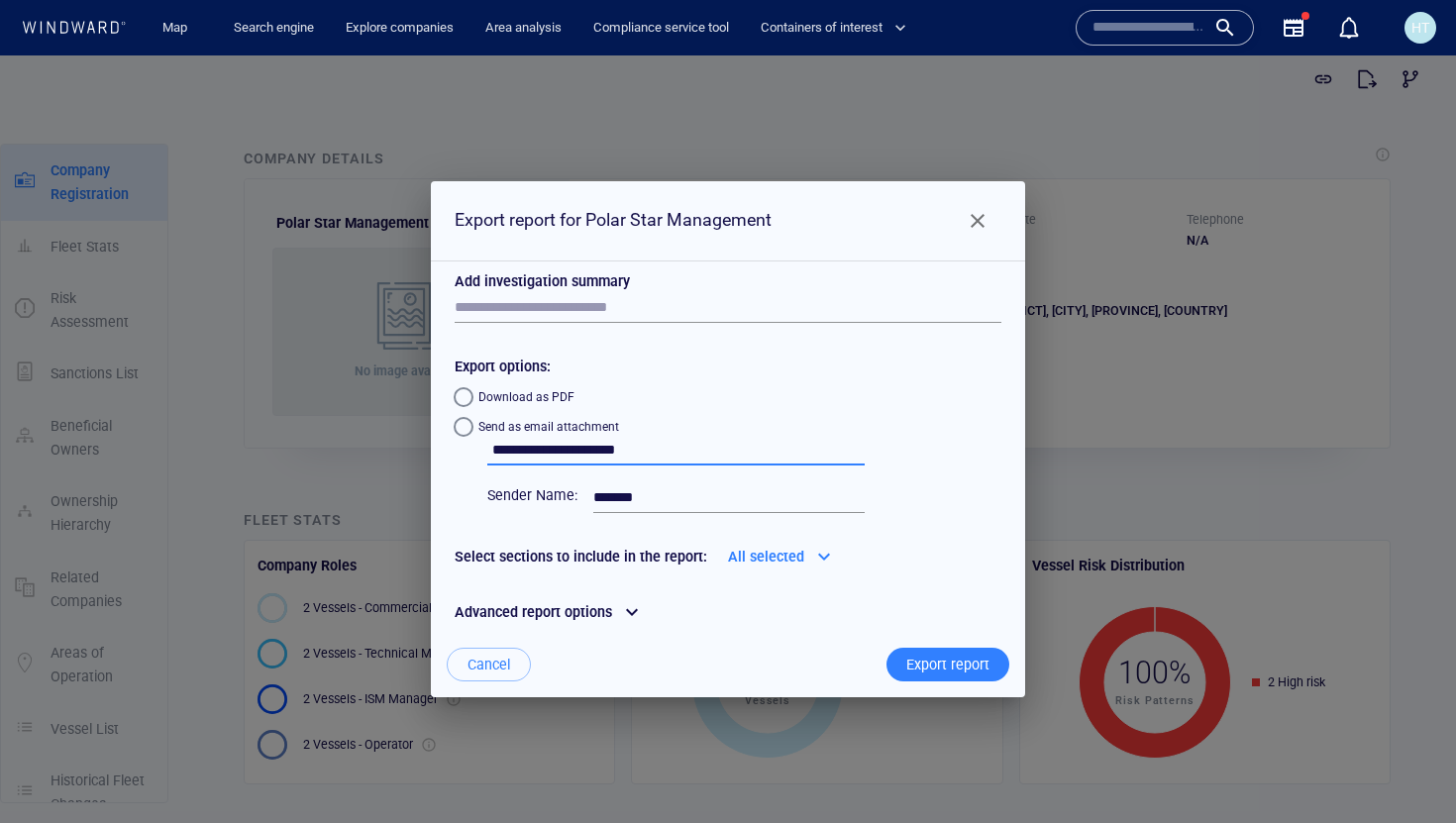 type 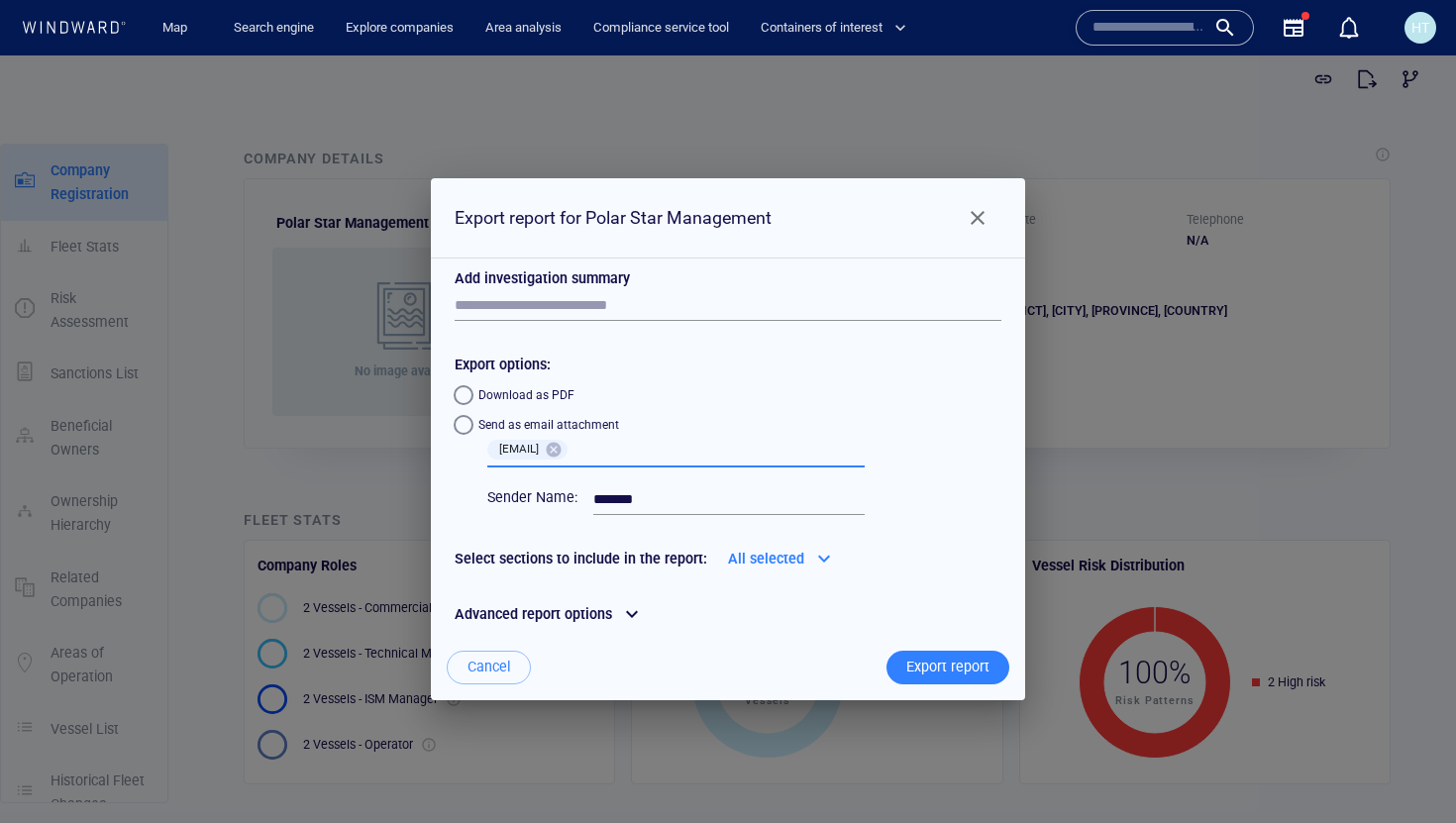 click at bounding box center [978, 218] 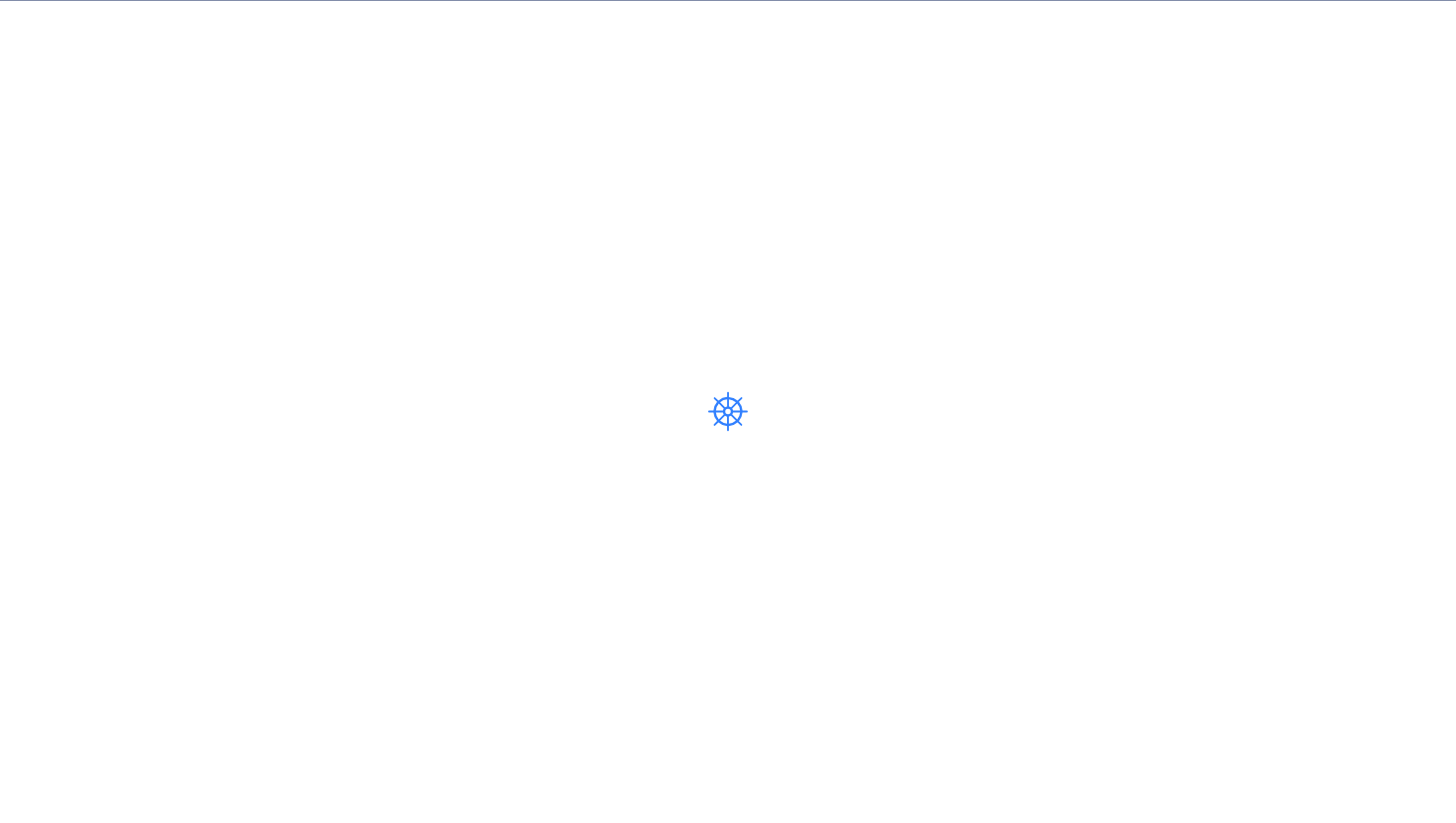 scroll, scrollTop: 0, scrollLeft: 0, axis: both 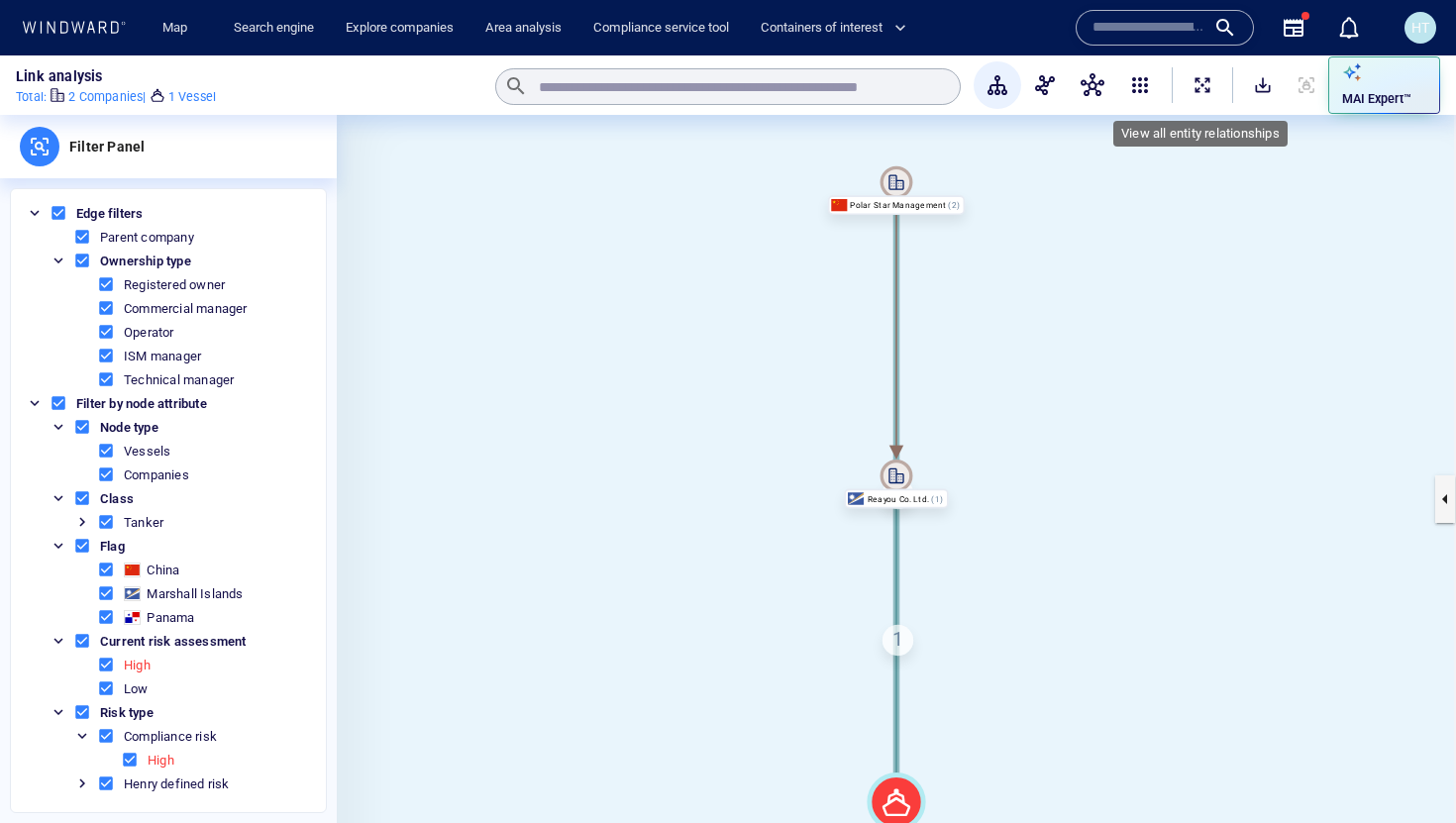 click at bounding box center [1202, 85] 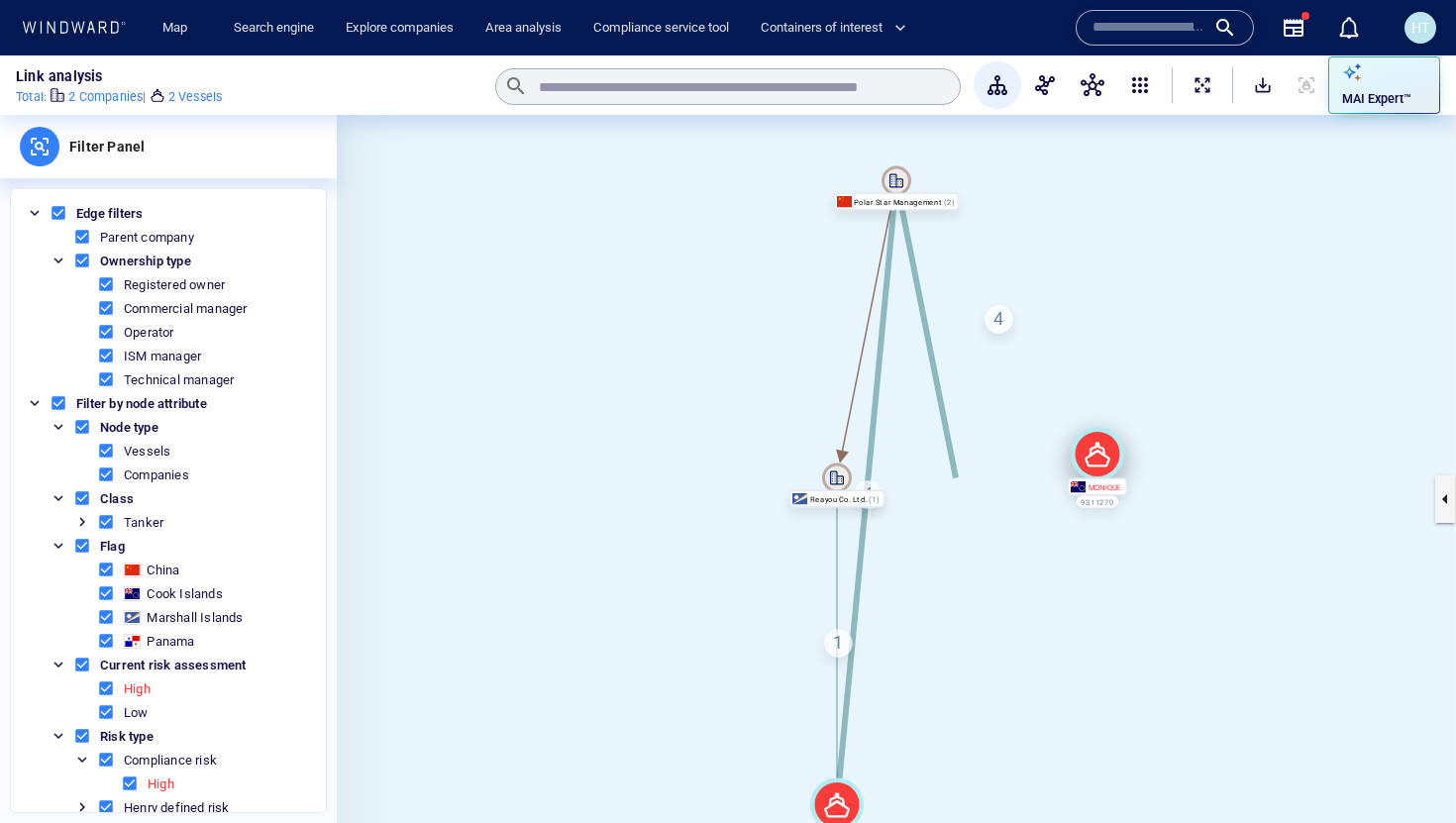 drag, startPoint x: 944, startPoint y: 490, endPoint x: 1110, endPoint y: 460, distance: 168.68906 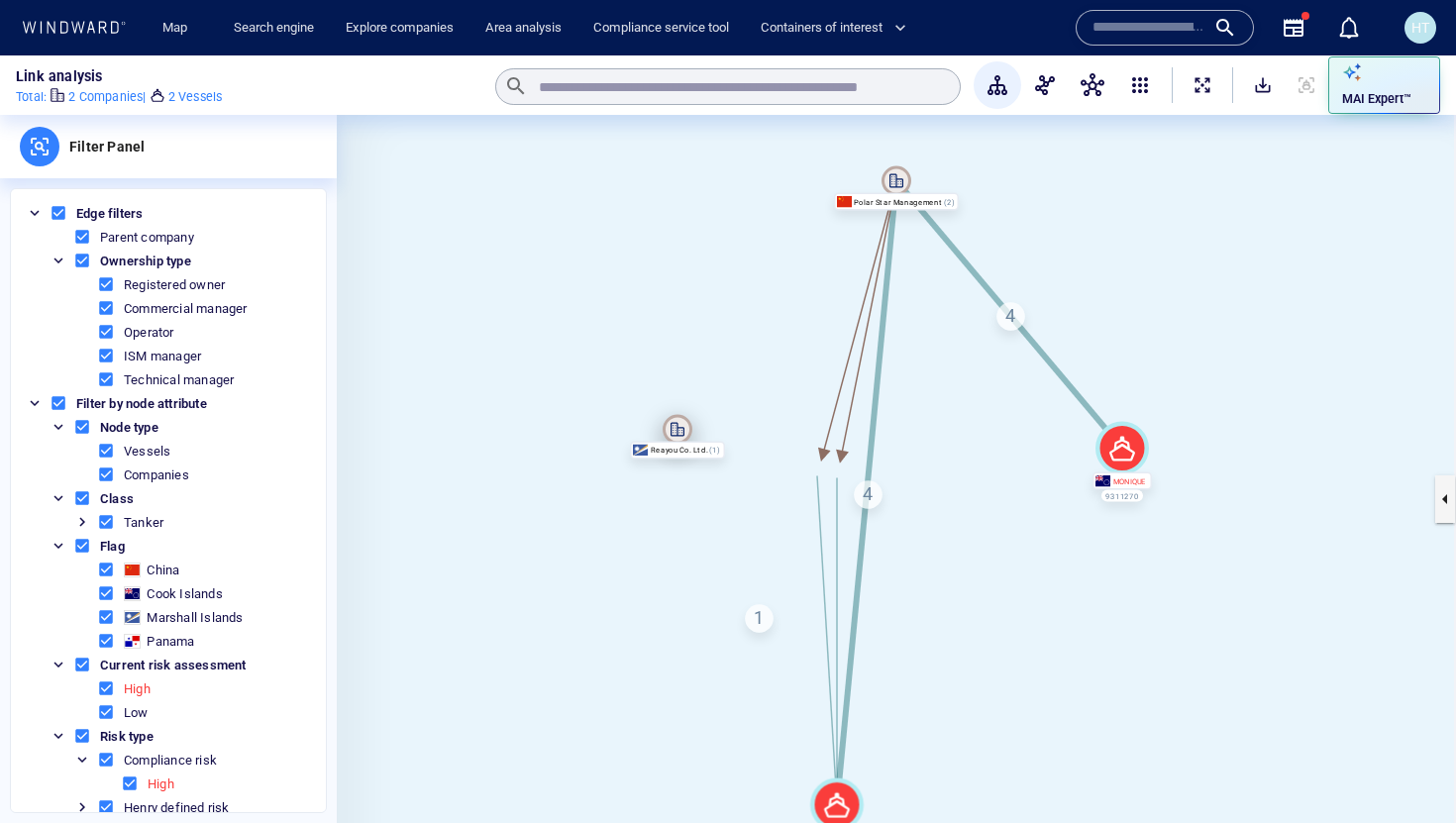 drag, startPoint x: 842, startPoint y: 484, endPoint x: 683, endPoint y: 436, distance: 166.08733 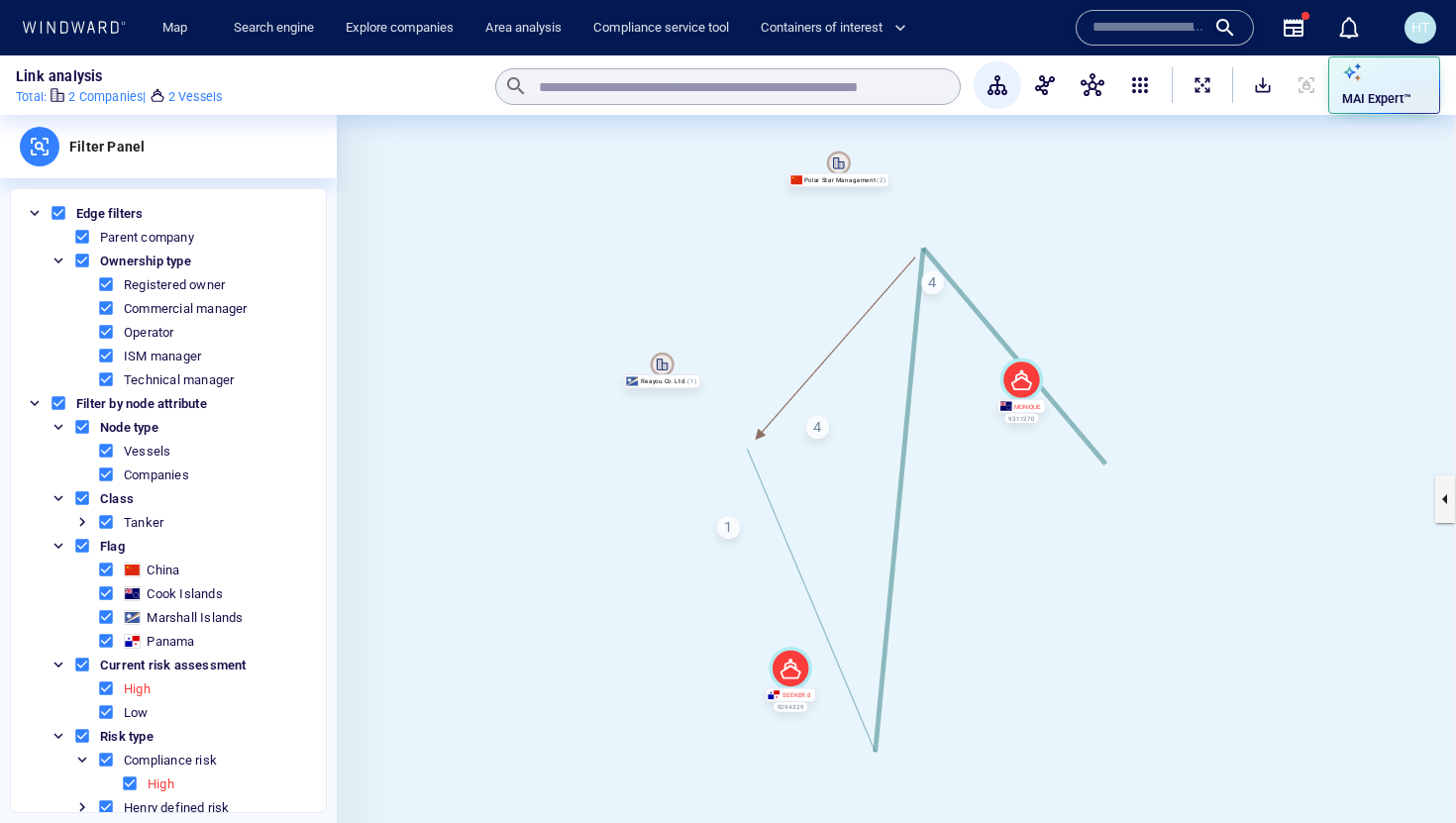 drag, startPoint x: 1024, startPoint y: 613, endPoint x: 940, endPoint y: 524, distance: 122.38055 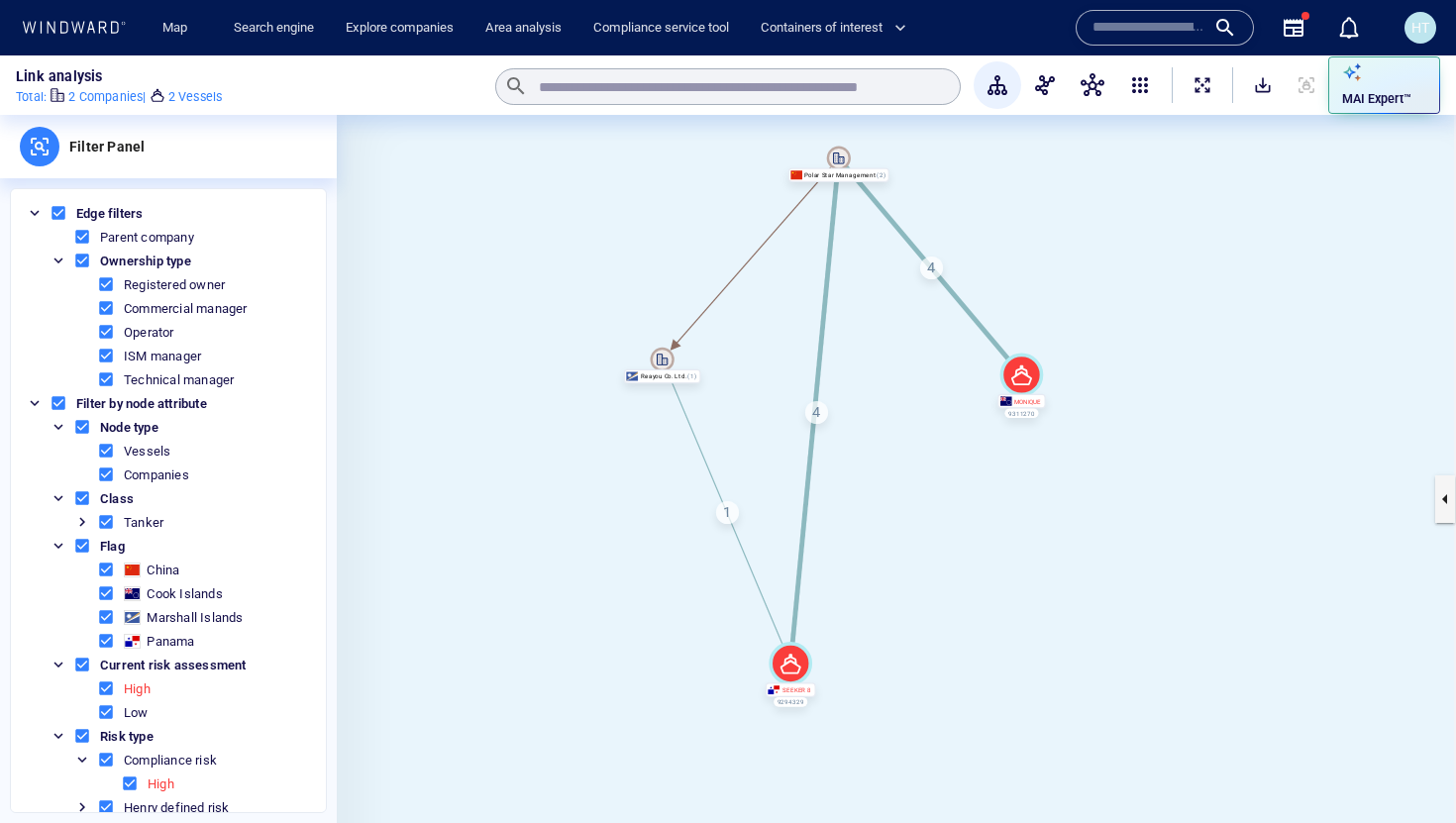 click on "Polar Star Management" at bounding box center (838, 174) 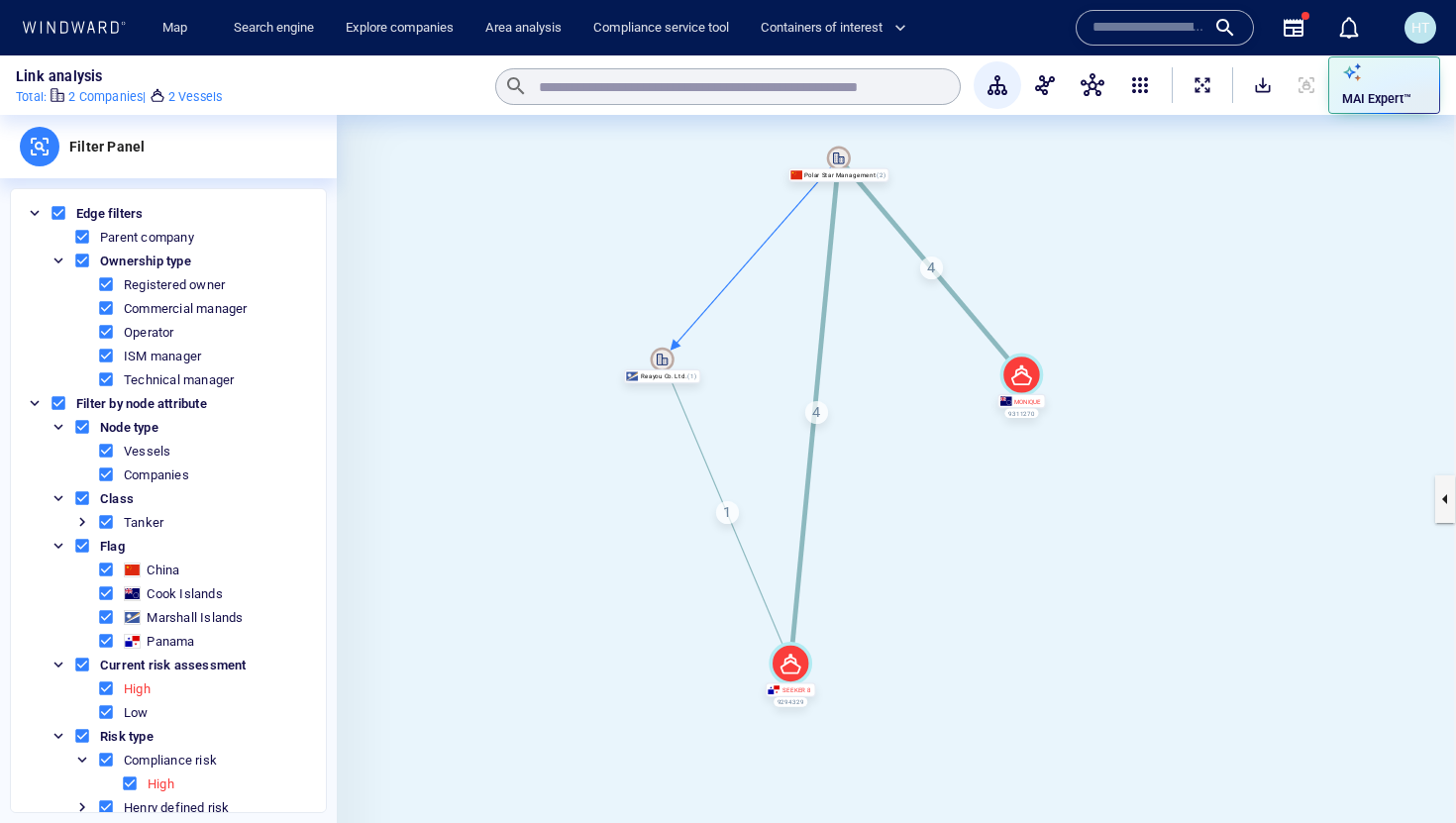click at bounding box center (1149, 28) 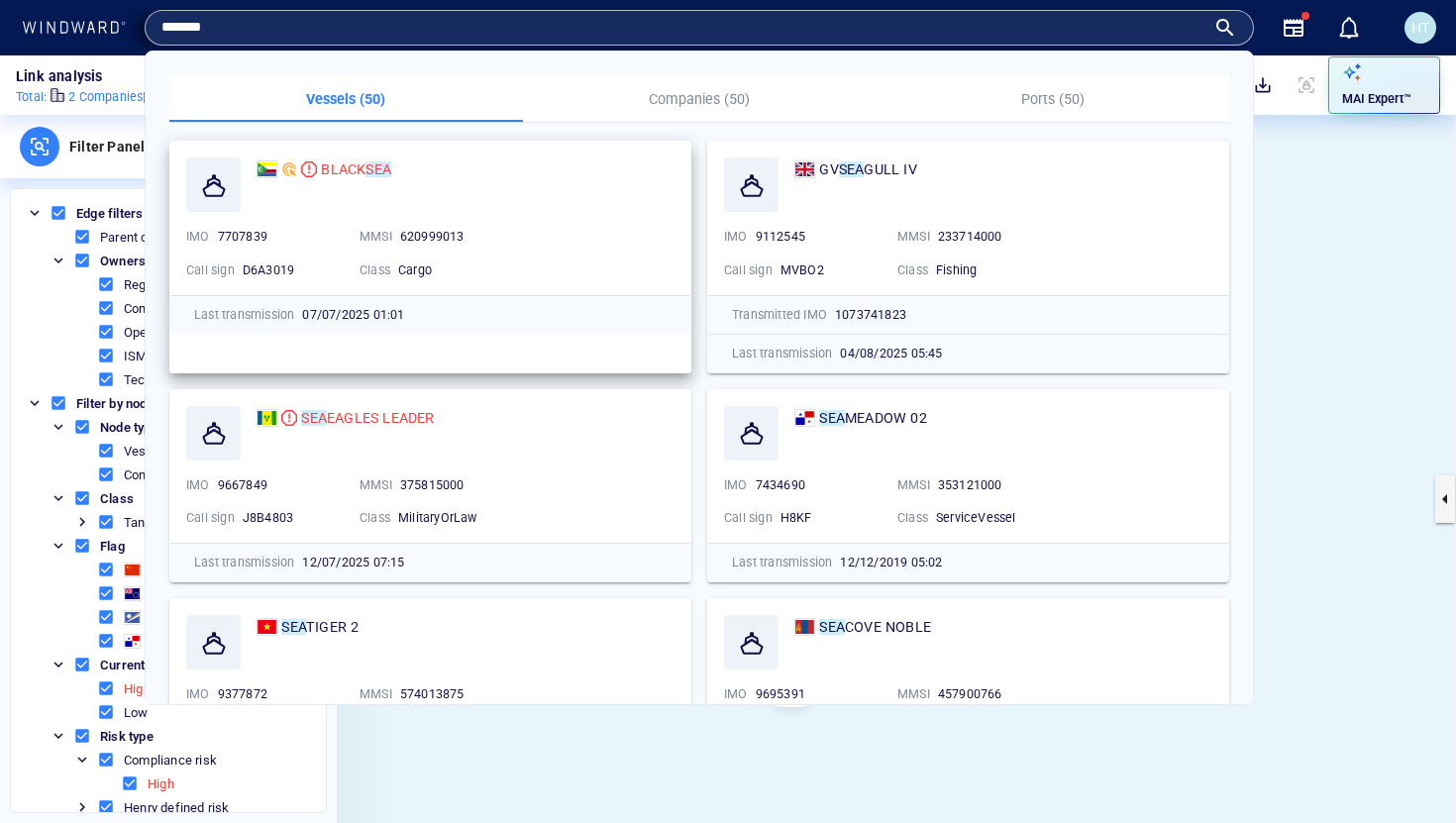 type on "*******" 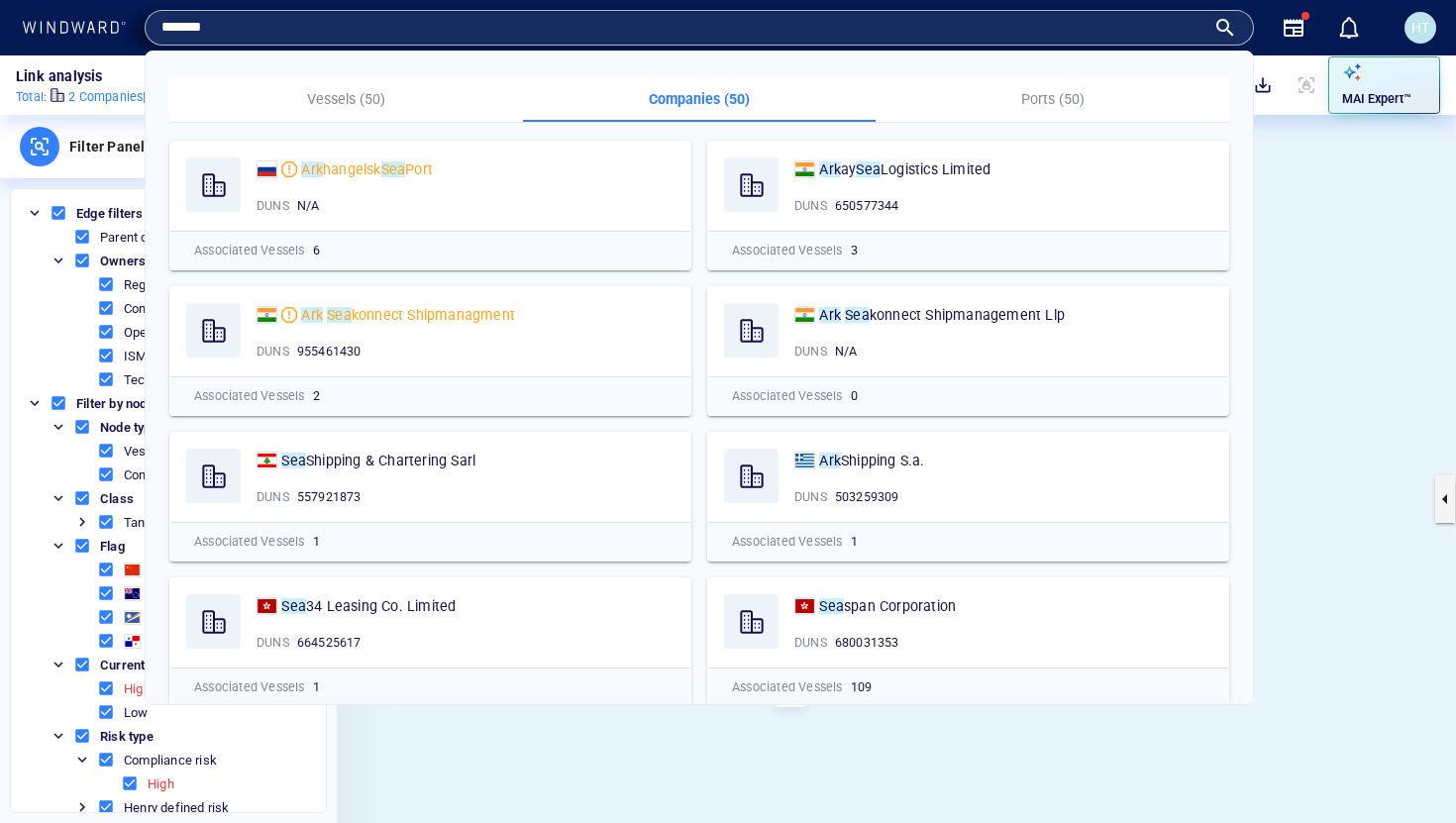 click on "Companies (50)" at bounding box center (699, 99) 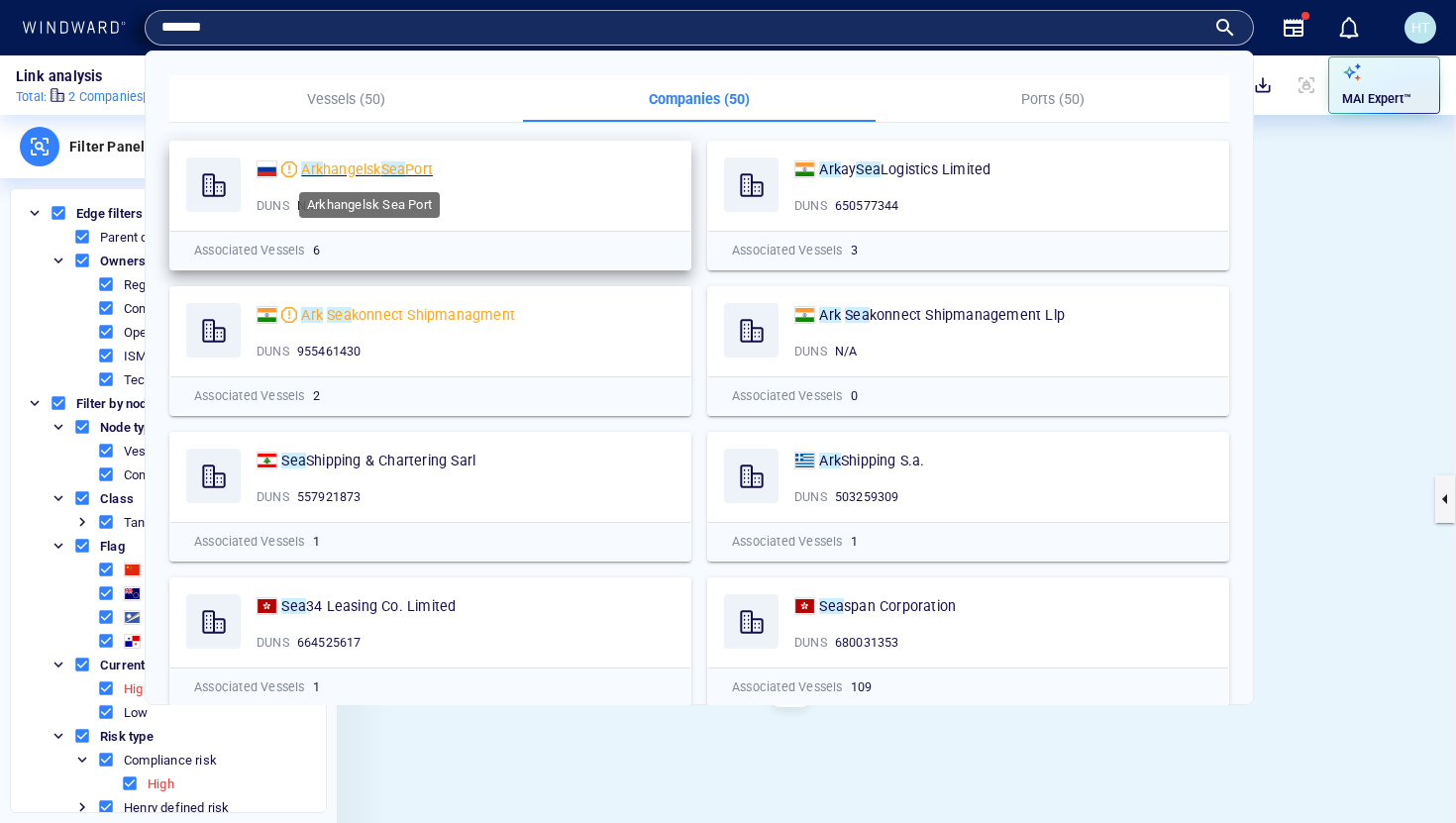 click on "hangelsk" at bounding box center (352, 169) 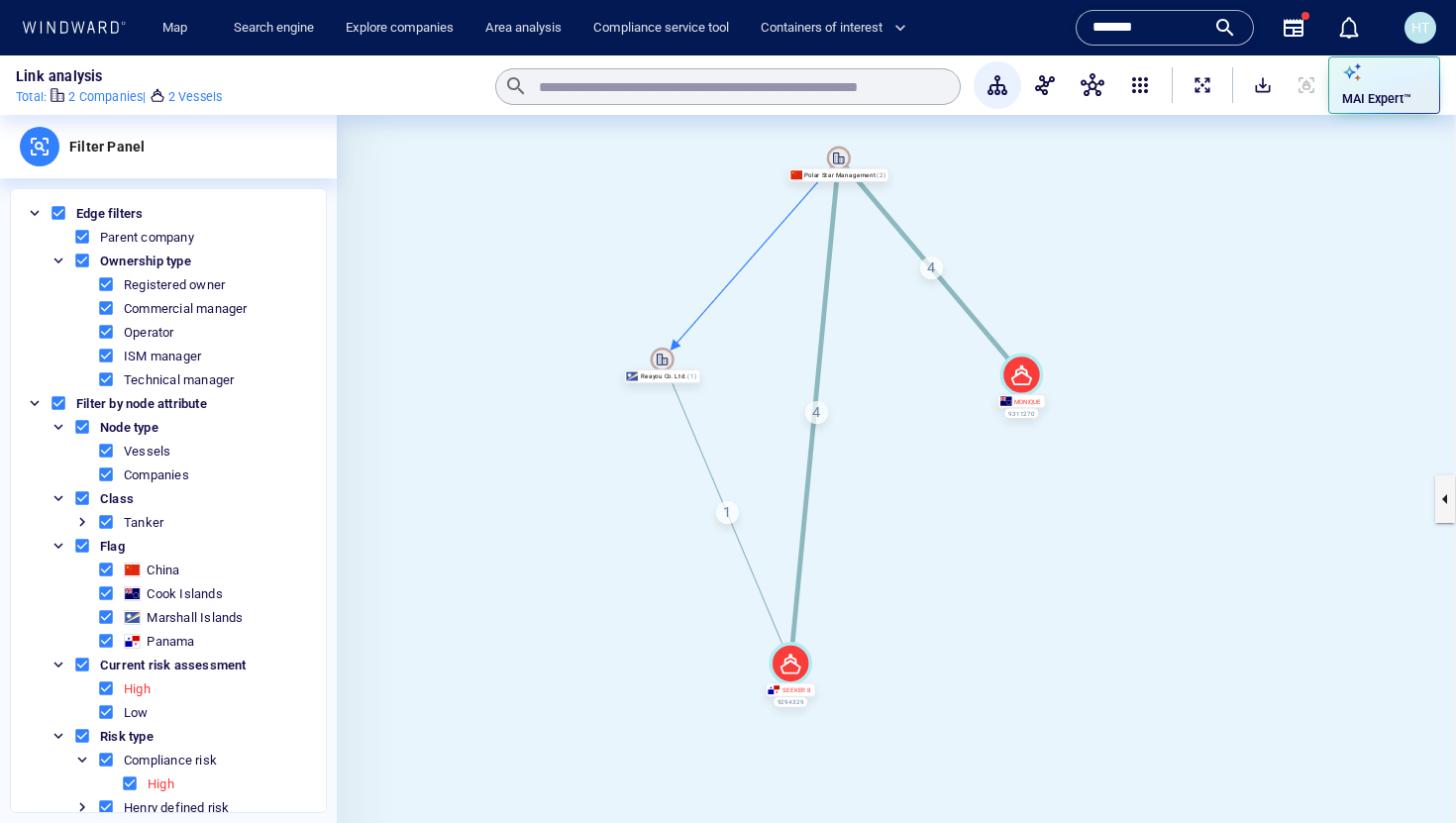 click at bounding box center [896, 498] 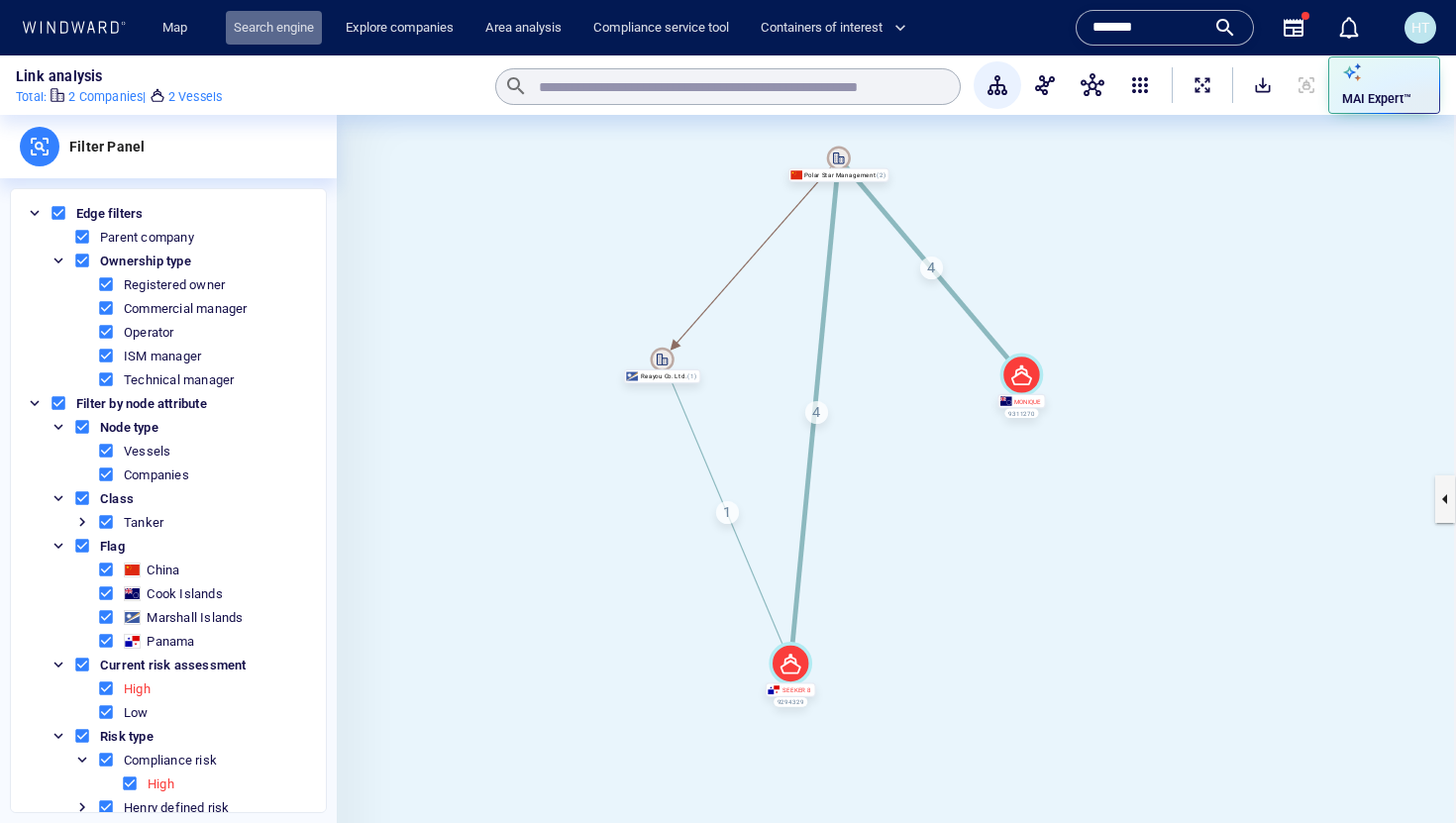 click on "Search engine" at bounding box center [273, 28] 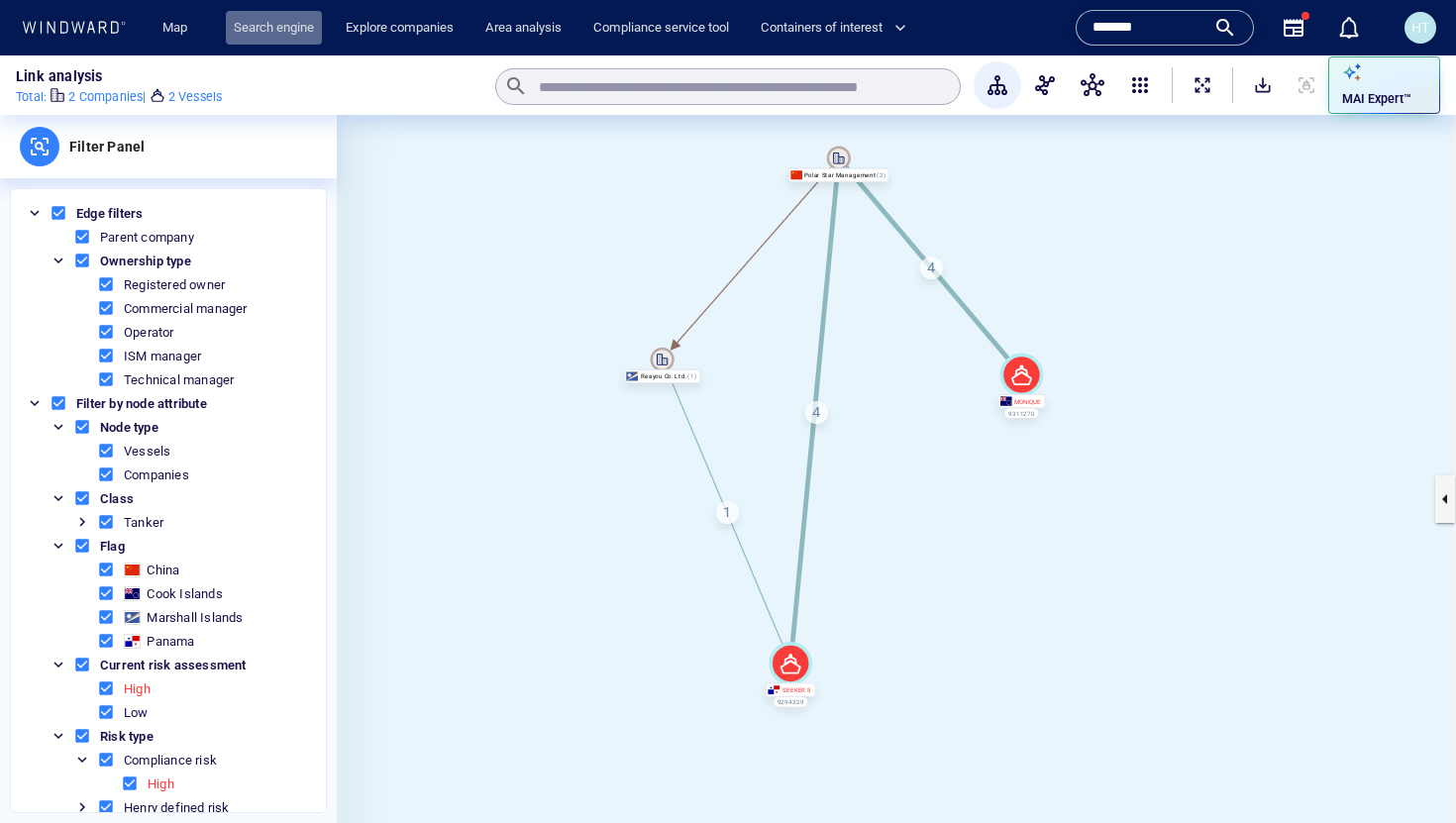 scroll, scrollTop: 0, scrollLeft: 0, axis: both 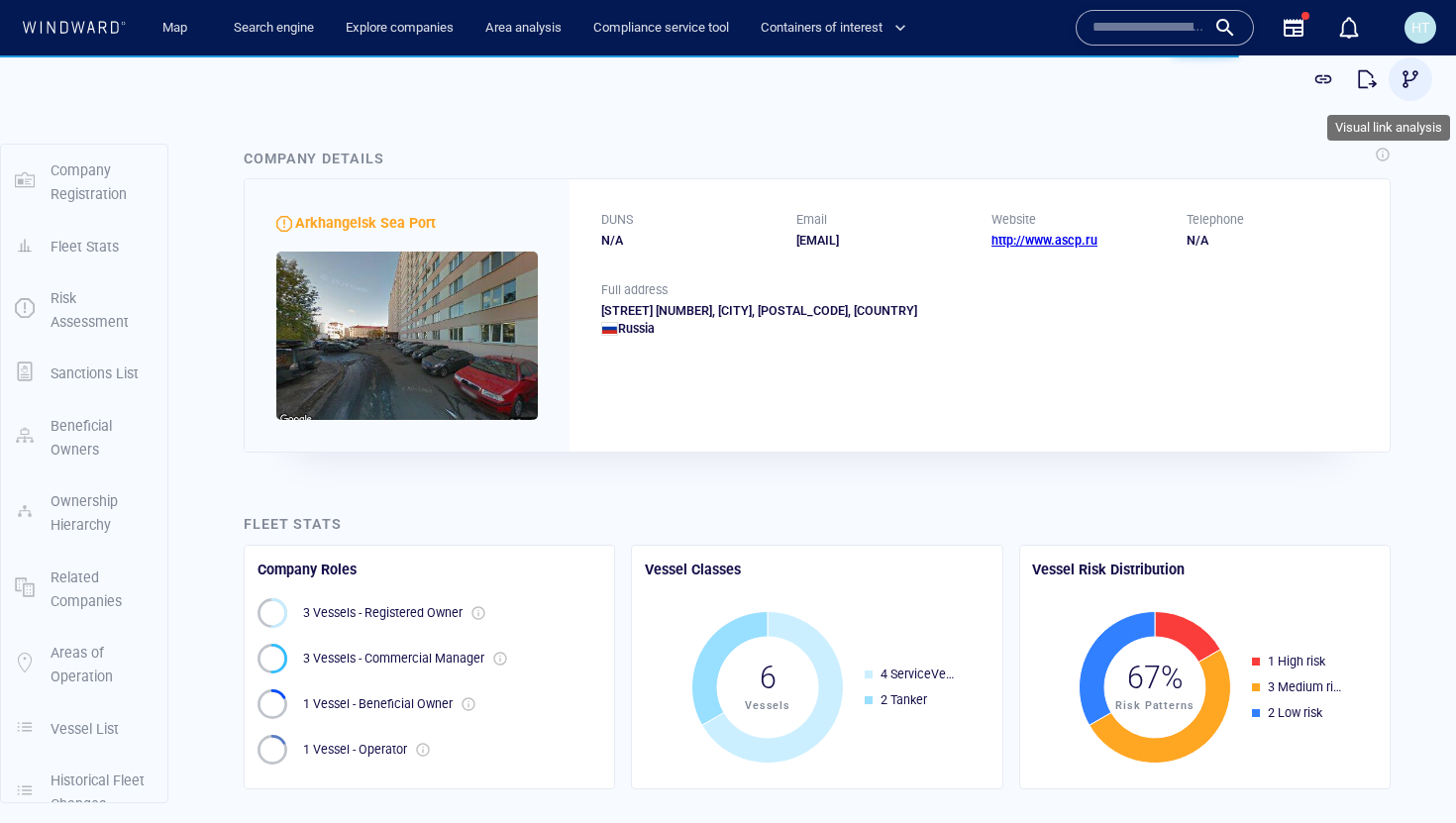click at bounding box center [1410, 79] 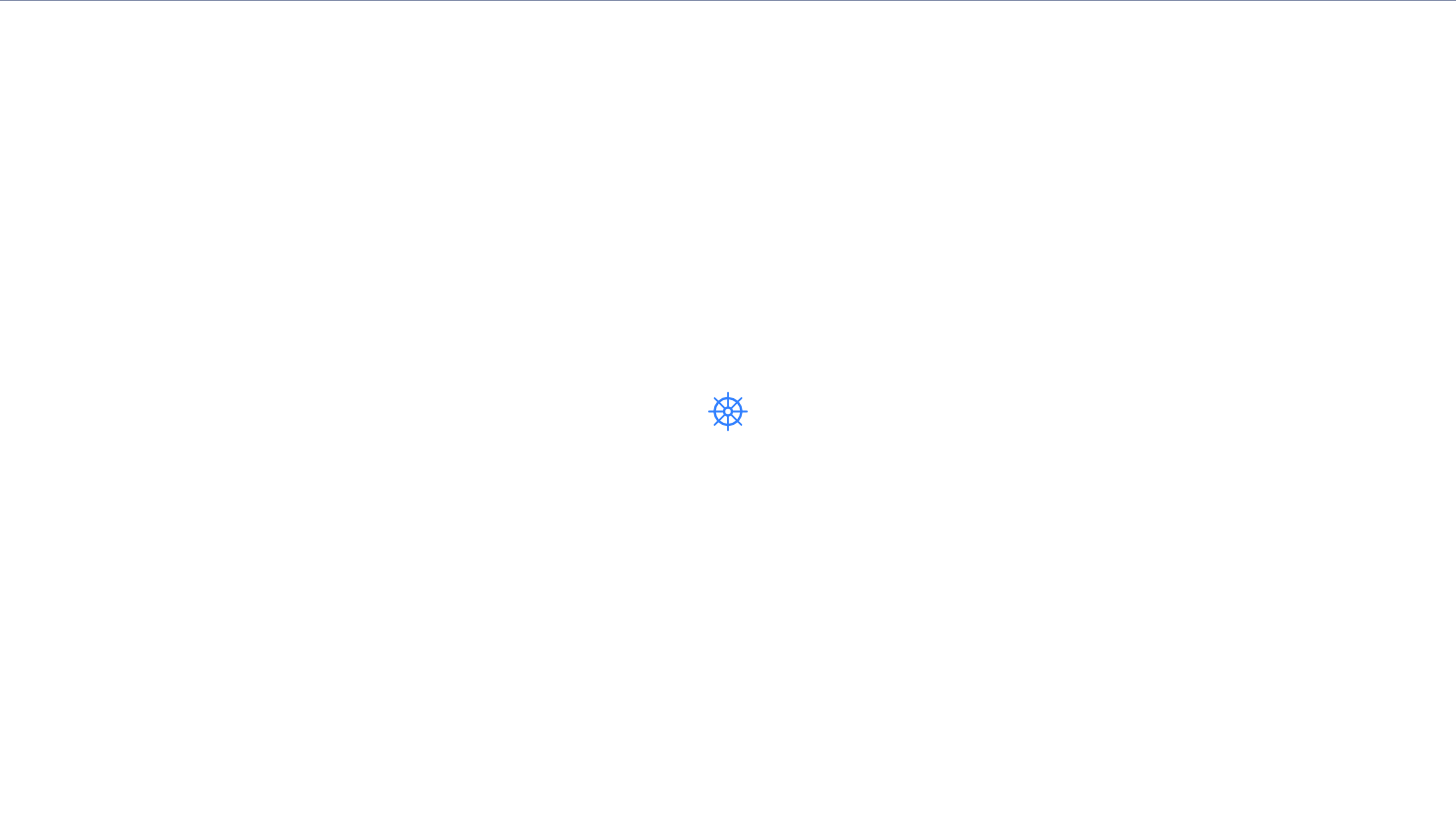 scroll, scrollTop: 0, scrollLeft: 0, axis: both 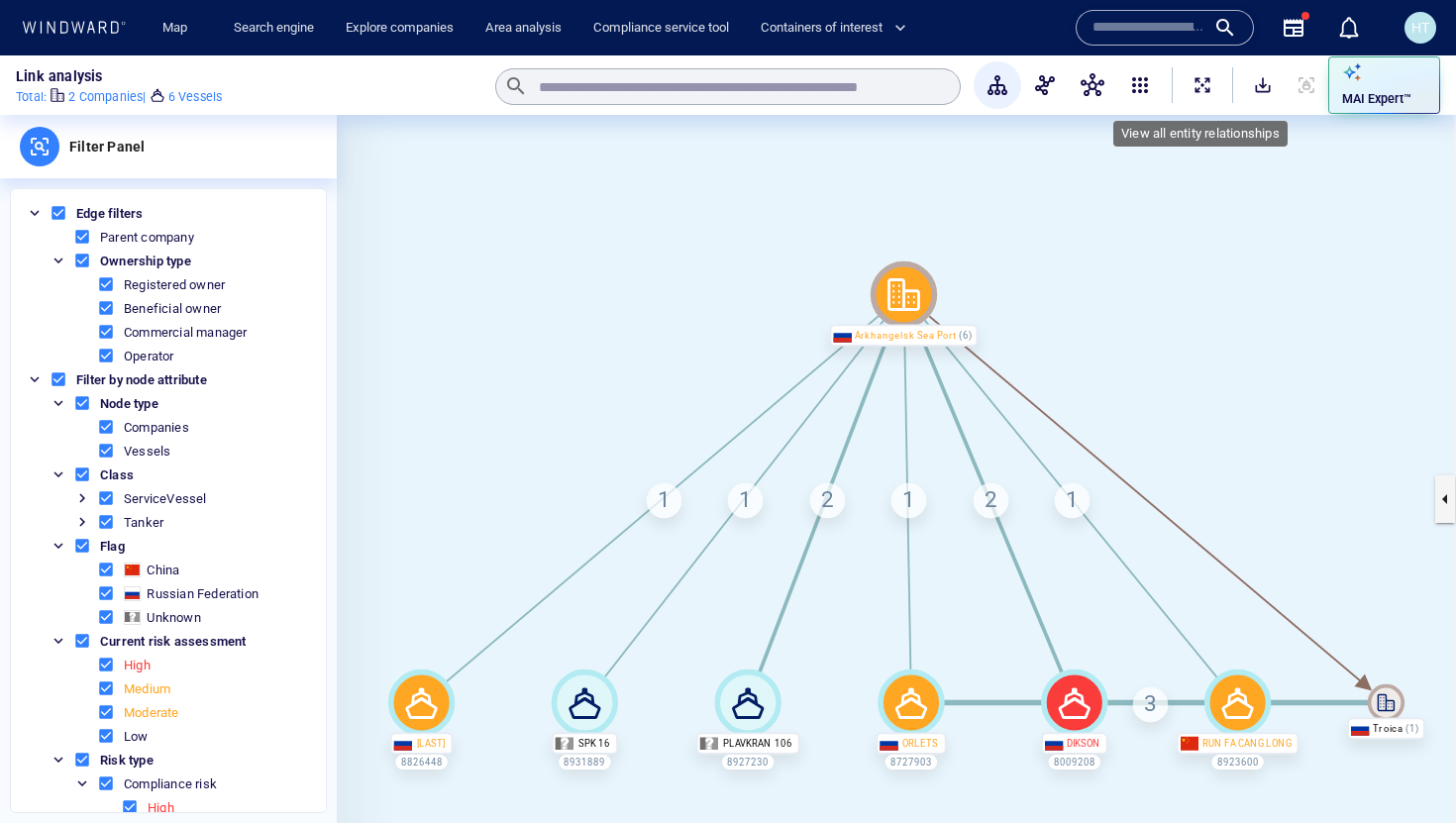 click at bounding box center [1202, 85] 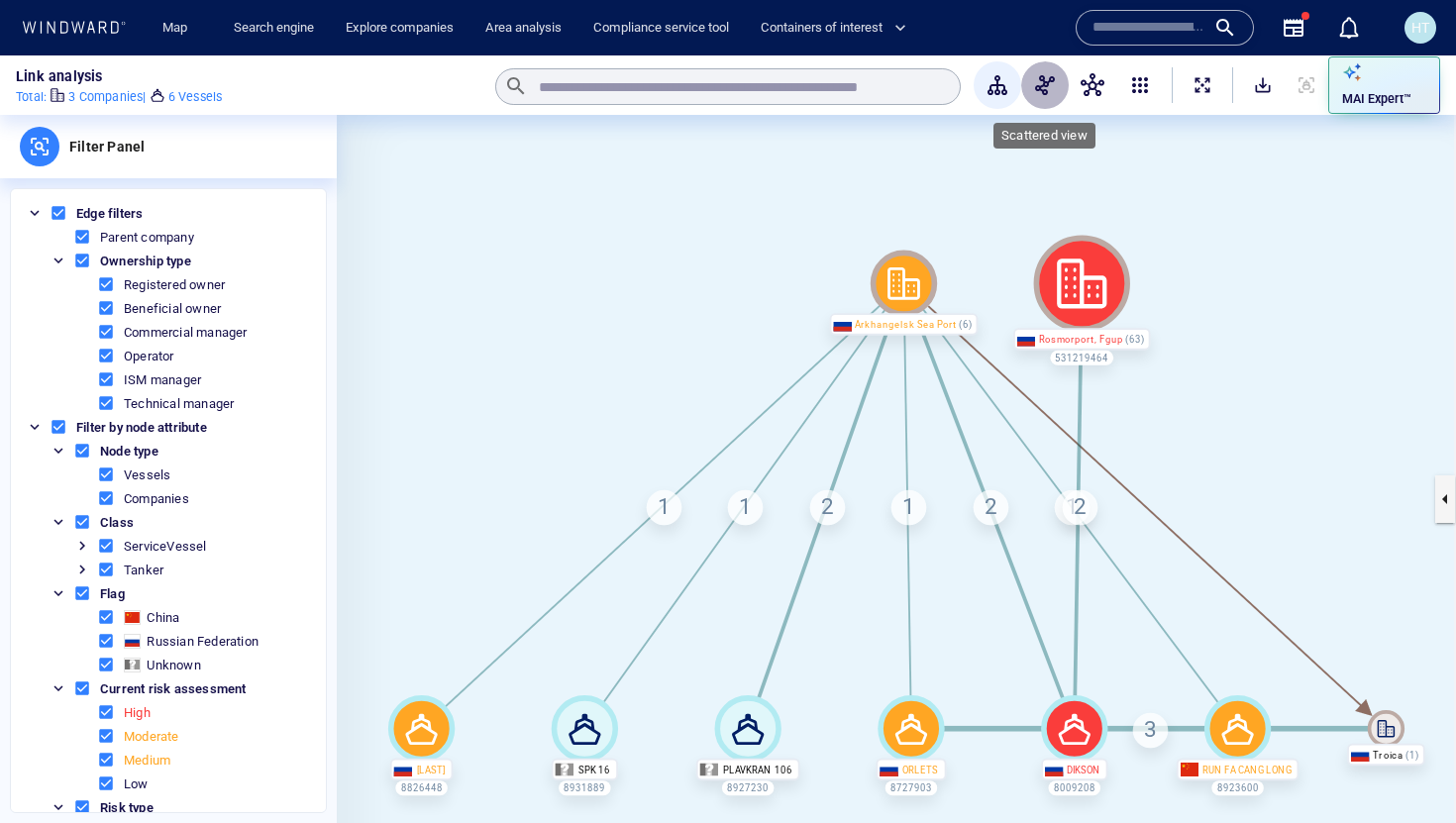 click at bounding box center [1045, 85] 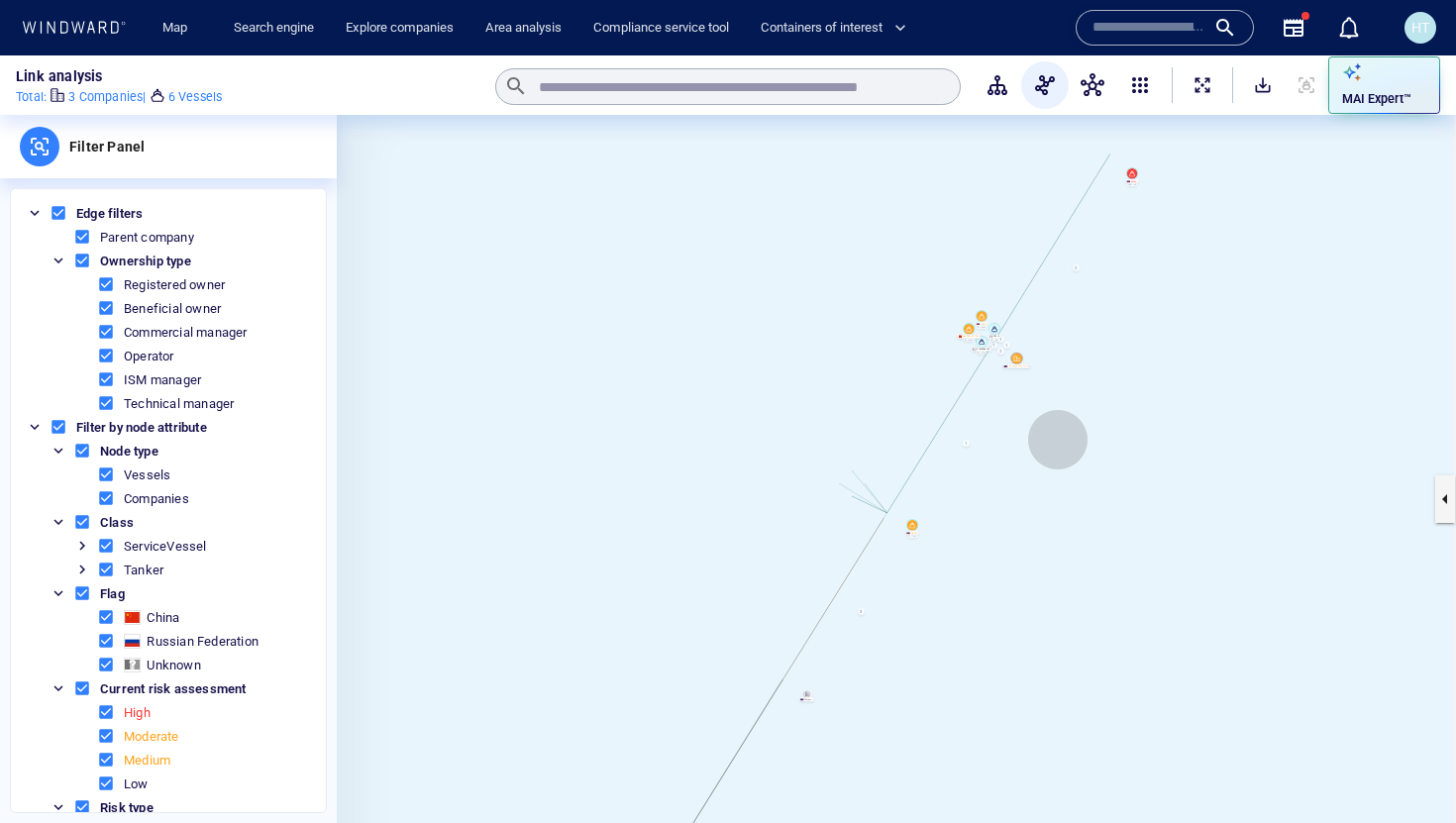 drag, startPoint x: 1058, startPoint y: 440, endPoint x: 1205, endPoint y: 267, distance: 227.01982 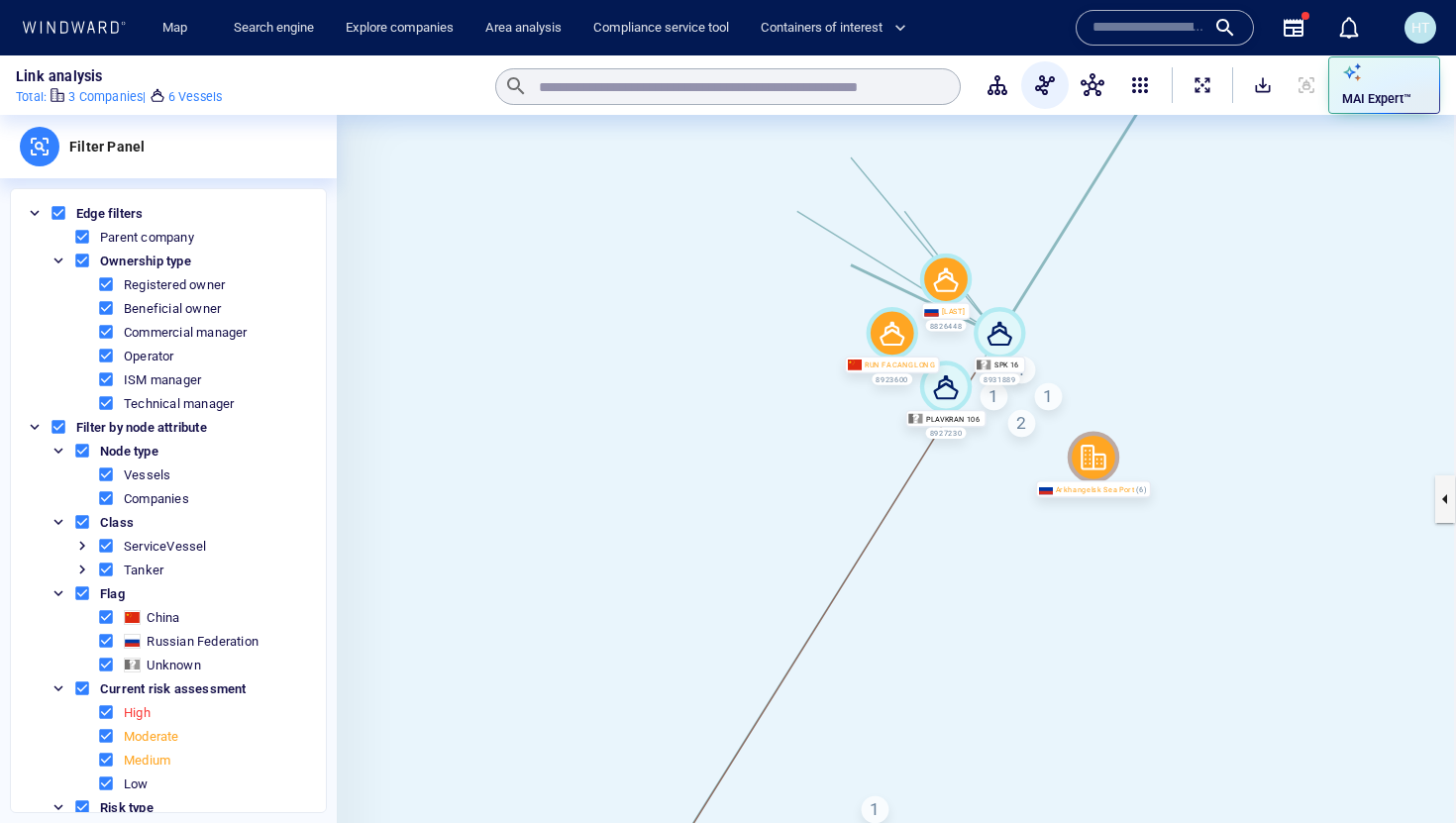 drag, startPoint x: 1022, startPoint y: 253, endPoint x: 1117, endPoint y: 374, distance: 153.83758 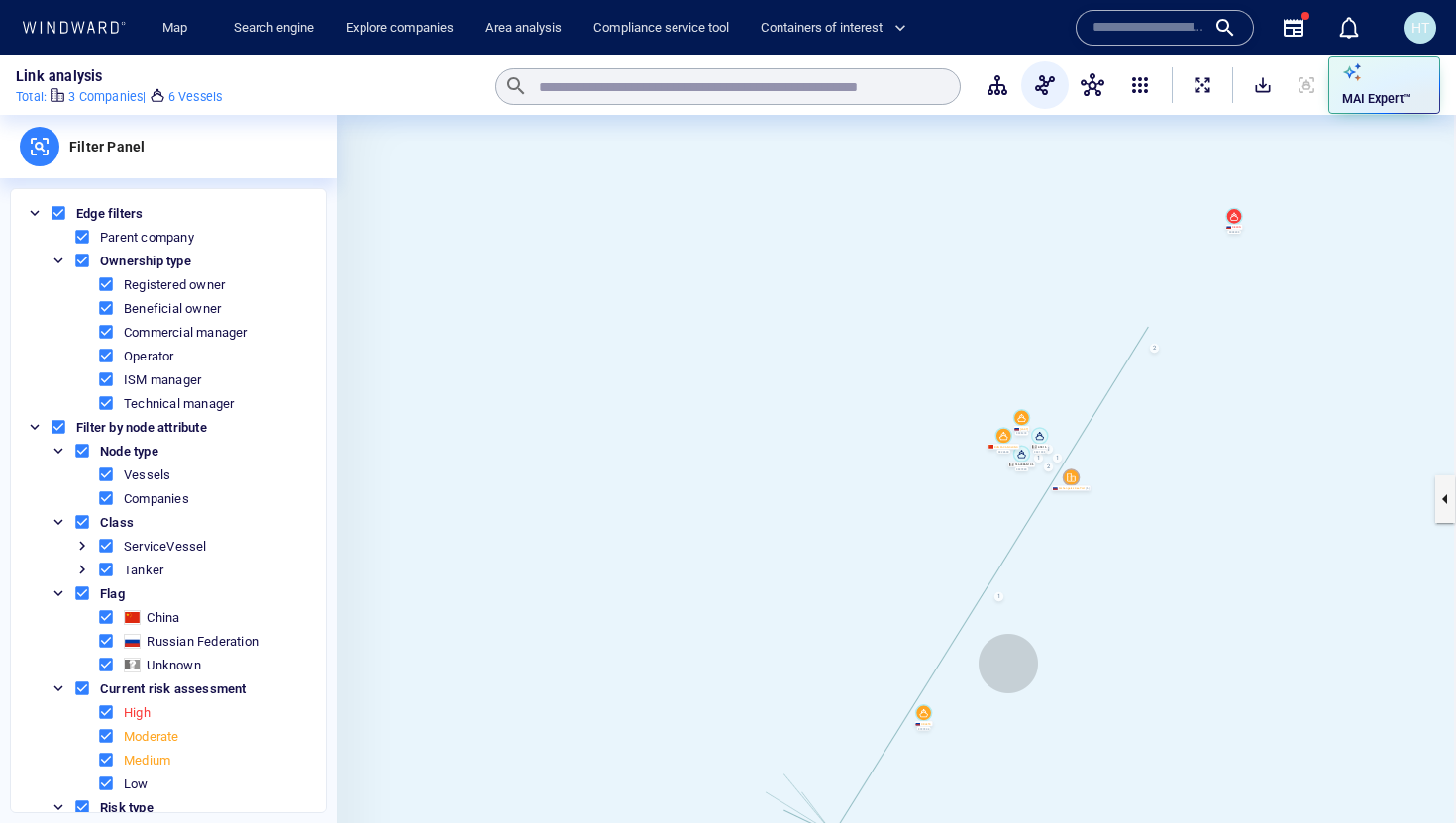 drag, startPoint x: 1308, startPoint y: 319, endPoint x: 1239, endPoint y: 315, distance: 69.11584 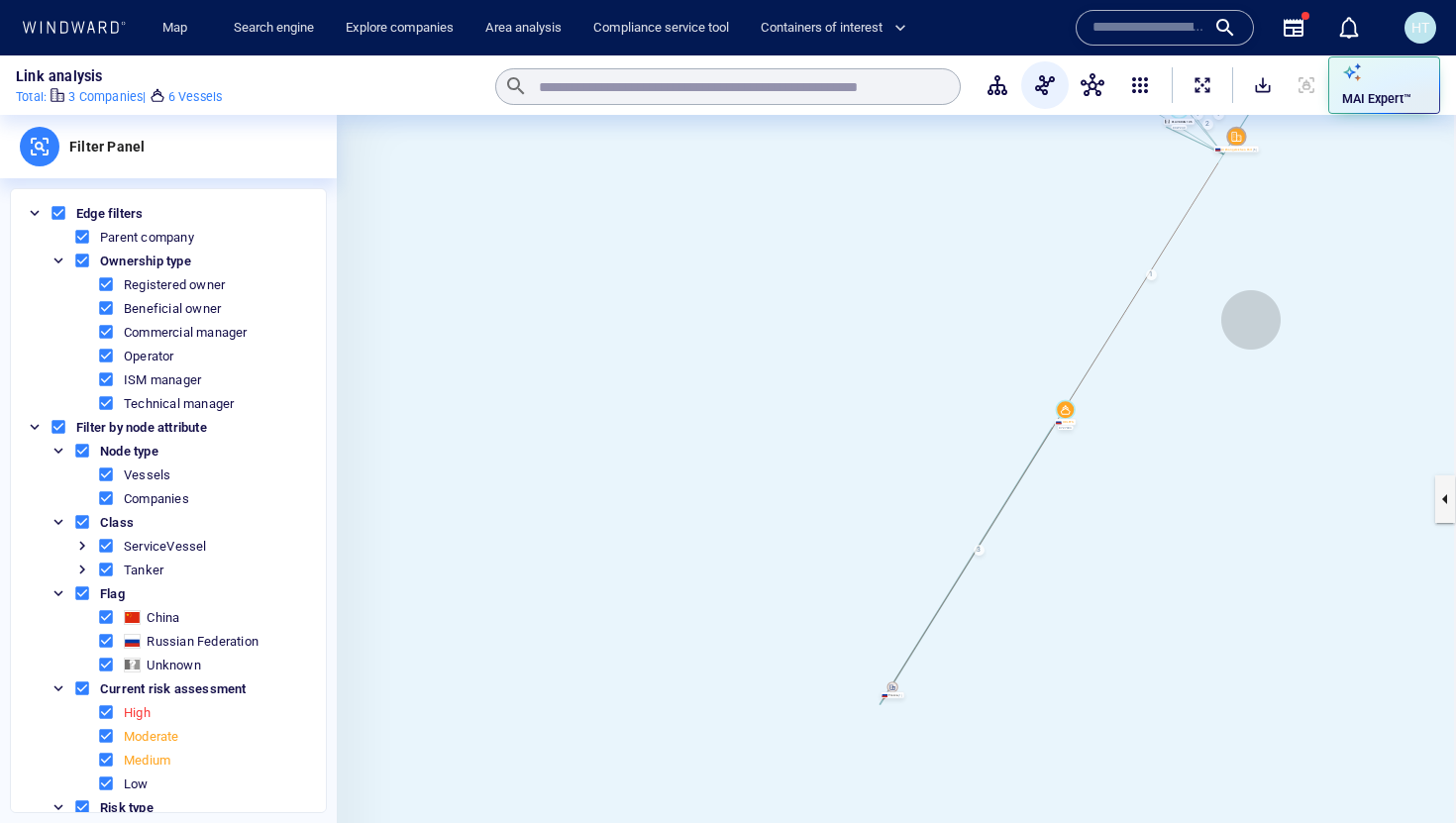 drag, startPoint x: 1121, startPoint y: 706, endPoint x: 1259, endPoint y: 309, distance: 420.30108 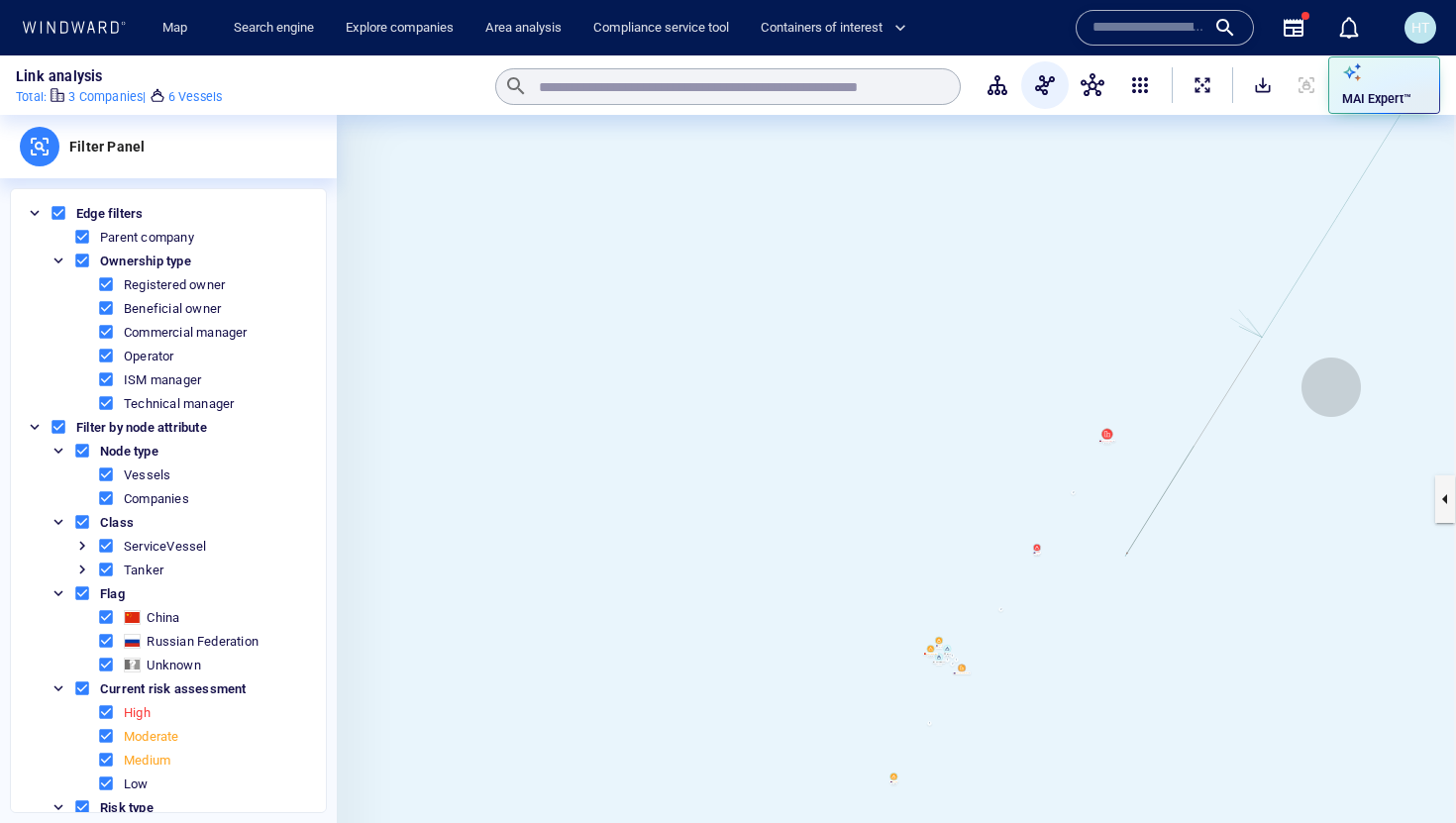 drag, startPoint x: 1331, startPoint y: 387, endPoint x: 970, endPoint y: 813, distance: 558.3879 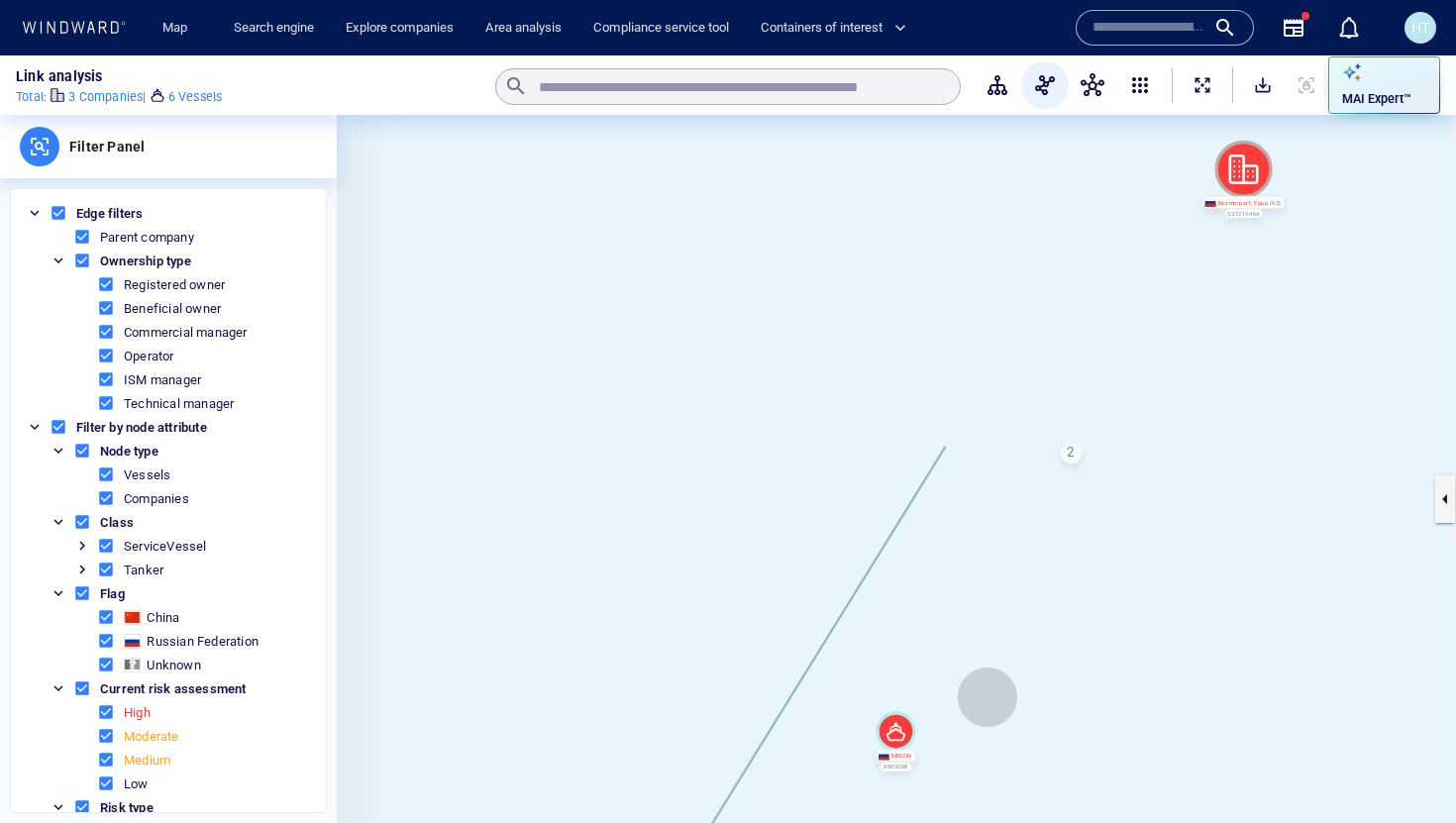drag, startPoint x: 1073, startPoint y: 669, endPoint x: 1286, endPoint y: 420, distance: 327.6736 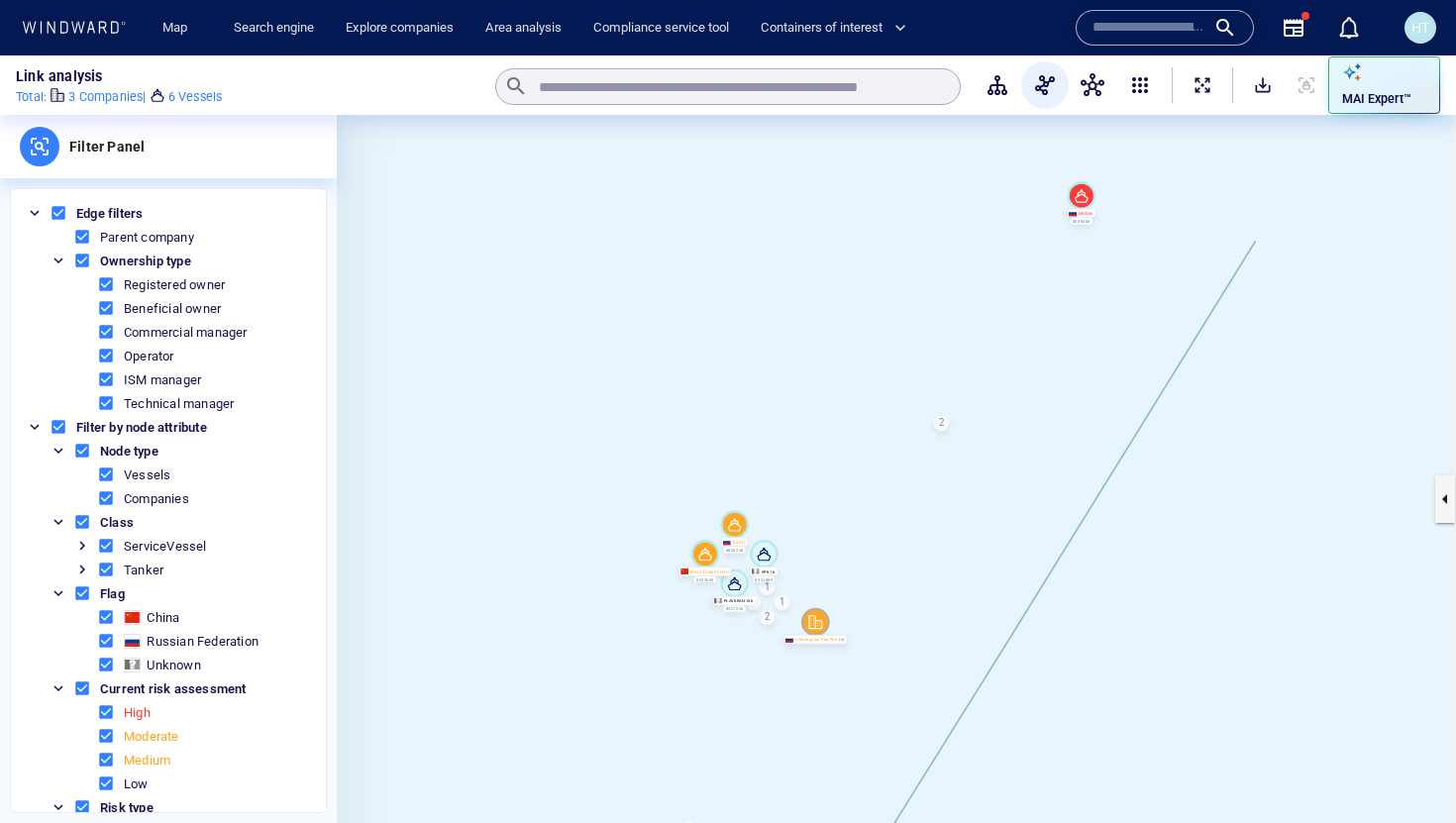 drag, startPoint x: 1138, startPoint y: 611, endPoint x: 1223, endPoint y: 153, distance: 465.8208 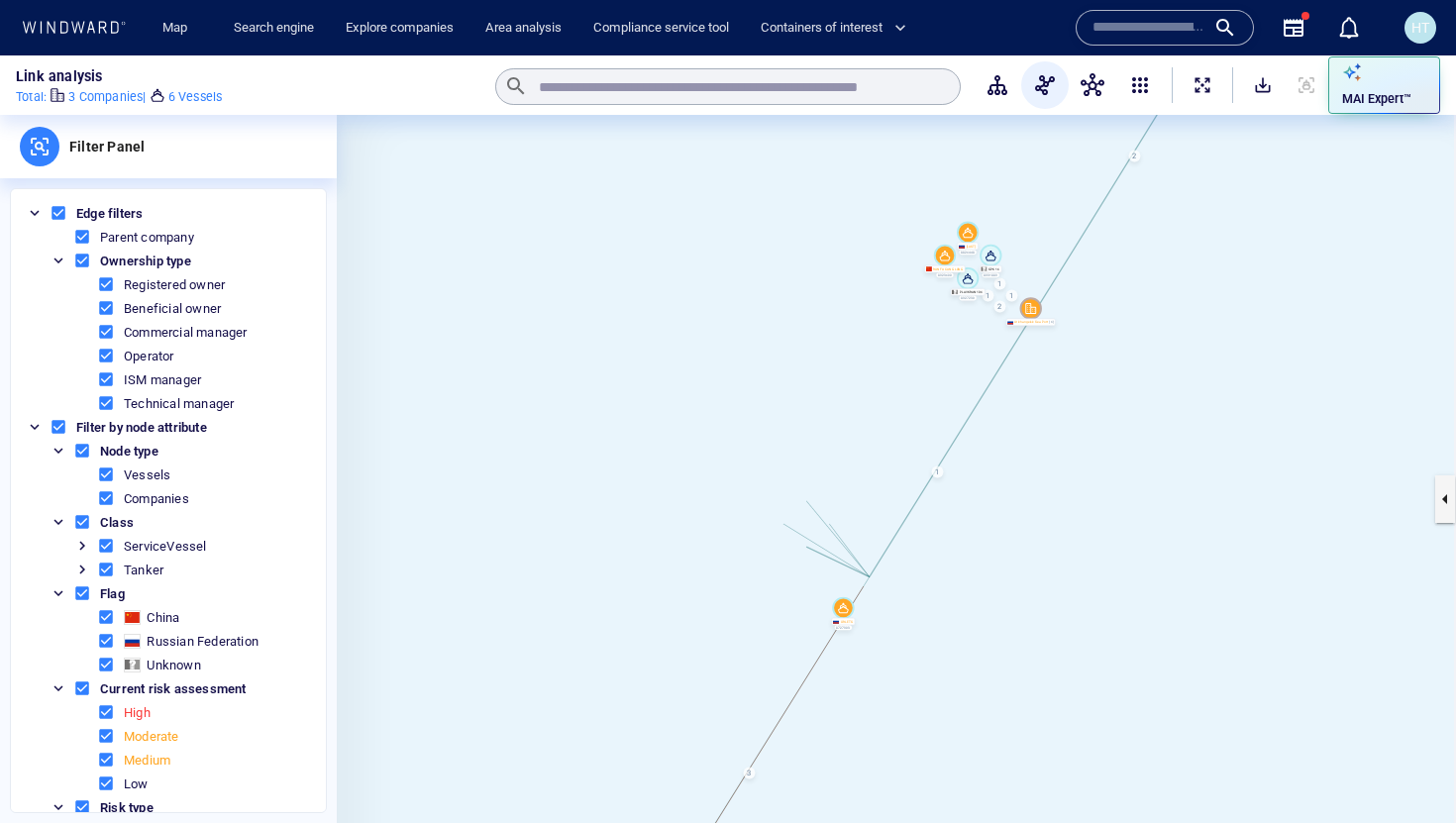 drag, startPoint x: 1001, startPoint y: 598, endPoint x: 1170, endPoint y: 298, distance: 344.327 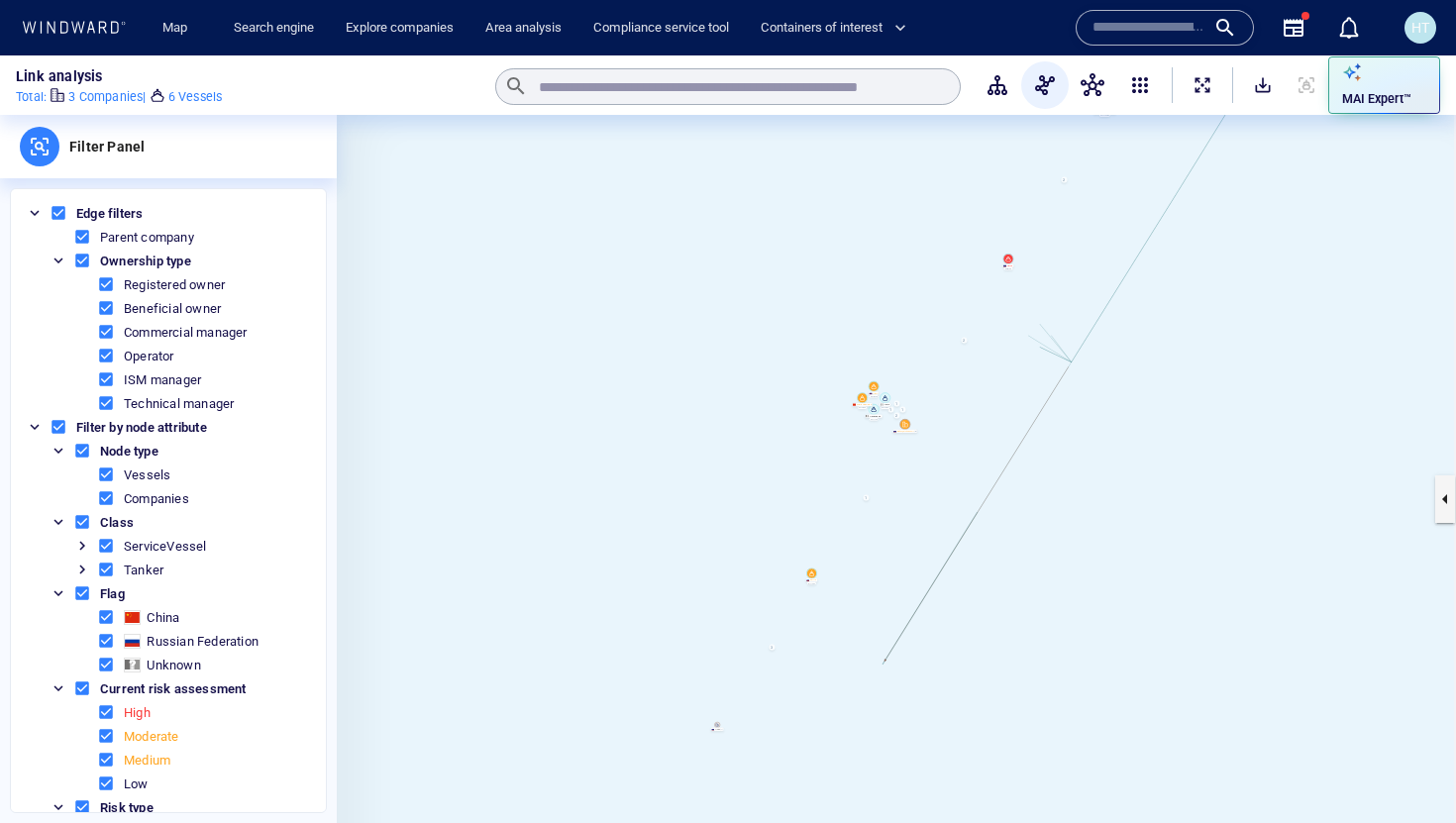 drag, startPoint x: 1145, startPoint y: 493, endPoint x: 974, endPoint y: 555, distance: 181.89283 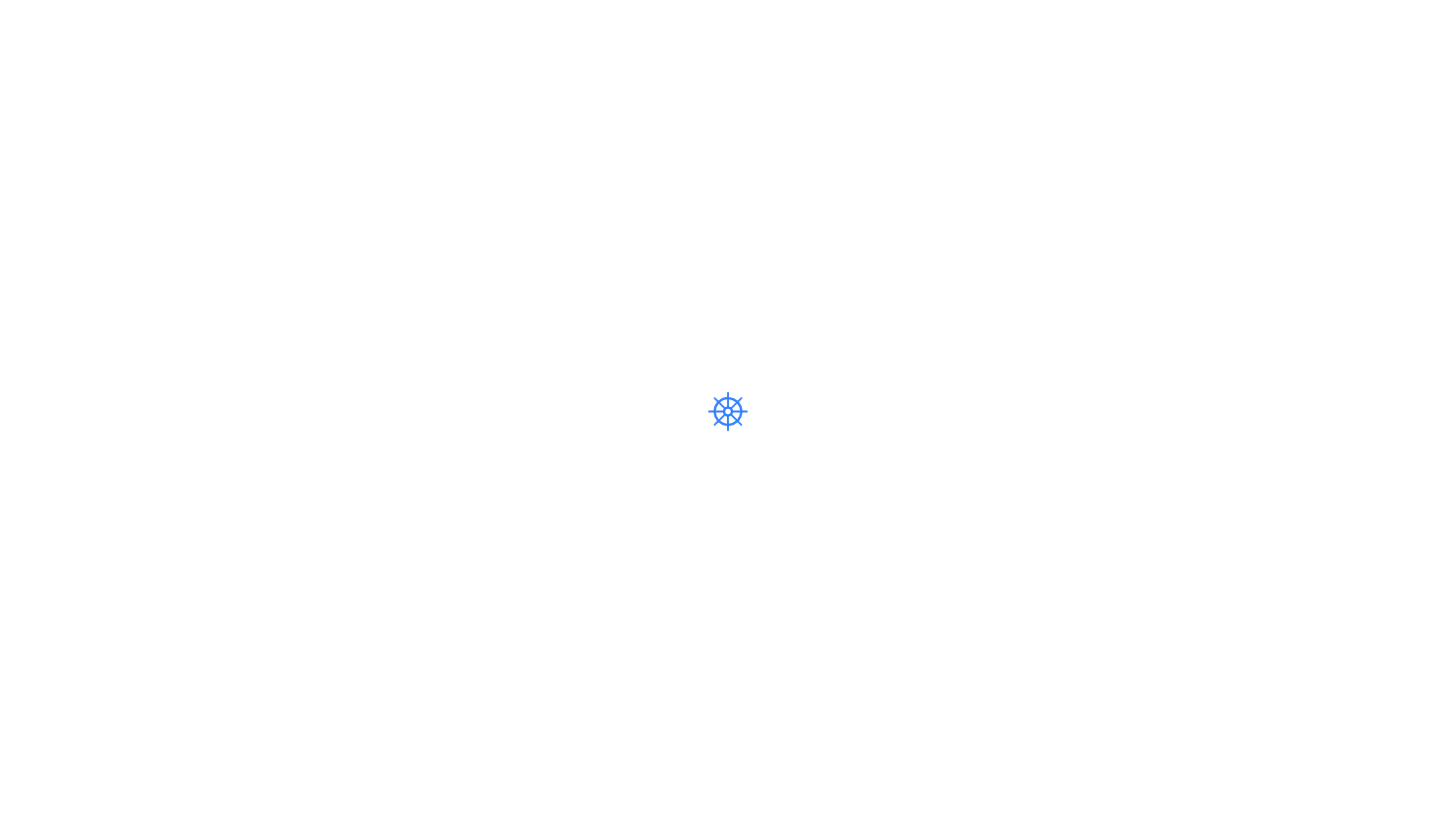scroll, scrollTop: 0, scrollLeft: 0, axis: both 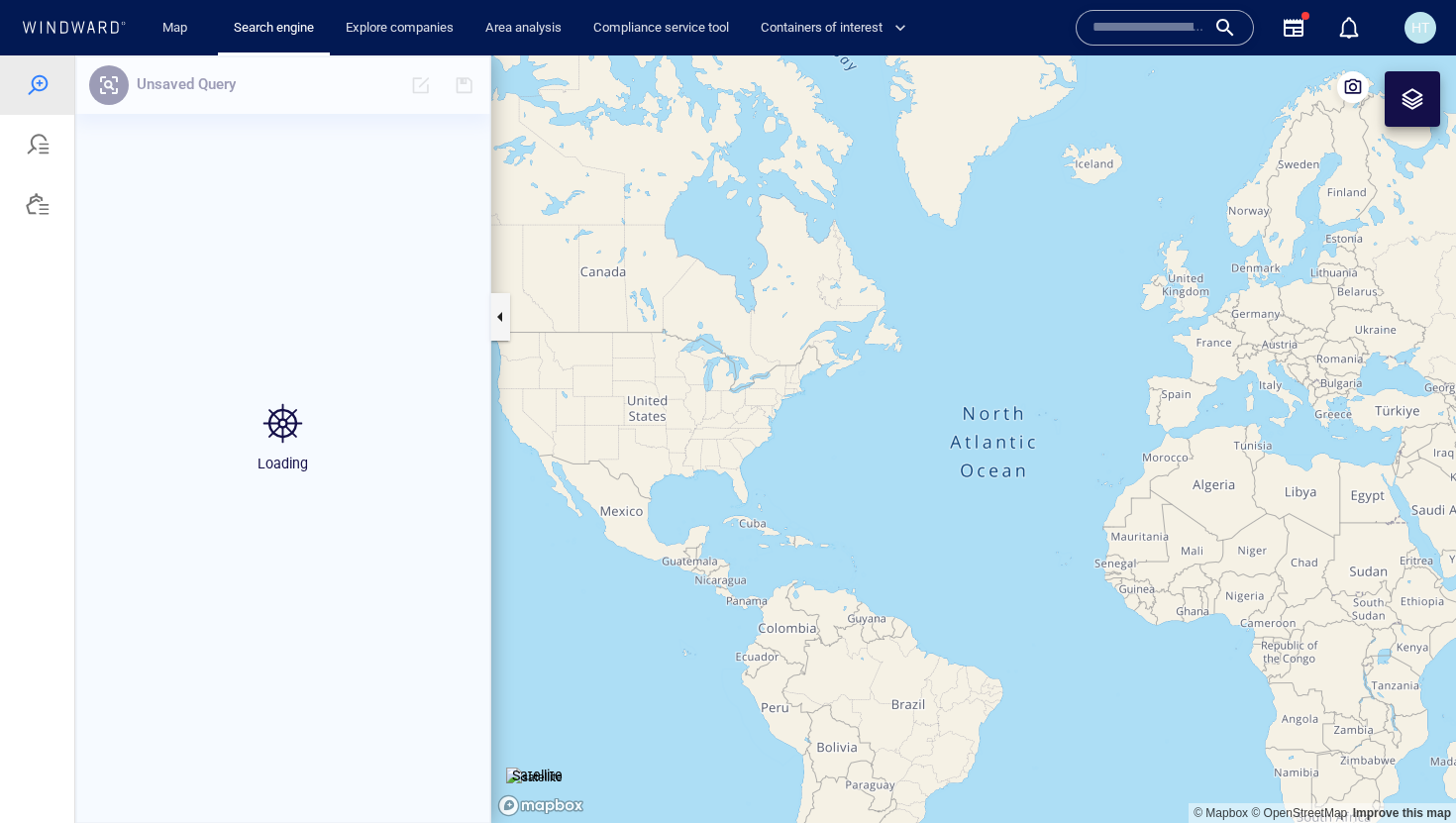 drag, startPoint x: 1199, startPoint y: 442, endPoint x: 1122, endPoint y: 438, distance: 77.10383 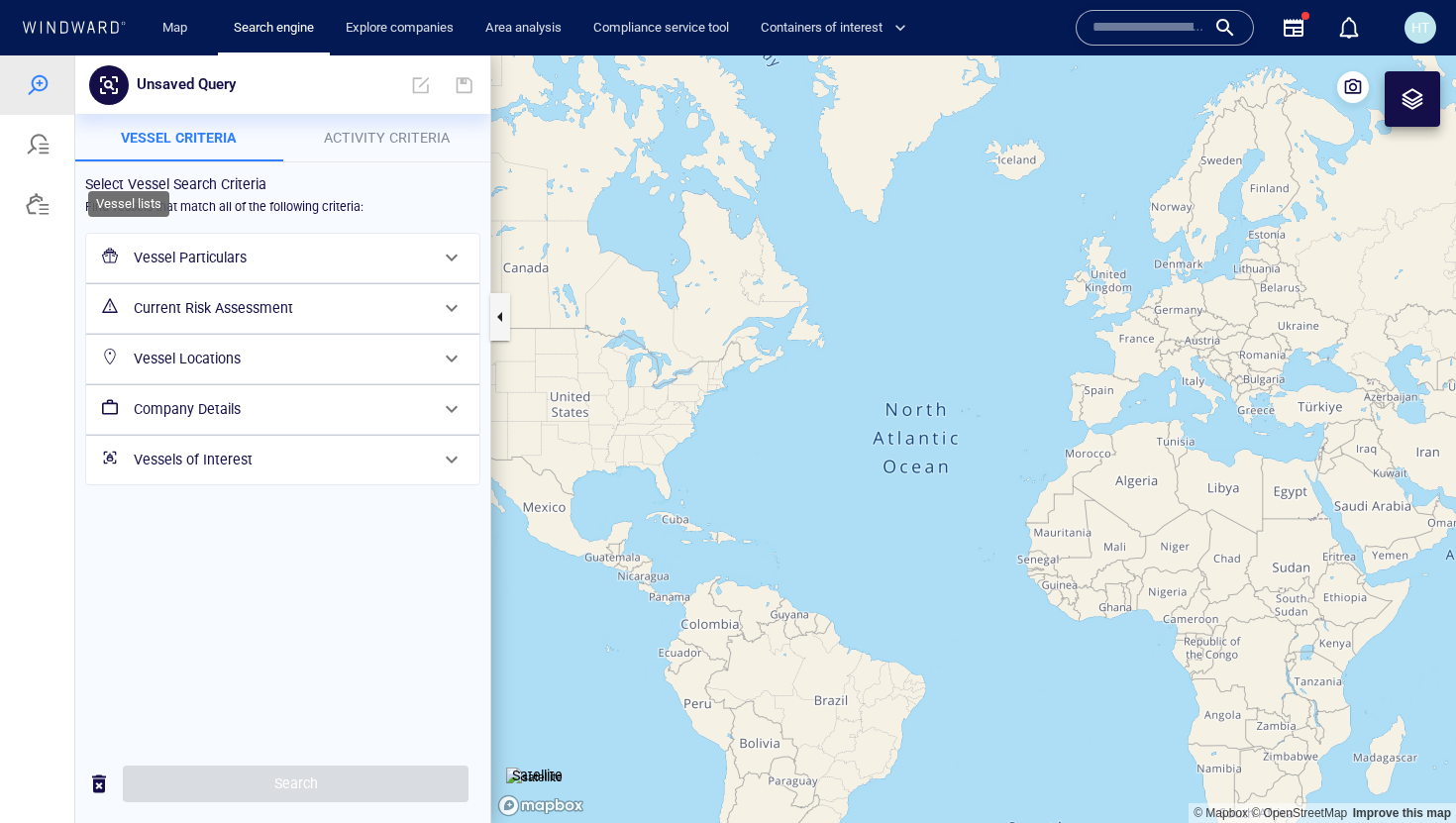 click at bounding box center [38, 204] 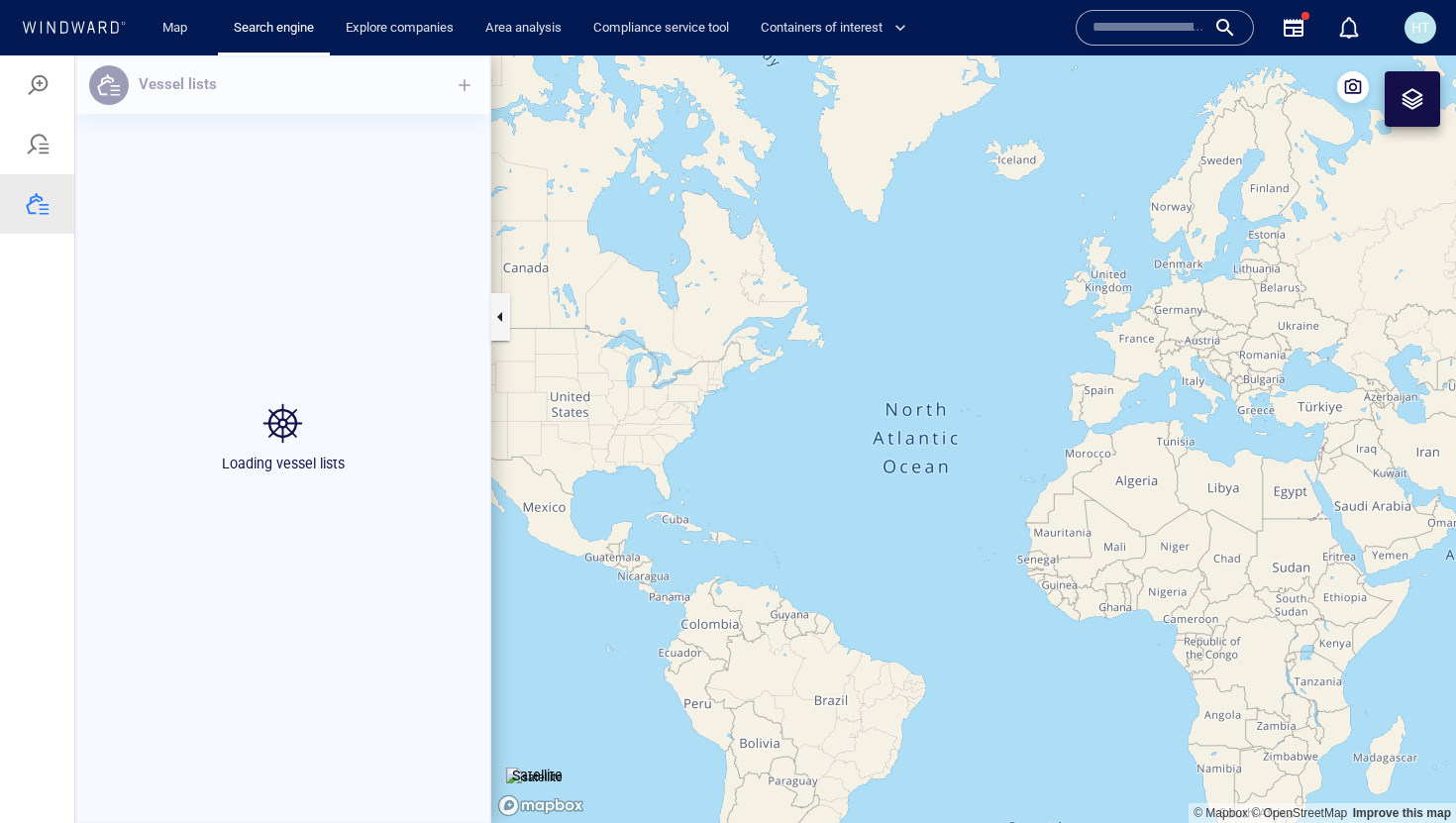drag, startPoint x: 1076, startPoint y: 382, endPoint x: 844, endPoint y: 408, distance: 233.45235 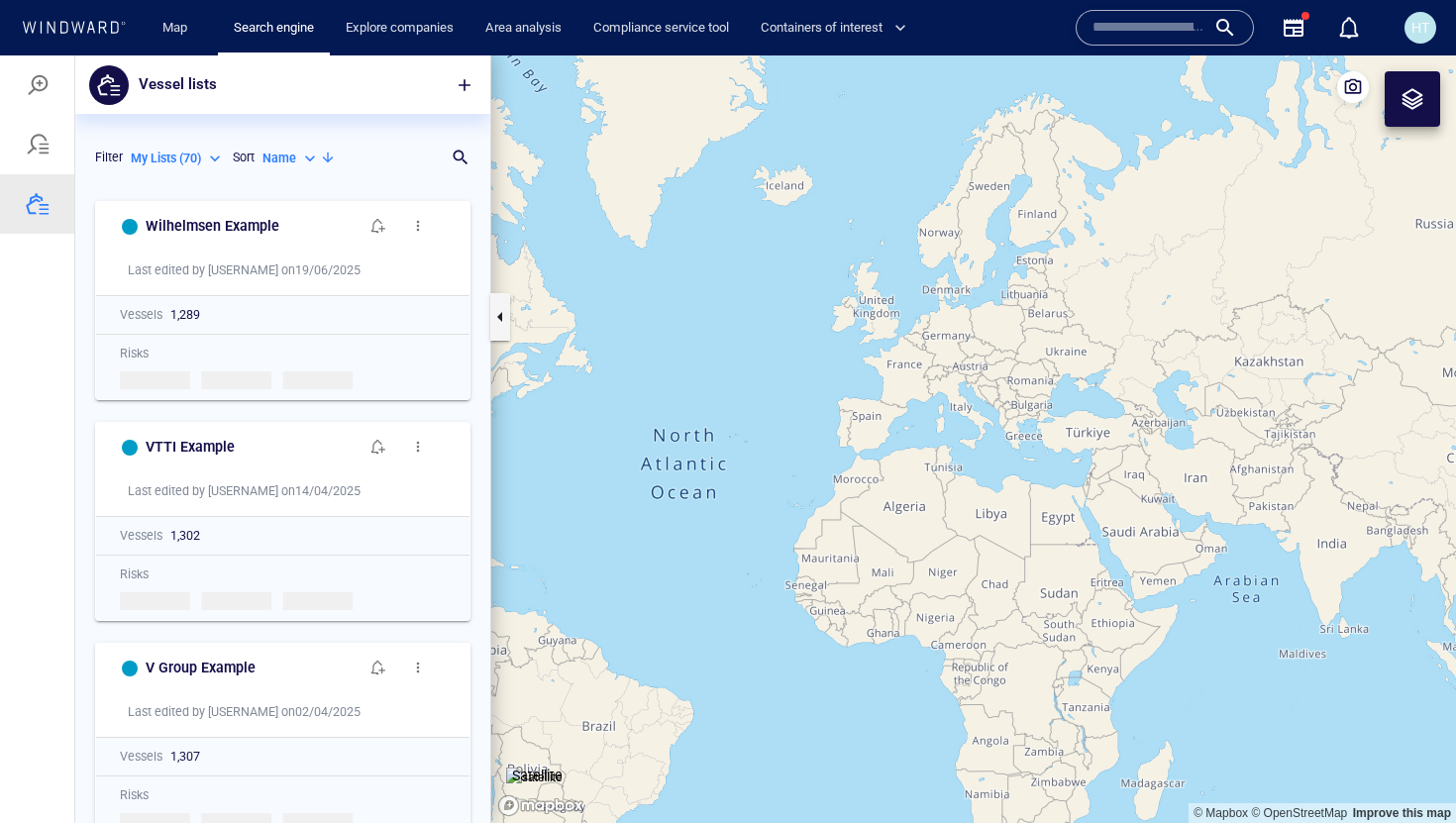 scroll, scrollTop: 1, scrollLeft: 1, axis: both 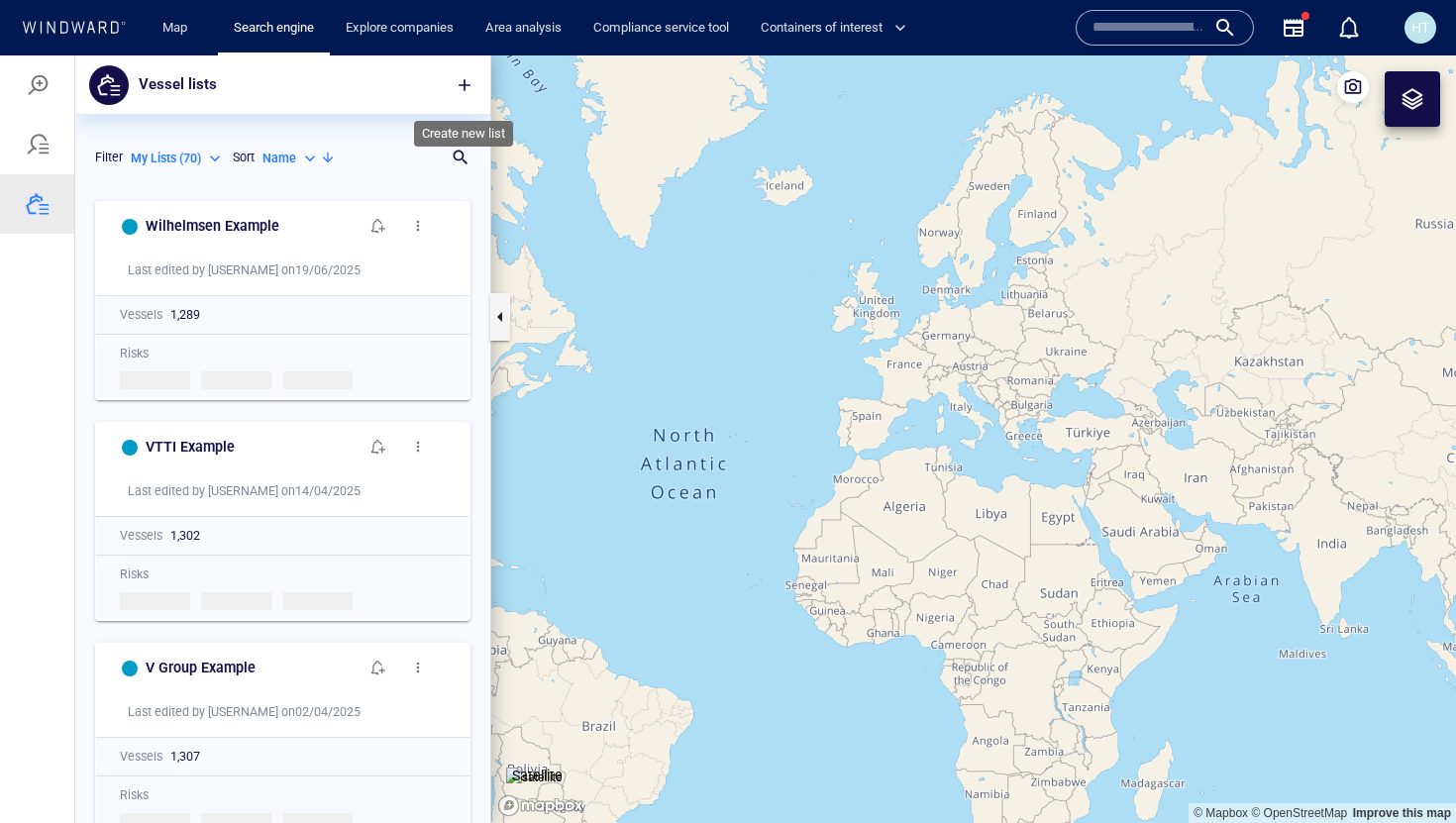 click at bounding box center (465, 85) 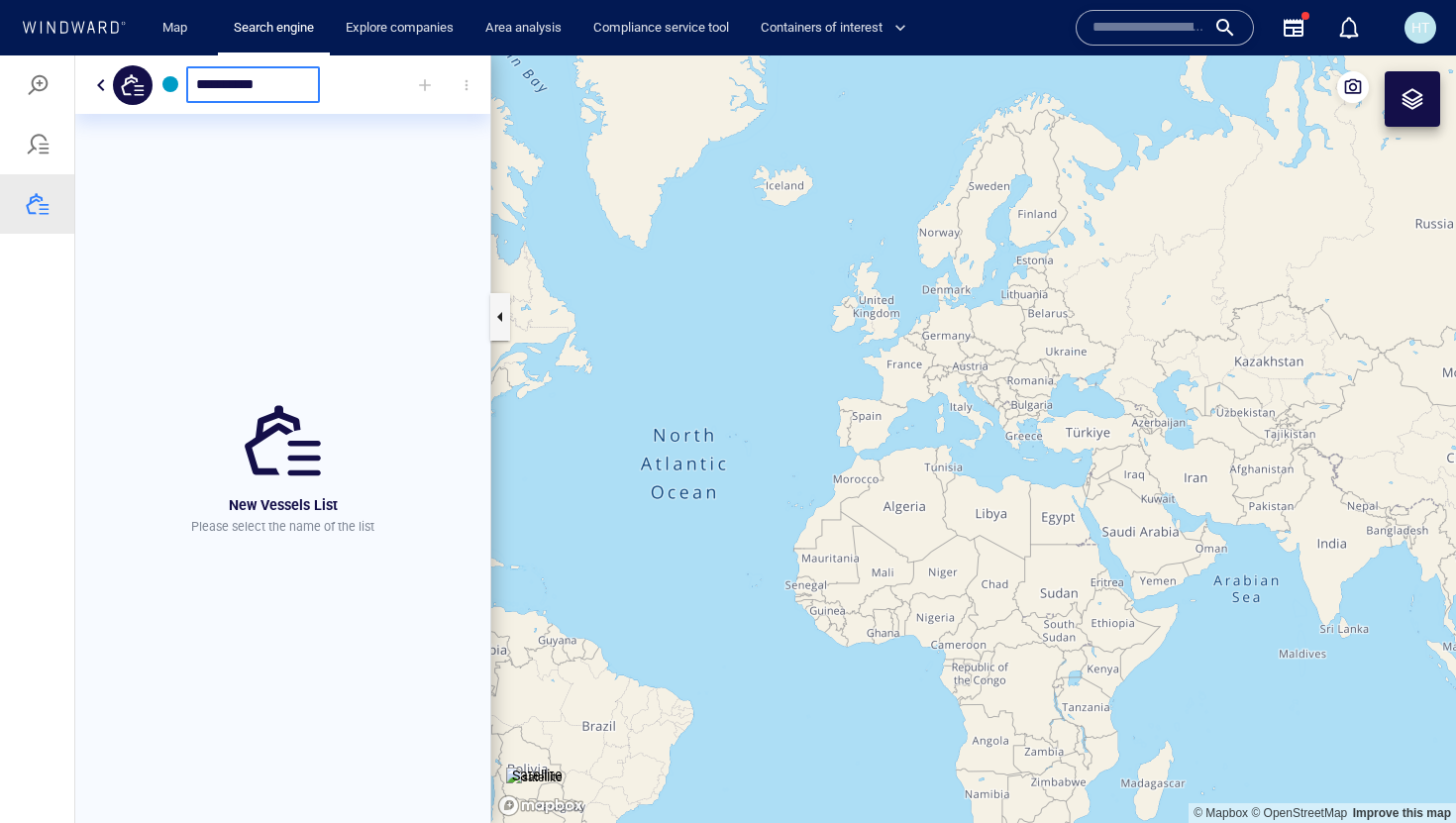 type on "**********" 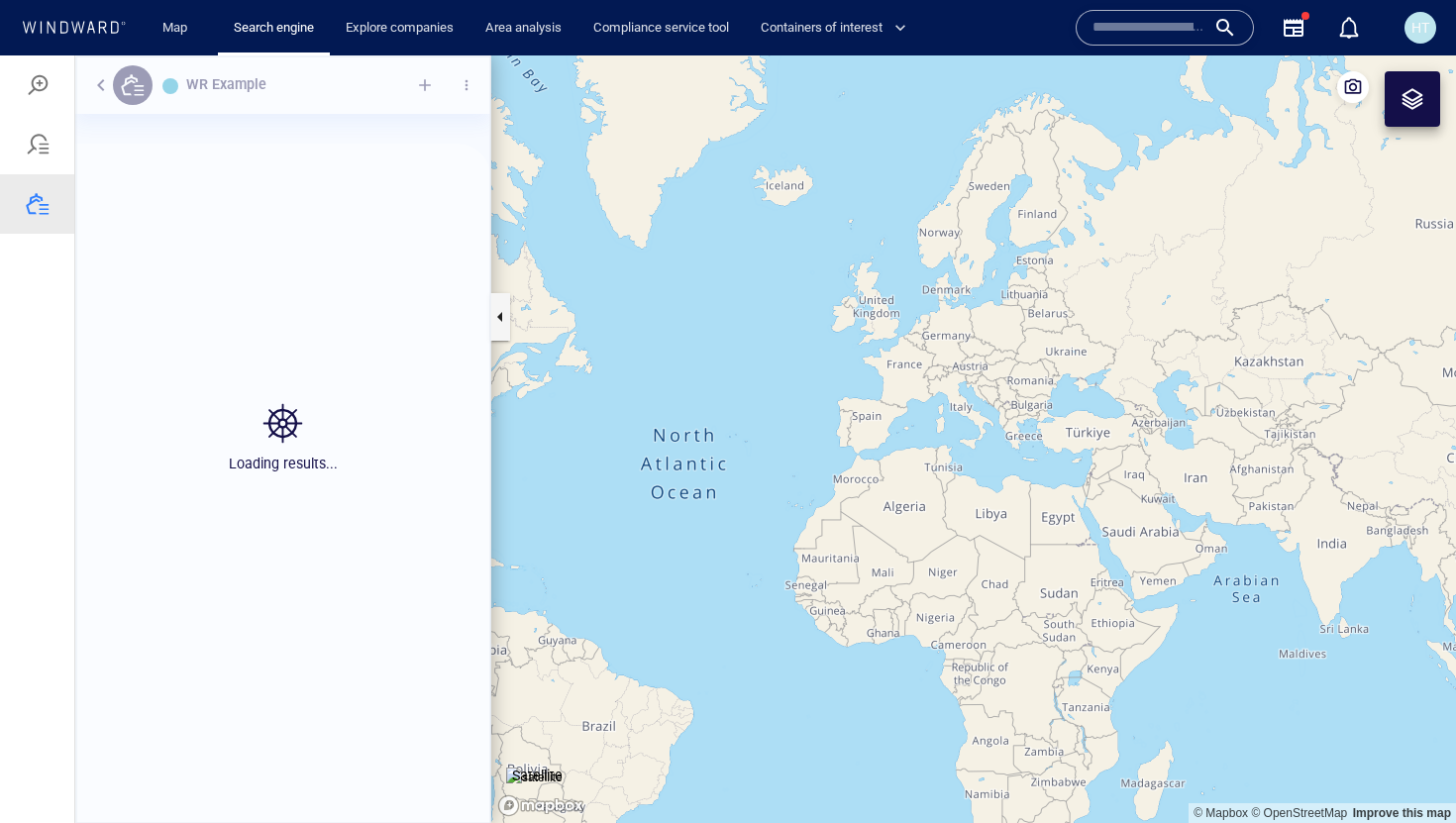 scroll, scrollTop: 1, scrollLeft: 1, axis: both 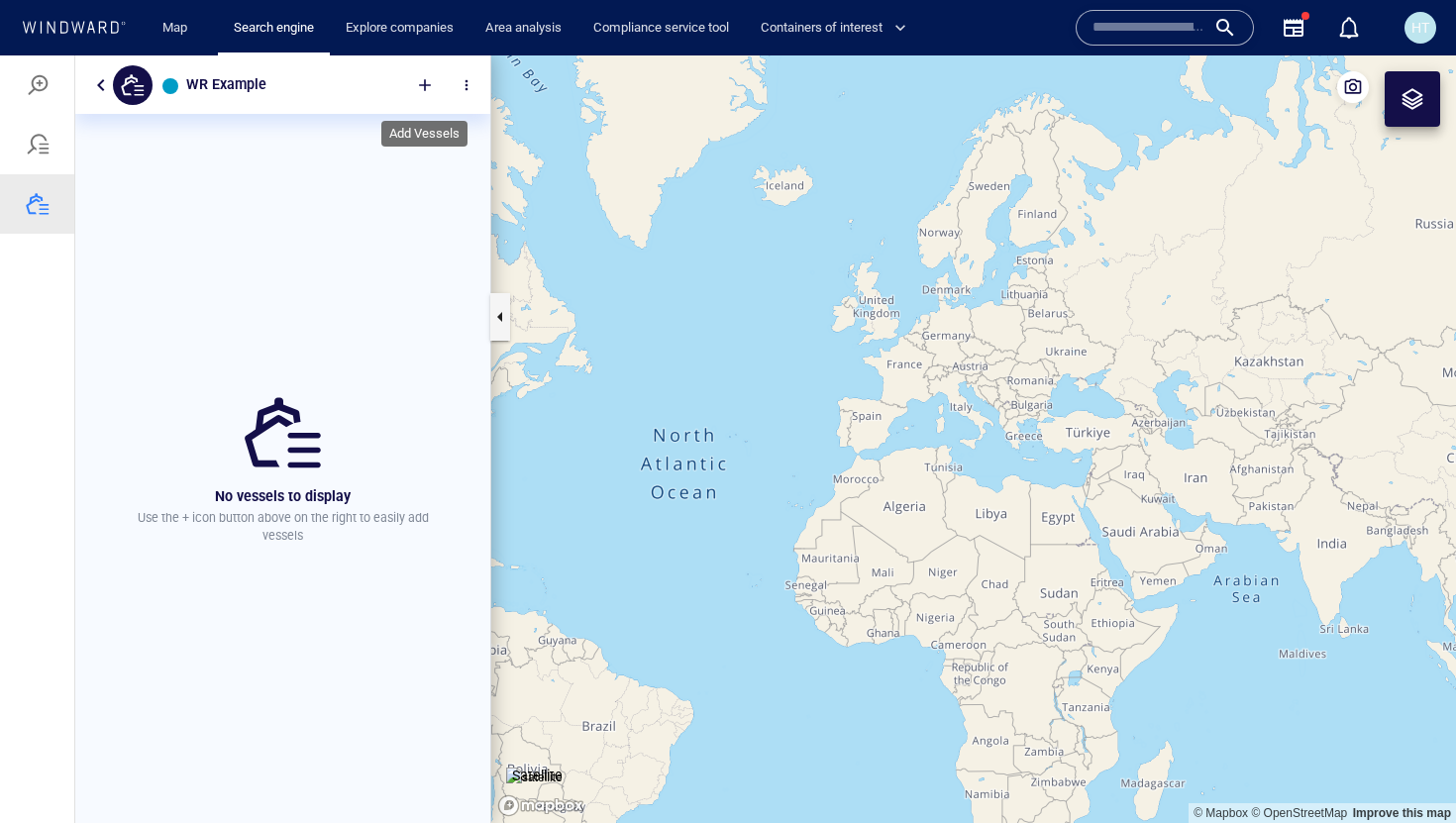 click at bounding box center [425, 85] 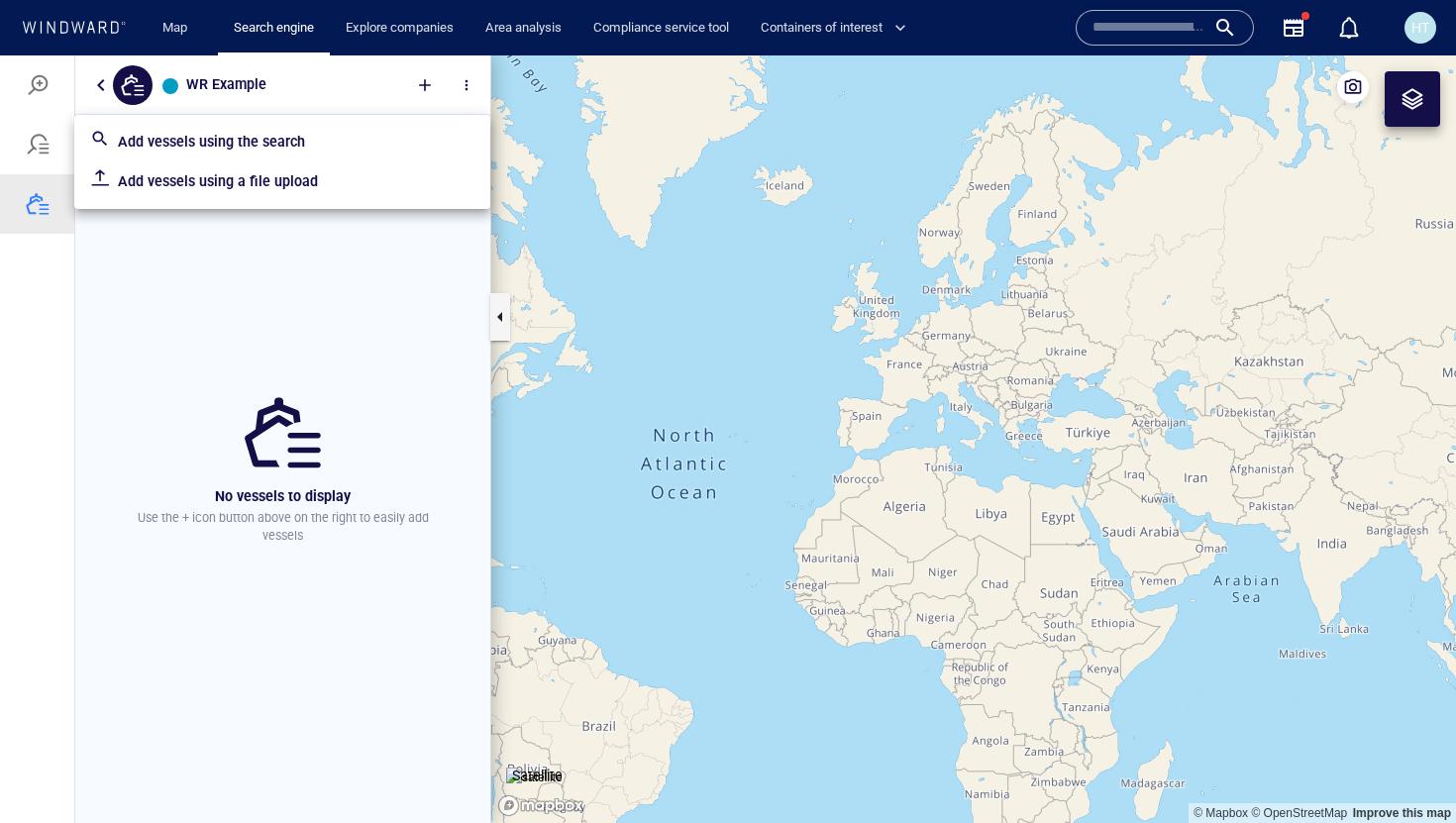 click on "Add vessels using a file upload" at bounding box center (296, 181) 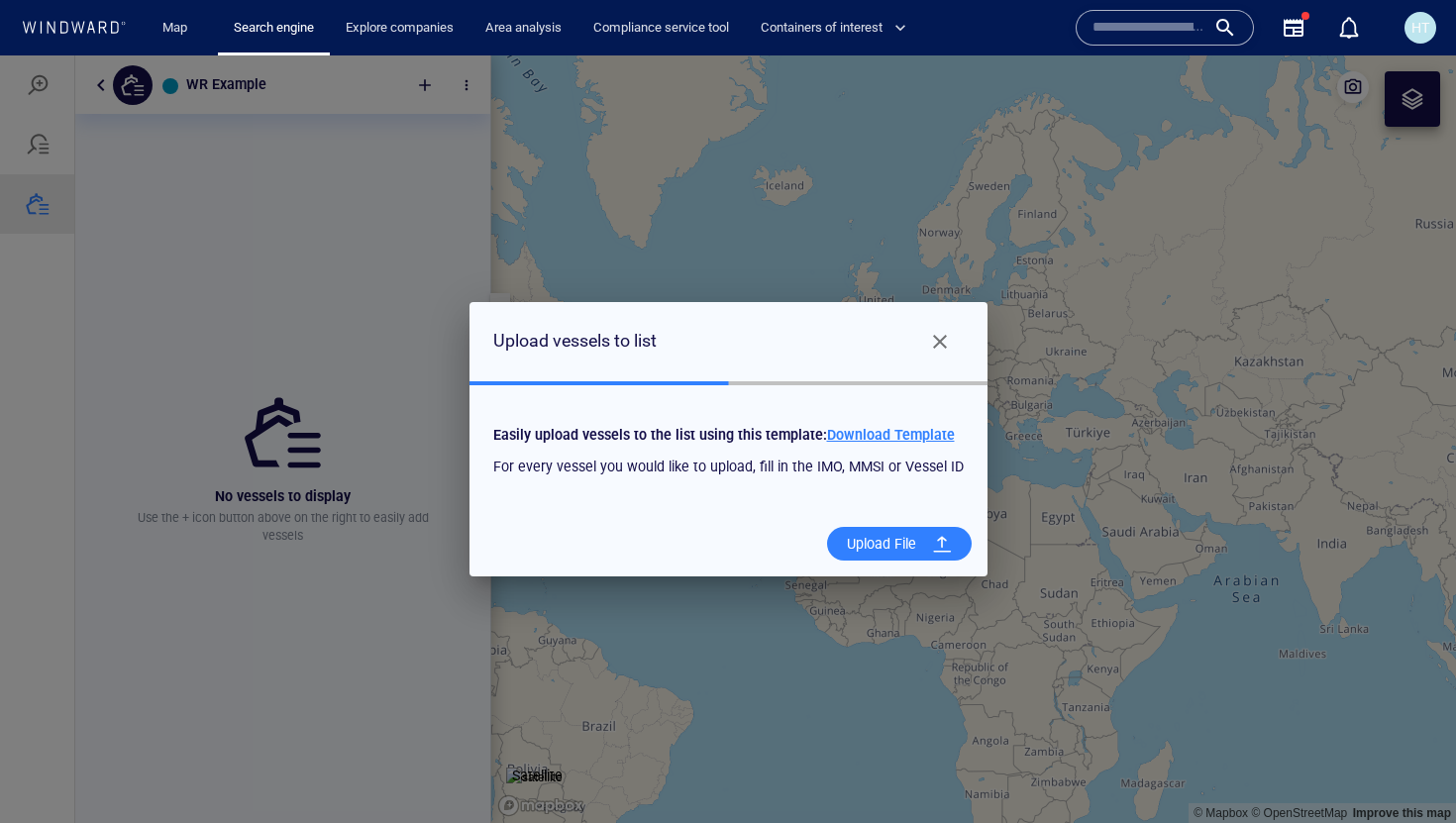 click on "Upload File" at bounding box center (882, 544) 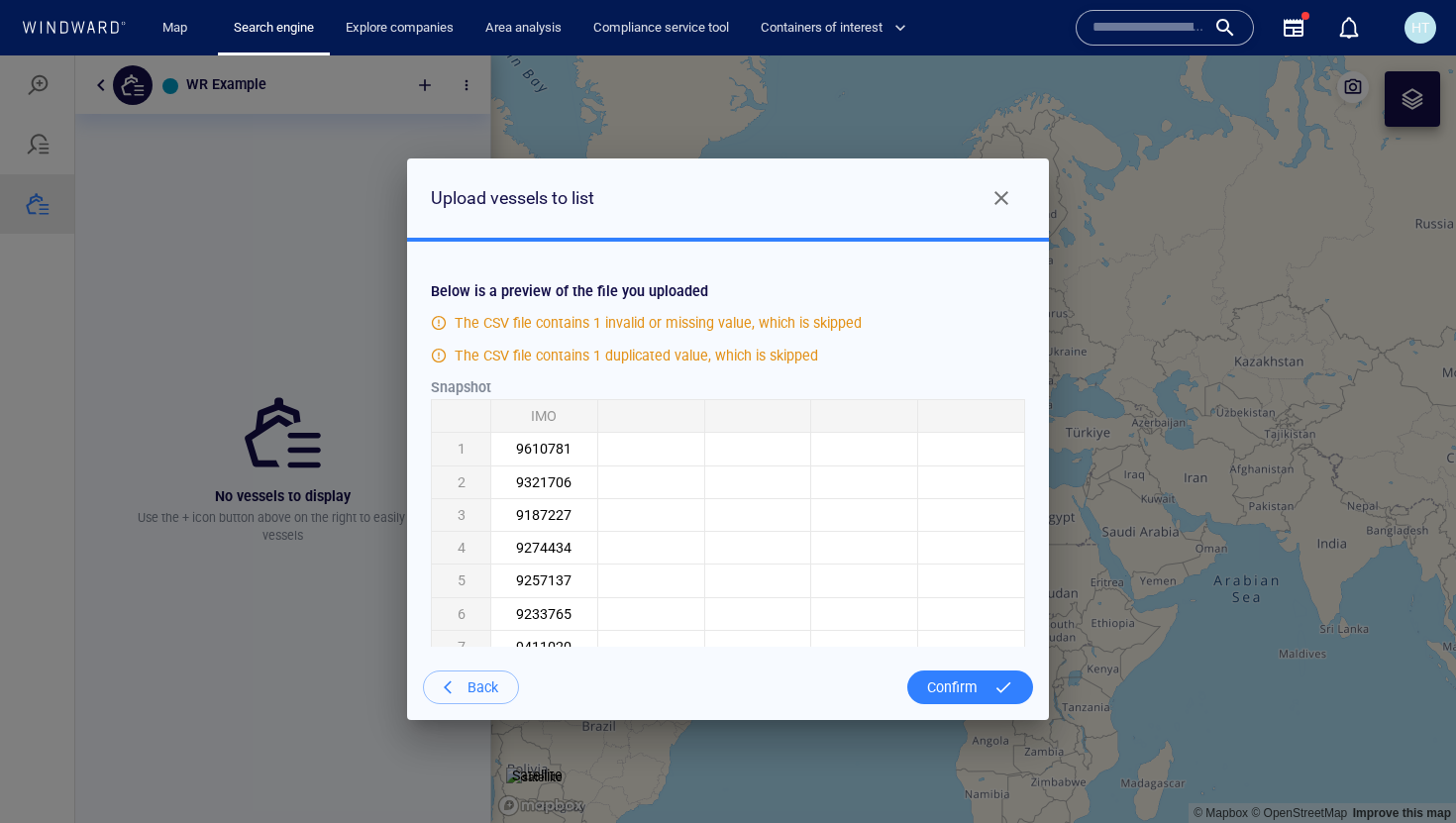 click on "Confirm" at bounding box center [952, 687] 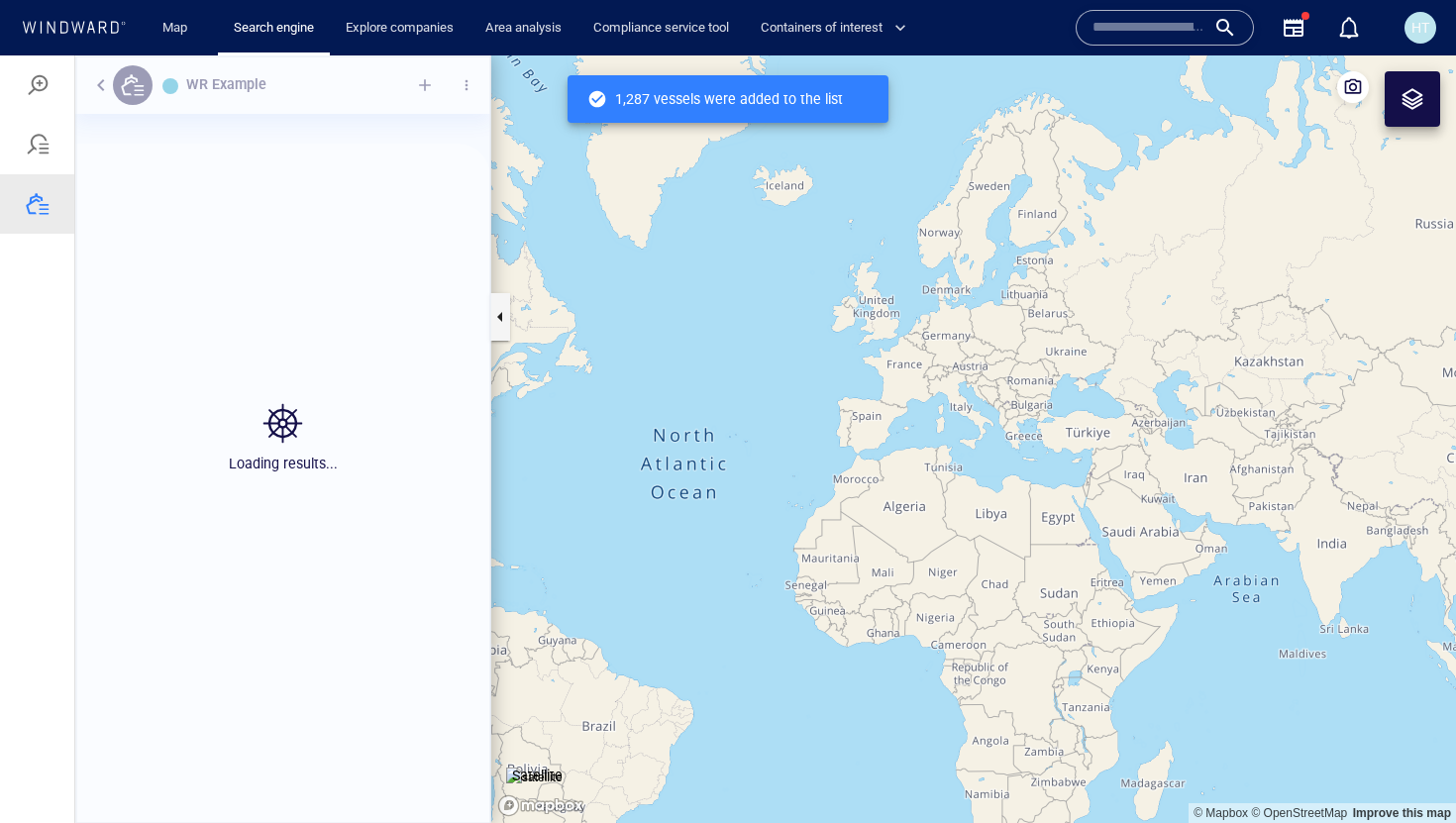 scroll, scrollTop: 1, scrollLeft: 1, axis: both 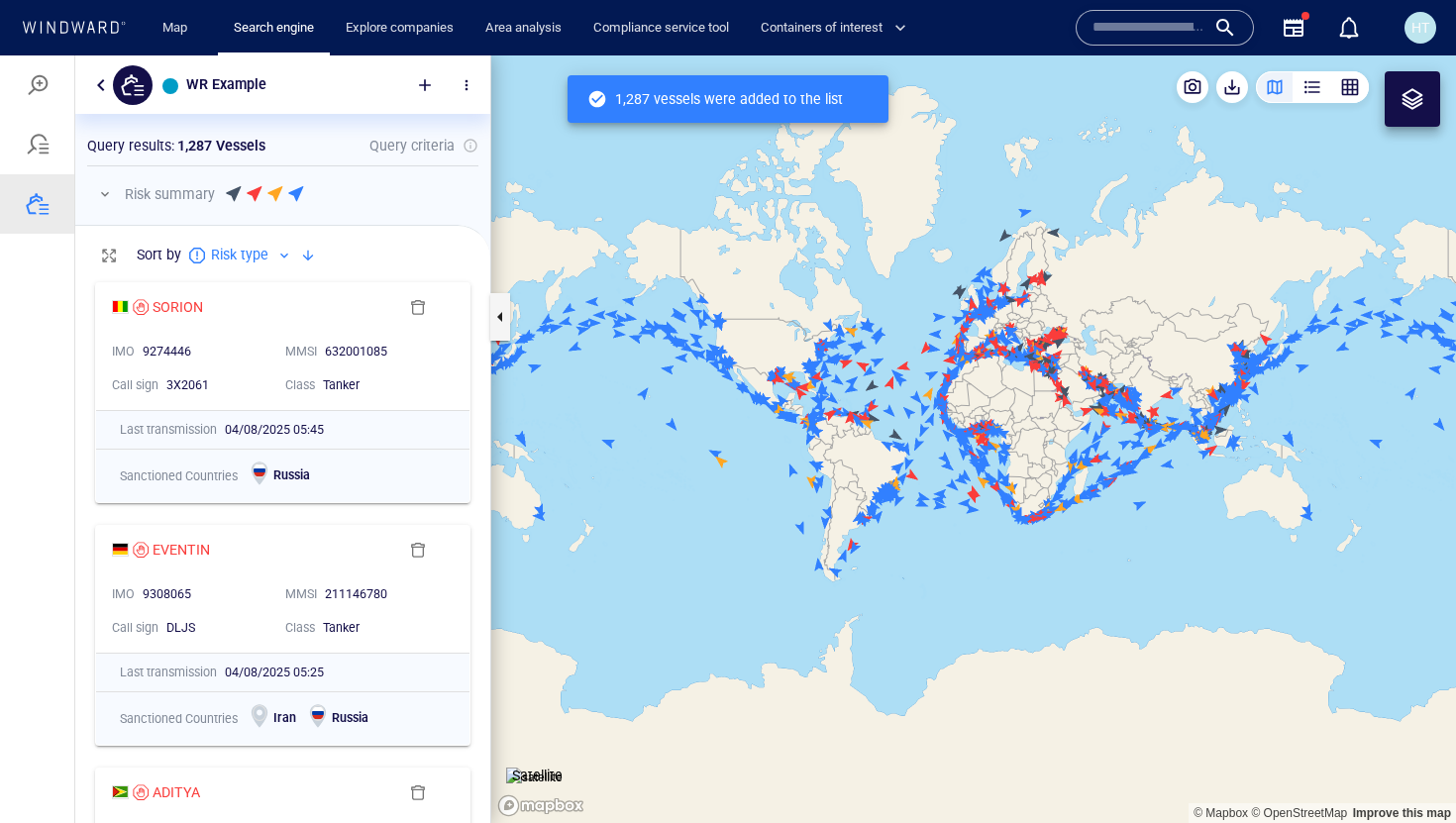 drag, startPoint x: 1067, startPoint y: 446, endPoint x: 875, endPoint y: 609, distance: 251.85909 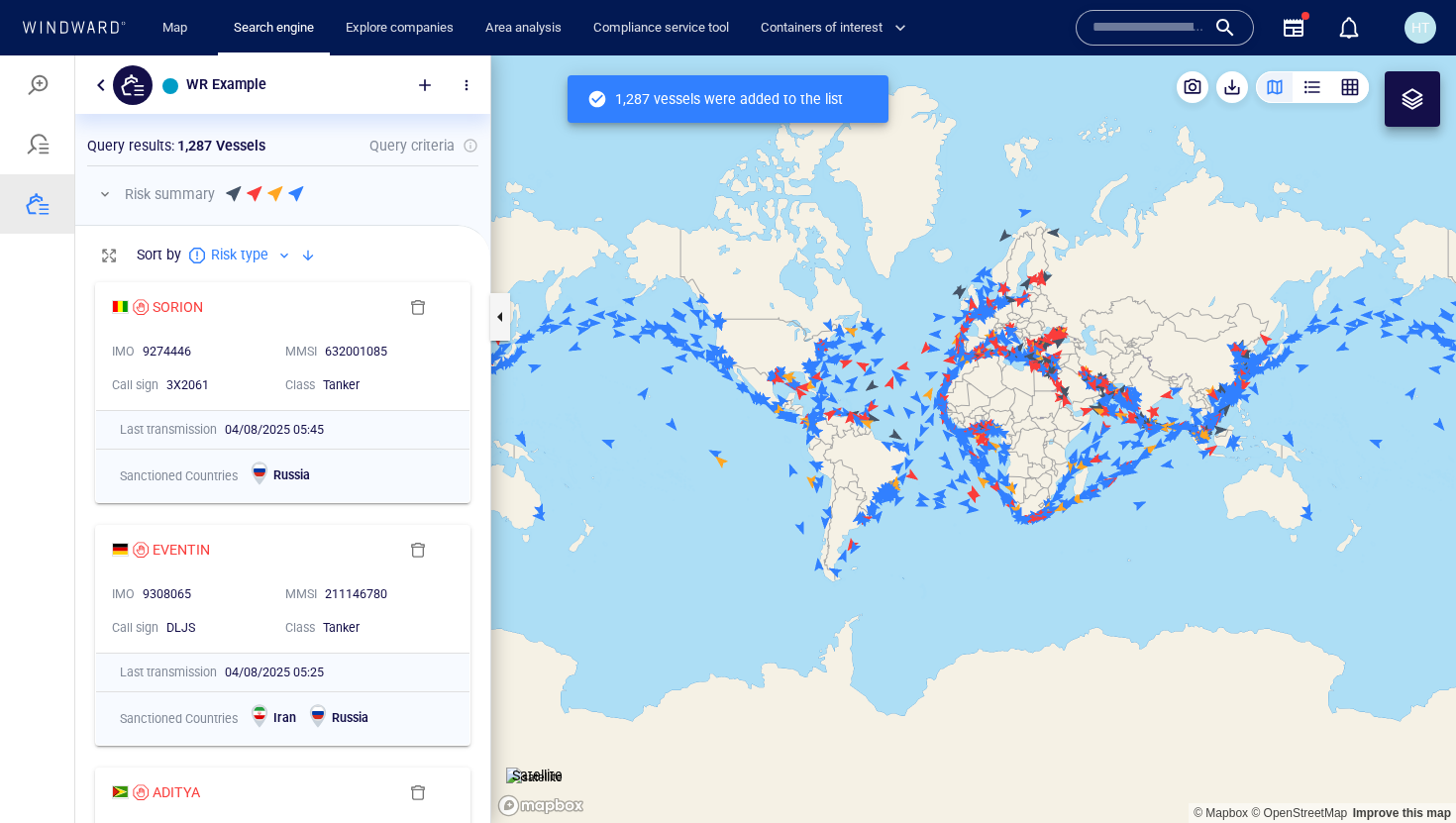 click at bounding box center (974, 439) 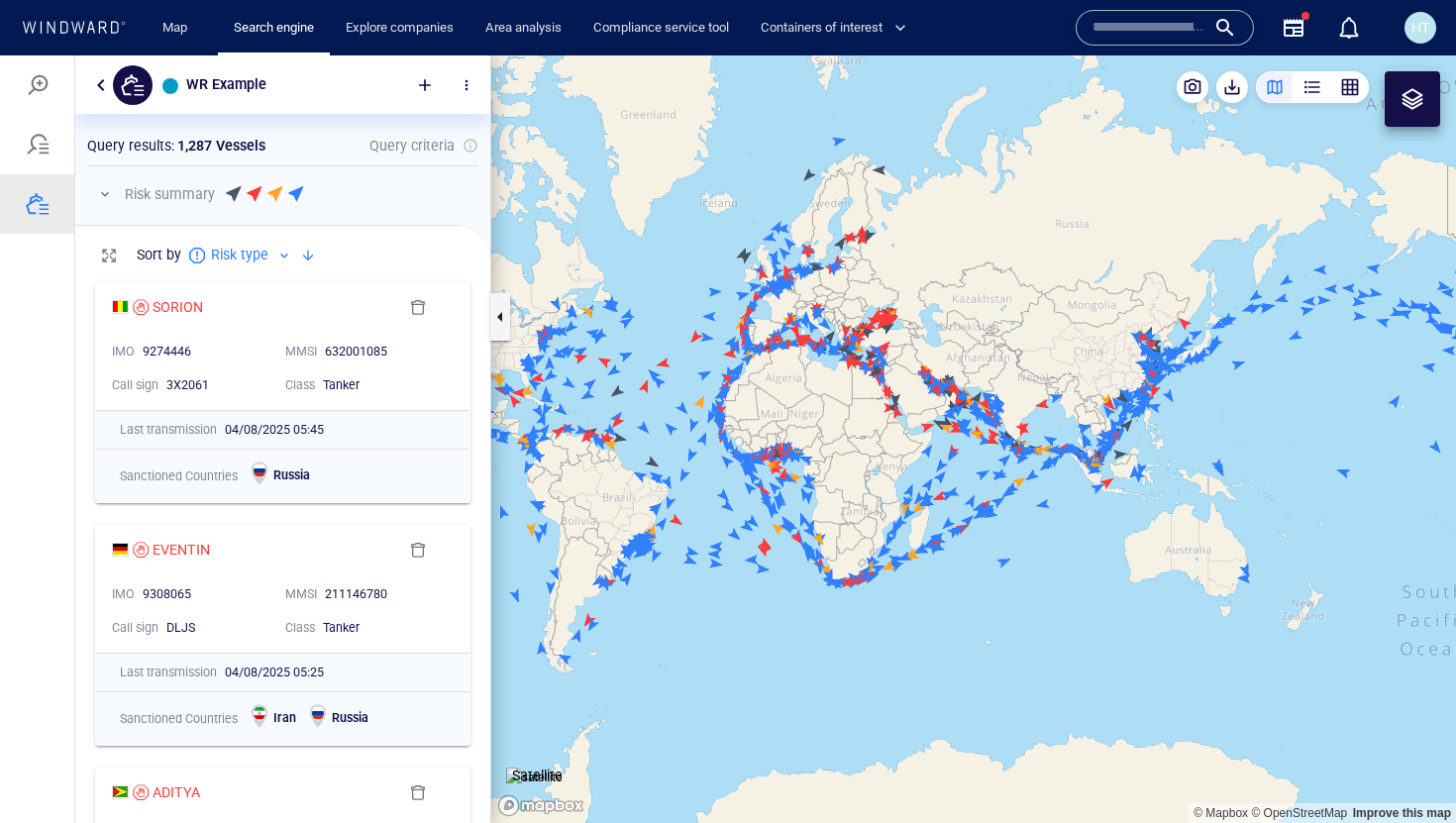 drag, startPoint x: 785, startPoint y: 417, endPoint x: 878, endPoint y: 443, distance: 96.56604 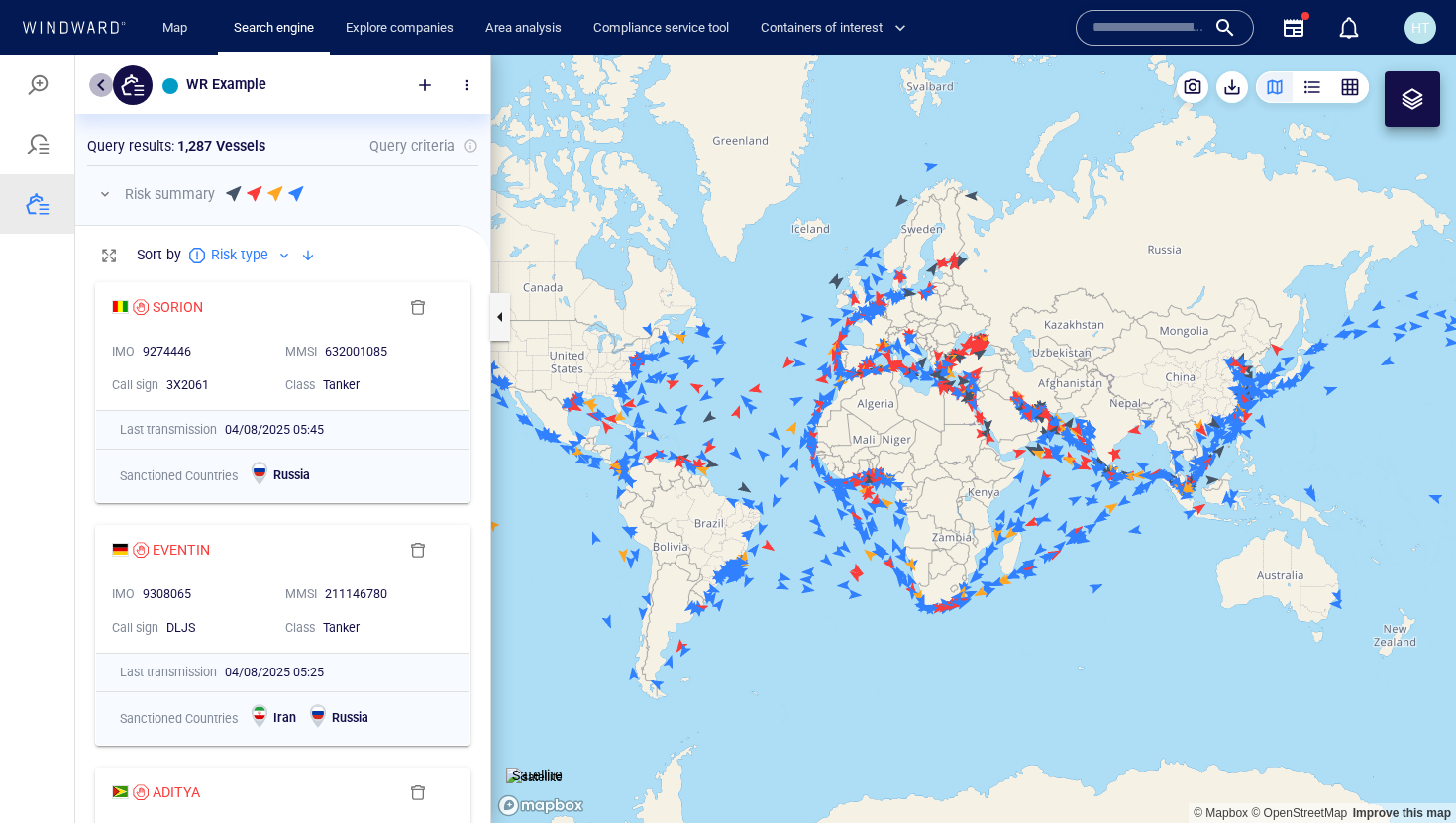 click at bounding box center [101, 85] 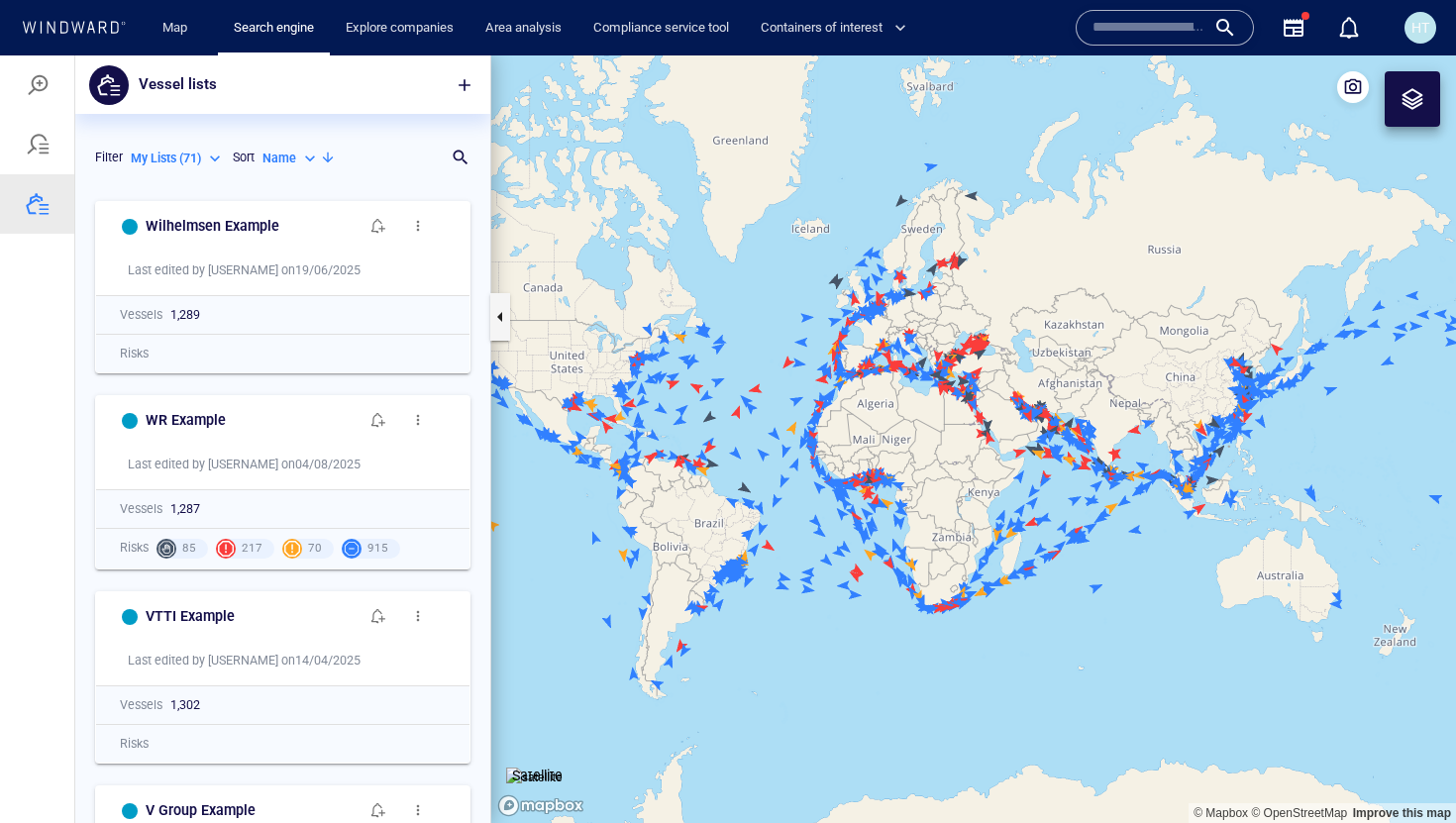 scroll, scrollTop: 1, scrollLeft: 1, axis: both 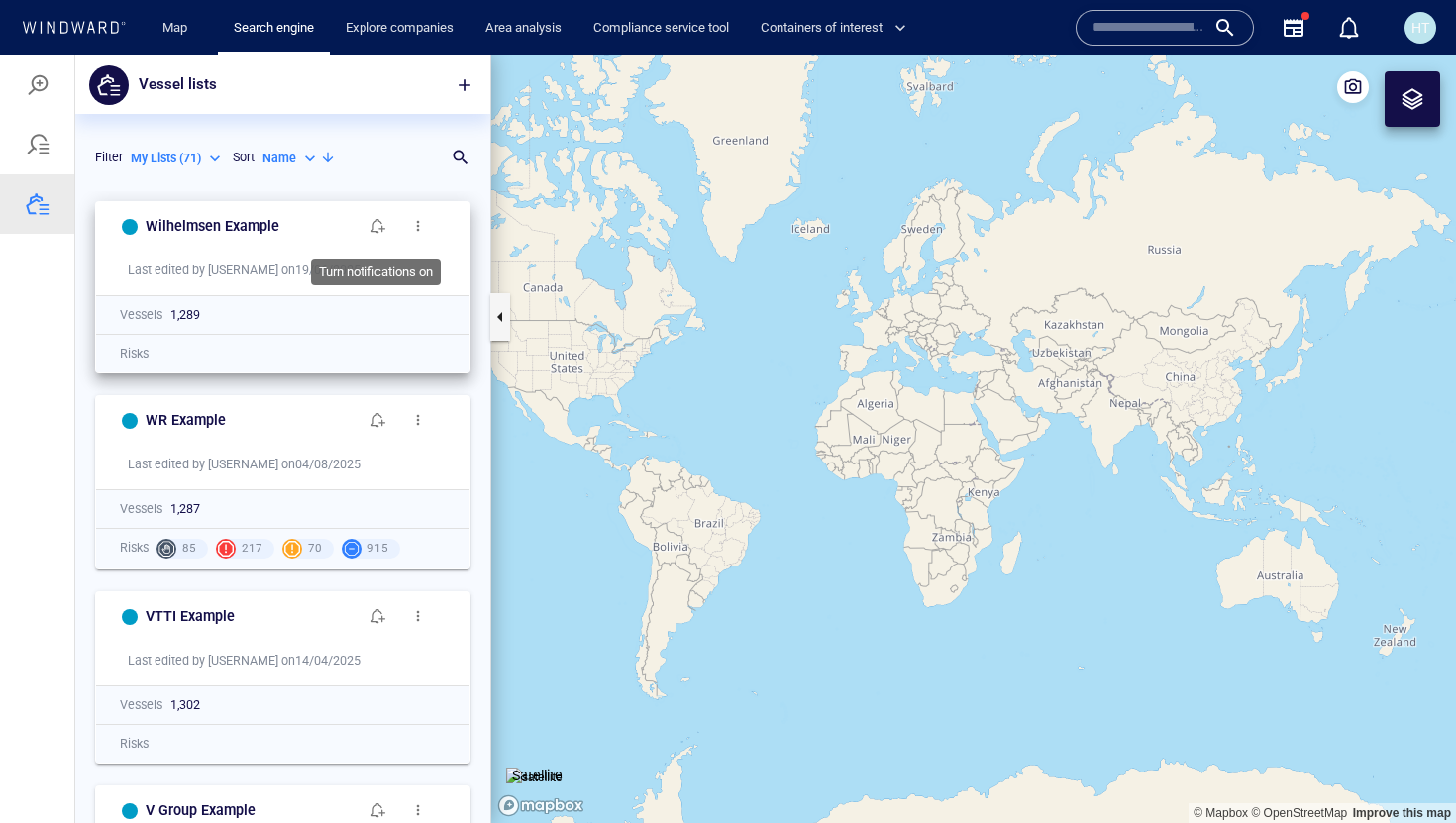 click at bounding box center [378, 226] 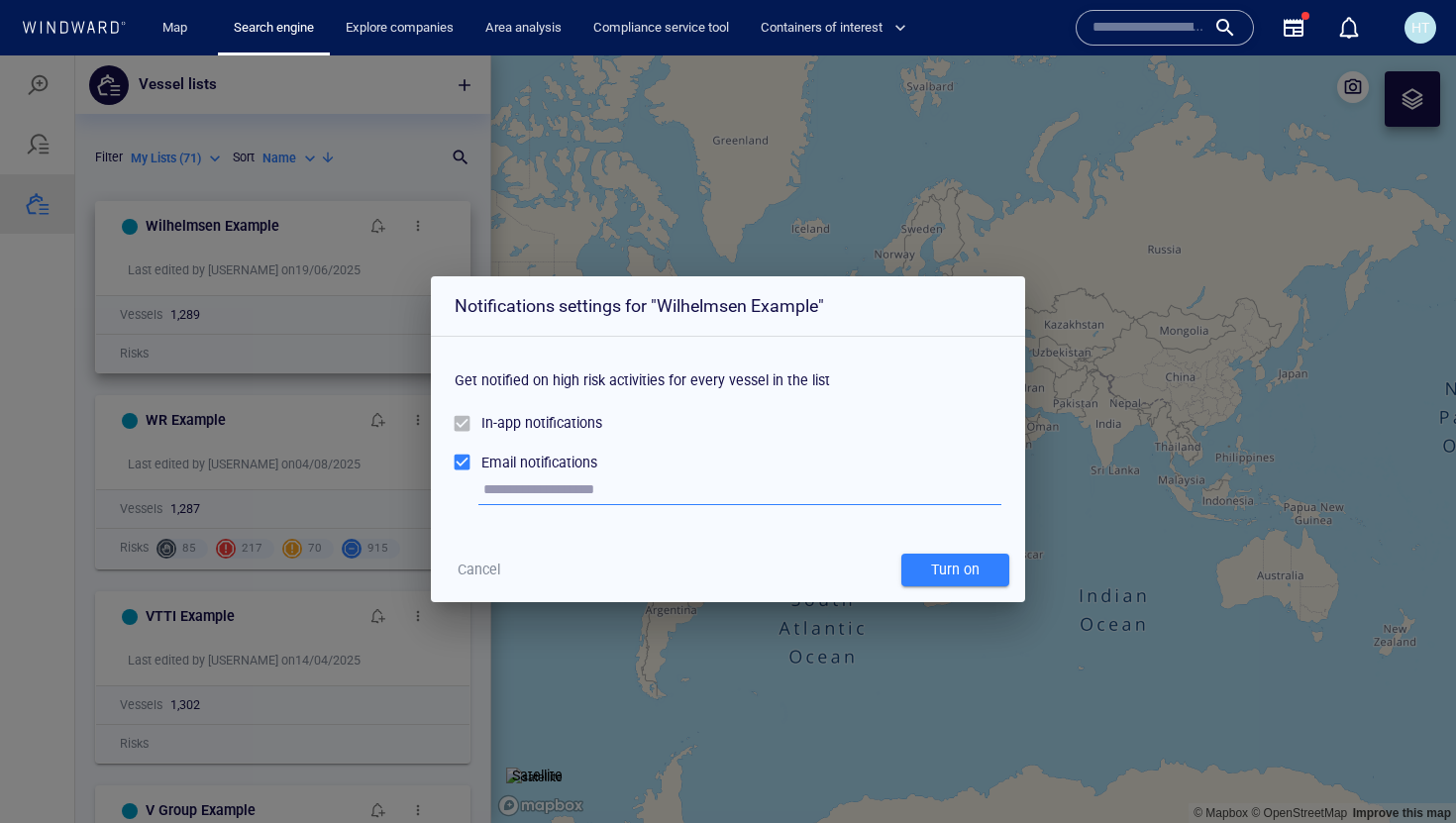 click on "Cancel" at bounding box center (478, 569) 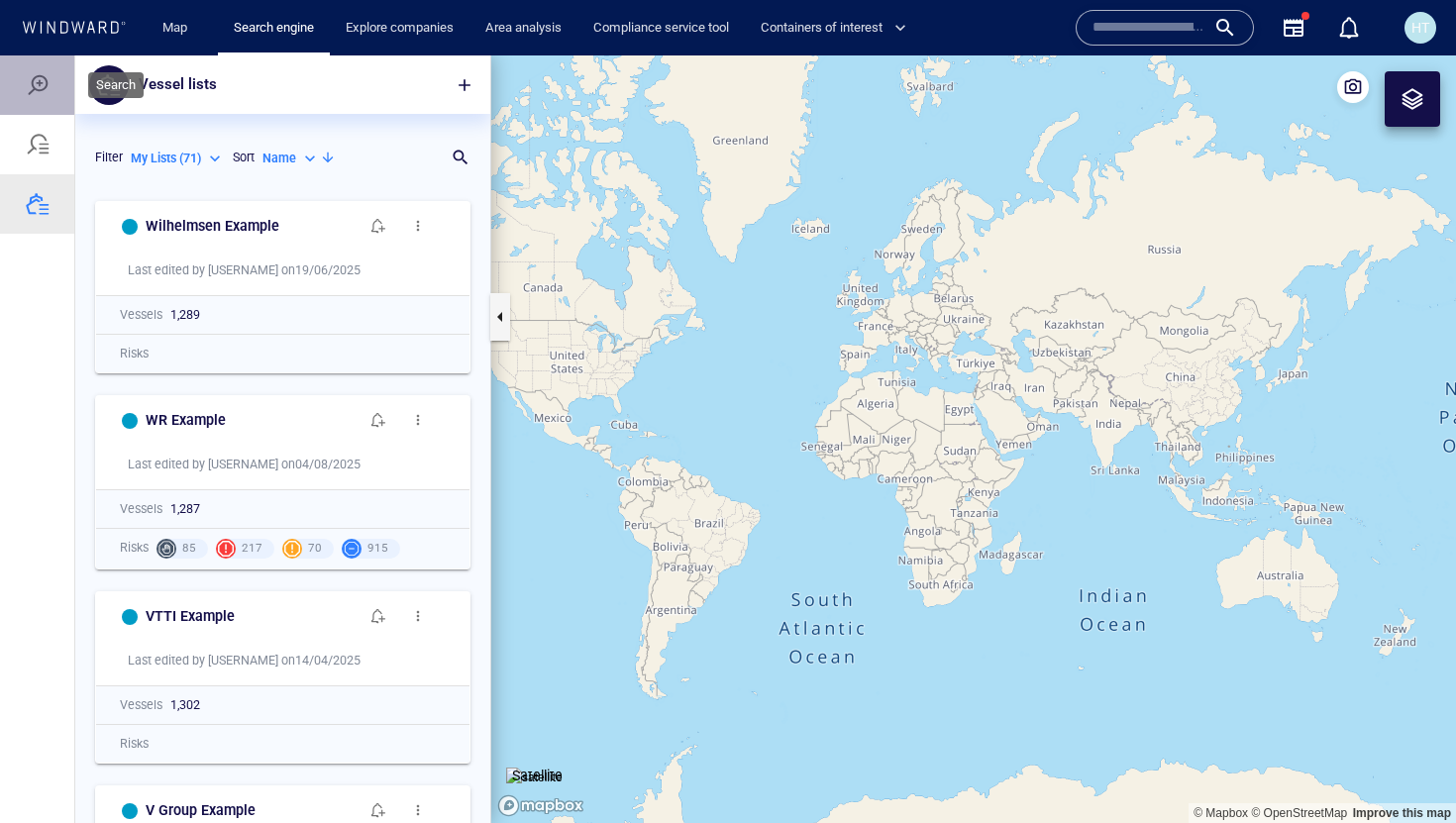 click at bounding box center [38, 85] 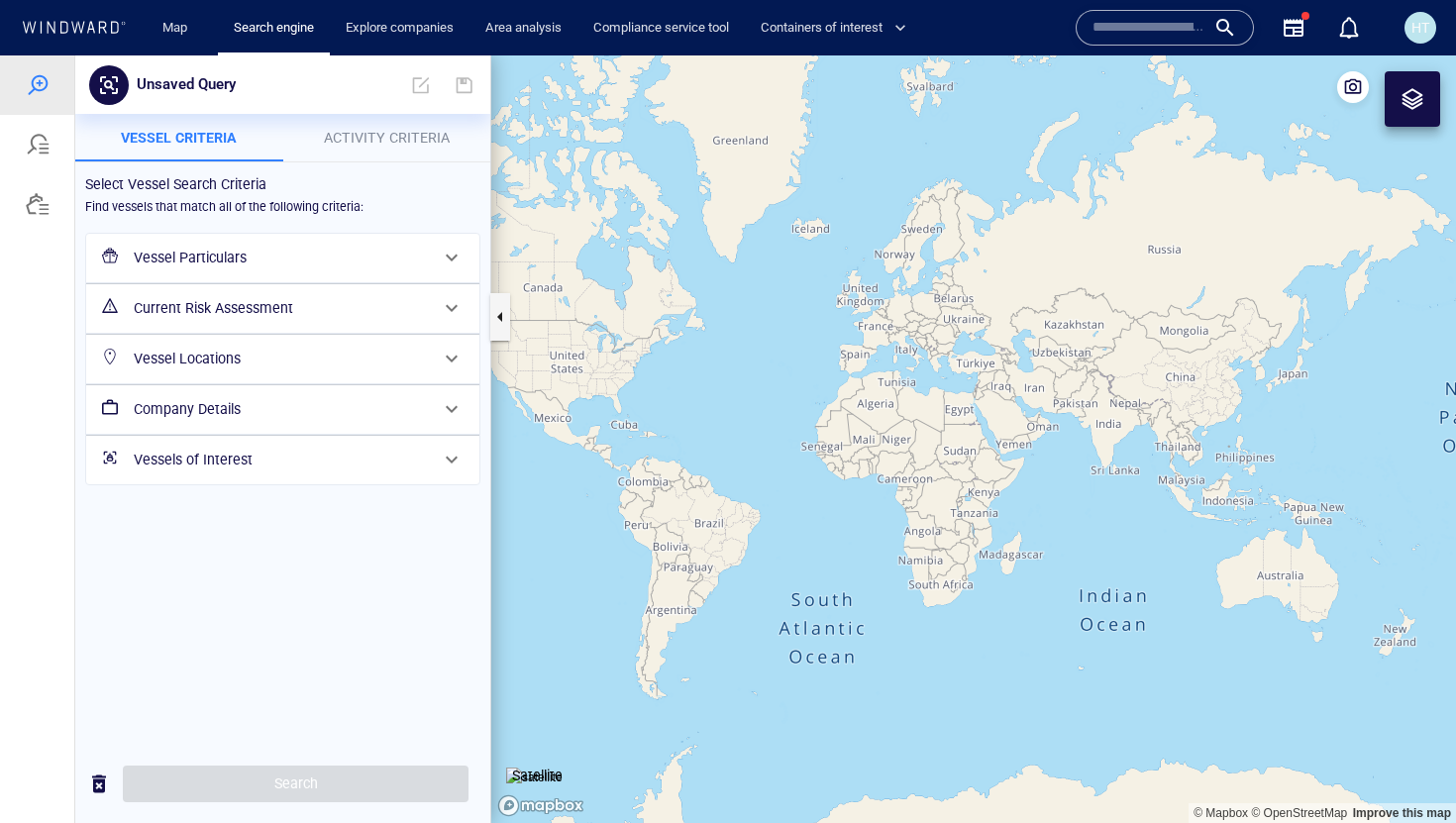 click on "Vessels of Interest" at bounding box center (282, 460) 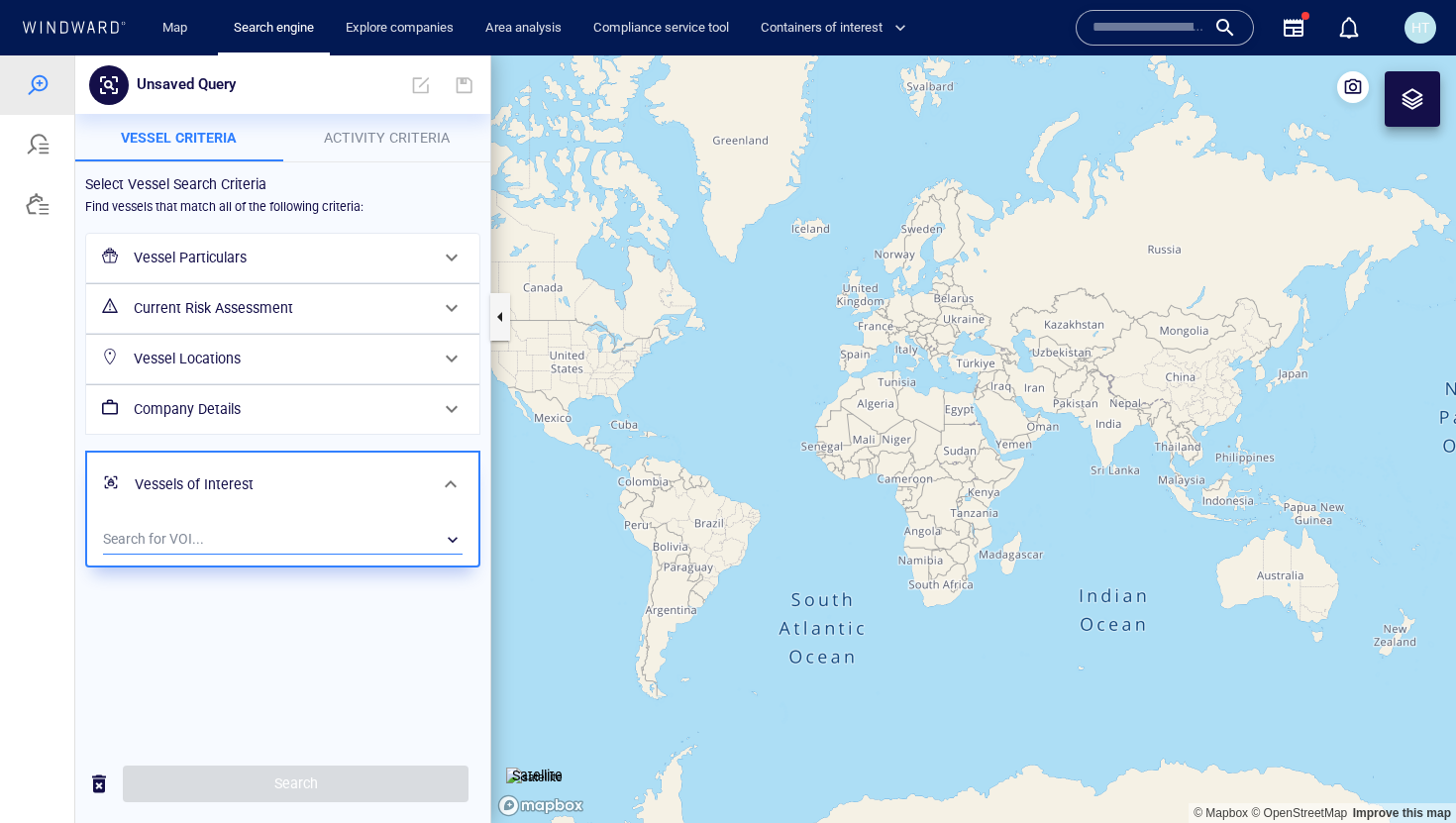 click on "​" at bounding box center [282, 540] 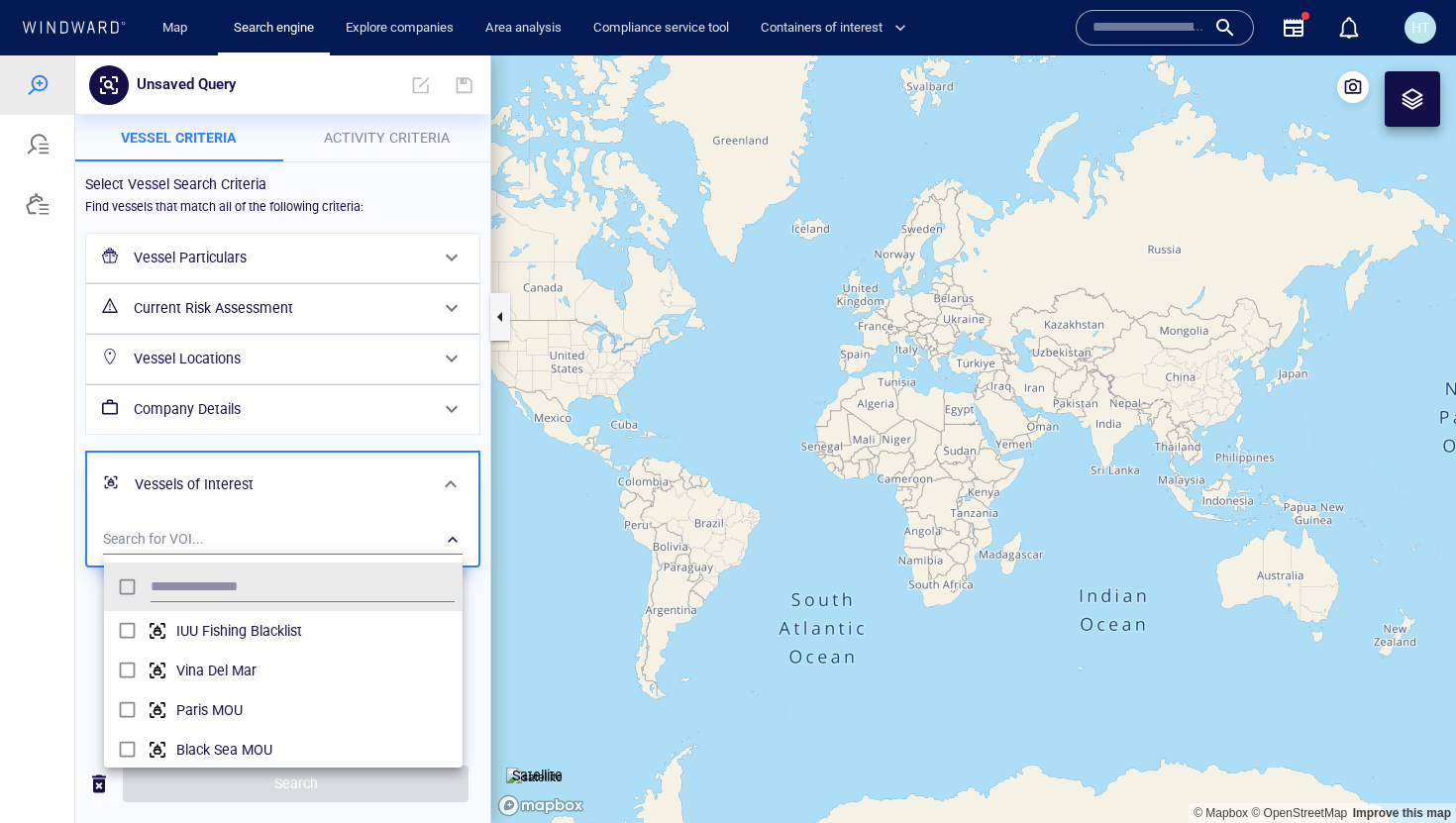 scroll, scrollTop: 0, scrollLeft: 1, axis: horizontal 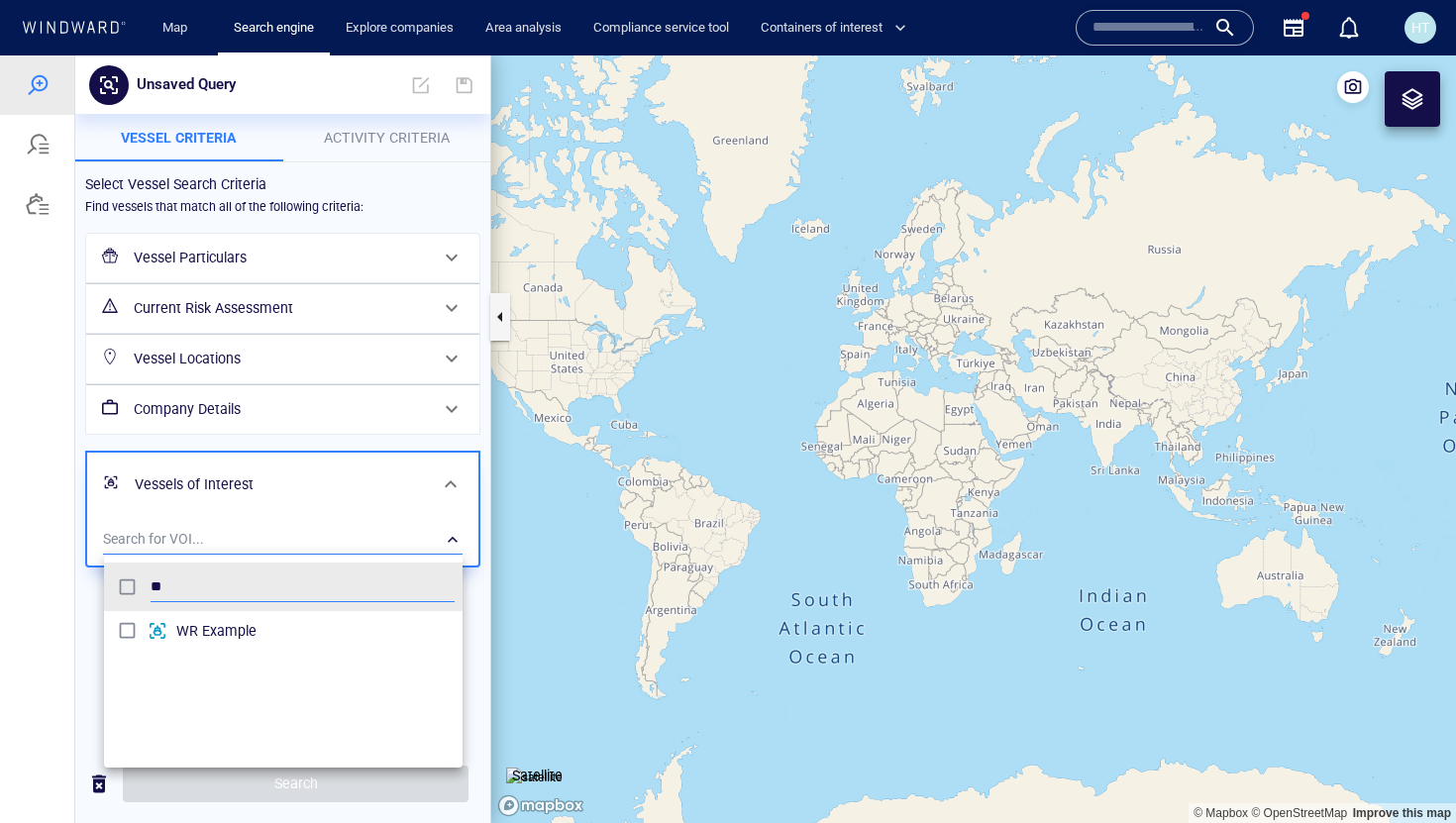 type on "**" 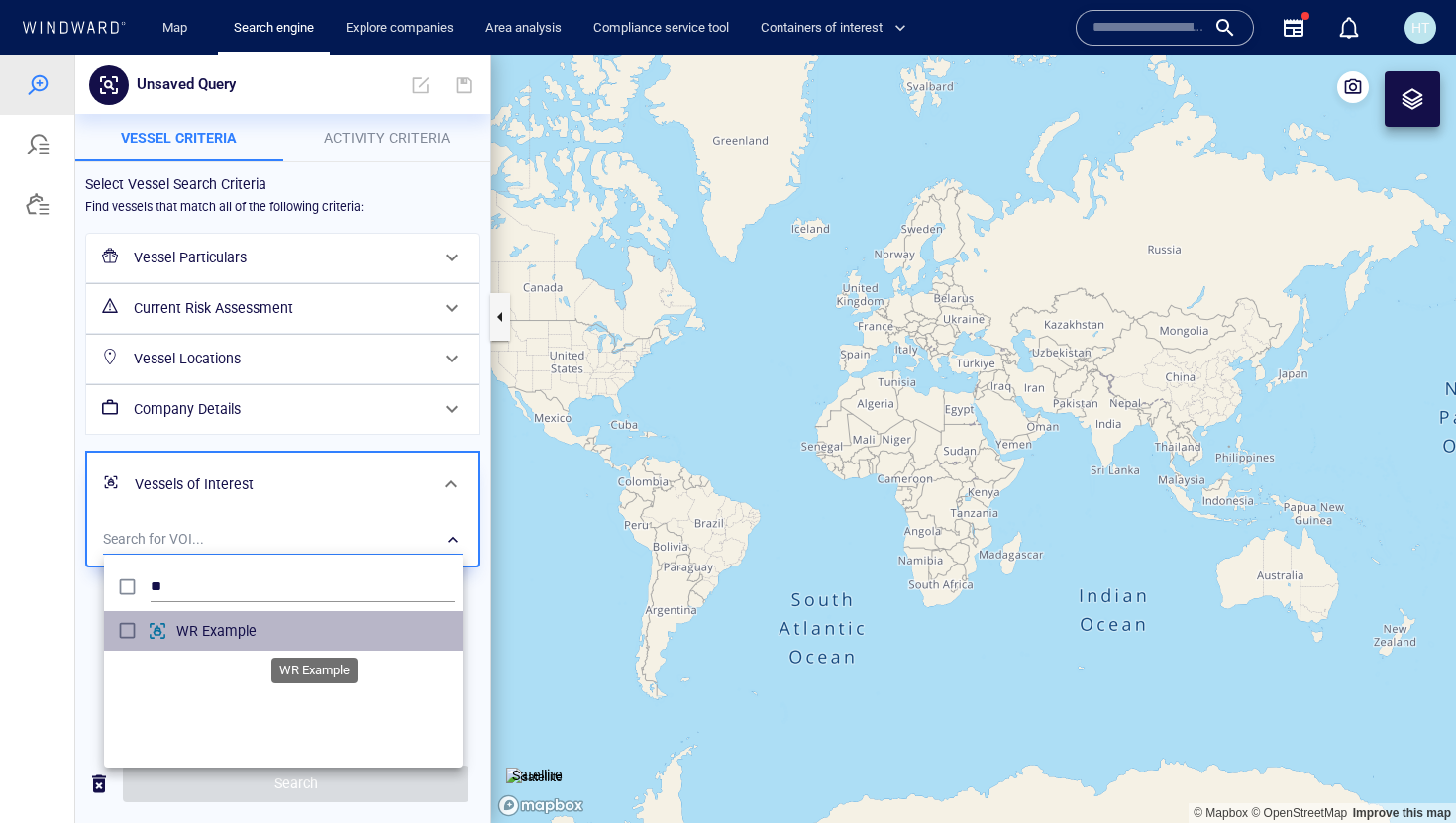 click on "WR Example" at bounding box center [315, 631] 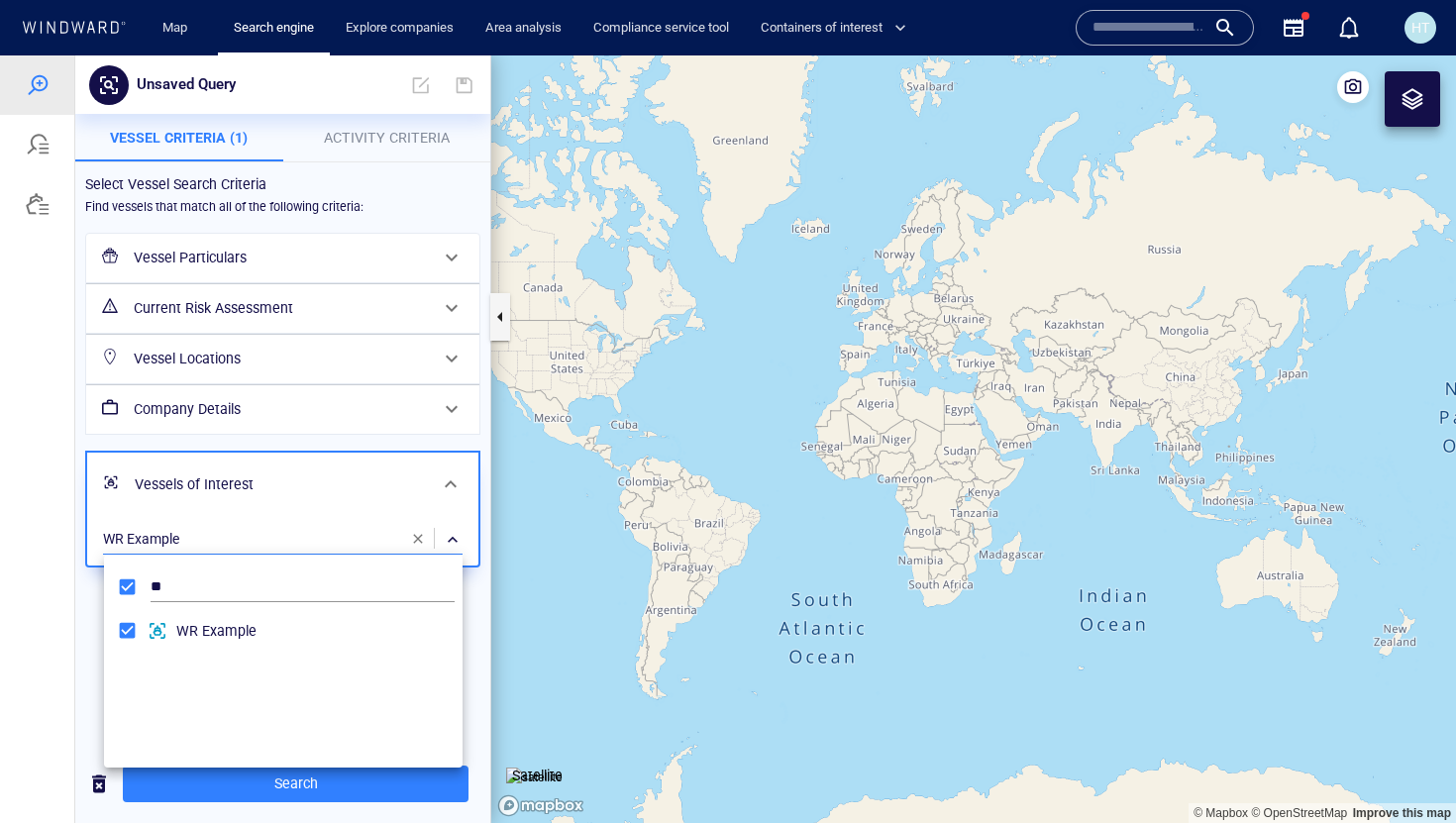 click at bounding box center [728, 439] 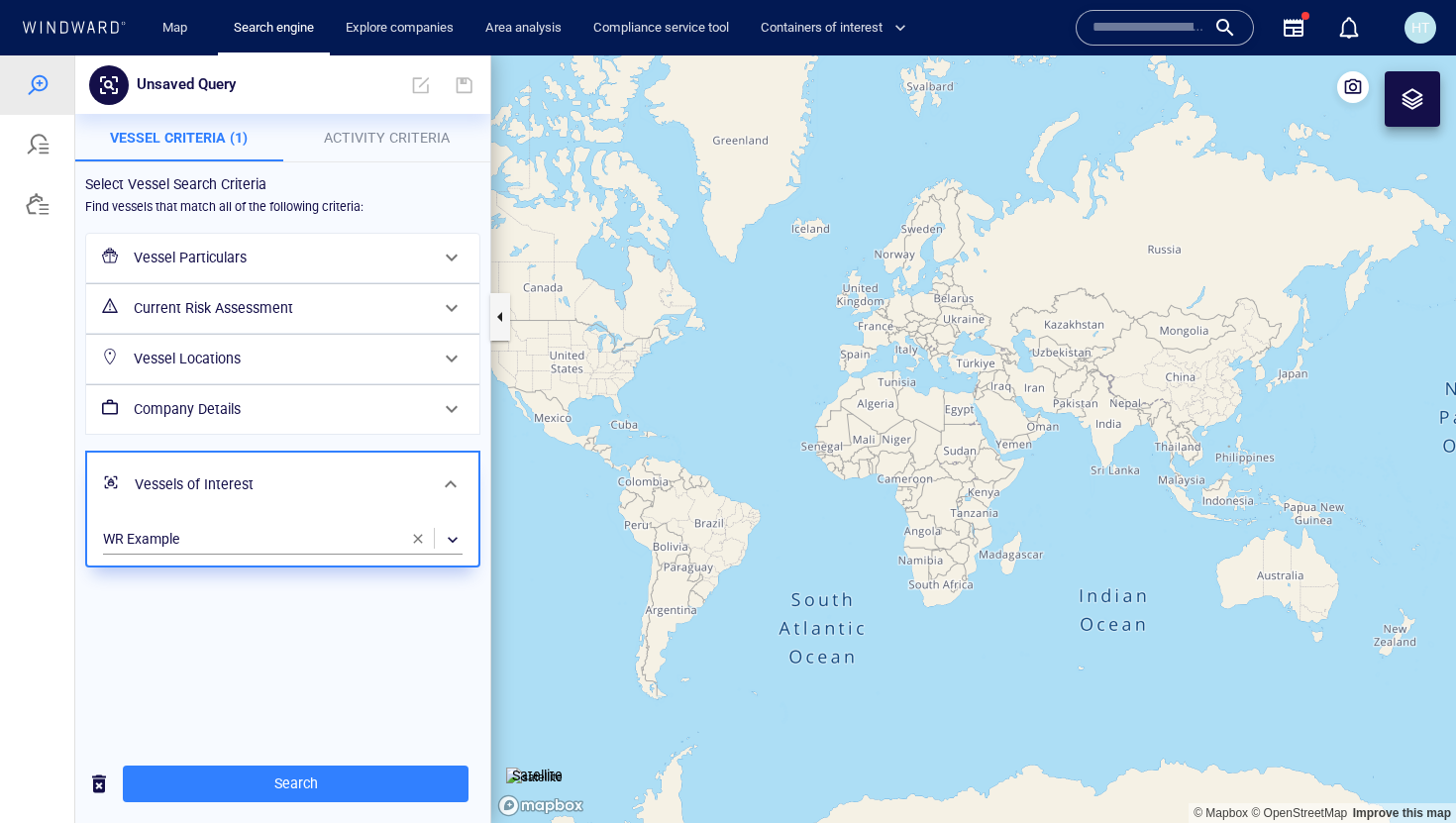 drag, startPoint x: 734, startPoint y: 368, endPoint x: 441, endPoint y: 368, distance: 293 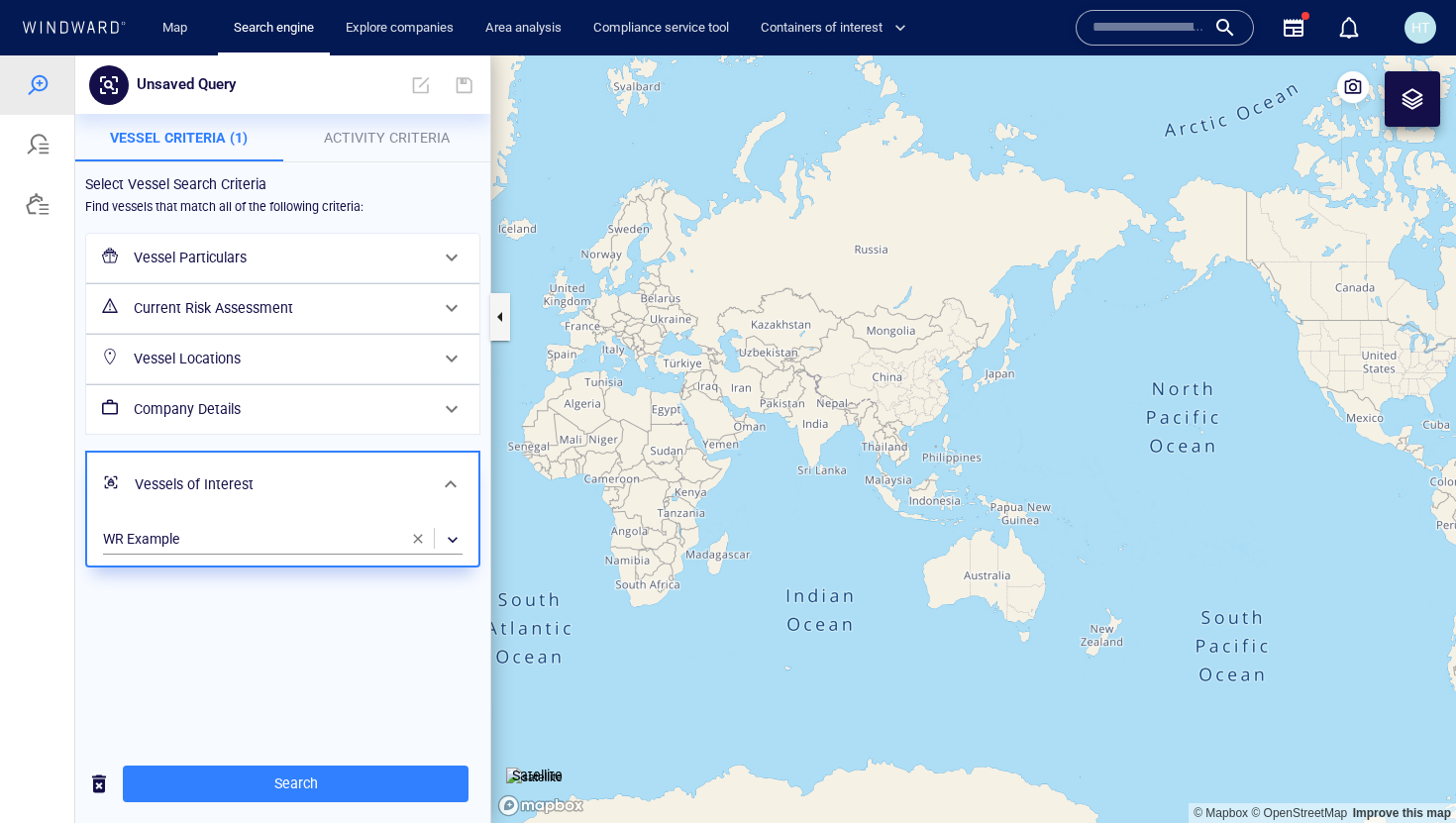 click on "Activity Criteria" at bounding box center (386, 138) 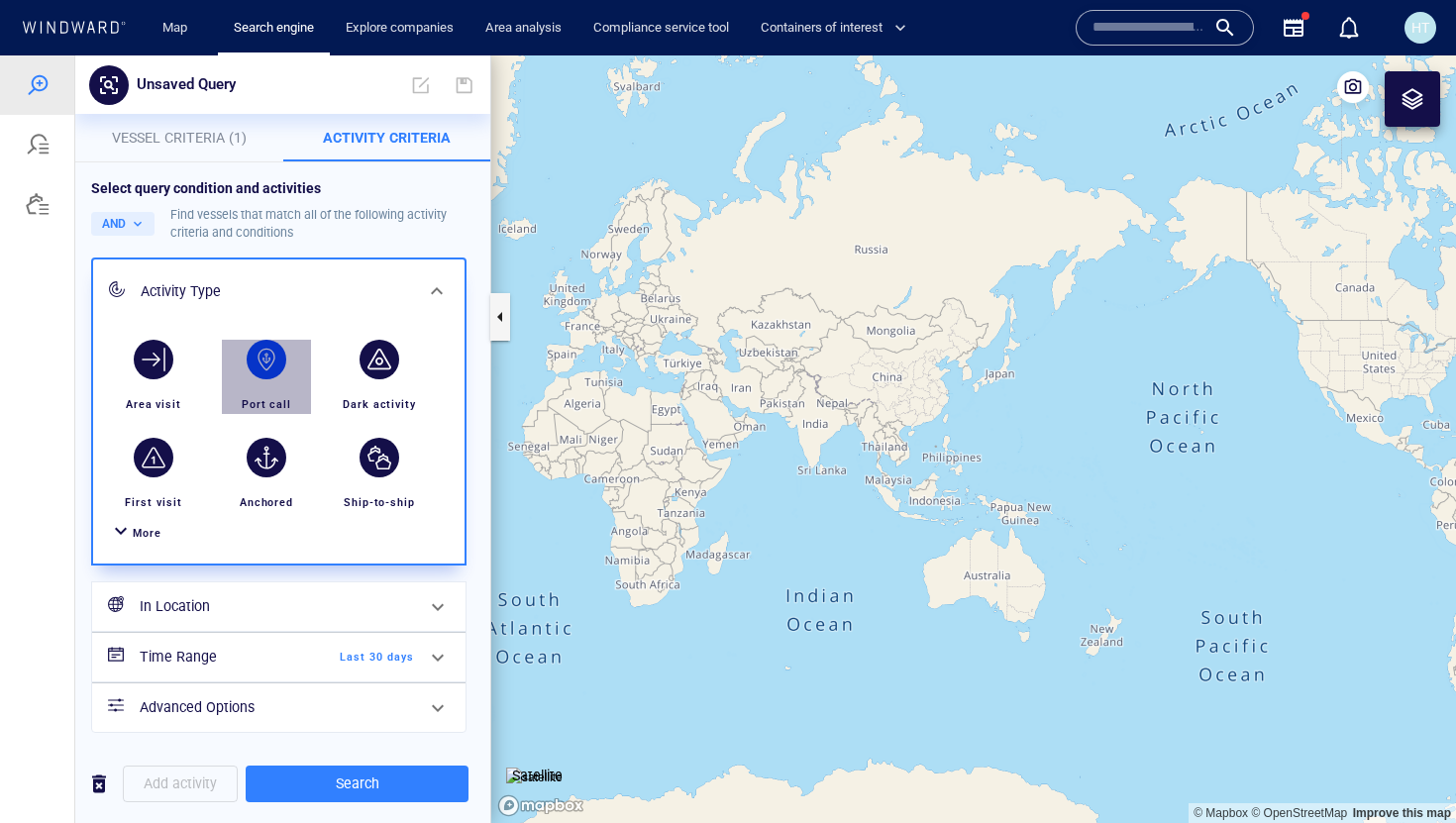 click at bounding box center [266, 359] 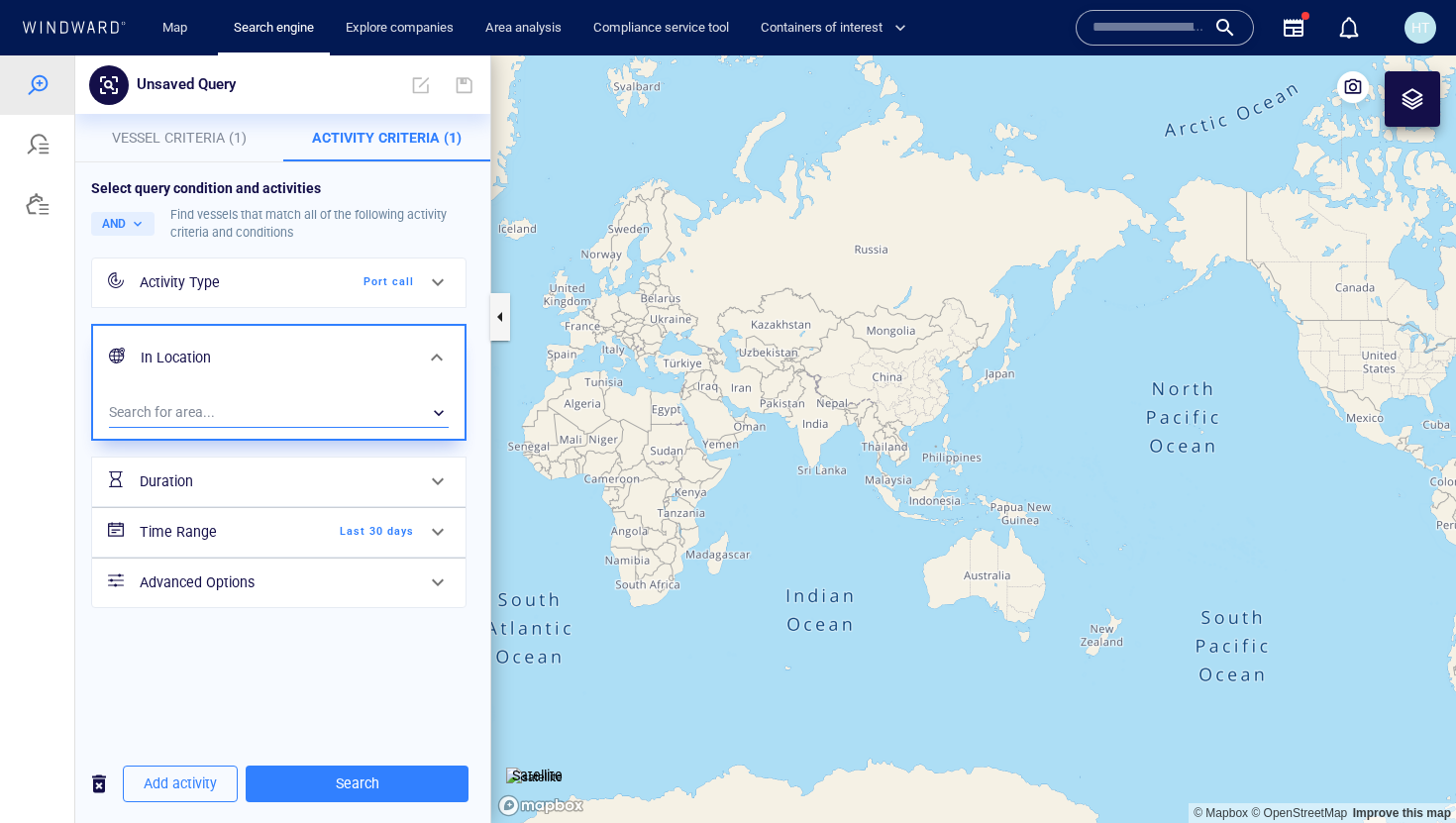 click on "​" at bounding box center [278, 413] 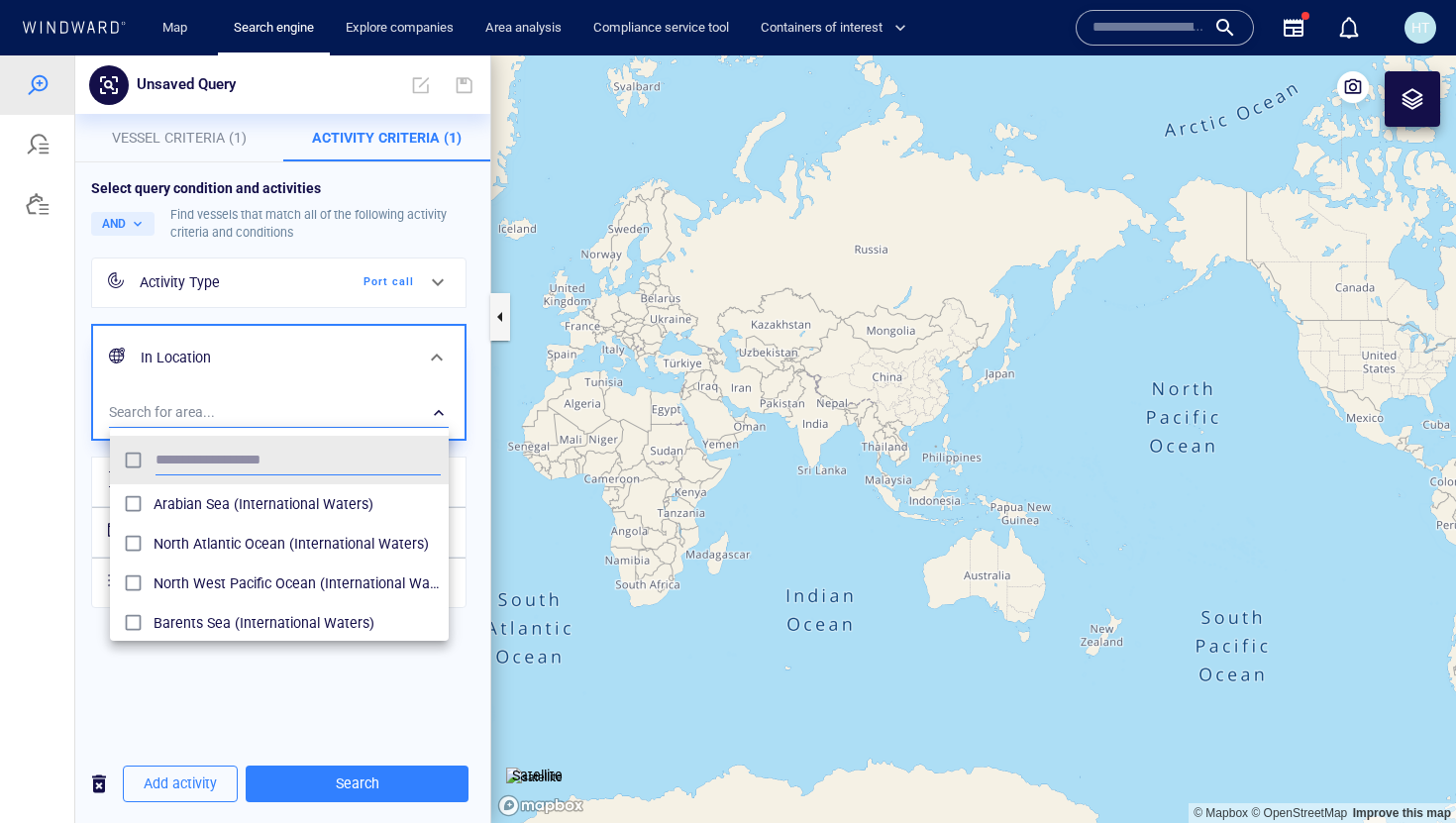 scroll, scrollTop: 0, scrollLeft: 1, axis: horizontal 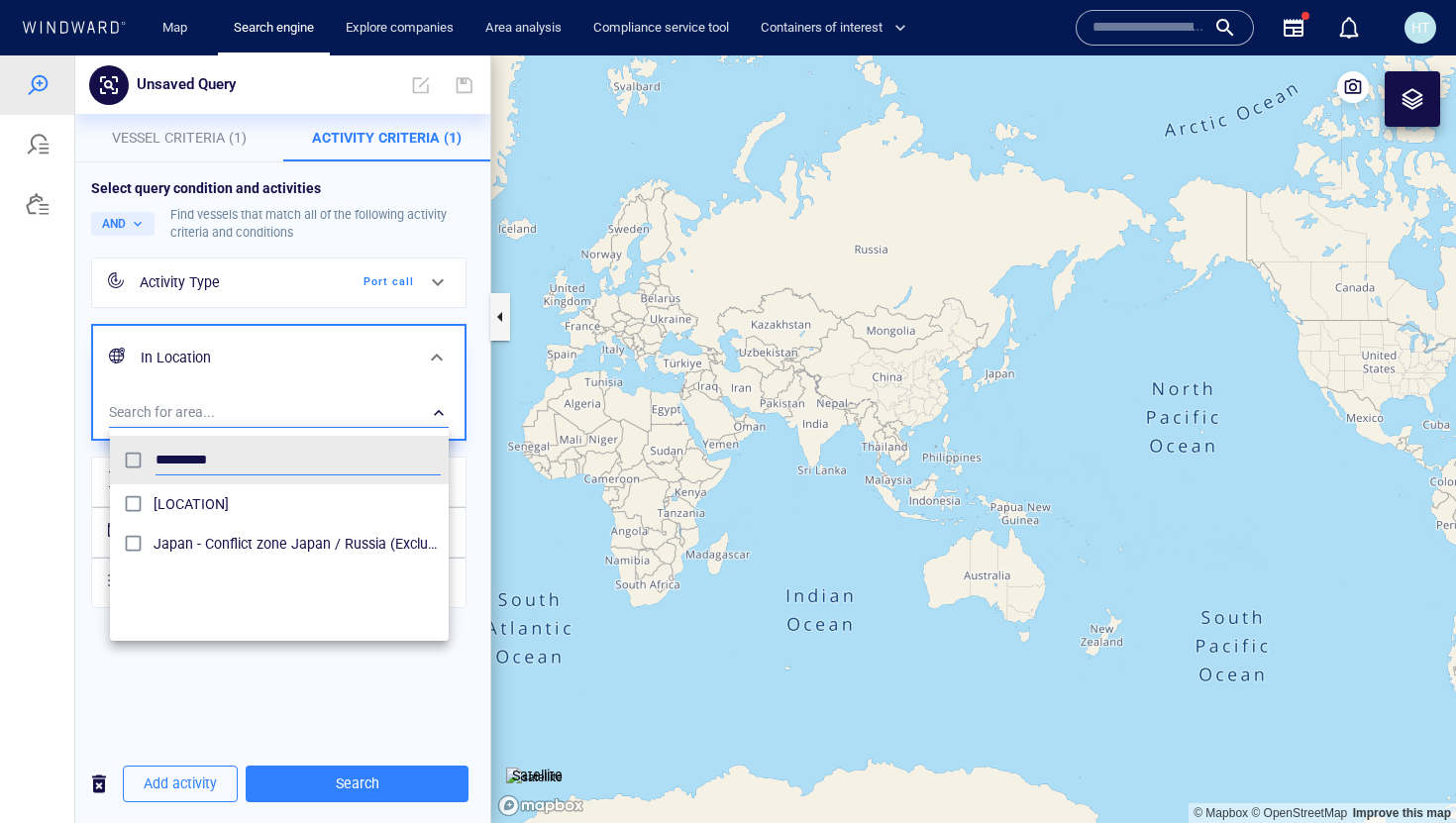 type on "*********" 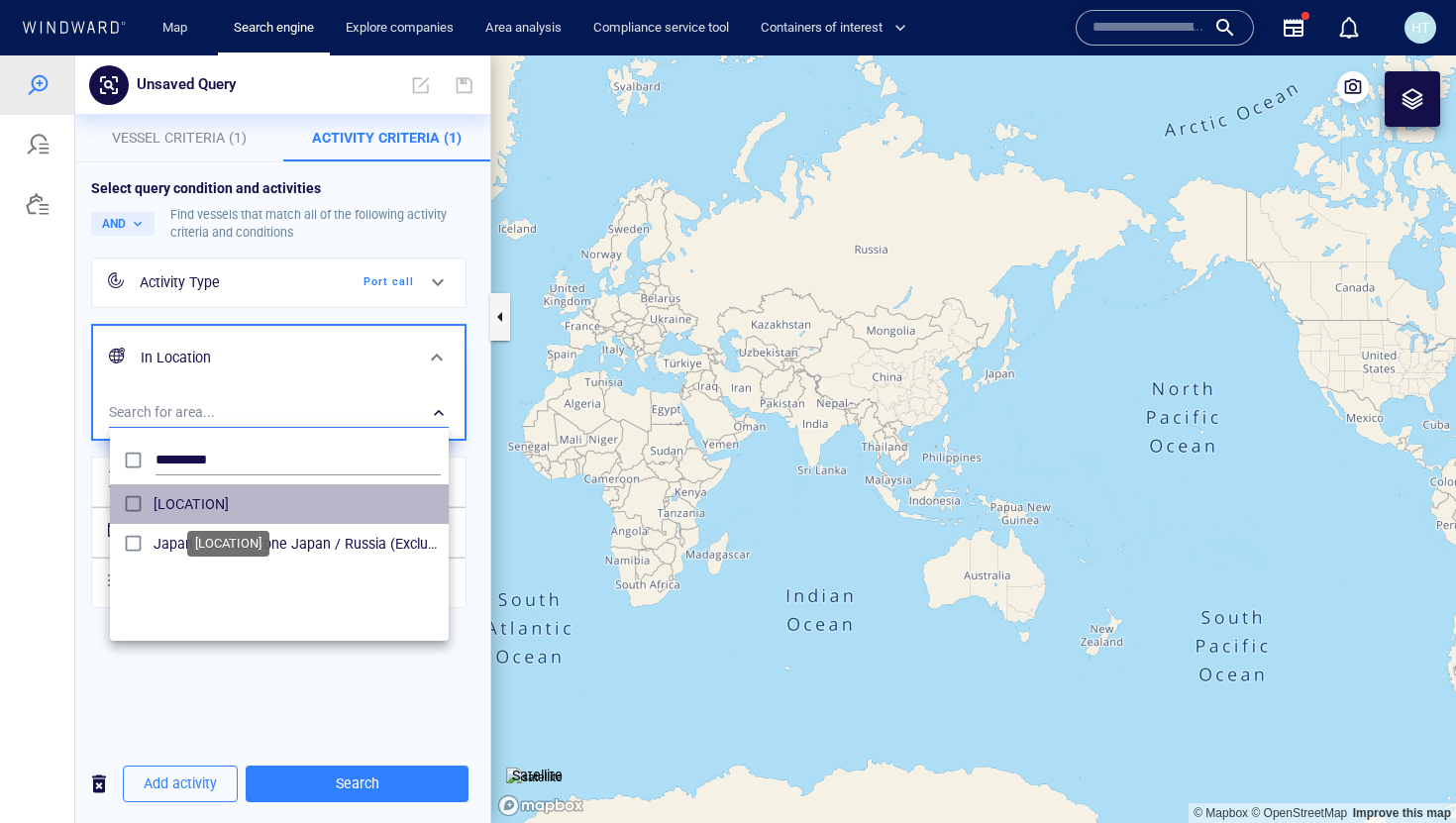 click on "Russia (Exclusive Economic Zones)" at bounding box center [297, 504] 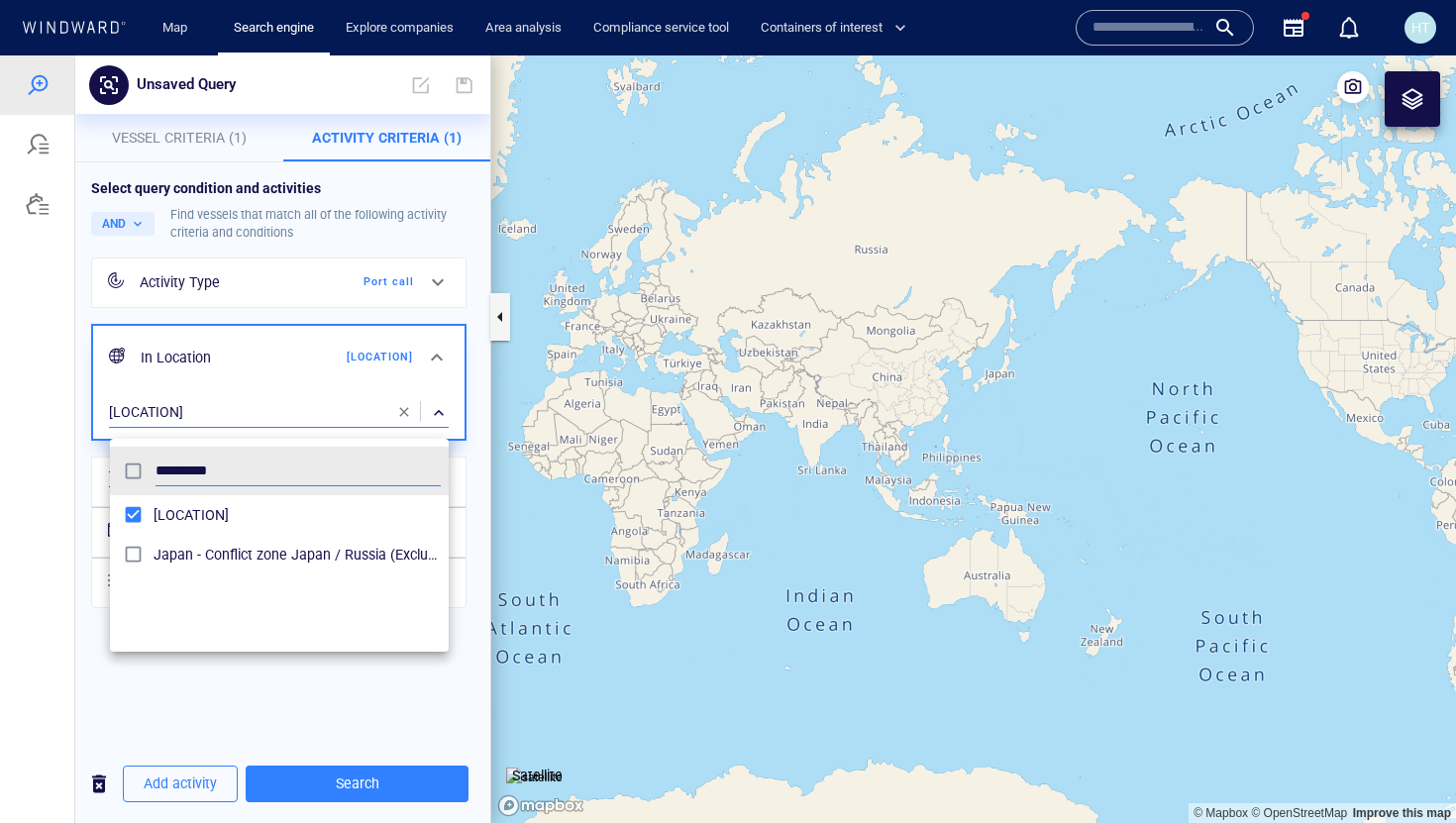 click at bounding box center [728, 439] 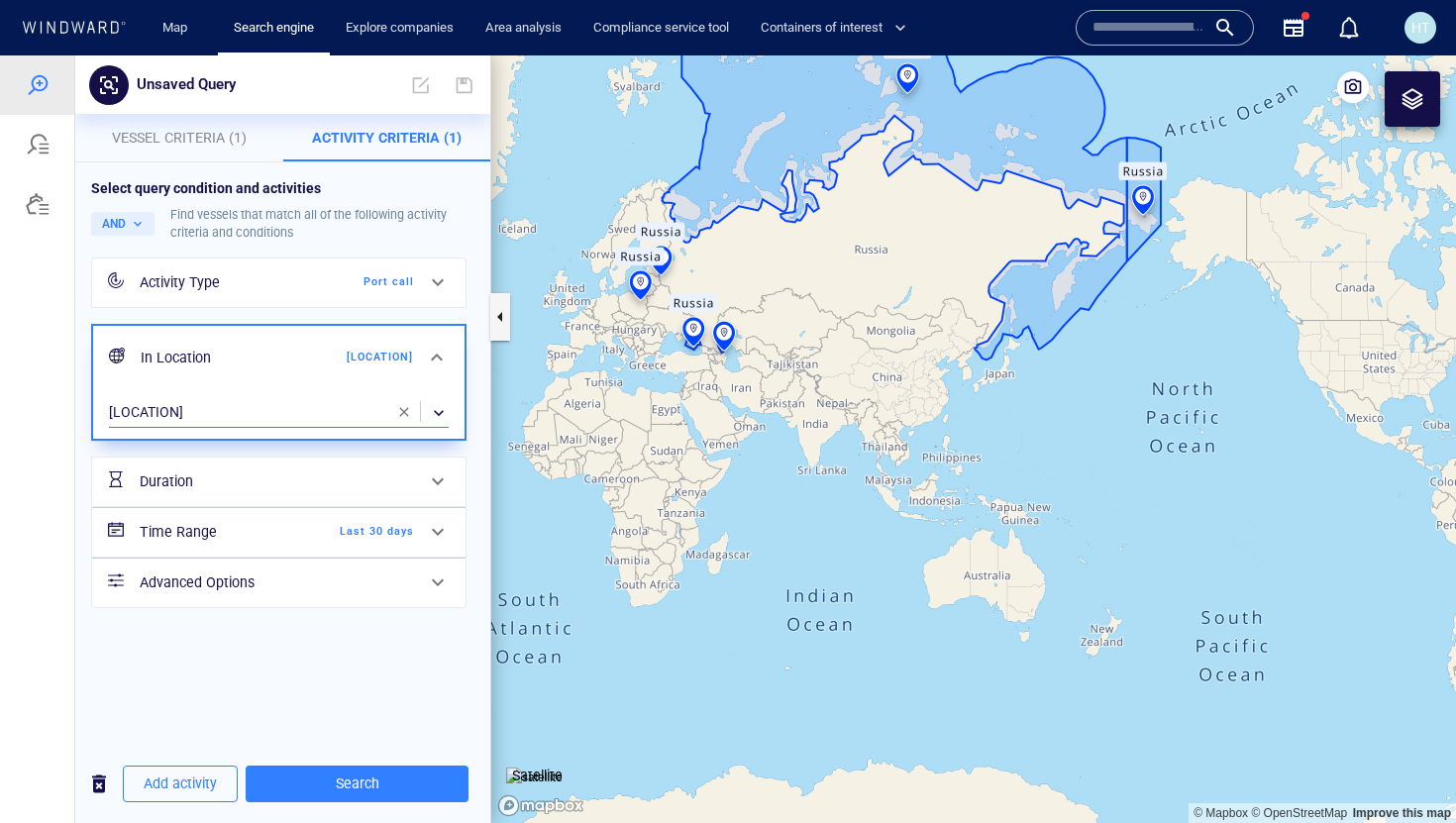 click on "Last 30 days" at bounding box center (357, 532) 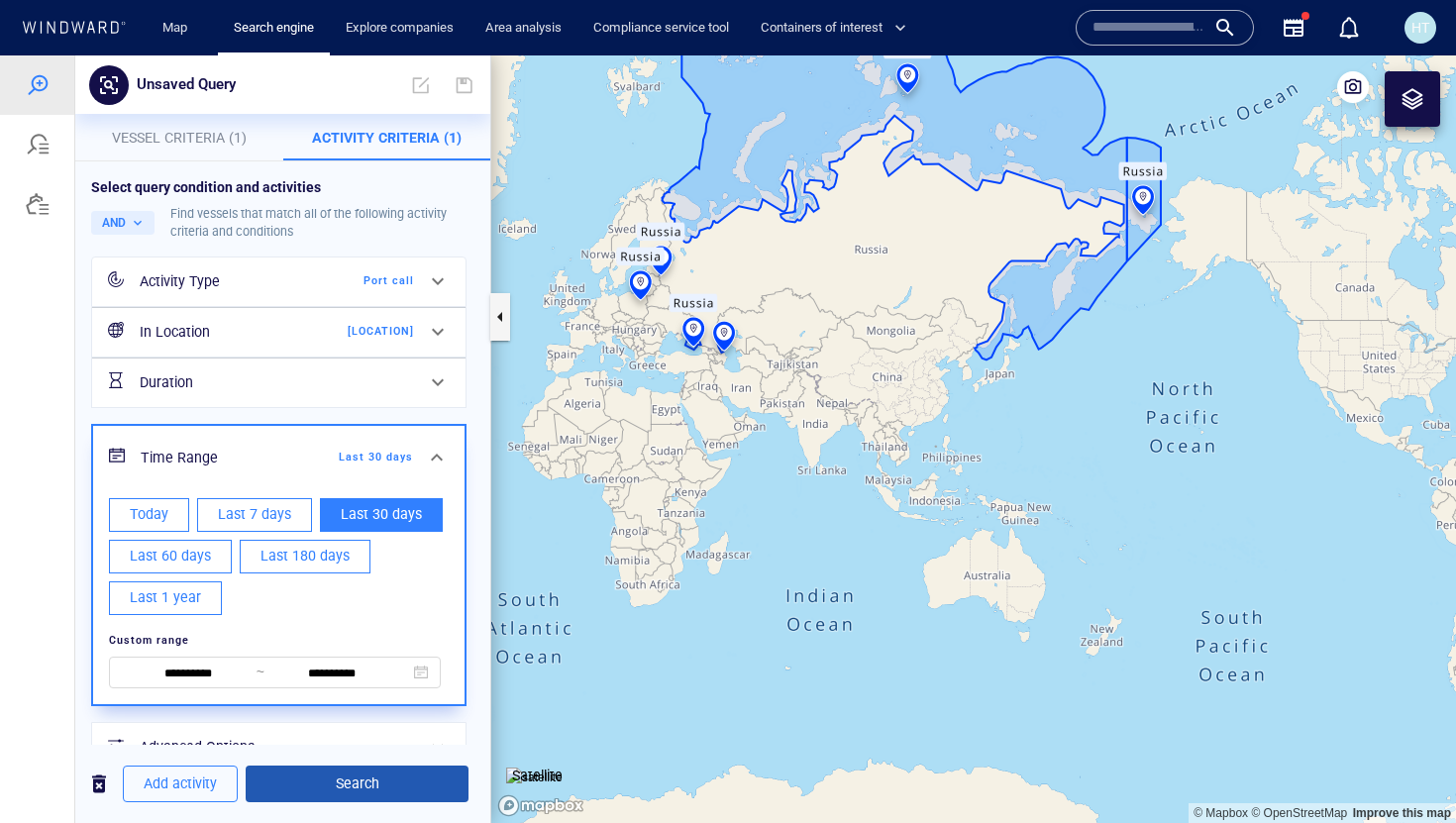 click on "Search" at bounding box center [357, 783] 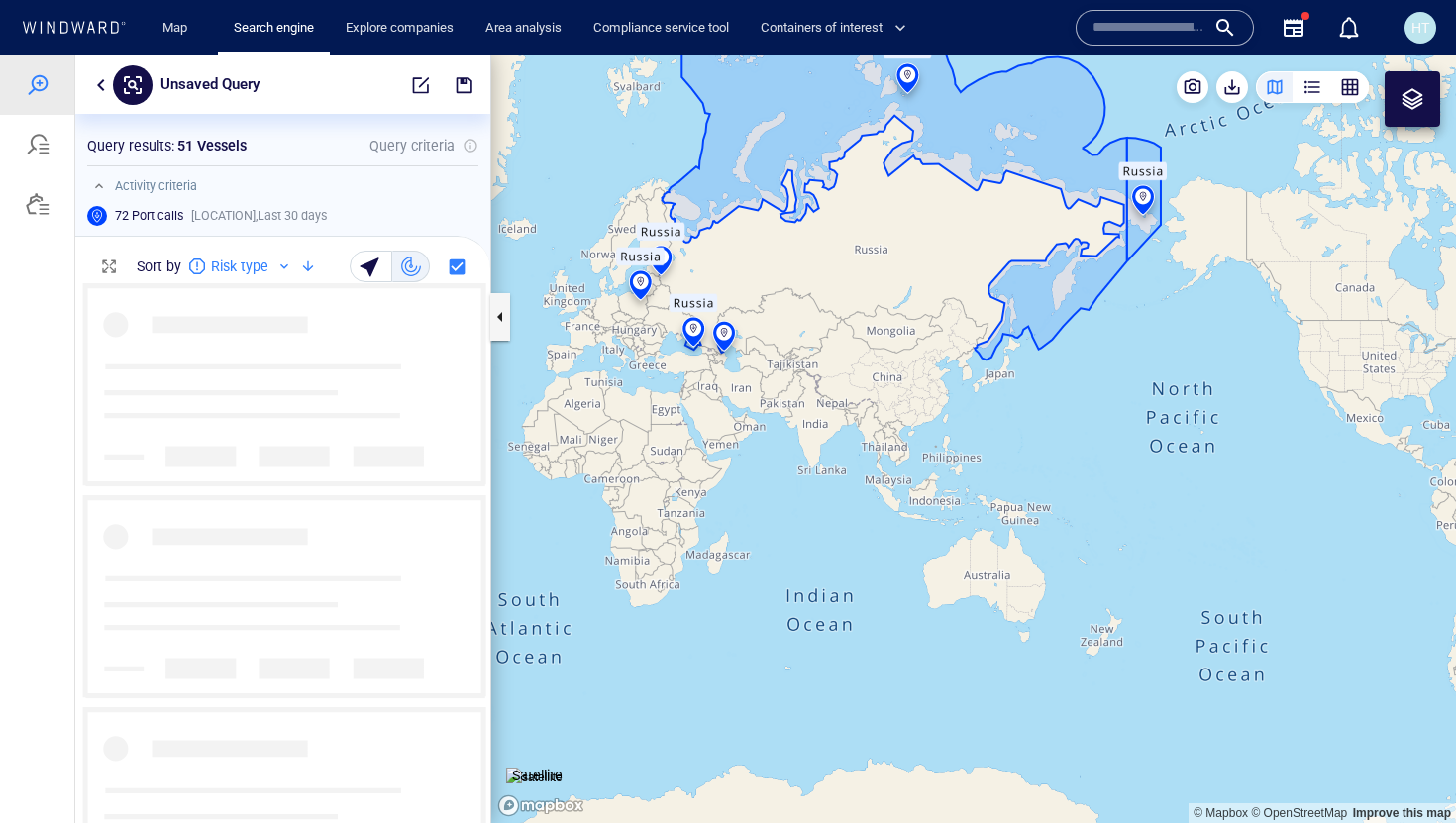scroll, scrollTop: 1, scrollLeft: 1, axis: both 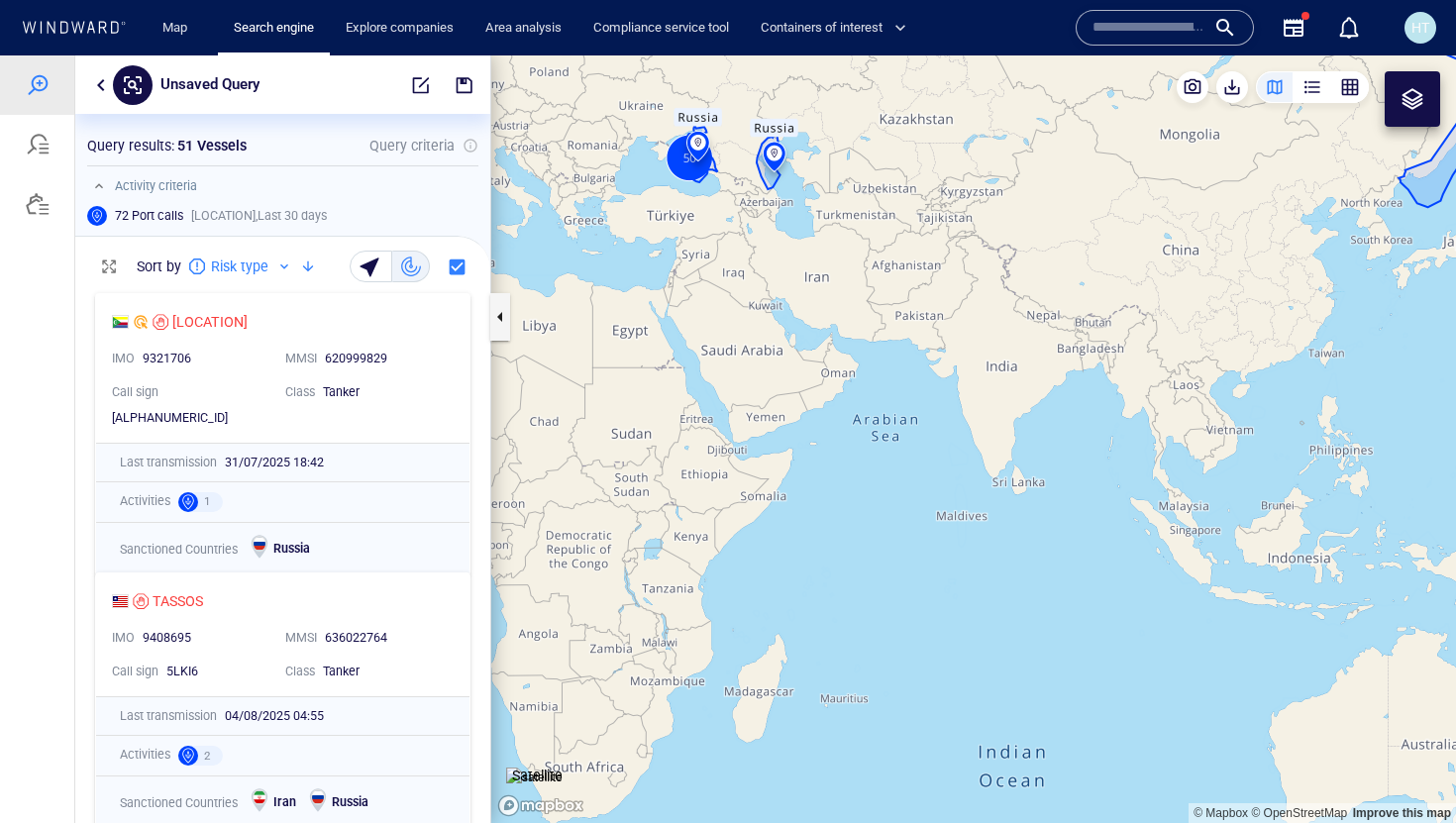 drag, startPoint x: 839, startPoint y: 485, endPoint x: 883, endPoint y: 306, distance: 184.3285 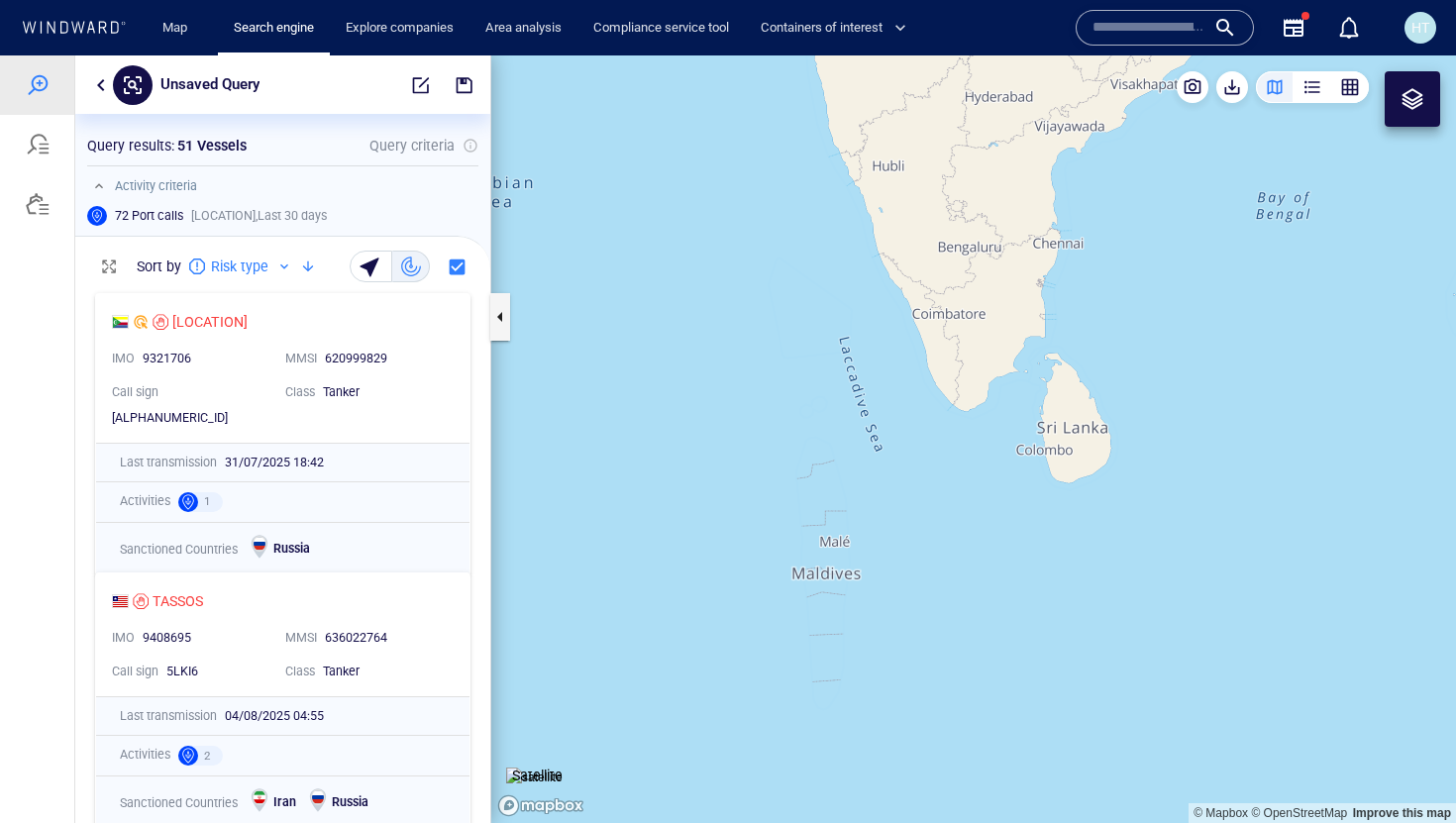 click at bounding box center [1412, 99] 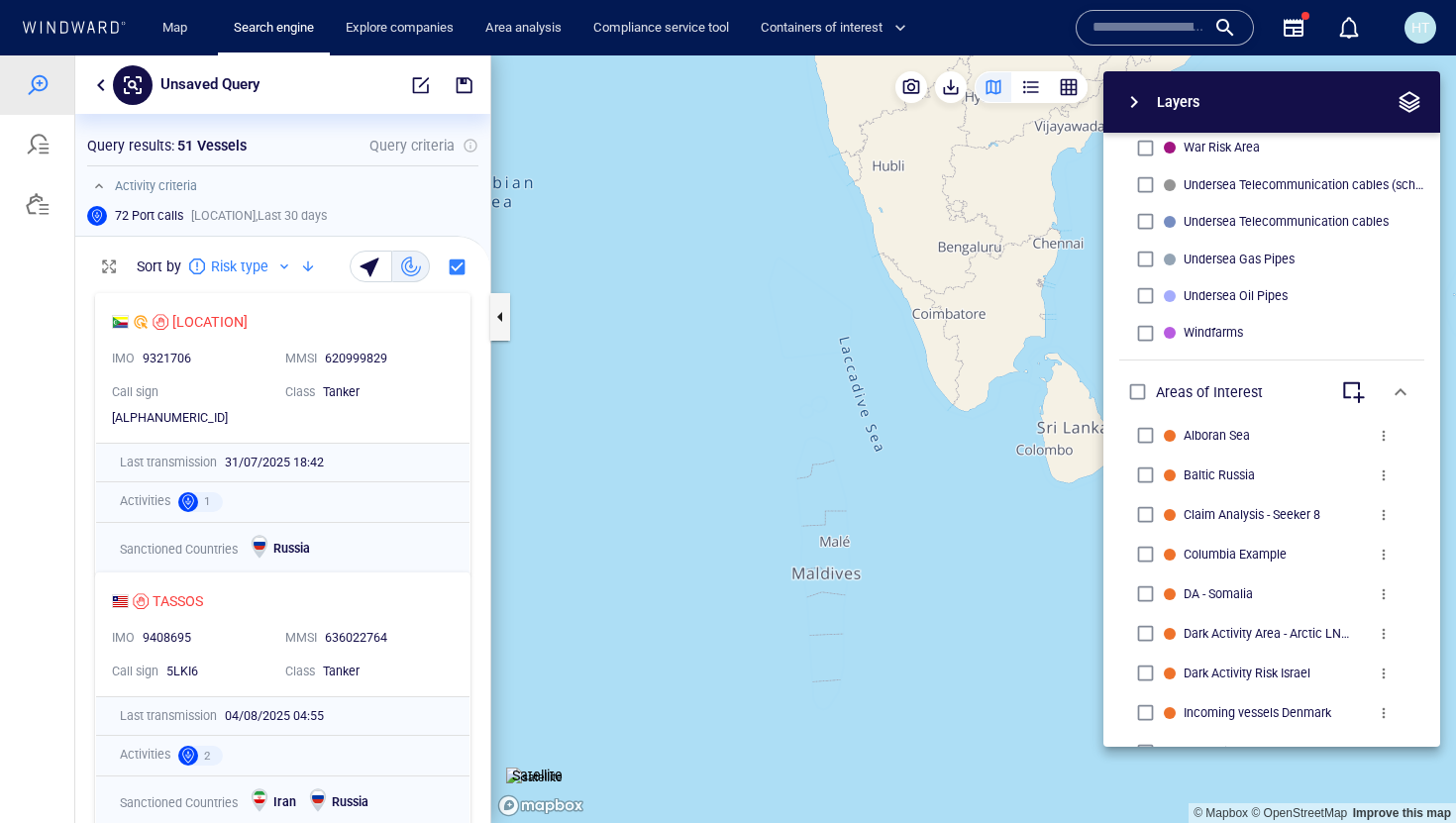 scroll, scrollTop: 726, scrollLeft: 0, axis: vertical 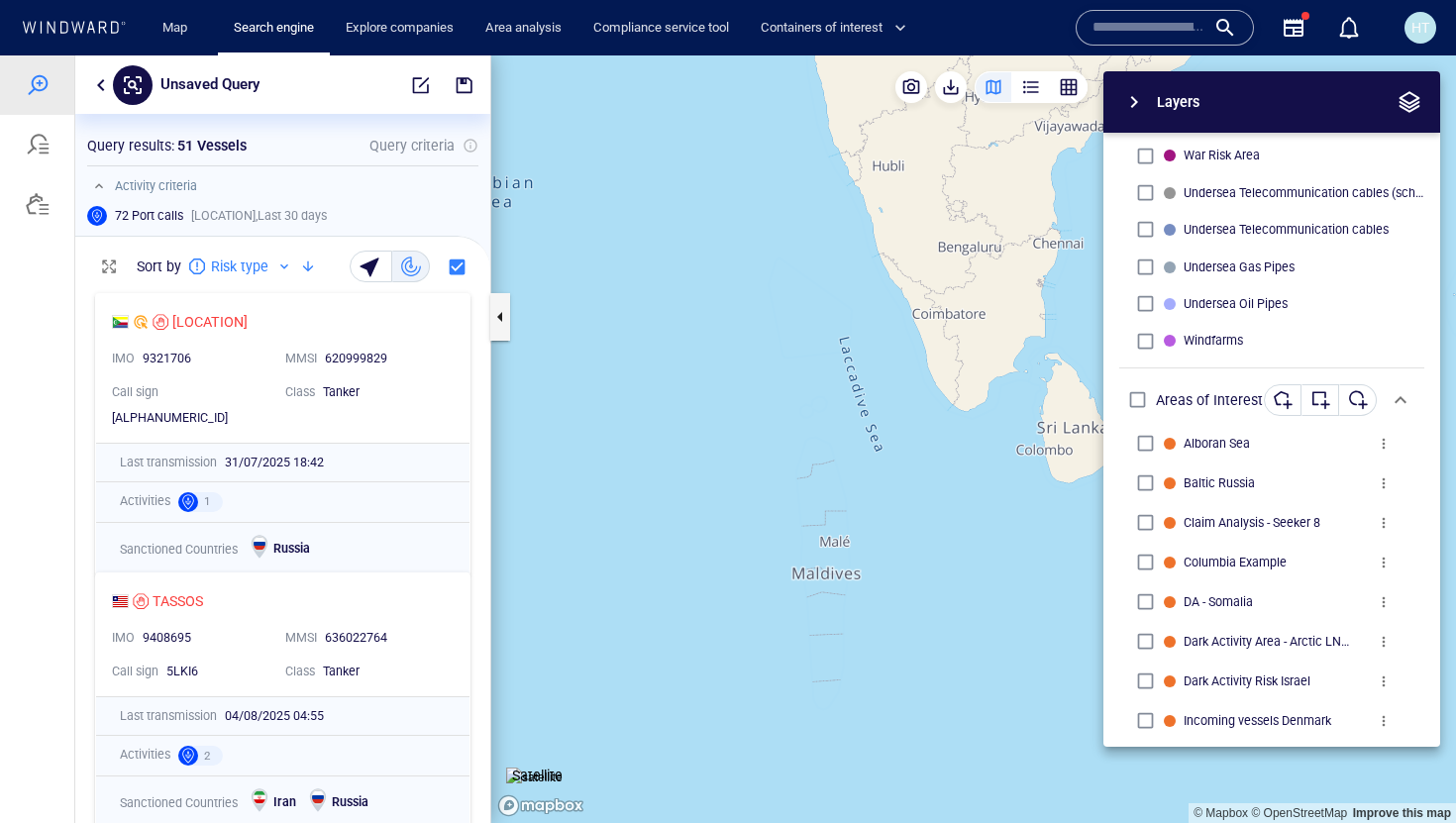 click at bounding box center [1283, 400] 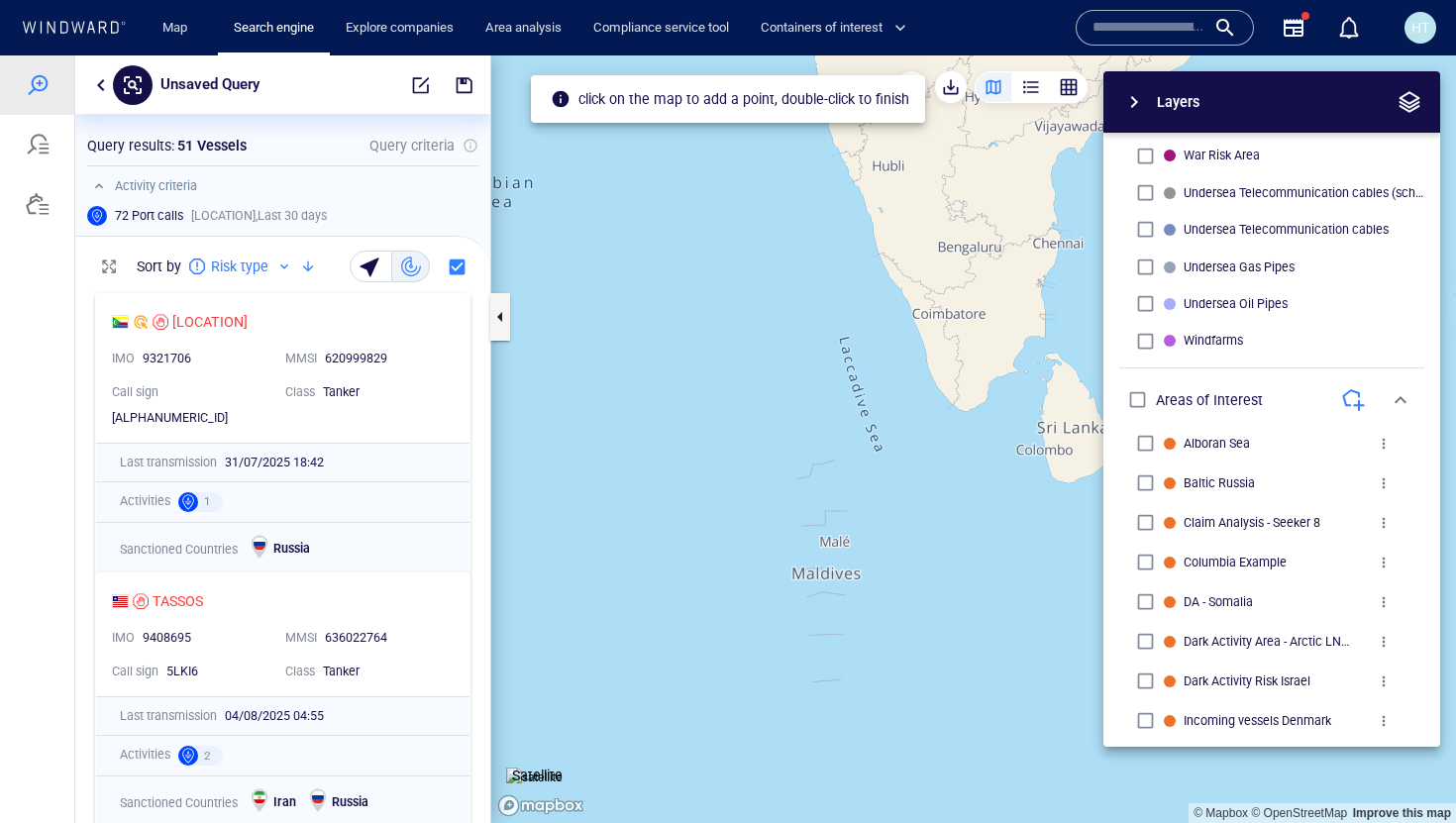 click on "Layers System Areas International Waters Straits Exclusive Economic Zones 40NM from Shore Territorial Waters Inland Waterways Ports Oil and Gas Facilities Port Waiting Area Docks Restricted Fishing Area RFMO Compliance Aoi River Land Shoreline Shoreline 2Km buffer Maritime Region War Risk Area Undersea Telecommunication cables (schematics) Undersea Telecommunication cables Undersea Gas Pipes Undersea Oil Pipes Windfarms Areas of Interest Alboran Sea Baltic Russia Claim Analysis - Seeker 8 Columbia Example DA - Somalia Dark Activity Area - Arctic LNG 2 Dark Activity Risk Israel Incoming vessels Denmark Israel Risk Jurong Competitor number 1 Laconia/Messenian Gulf Laconian Gulf Med-poly-GNSS North Atlantic Crossing Northwestern Europe Potential Israel Da Singapore PBA East South Atlantic Southwestern Europe Sulina DA / Lost/Found 24 hrs+ Ukraine DA/Lost/Found amended Venezuela War Risk Buffer" at bounding box center [1168, 409] 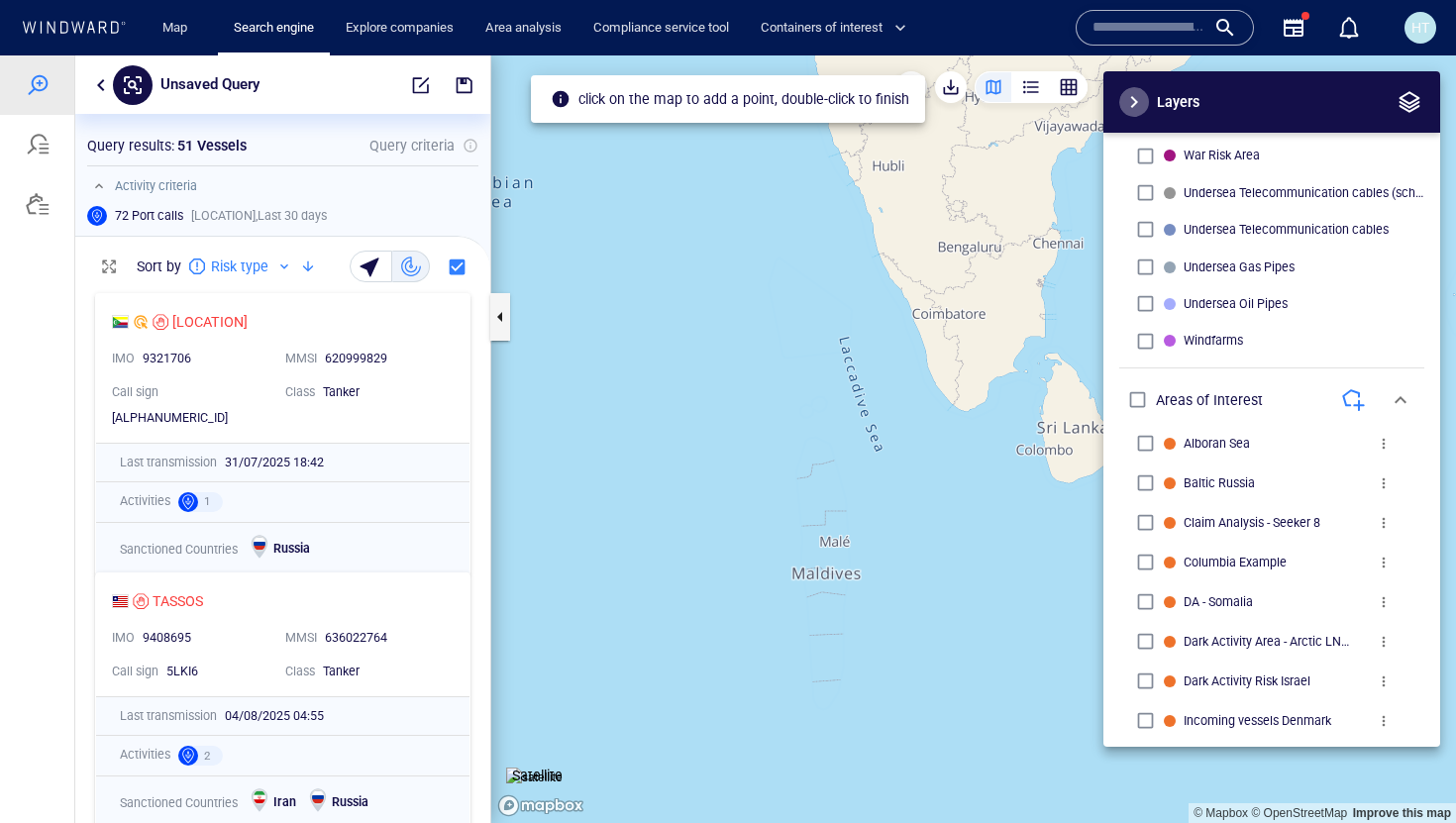 click at bounding box center (1134, 102) 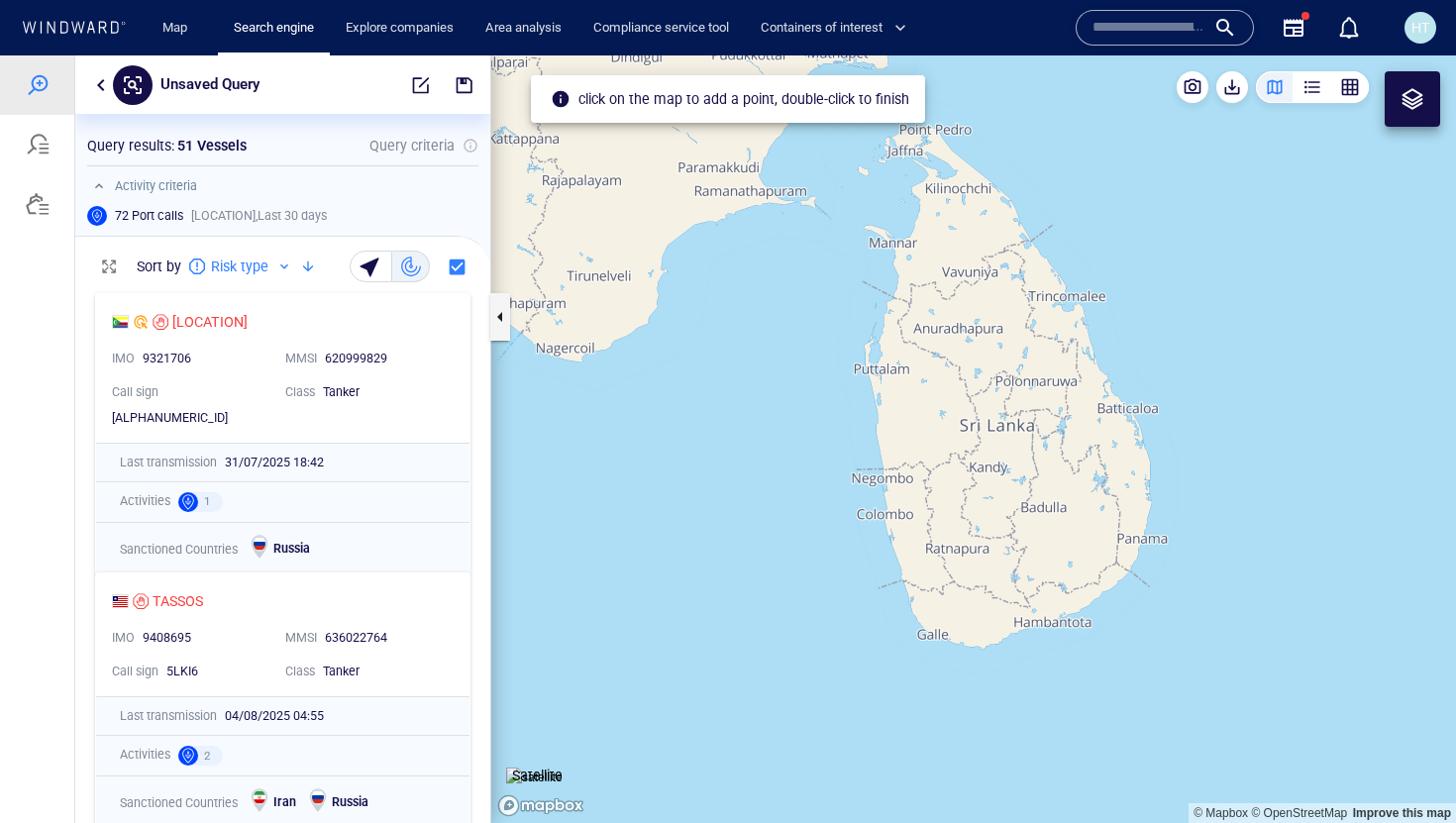 drag, startPoint x: 849, startPoint y: 669, endPoint x: 949, endPoint y: 381, distance: 304.8672 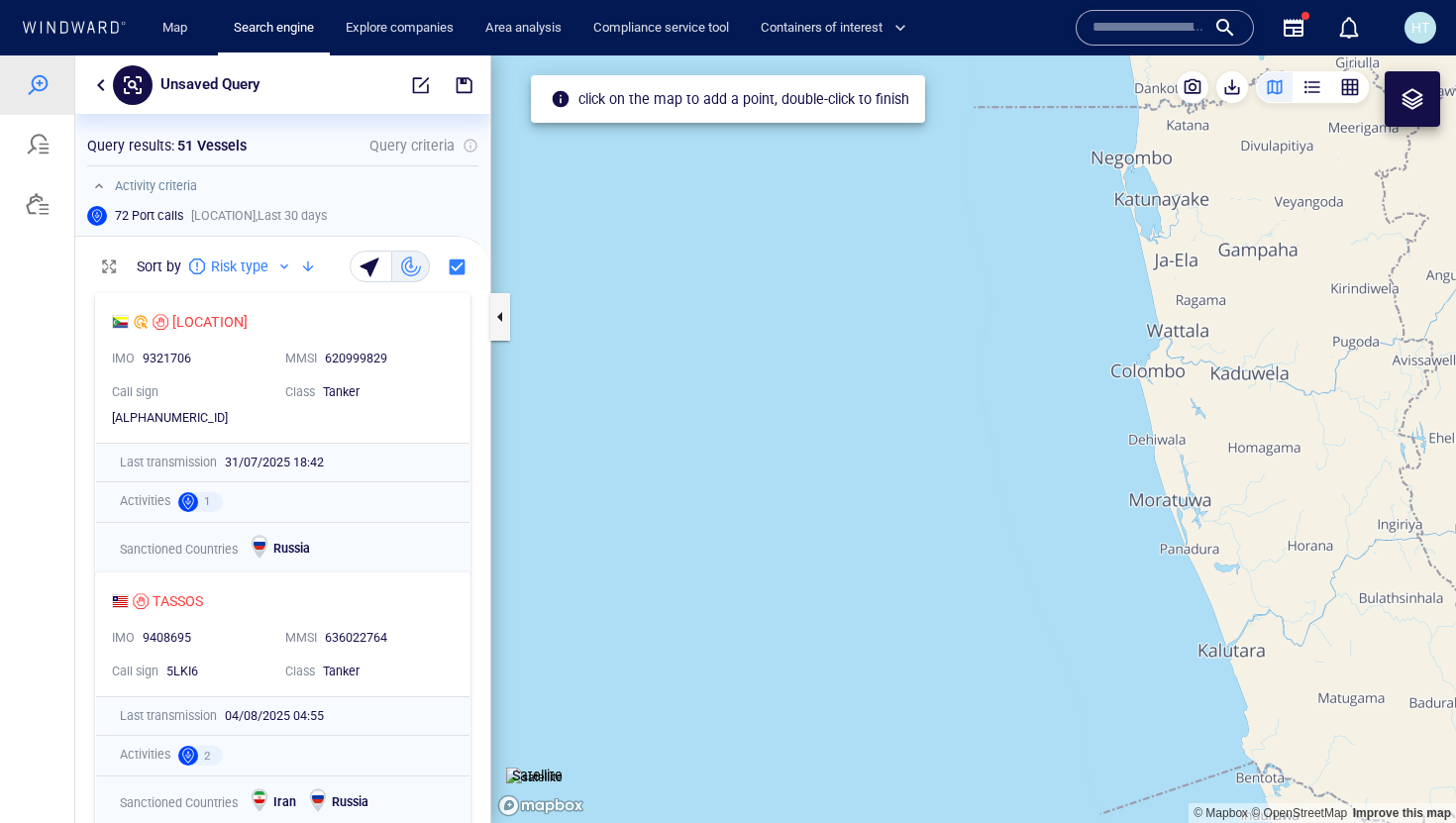 click at bounding box center [974, 439] 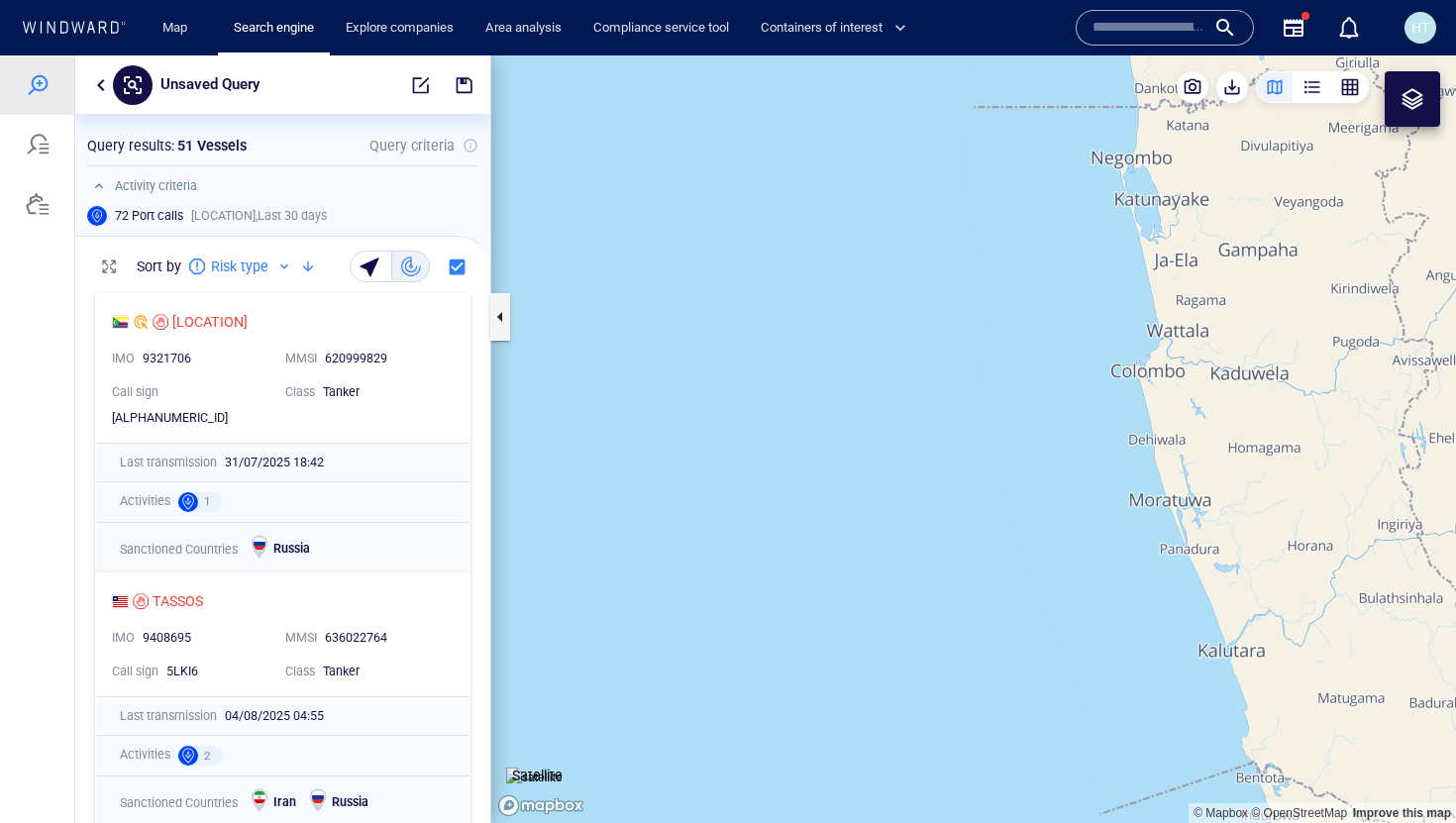 click at bounding box center (974, 439) 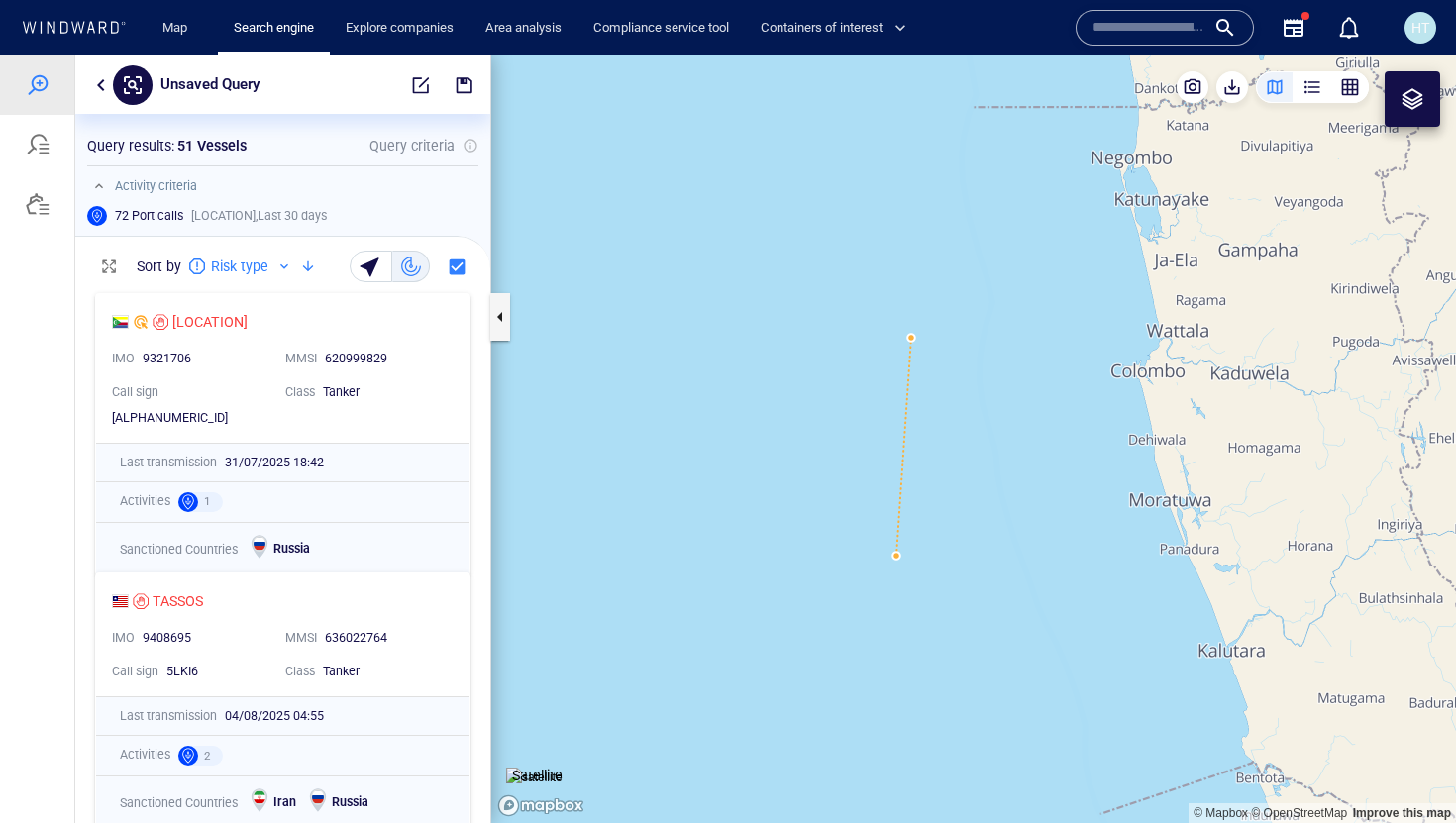 click at bounding box center (974, 439) 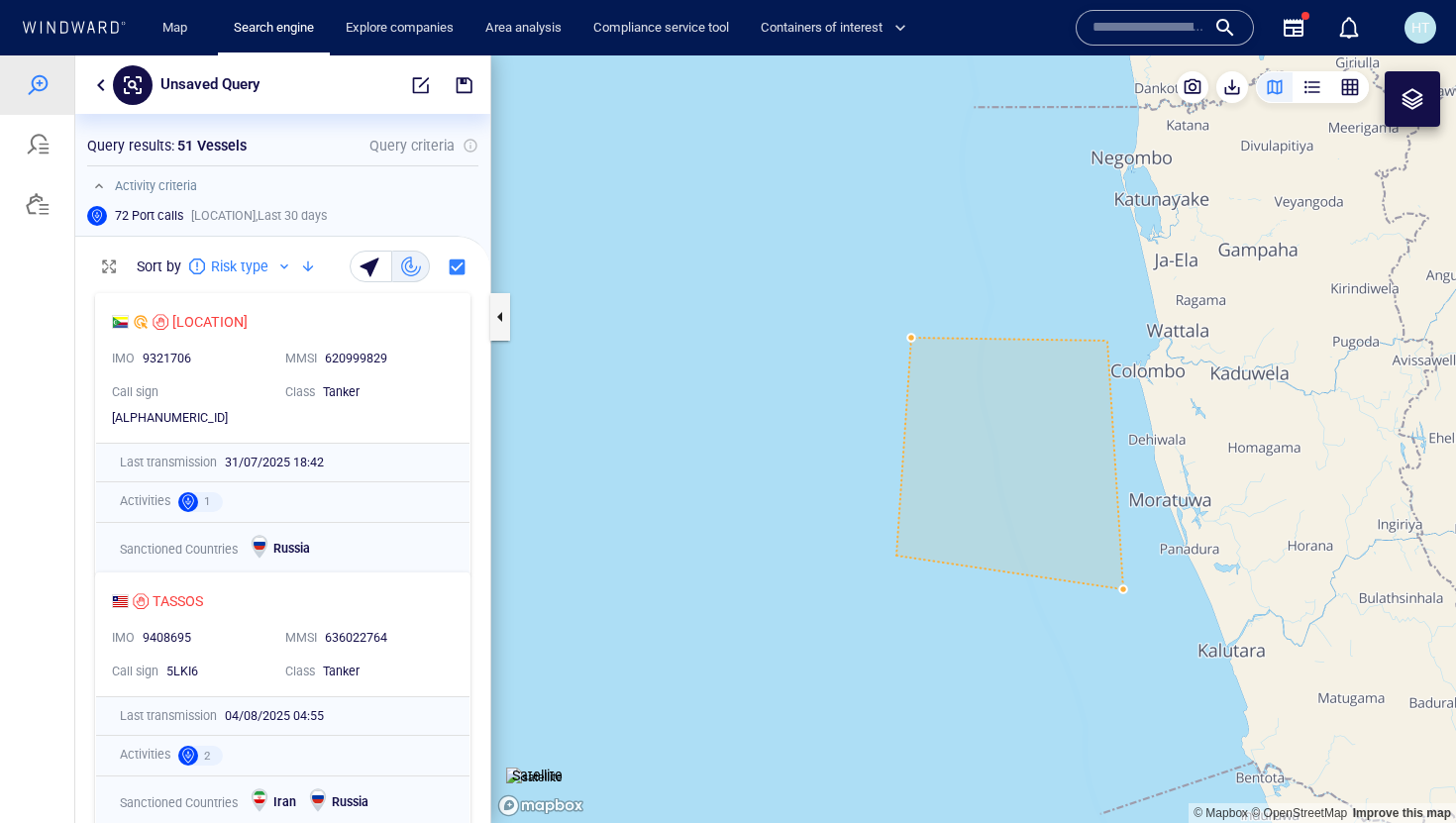 click at bounding box center [974, 439] 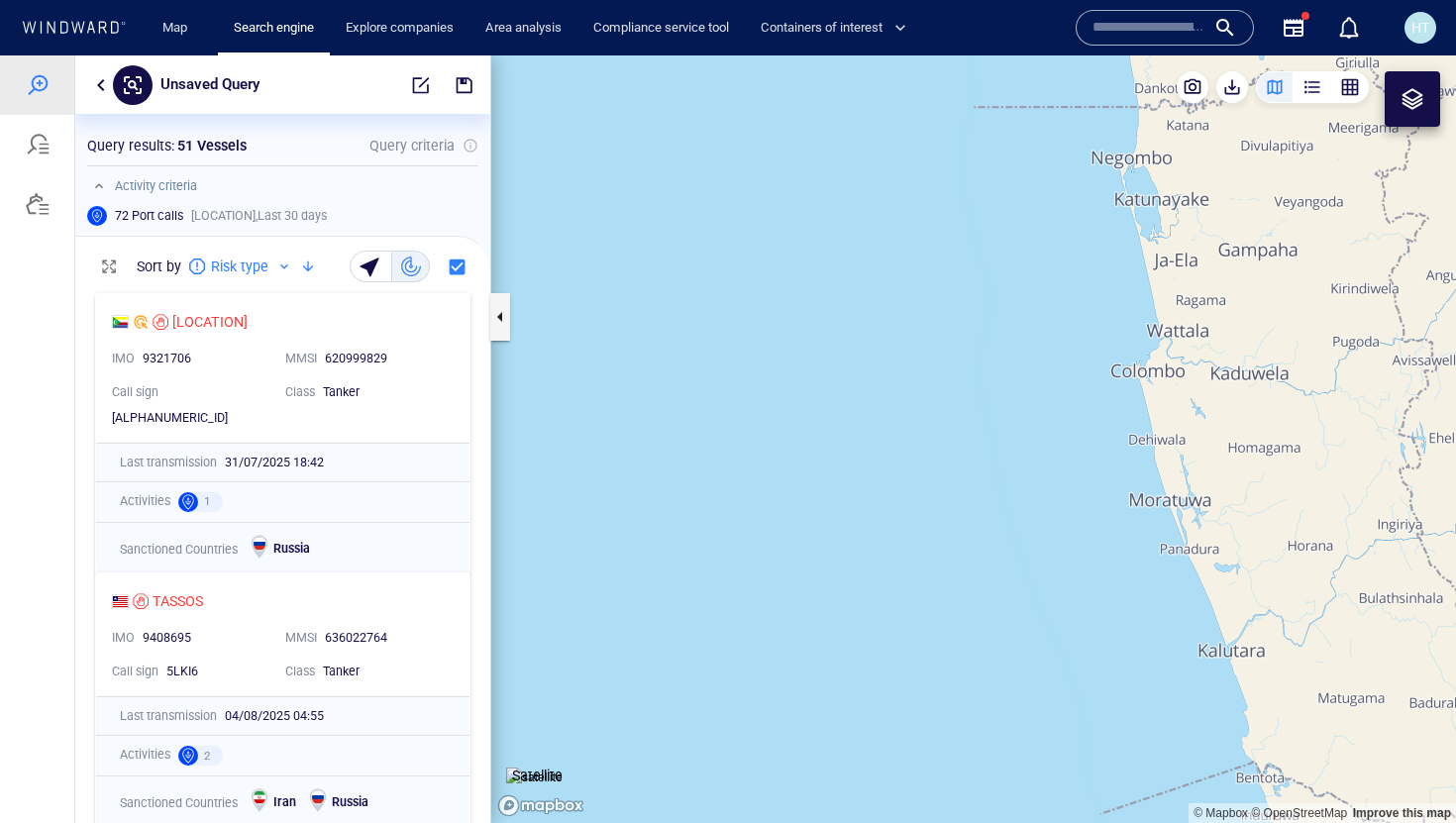 drag, startPoint x: 1140, startPoint y: 463, endPoint x: 1142, endPoint y: 417, distance: 46.043458 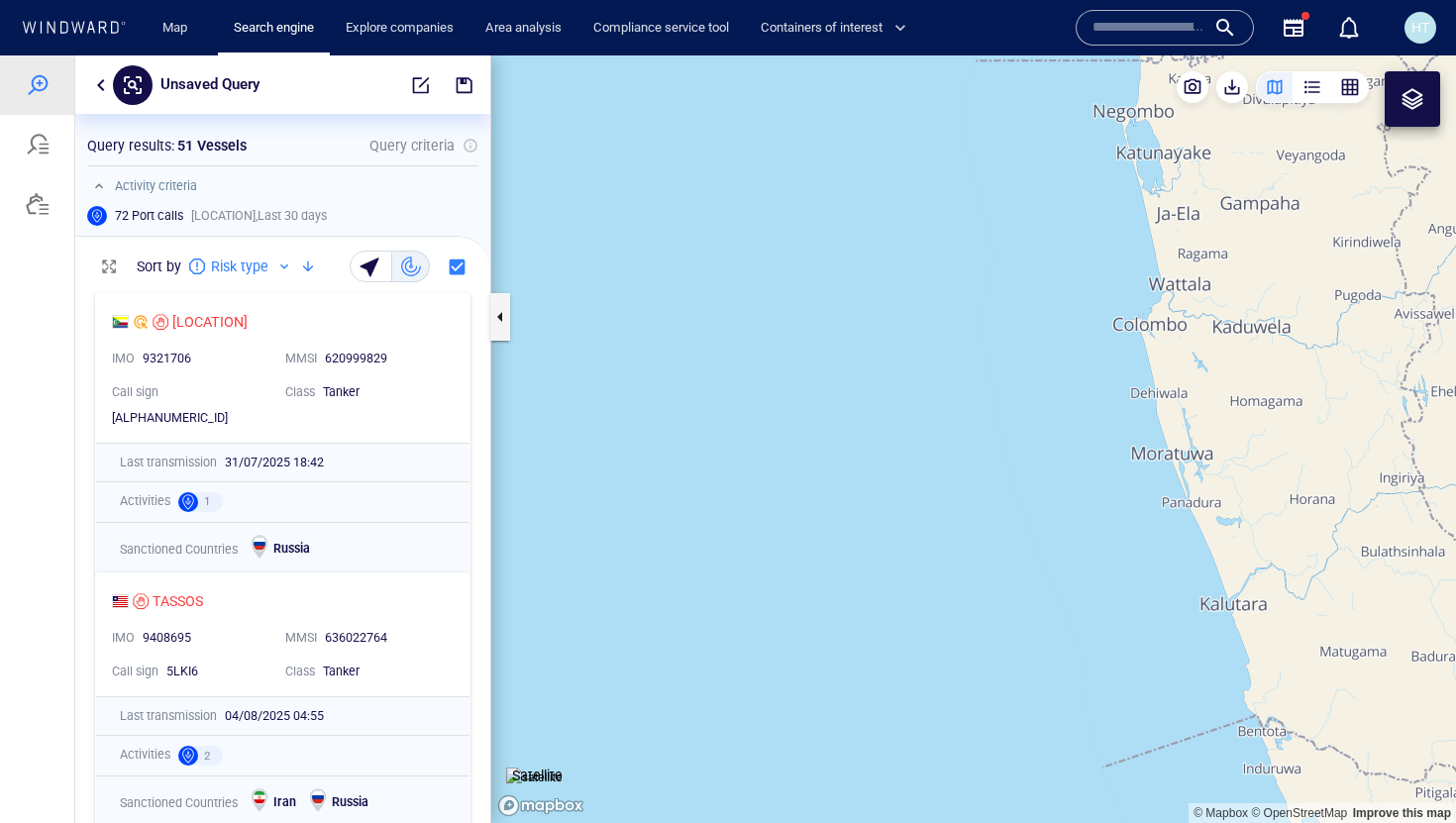 click at bounding box center [1412, 99] 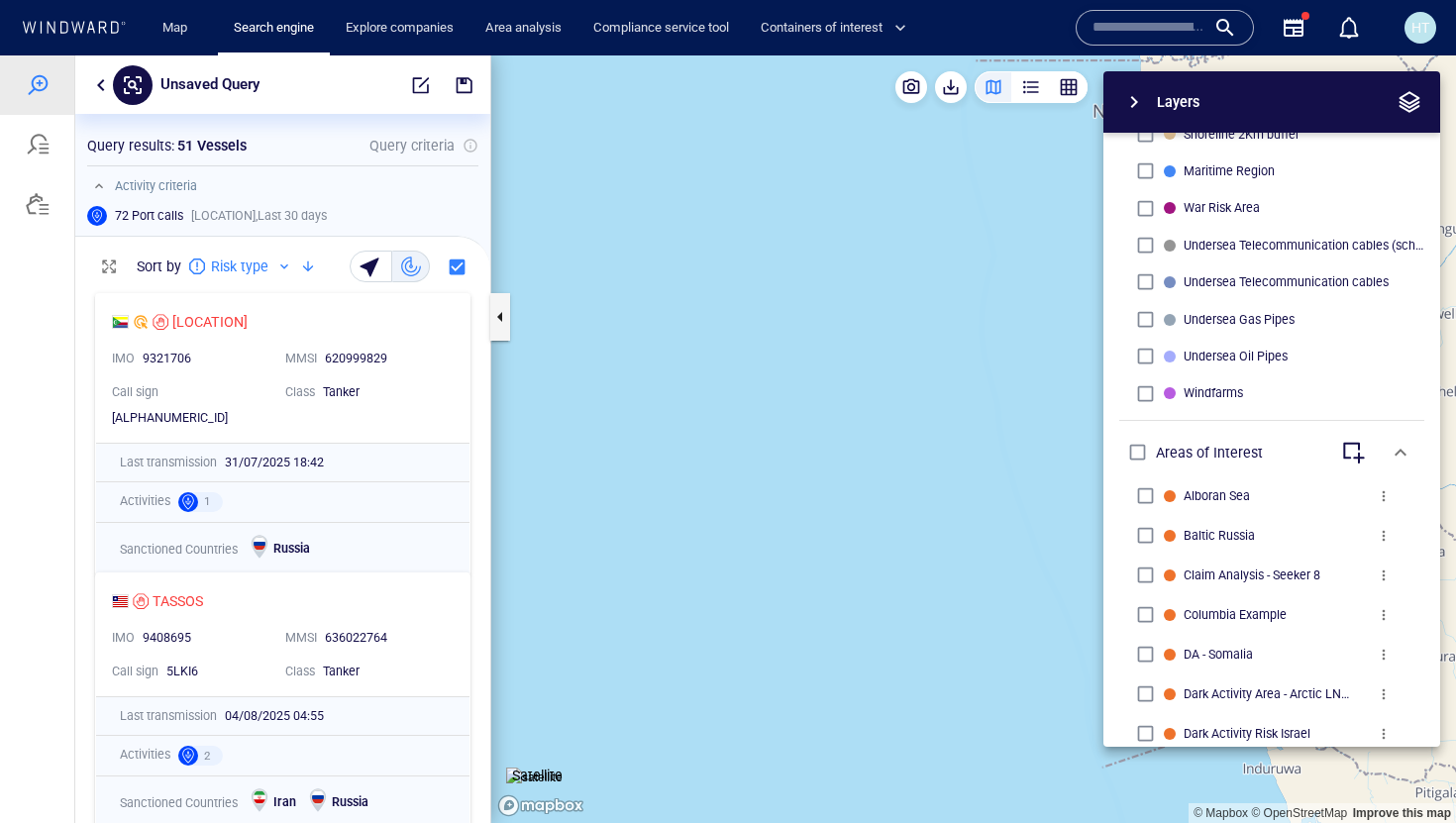 scroll, scrollTop: 638, scrollLeft: 0, axis: vertical 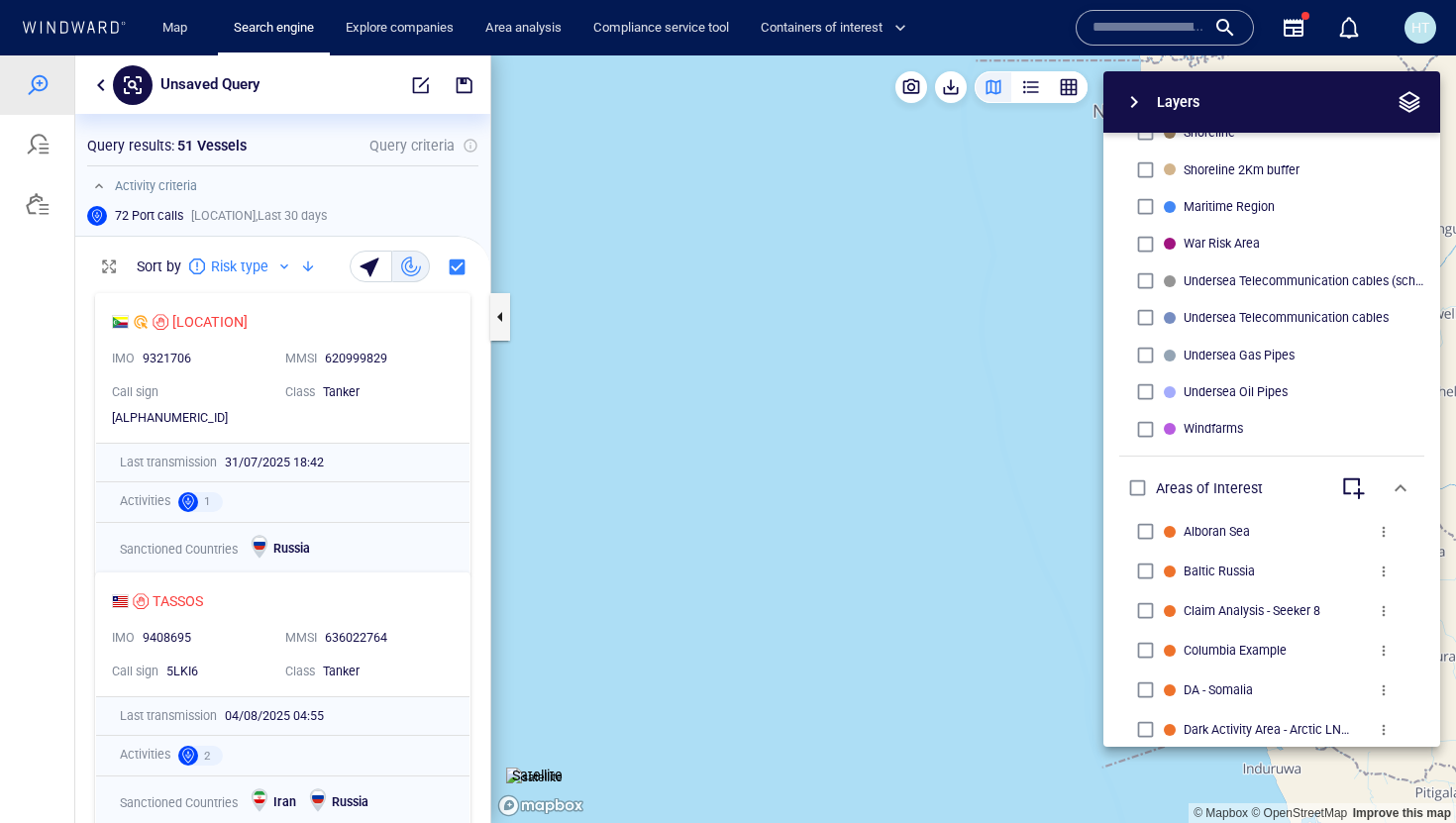 click at bounding box center [1353, 488] 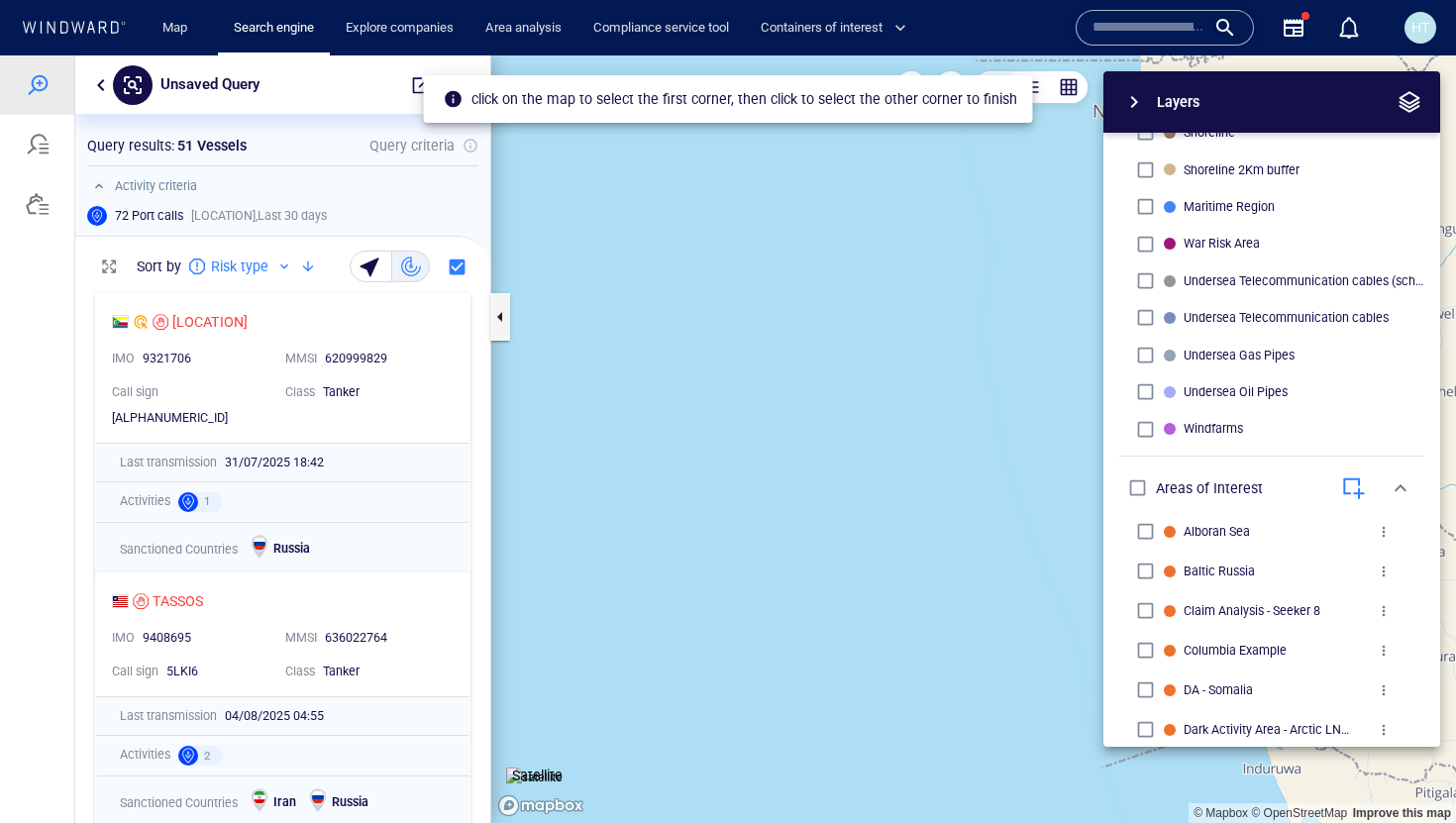 click at bounding box center [1134, 102] 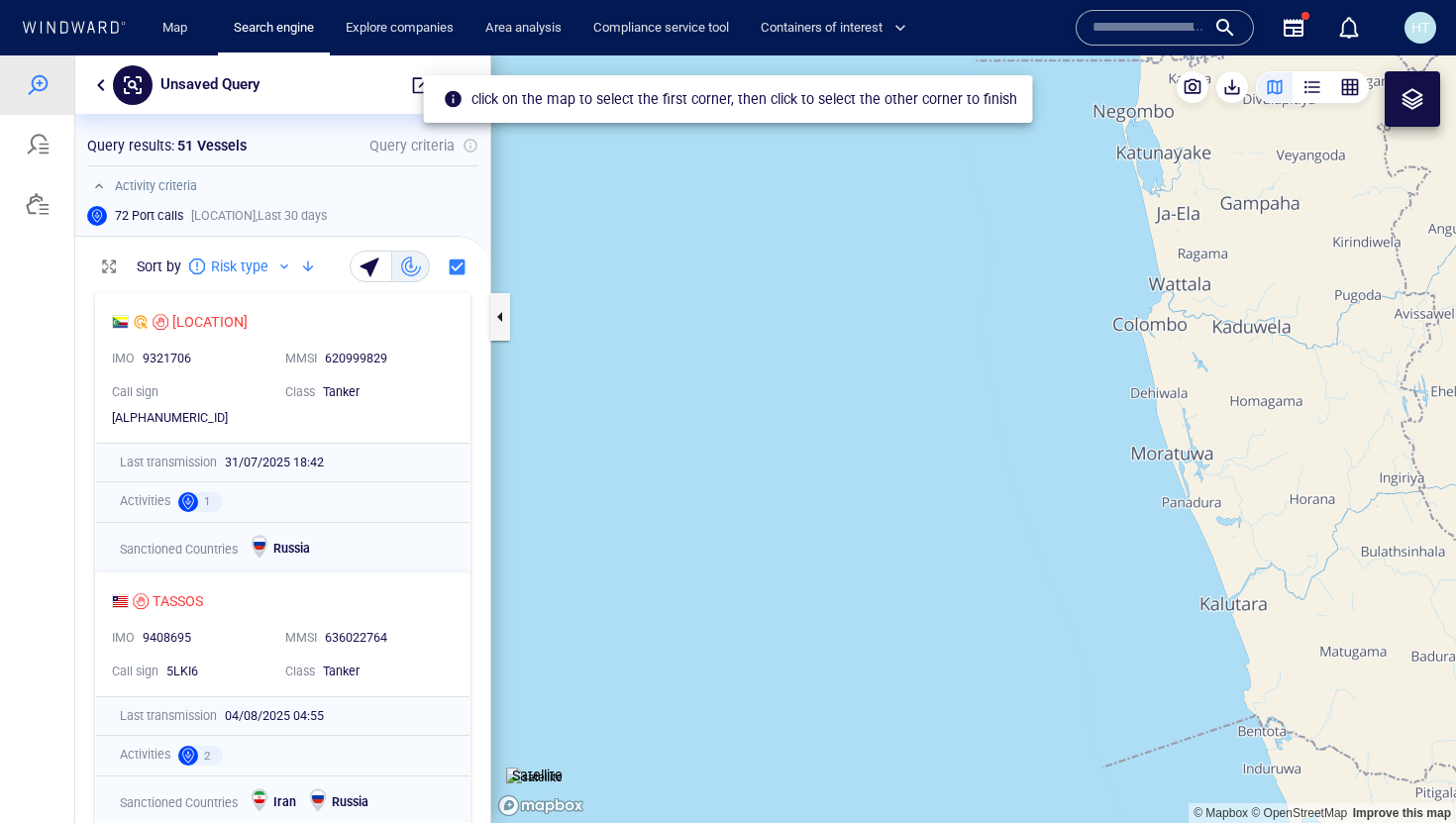 click at bounding box center (974, 439) 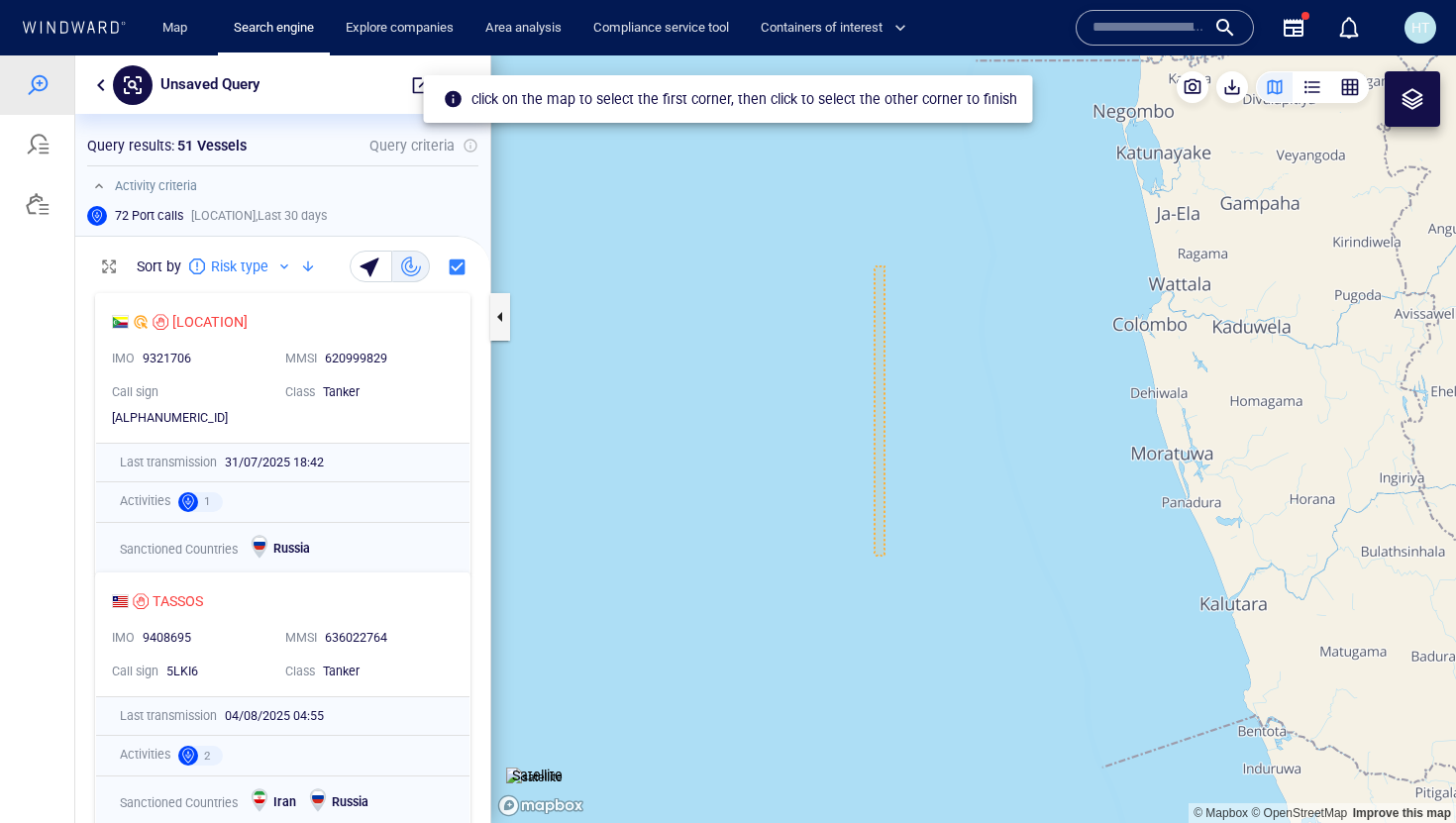 click at bounding box center (974, 439) 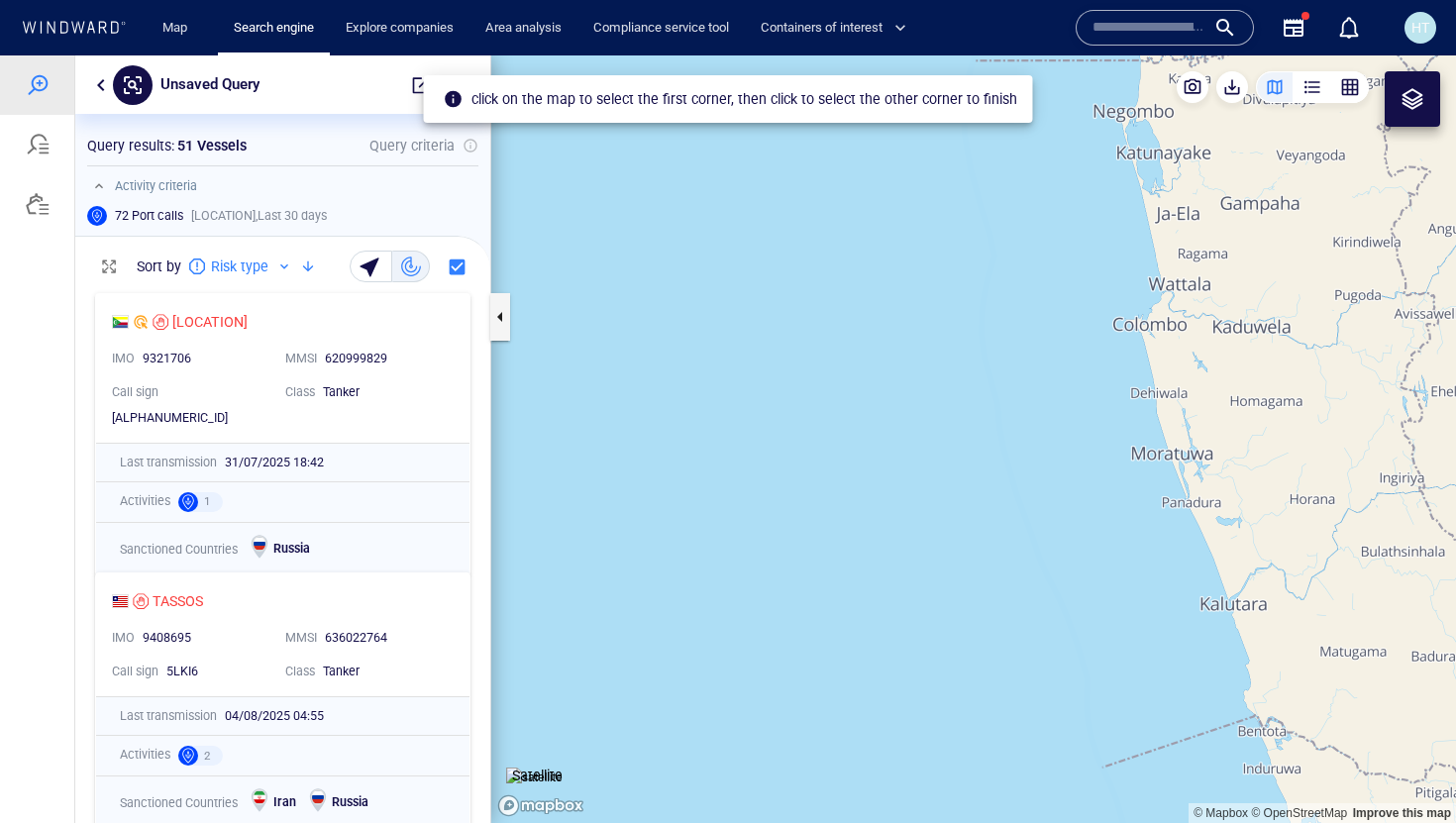 click at bounding box center [974, 439] 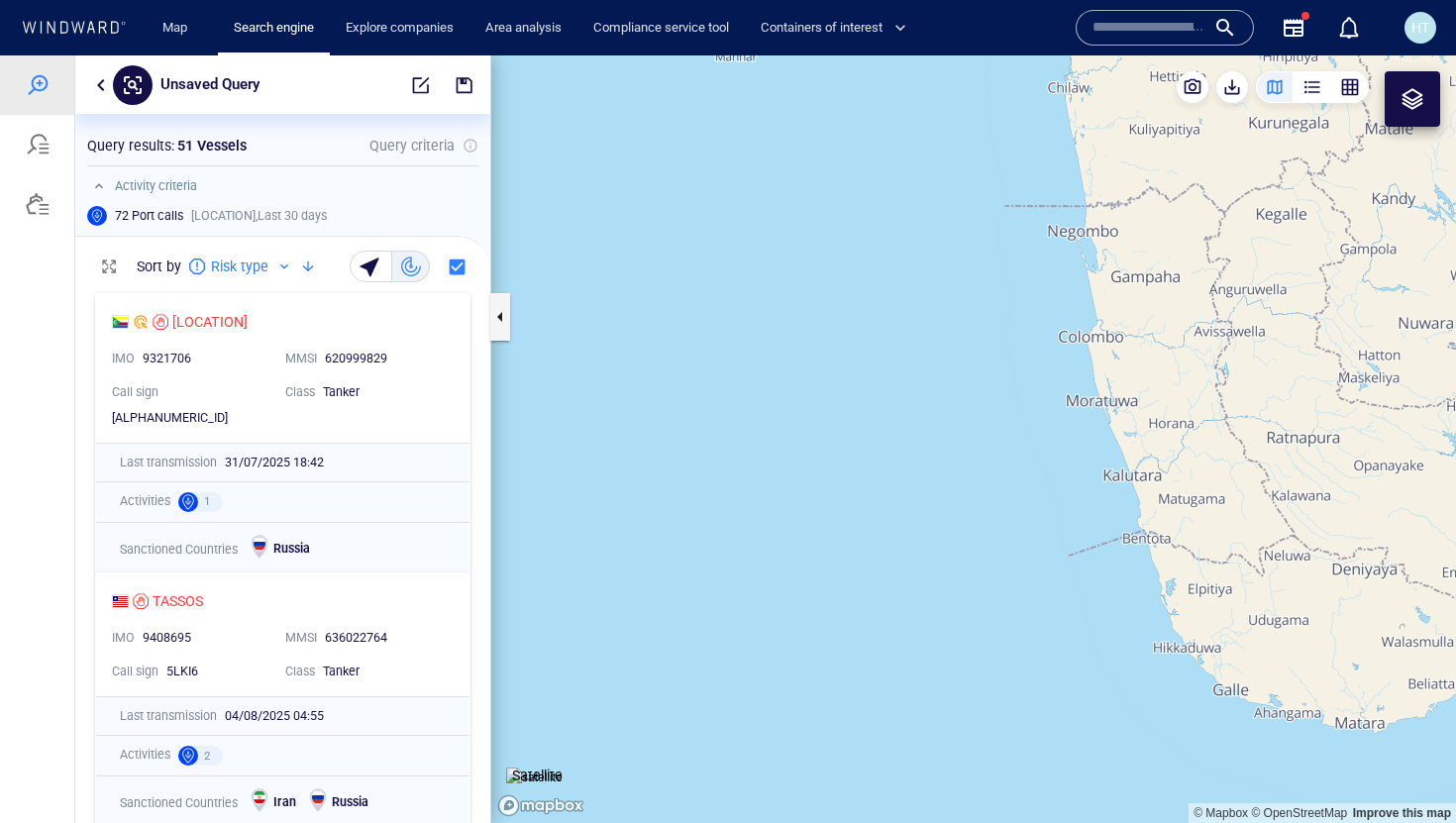 click at bounding box center (73, 28) 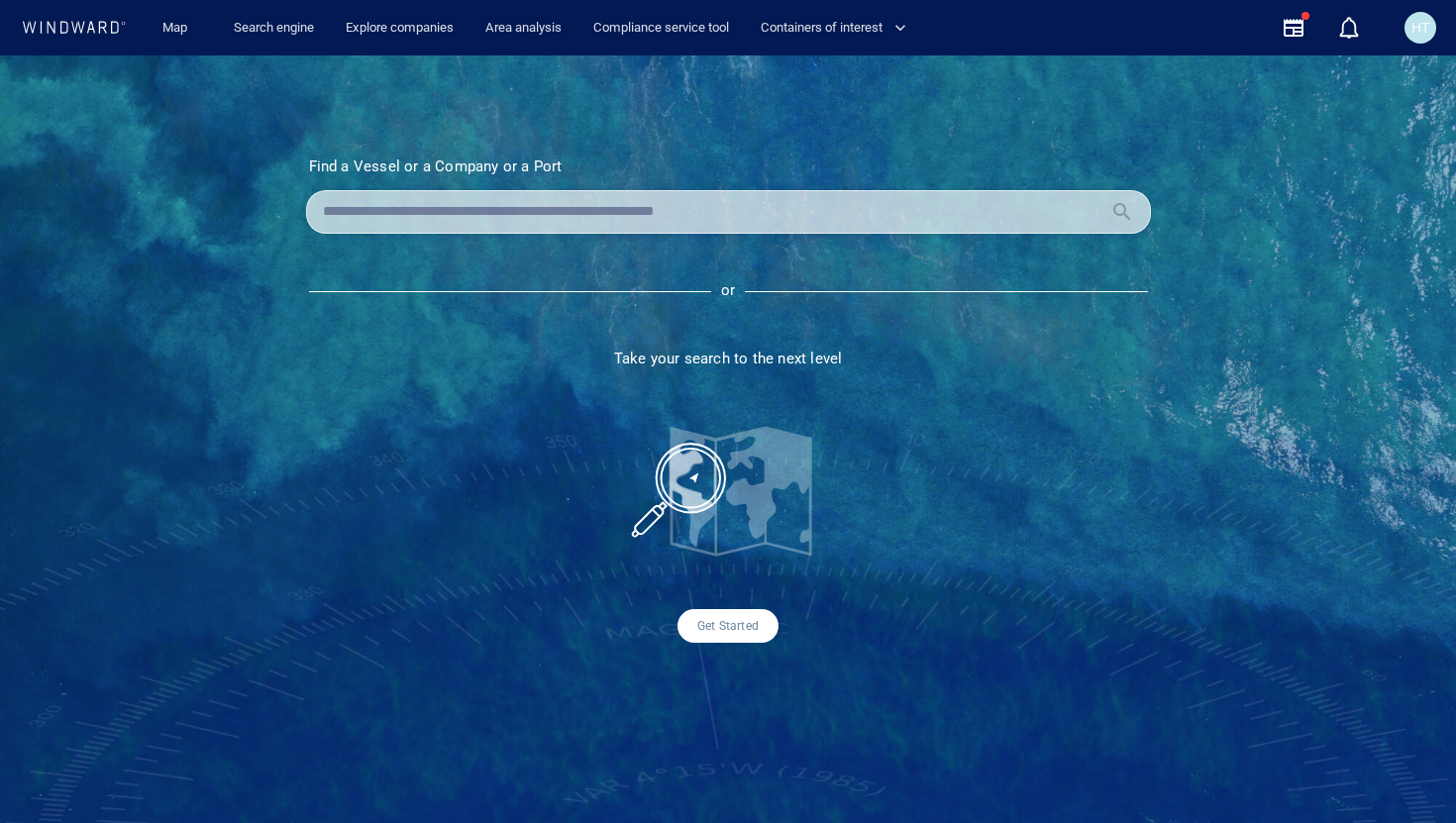 click at bounding box center [712, 212] 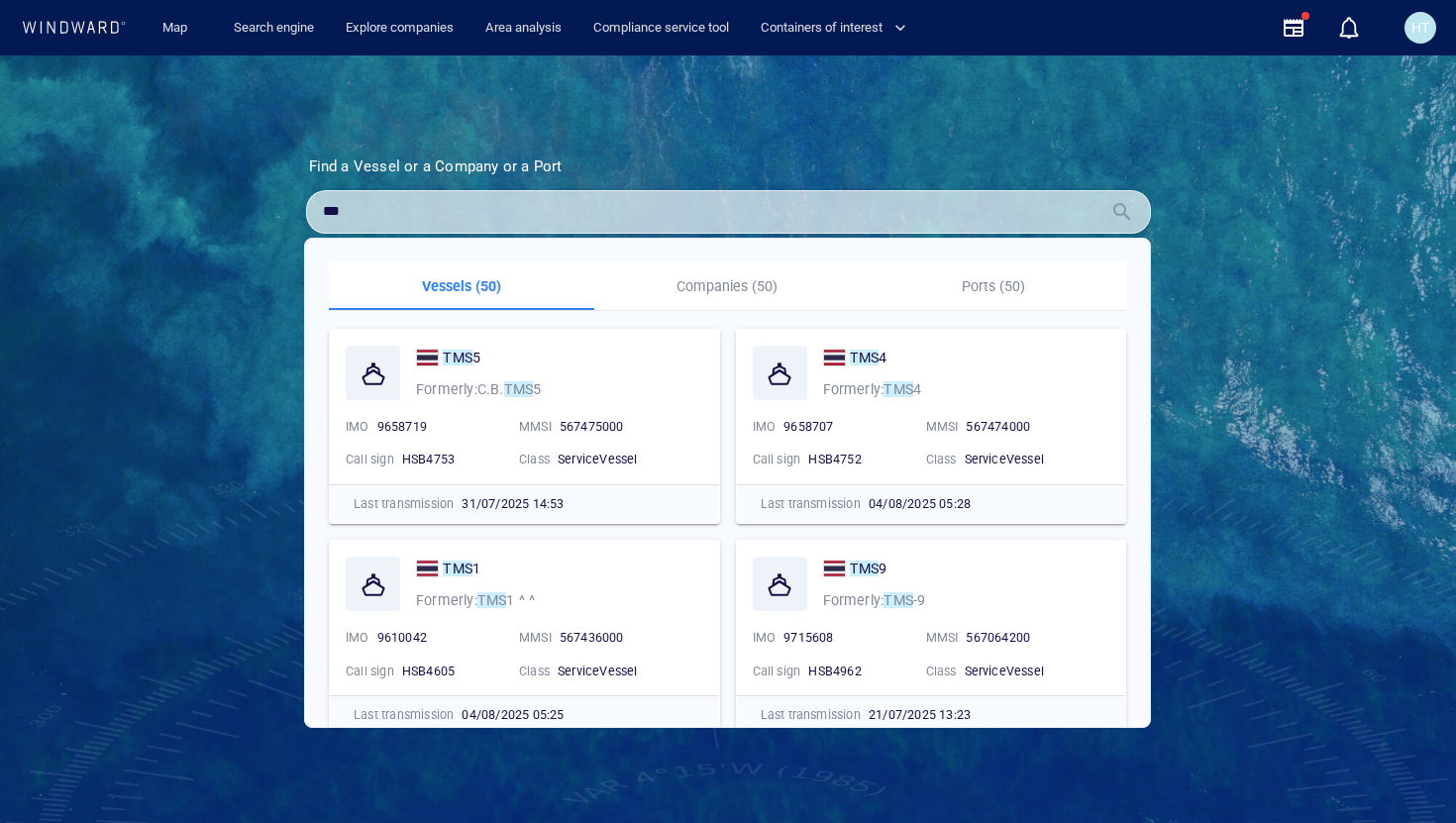 type on "***" 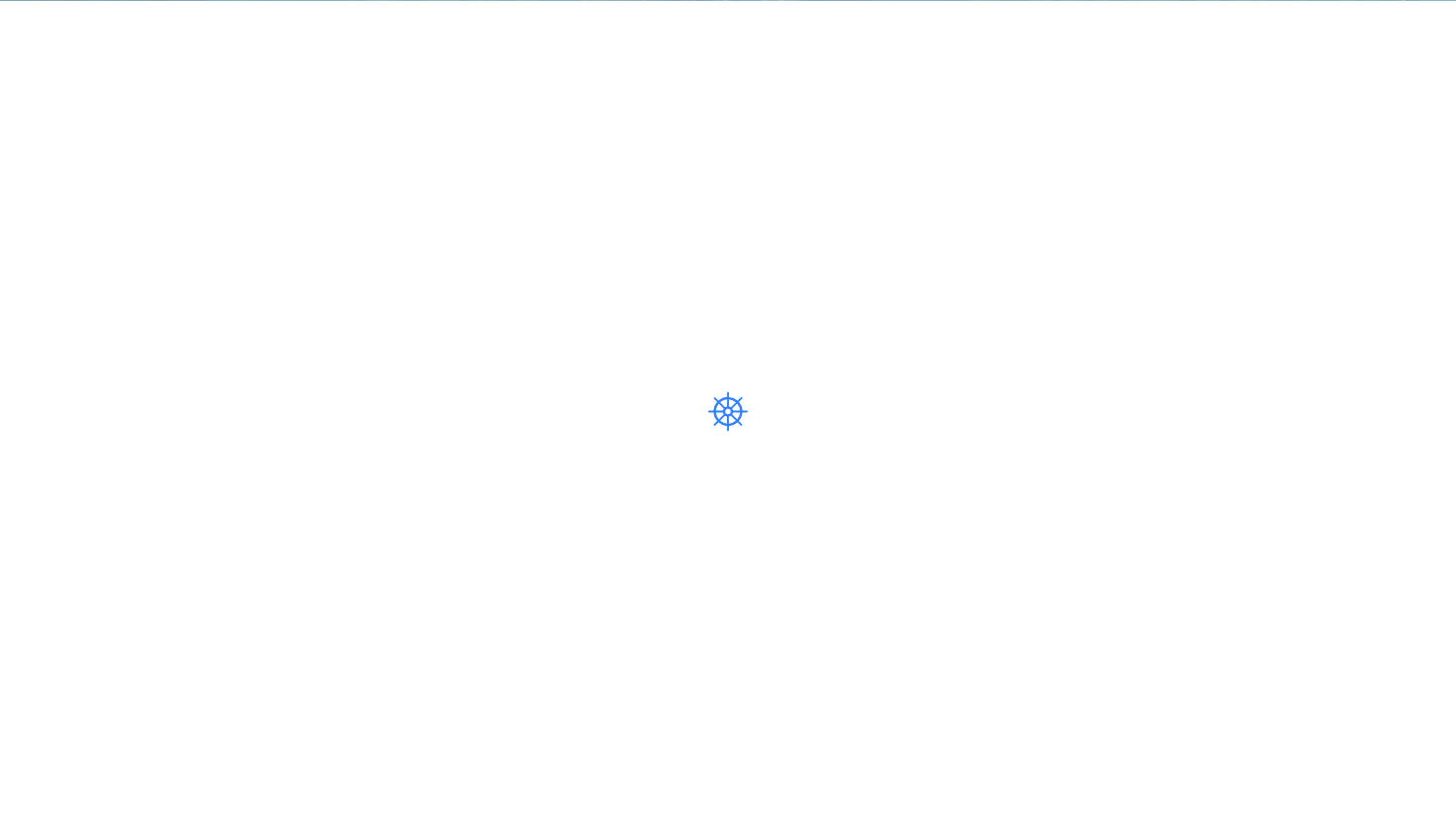 scroll, scrollTop: 0, scrollLeft: 0, axis: both 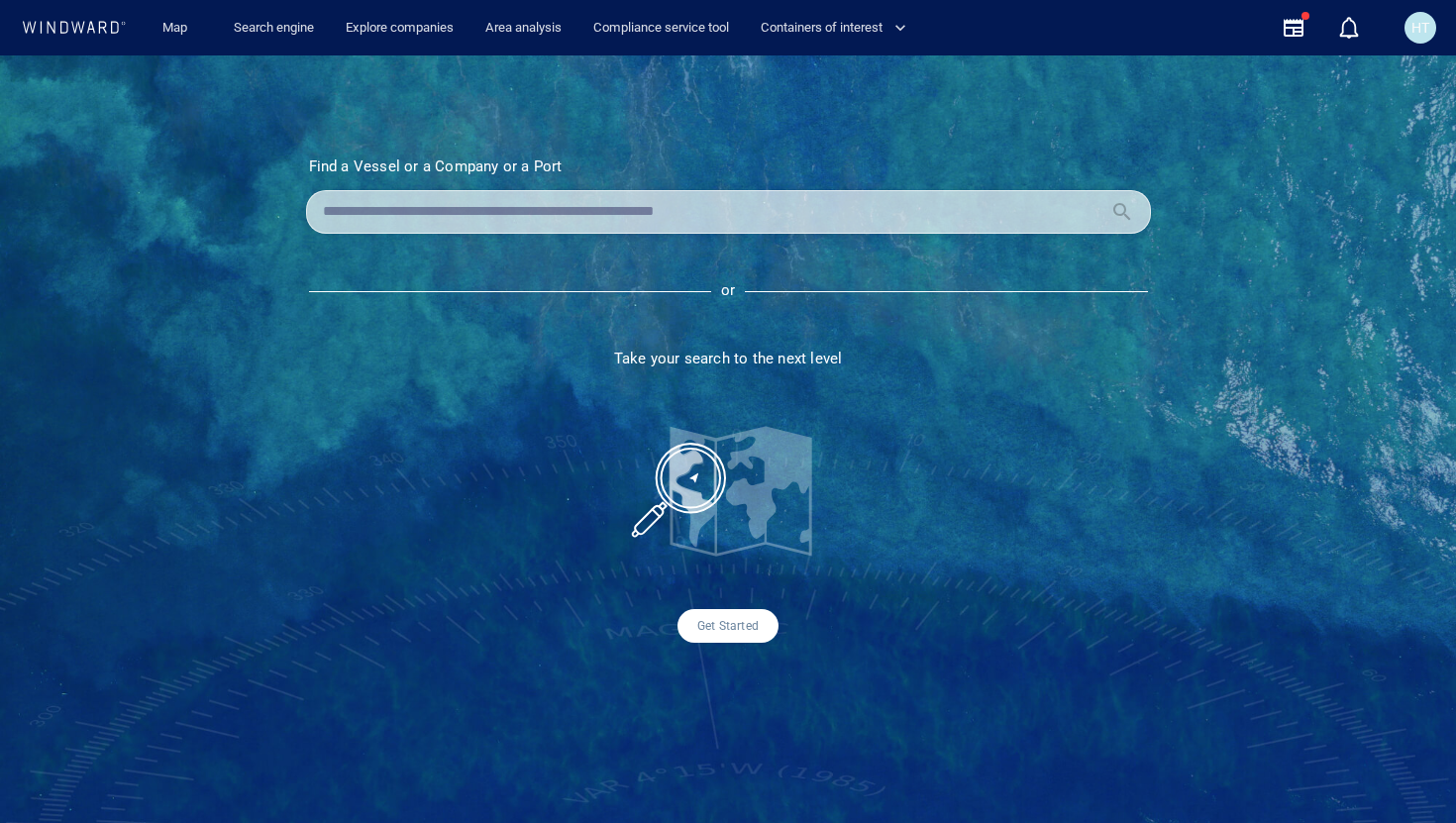click at bounding box center (712, 212) 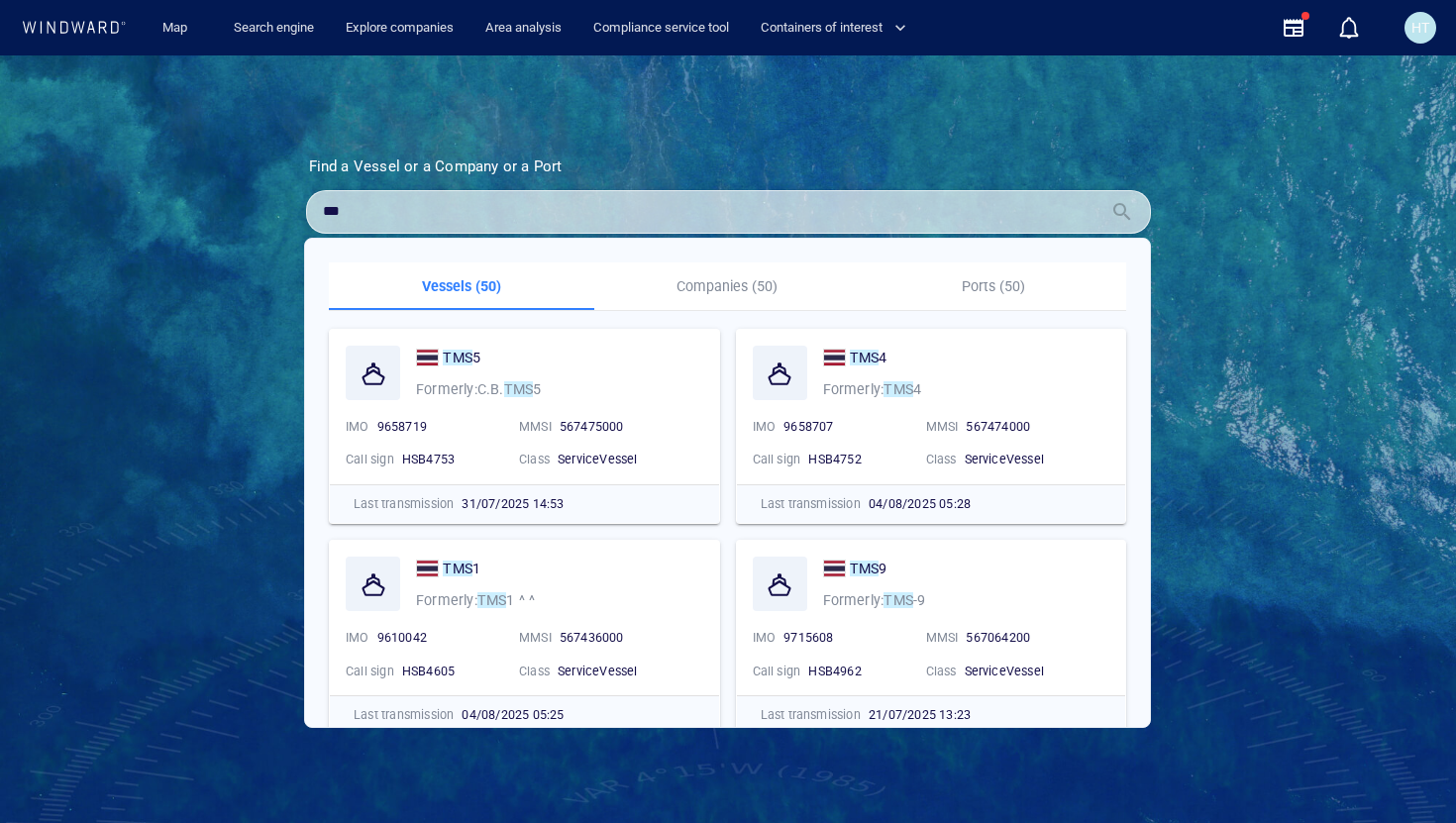 type on "***" 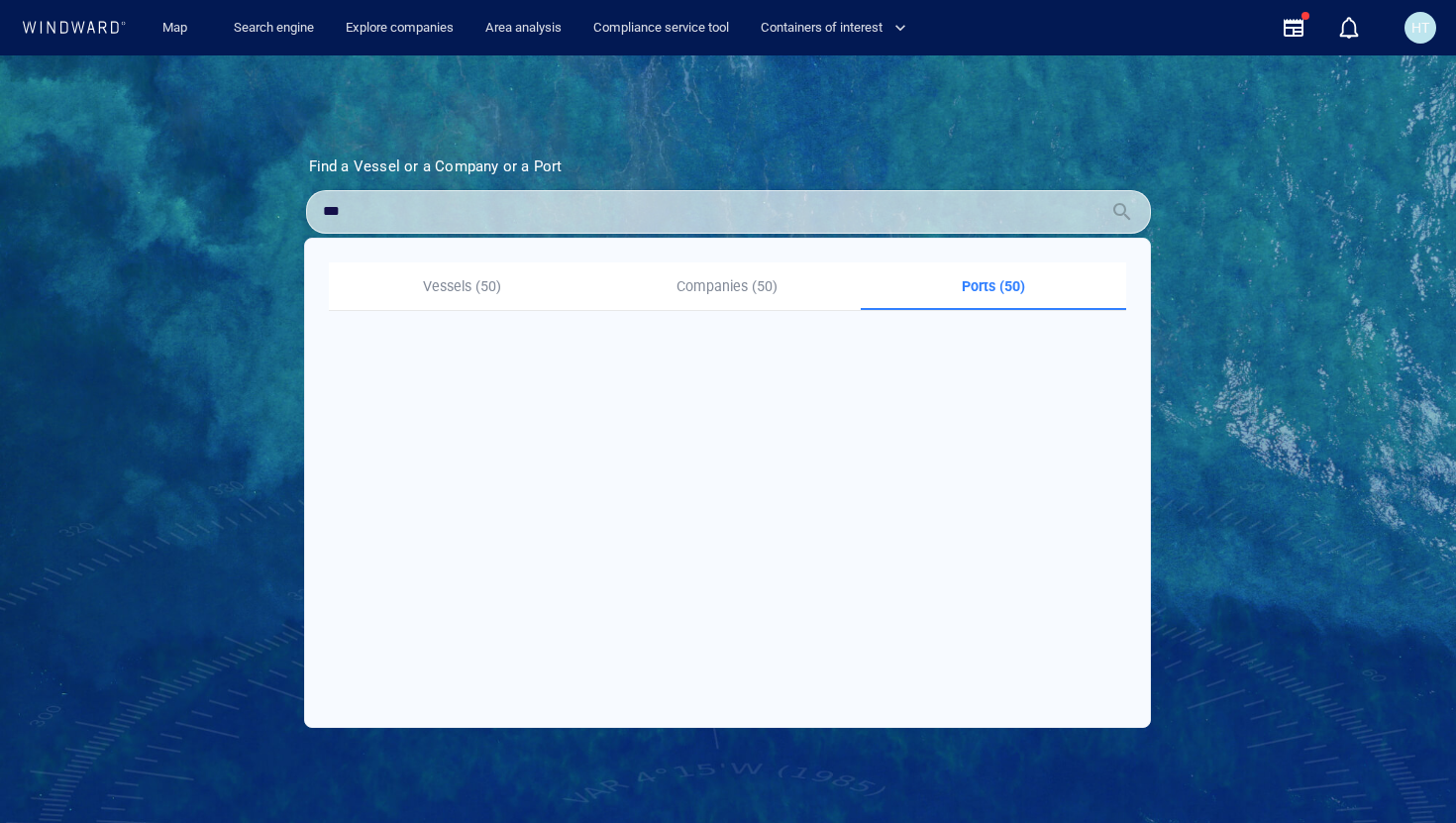 click on "Companies (50)" at bounding box center (727, 286) 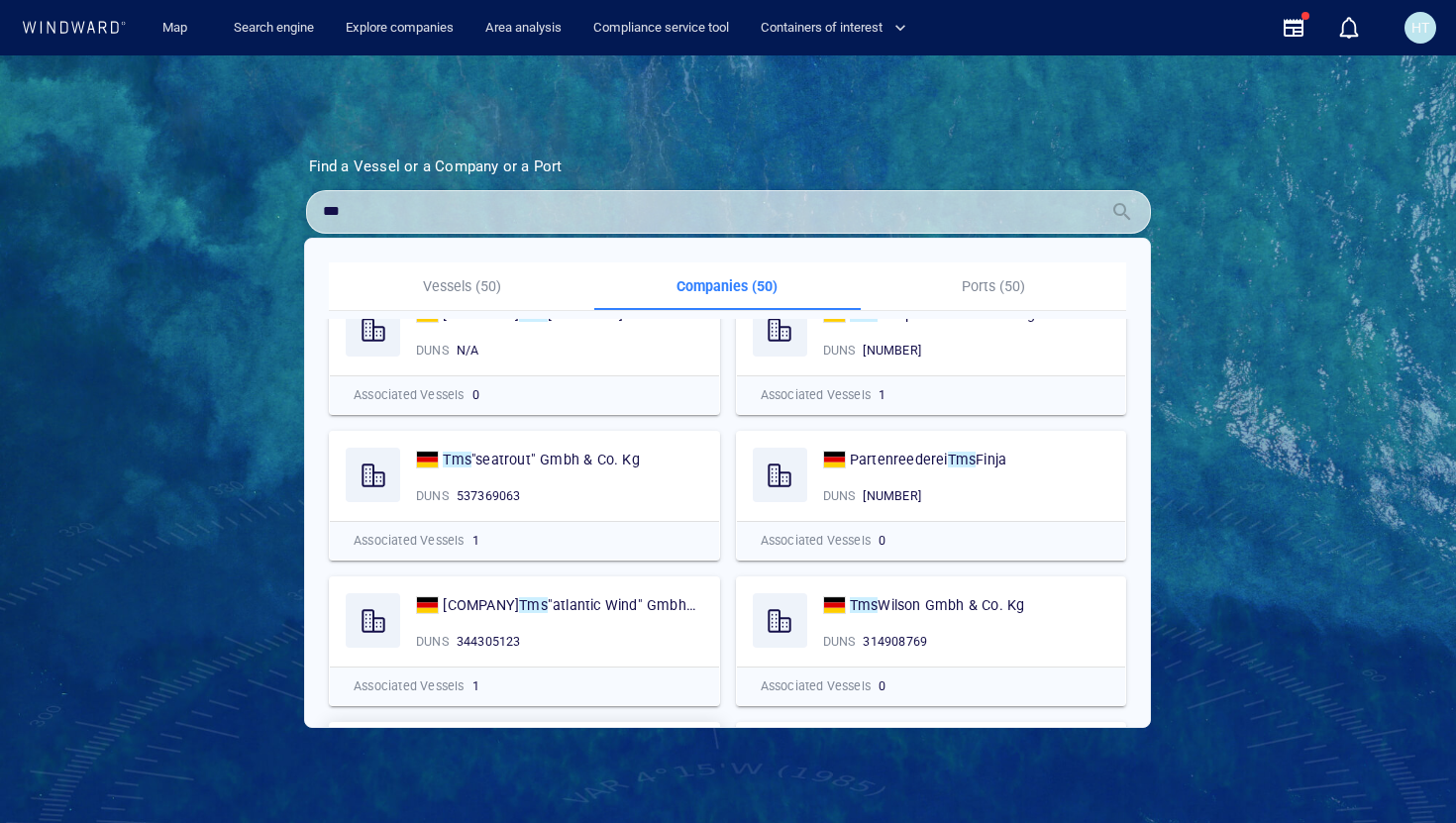 scroll, scrollTop: 0, scrollLeft: 0, axis: both 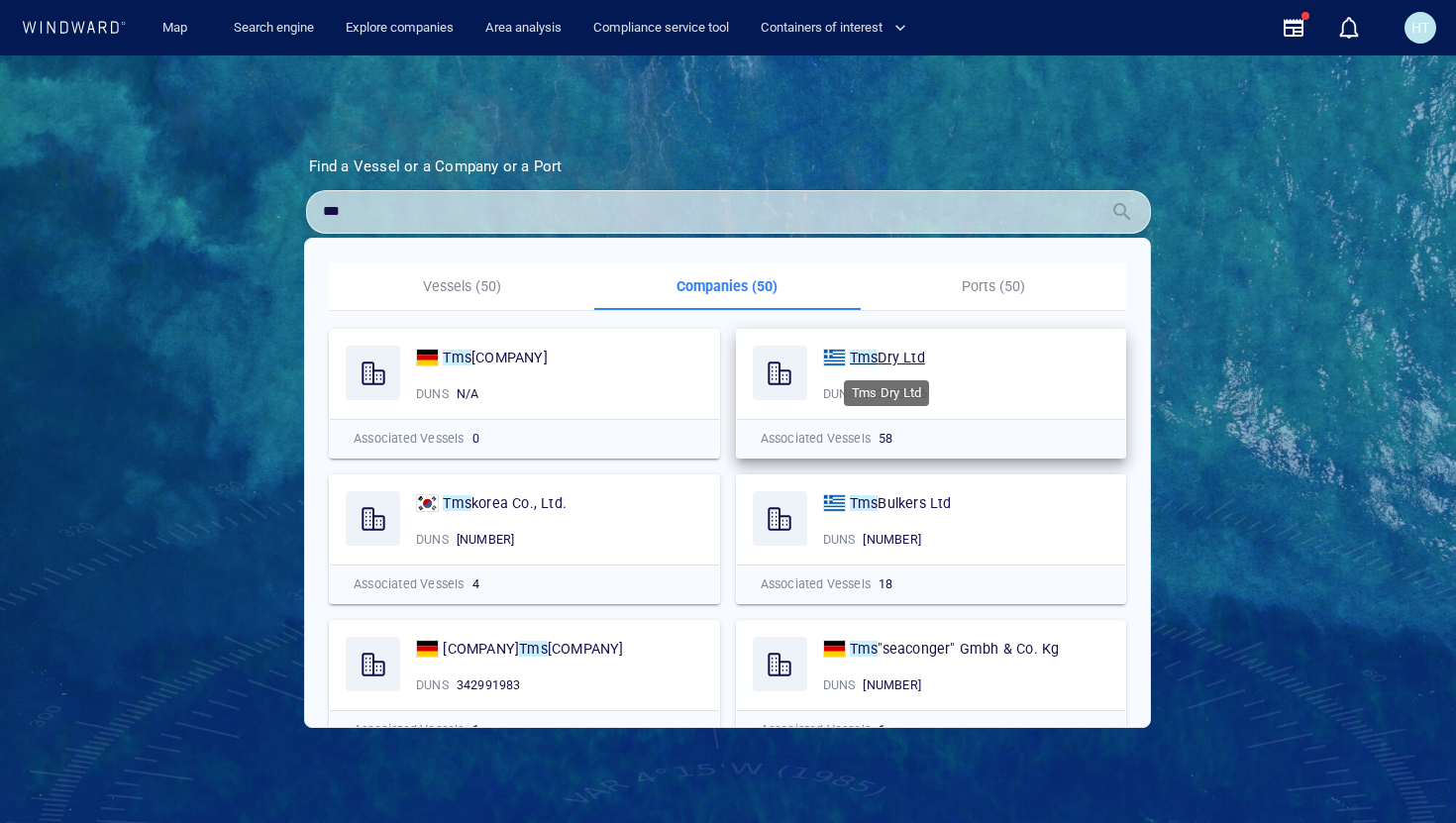 click on "Dry Ltd" at bounding box center (900, 358) 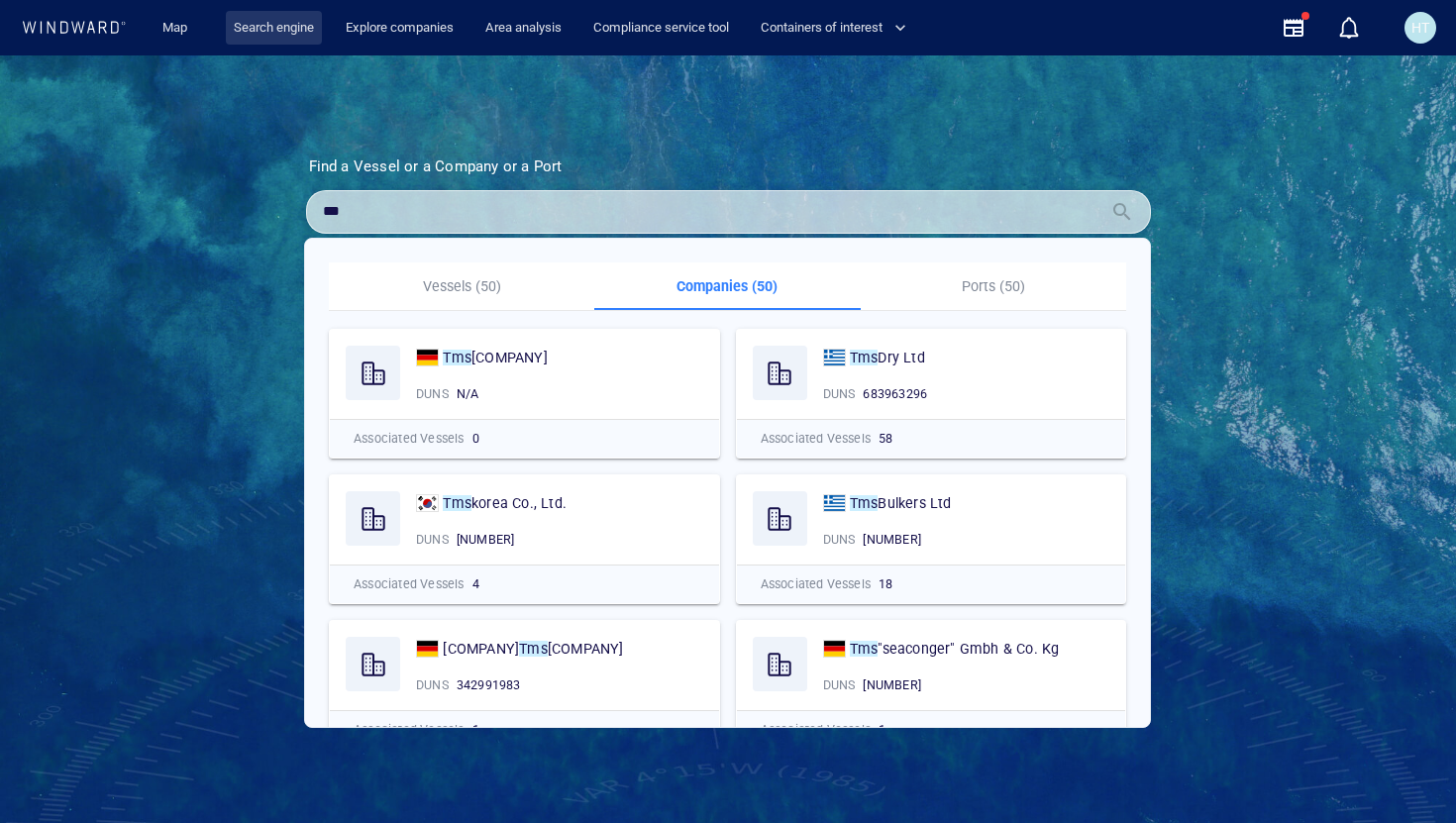 click on "Search engine" at bounding box center [273, 28] 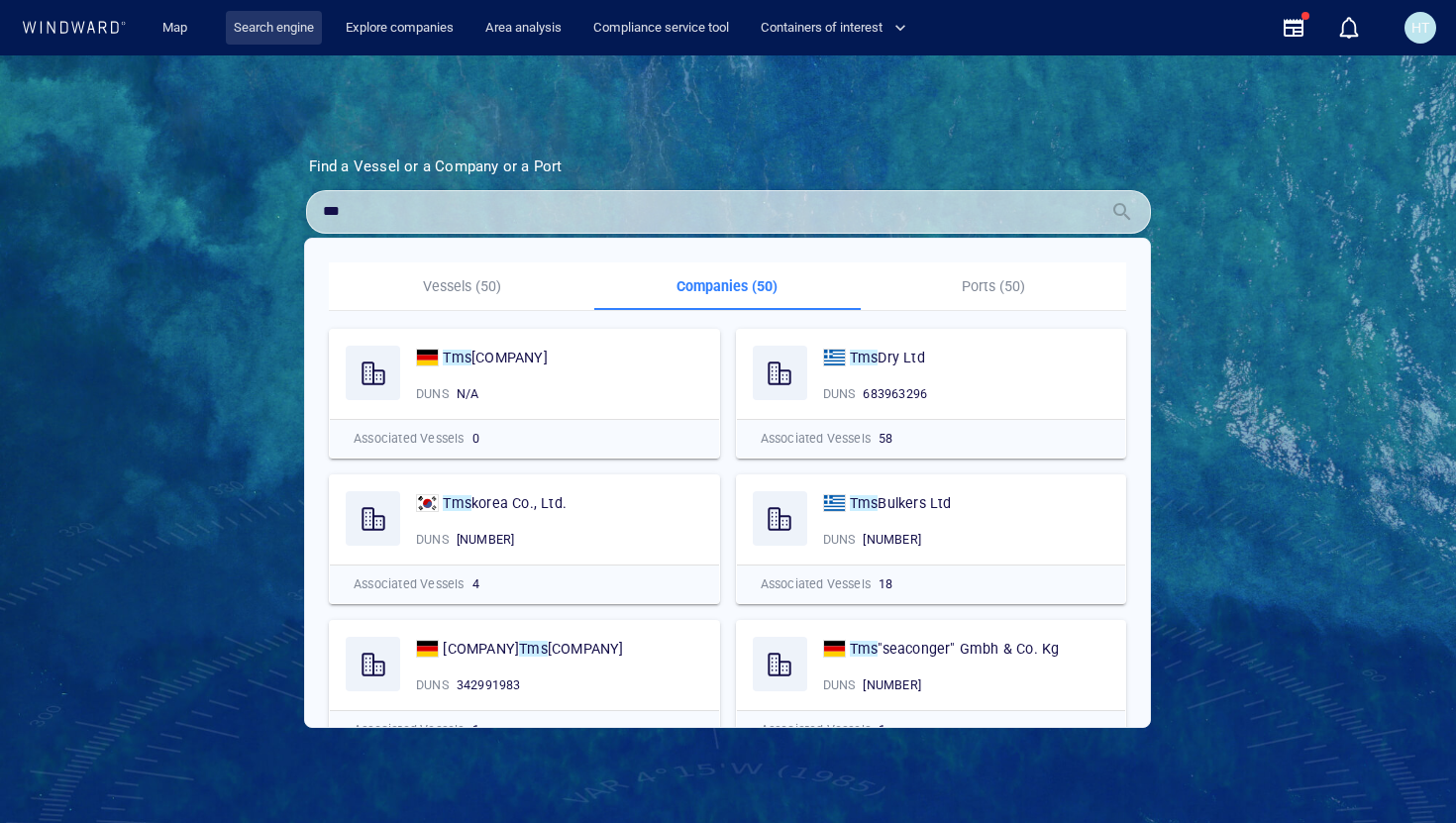 scroll, scrollTop: 0, scrollLeft: 0, axis: both 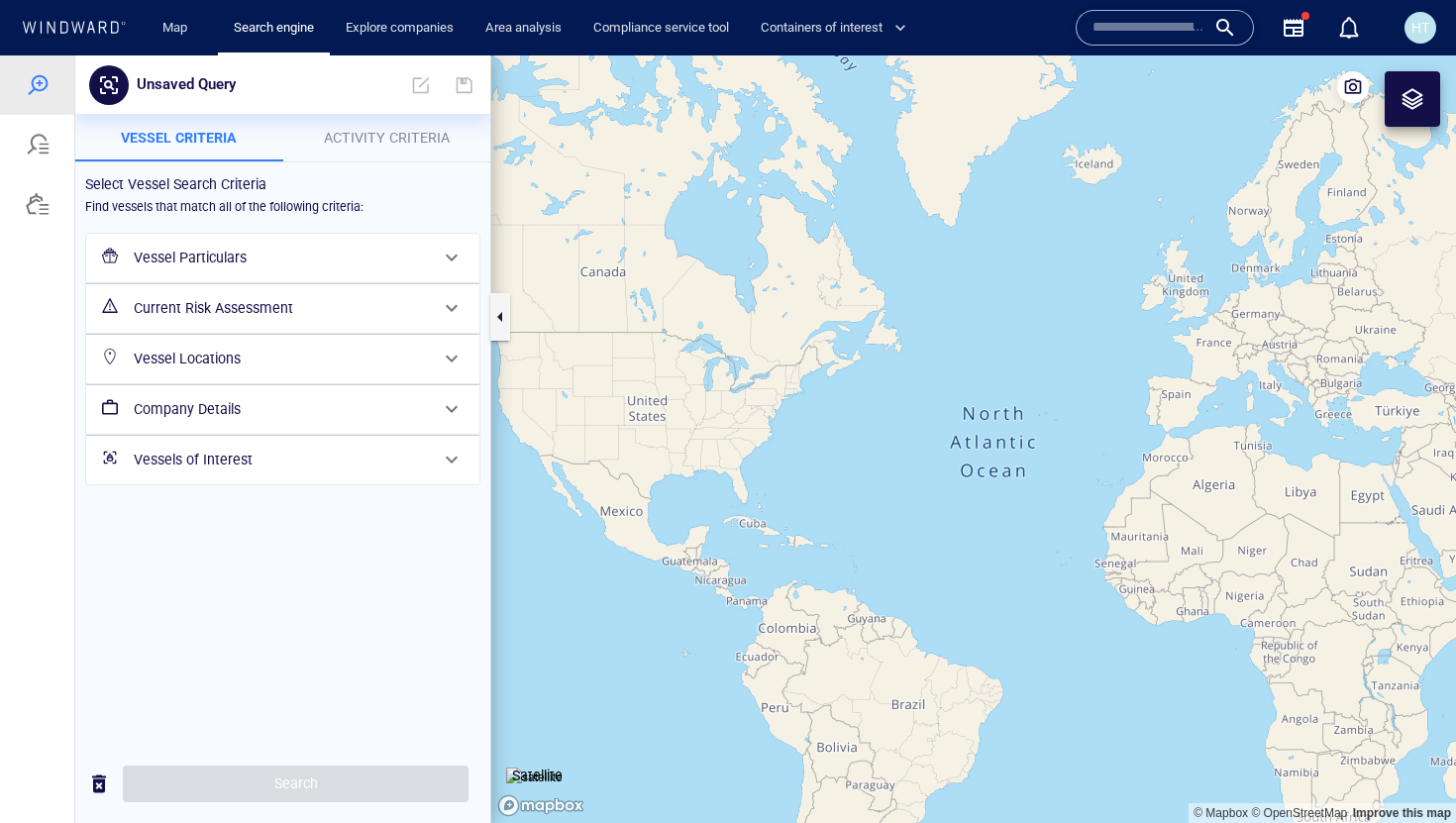 click on "Company Details" at bounding box center (280, 409) 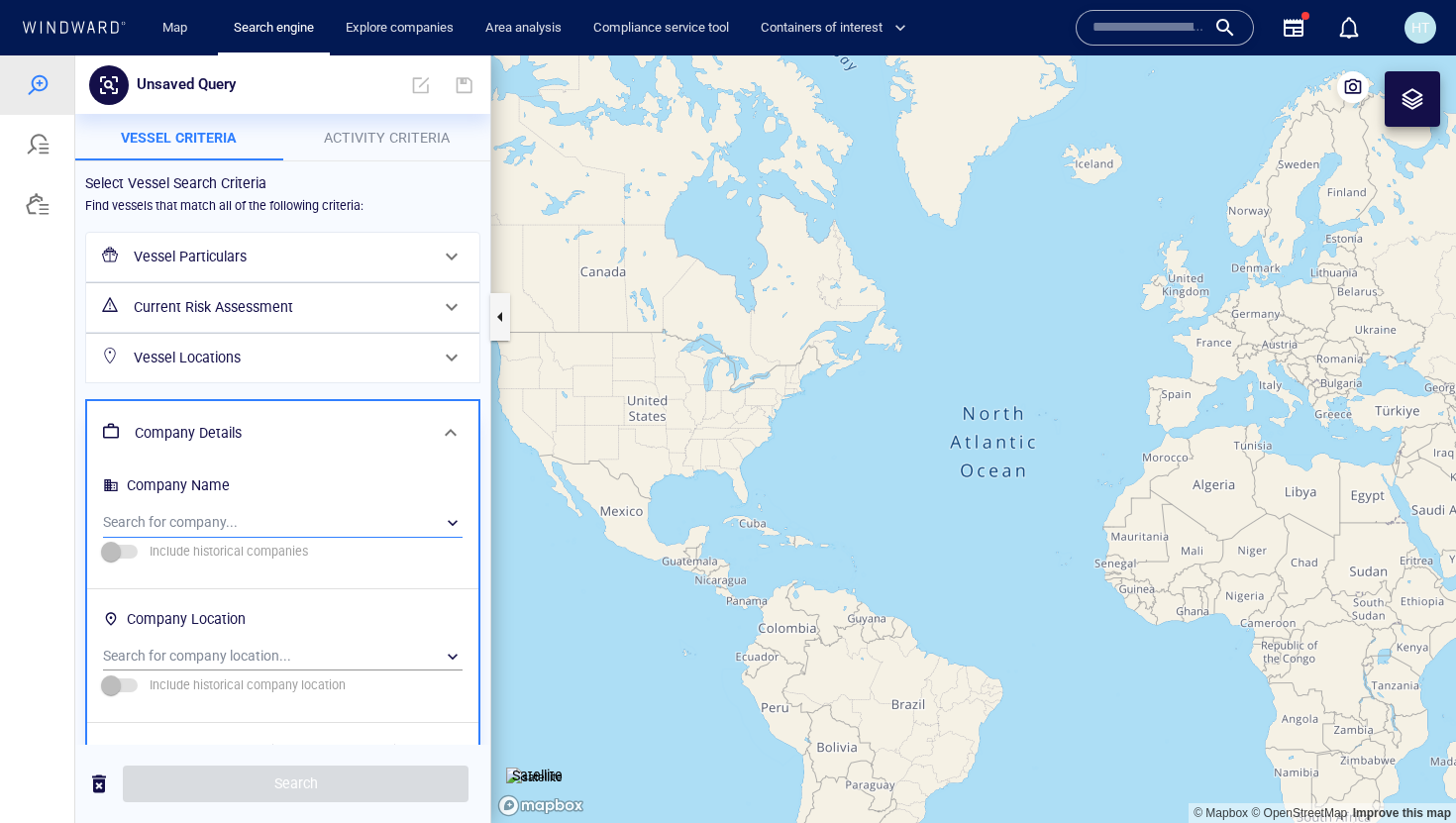 click on "​" at bounding box center [282, 523] 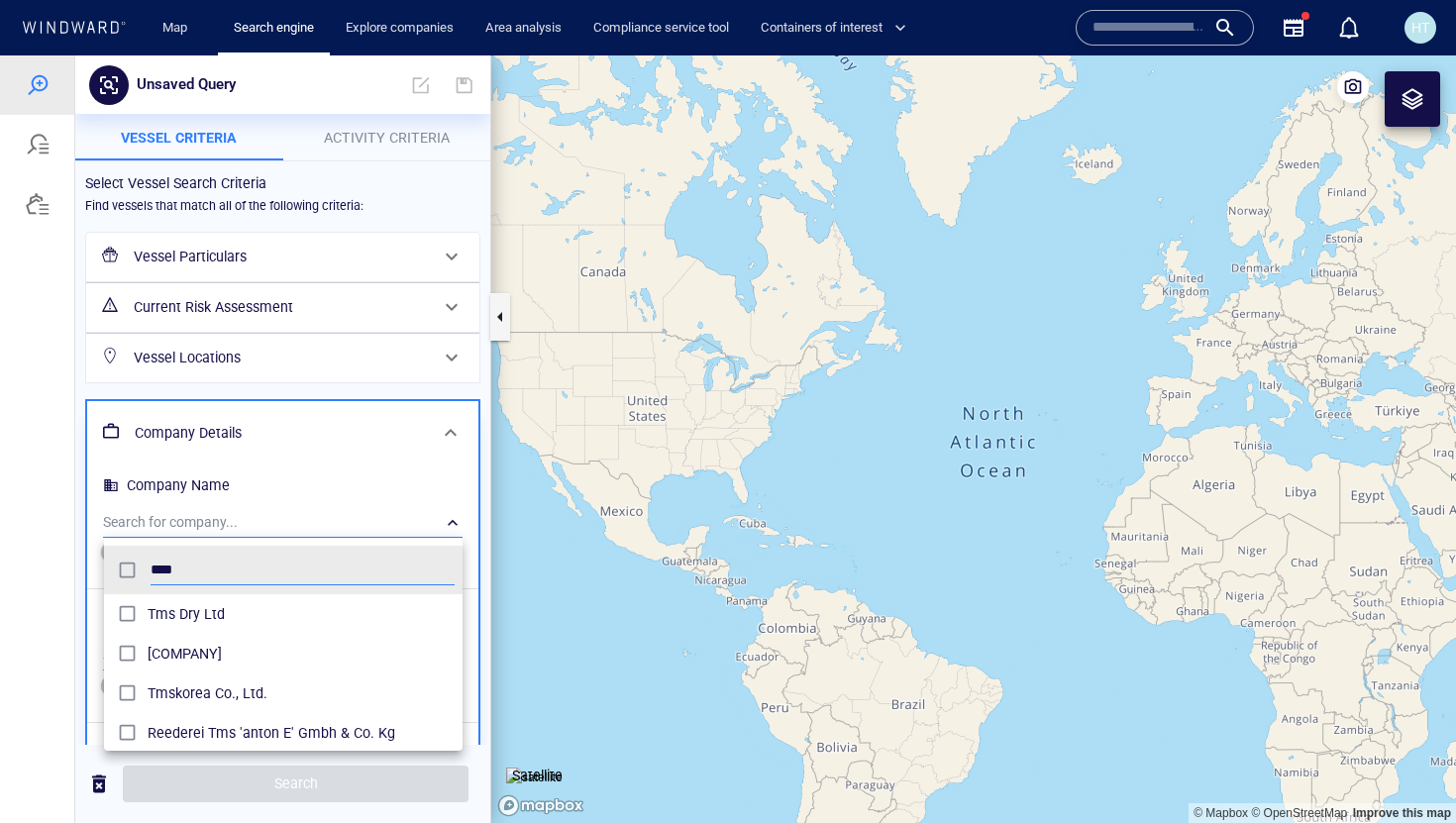 scroll, scrollTop: 0, scrollLeft: 0, axis: both 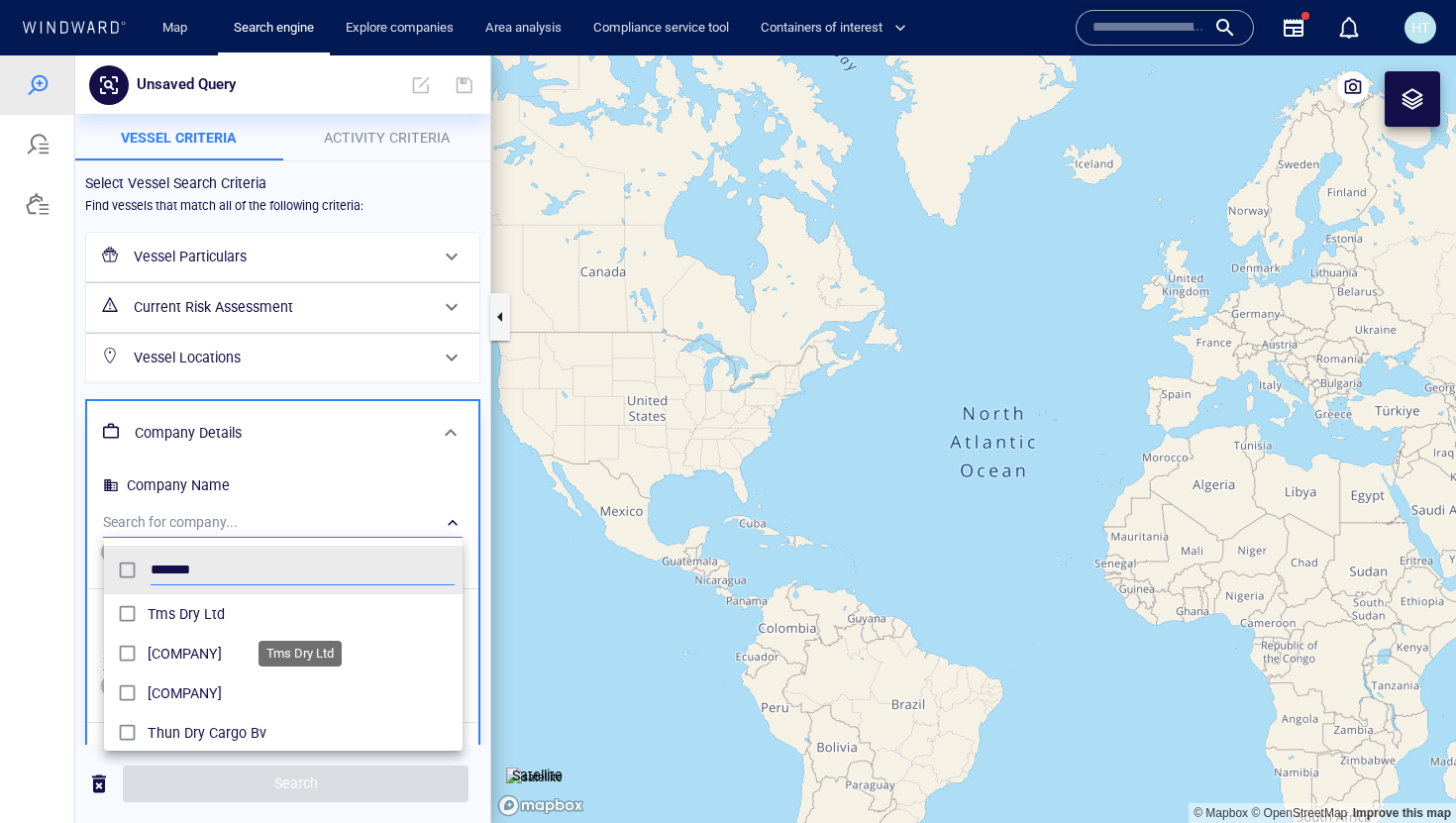 type on "*******" 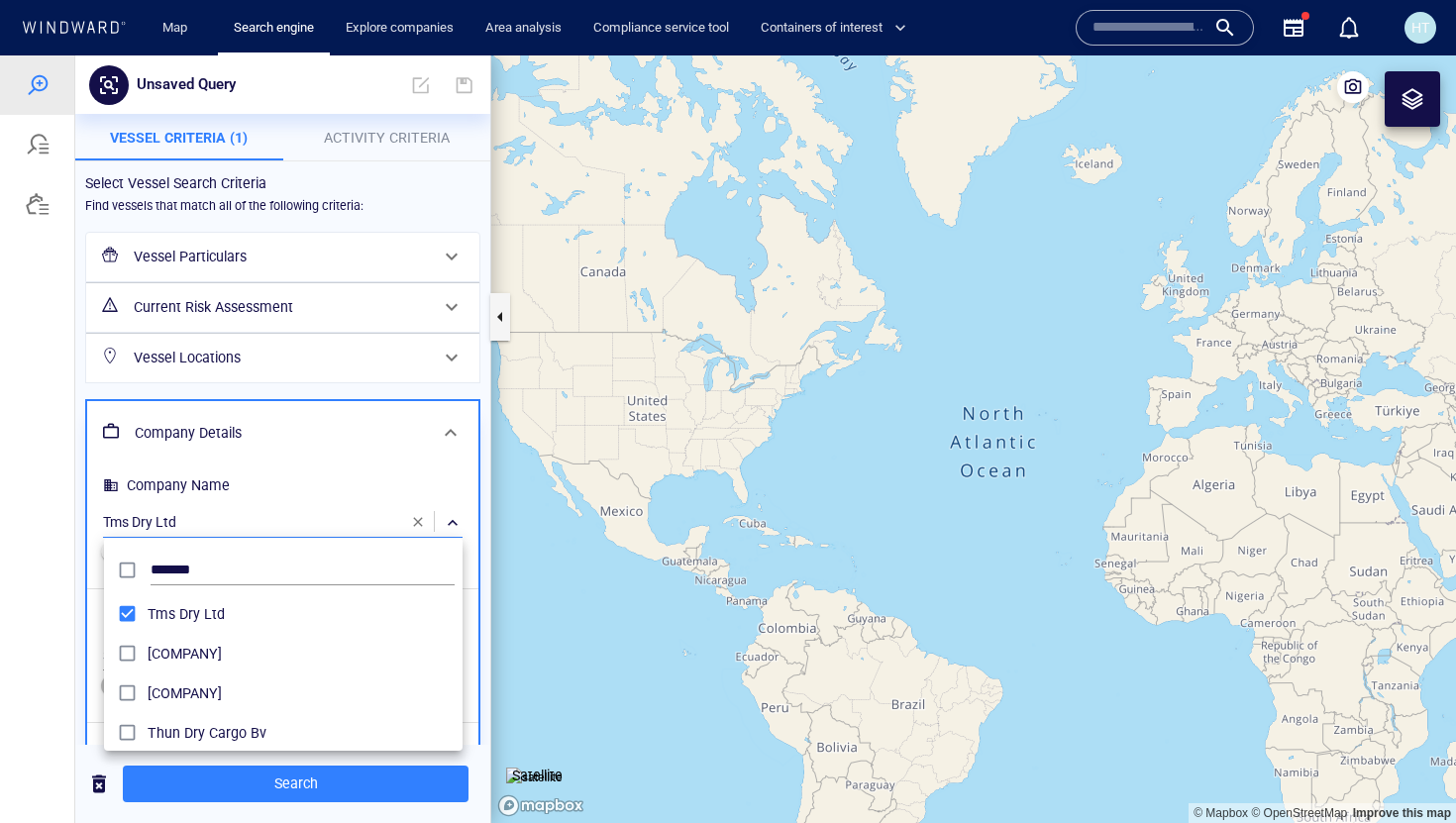 click at bounding box center [728, 439] 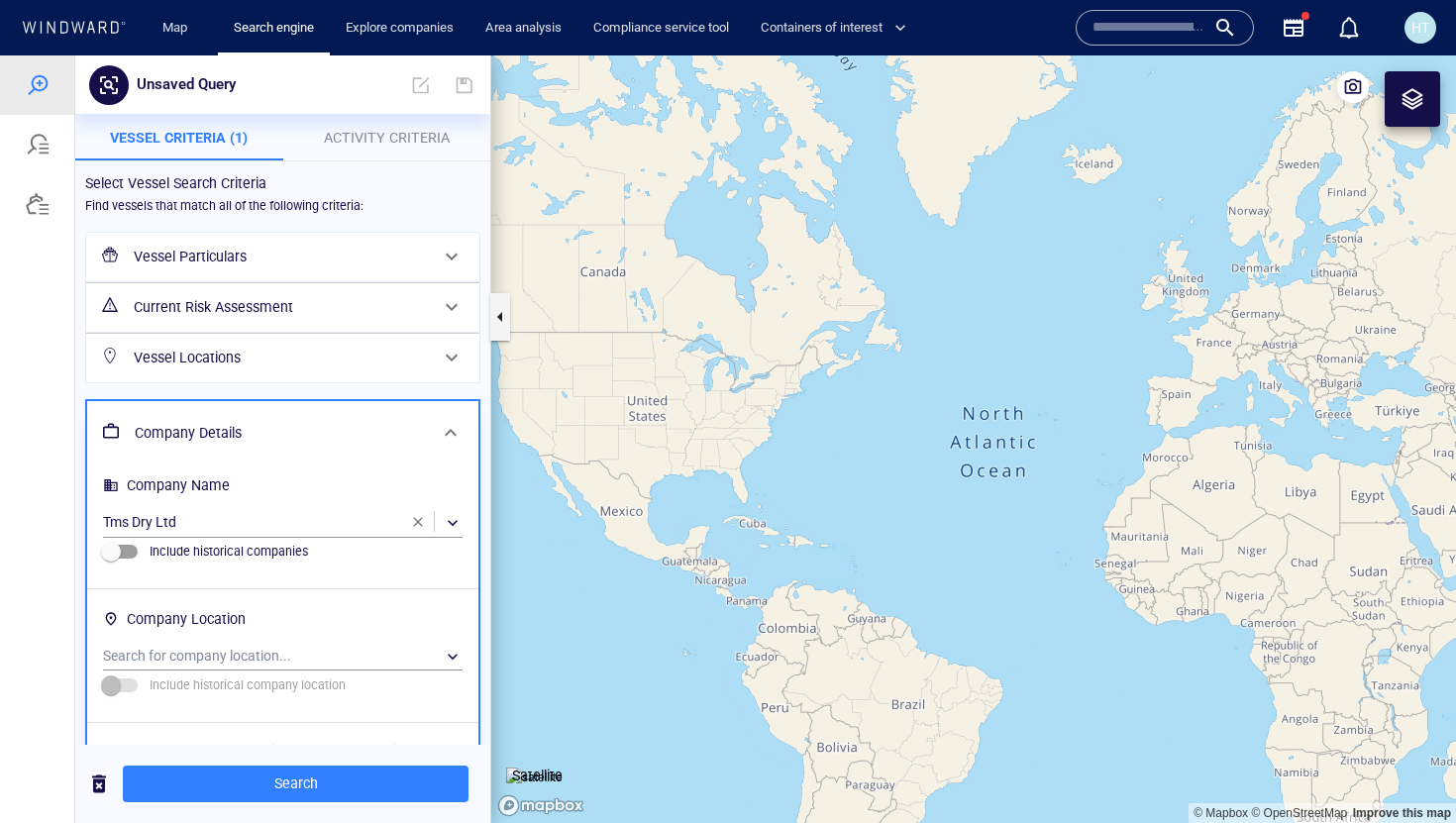 click on "Vessel Locations" at bounding box center [280, 358] 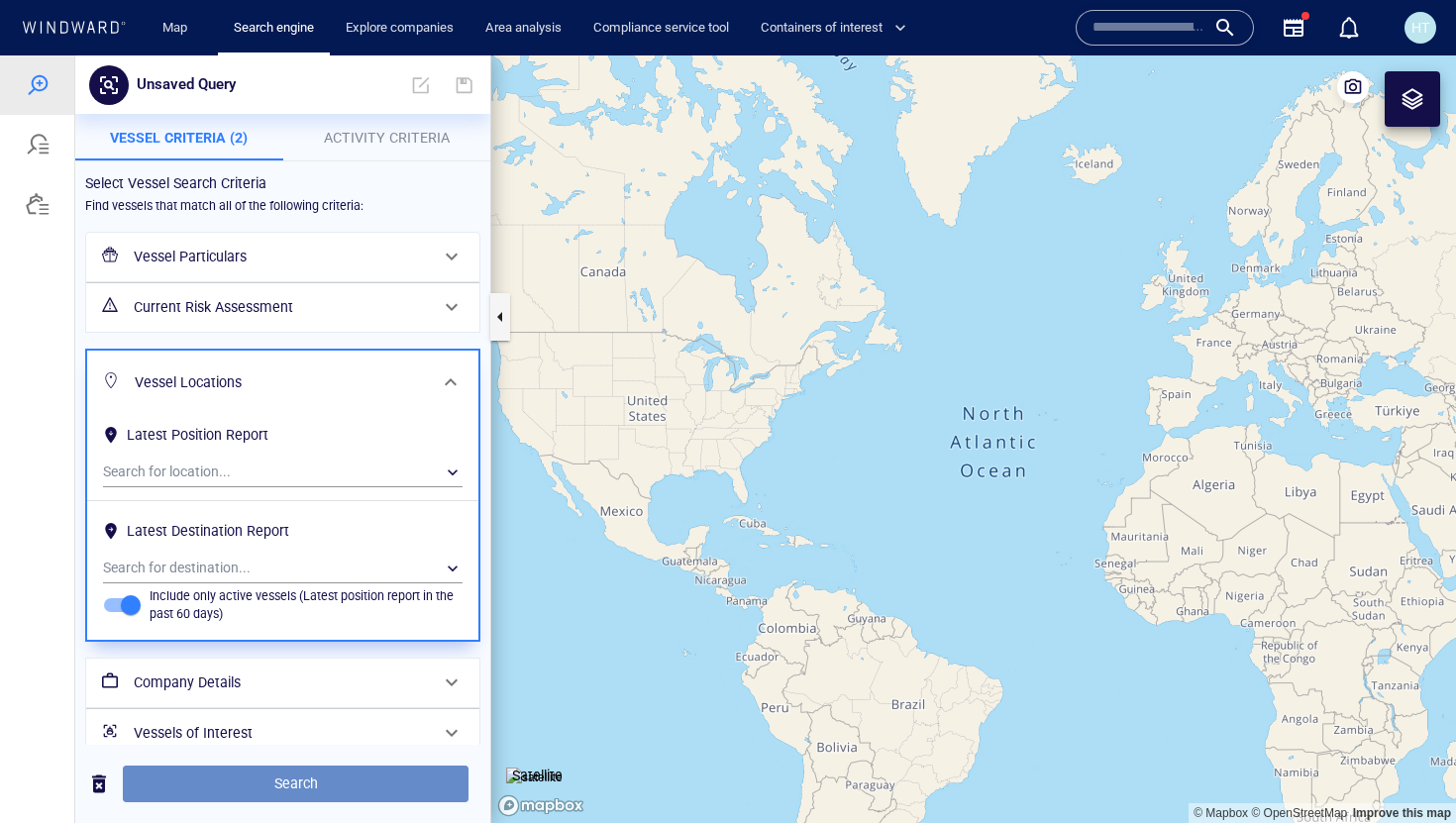 click on "Search" at bounding box center [295, 783] 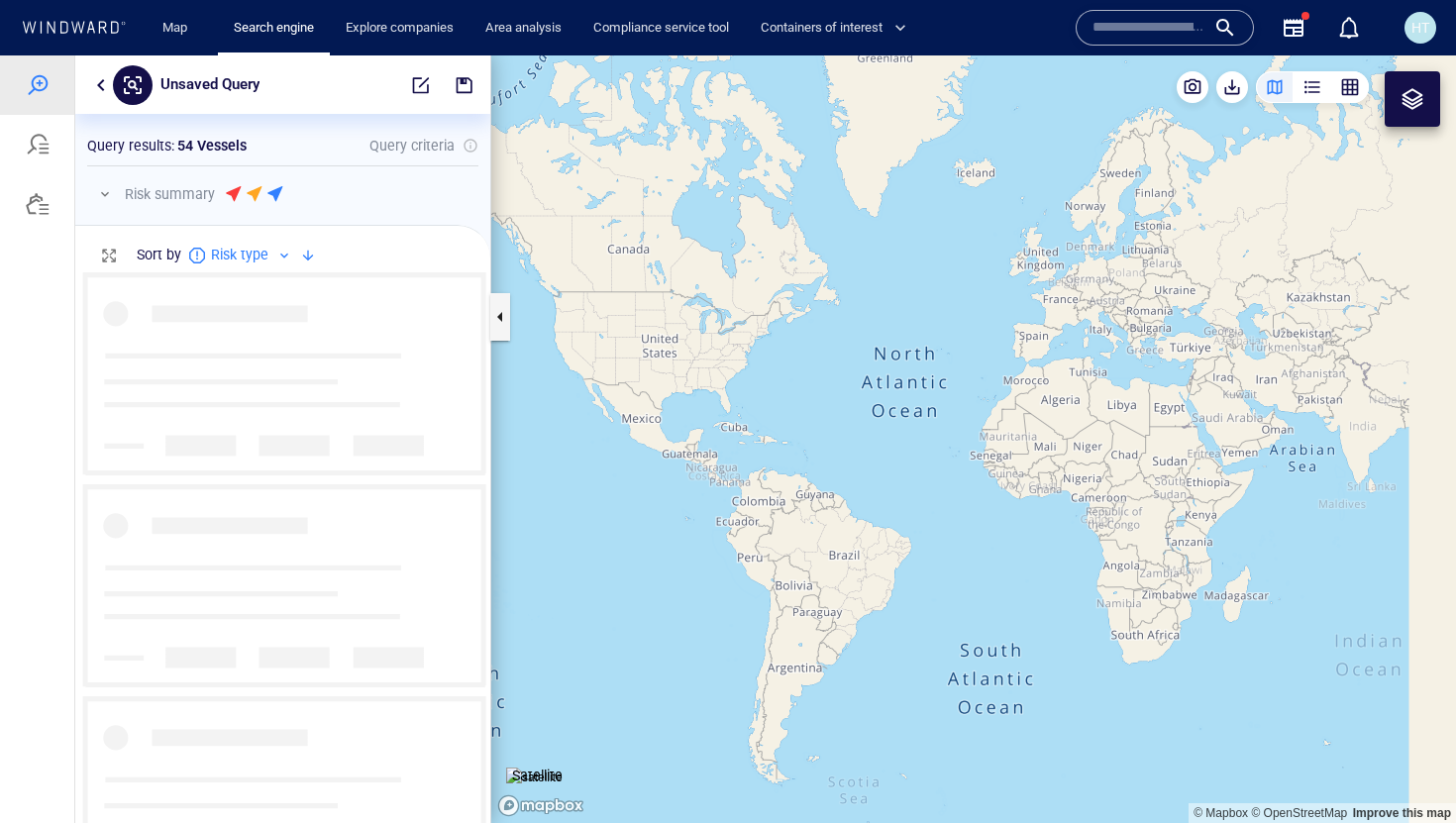 scroll, scrollTop: 0, scrollLeft: 1, axis: horizontal 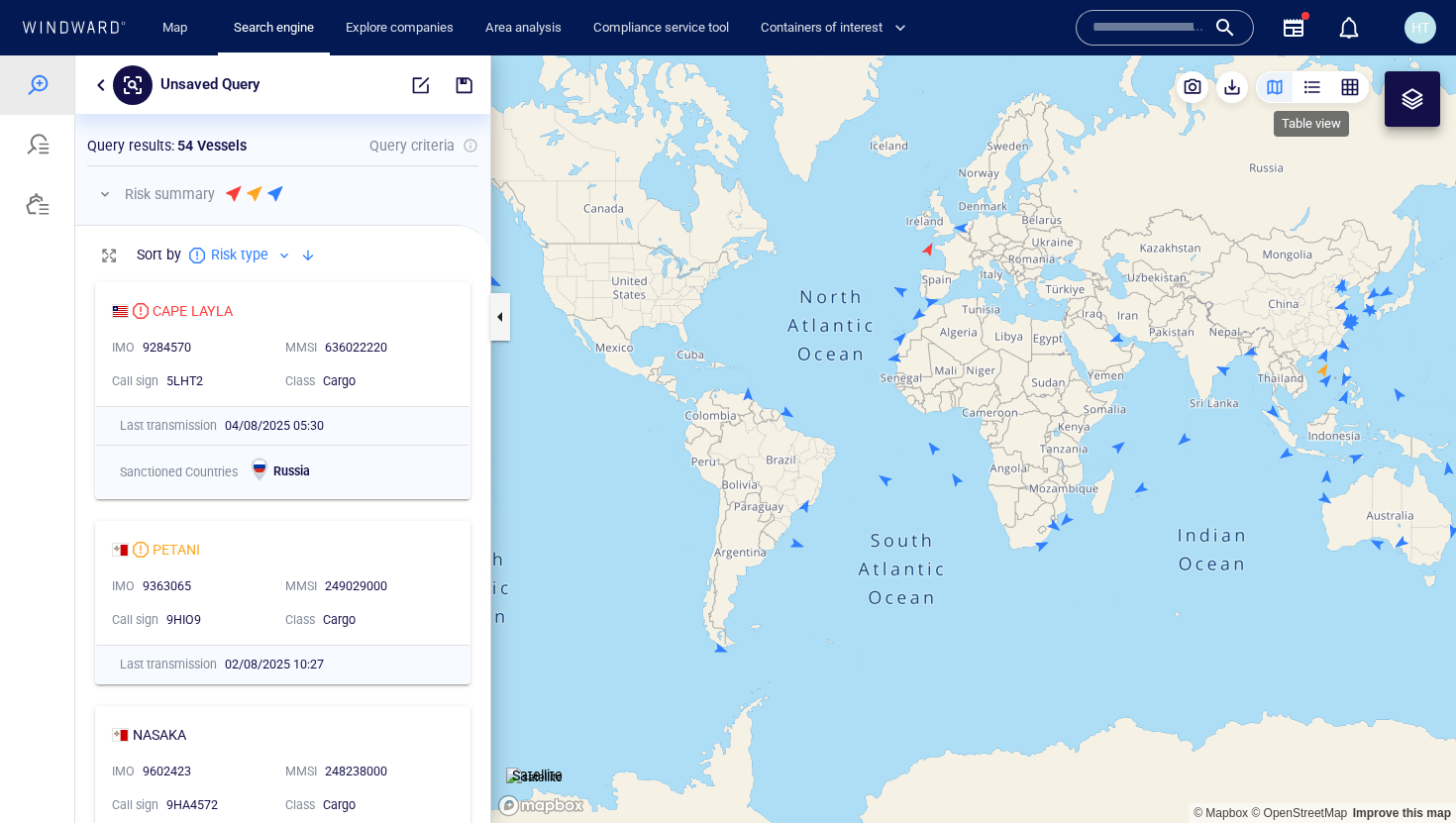 click at bounding box center (1312, 87) 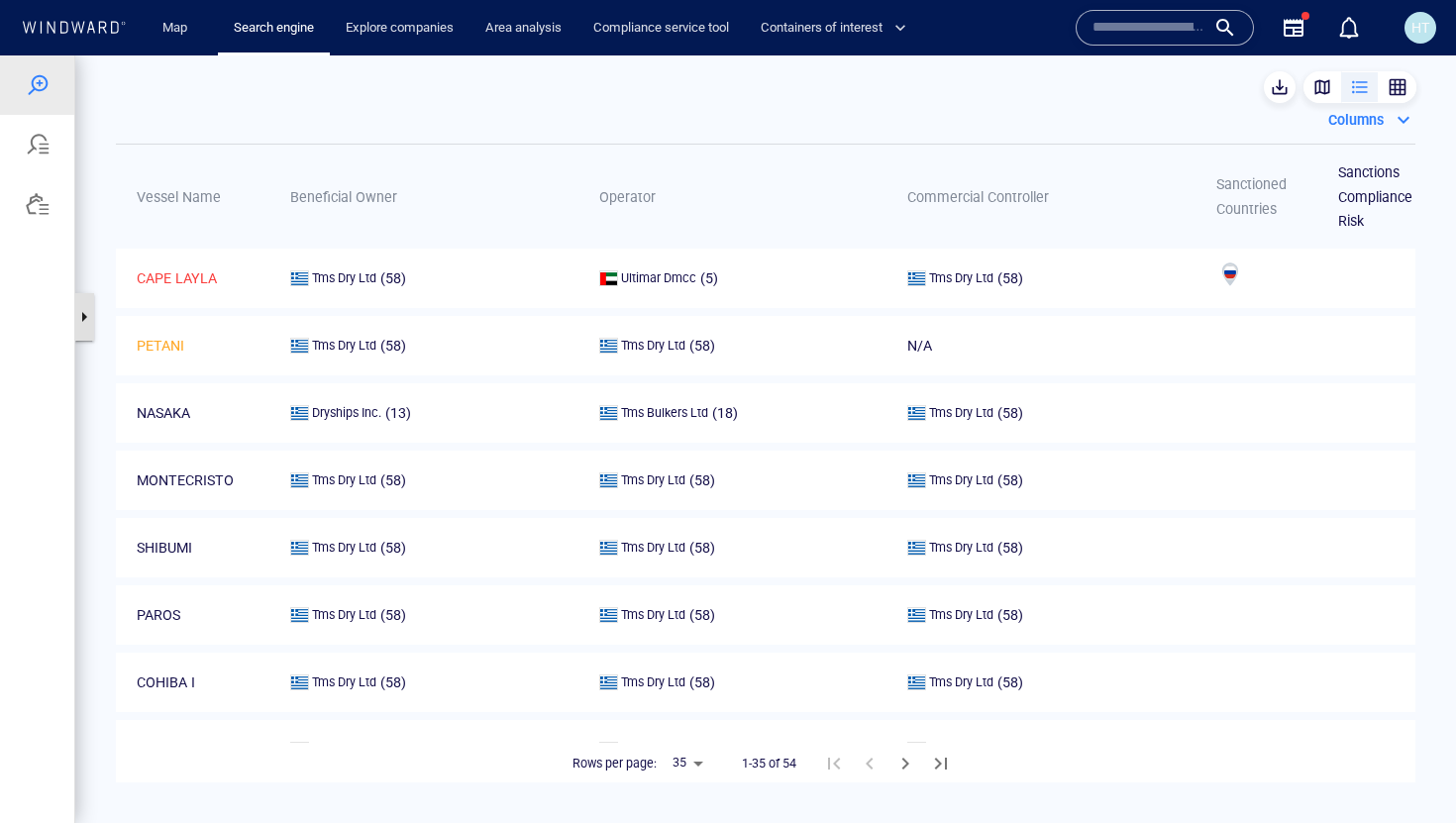 click at bounding box center (84, 317) 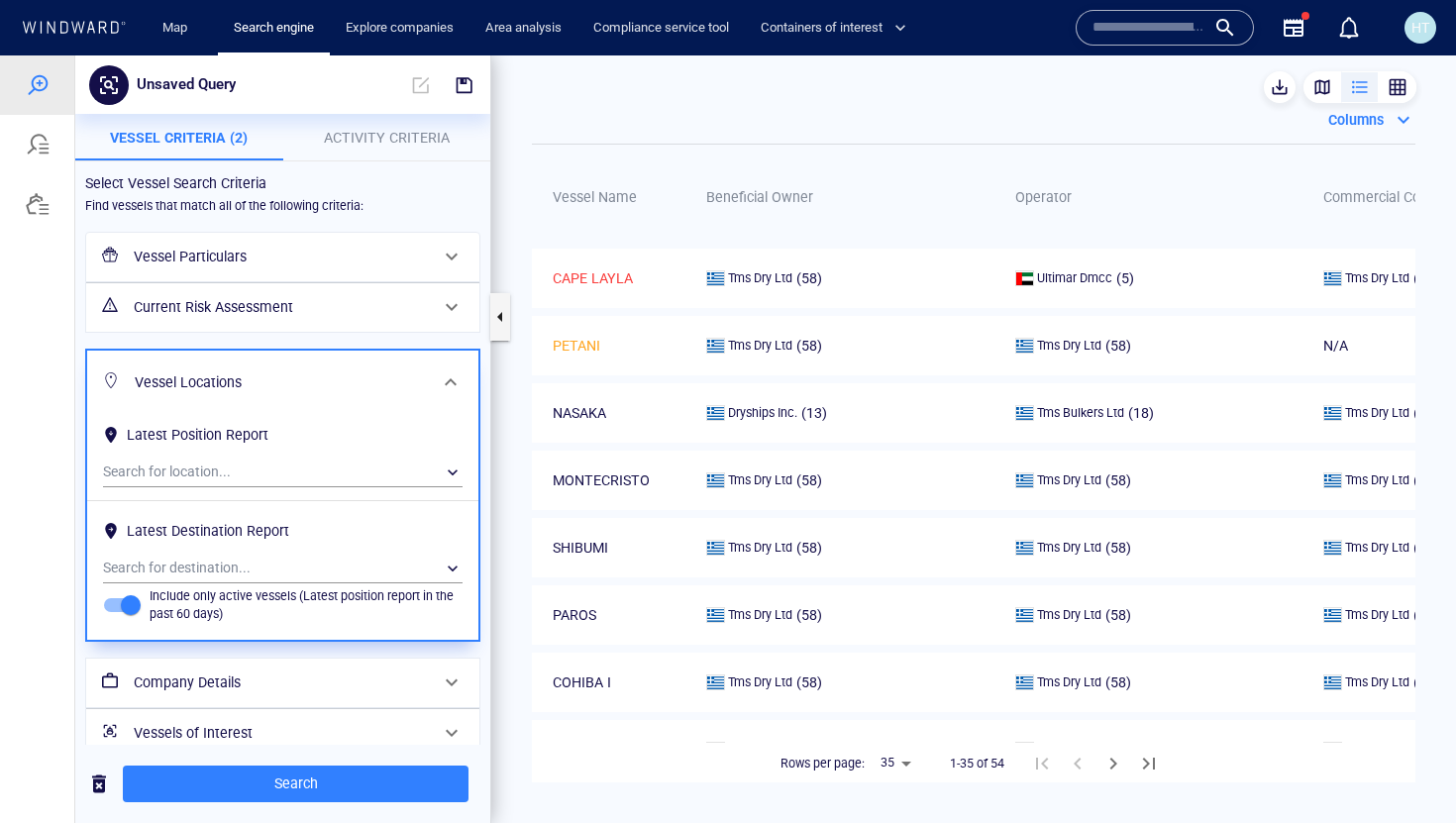 click on "Company Details" at bounding box center [280, 682] 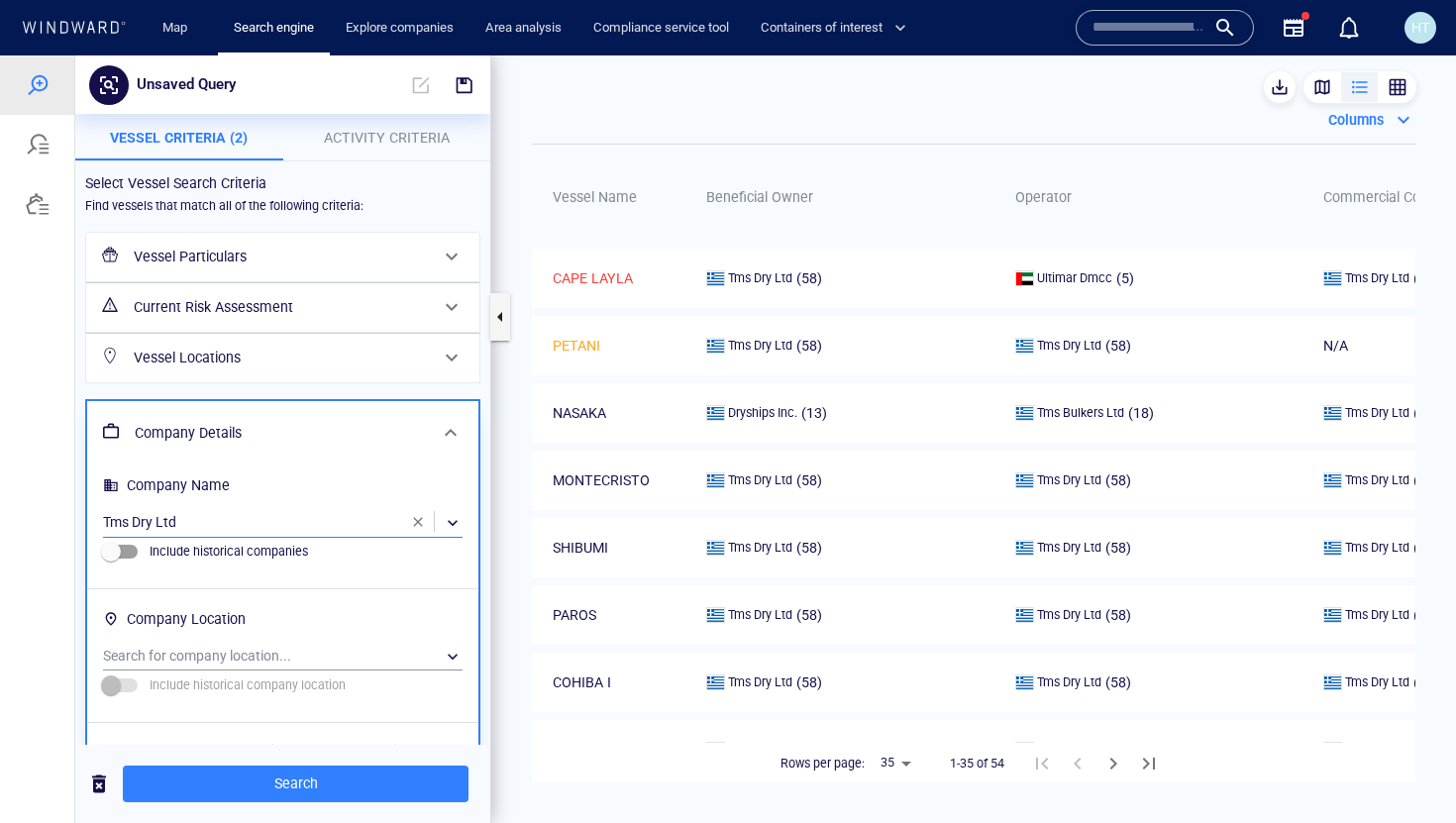 click on "​" at bounding box center (282, 523) 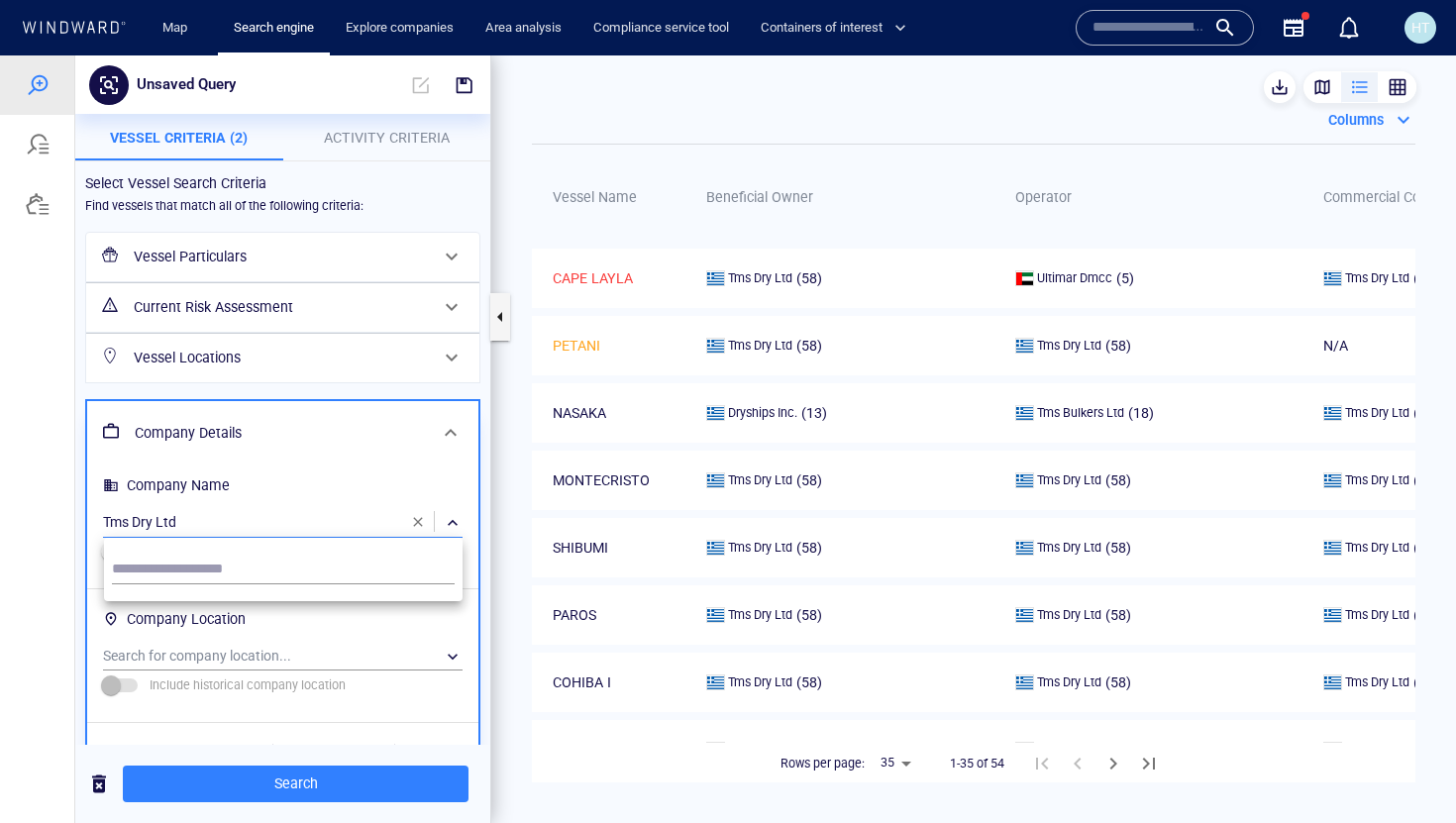 click at bounding box center (728, 439) 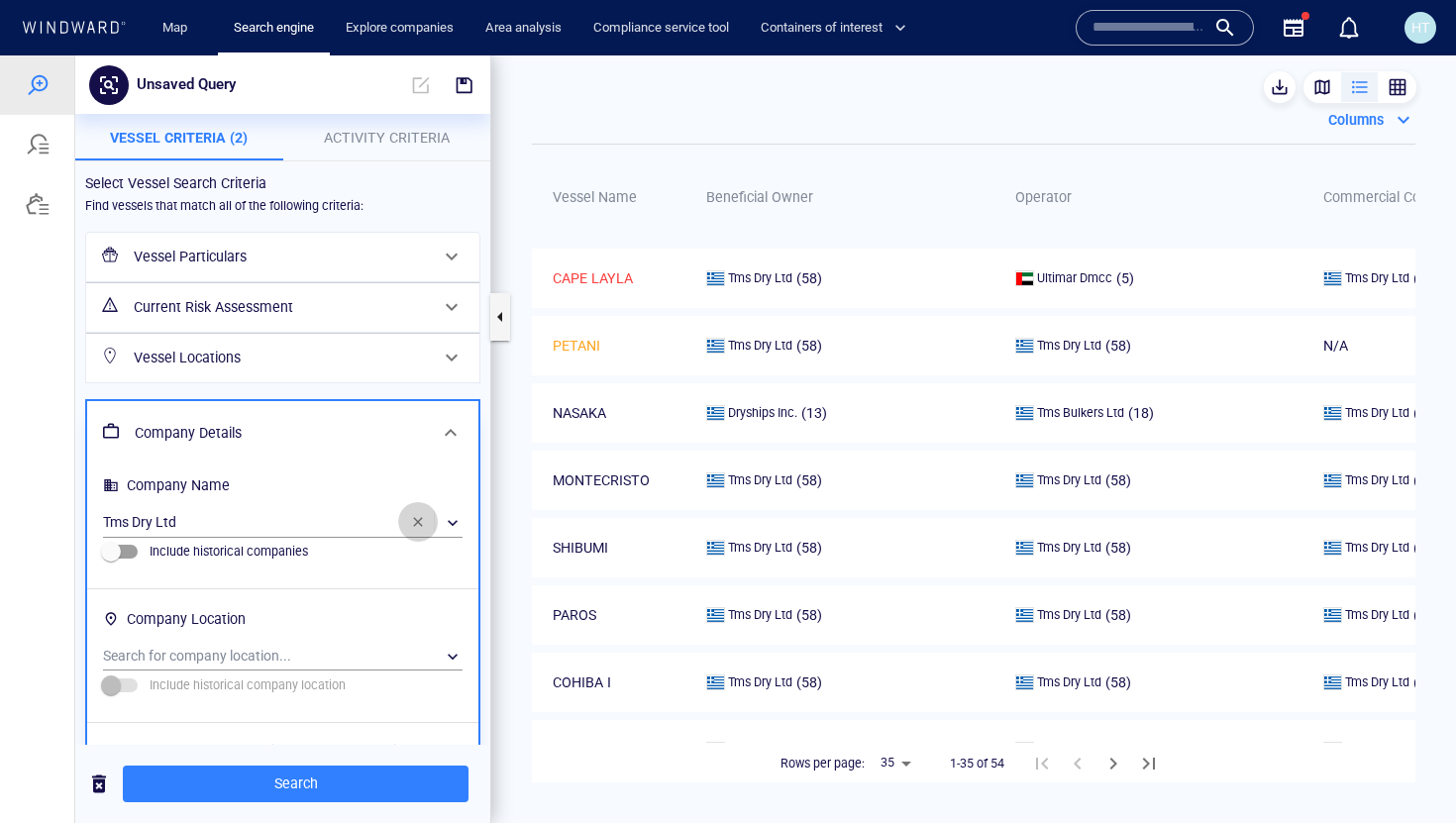click at bounding box center [418, 522] 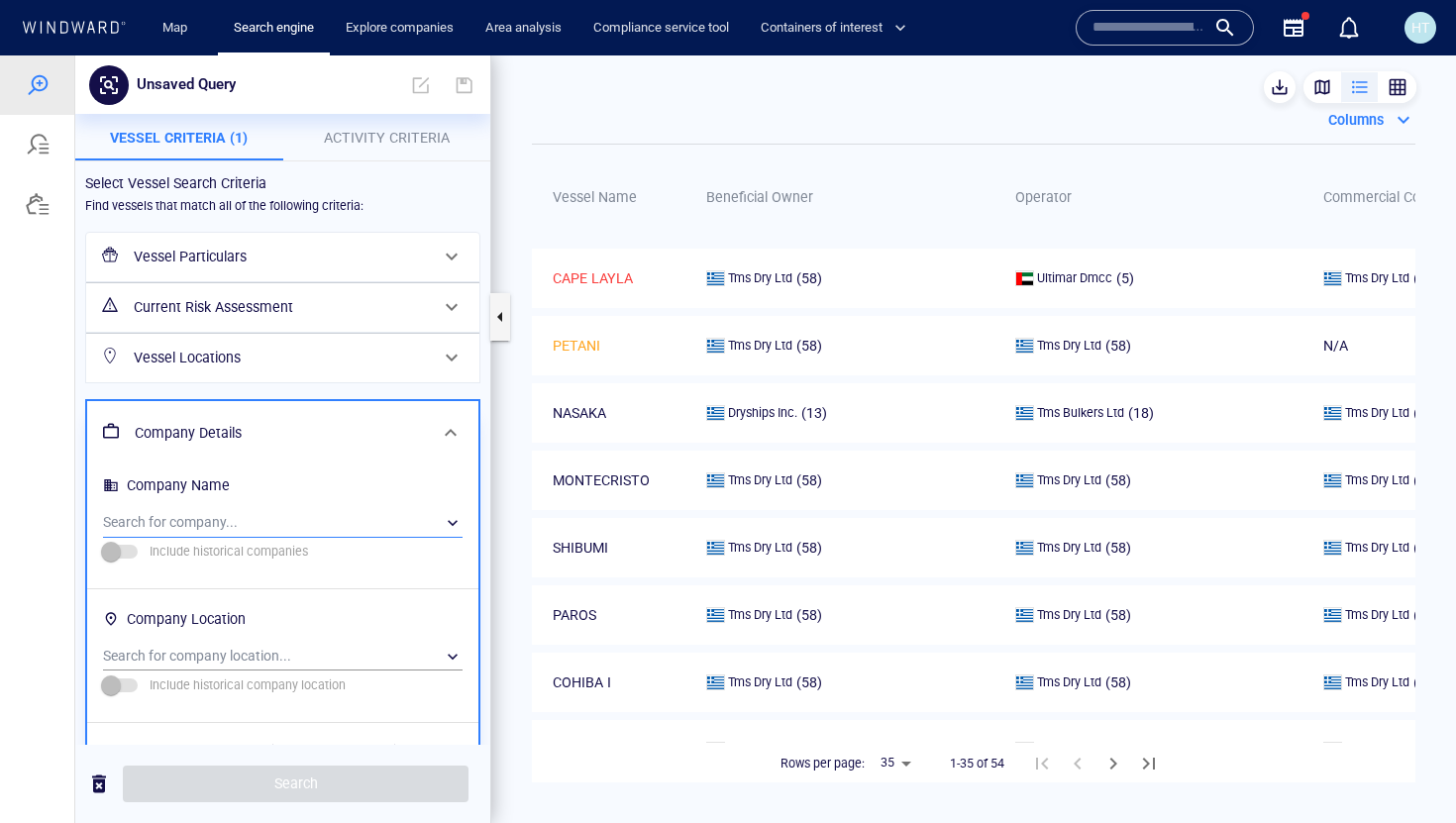 click on "​" at bounding box center (282, 523) 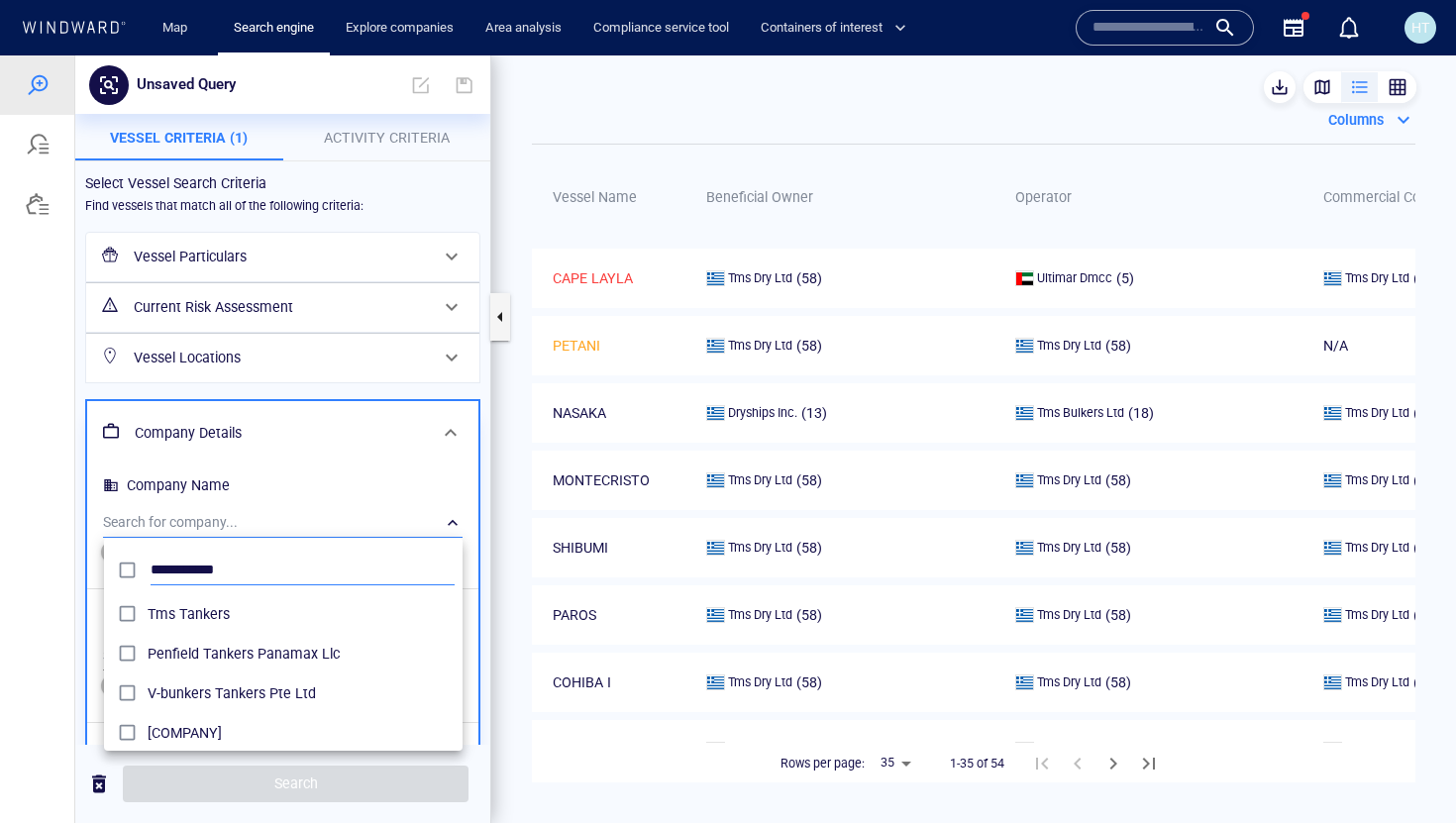 scroll, scrollTop: 0, scrollLeft: 1, axis: horizontal 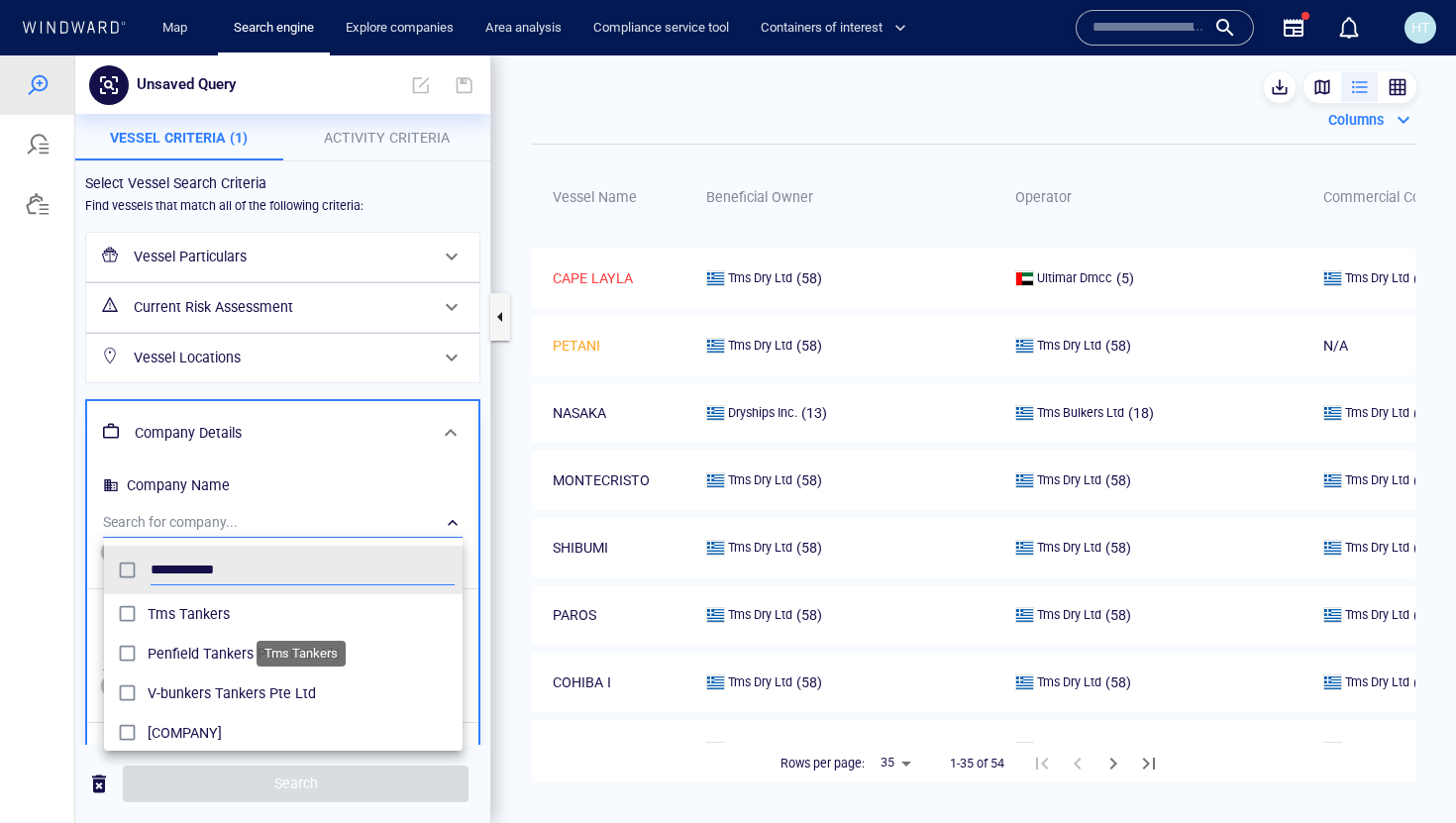 type on "**********" 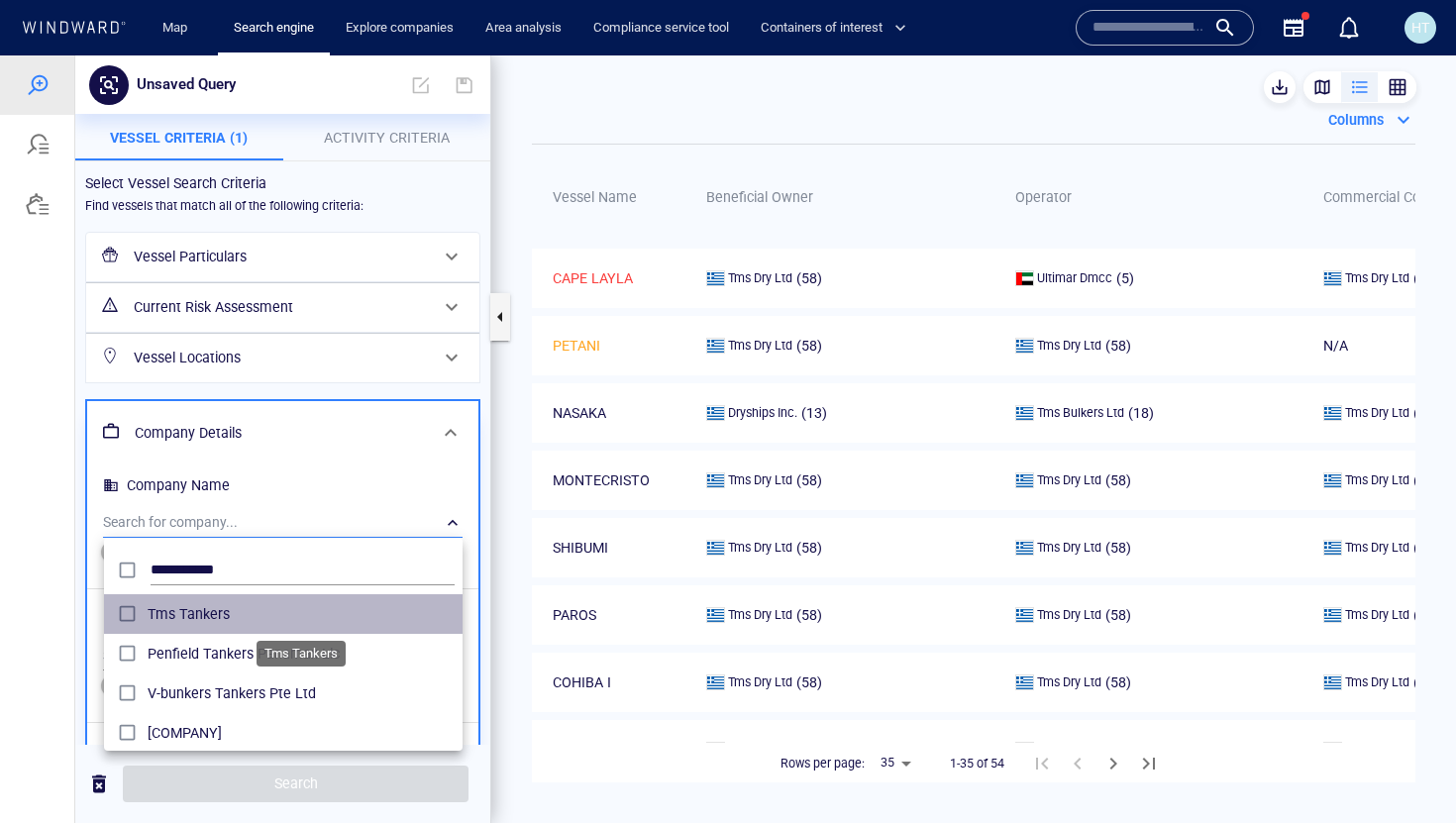 click on "Tms Tankers" at bounding box center [301, 614] 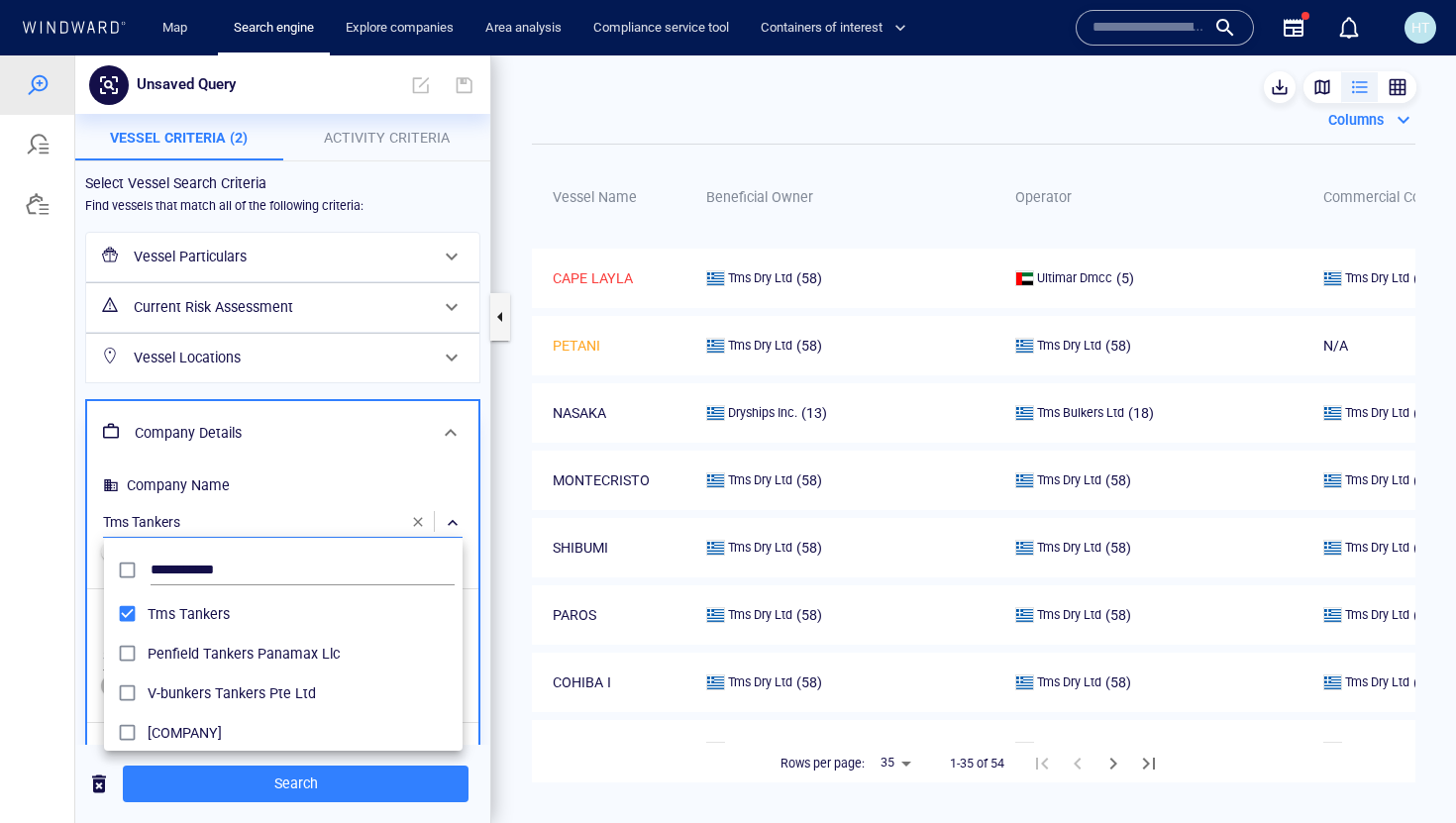 click at bounding box center [728, 439] 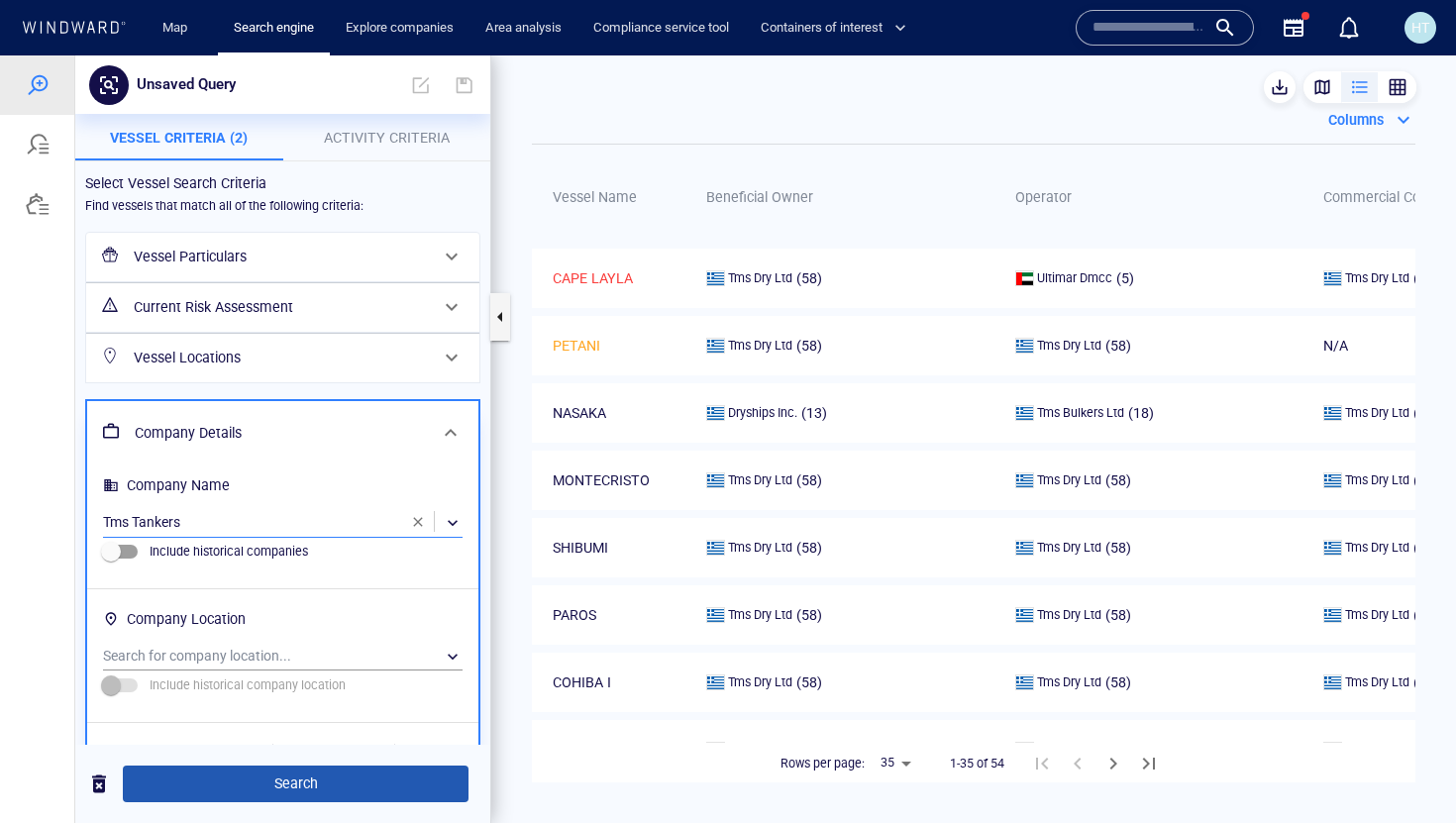 click on "Search" at bounding box center [295, 783] 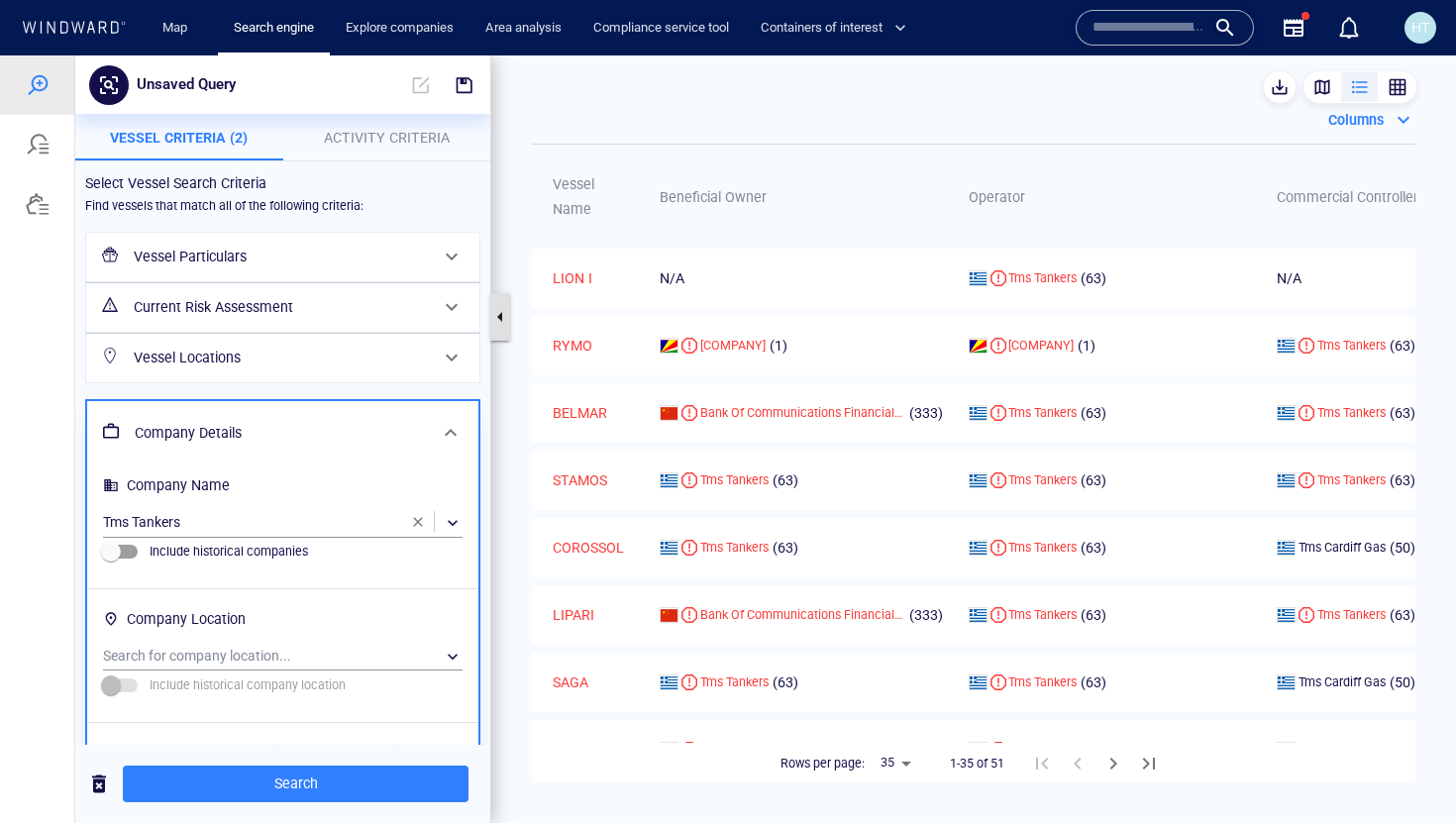 click at bounding box center [500, 317] 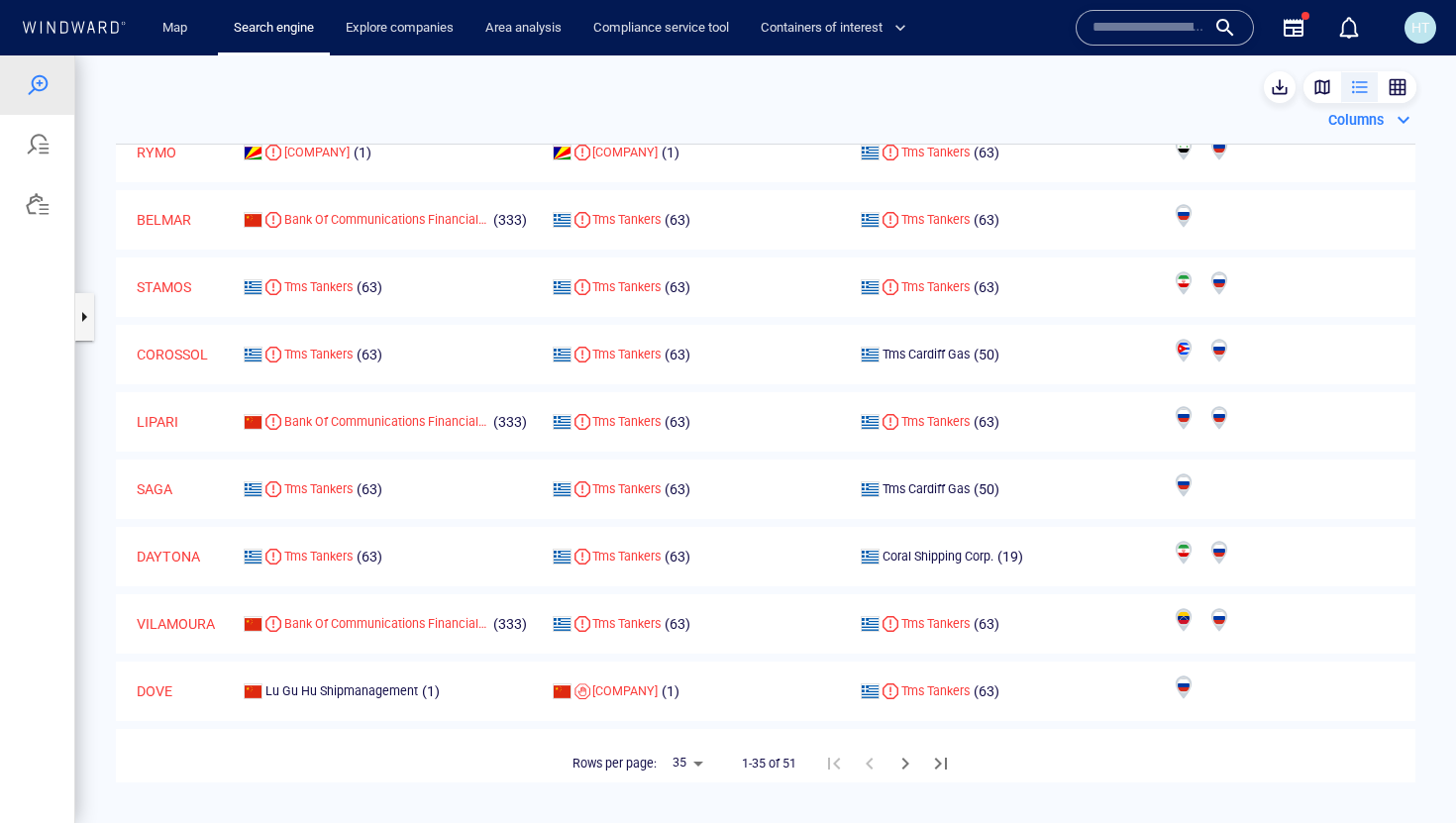 scroll, scrollTop: 196, scrollLeft: 0, axis: vertical 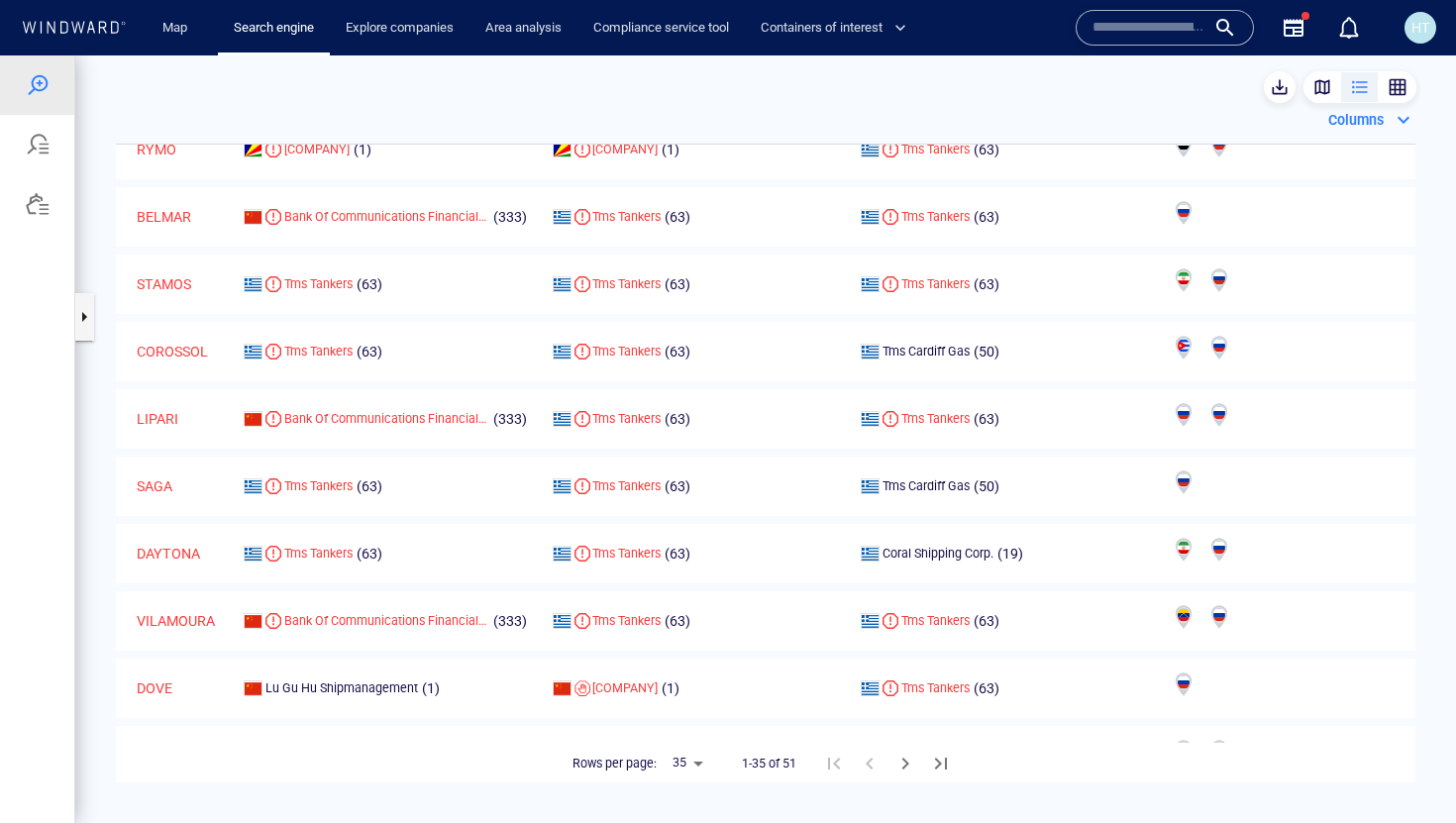 click on "Columns" at bounding box center (1356, 120) 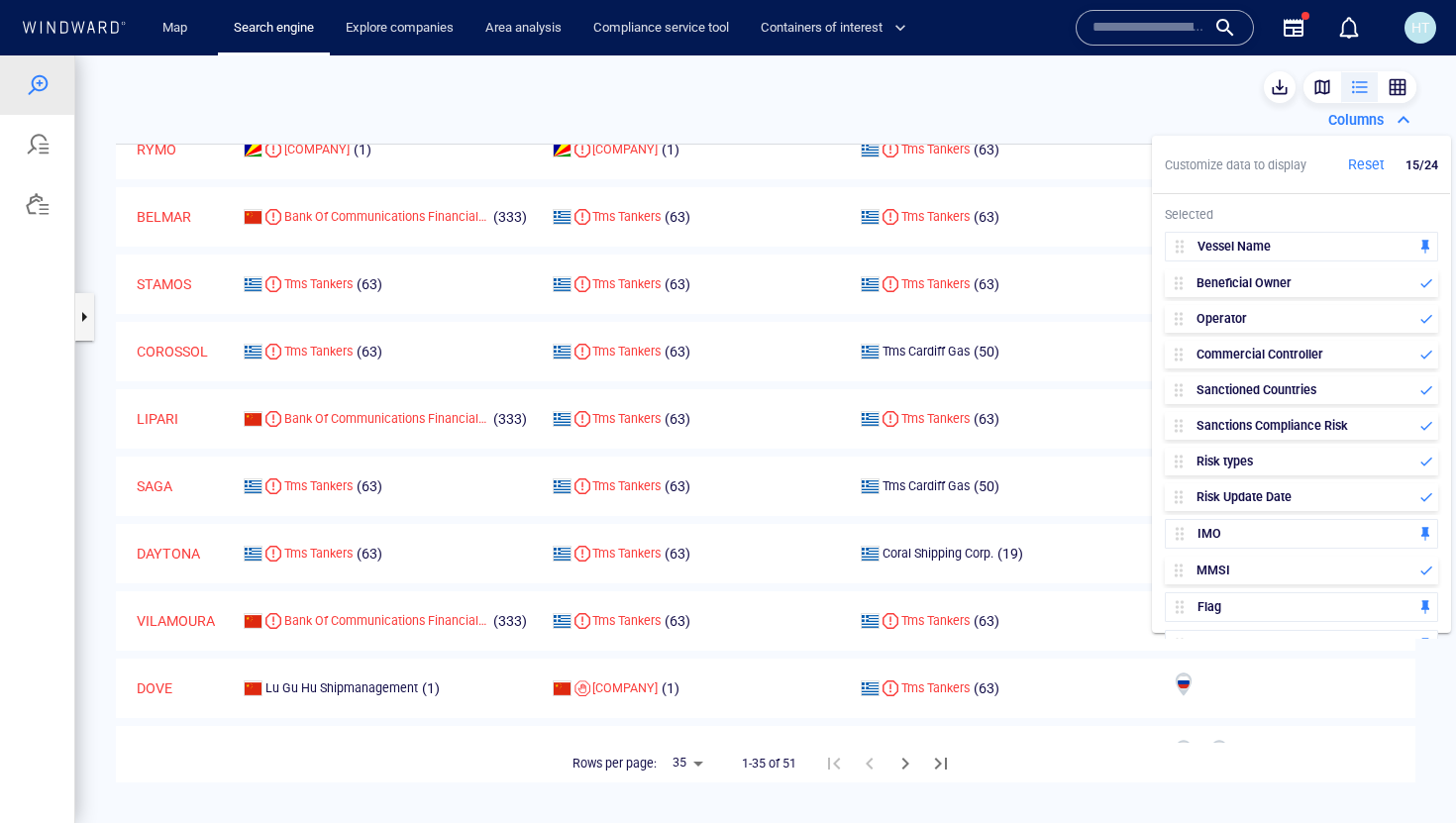 click on "Reset" at bounding box center [1366, 164] 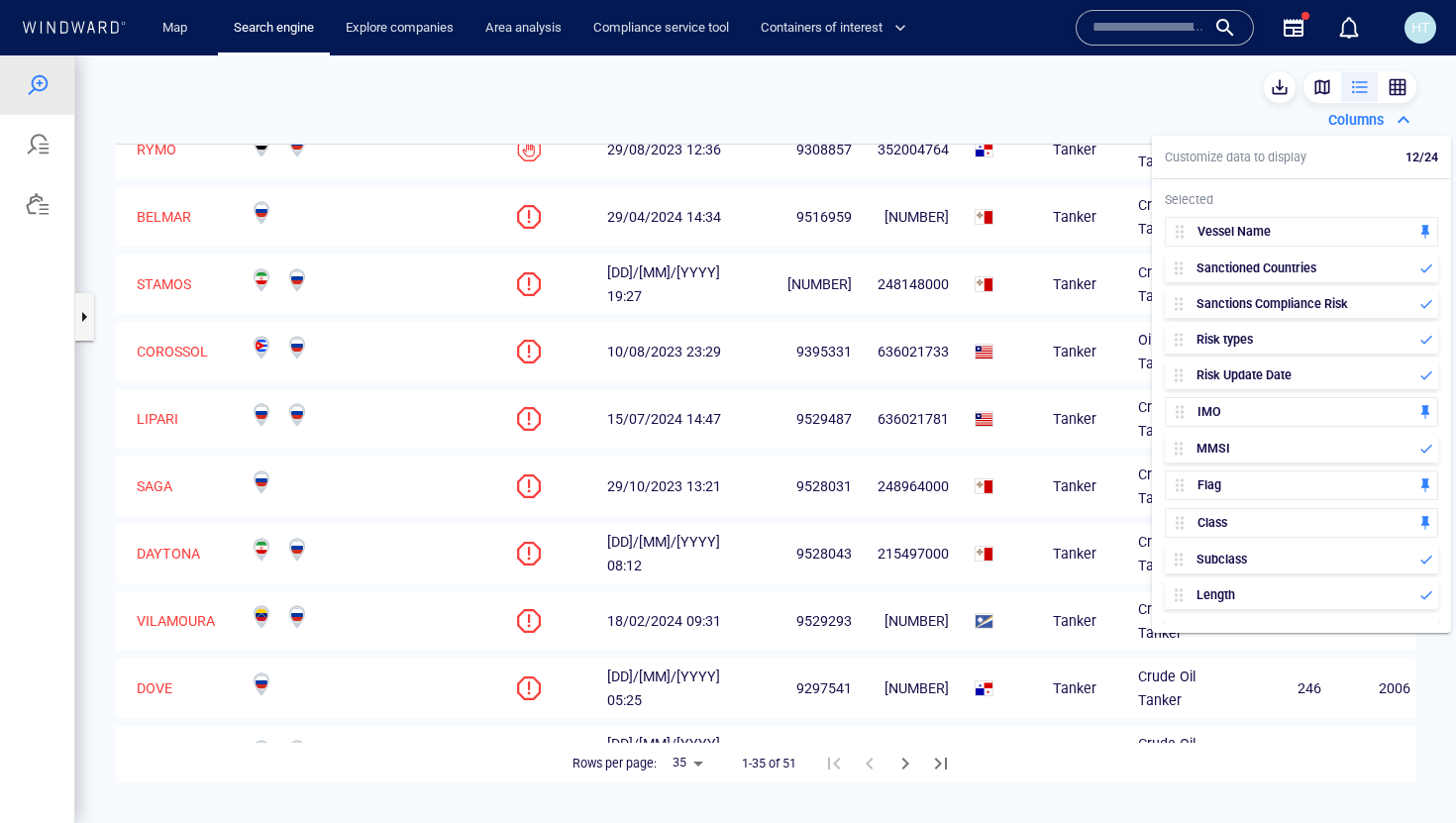 click on "30/12/2023   19:27" at bounding box center [658, 284] 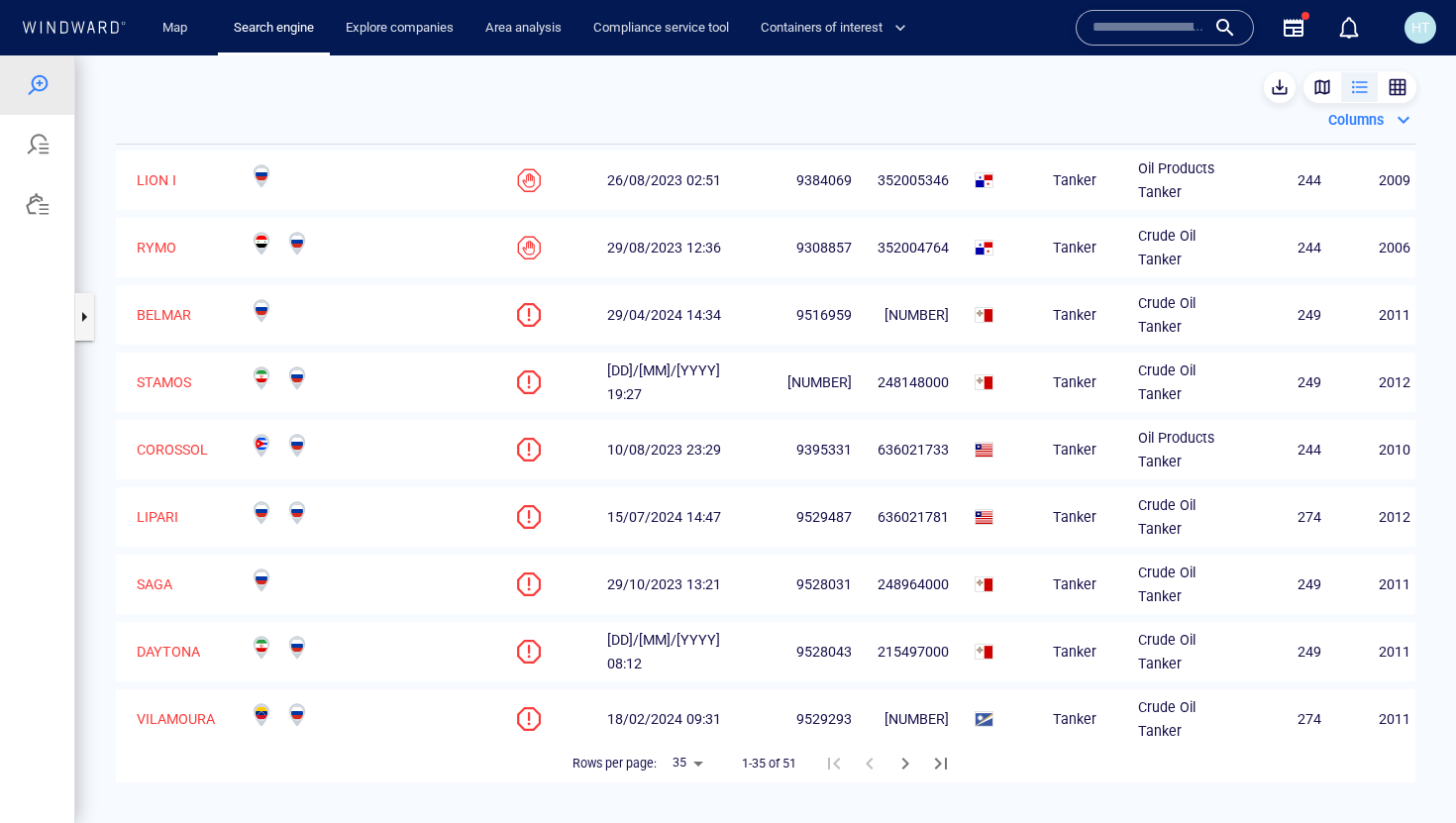 scroll, scrollTop: 116, scrollLeft: 0, axis: vertical 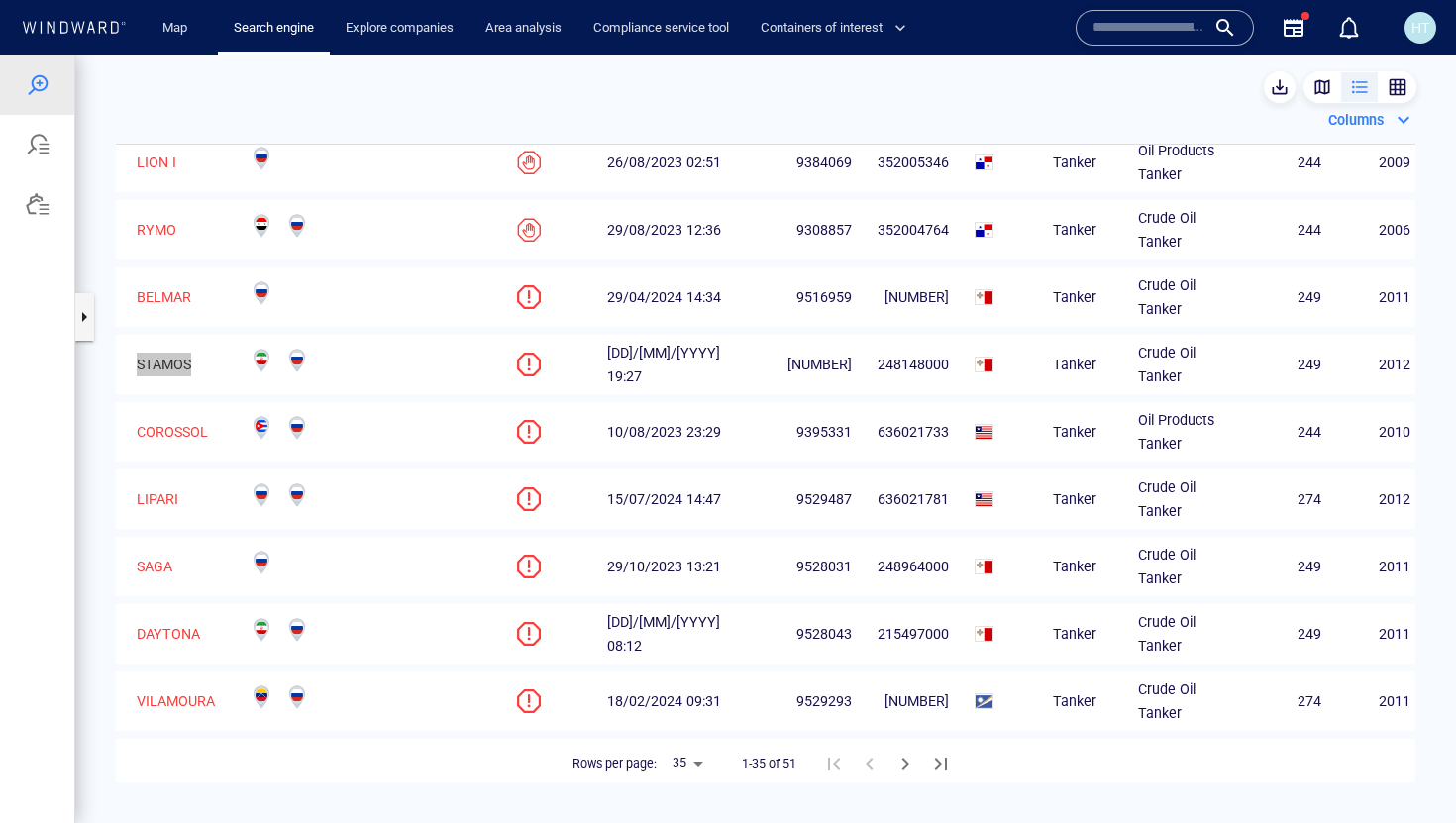 click at bounding box center [73, 28] 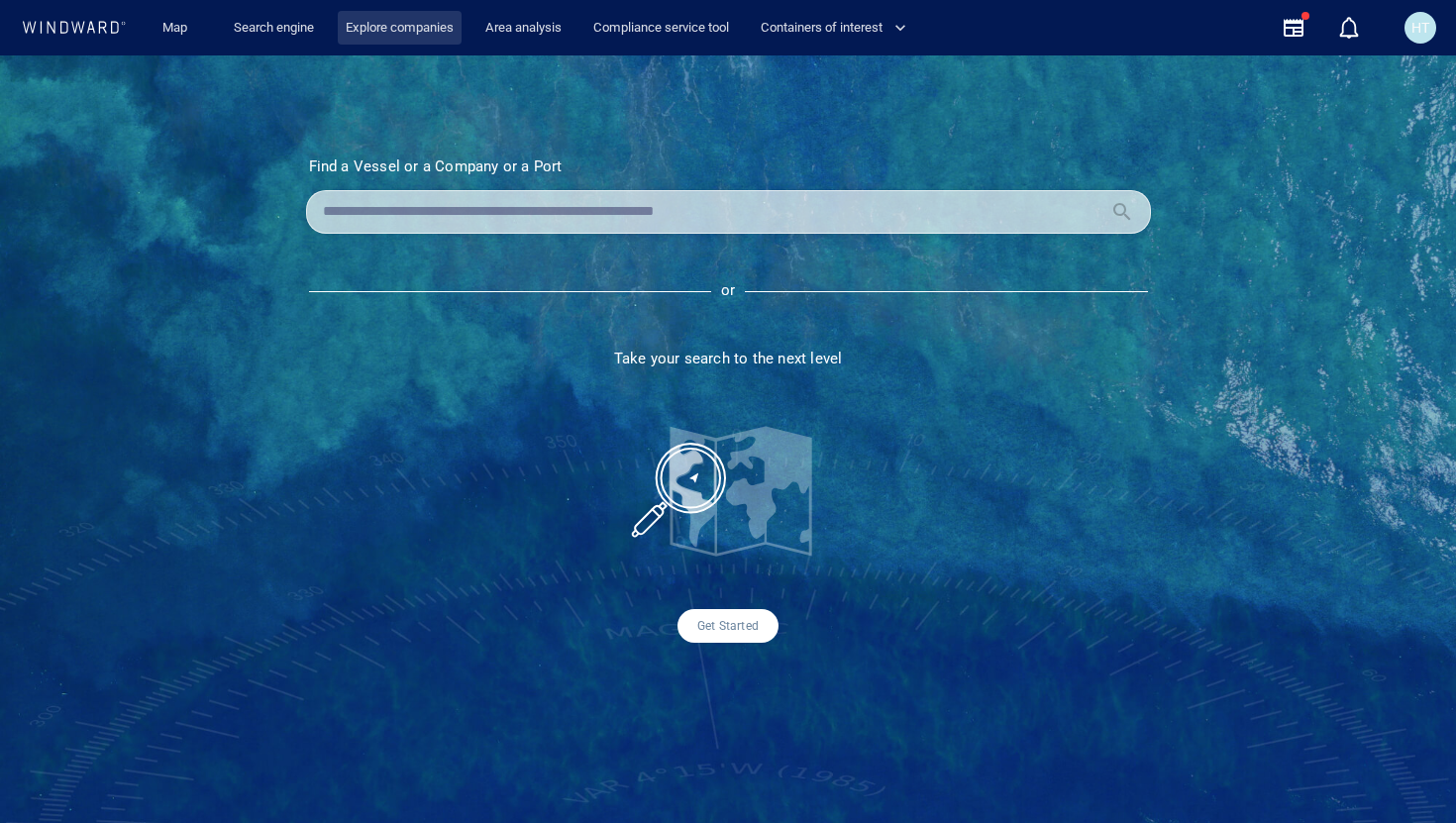 click on "Explore companies" at bounding box center [399, 28] 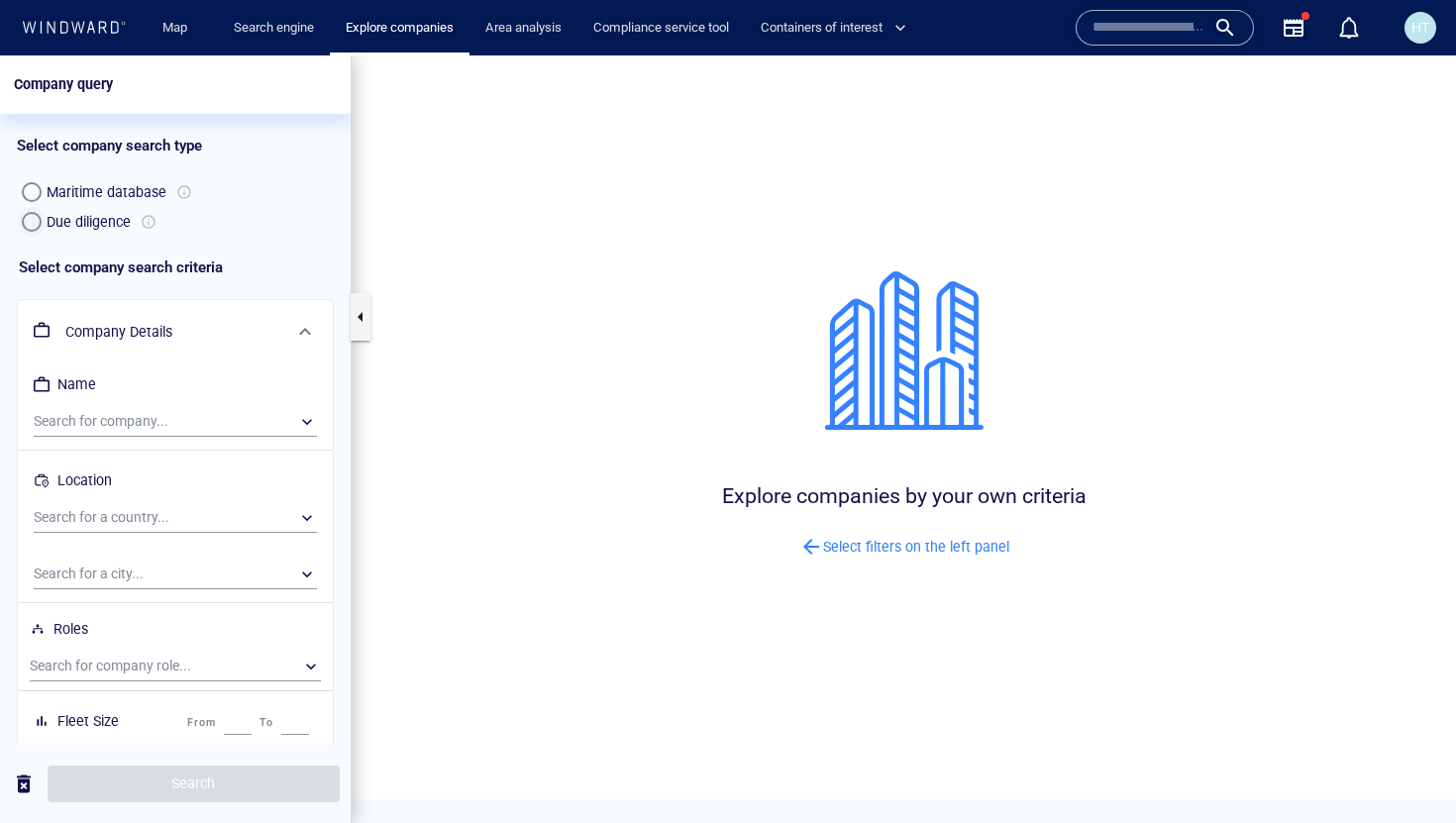 click at bounding box center [32, 222] 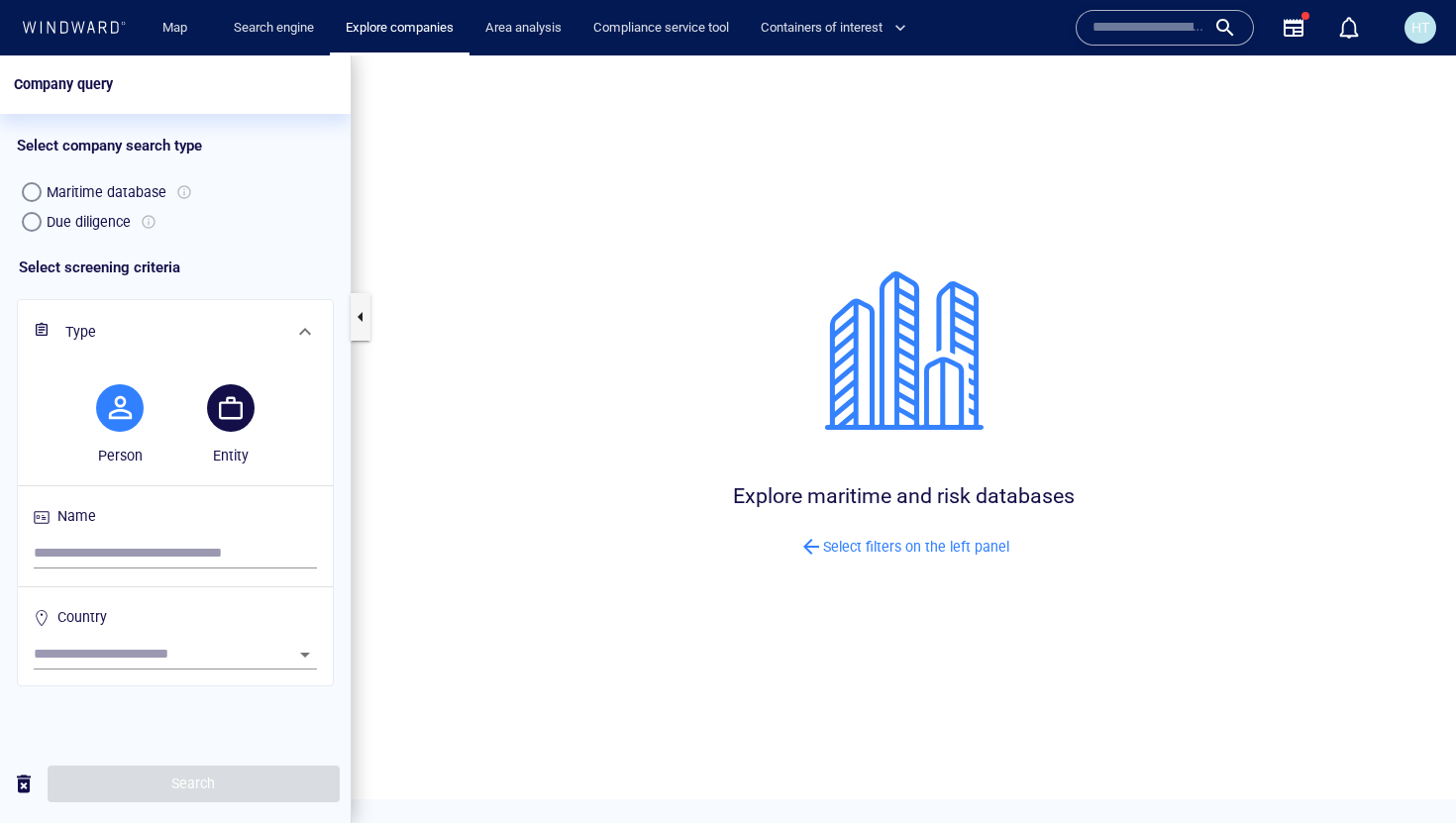 click 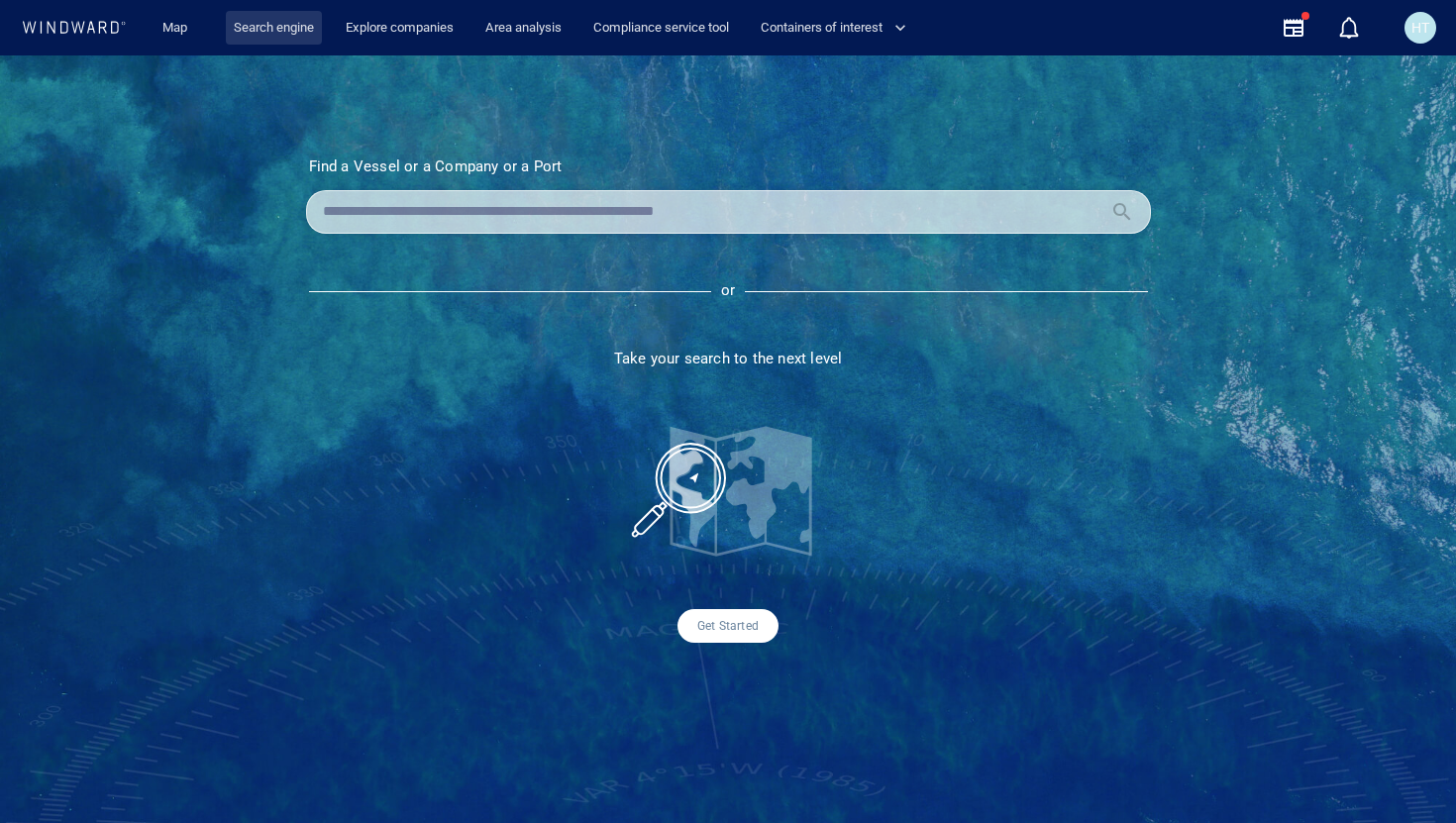 click on "Search engine" at bounding box center (273, 28) 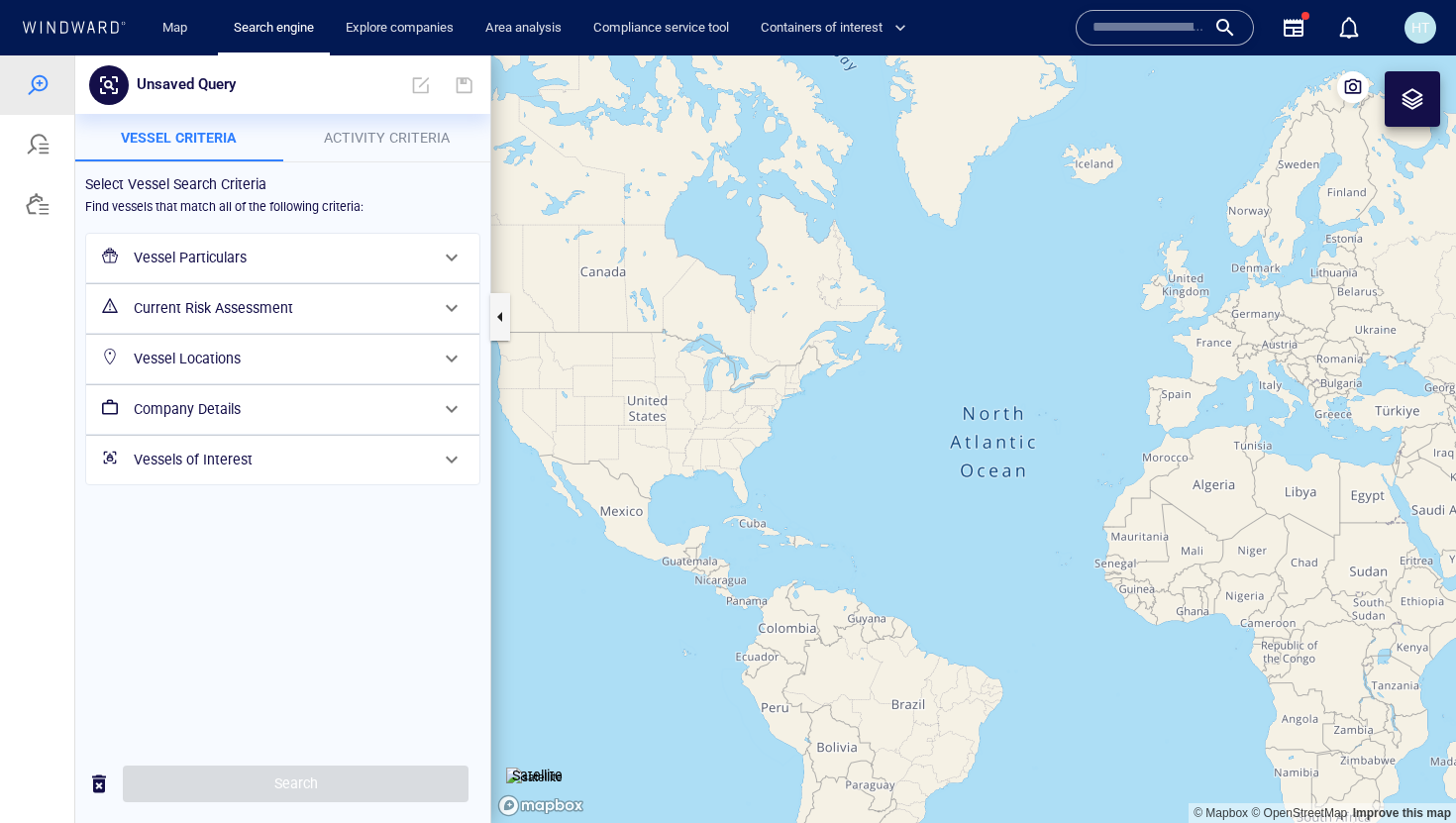 click on "Company Details" at bounding box center (280, 409) 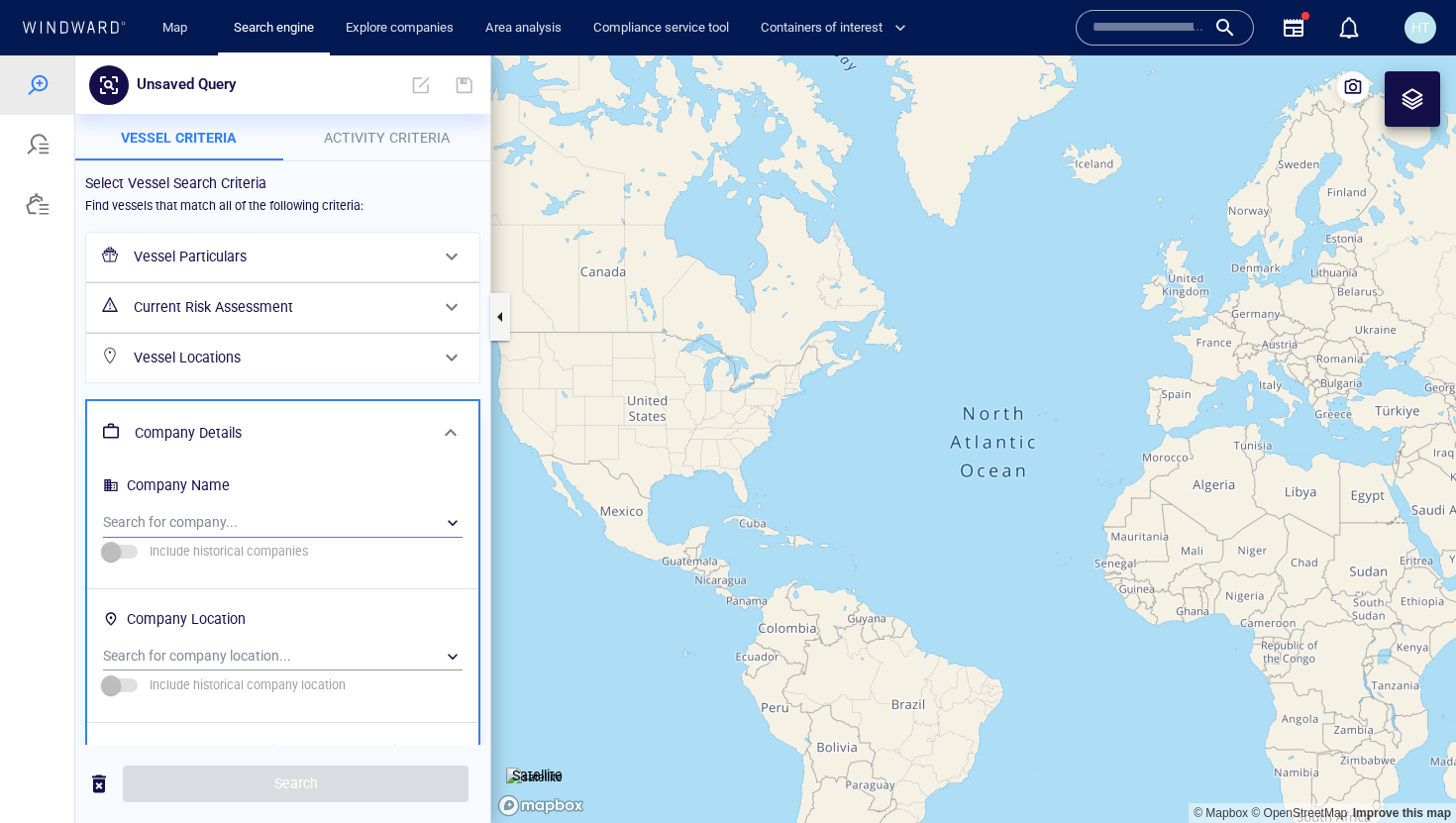 click on "​" at bounding box center [282, 523] 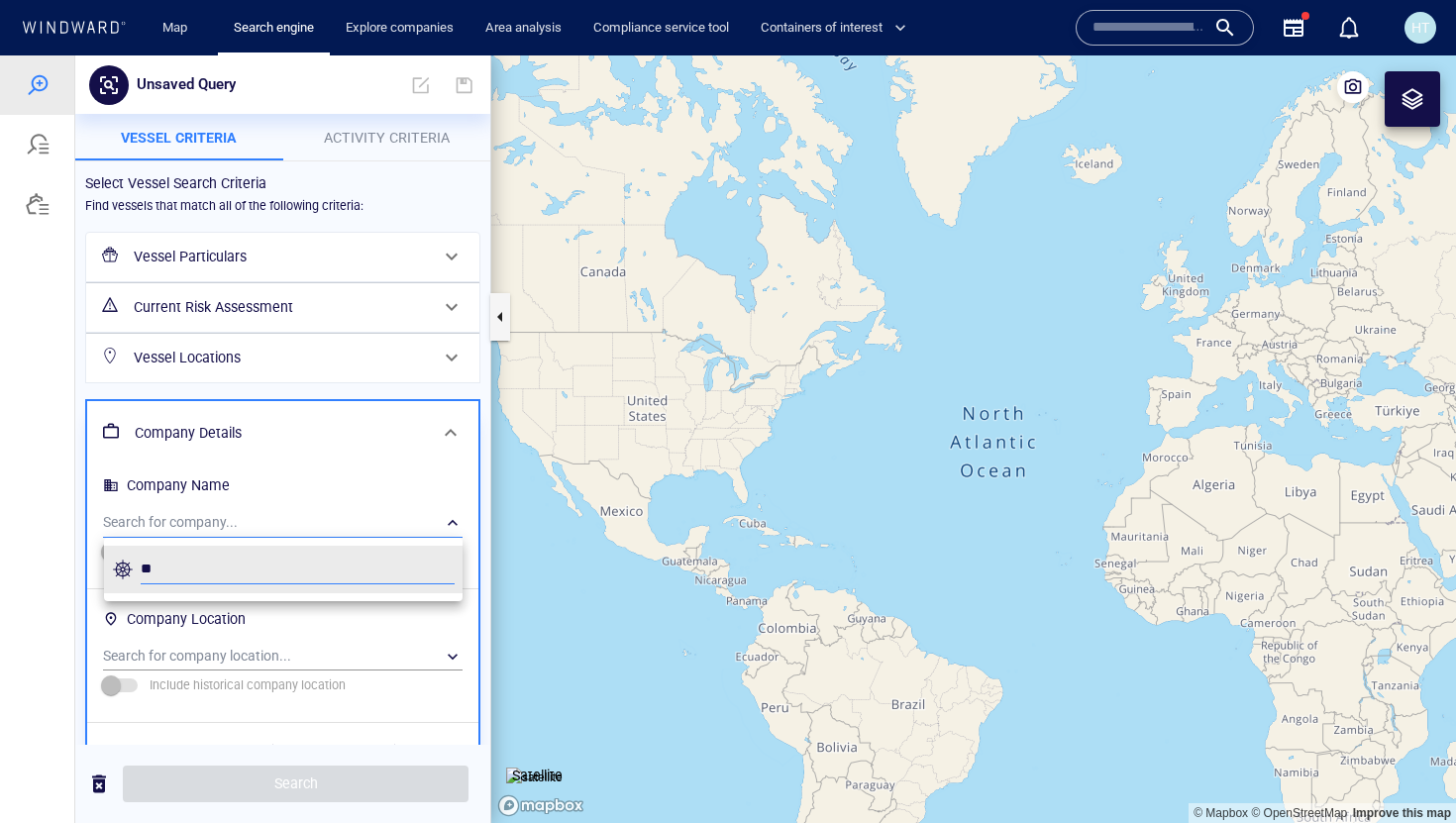 type on "***" 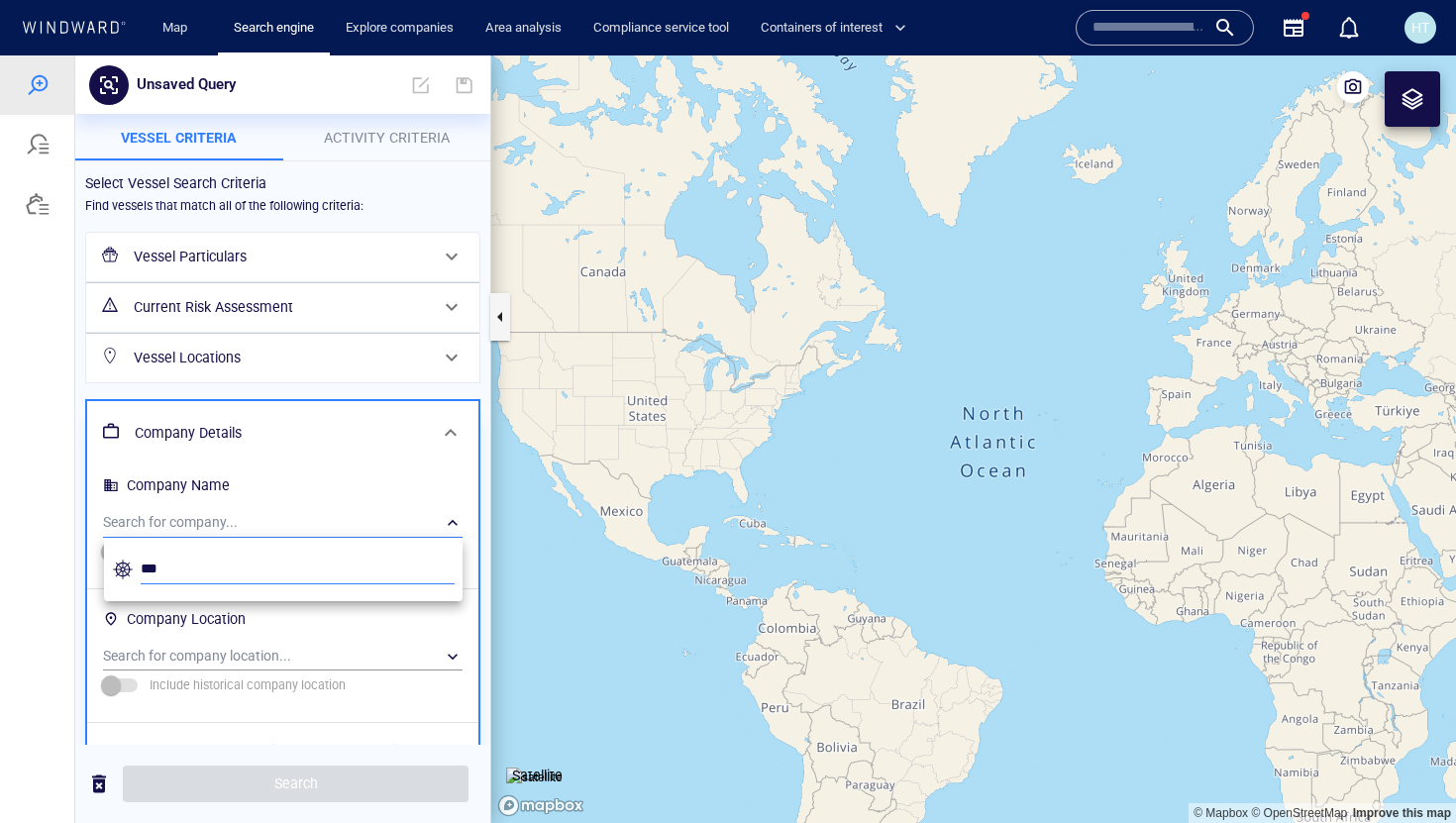 click on "***" at bounding box center (297, 569) 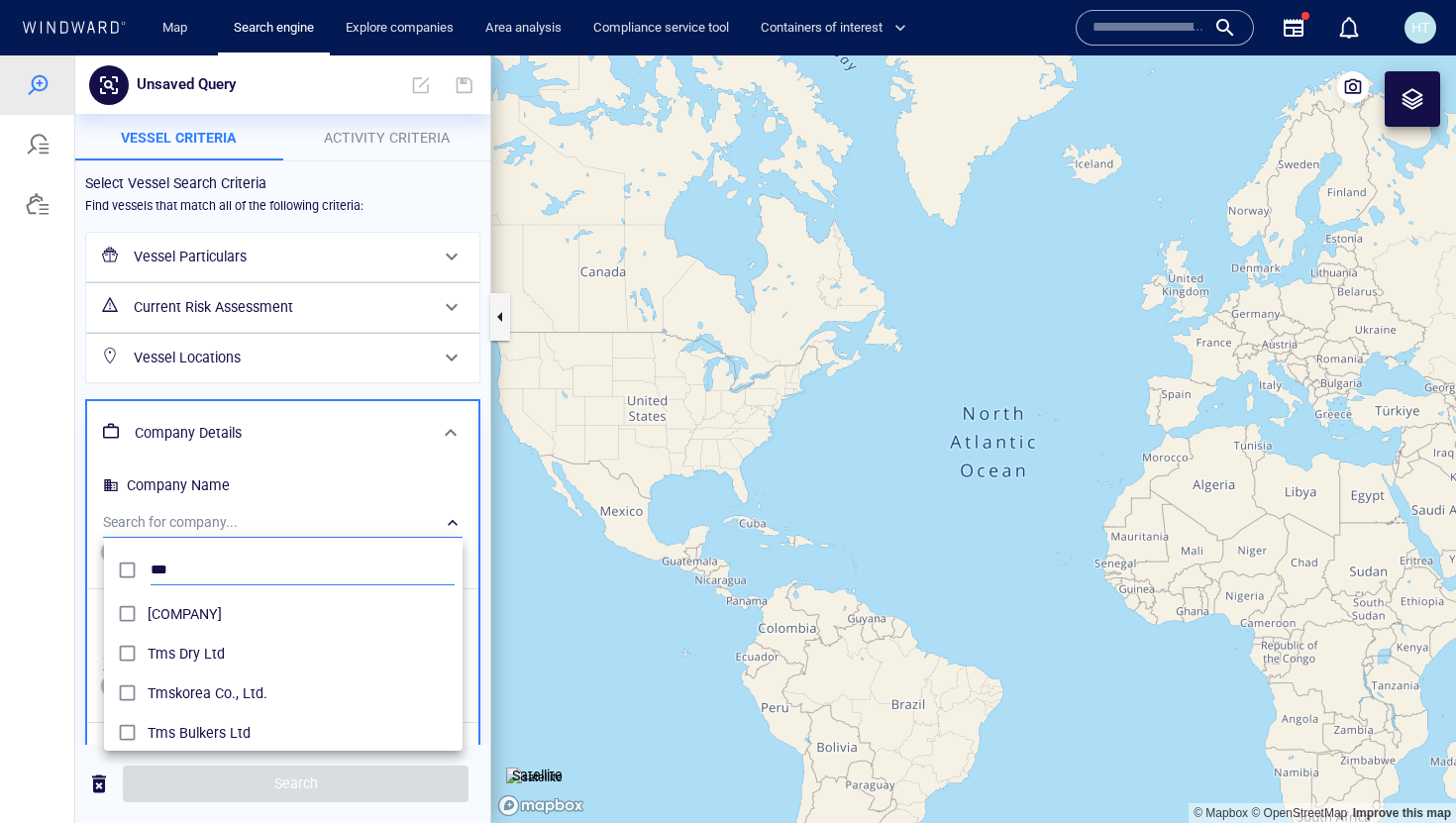 scroll, scrollTop: 0, scrollLeft: 1, axis: horizontal 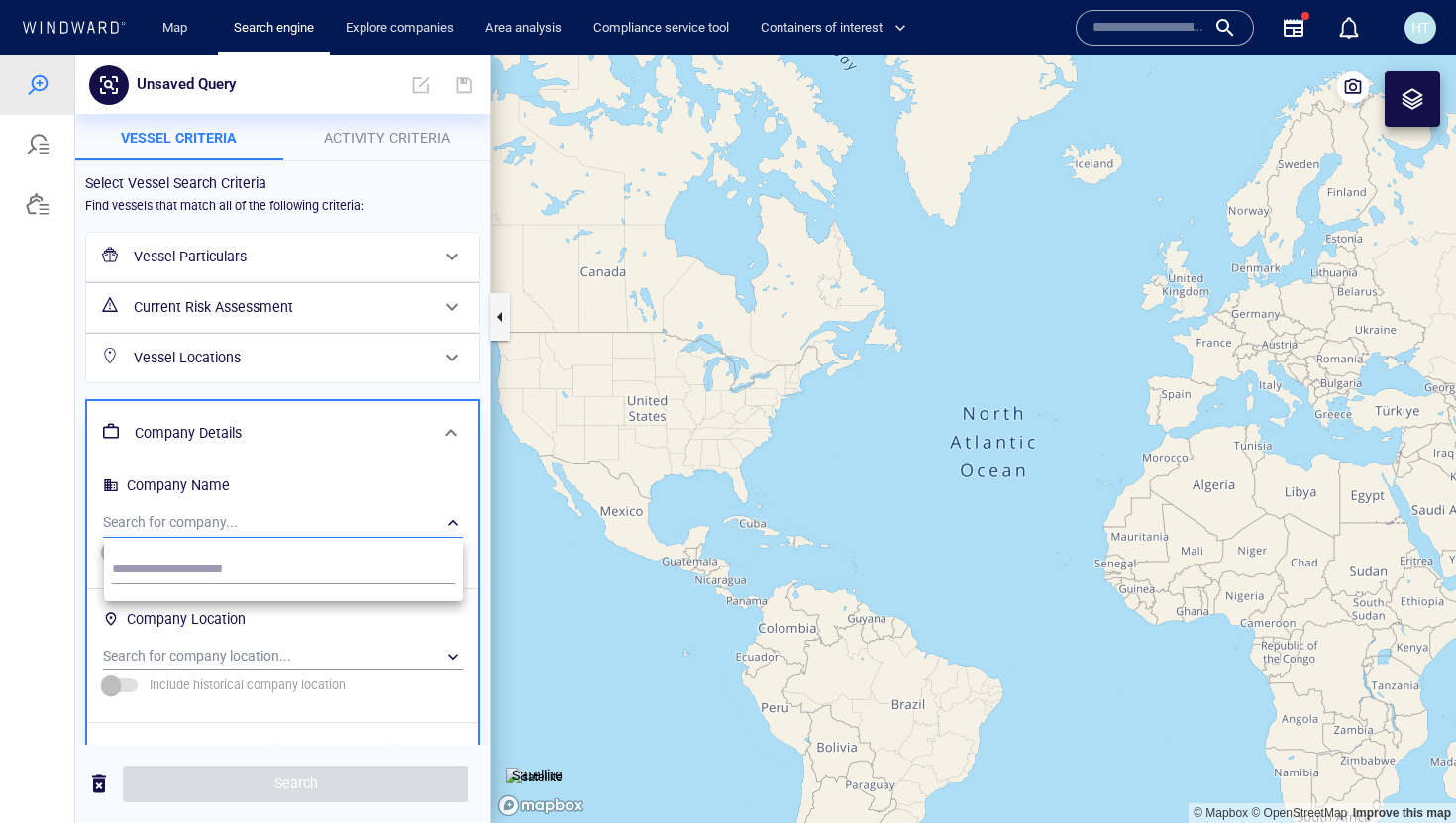 click at bounding box center (728, 439) 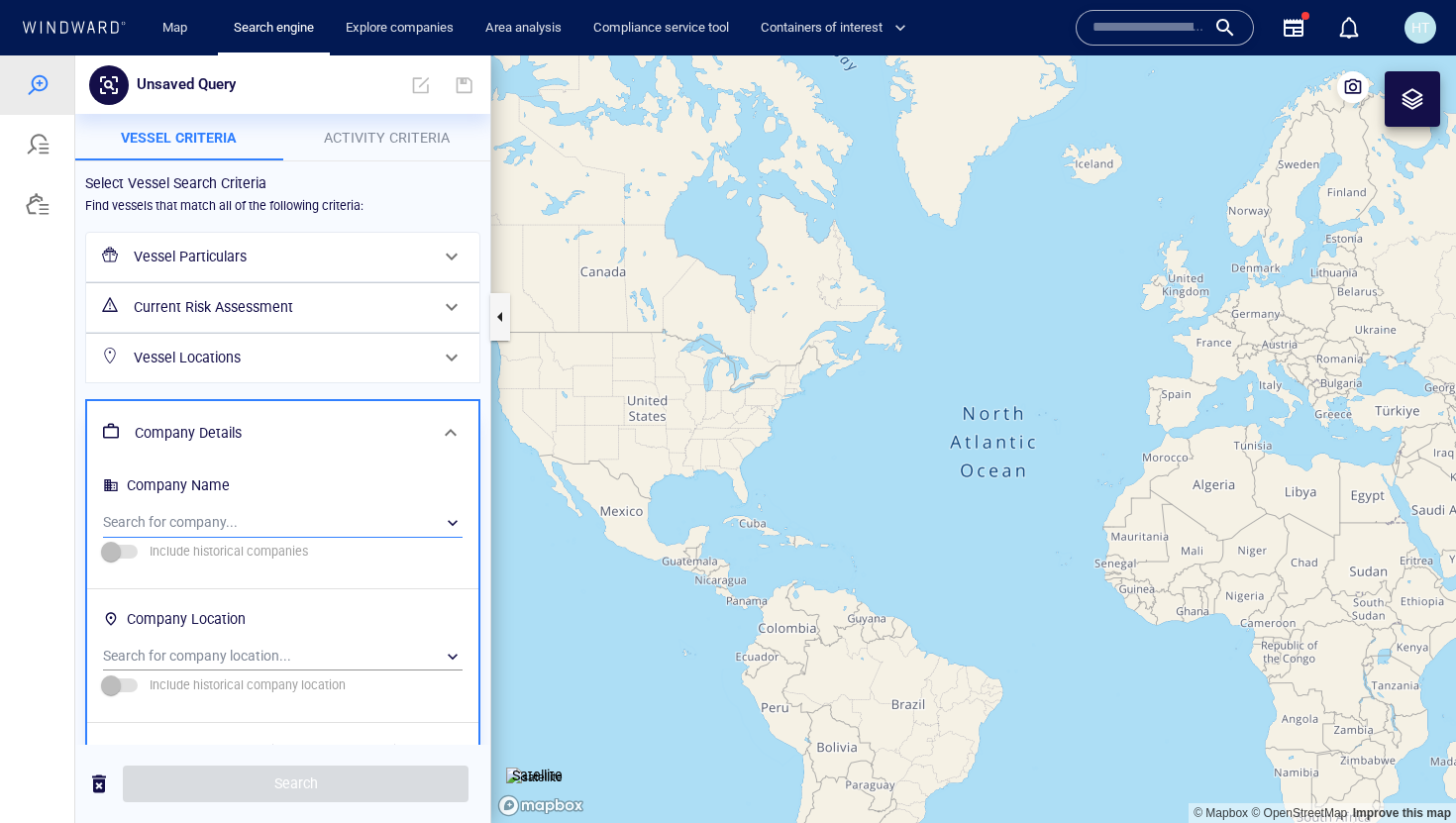 click on "​" at bounding box center [282, 523] 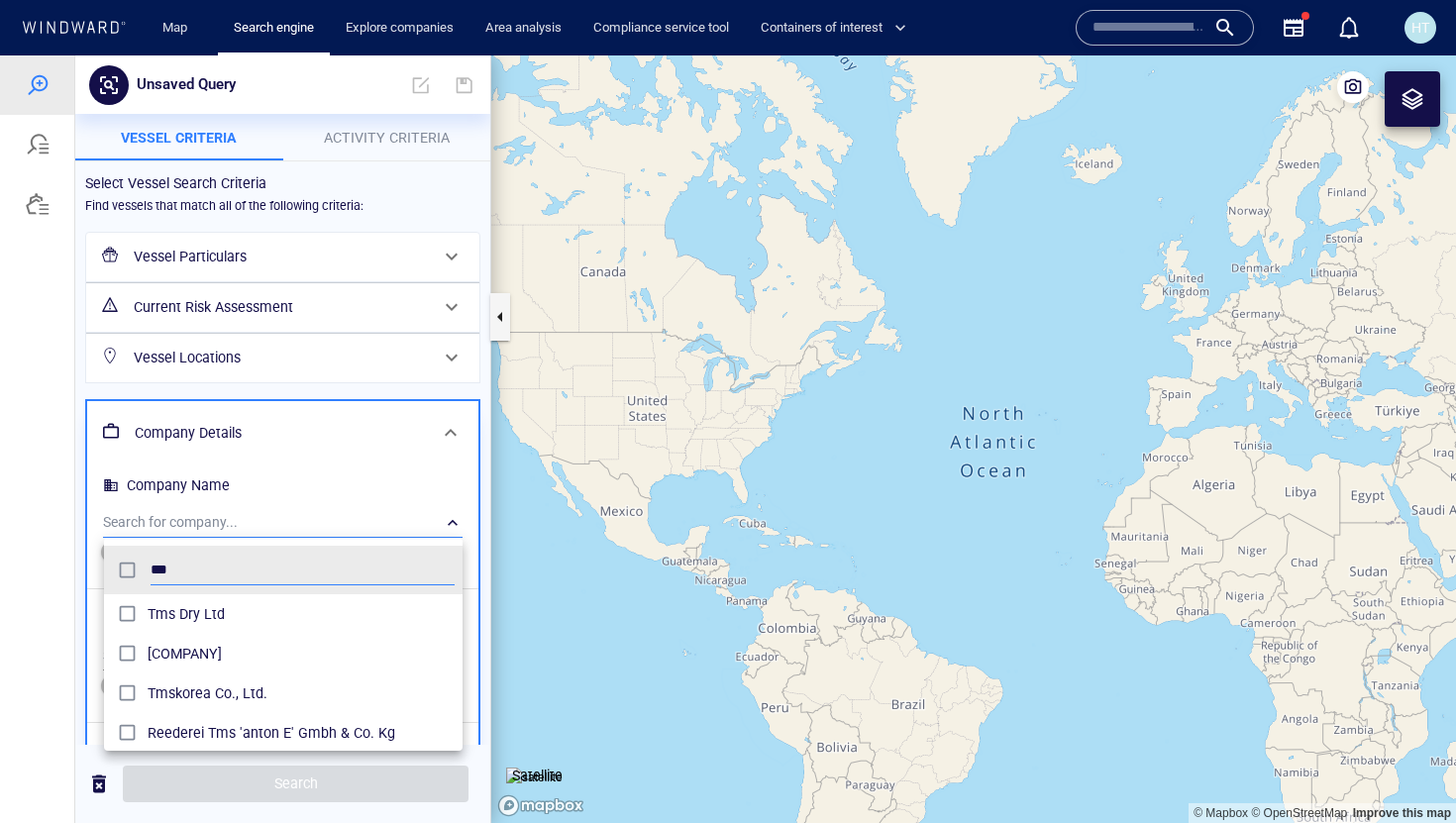 scroll, scrollTop: 0, scrollLeft: 1, axis: horizontal 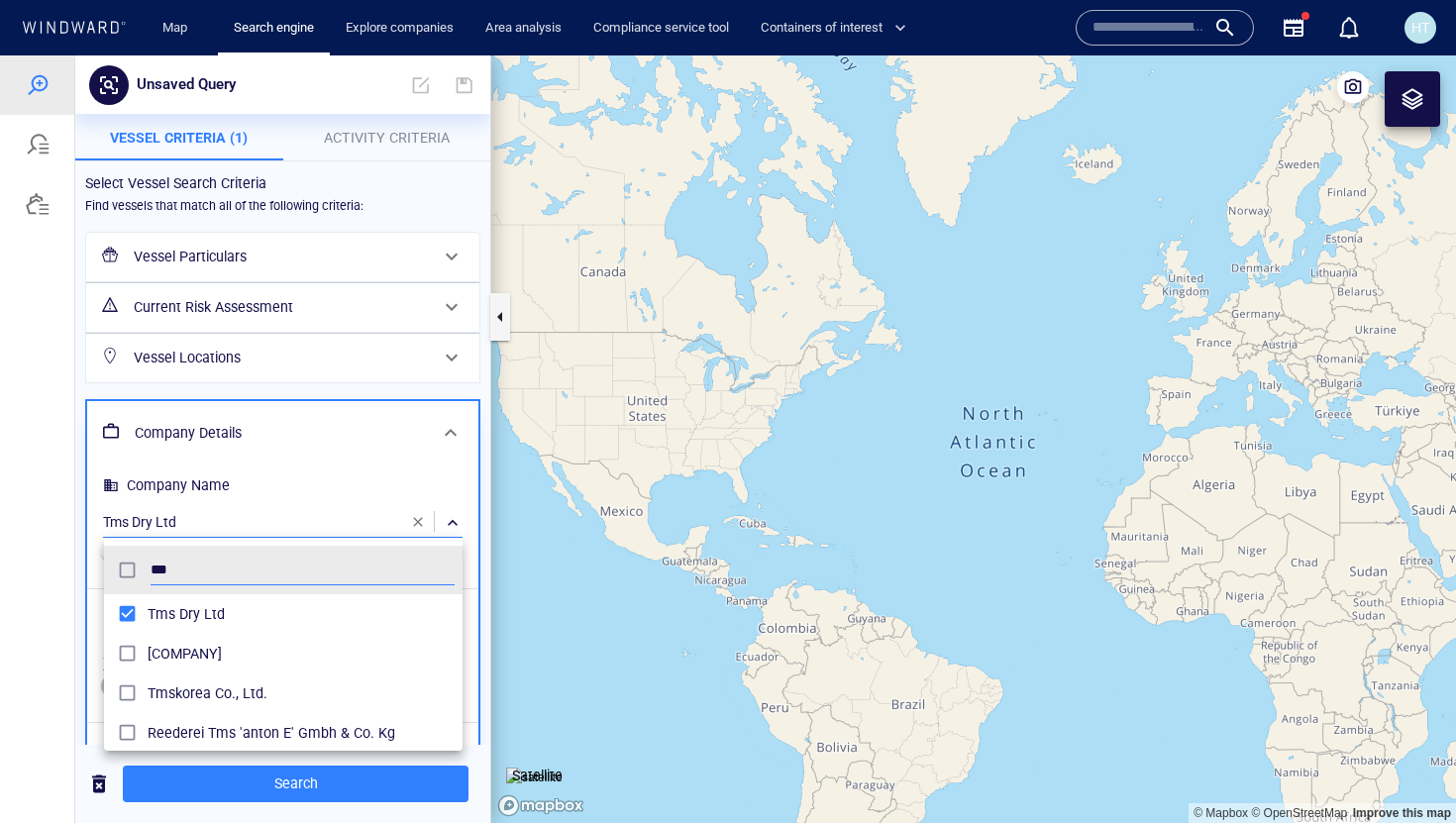 click at bounding box center [728, 439] 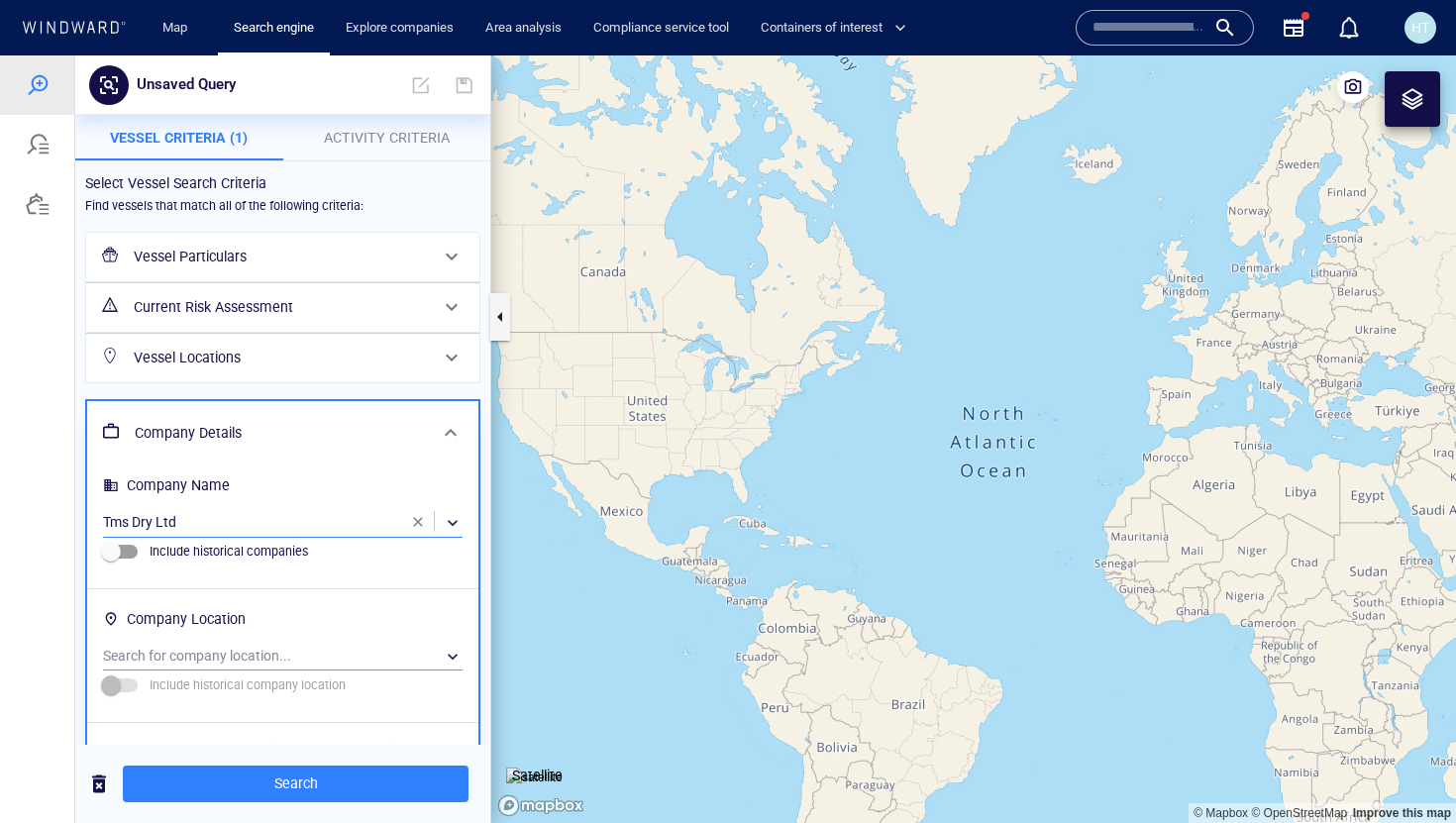 click on "​" at bounding box center [282, 523] 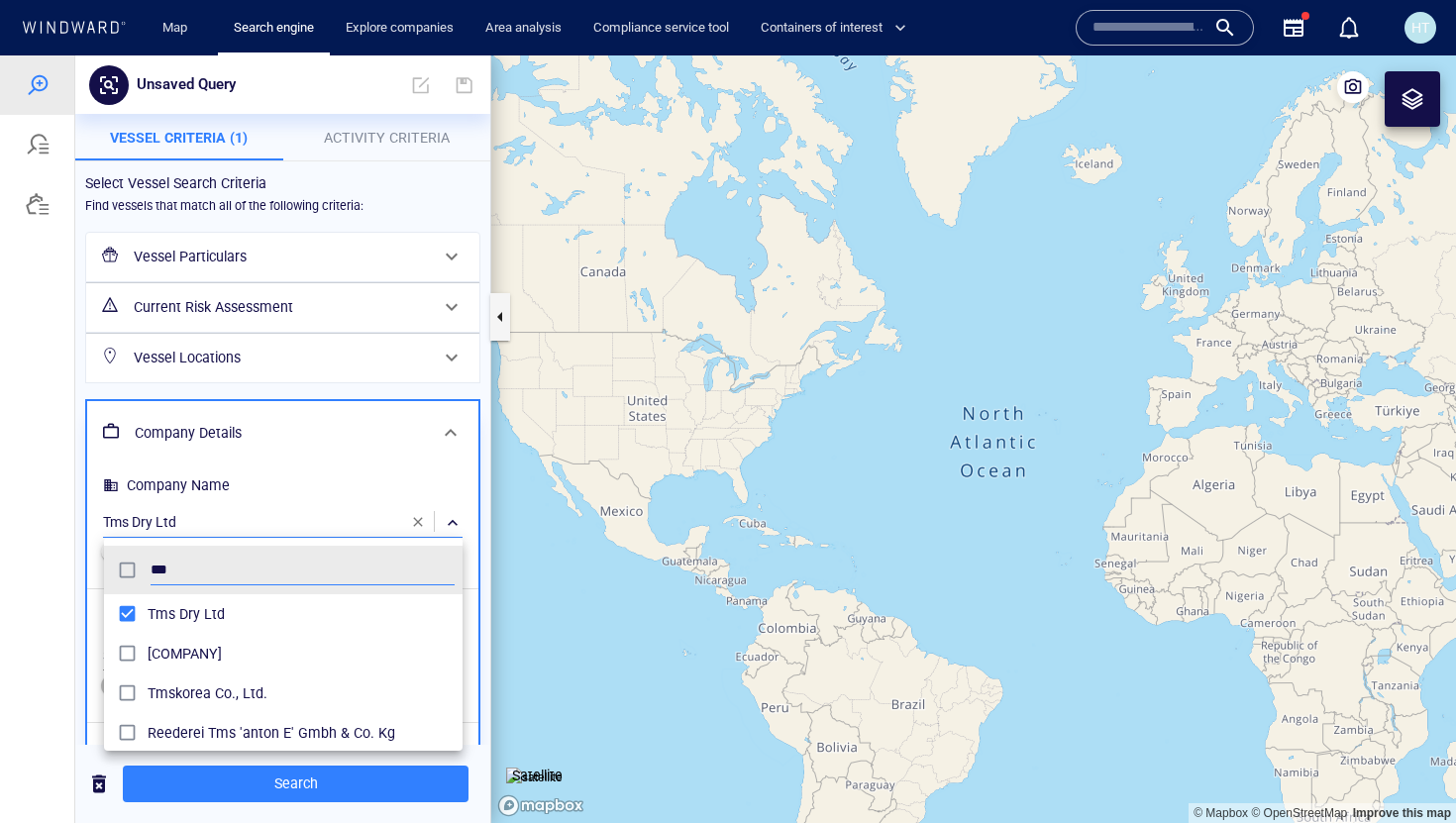 scroll, scrollTop: 0, scrollLeft: 1, axis: horizontal 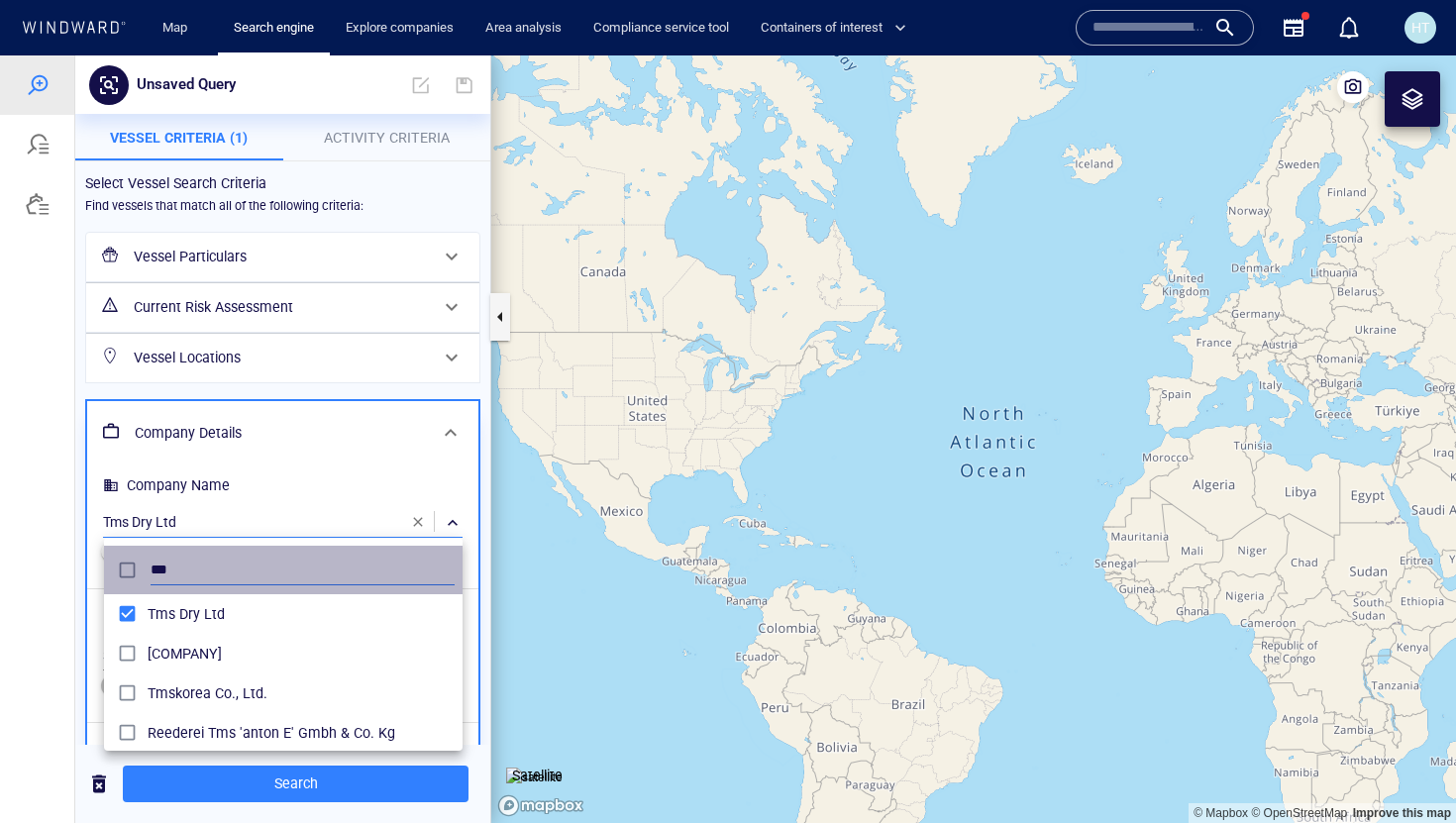 click on "***" at bounding box center [302, 570] 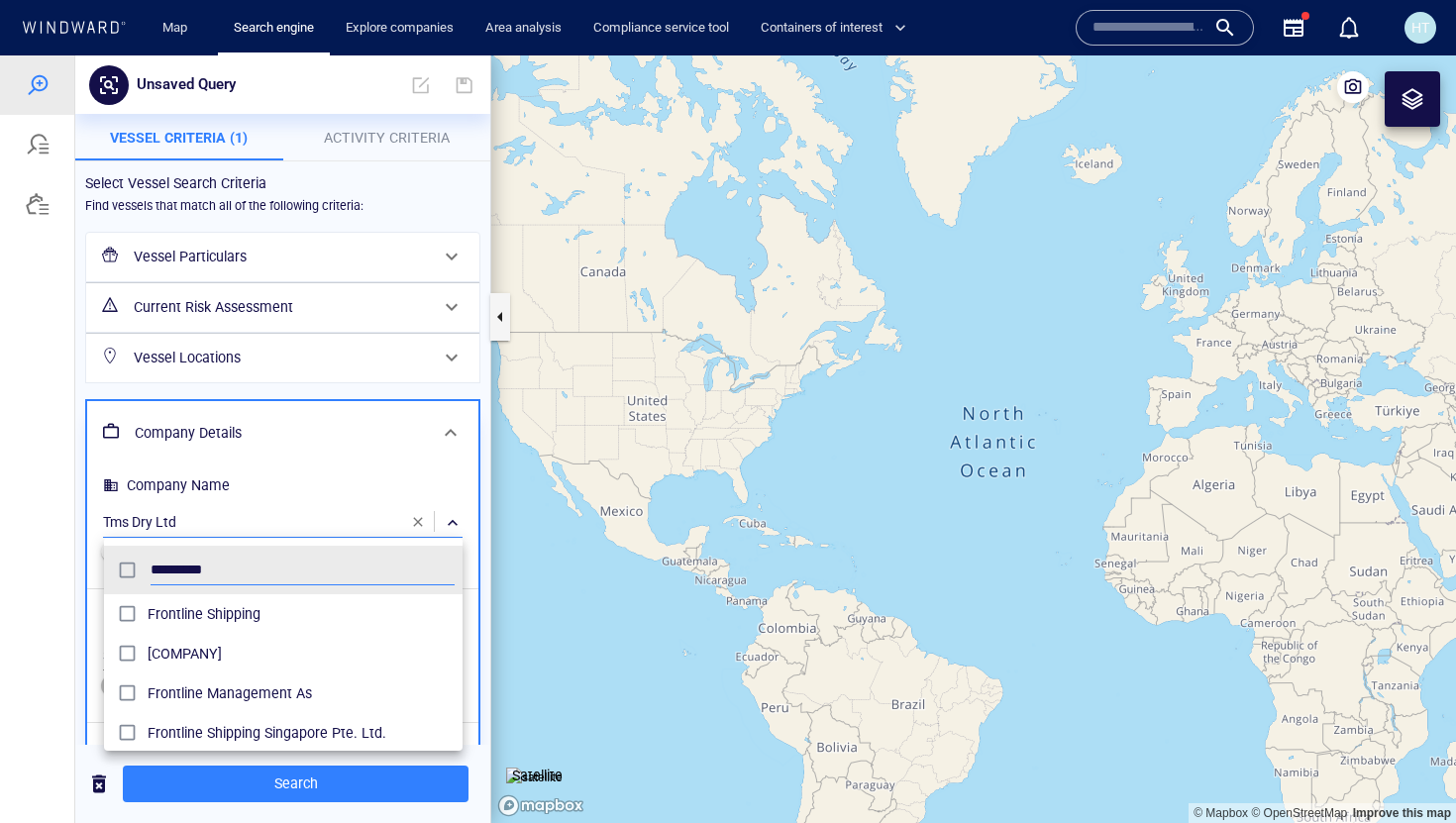 scroll, scrollTop: 0, scrollLeft: 1, axis: horizontal 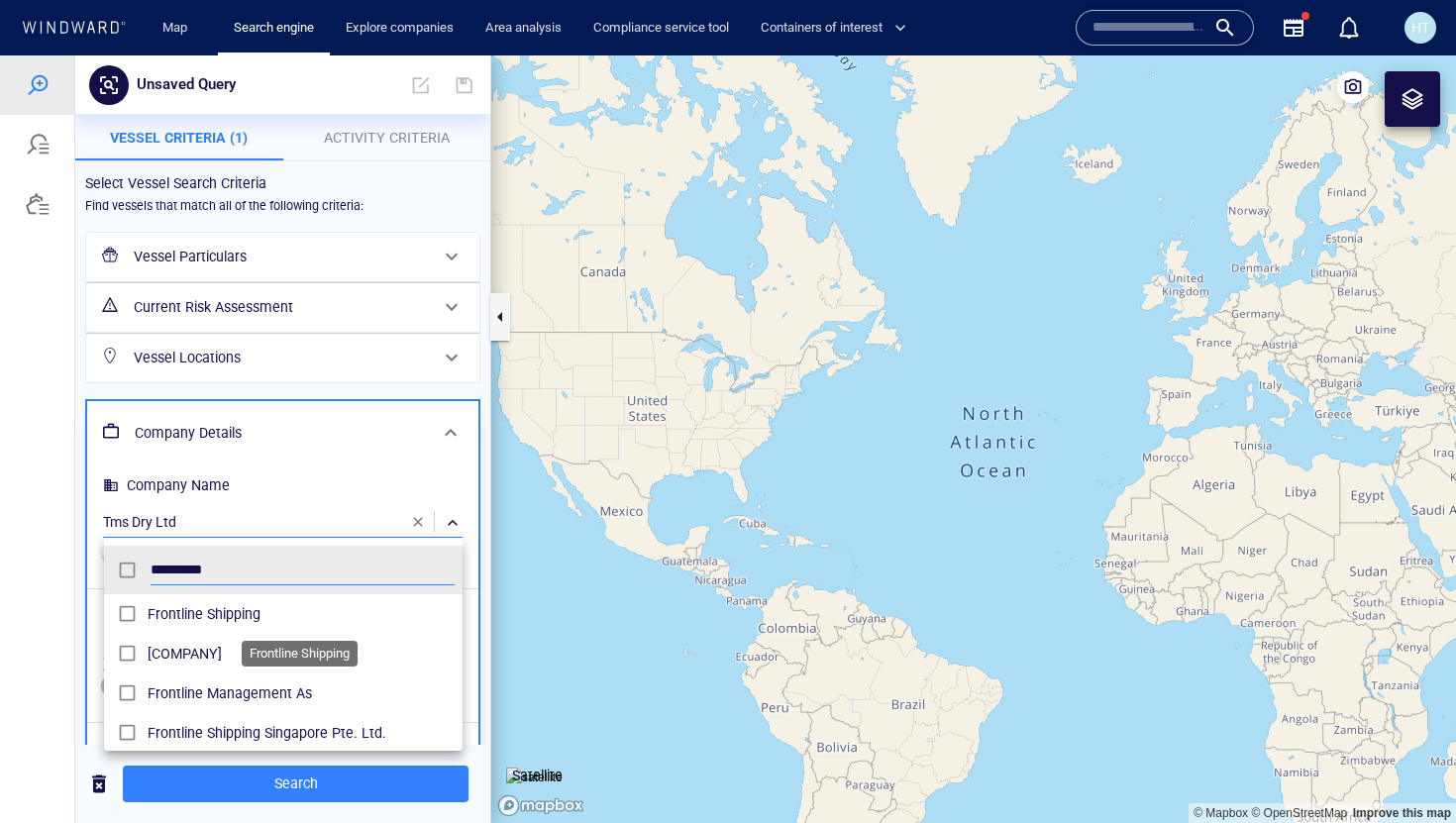 click on "Frontline Shipping" at bounding box center (301, 614) 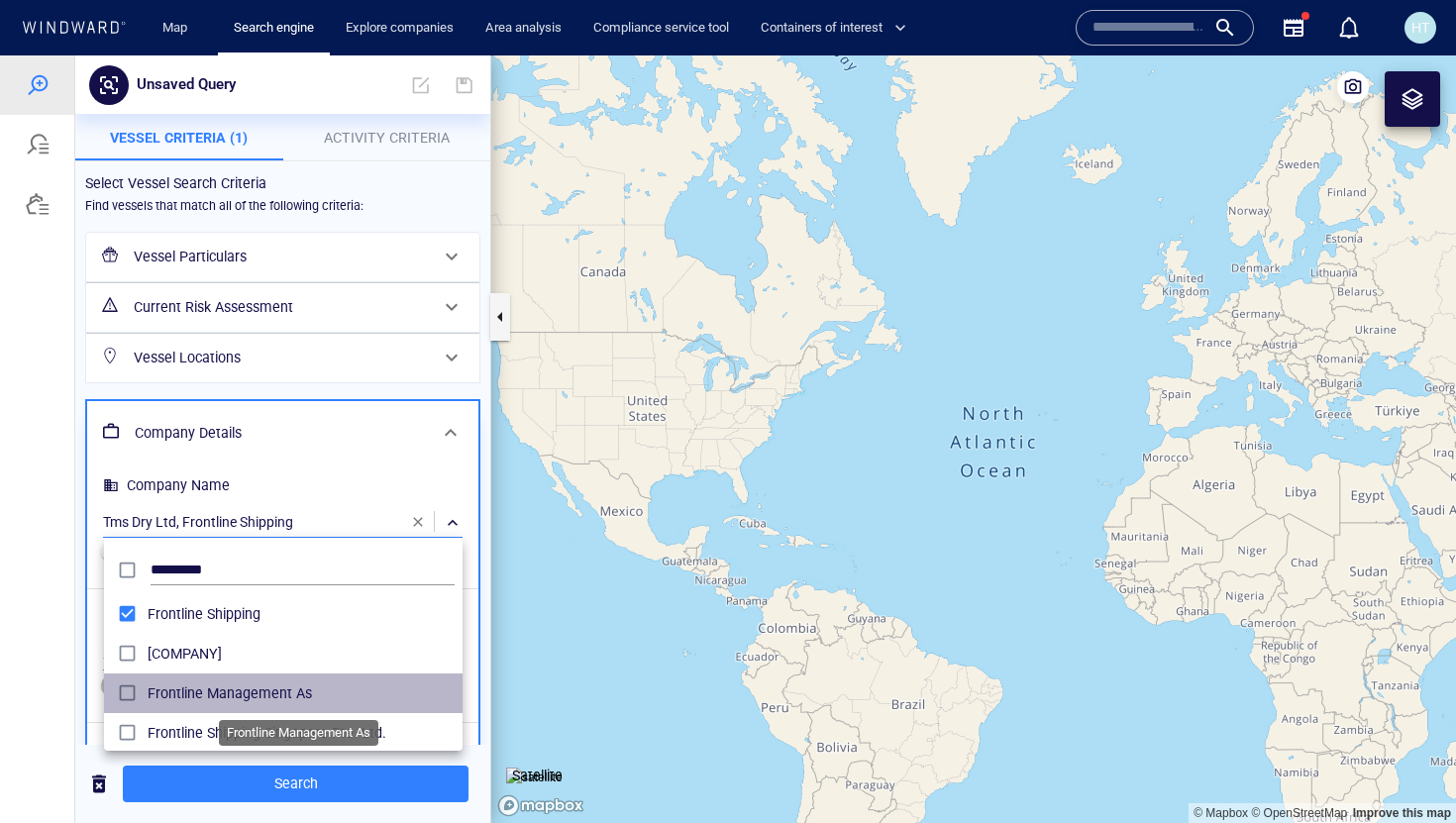 click on "Frontline Management As" at bounding box center (301, 693) 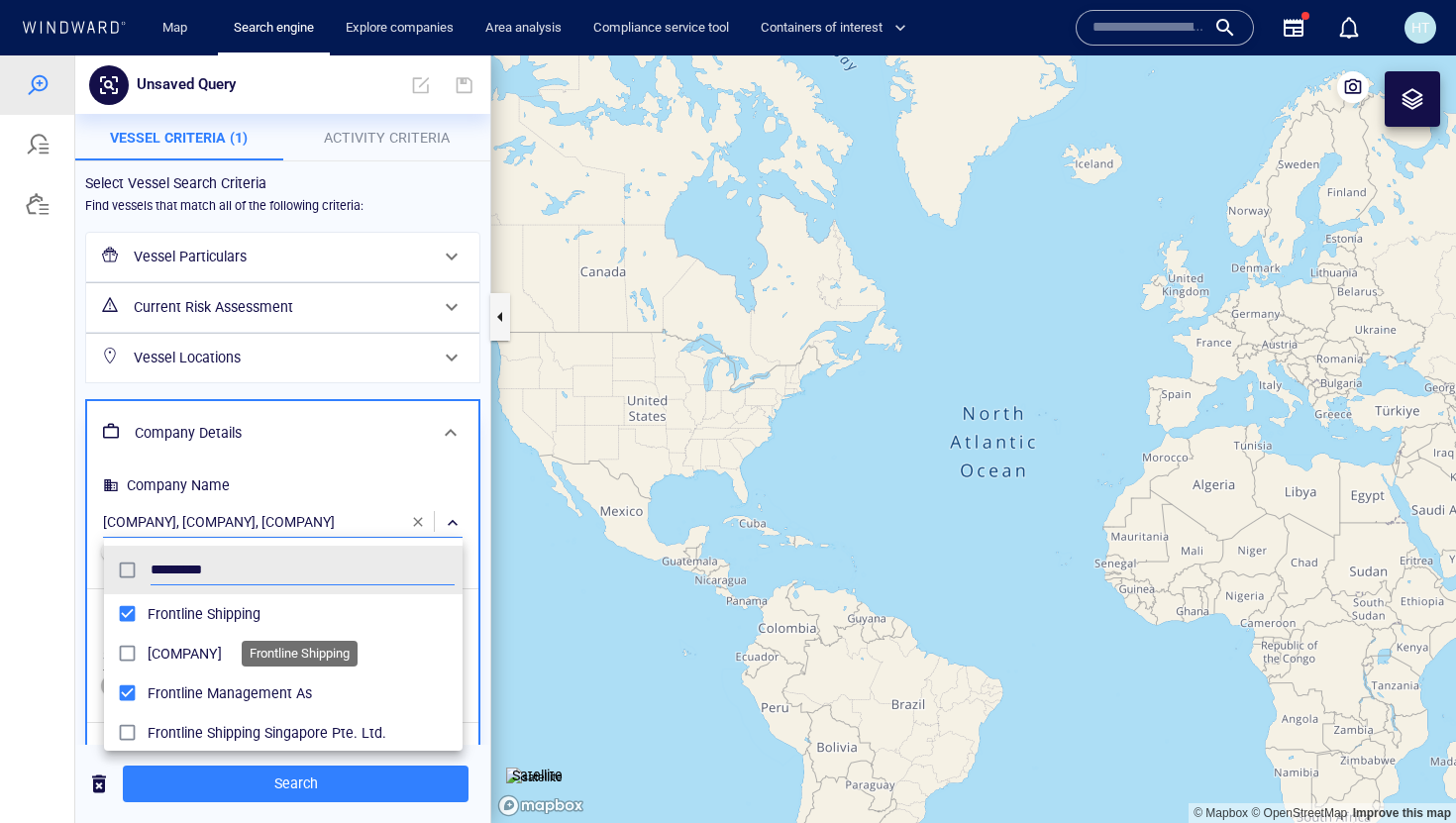 click on "Frontline Shipping" at bounding box center [301, 614] 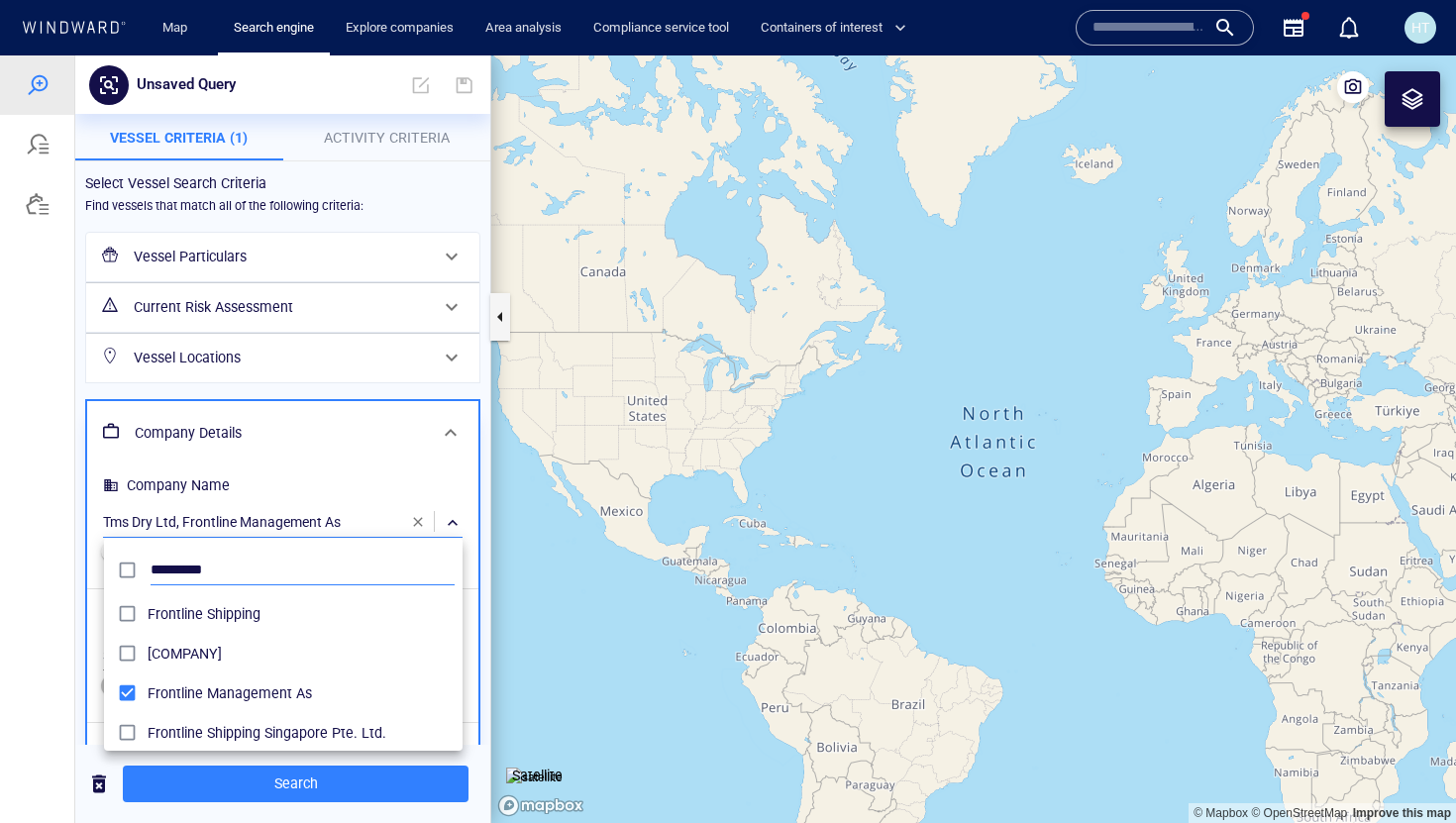 click on "*********" at bounding box center (302, 570) 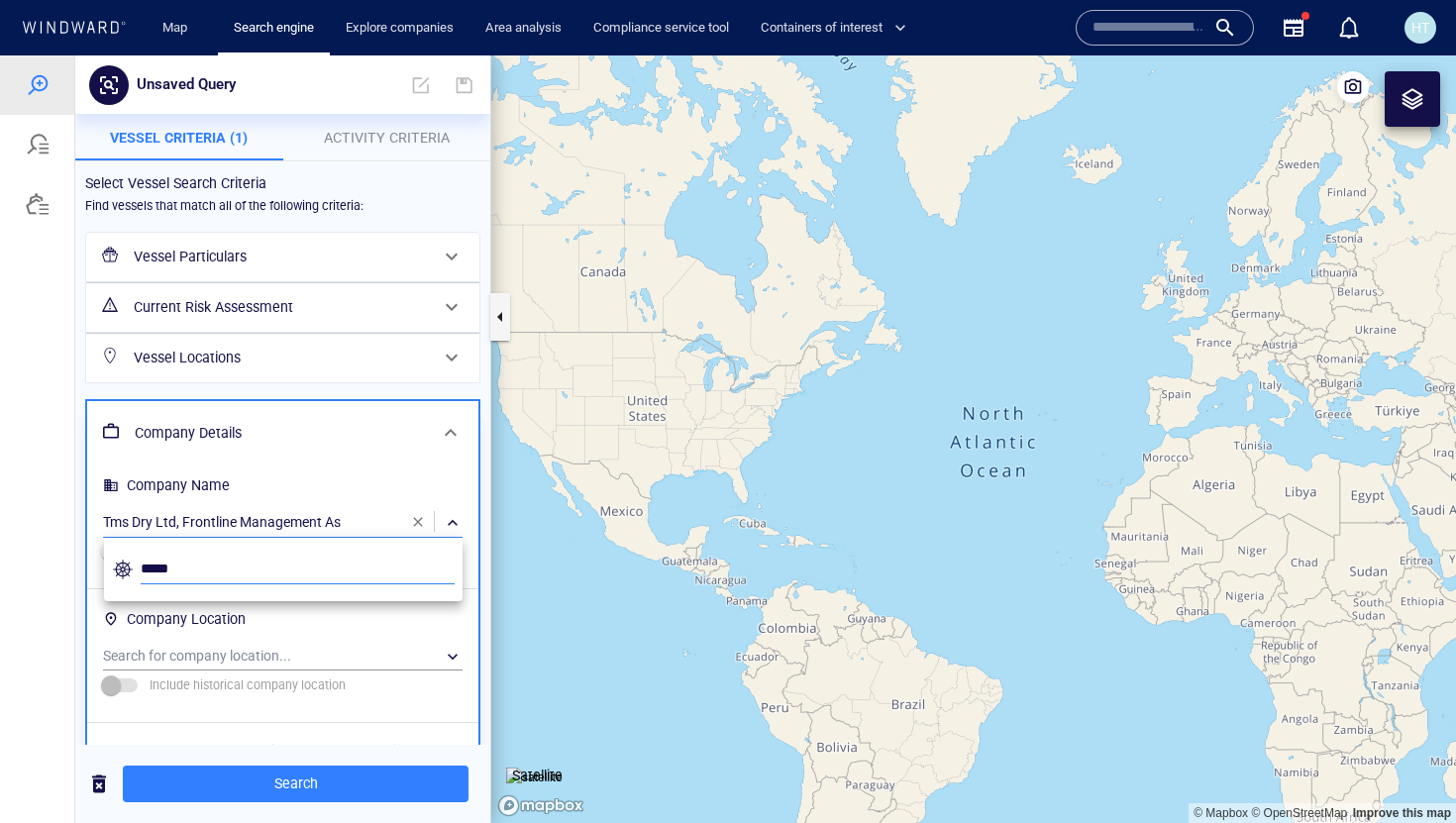 type on "******" 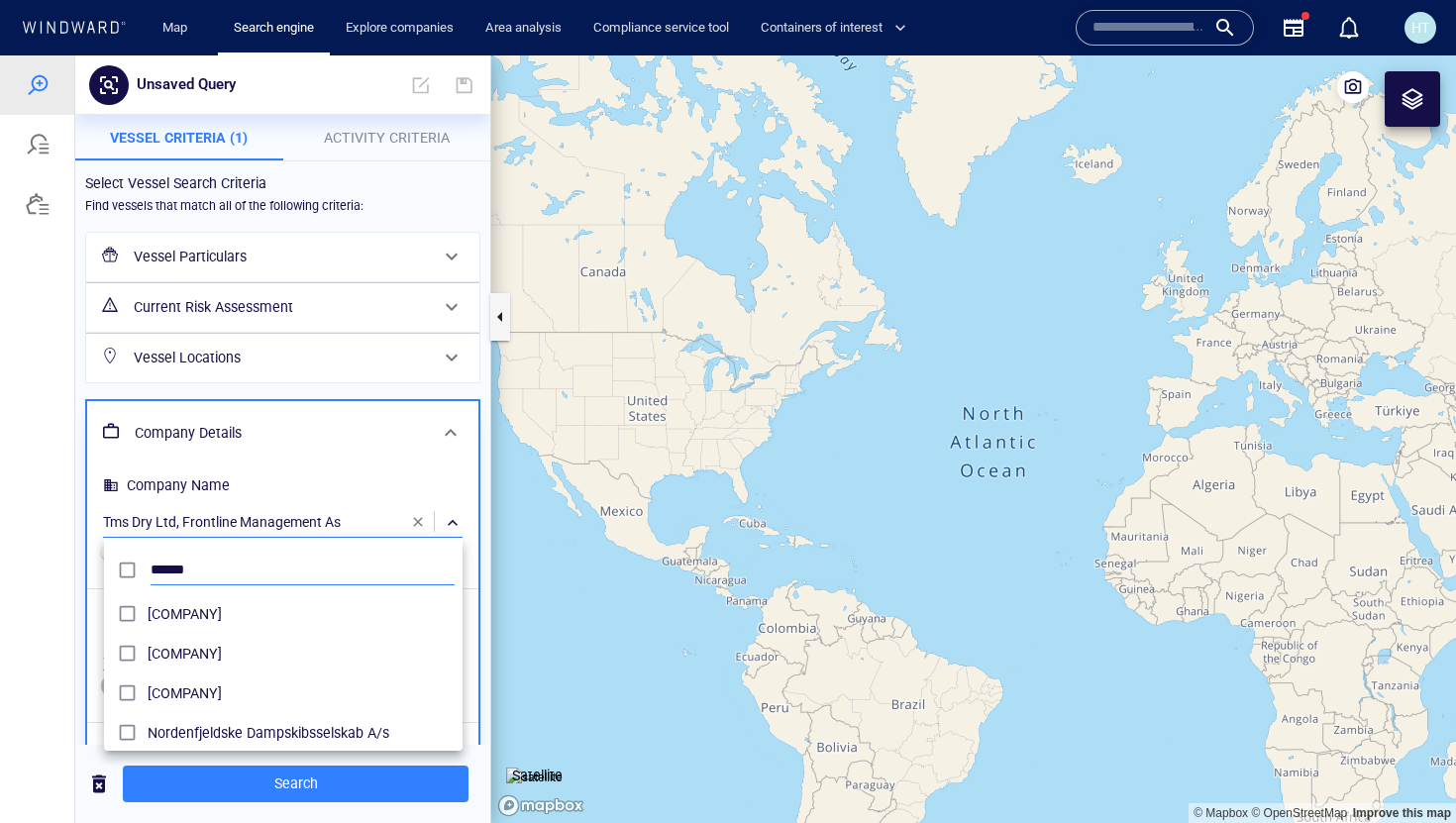 scroll, scrollTop: 0, scrollLeft: 1, axis: horizontal 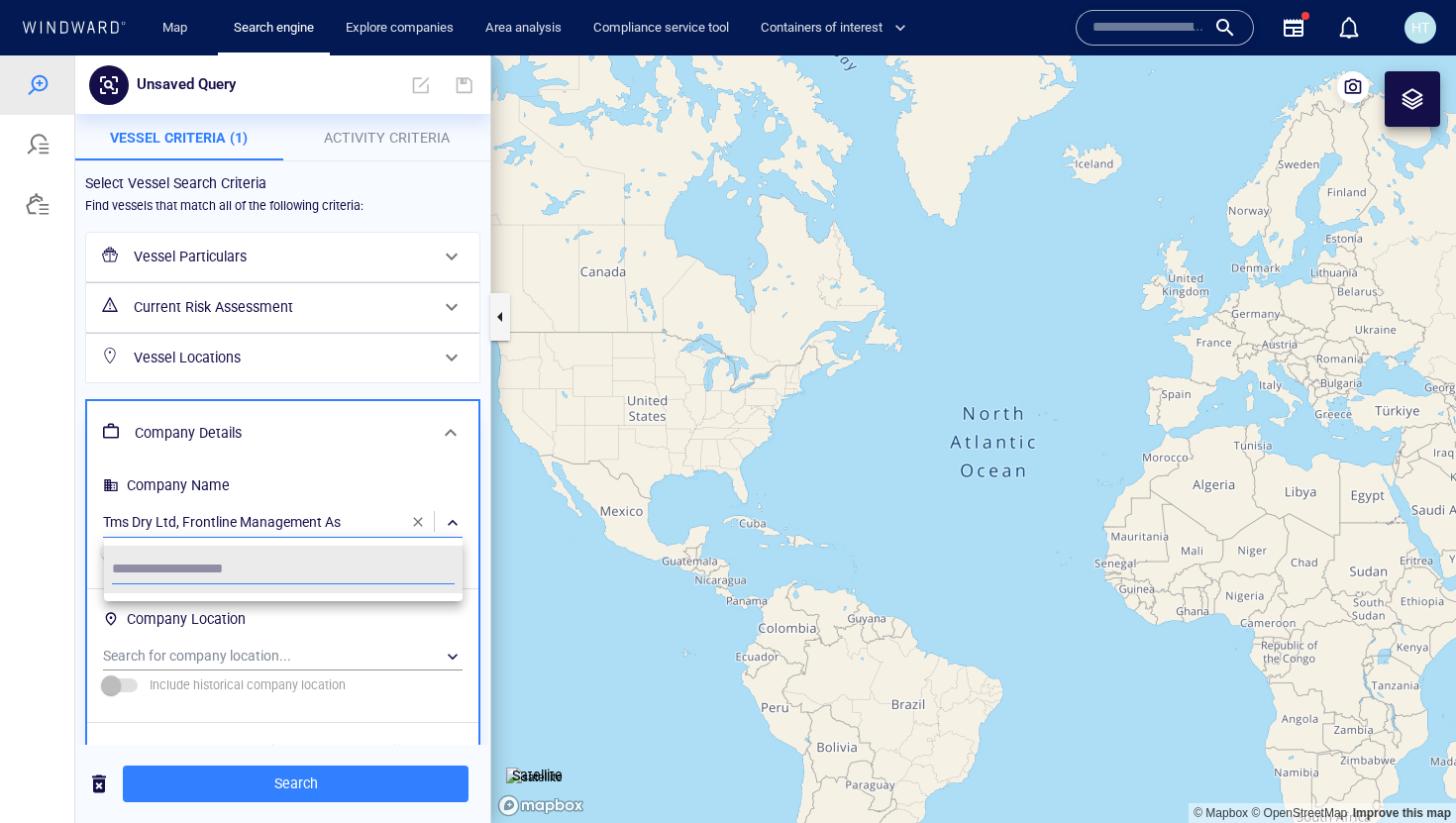 type 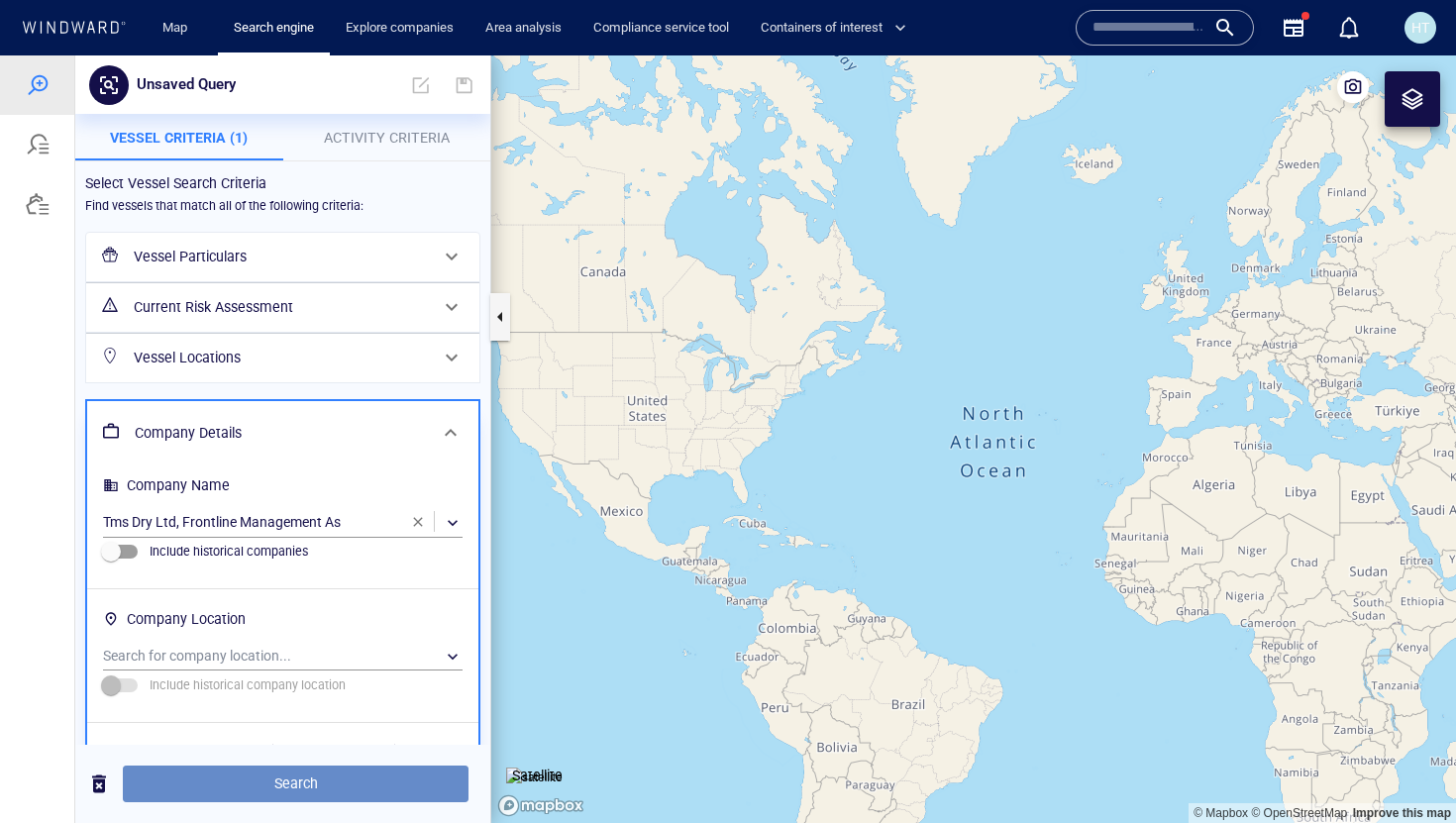 click on "Search" at bounding box center [295, 783] 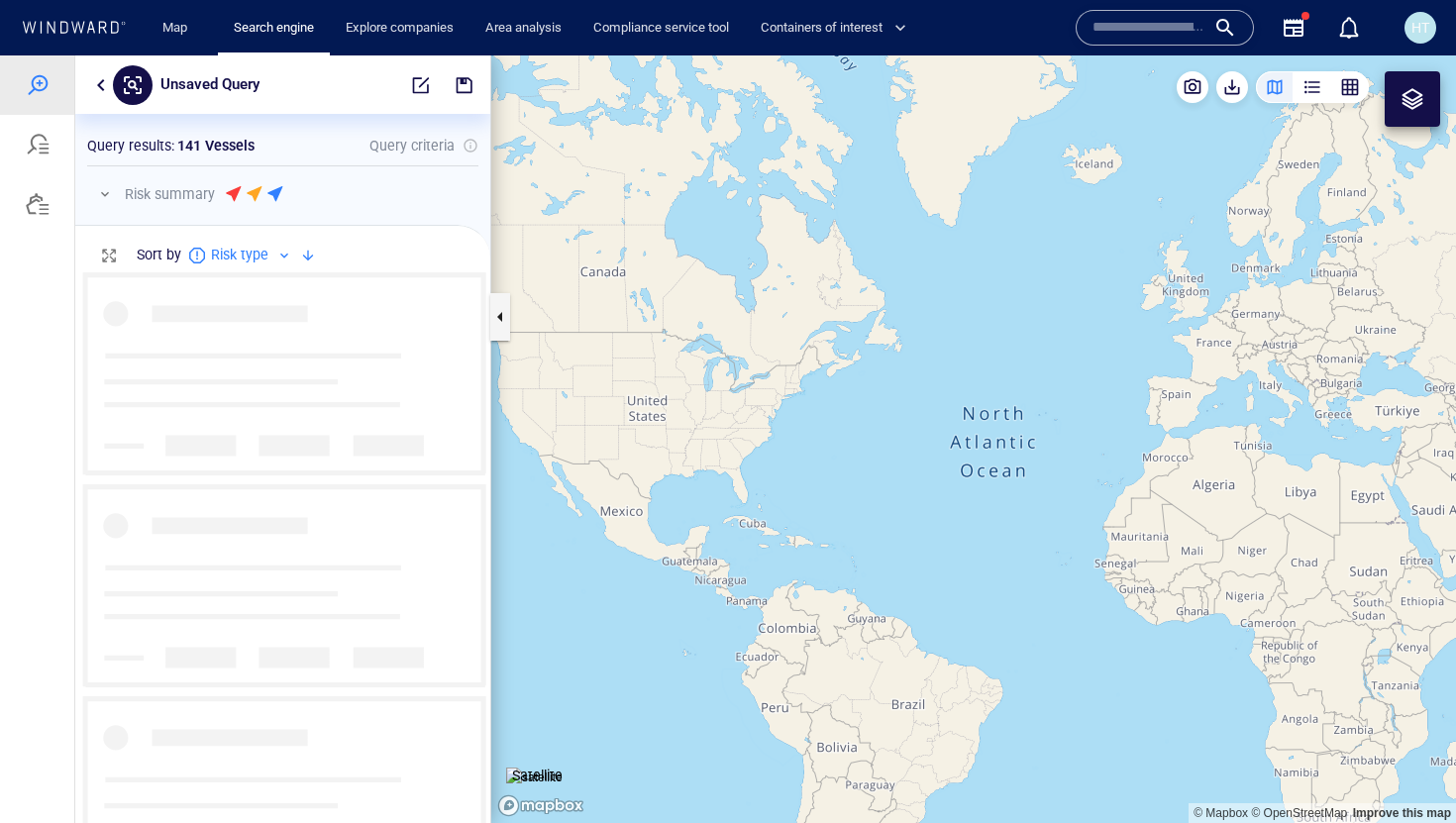 scroll, scrollTop: 0, scrollLeft: 1, axis: horizontal 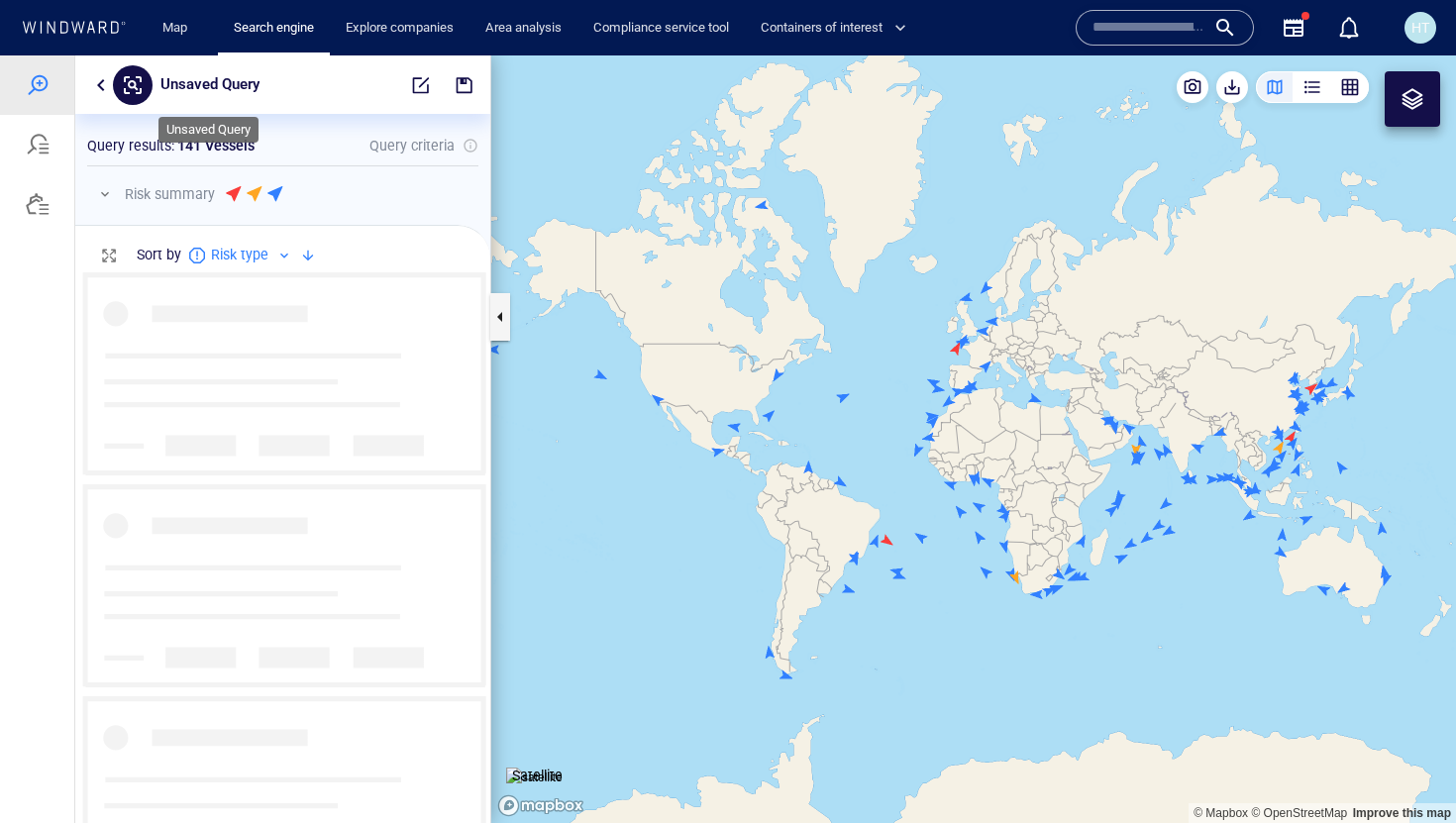 click on "Unsaved Query" at bounding box center (210, 85) 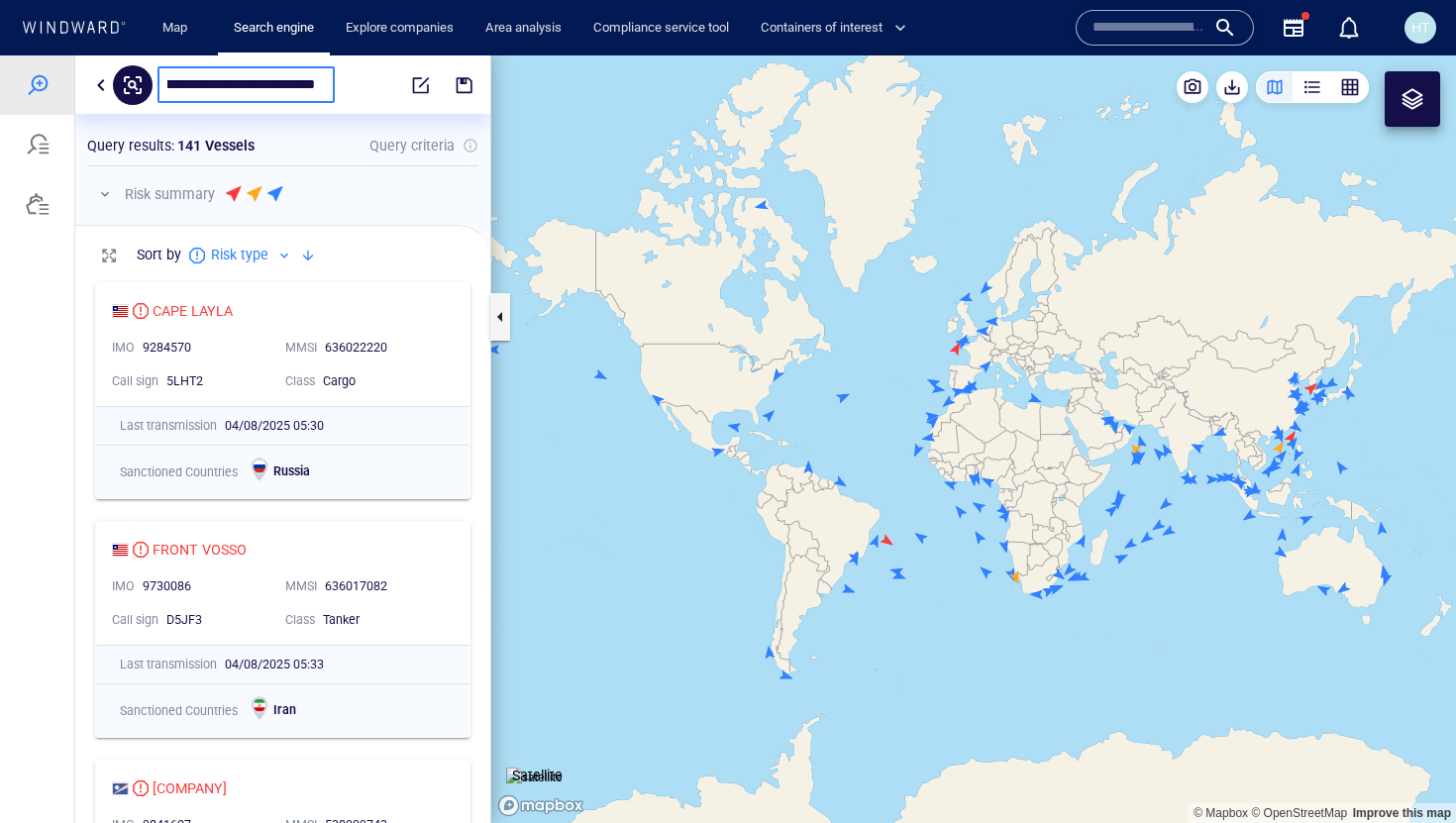 type on "**********" 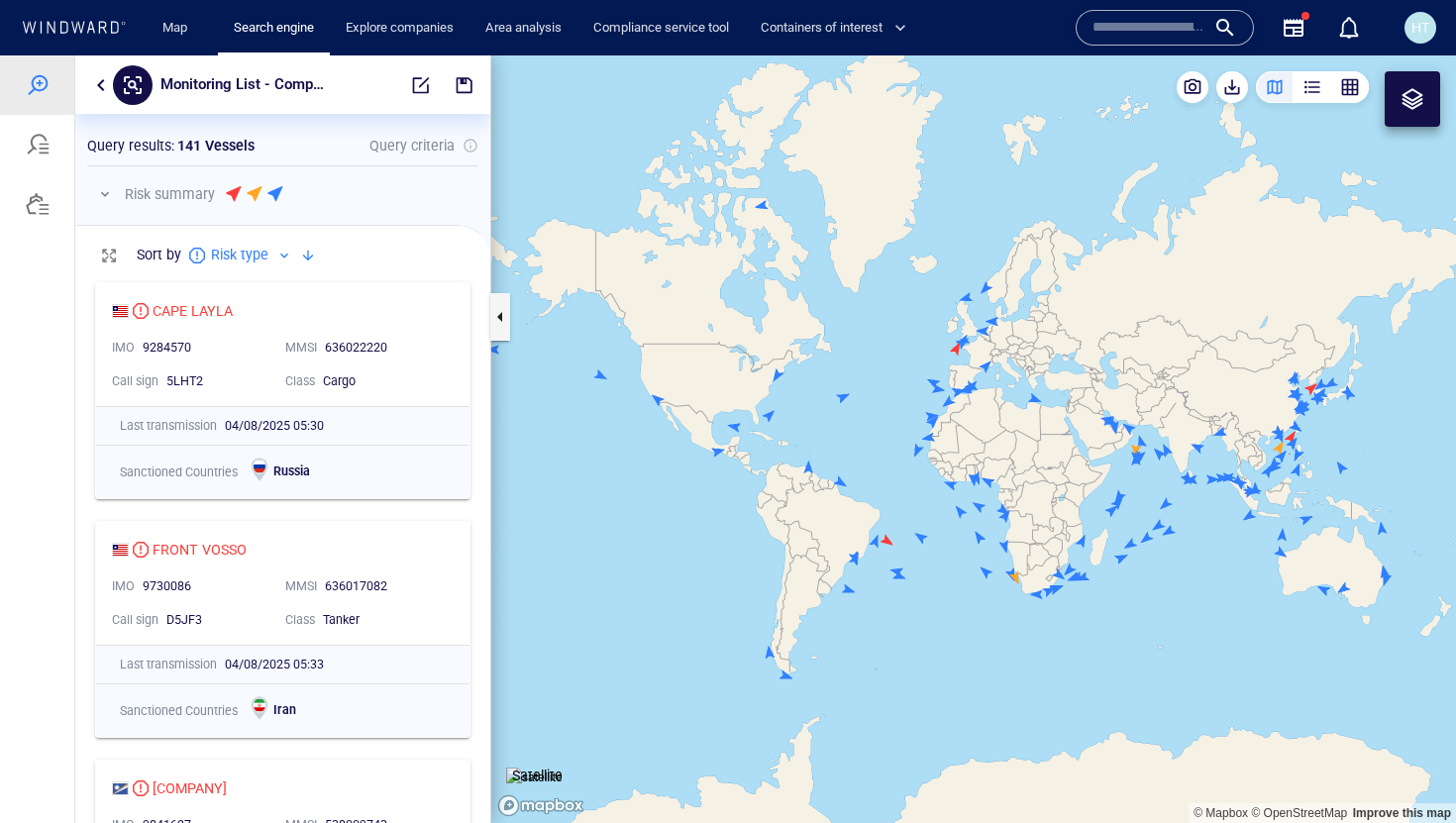 click on "Query results : 141 Vessels Query criteria" at bounding box center (282, 146) 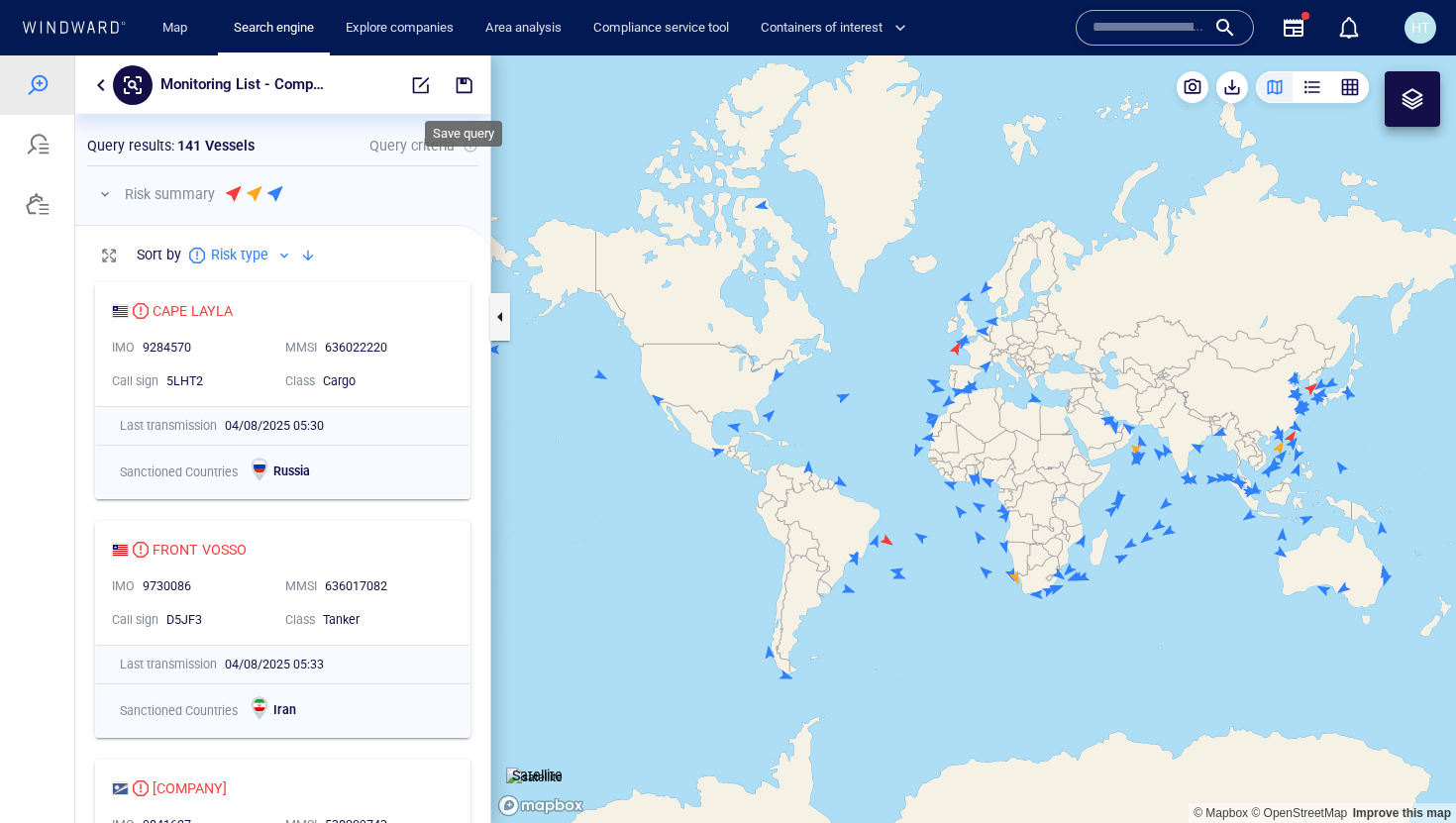 click at bounding box center [465, 85] 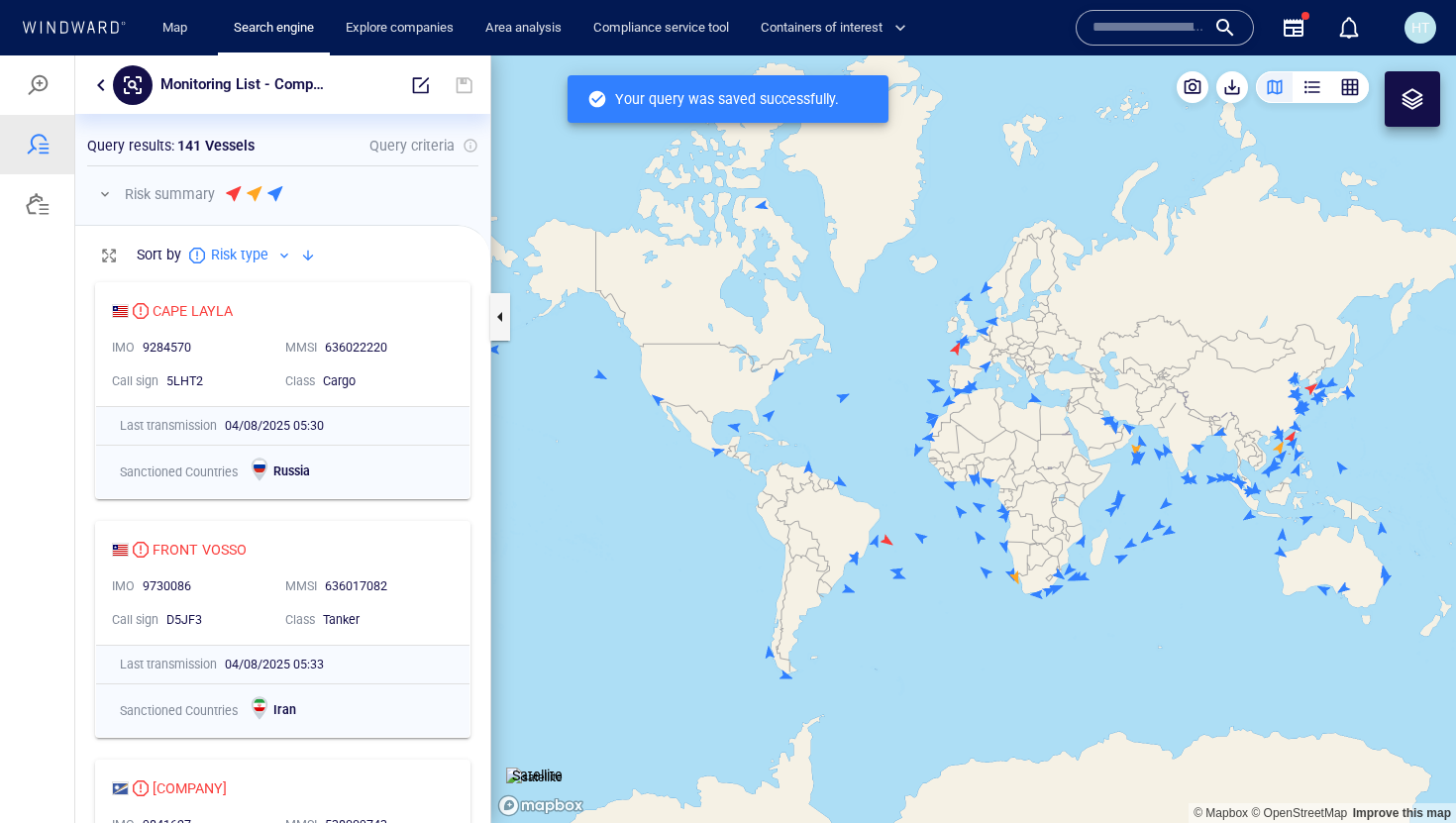scroll, scrollTop: 0, scrollLeft: 1, axis: horizontal 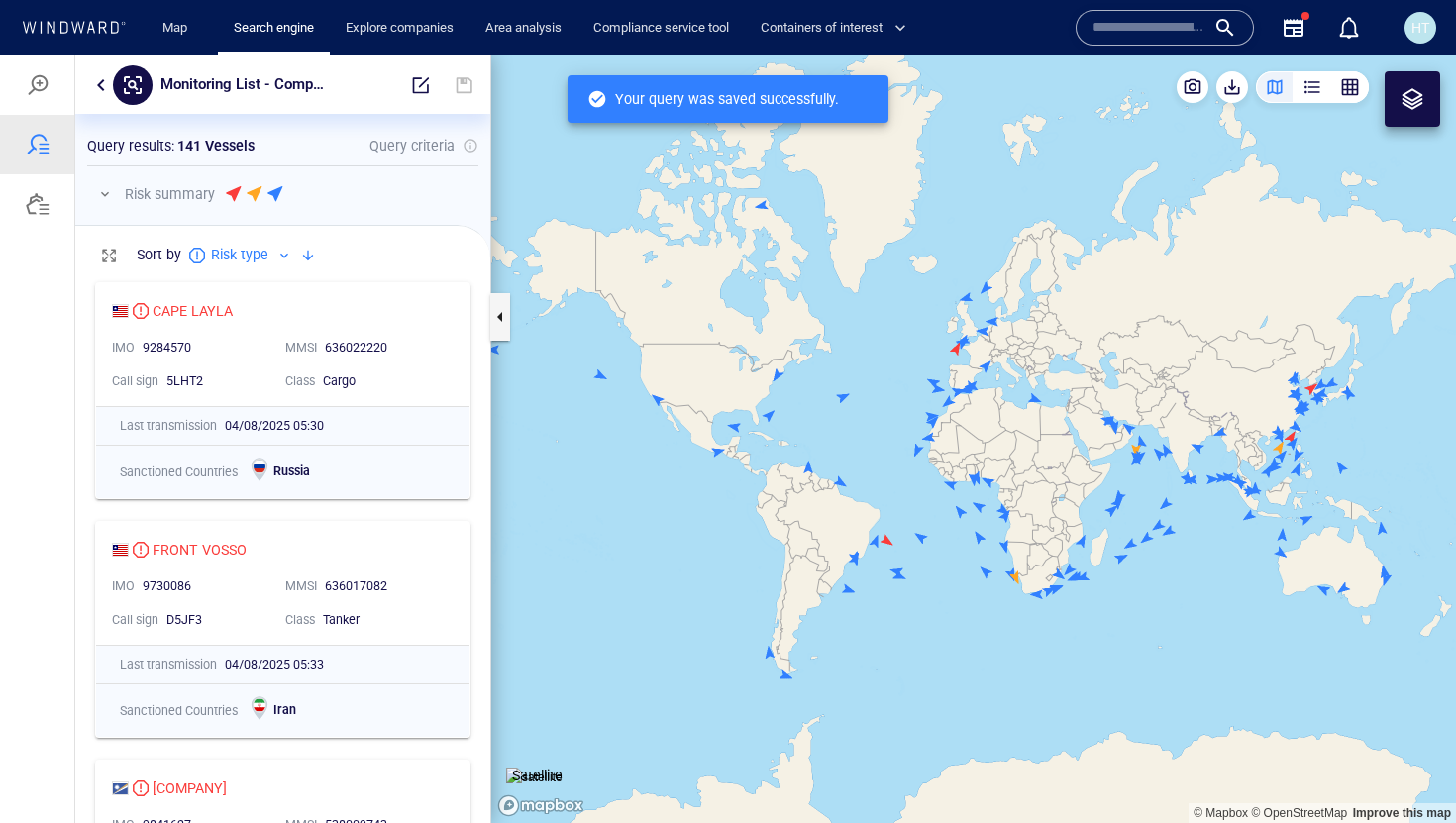 click at bounding box center (101, 85) 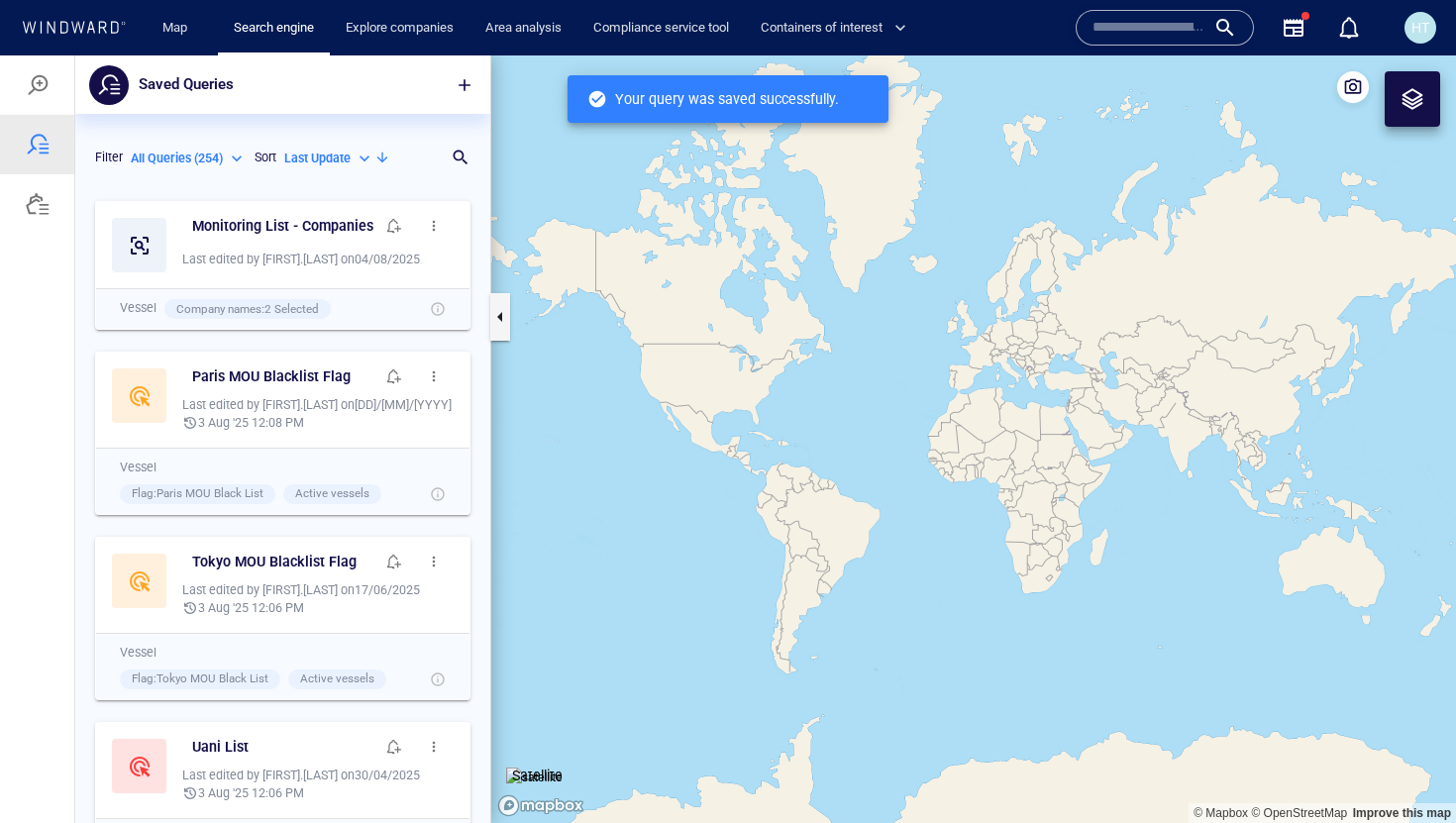 scroll, scrollTop: 1, scrollLeft: 1, axis: both 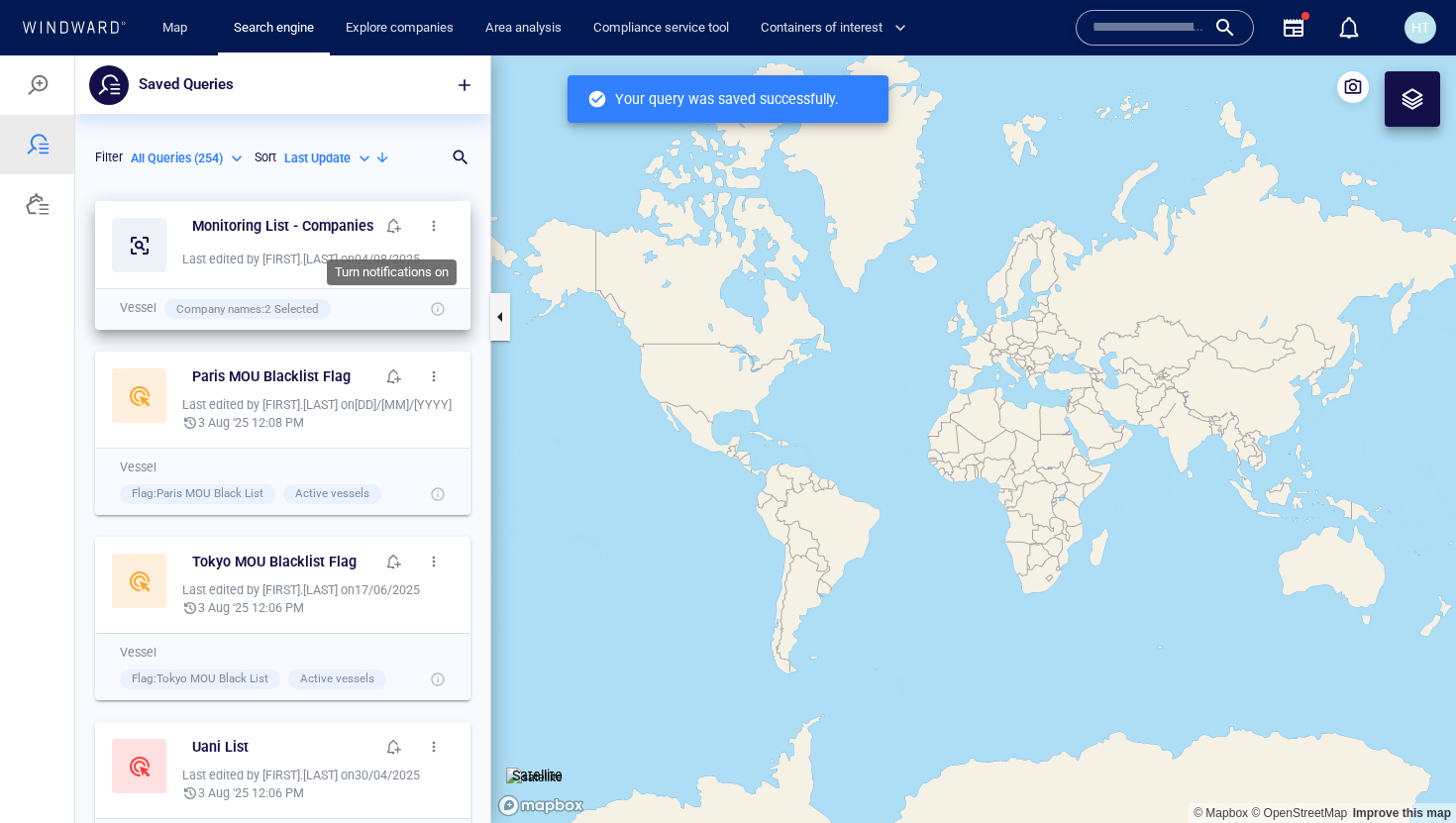 click at bounding box center [394, 226] 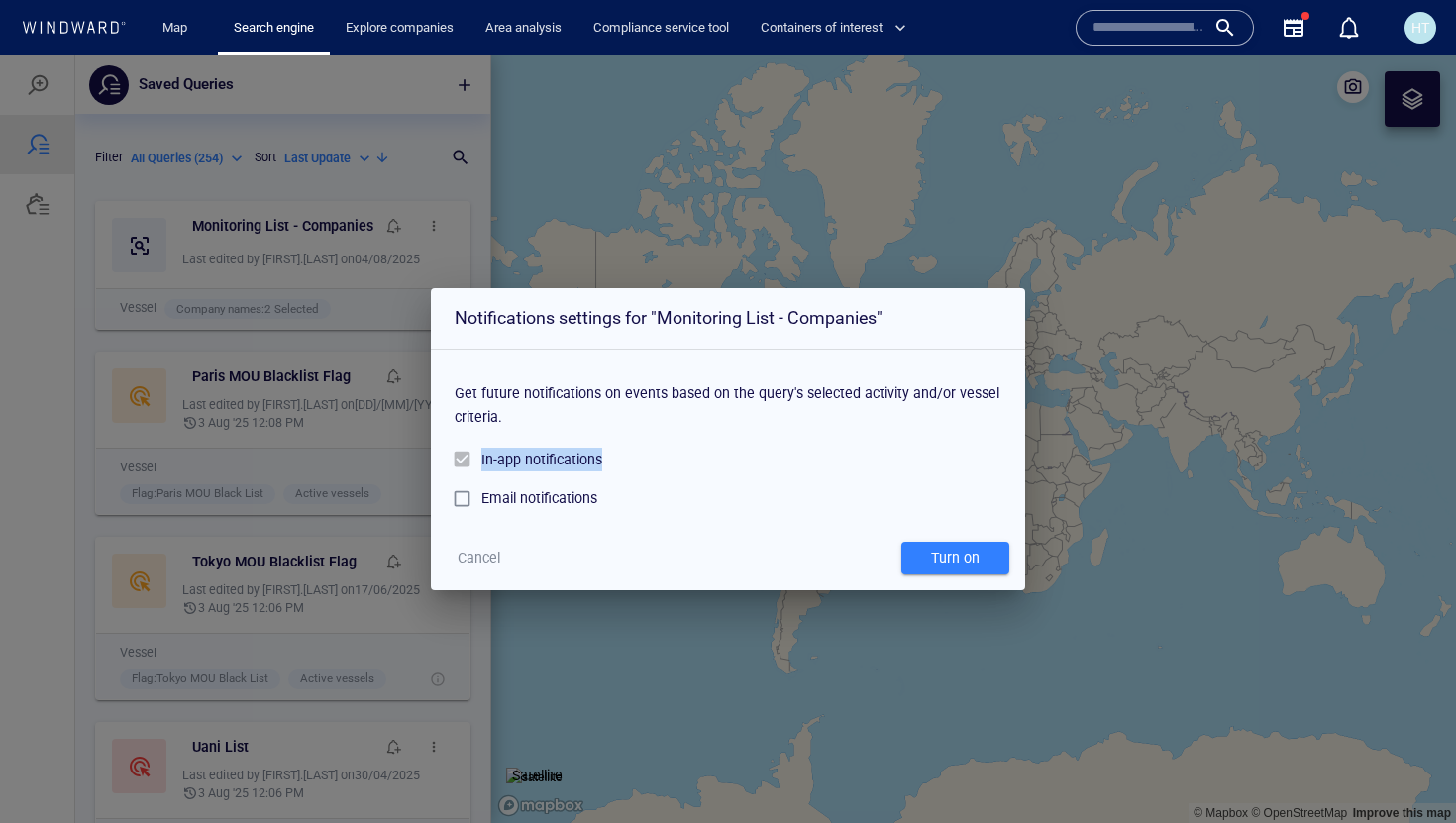 drag, startPoint x: 481, startPoint y: 460, endPoint x: 628, endPoint y: 460, distance: 147 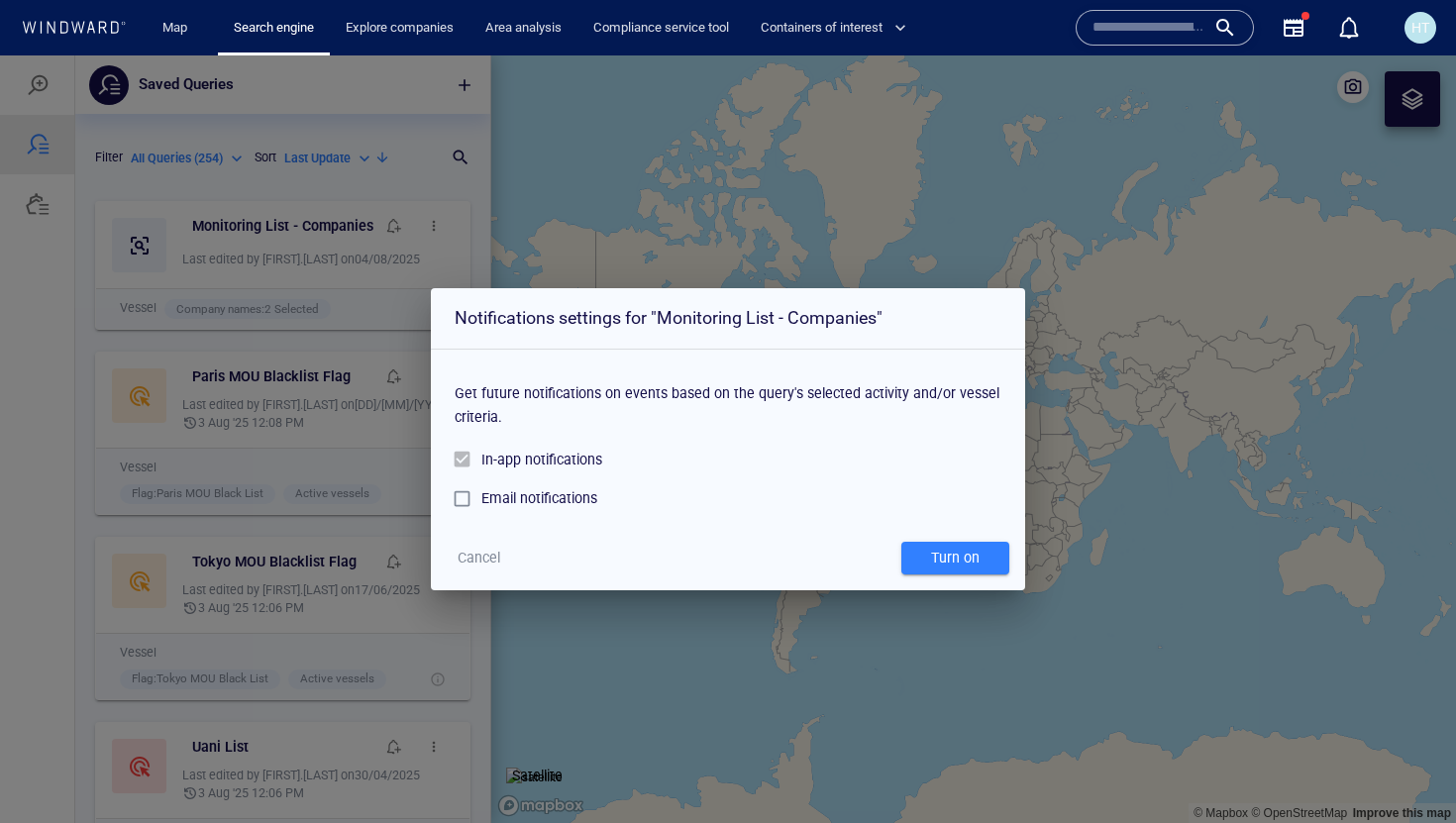 click on "Cancel" at bounding box center [478, 558] 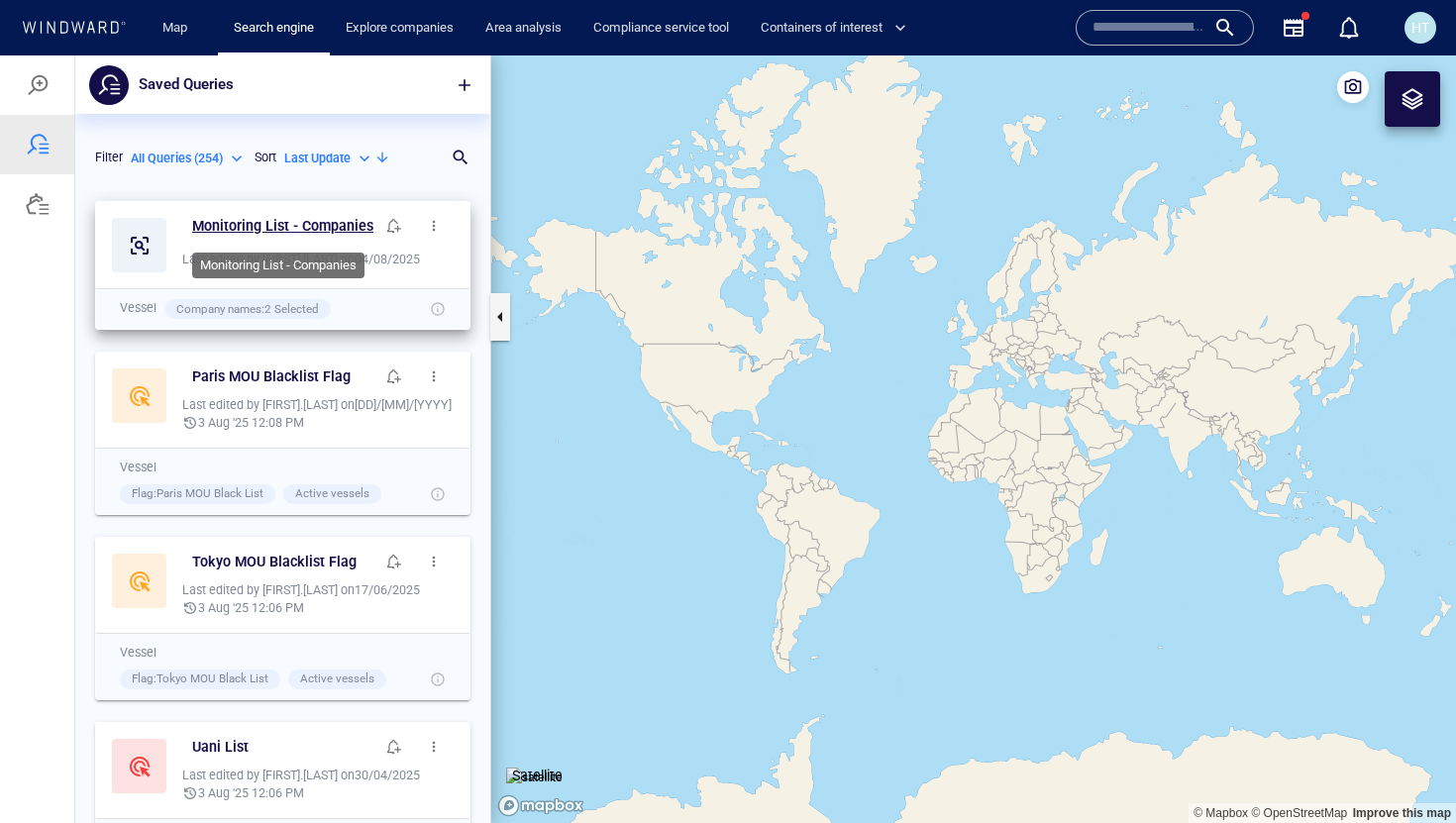 click on "Monitoring List - Companies" at bounding box center (282, 226) 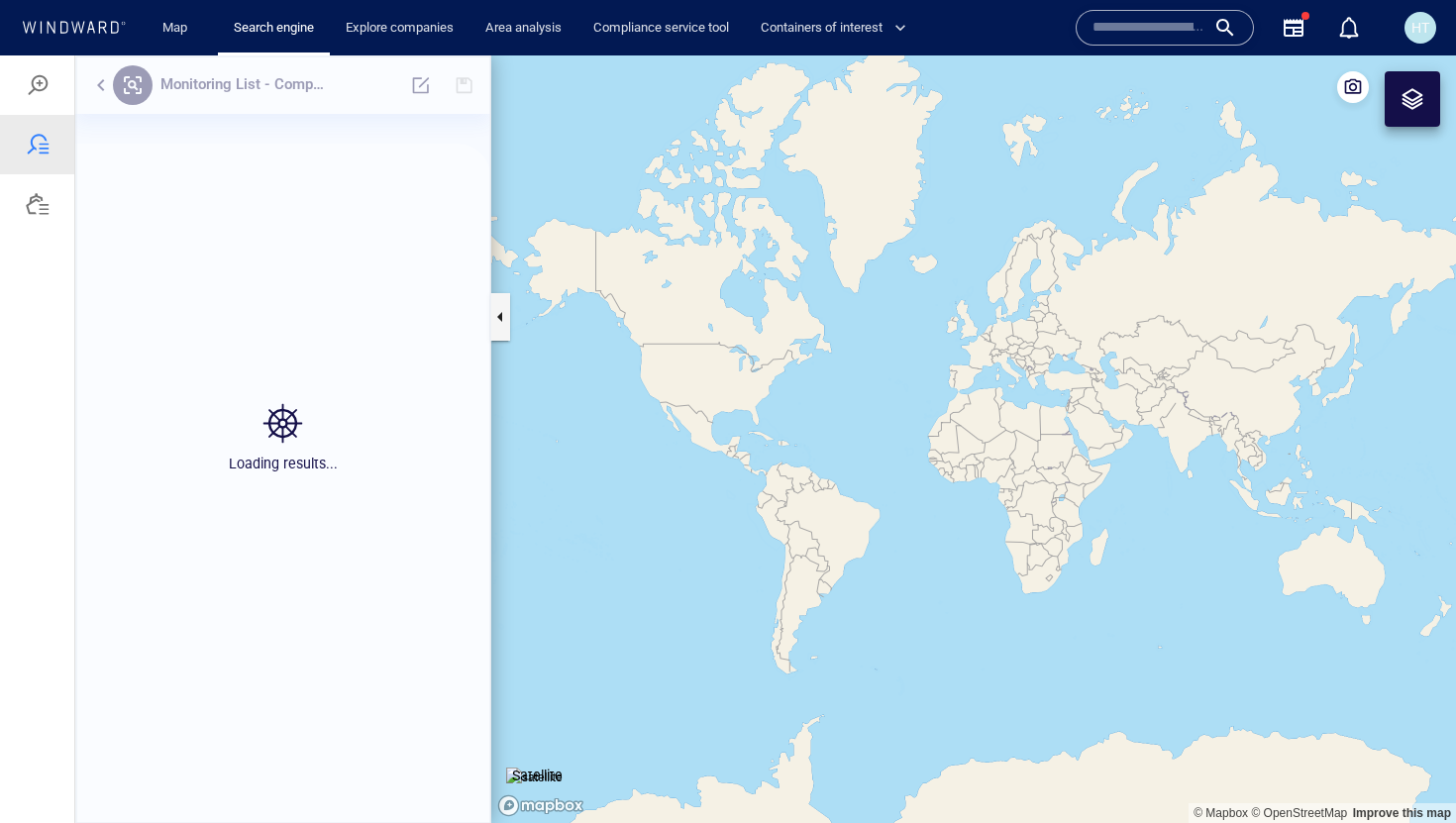 scroll, scrollTop: 1, scrollLeft: 1, axis: both 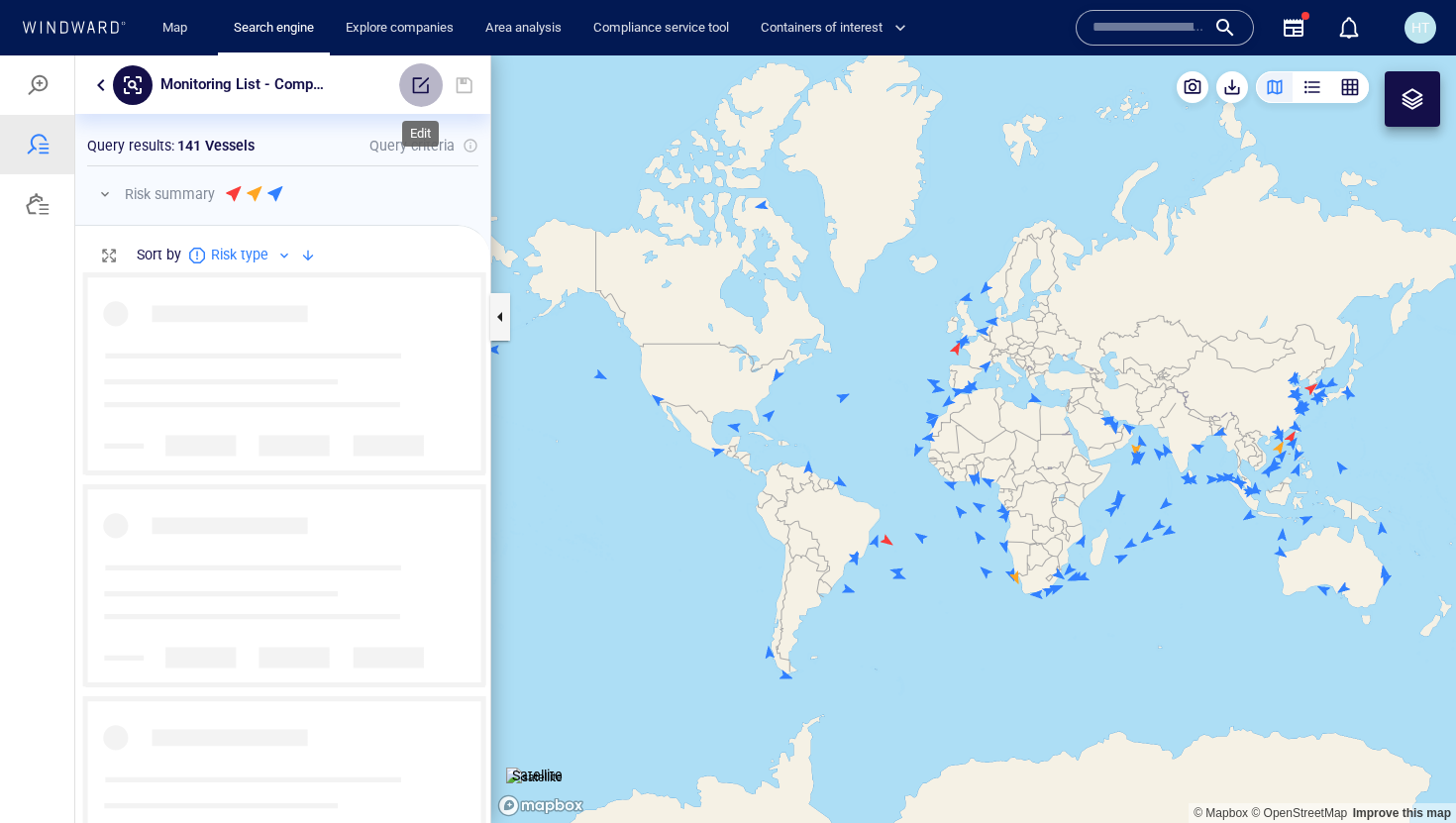 click at bounding box center (421, 85) 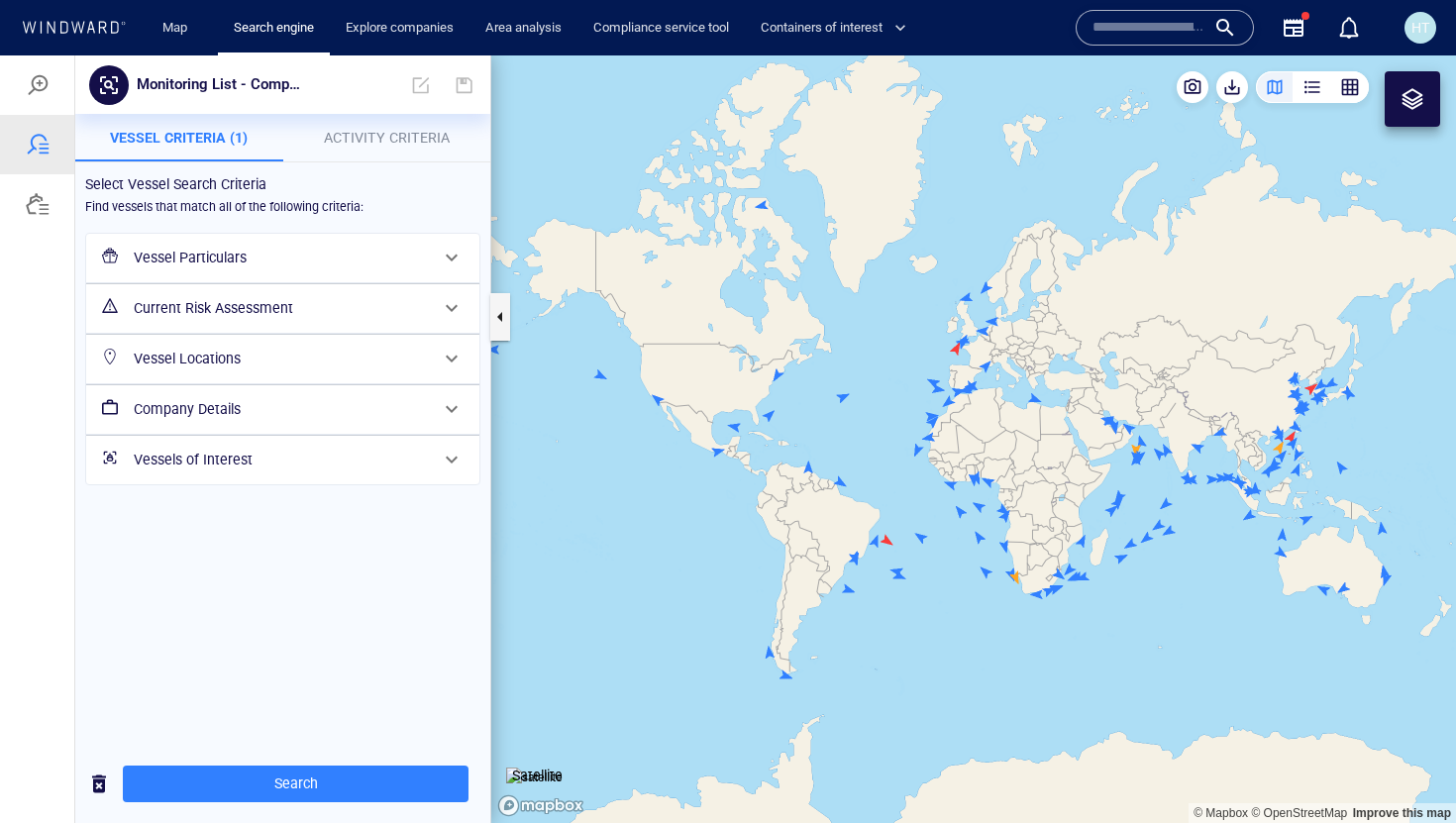 click on "Current Risk Assessment" at bounding box center (280, 308) 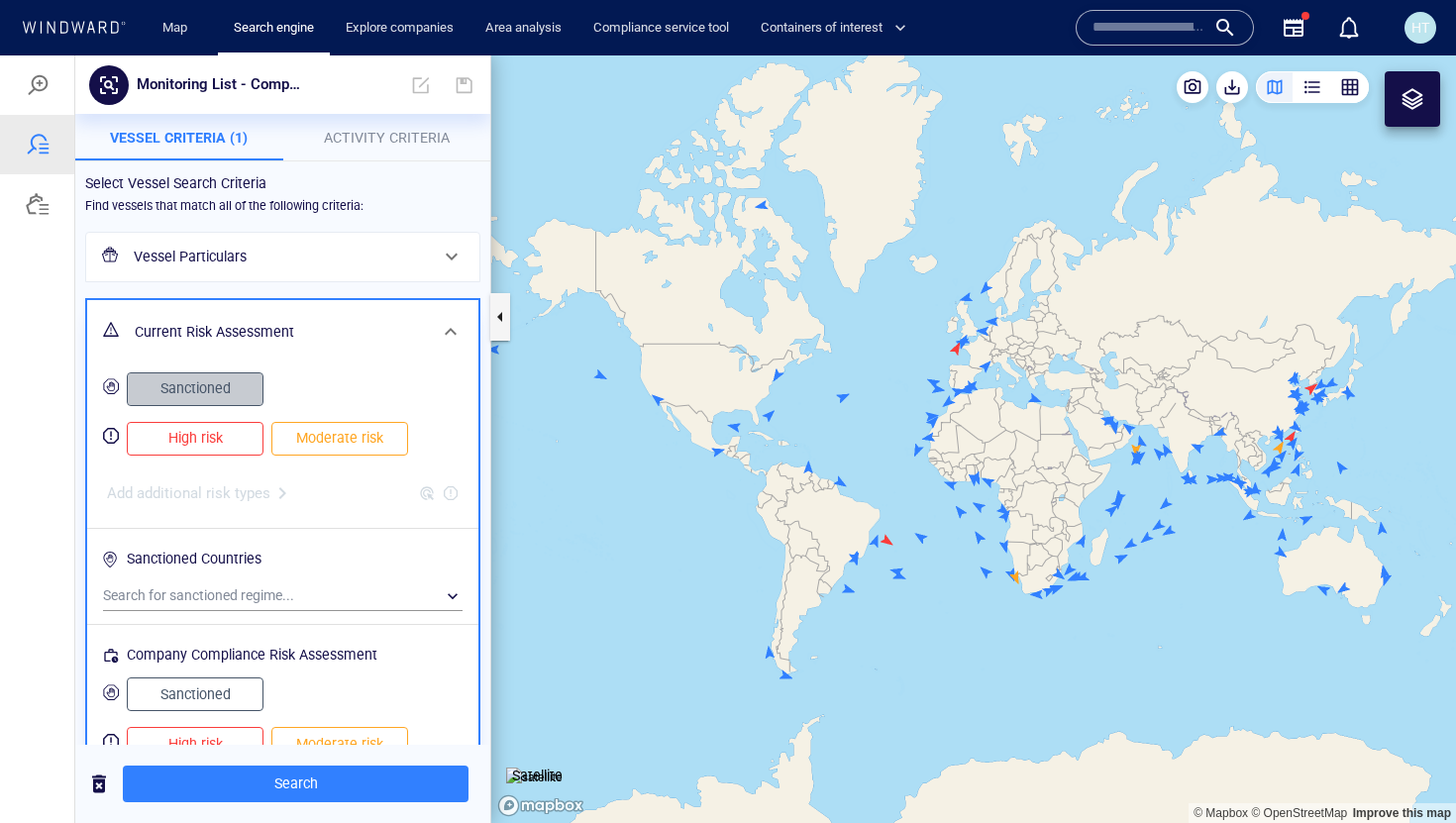 click on "Sanctioned" at bounding box center (195, 388) 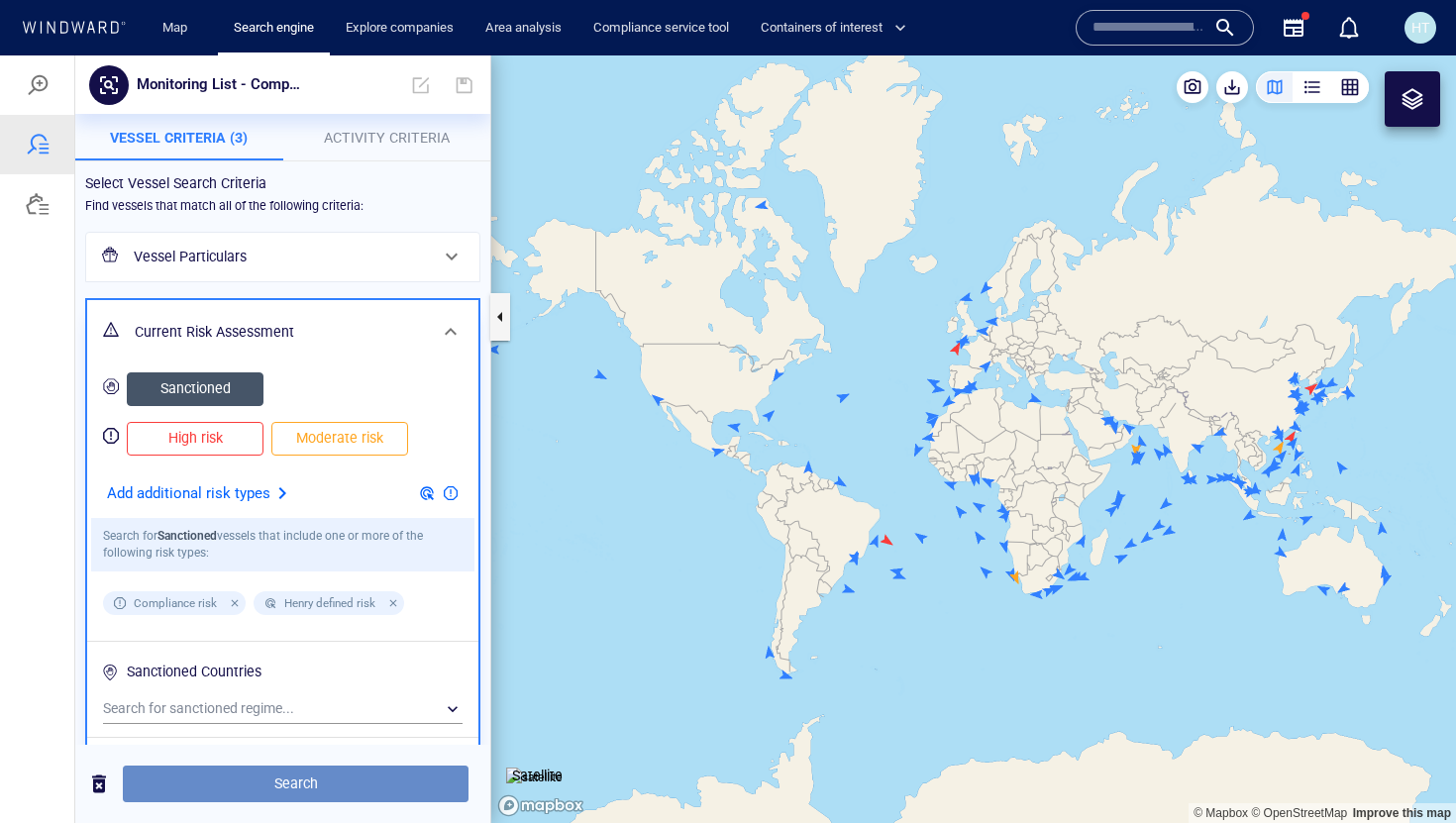 click on "Search" at bounding box center [295, 783] 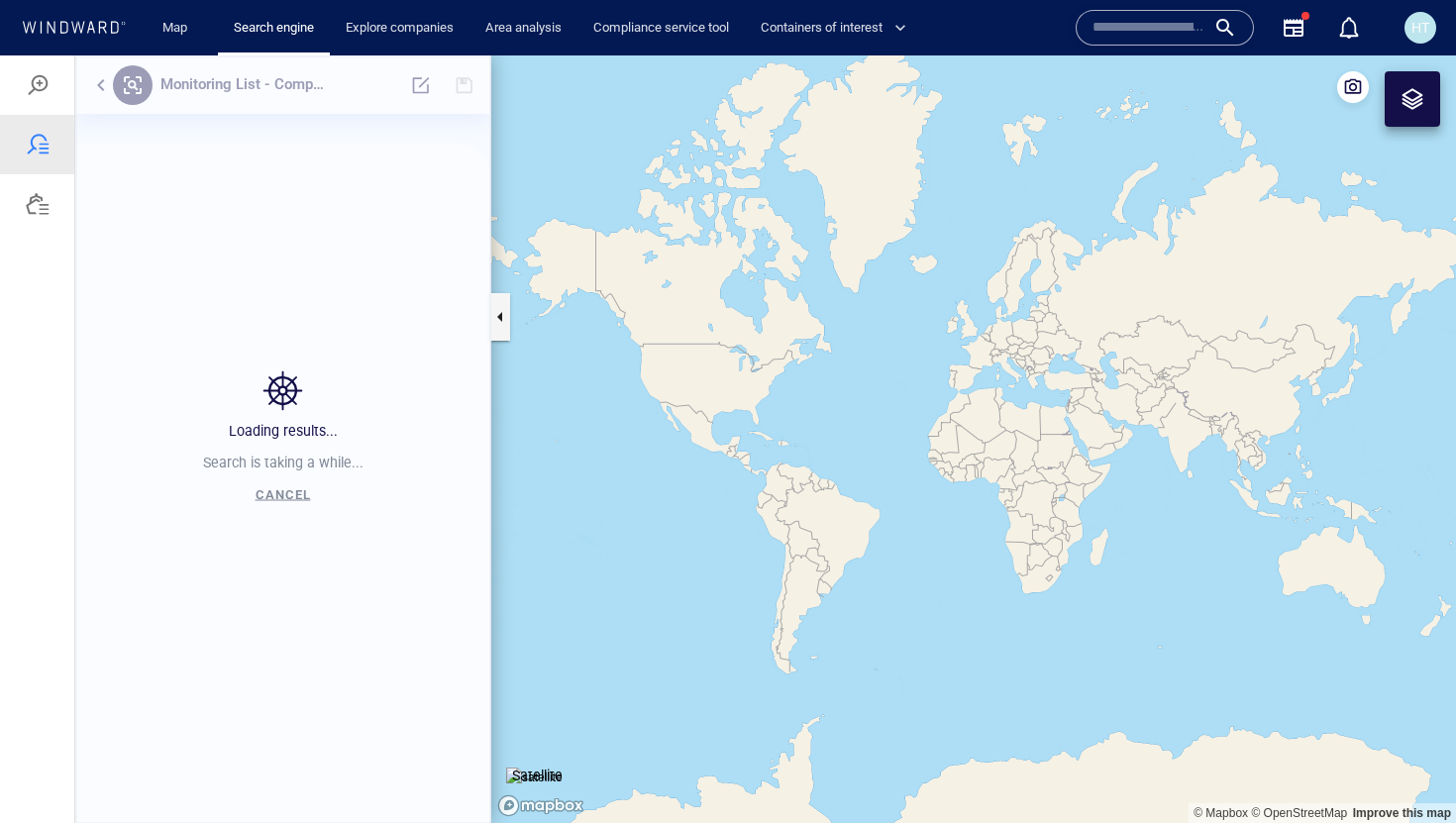 scroll, scrollTop: 1, scrollLeft: 1, axis: both 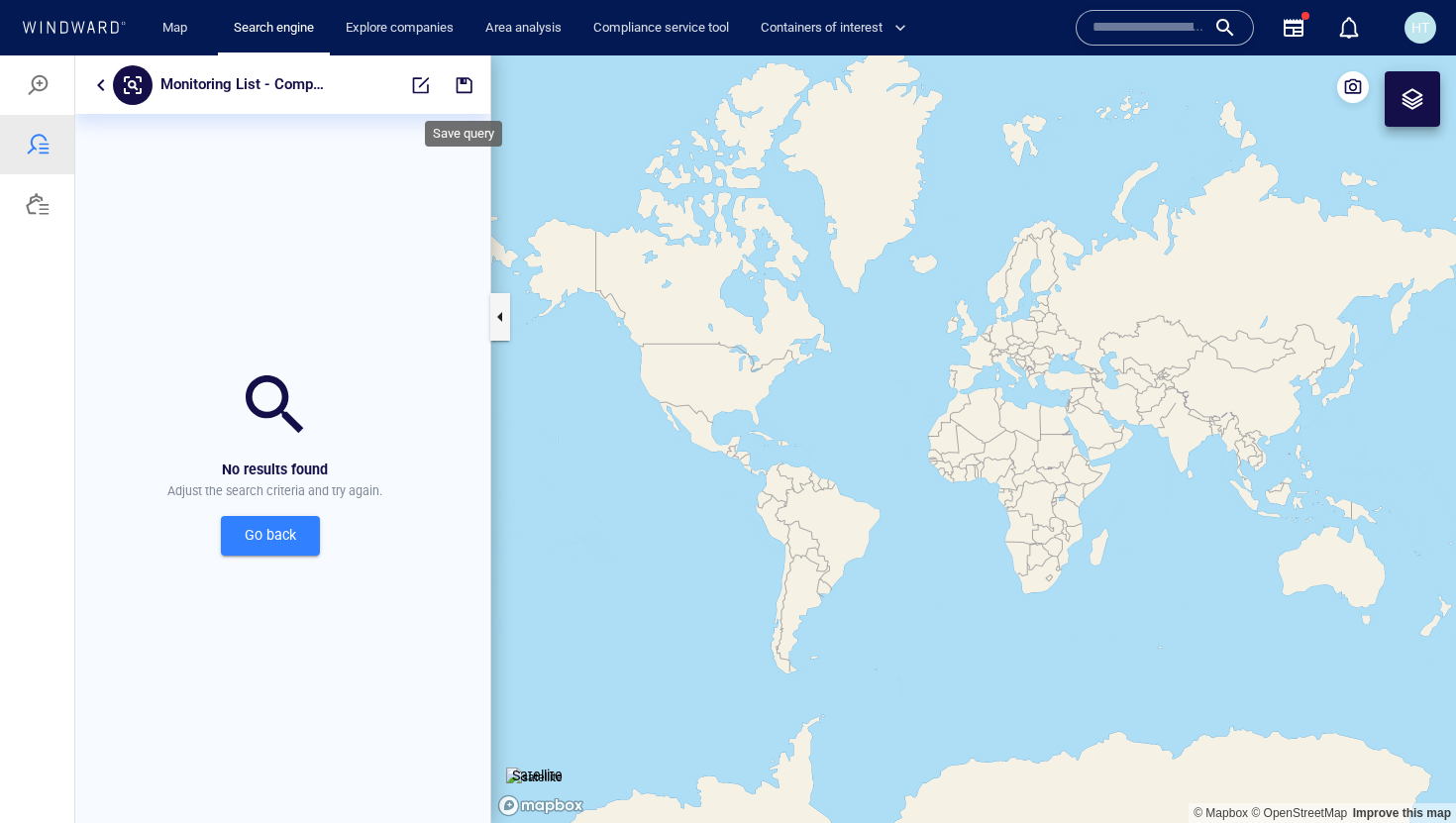 click at bounding box center (465, 85) 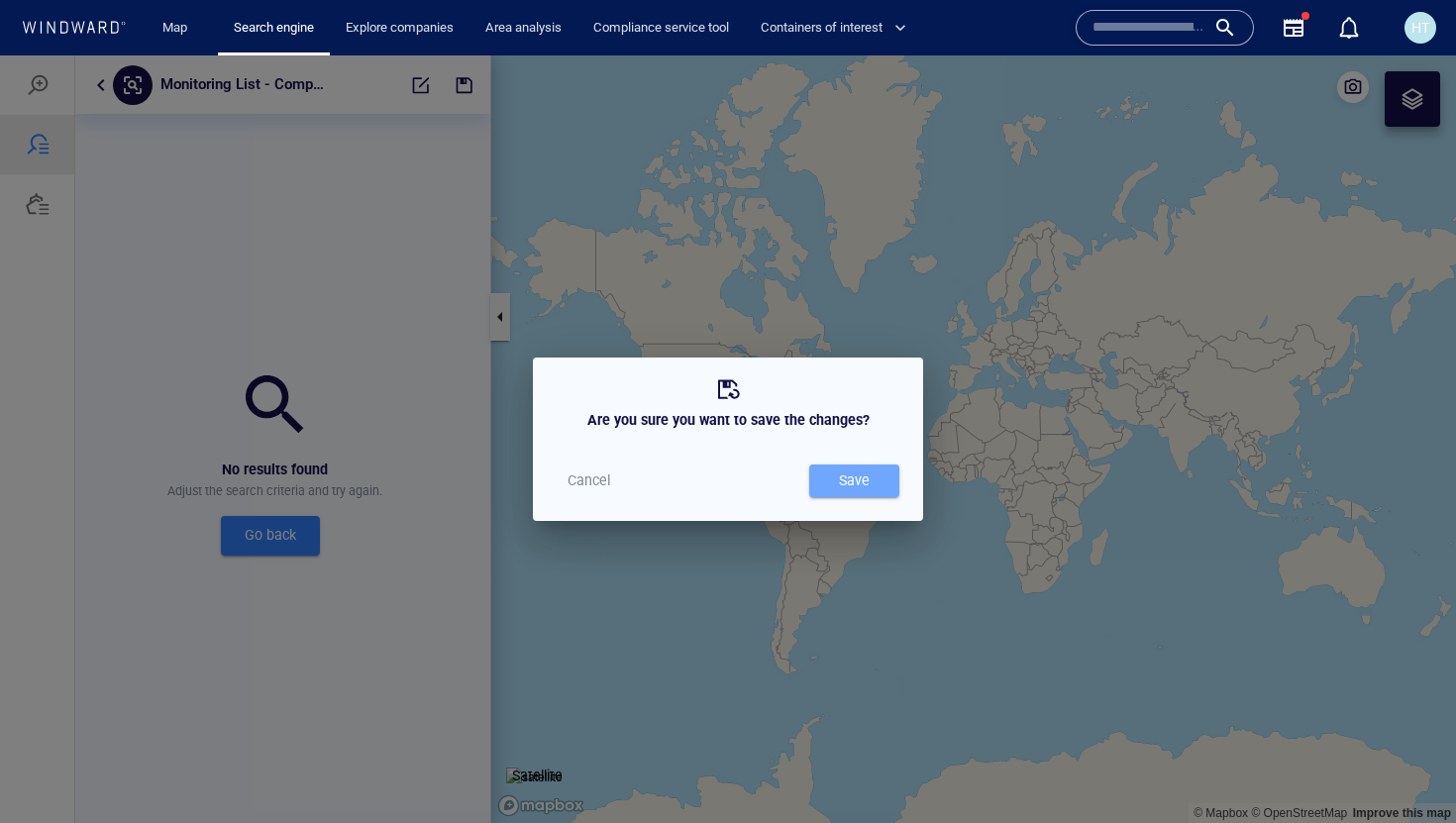 click on "Save" at bounding box center (854, 480) 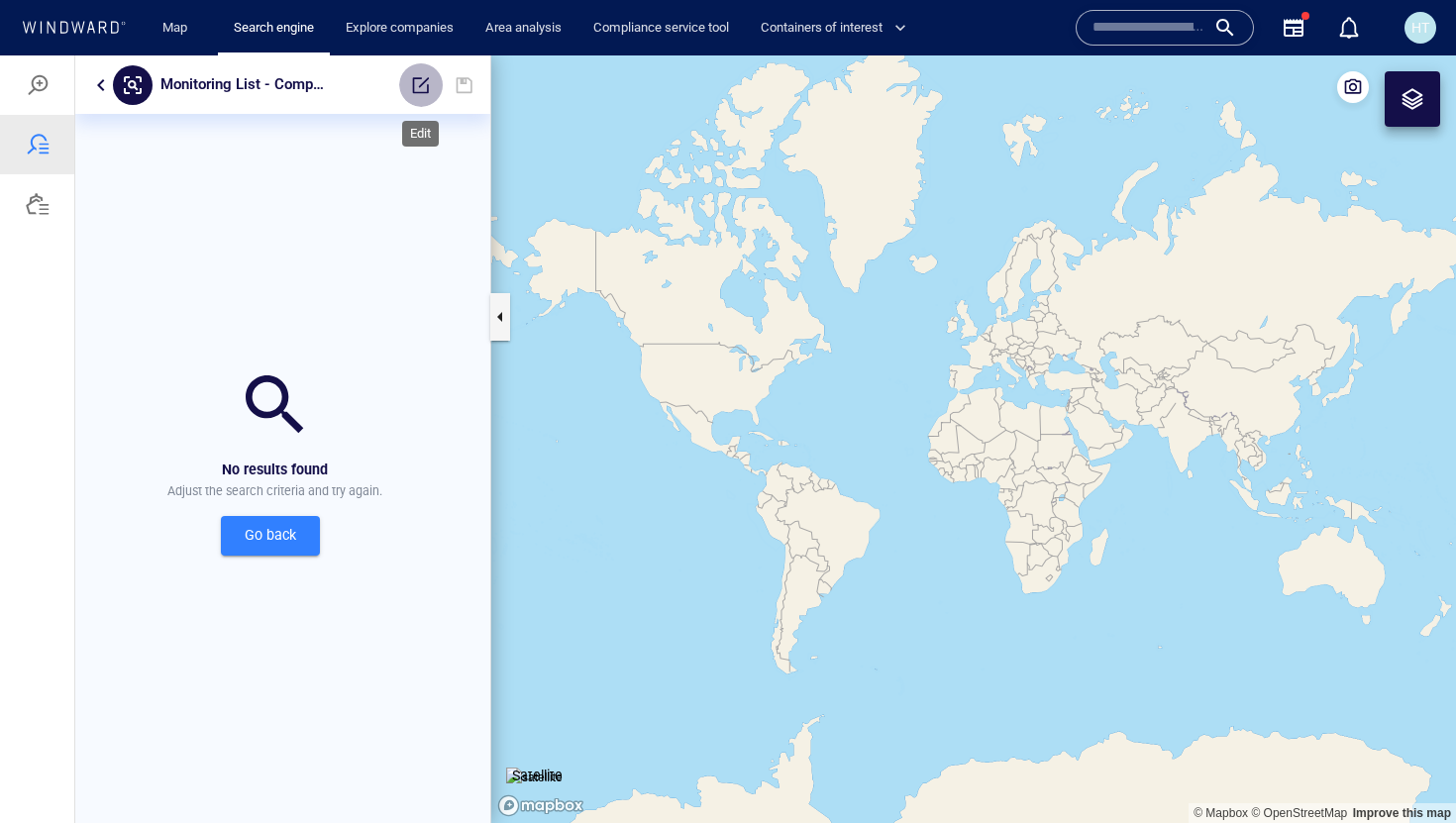 click at bounding box center (421, 85) 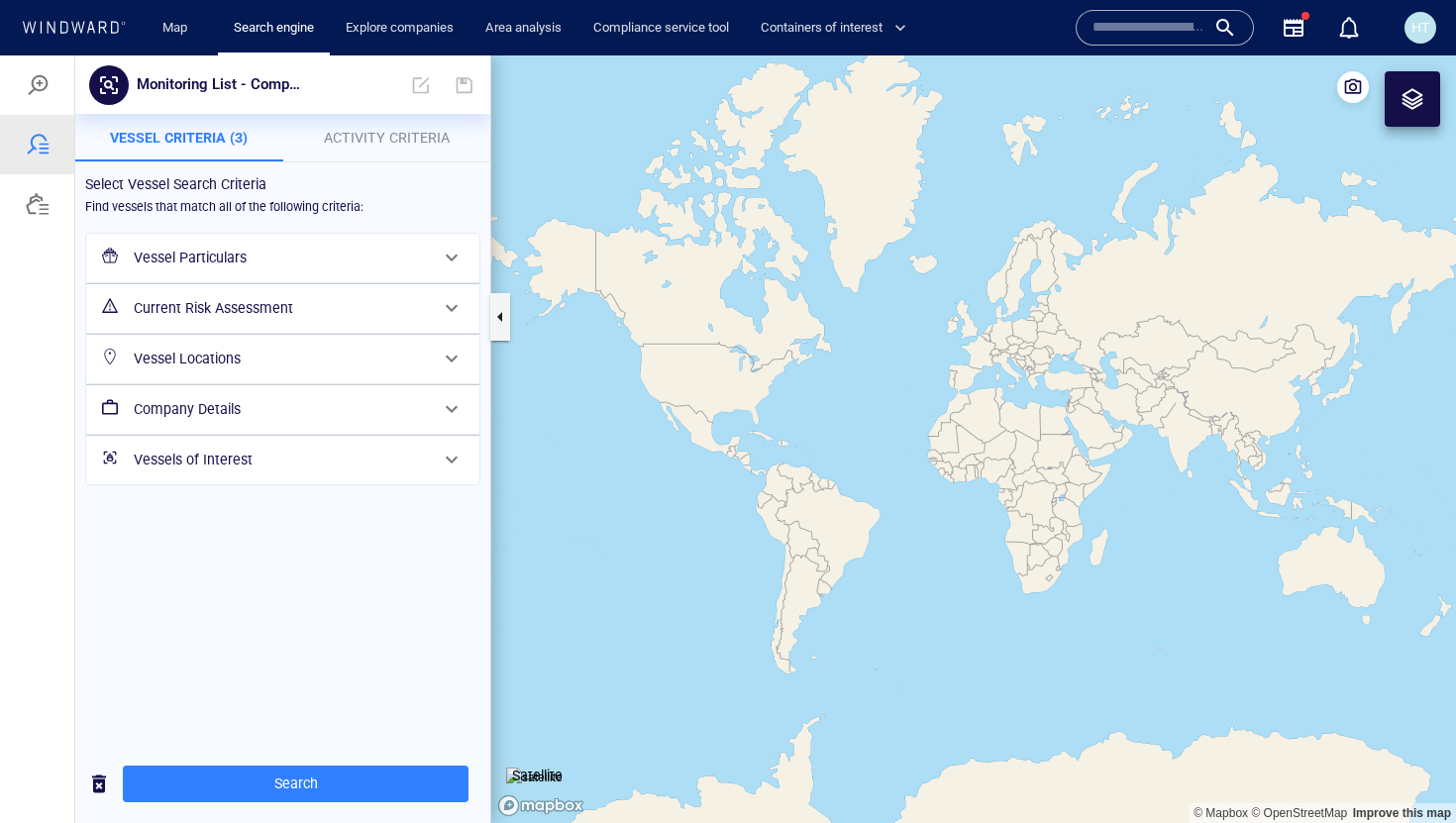click on "Company Details" at bounding box center [280, 409] 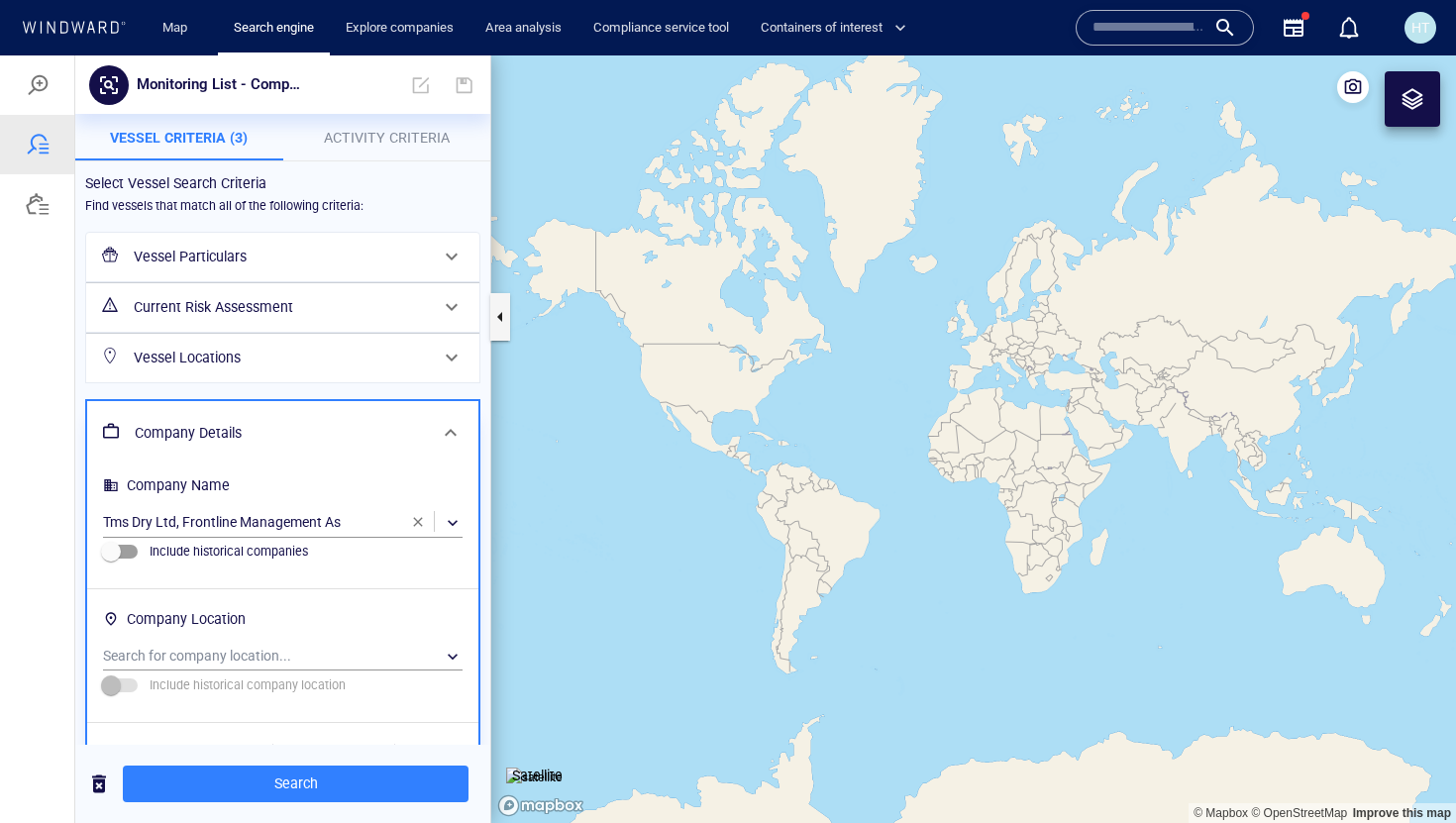 click on "Company Details" at bounding box center [280, 433] 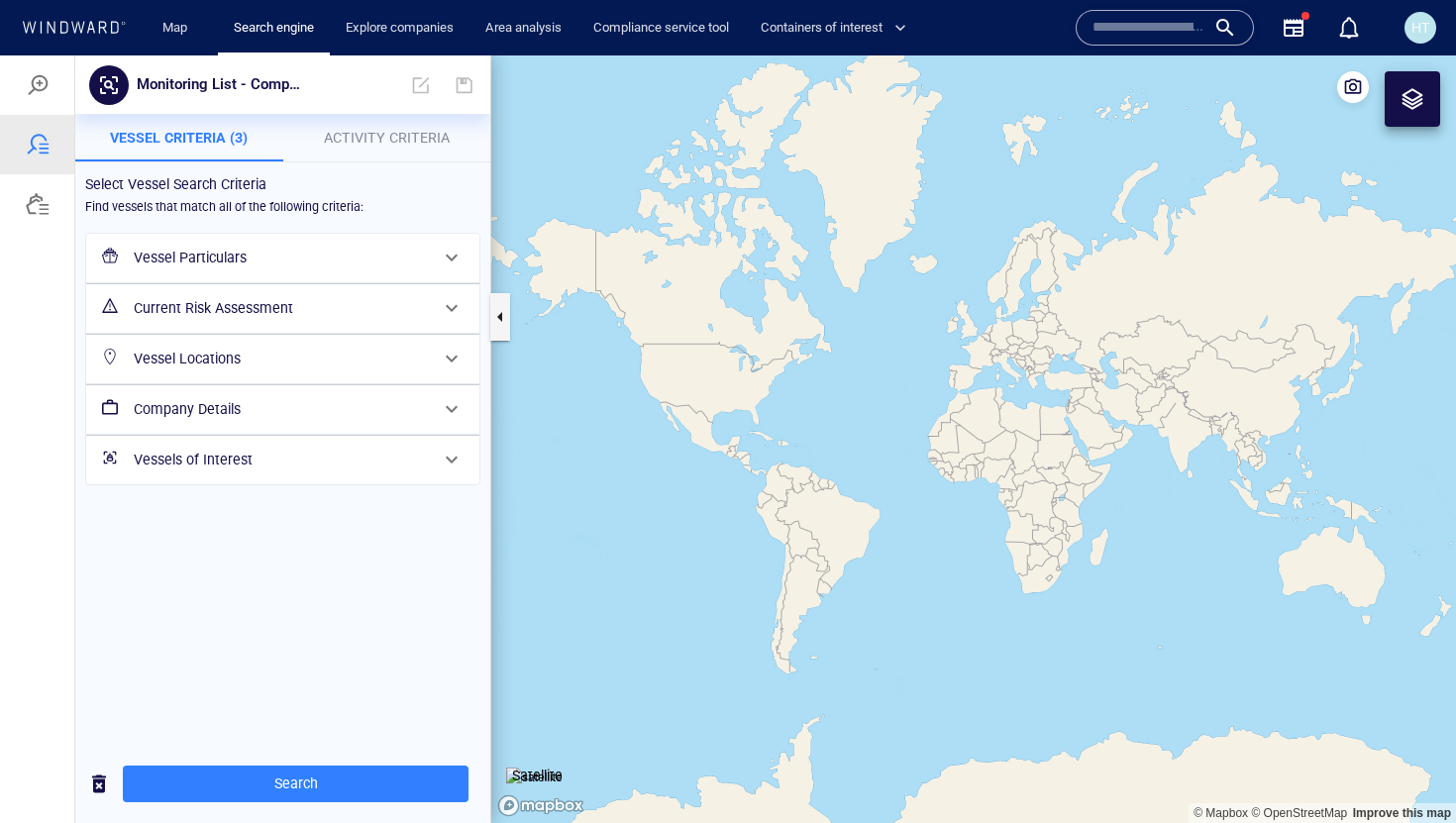 click on "Current Risk Assessment" at bounding box center (280, 308) 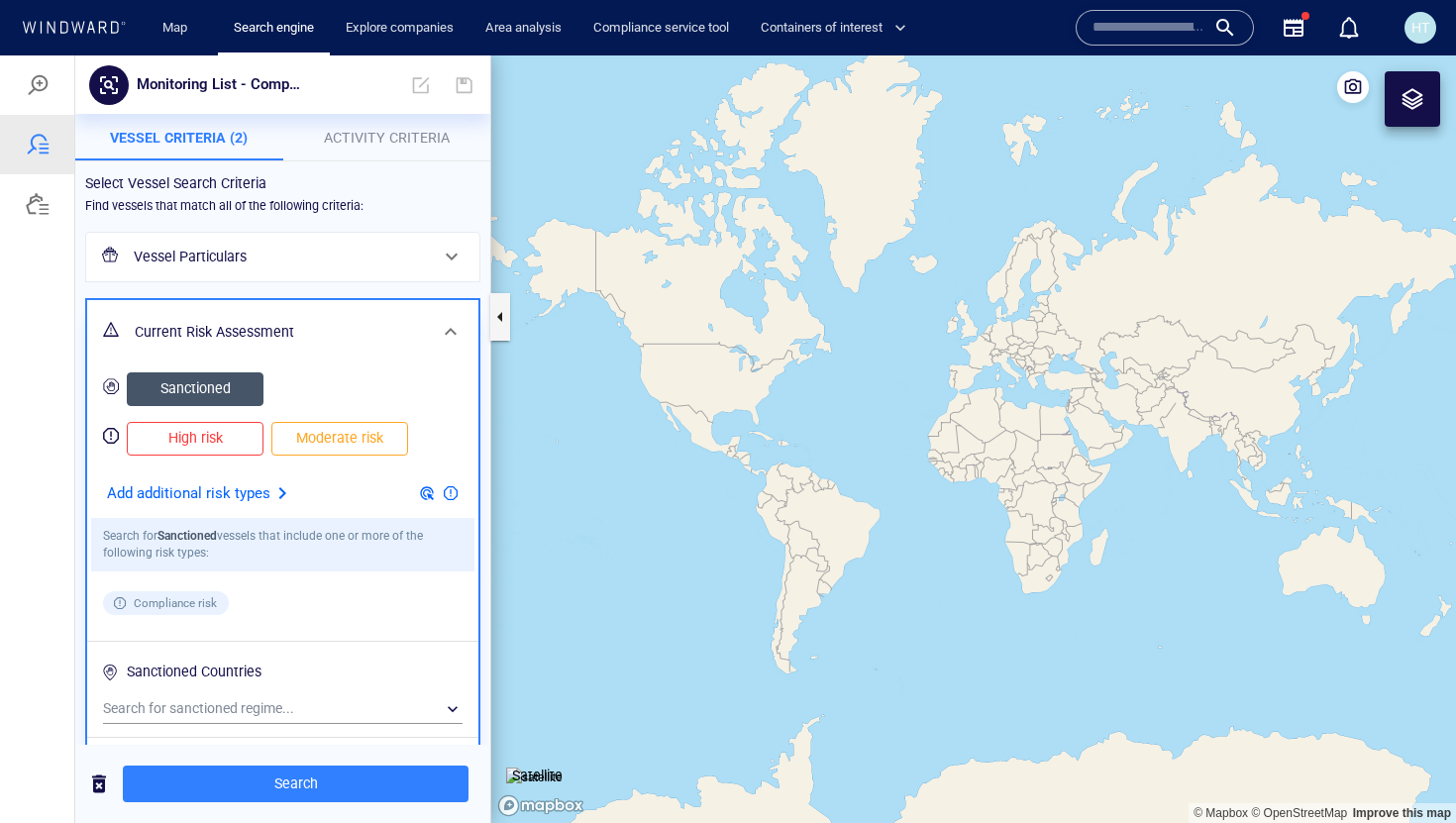 click on "Sanctioned" at bounding box center [195, 388] 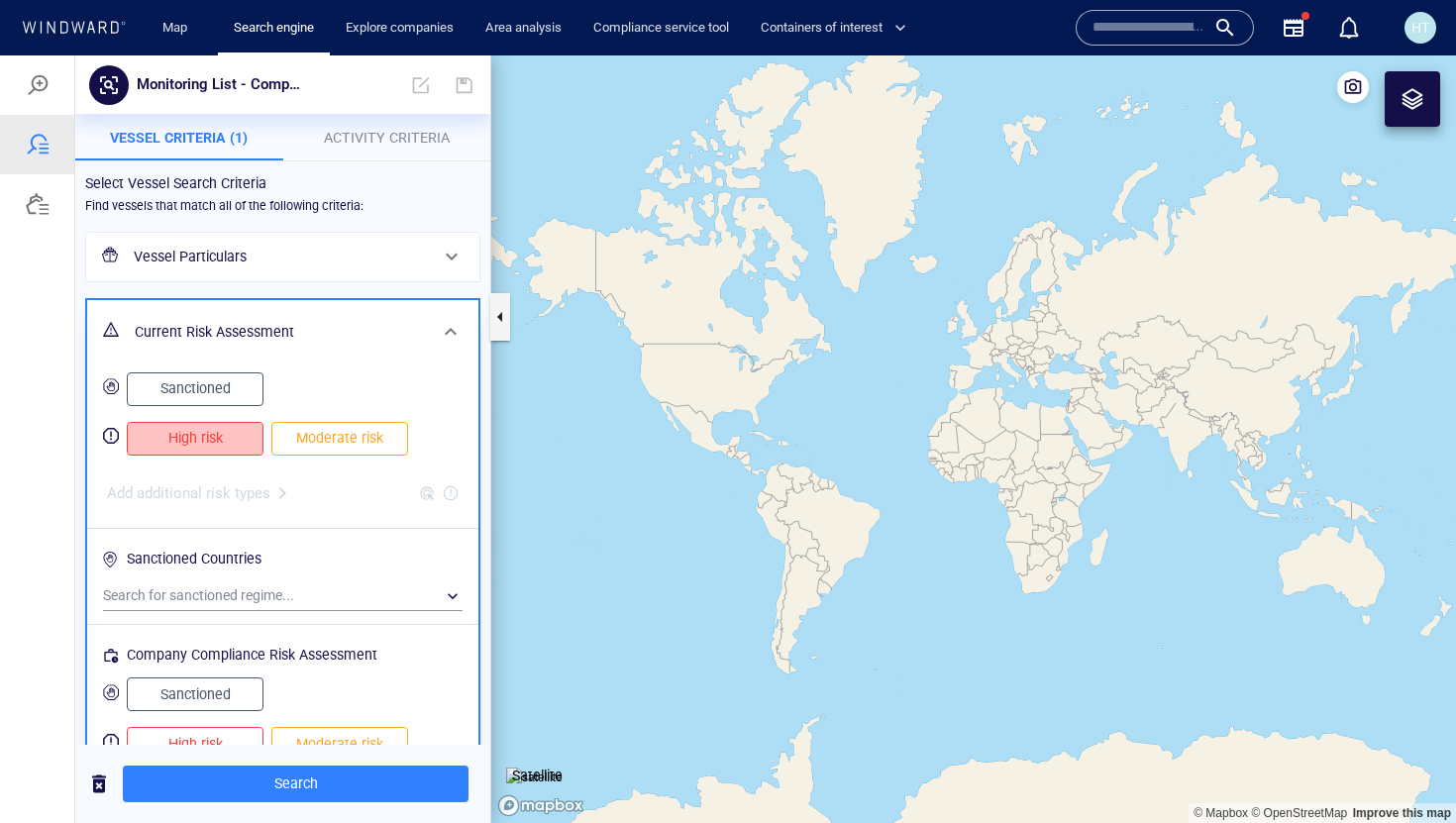 click on "High risk" at bounding box center [195, 438] 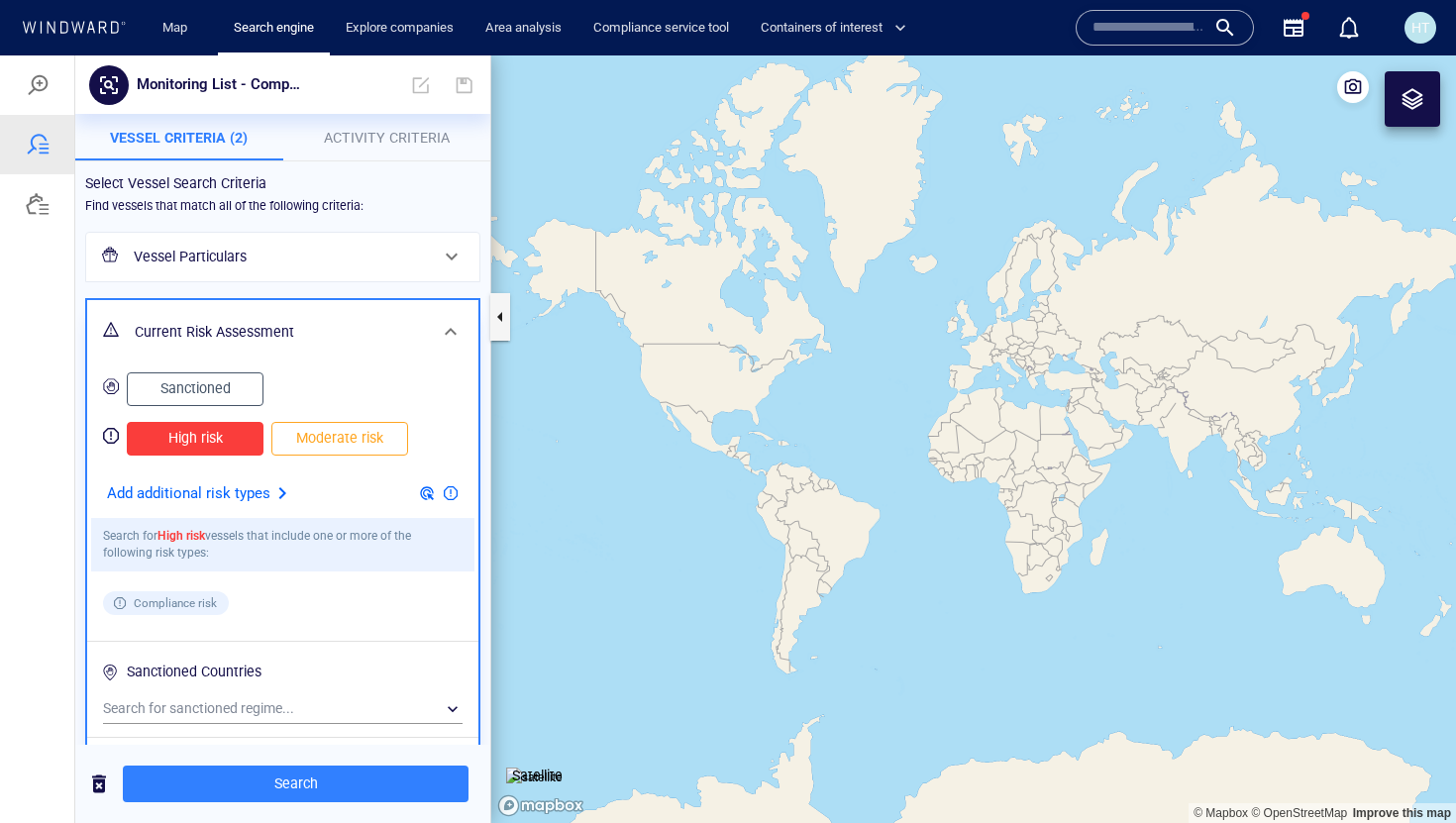 click on "Sanctioned" at bounding box center (195, 388) 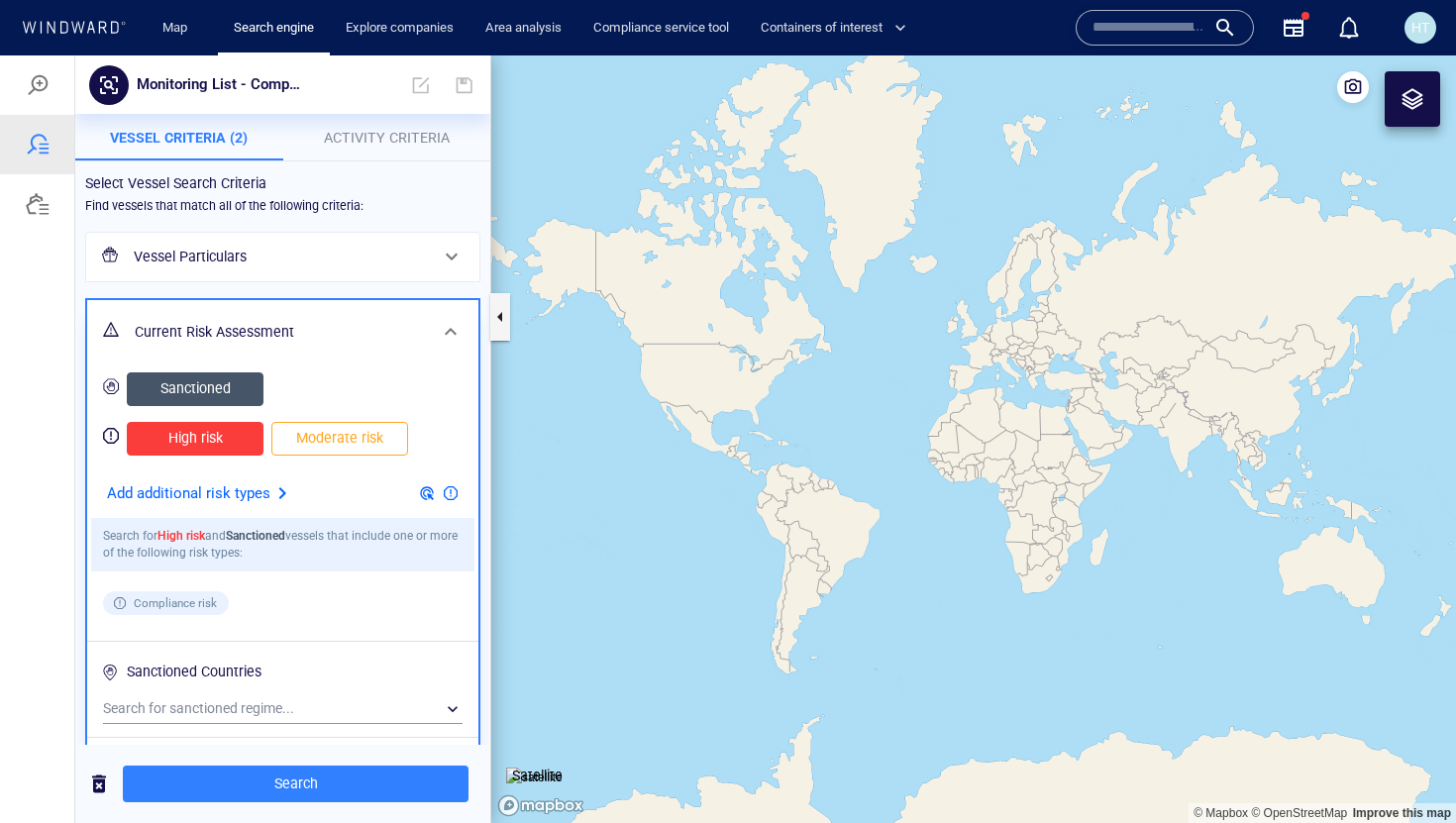 click on "Sanctioned" at bounding box center (282, 389) 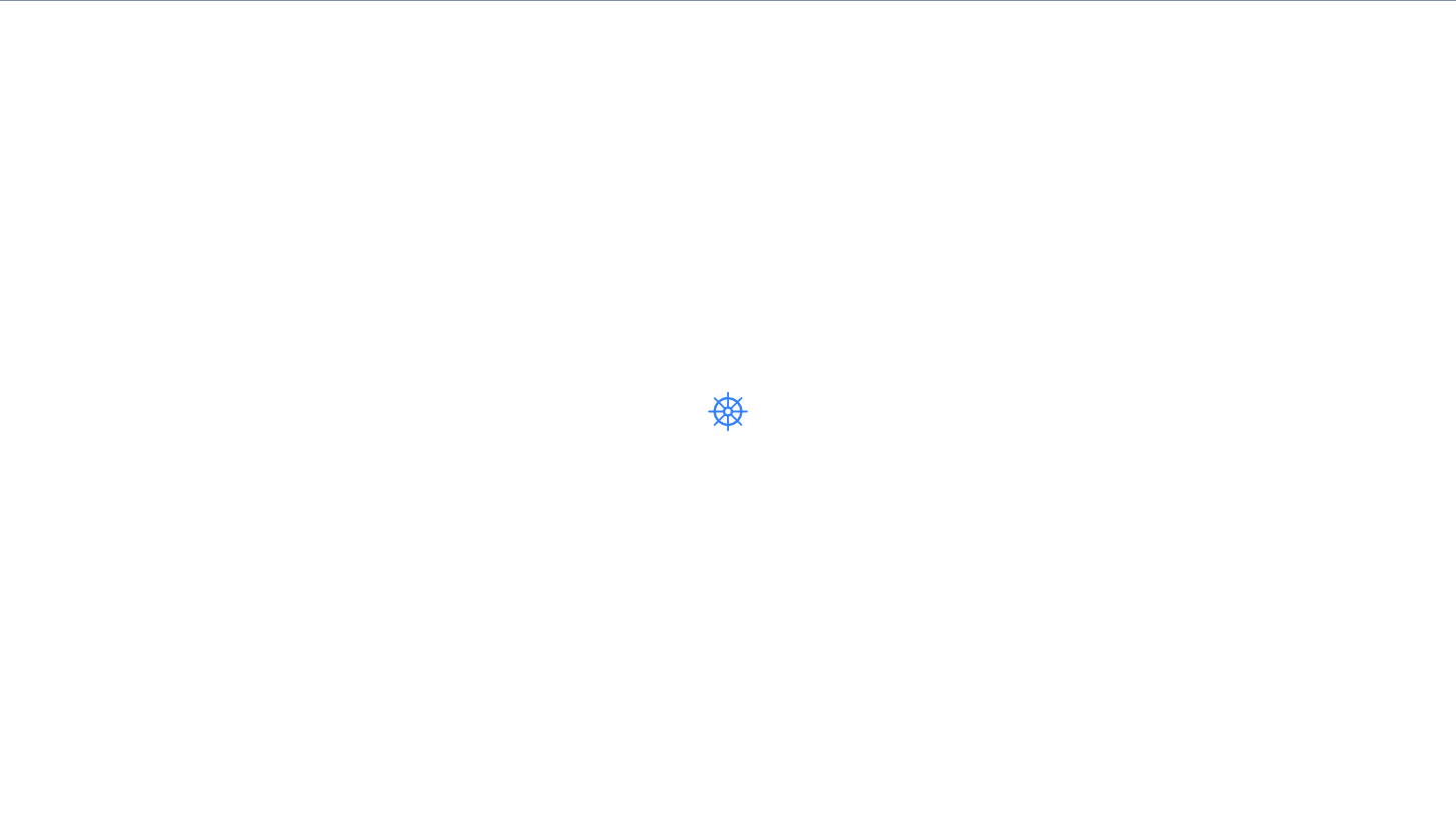 scroll, scrollTop: 0, scrollLeft: 0, axis: both 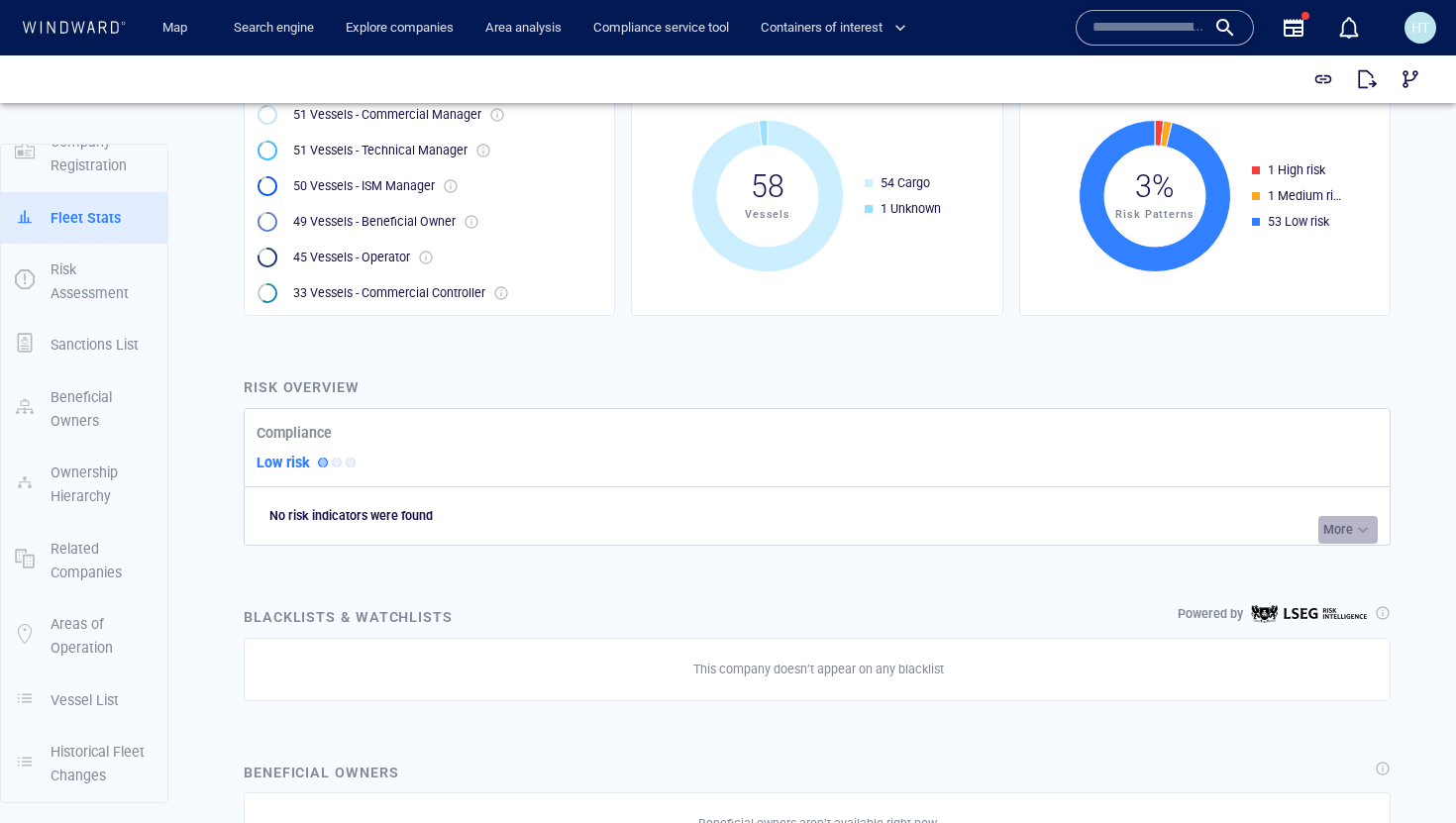 click on "More" at bounding box center (1348, 530) 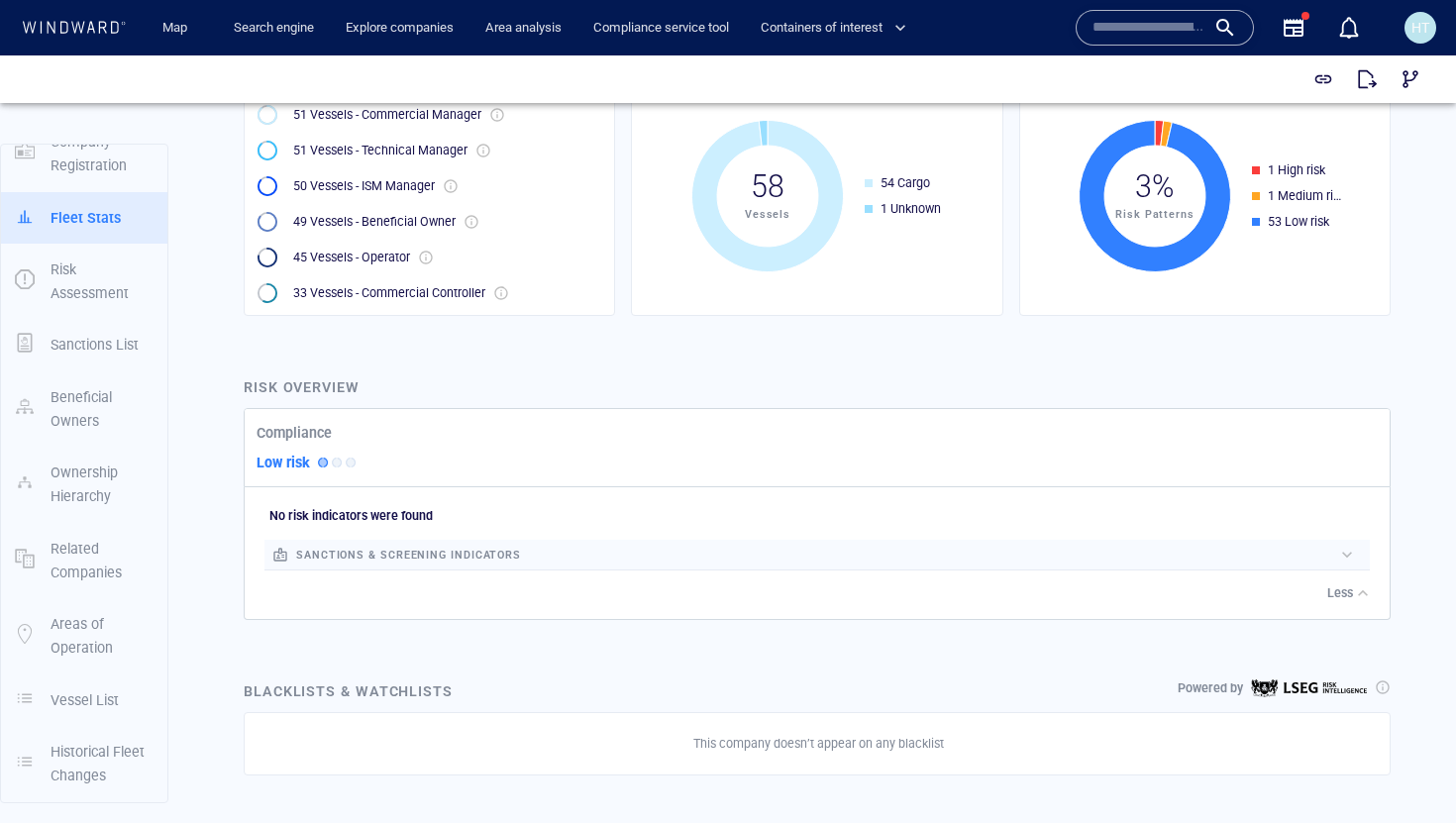 click at bounding box center (926, 555) 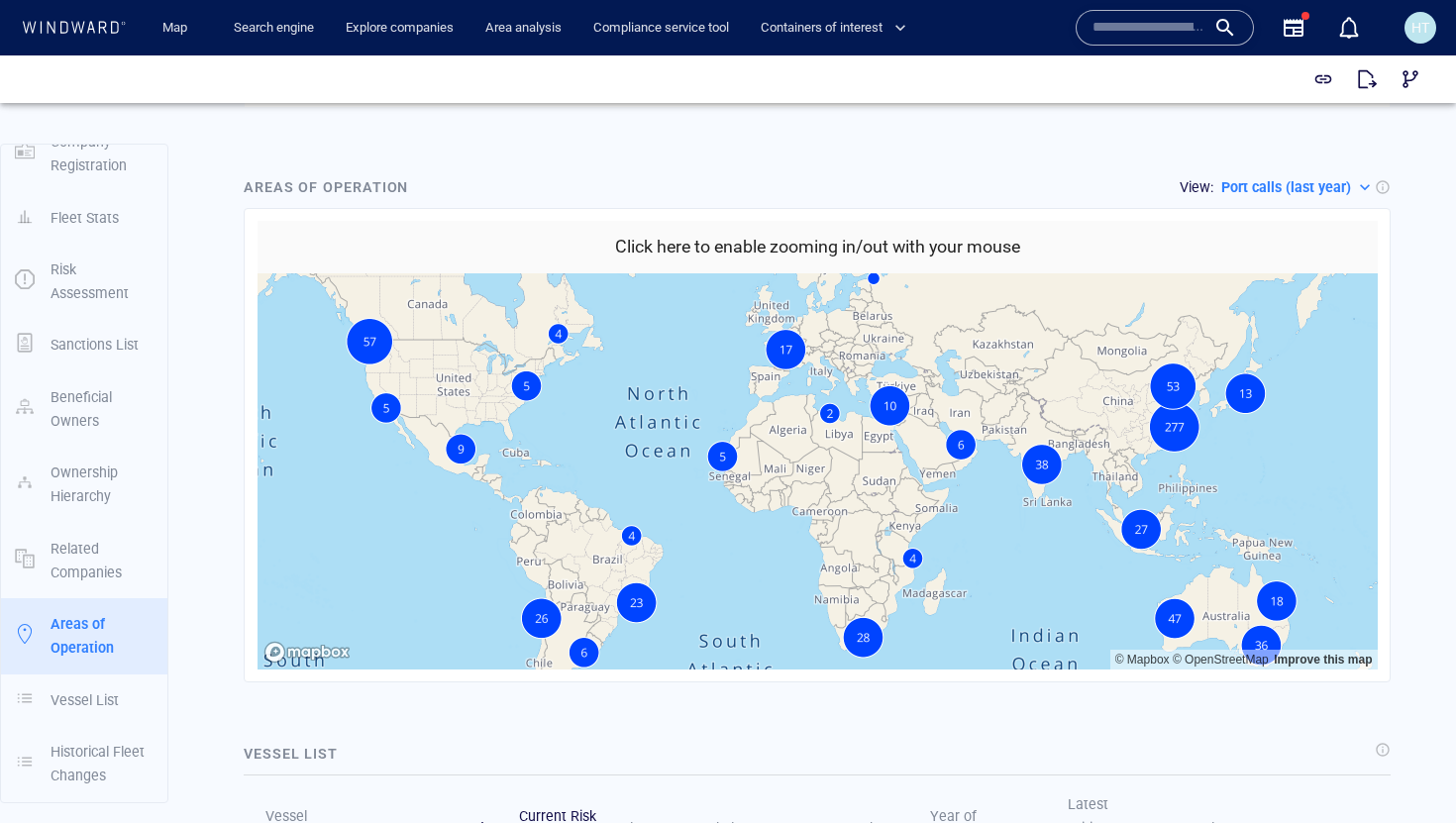 scroll, scrollTop: 1982, scrollLeft: 0, axis: vertical 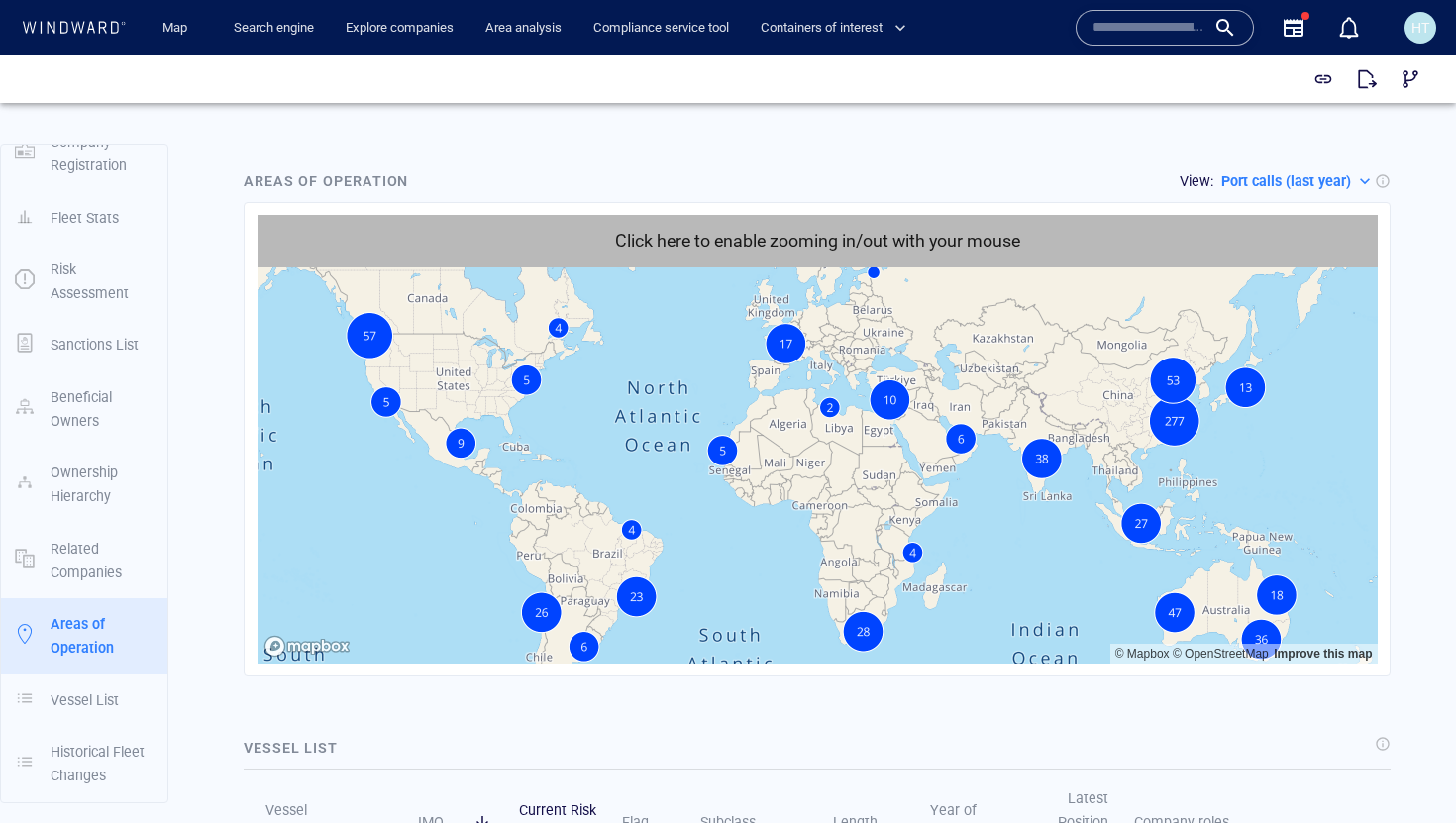 click on "Click here to enable zooming in/out with your mouse" at bounding box center (817, 241) 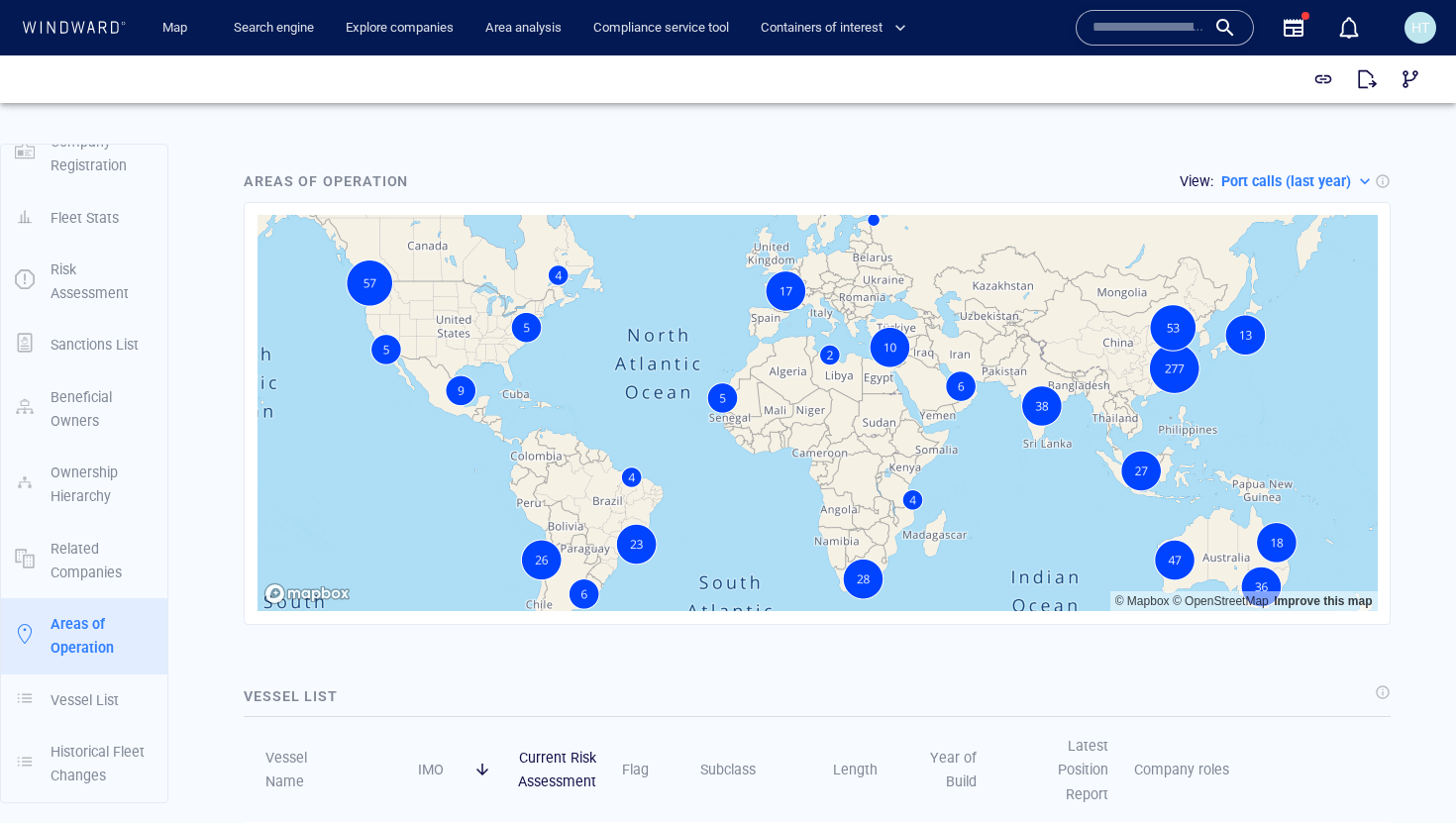 click on "Port calls (last year)" at bounding box center [1286, 181] 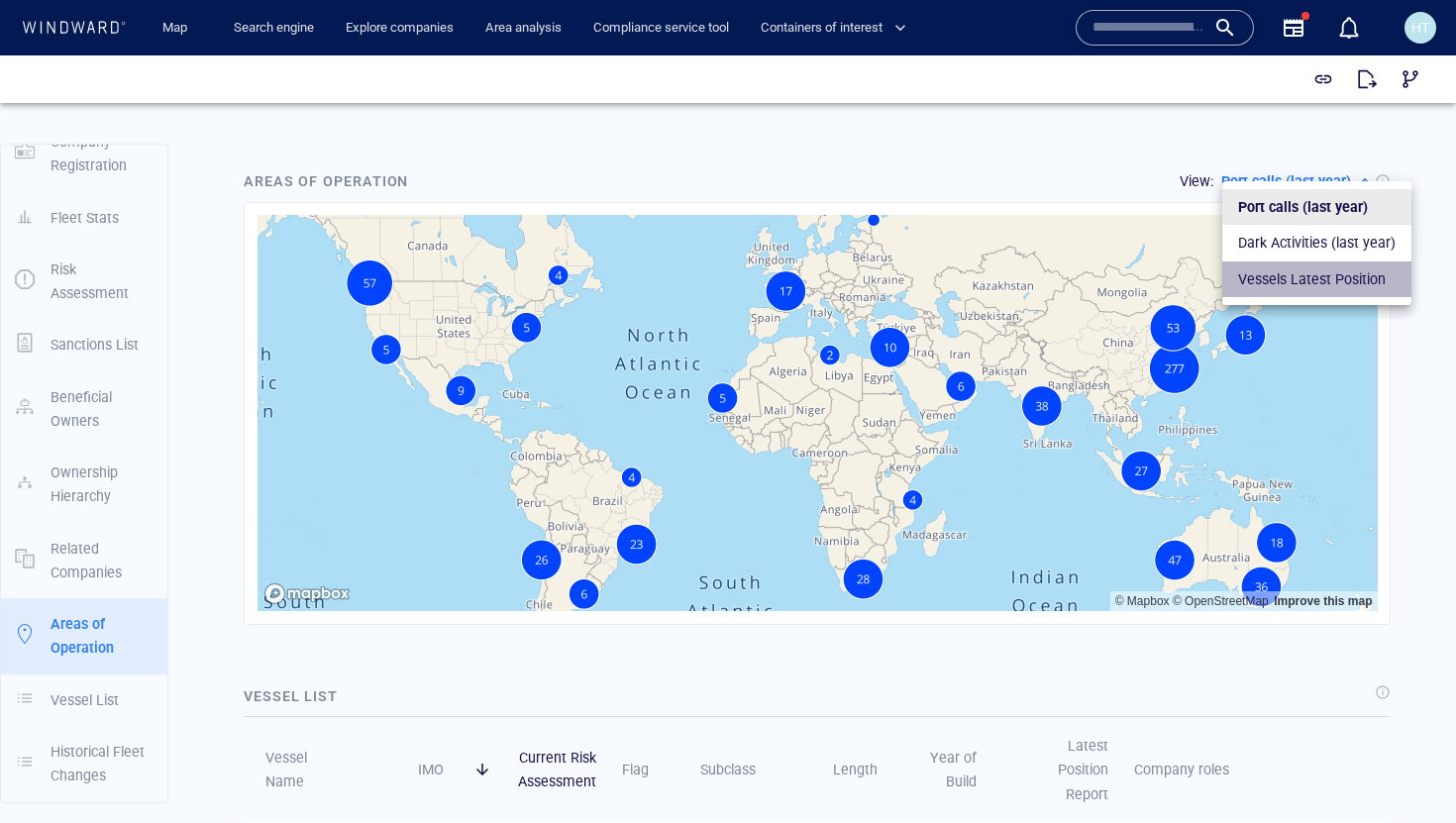 click on "Vessels Latest Position" at bounding box center [1316, 279] 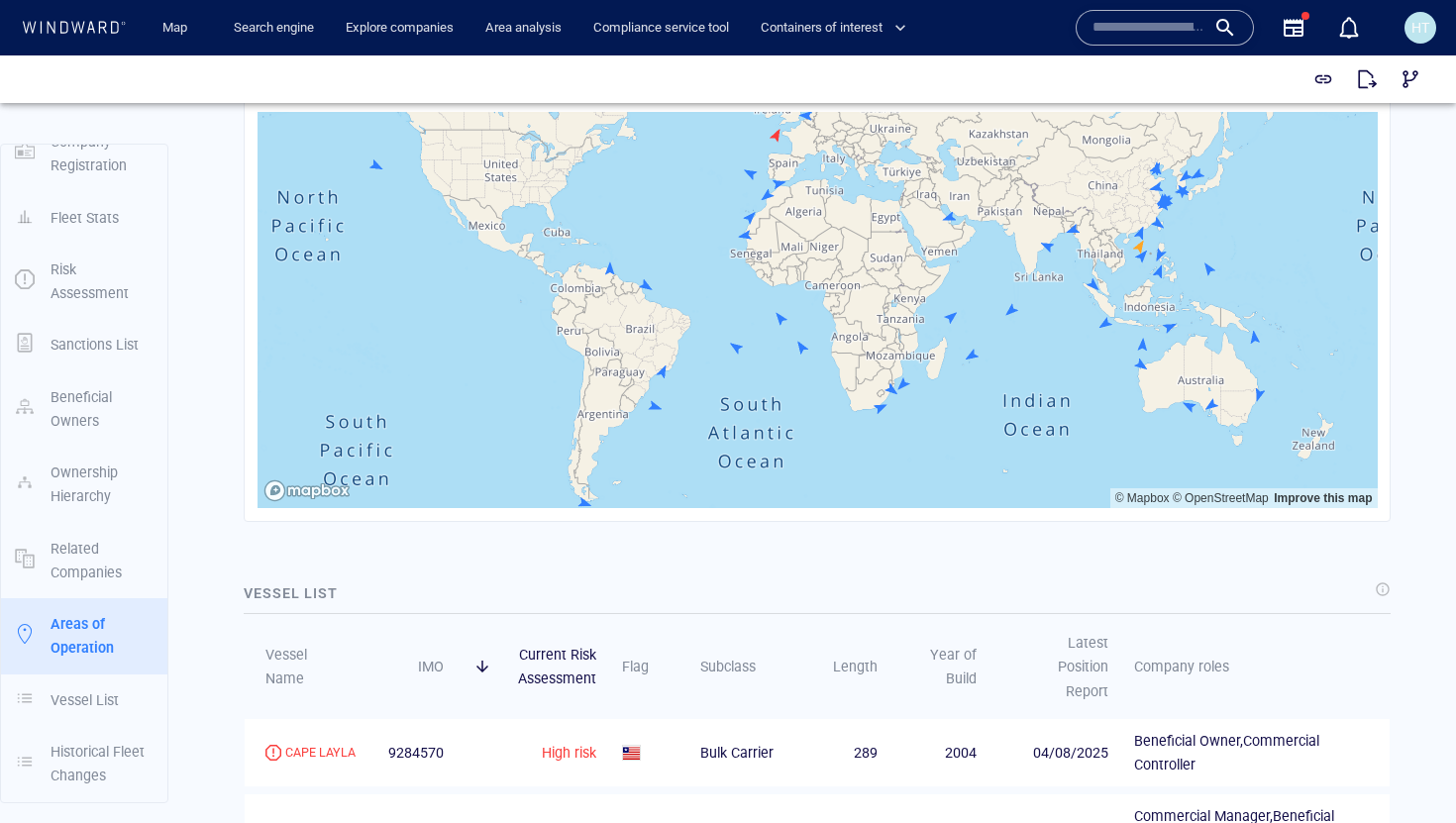 scroll, scrollTop: 2084, scrollLeft: 0, axis: vertical 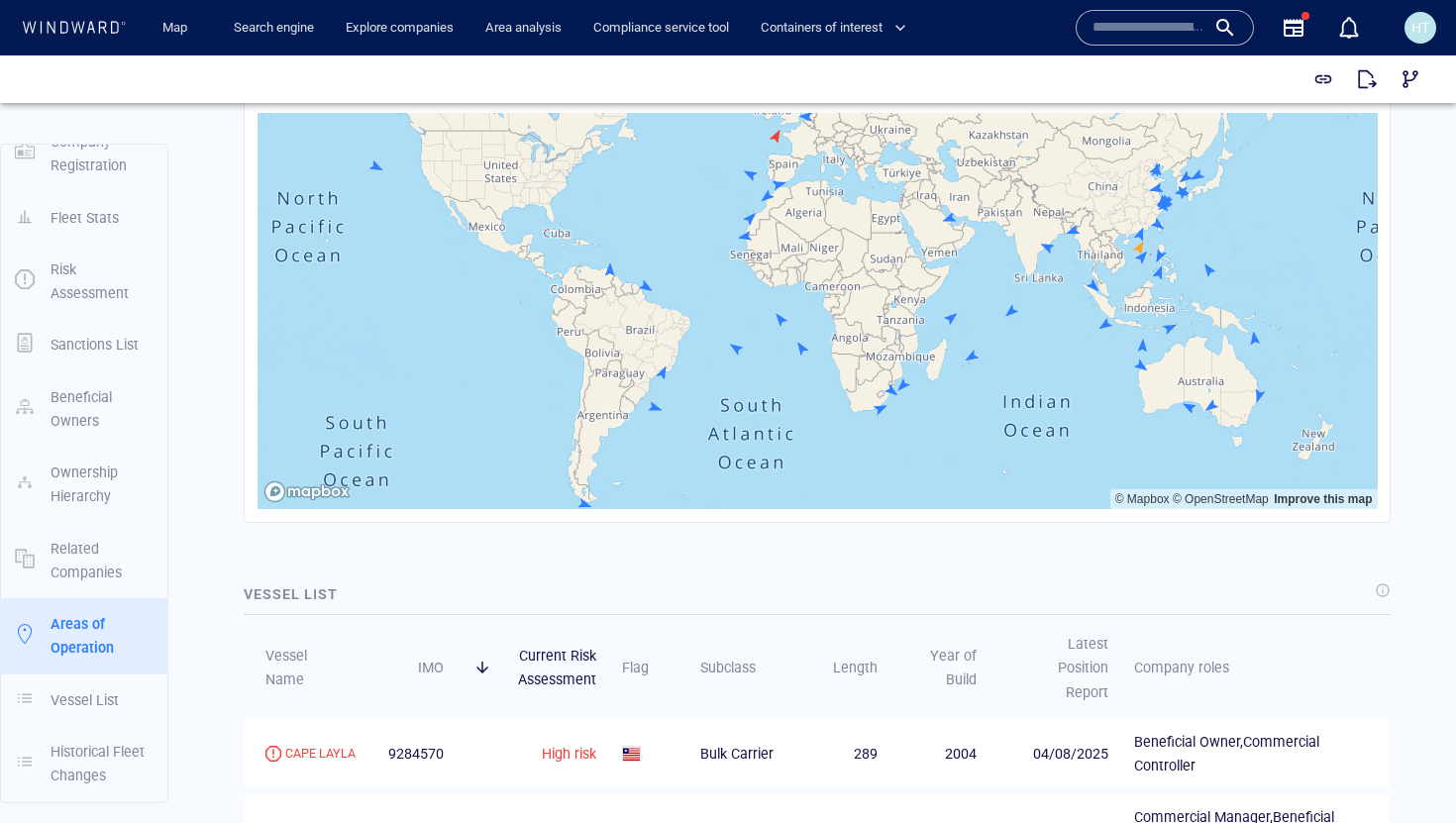 click at bounding box center (1149, 28) 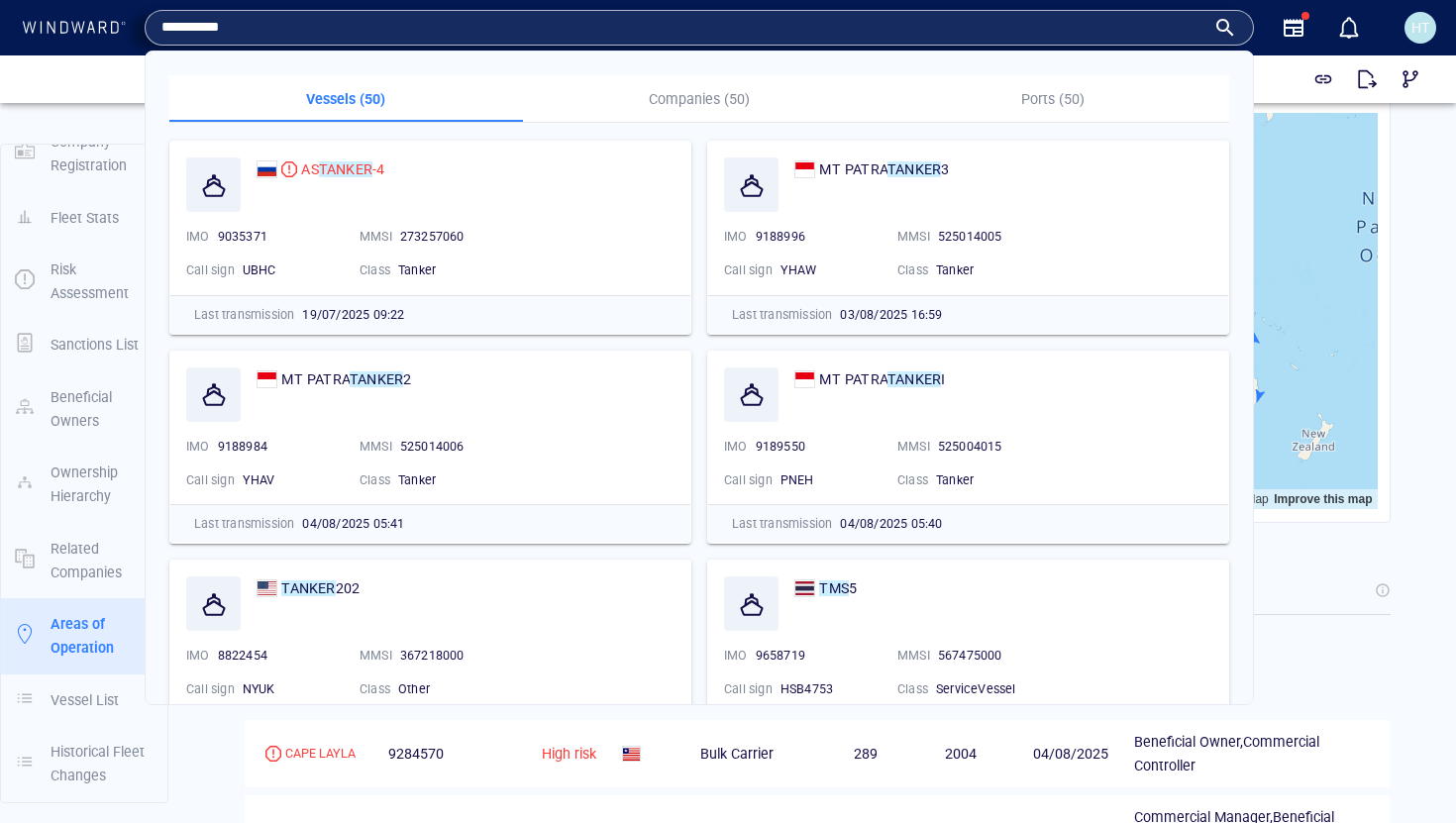 type on "**********" 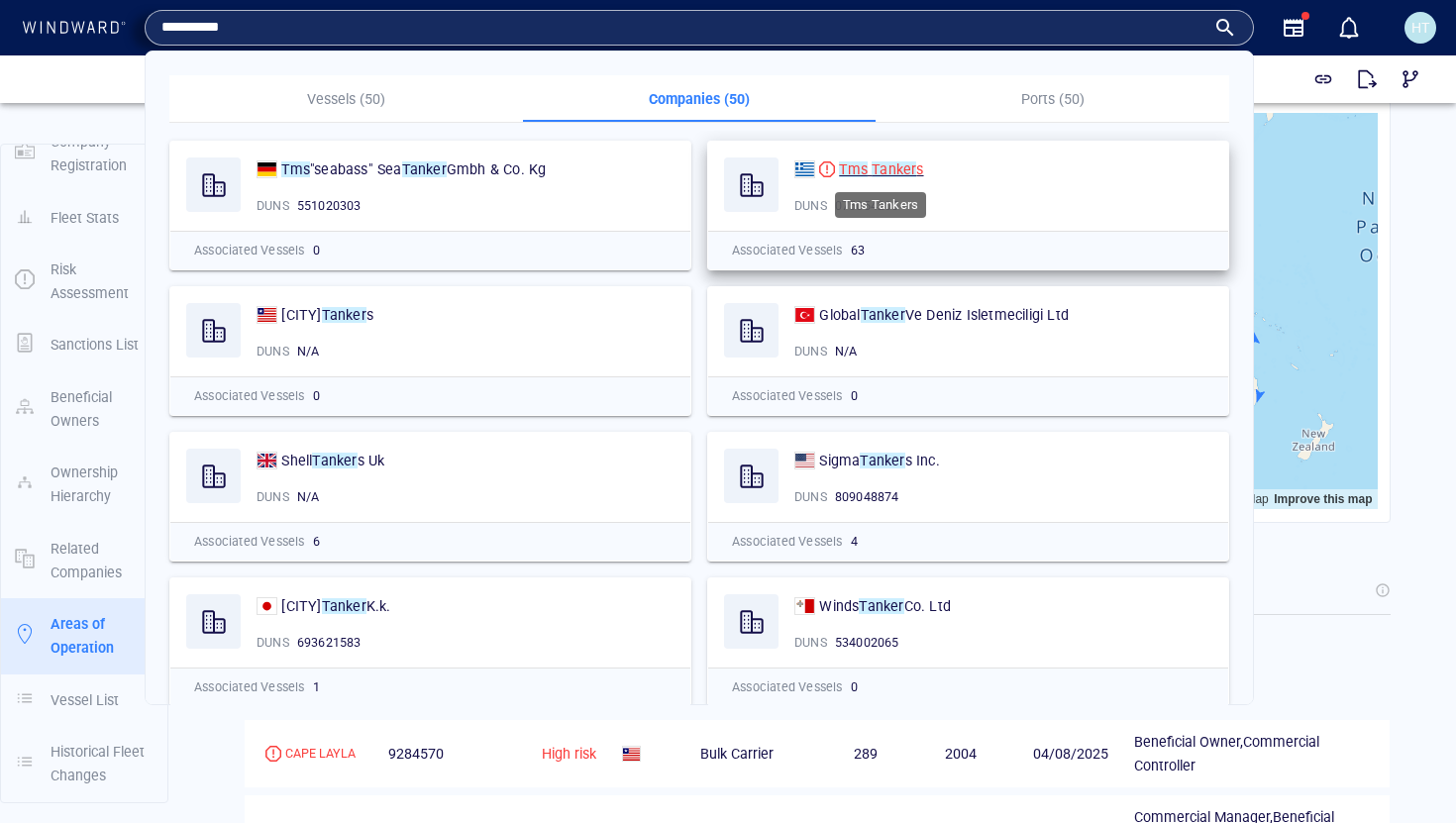 click on "Tms" at bounding box center [853, 169] 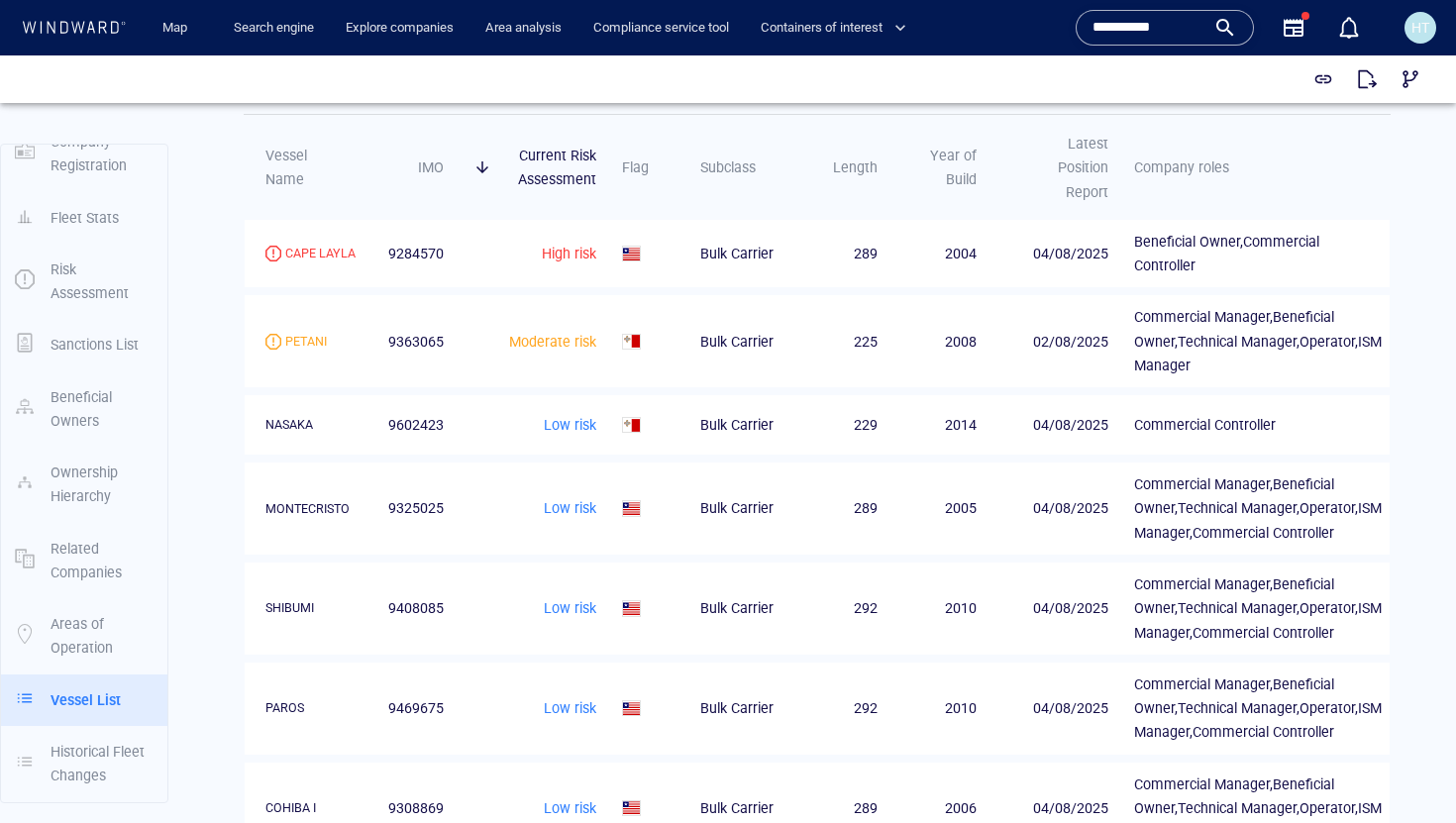 scroll, scrollTop: 2563, scrollLeft: 0, axis: vertical 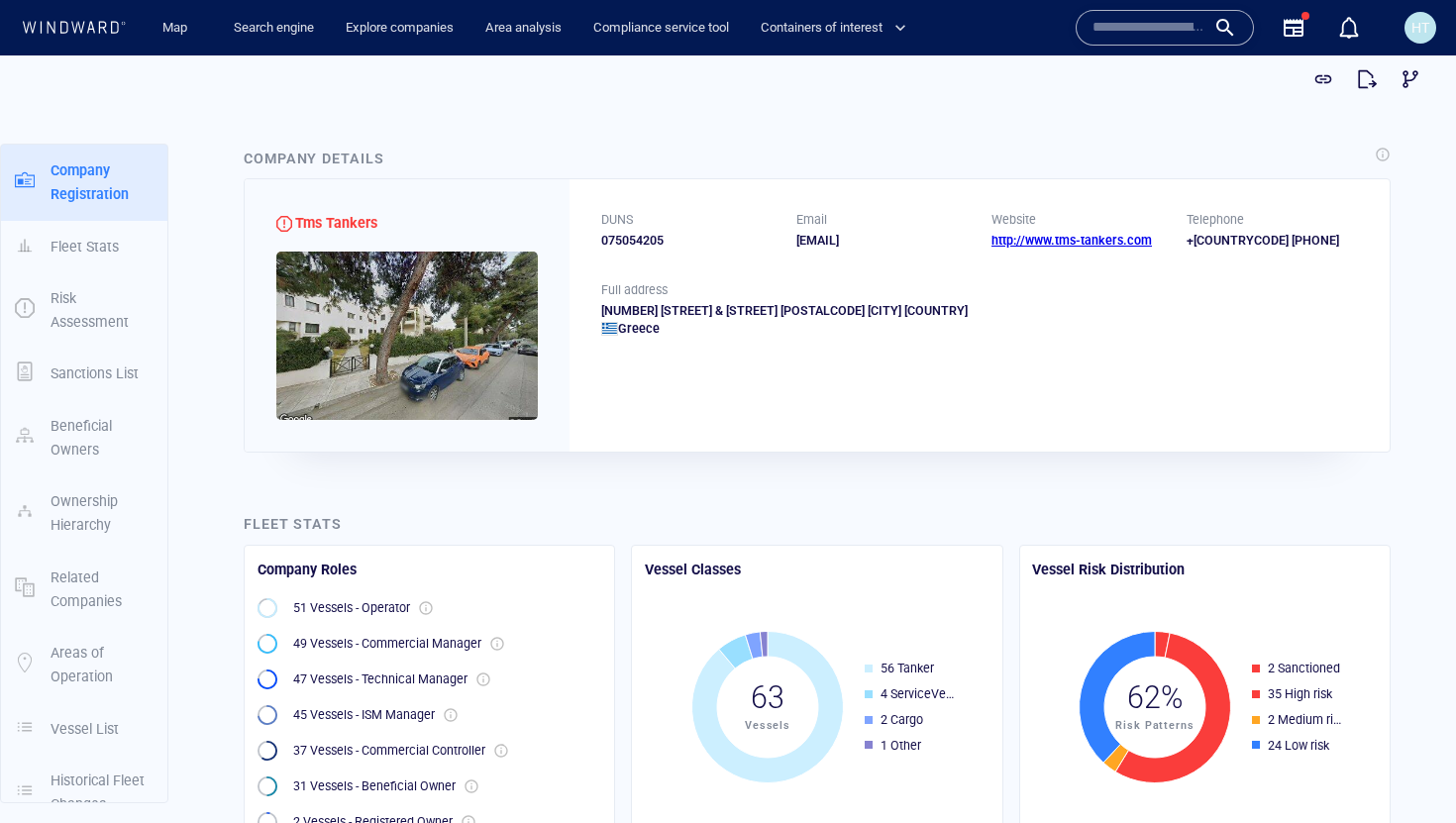 click 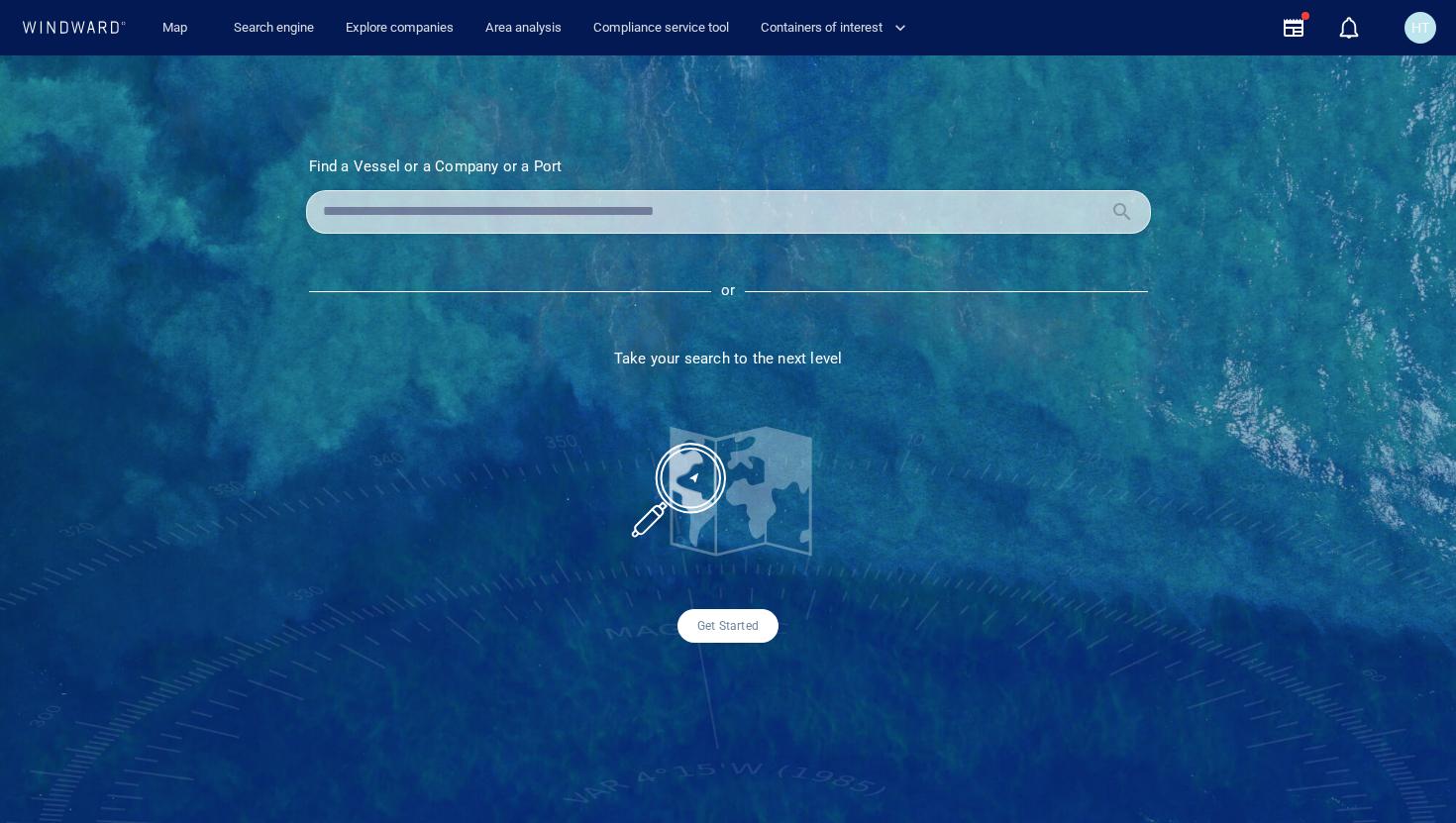 click at bounding box center [712, 212] 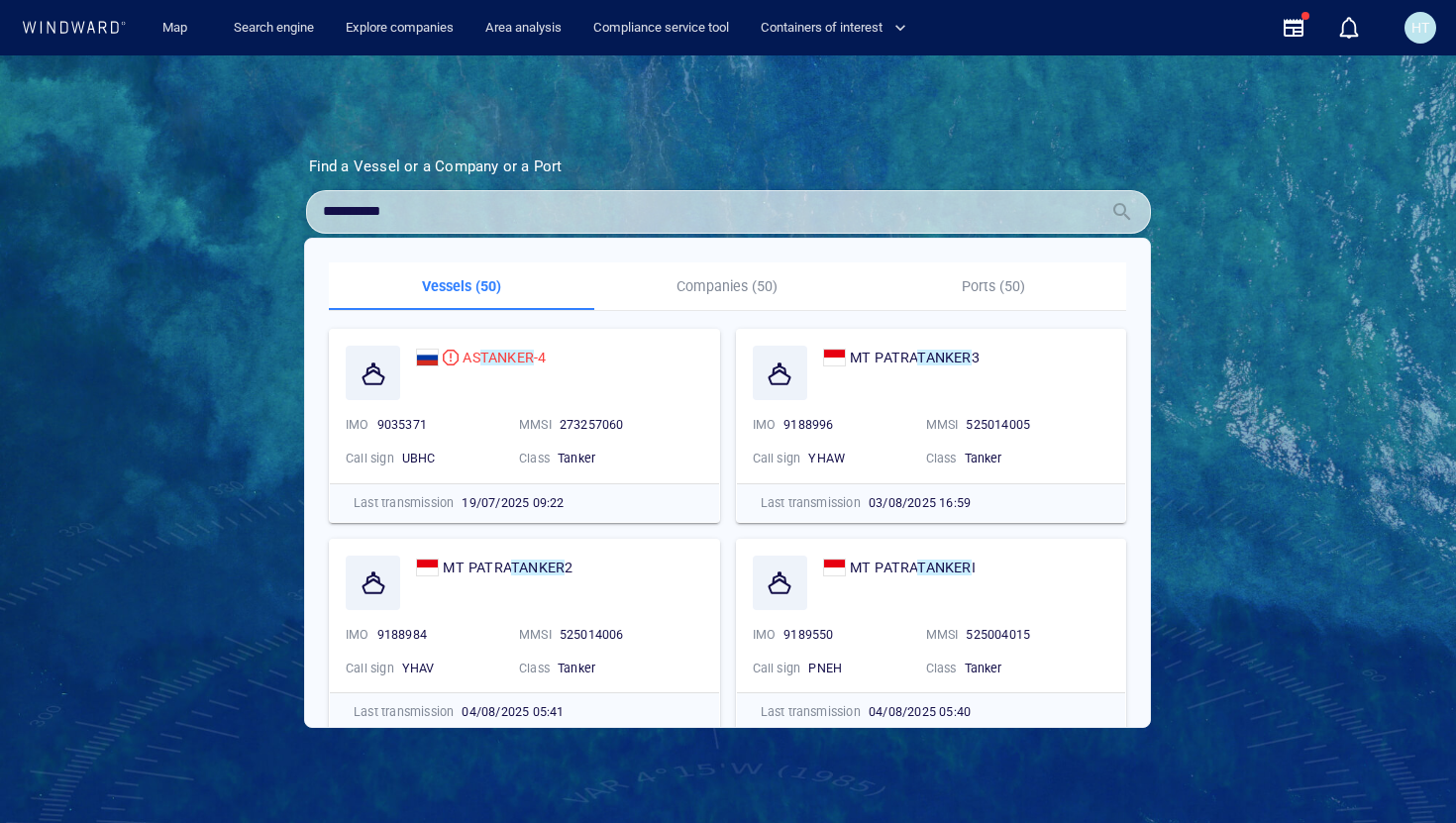 type on "**********" 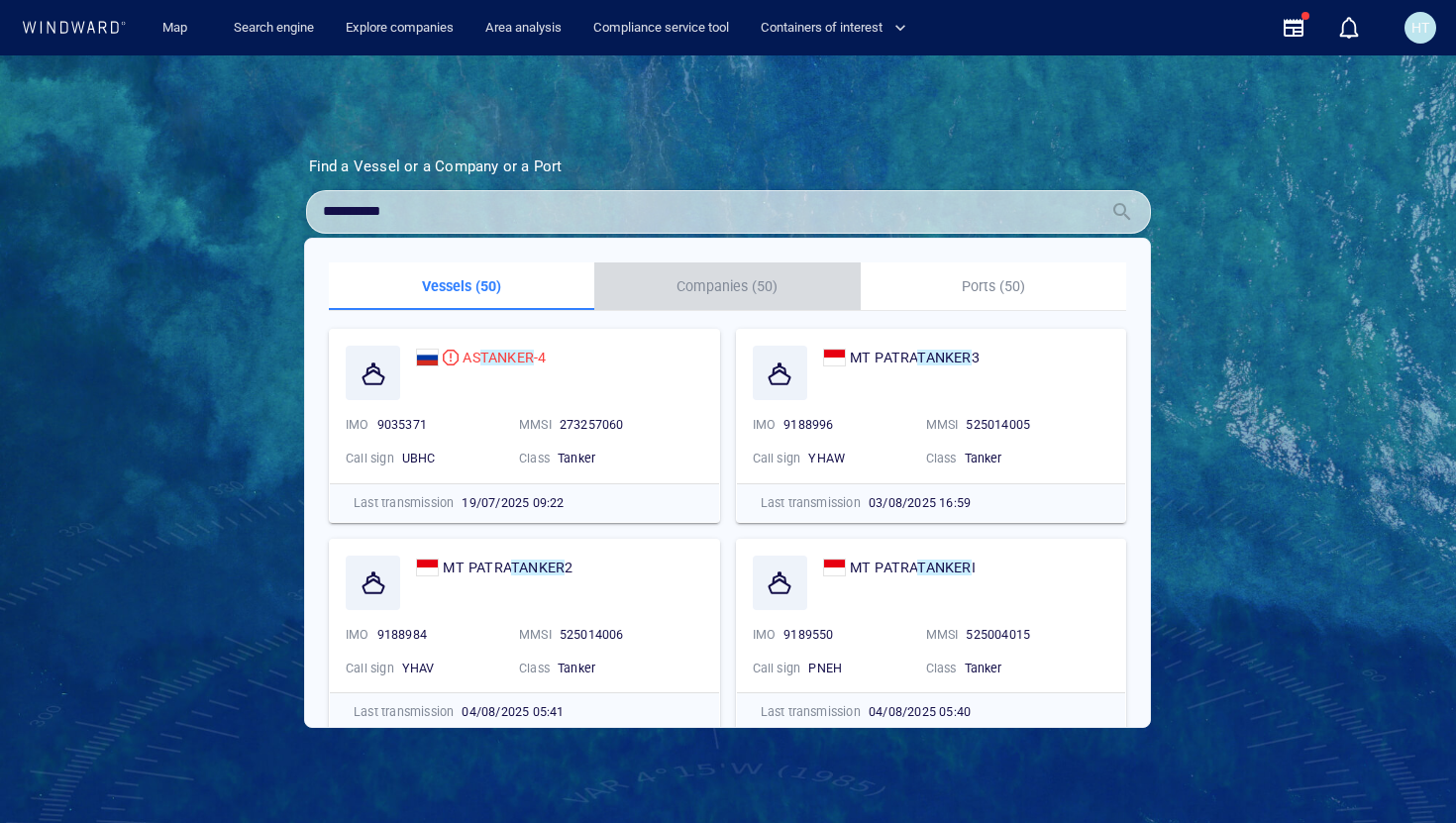 click on "Companies (50)" at bounding box center [727, 286] 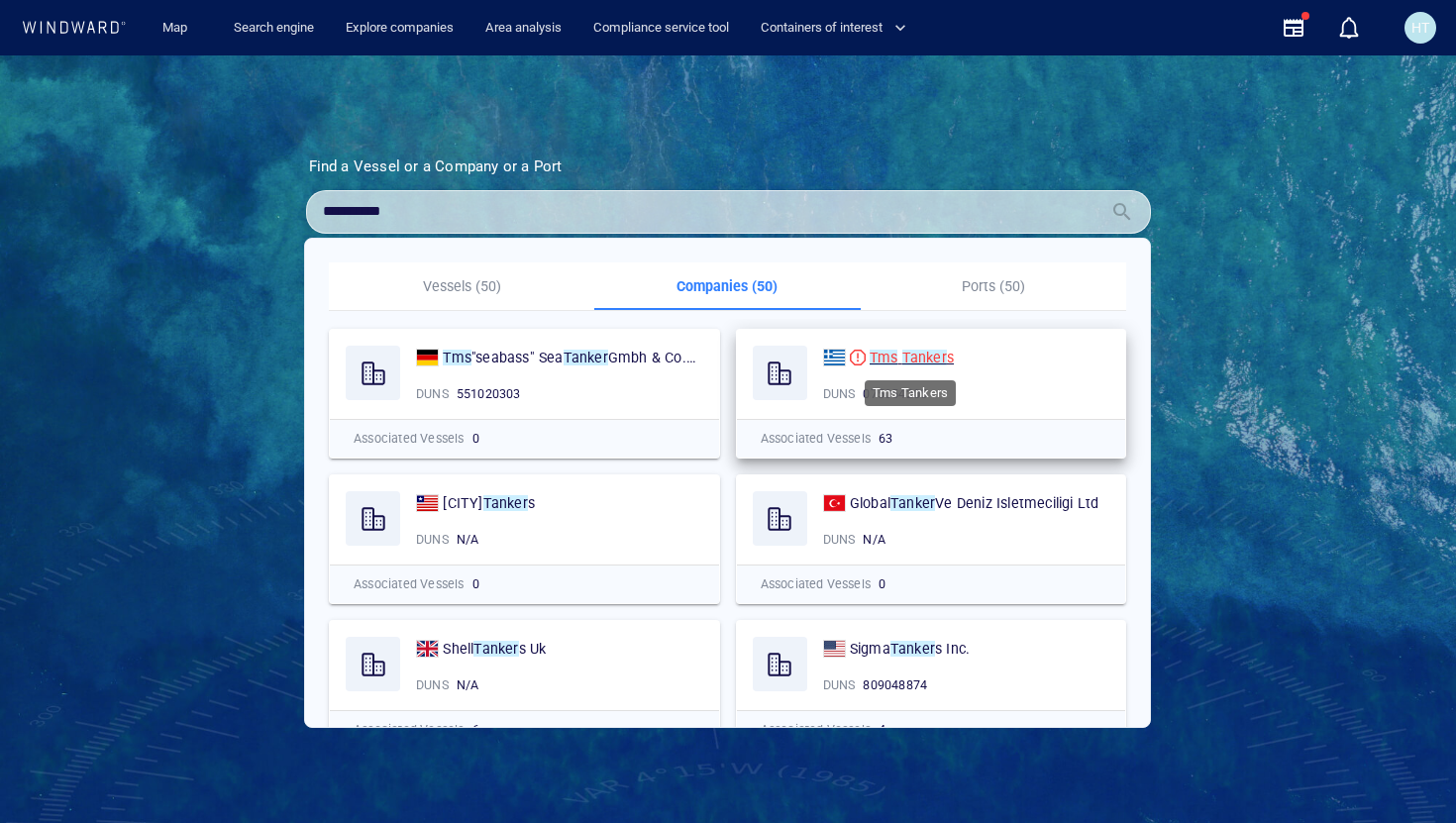 click on "Tanker" at bounding box center (924, 358) 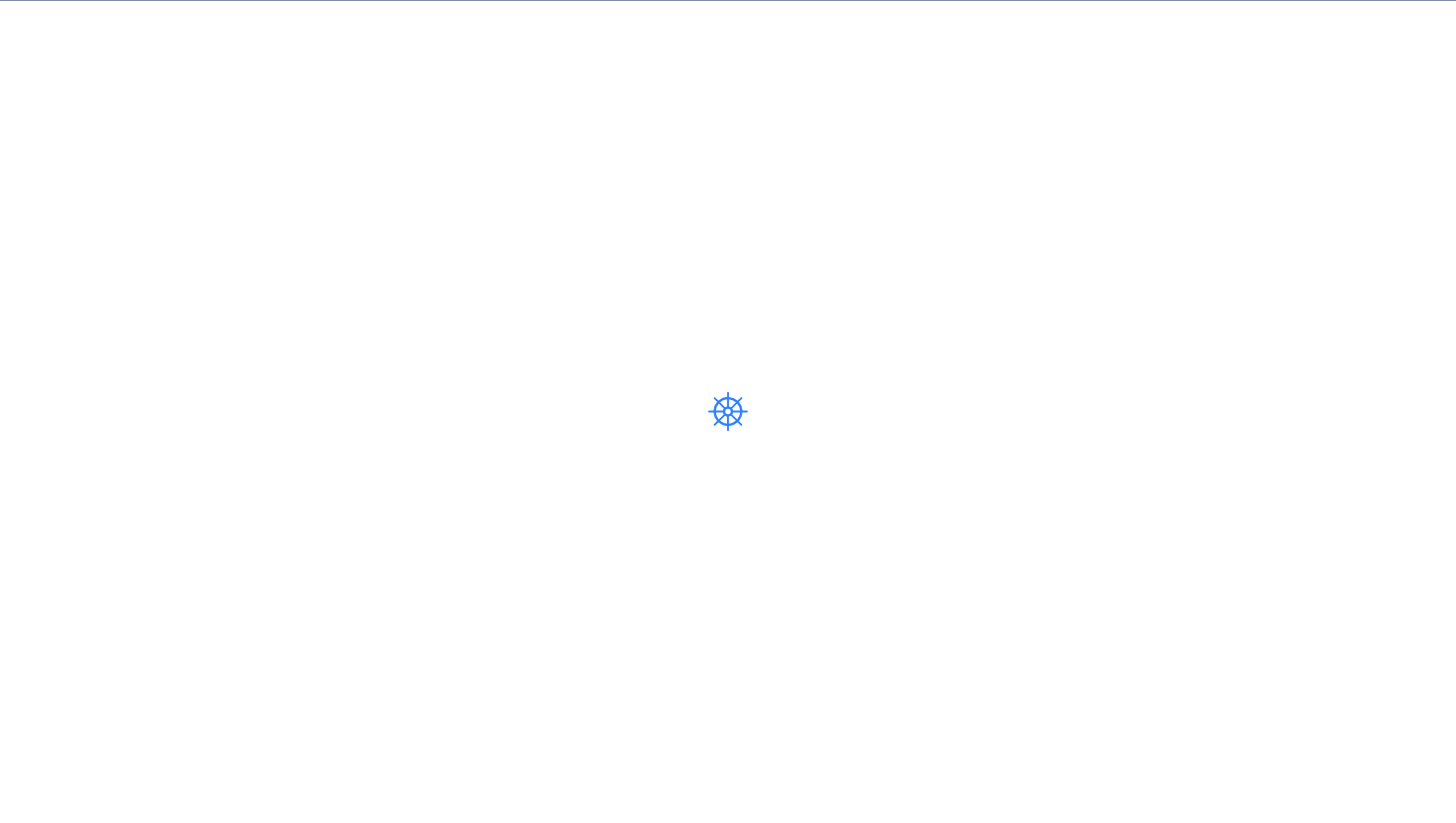 scroll, scrollTop: 0, scrollLeft: 0, axis: both 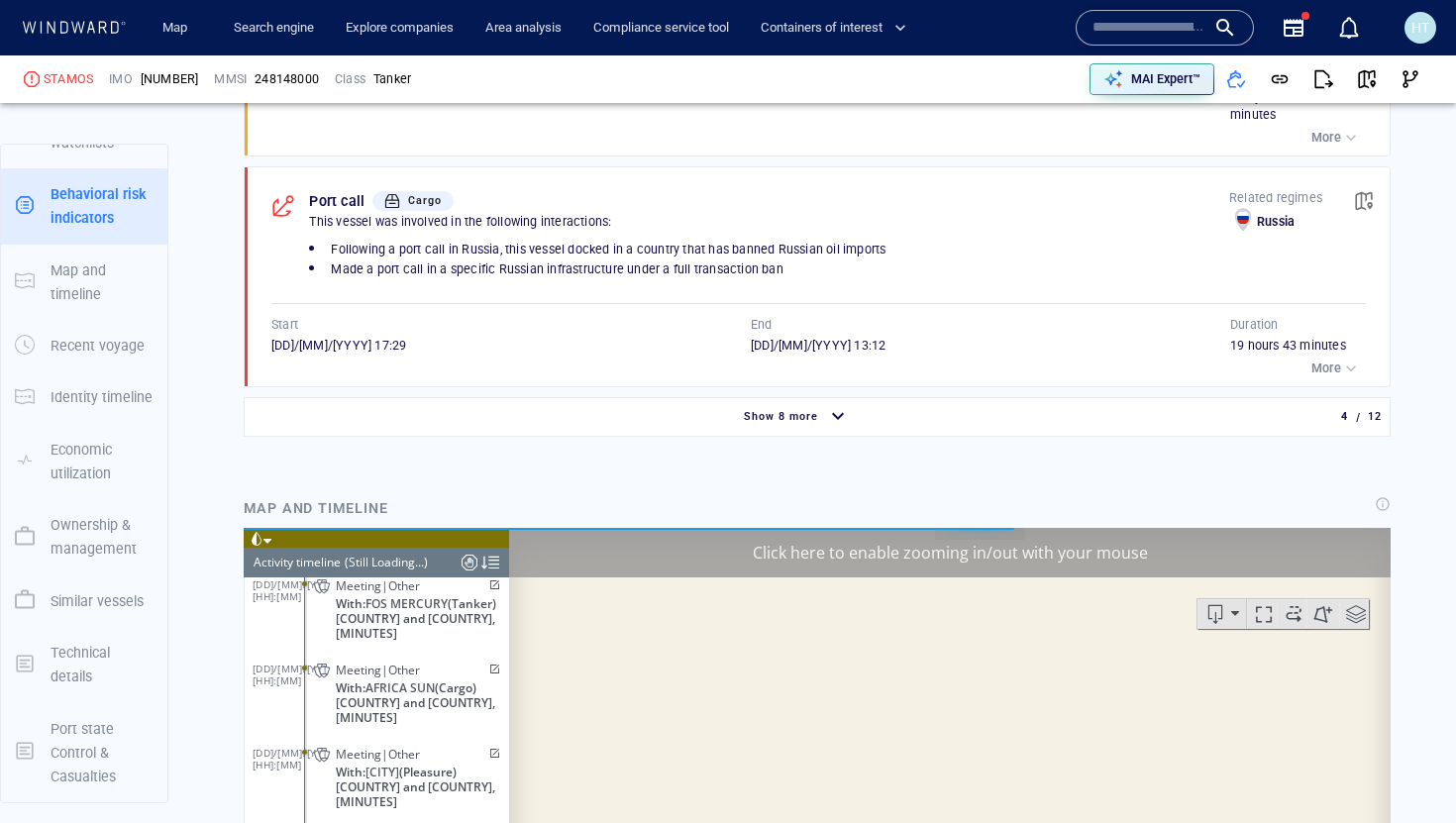 click on "Show 8 more" at bounding box center [796, 417] 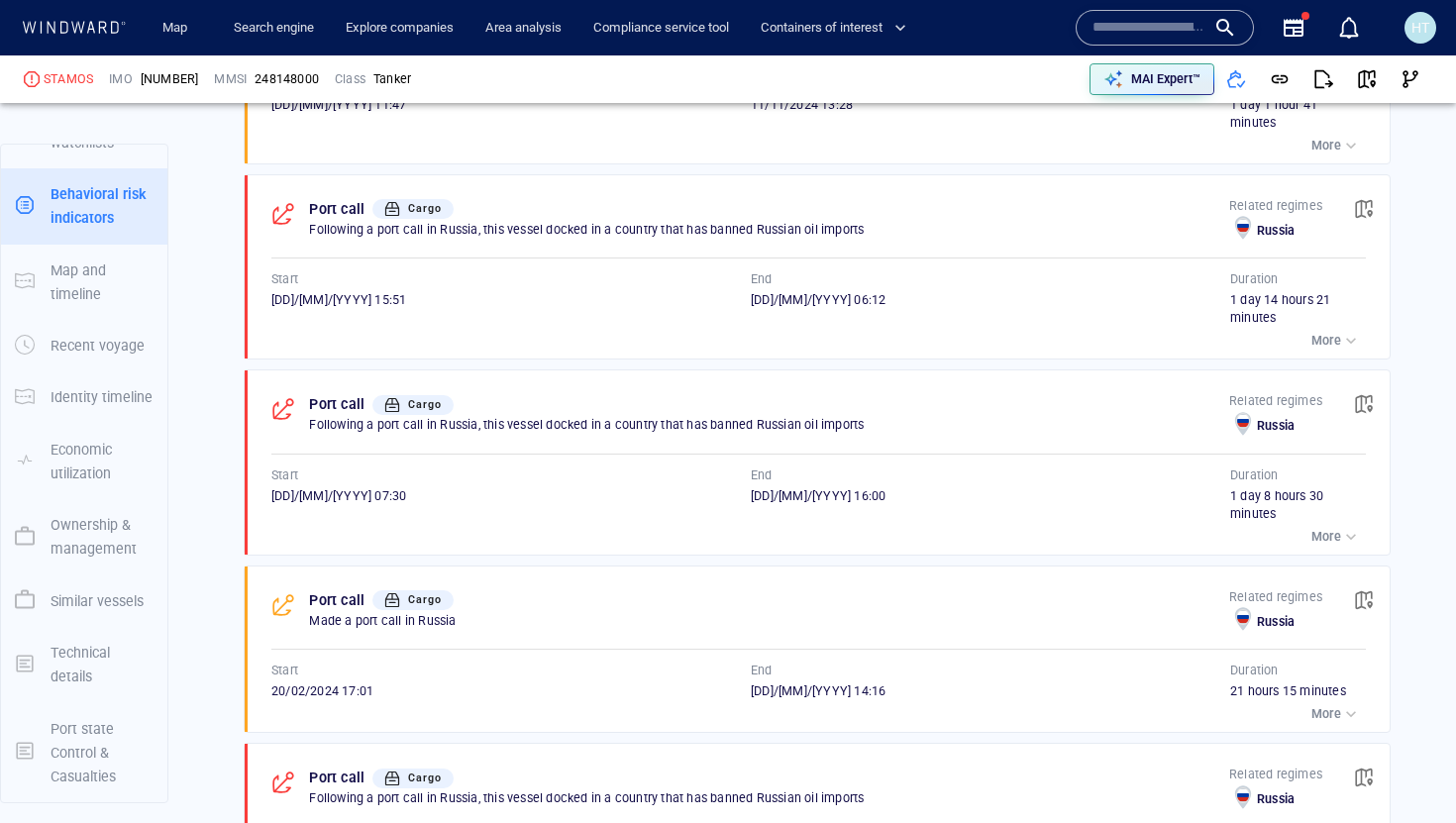 scroll, scrollTop: 3103, scrollLeft: 0, axis: vertical 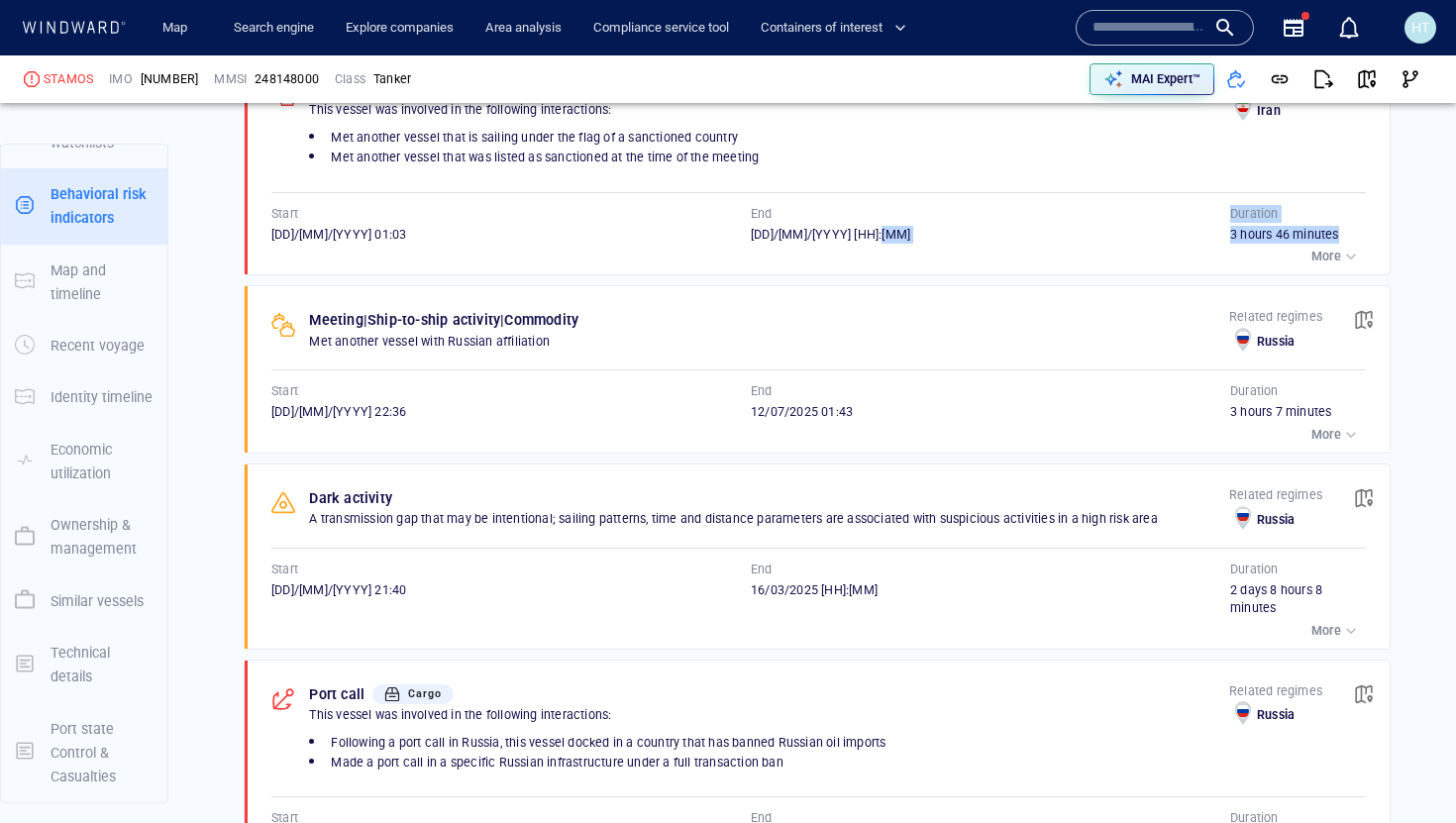 drag, startPoint x: 1223, startPoint y: 234, endPoint x: 1388, endPoint y: 237, distance: 165.0273 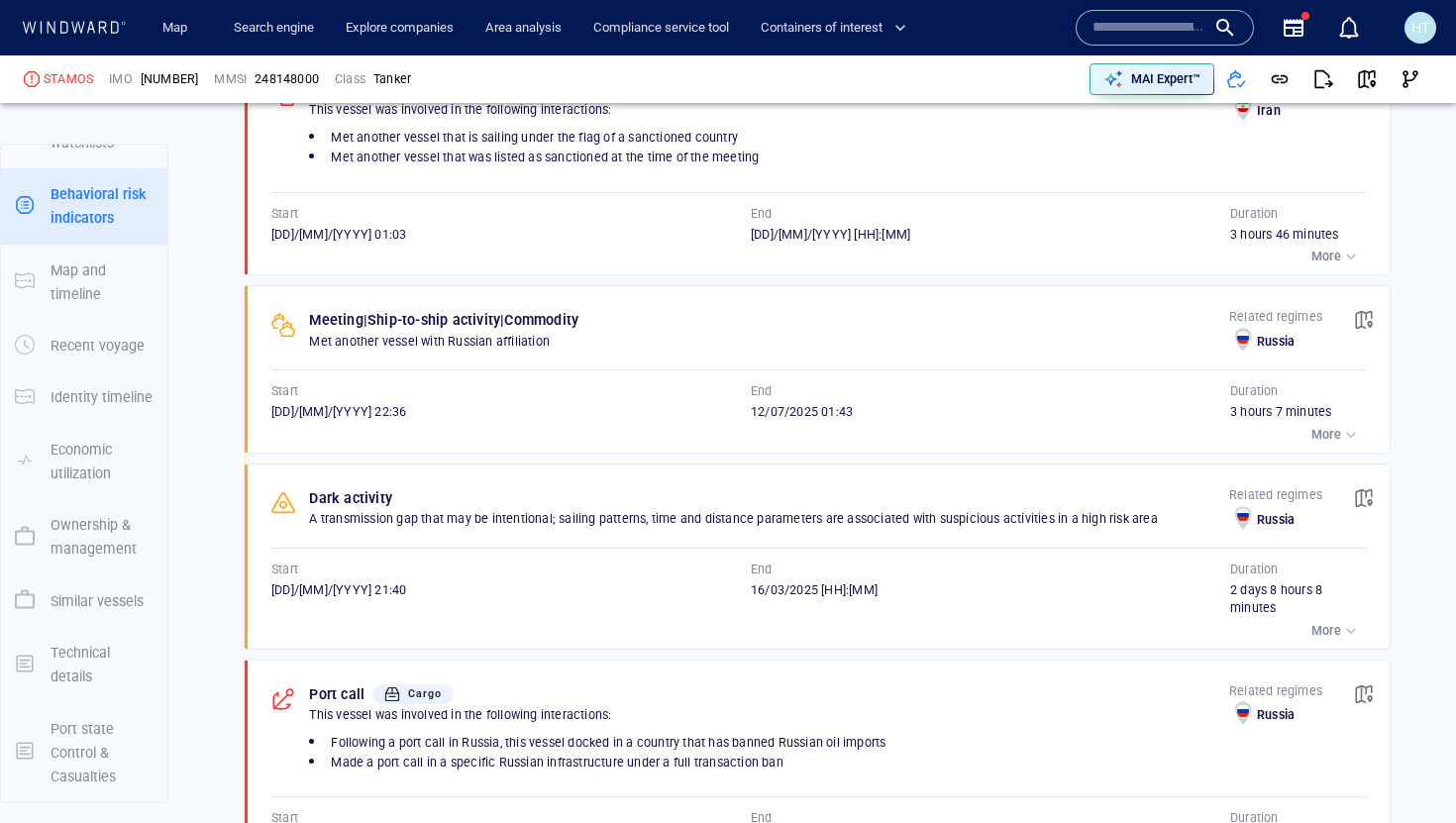 click on "[HOURS] [HOURS] [MINUTES]" at bounding box center [1298, 235] 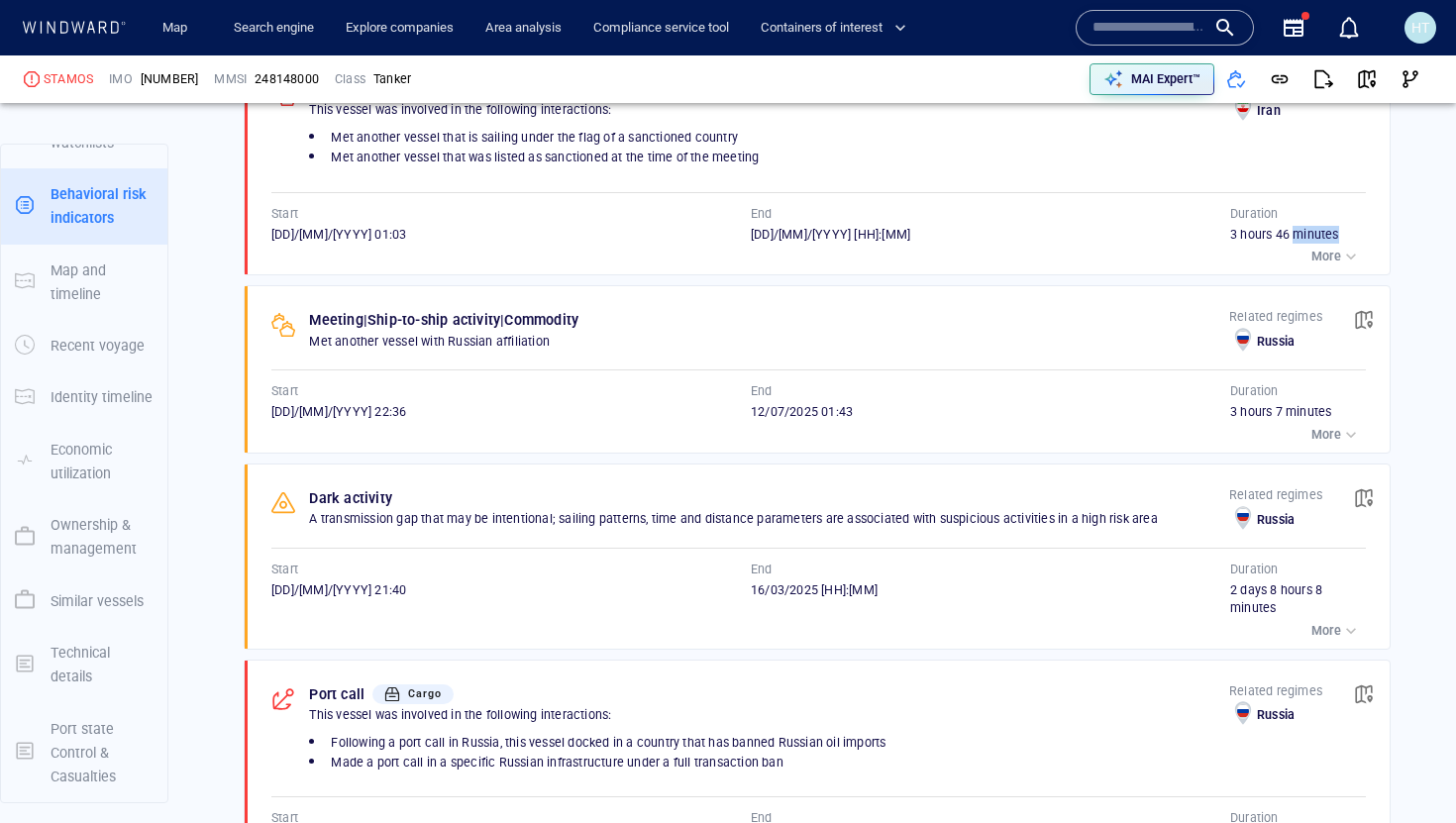 click on "[HOURS] [HOURS] [MINUTES]" at bounding box center (1298, 235) 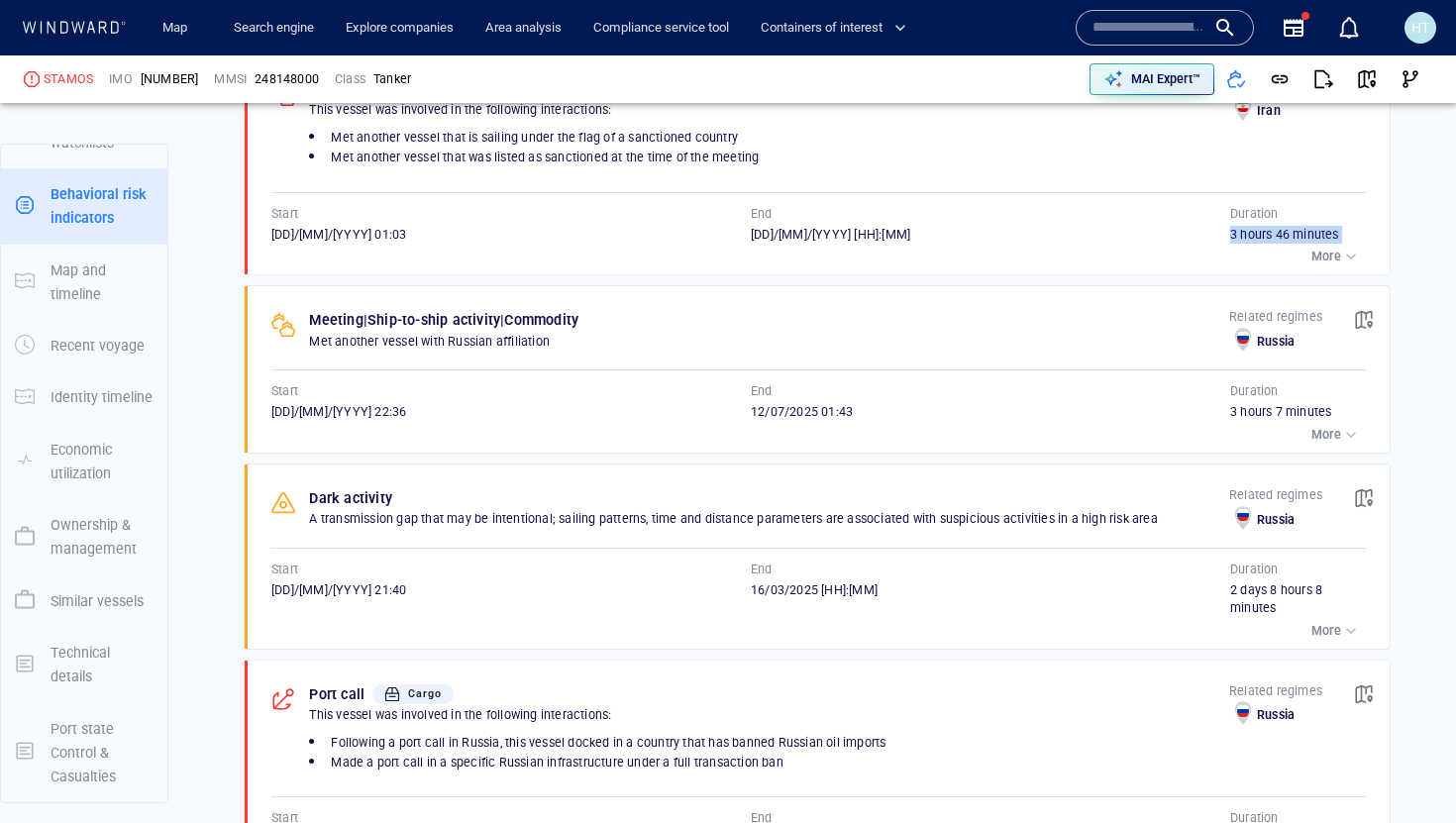 click on "[HOURS] [HOURS] [MINUTES]" at bounding box center (1298, 235) 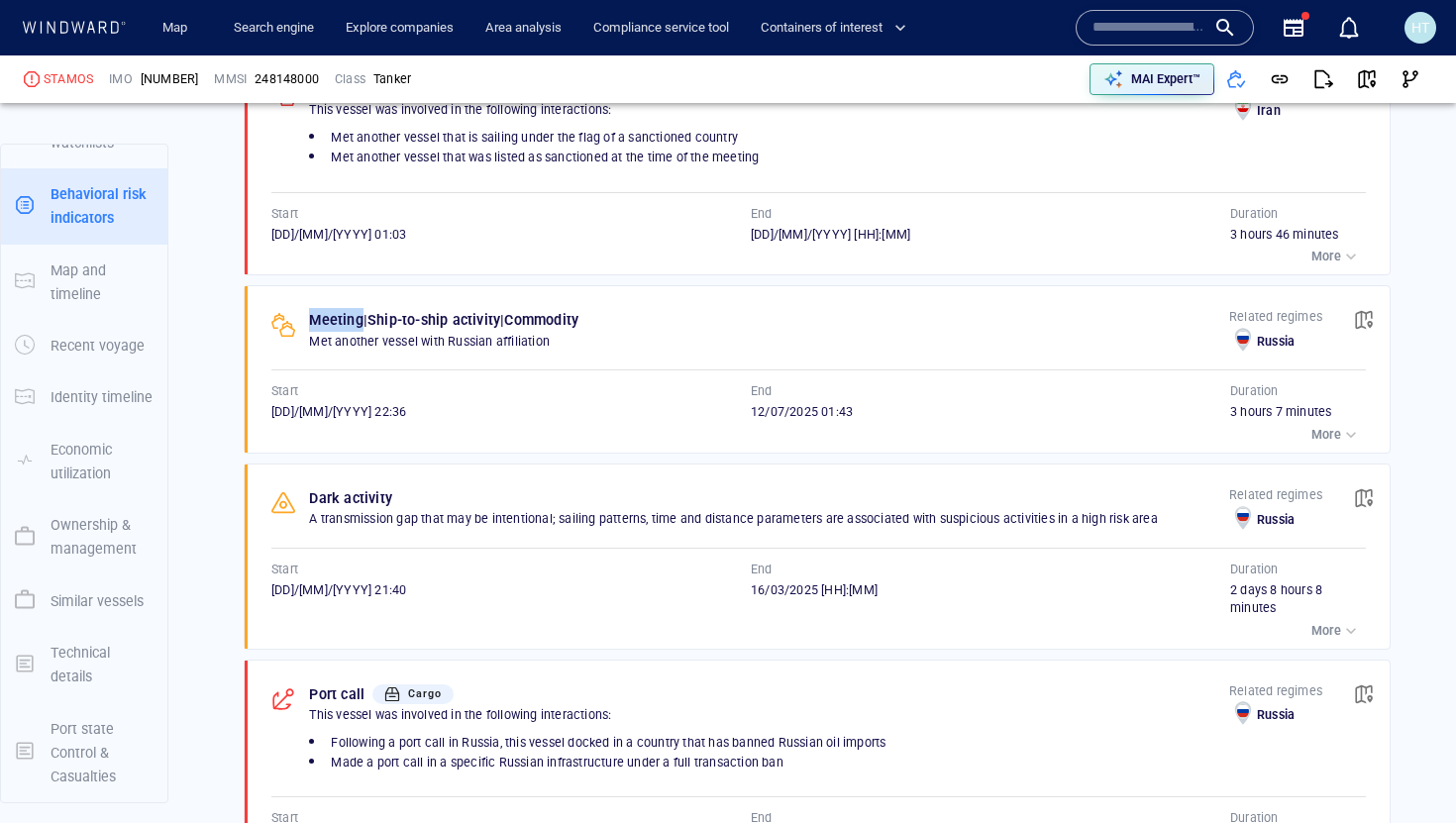 click on "More" at bounding box center [818, 257] 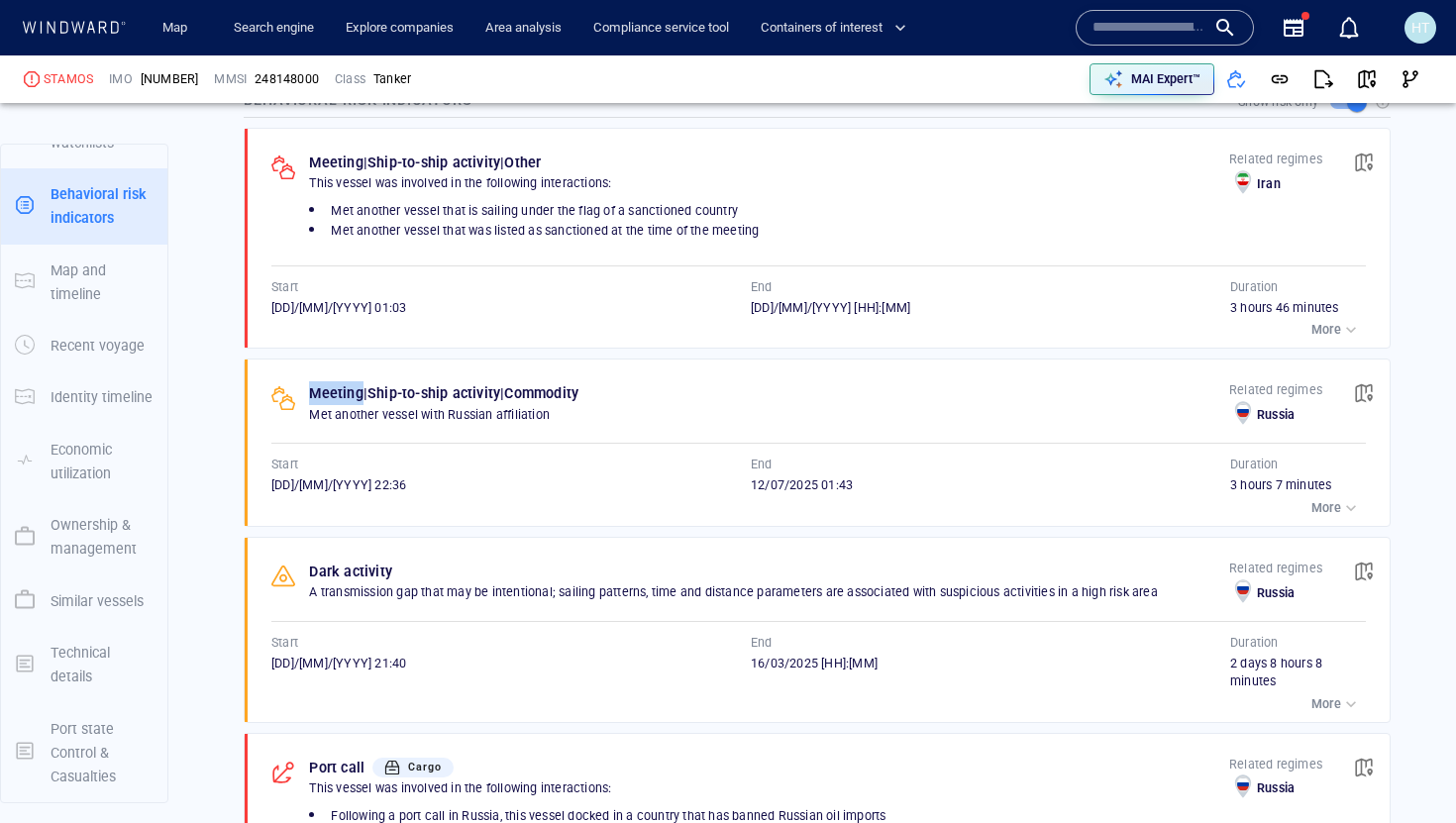 scroll, scrollTop: 1149, scrollLeft: 0, axis: vertical 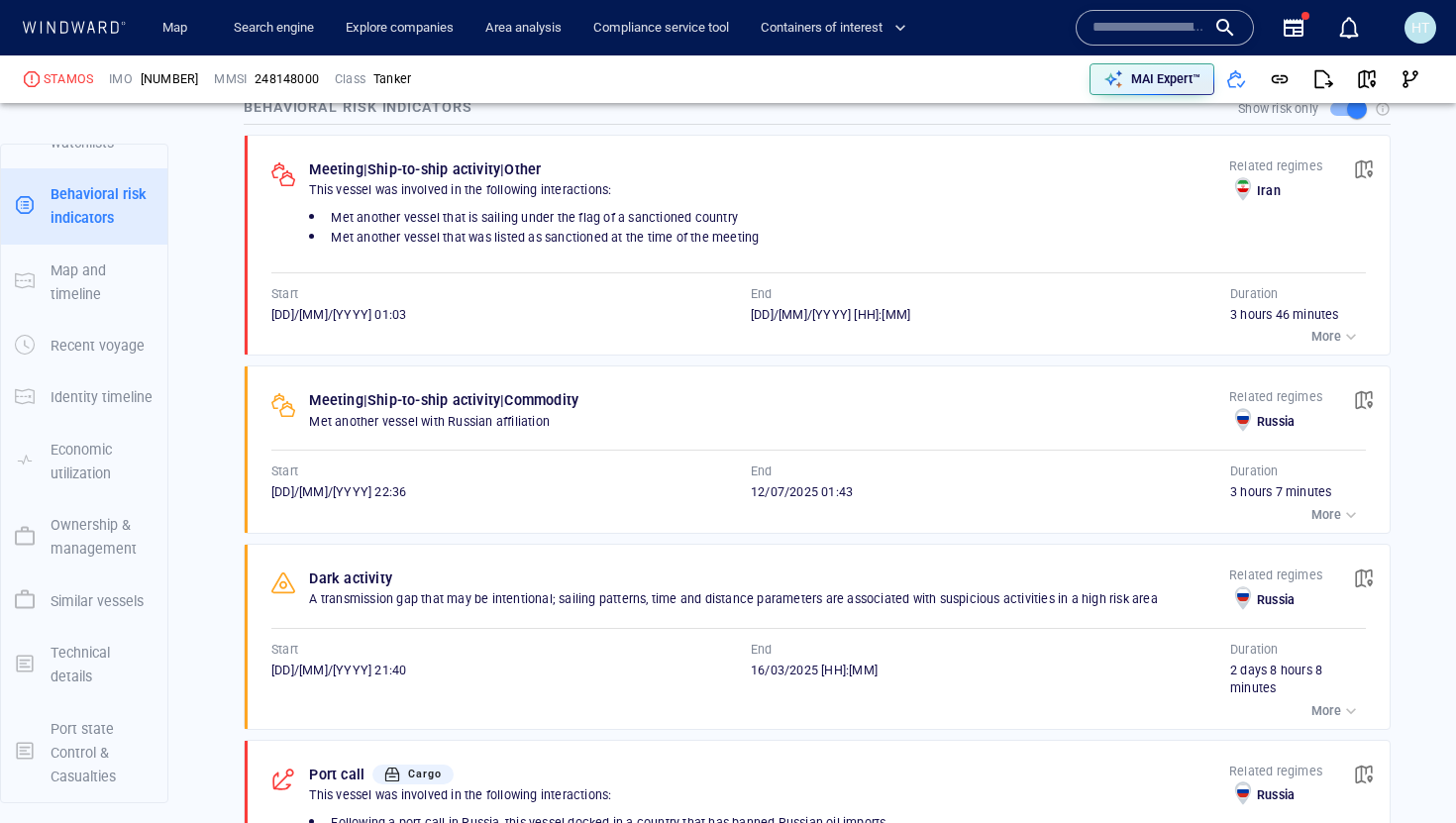 click on "[HOURS] [HOURS] [MINUTES]" at bounding box center (1298, 315) 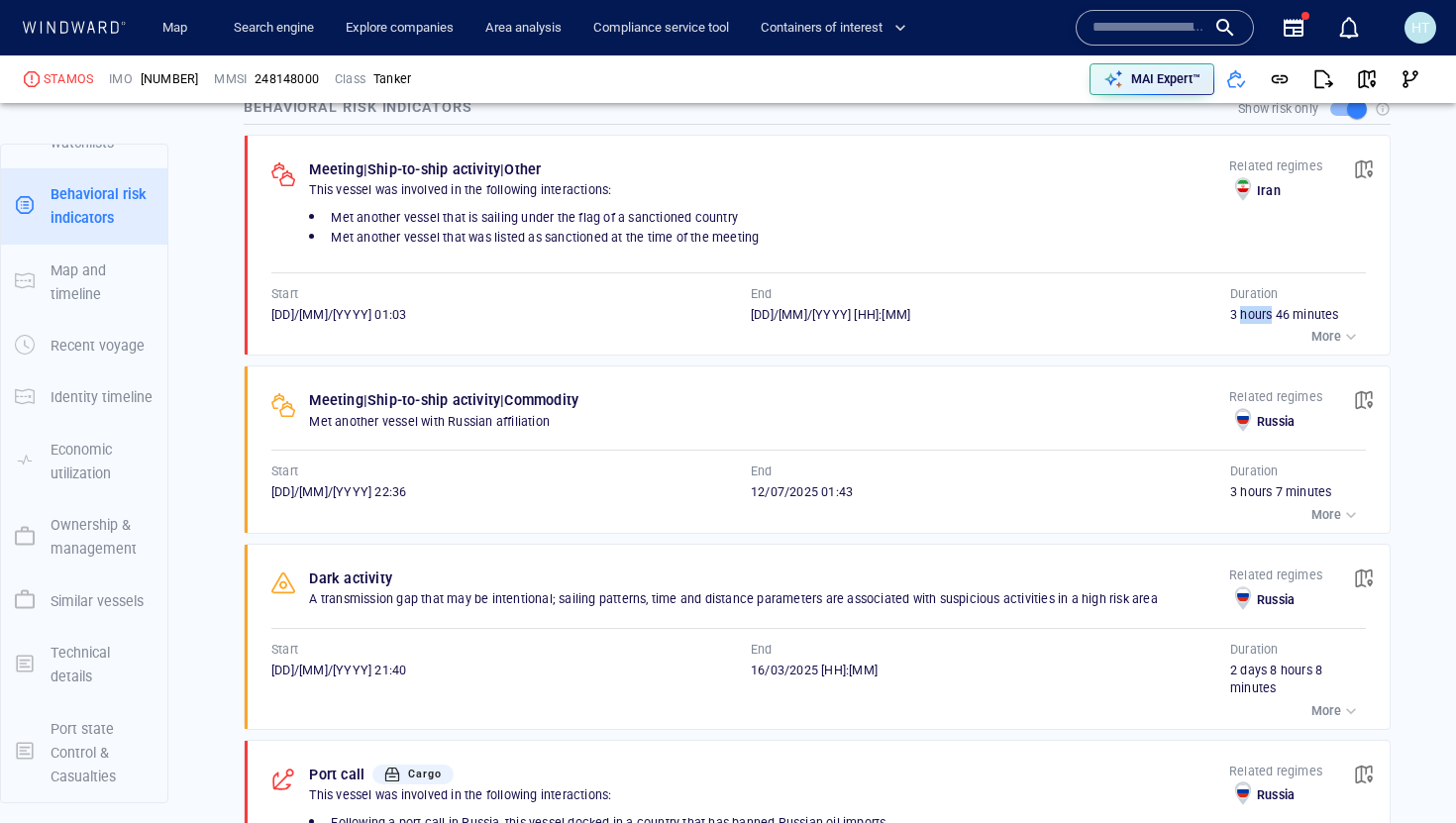 click on "[HOURS] [HOURS] [MINUTES]" at bounding box center [1298, 315] 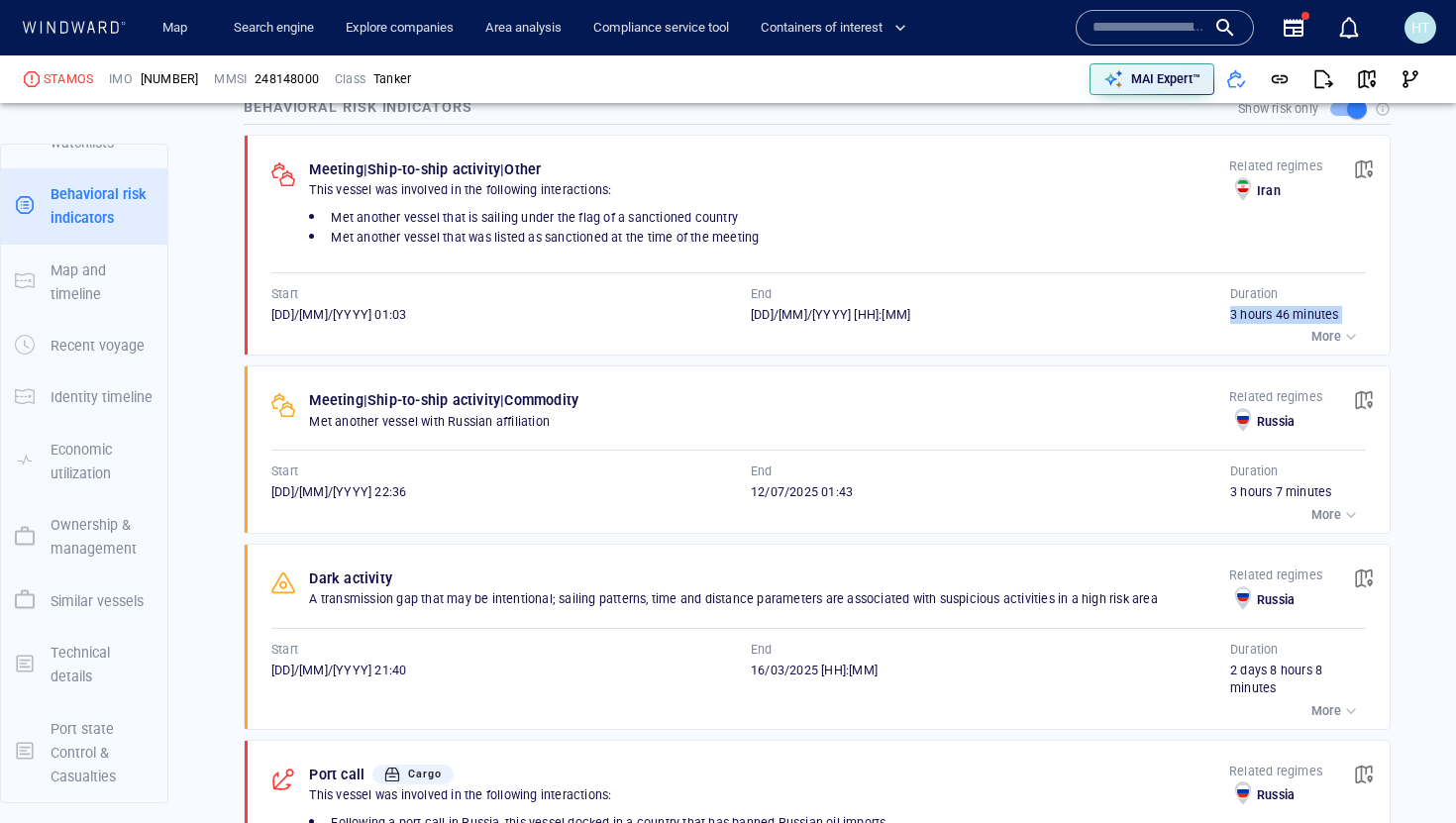 click on "[HOURS] [HOURS] [MINUTES]" at bounding box center [1298, 315] 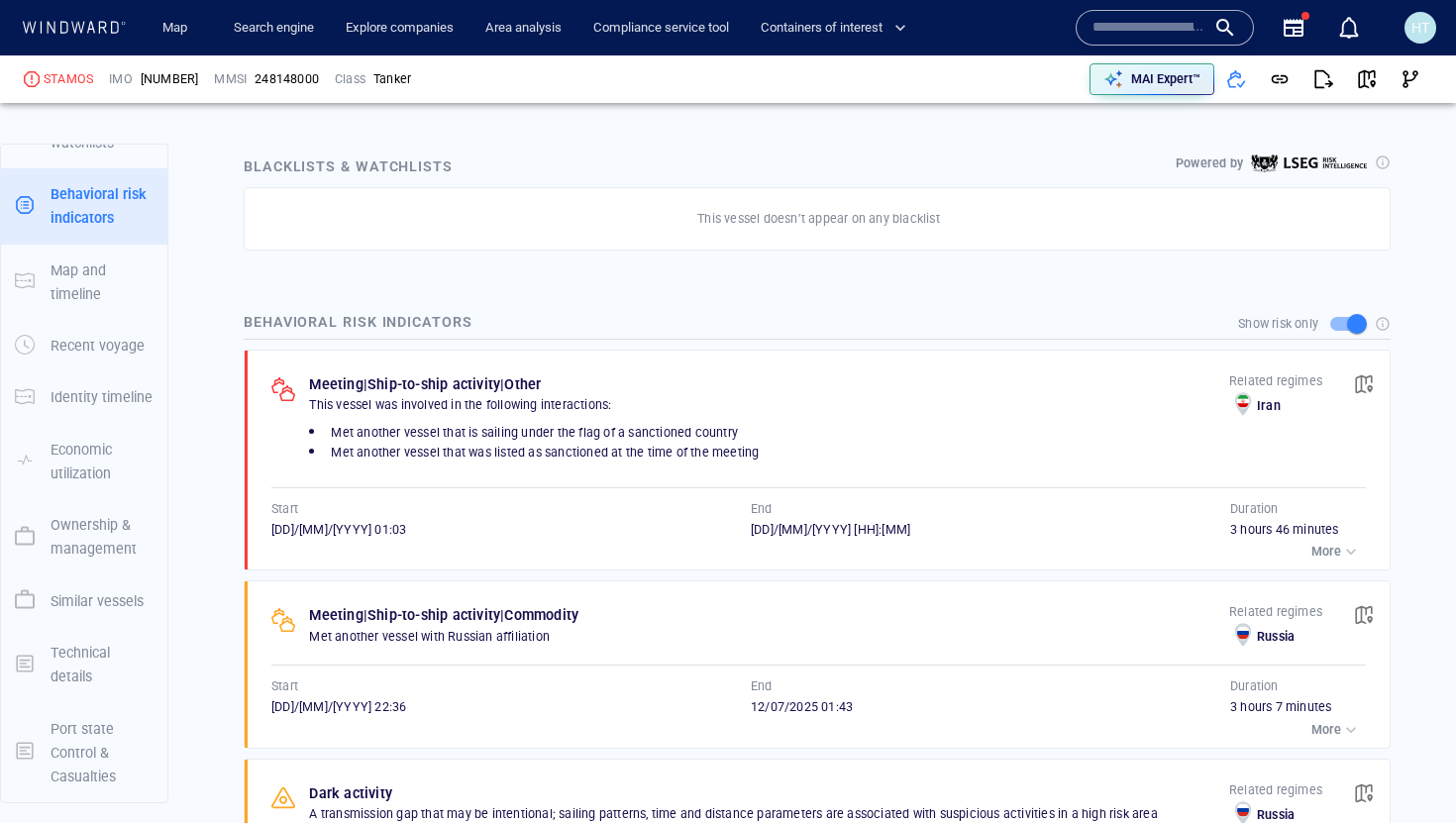 click on "[DD]/[MM]/[YYYY] [HH]:[MM]" at bounding box center [990, 530] 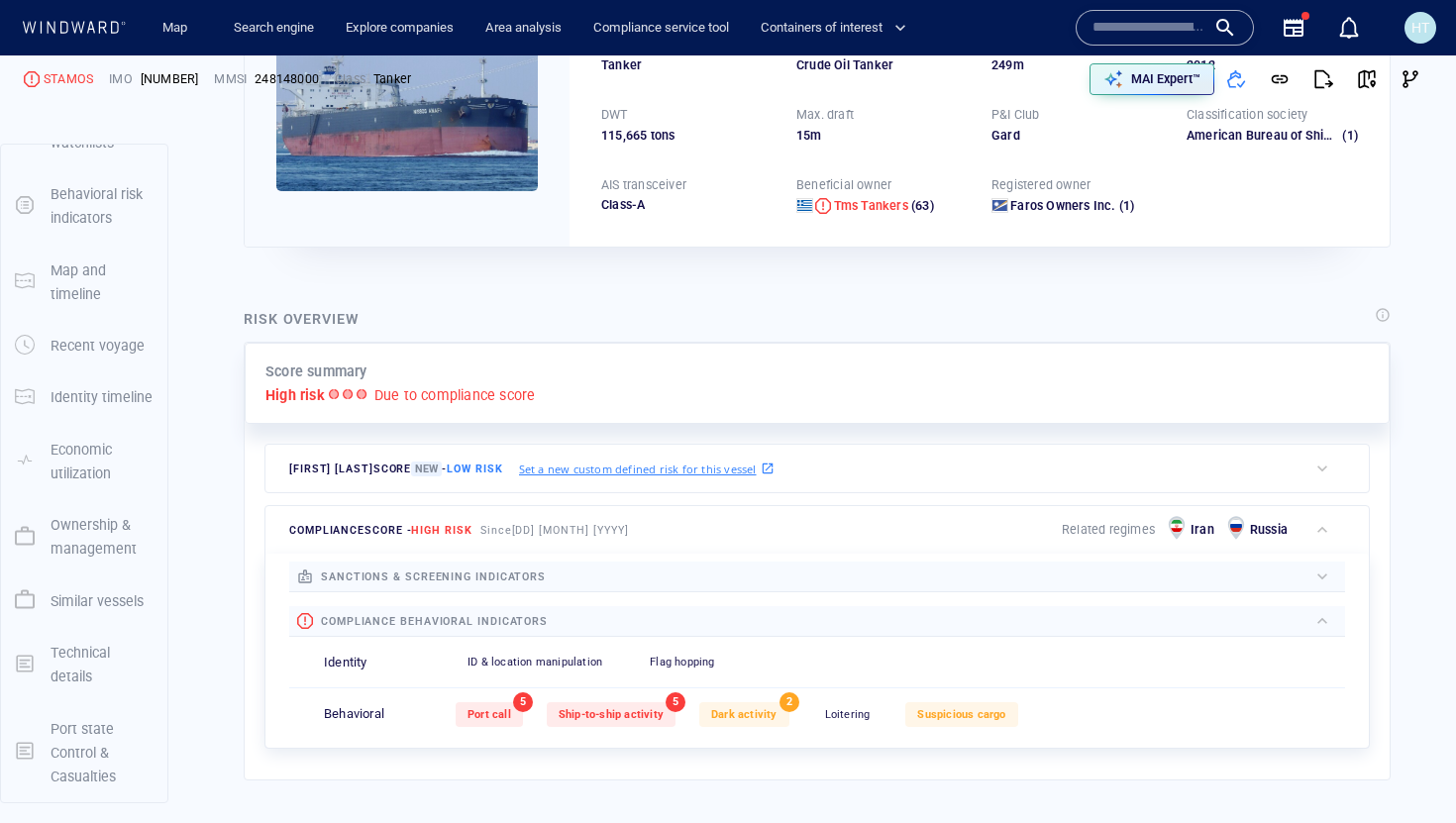 scroll, scrollTop: 0, scrollLeft: 0, axis: both 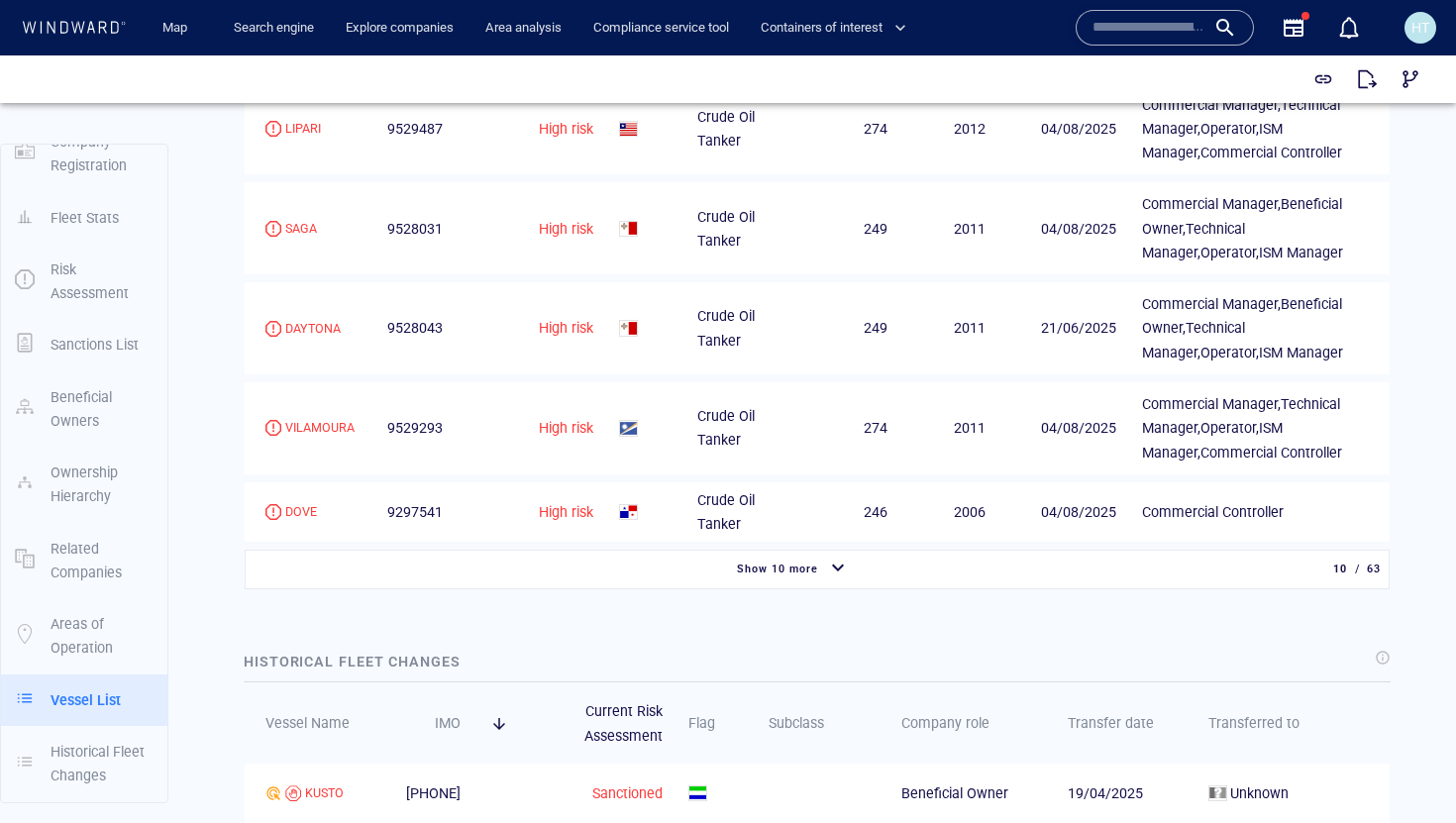 click on "Show 10 more" at bounding box center [778, 568] 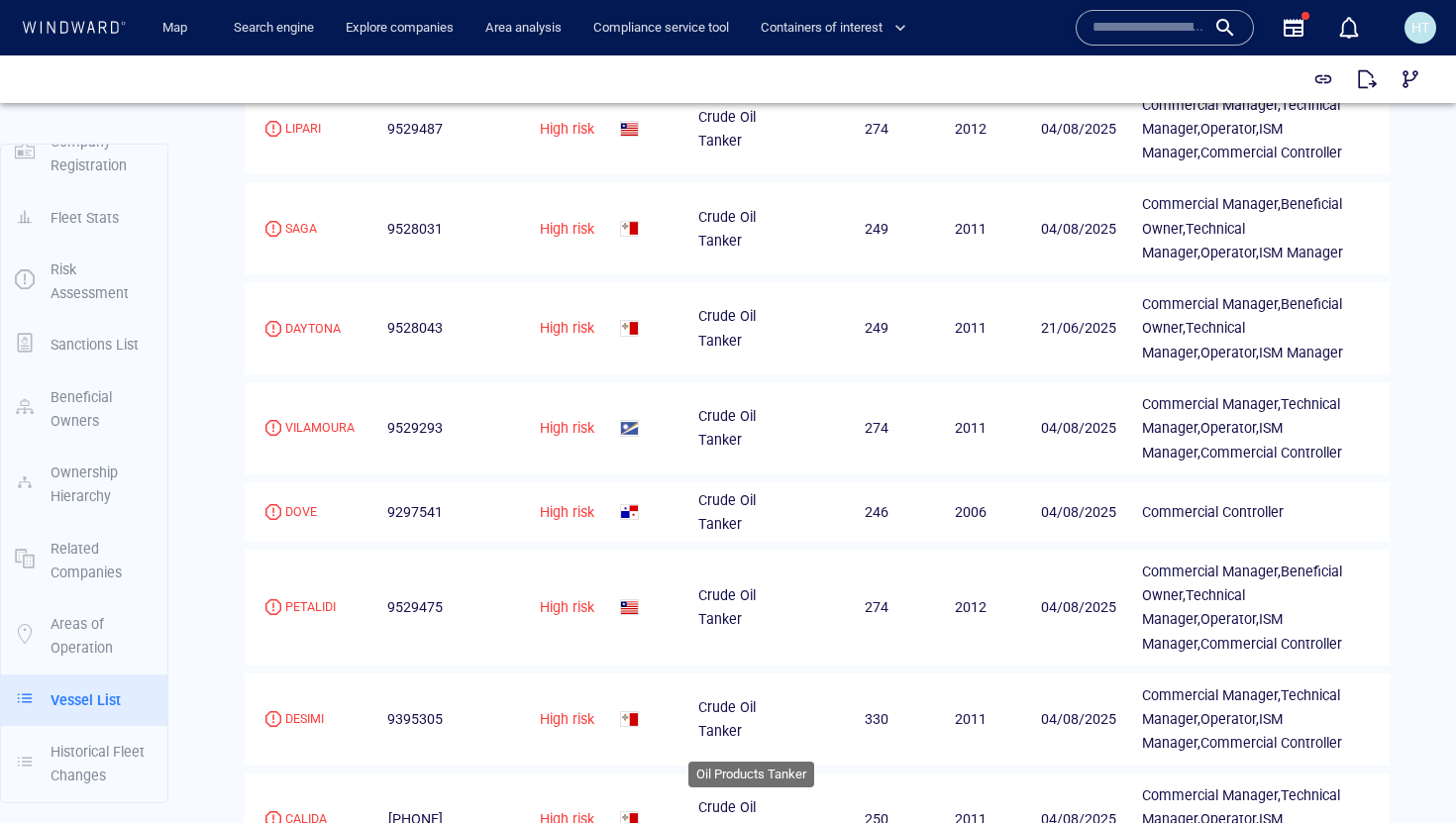 scroll, scrollTop: 4232, scrollLeft: 0, axis: vertical 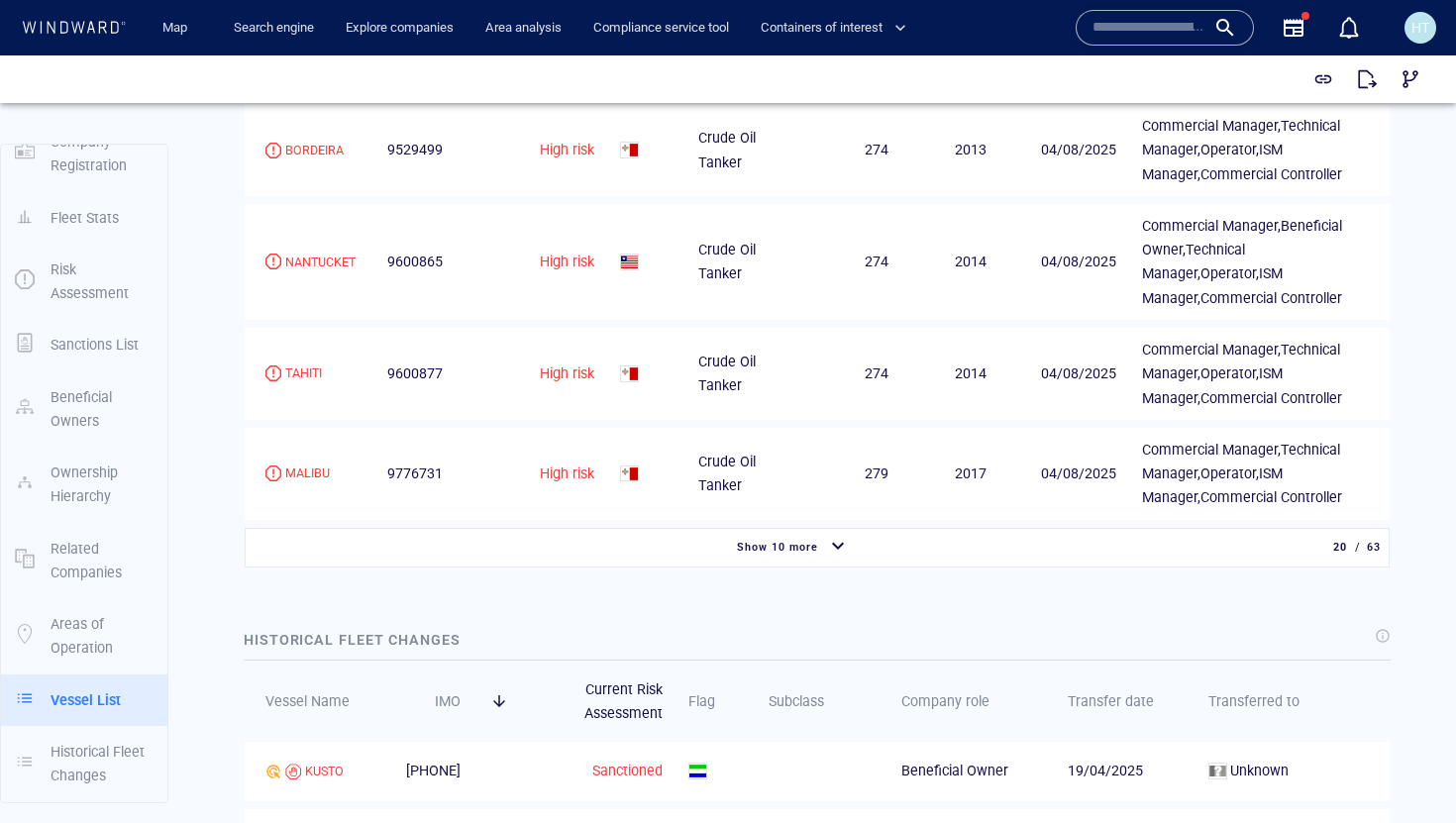 click on "Show 10 more" at bounding box center (793, 548) 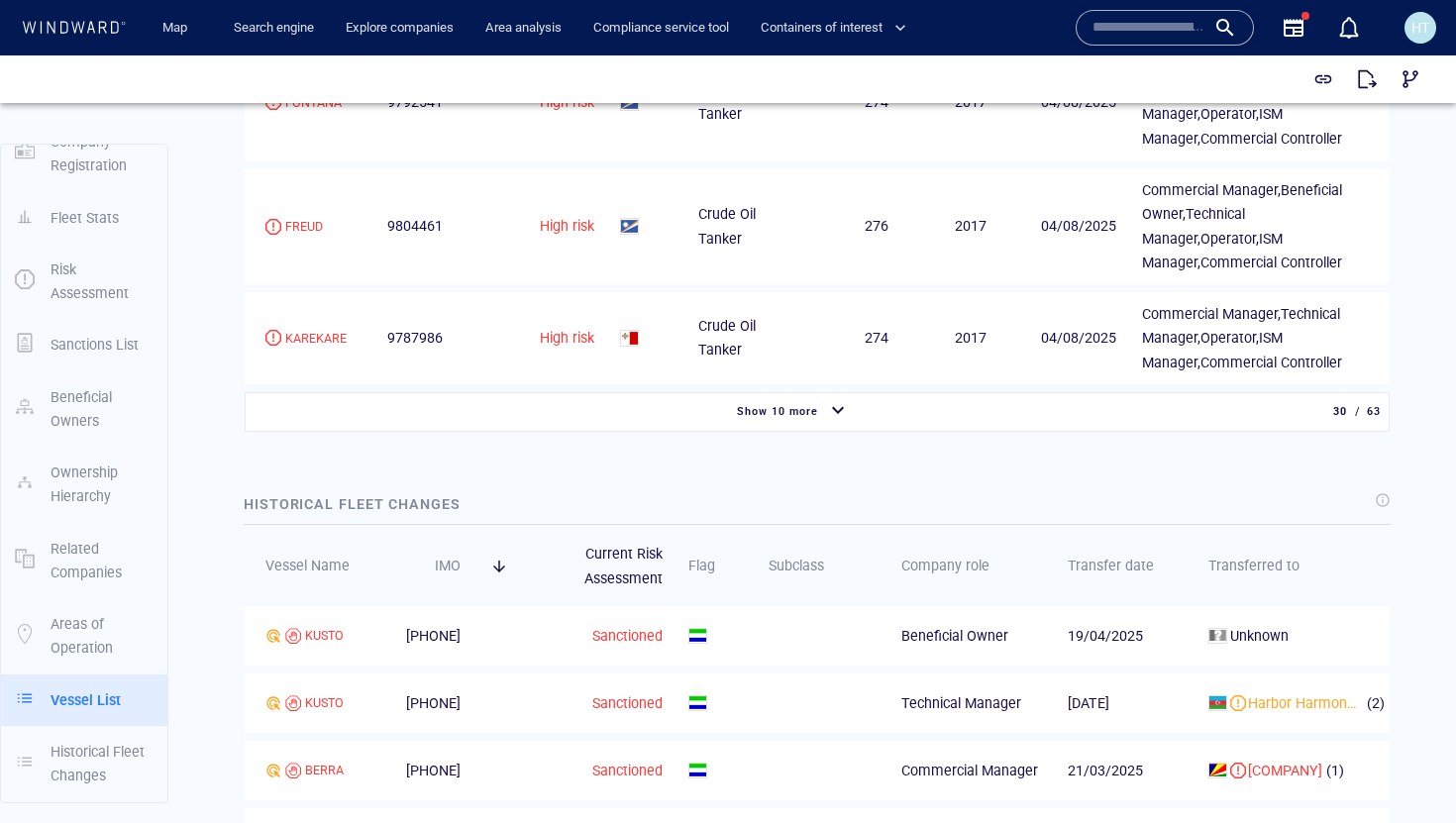 scroll, scrollTop: 5493, scrollLeft: 0, axis: vertical 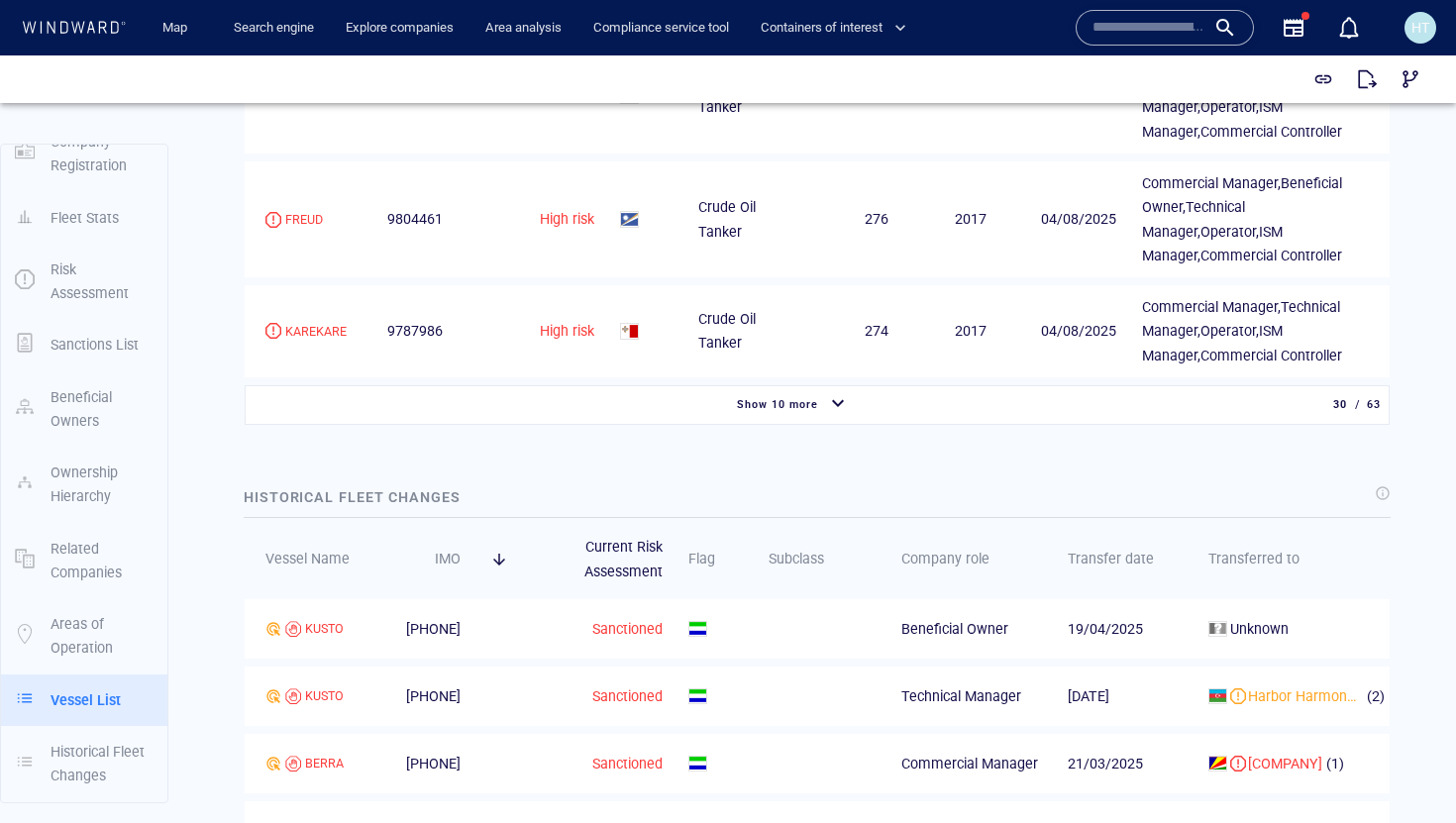click on "Show 10 more" at bounding box center [778, 404] 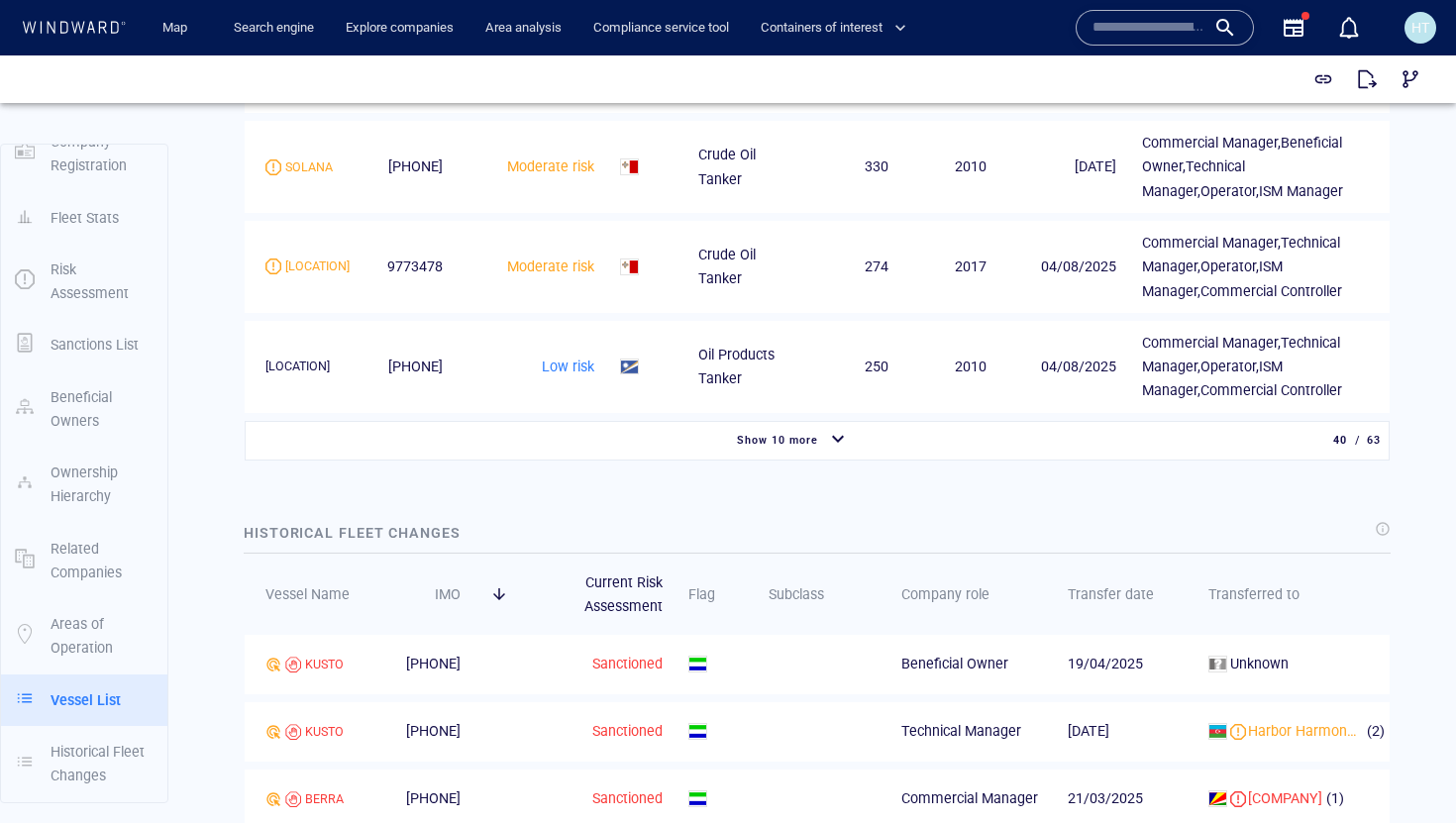 scroll, scrollTop: 6436, scrollLeft: 0, axis: vertical 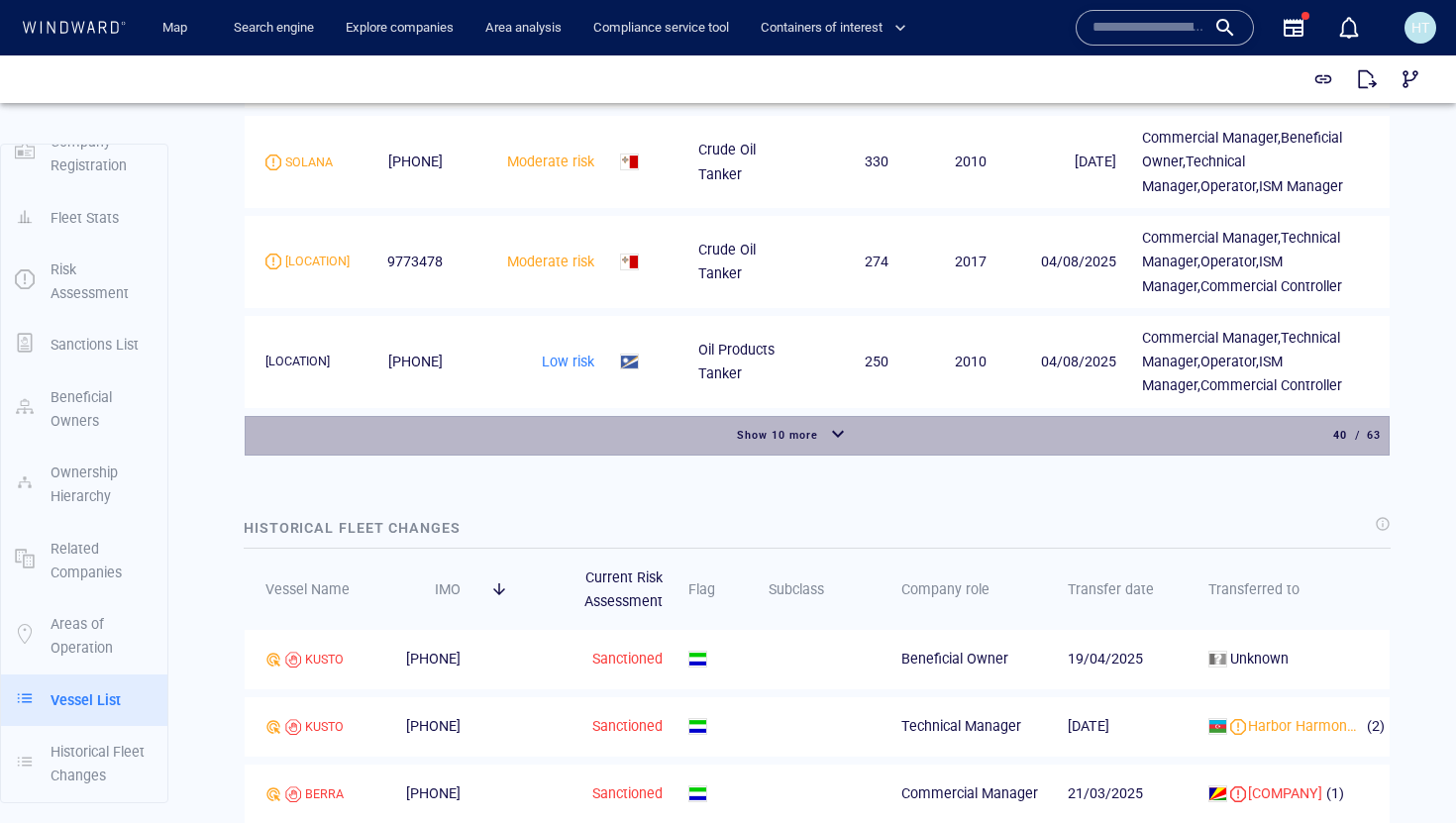 click on "Show 10 more" at bounding box center (778, 435) 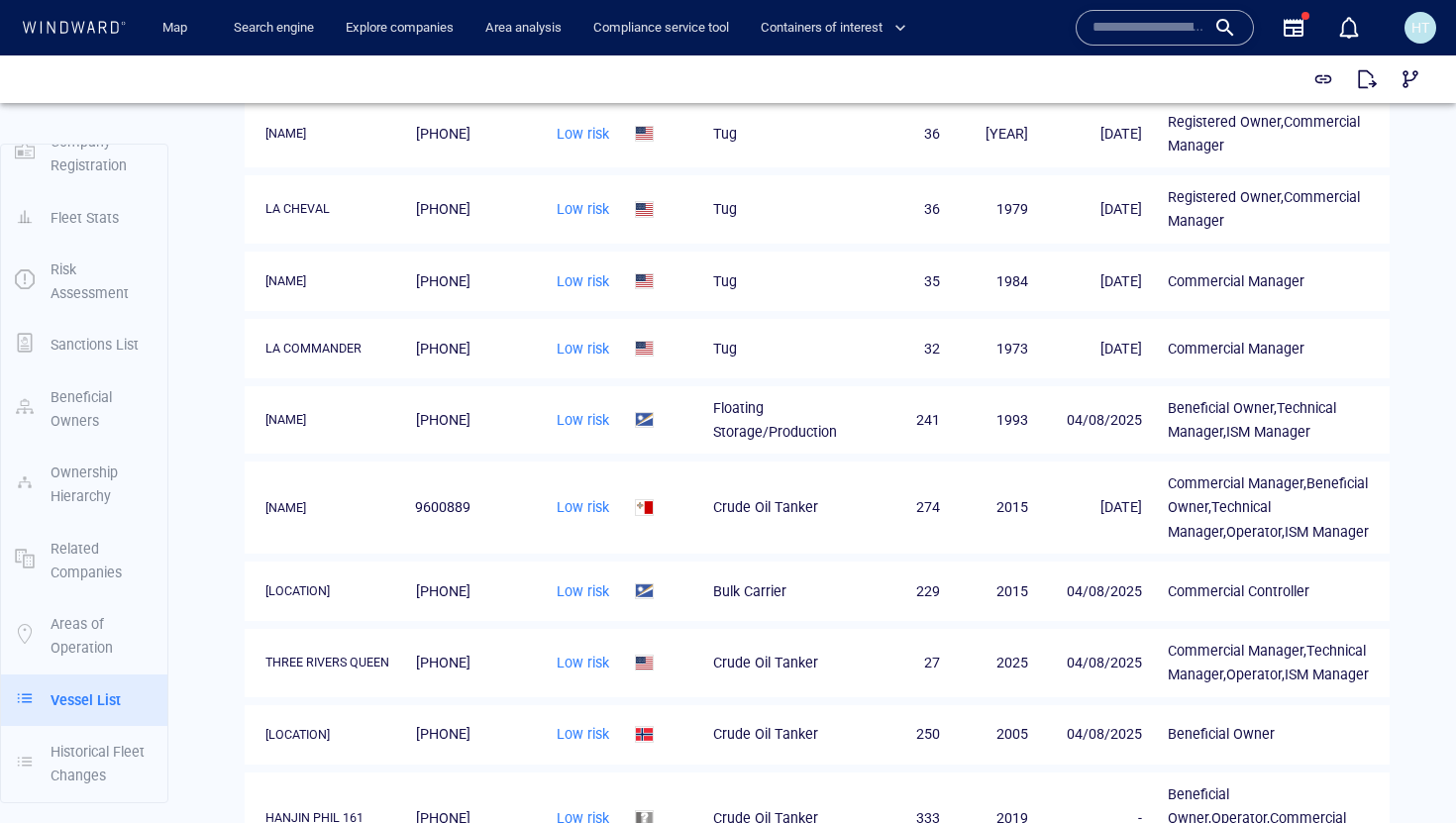 scroll, scrollTop: 7442, scrollLeft: 0, axis: vertical 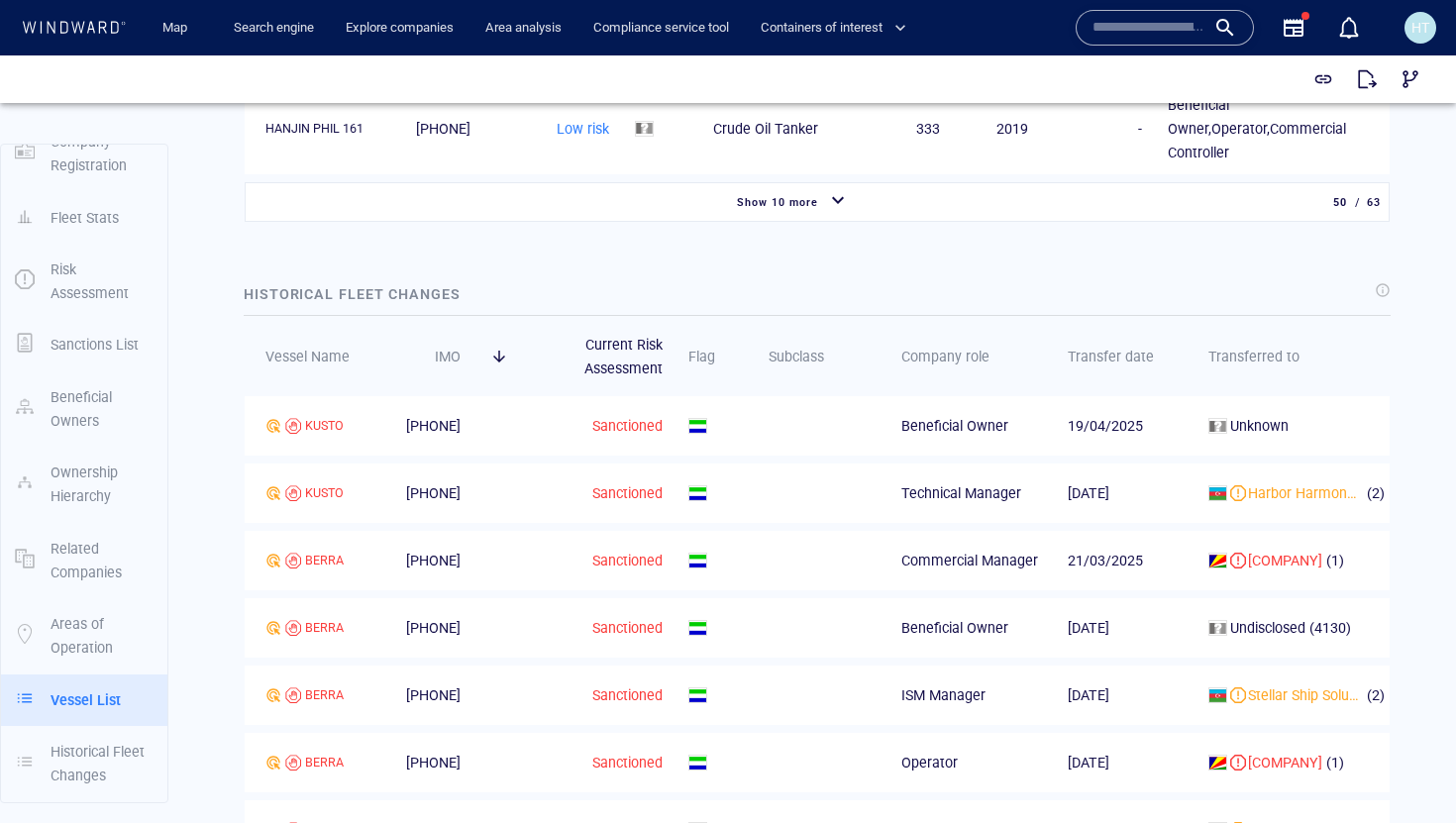 type 